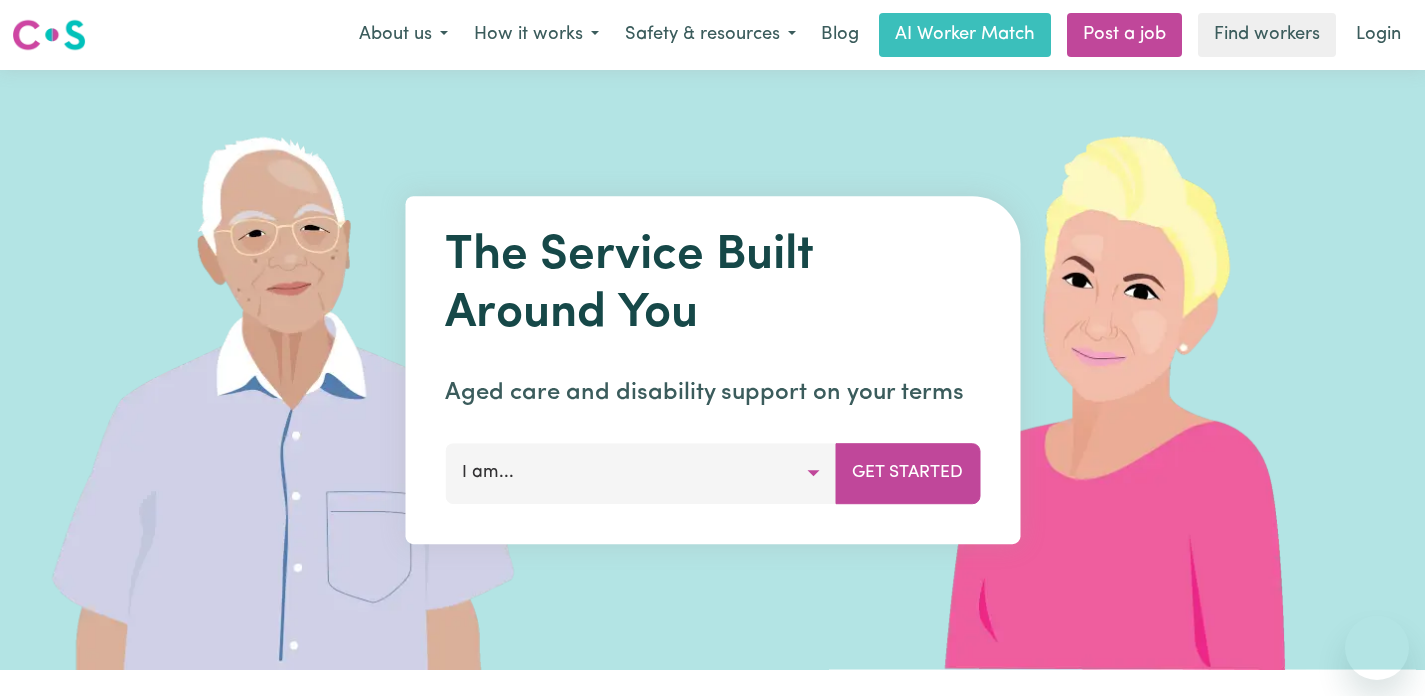 scroll, scrollTop: 0, scrollLeft: 0, axis: both 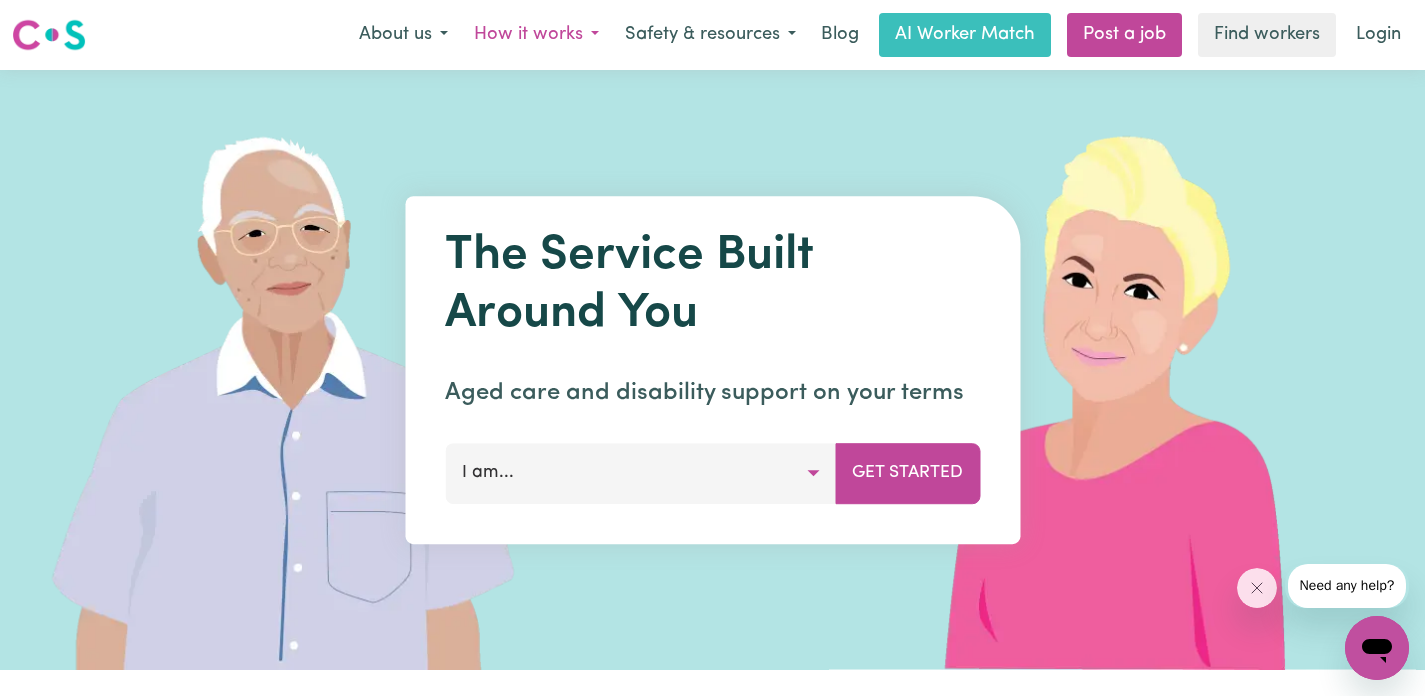 click on "How it works" at bounding box center (536, 35) 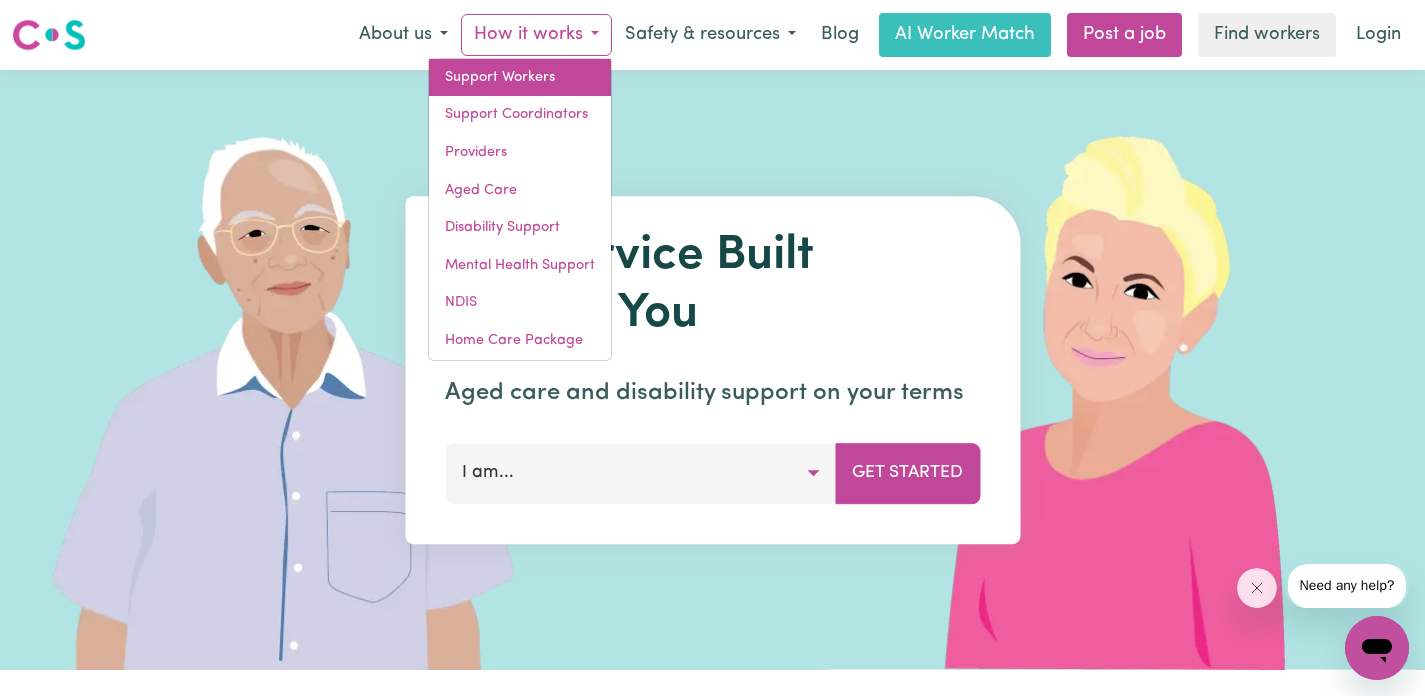 click on "Support Workers" at bounding box center (520, 78) 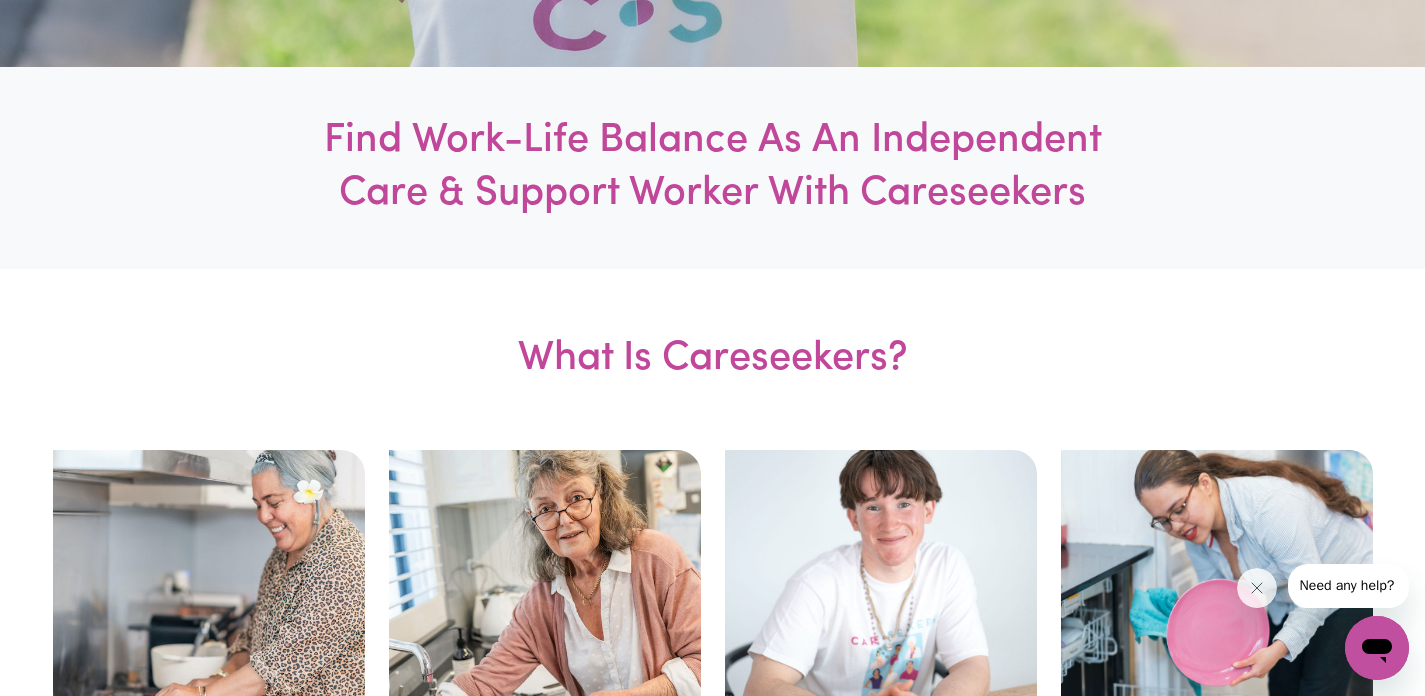 scroll, scrollTop: 0, scrollLeft: 0, axis: both 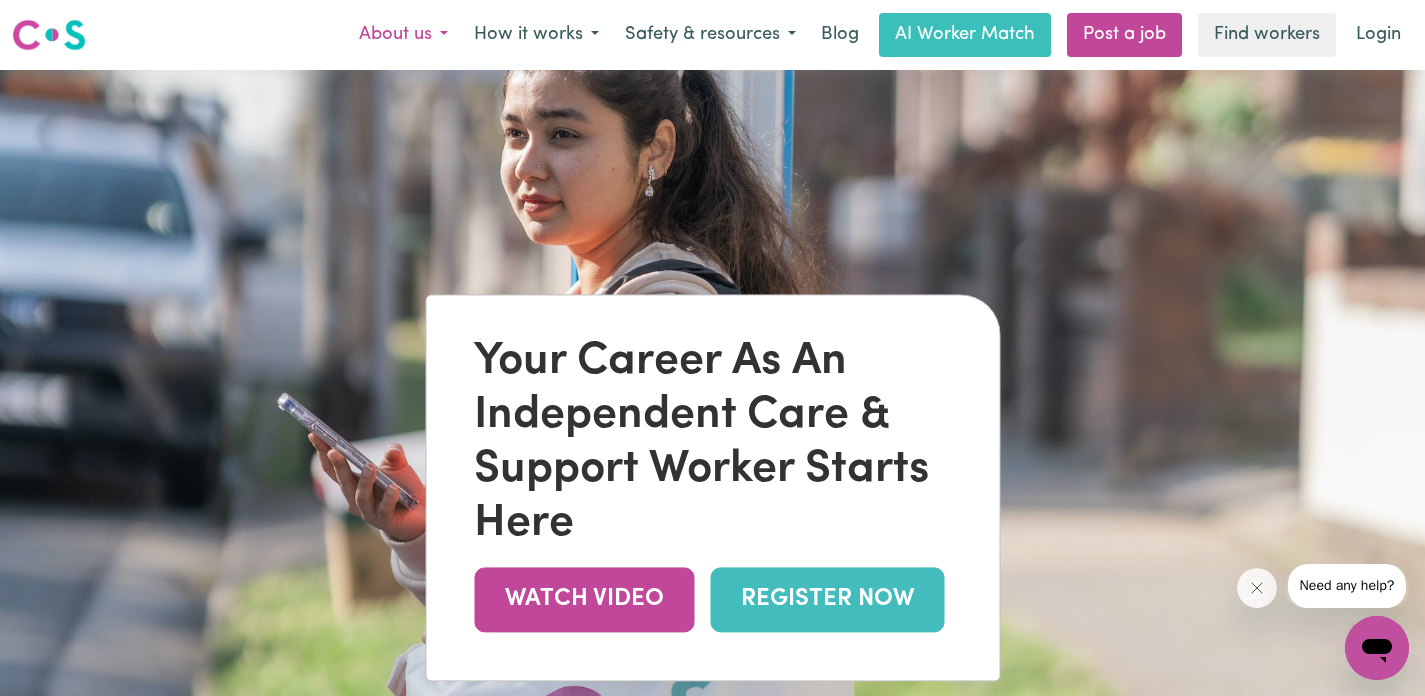 click on "About us" at bounding box center [403, 35] 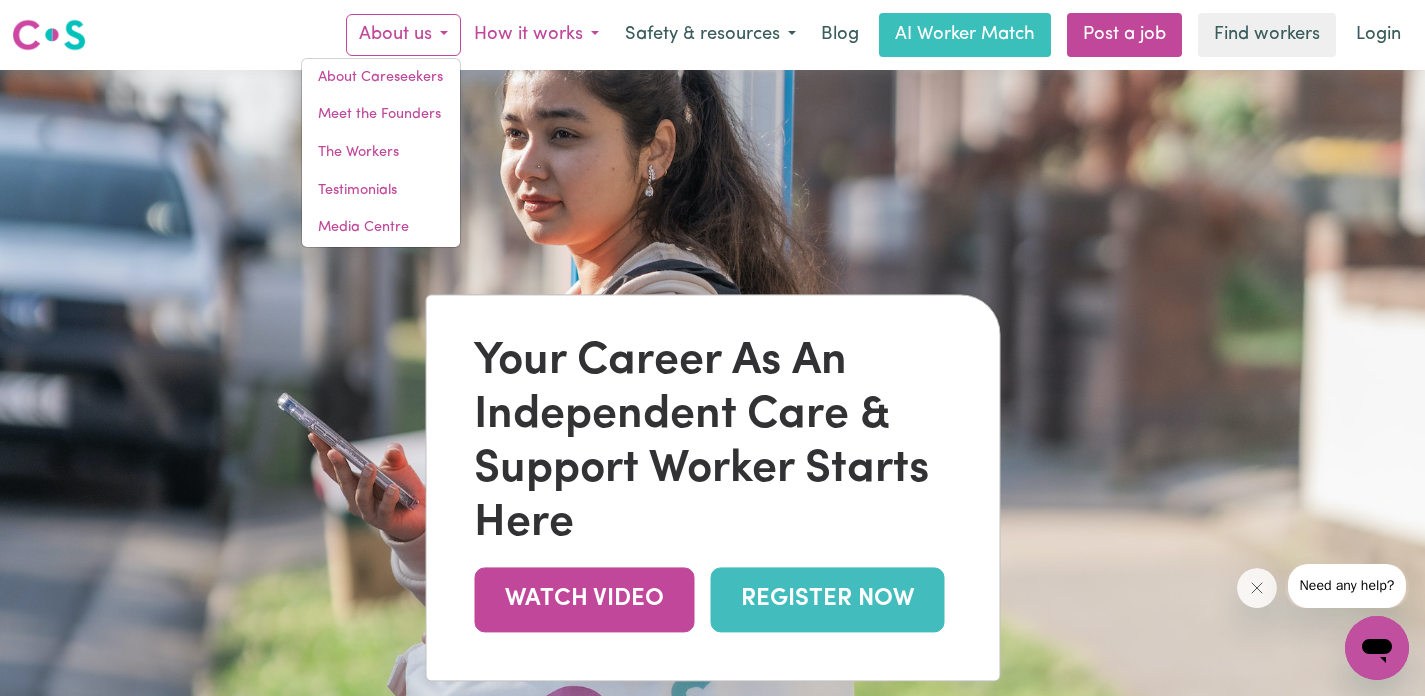 click on "How it works" at bounding box center (536, 35) 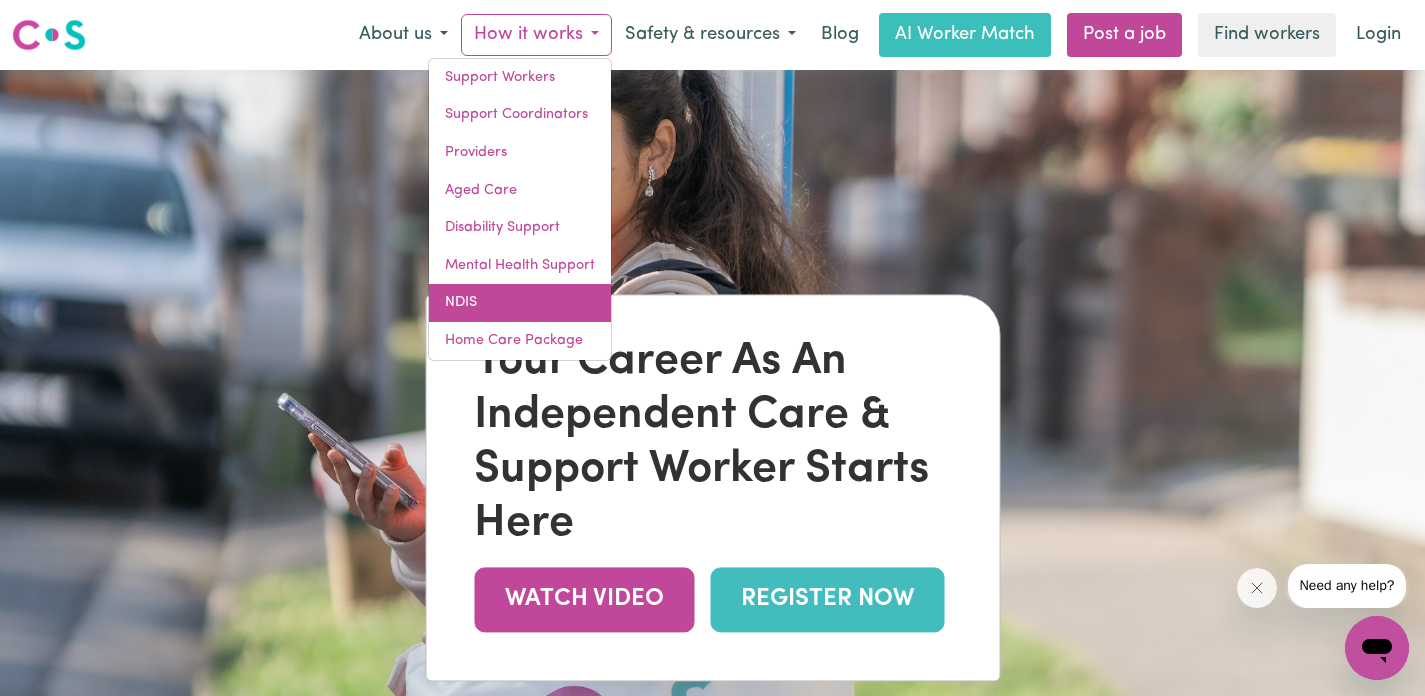 click on "NDIS" at bounding box center (520, 303) 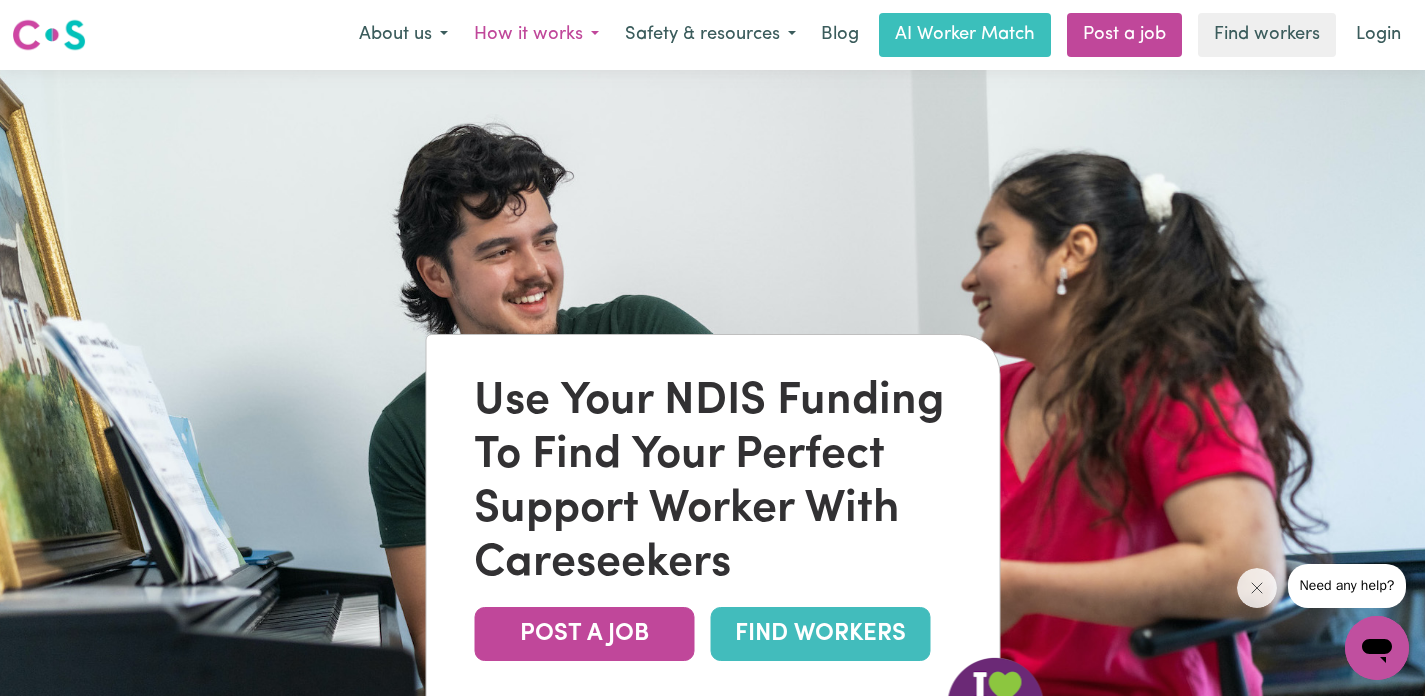 click on "How it works" at bounding box center [536, 35] 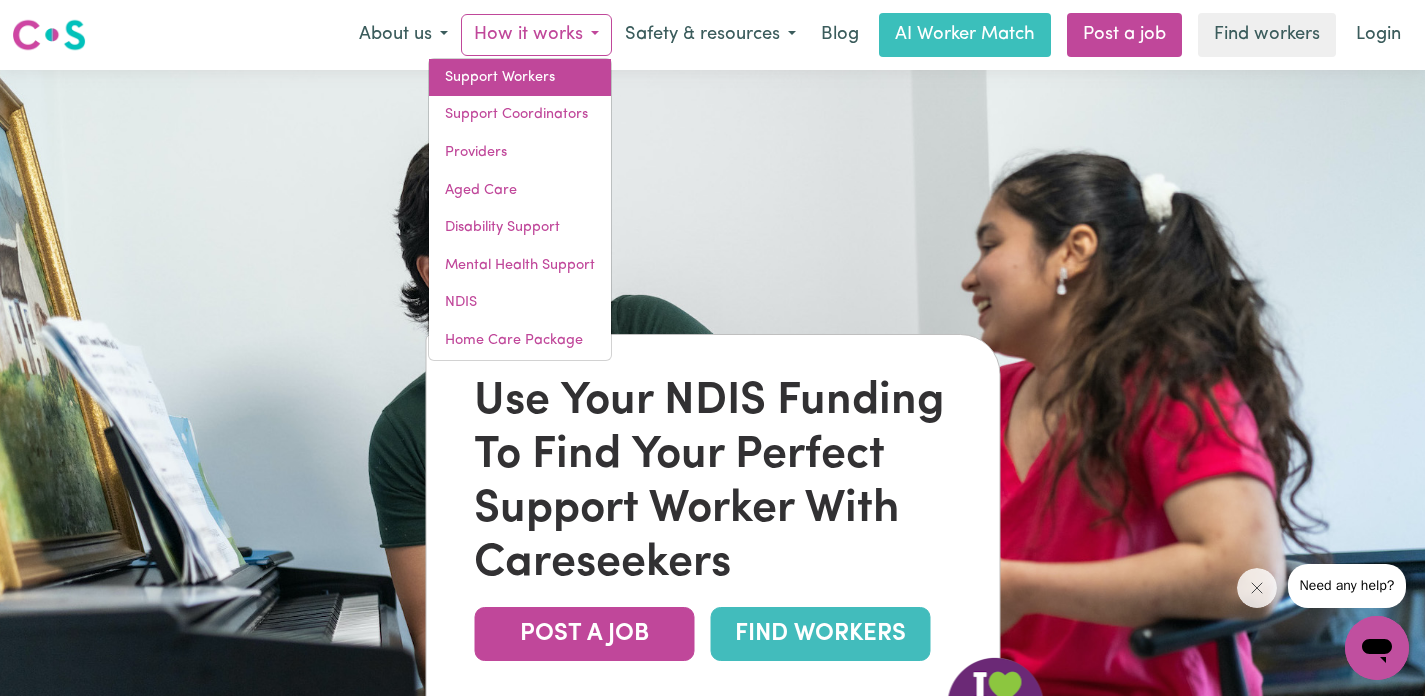 click on "Support Workers" at bounding box center (520, 78) 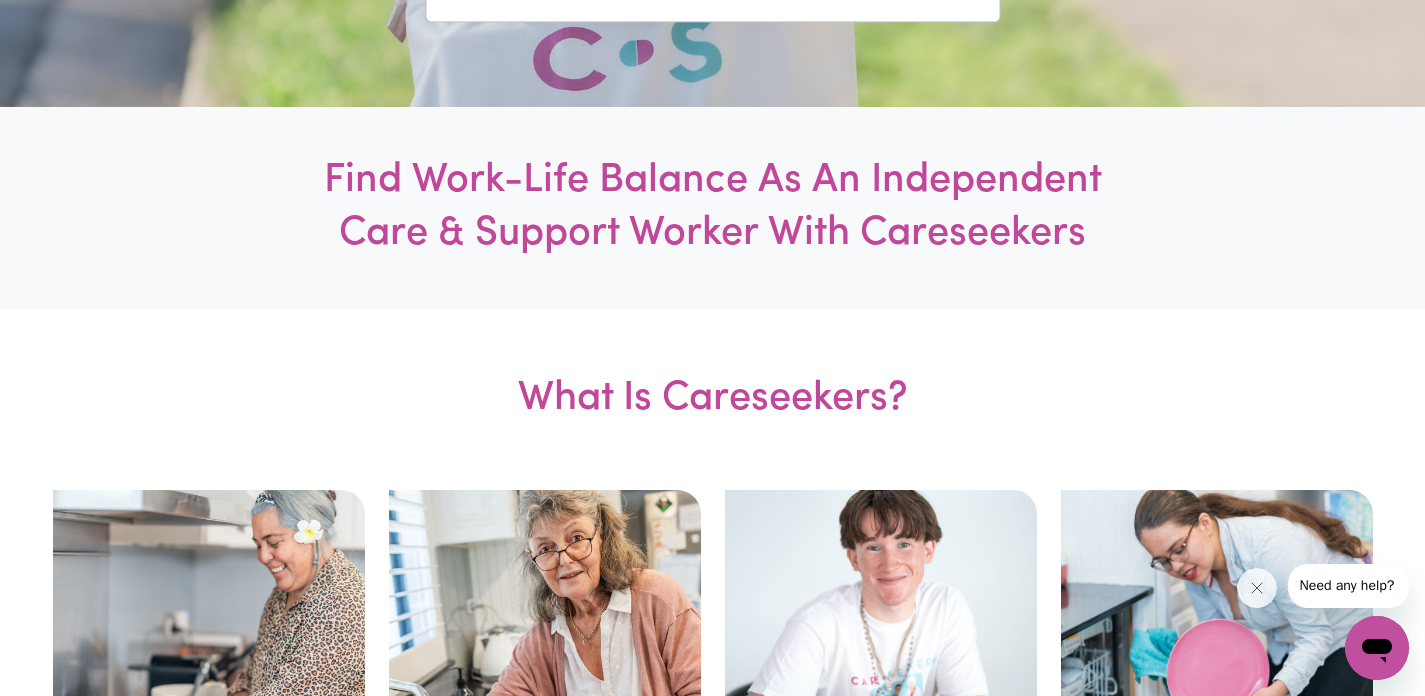 scroll, scrollTop: 929, scrollLeft: 0, axis: vertical 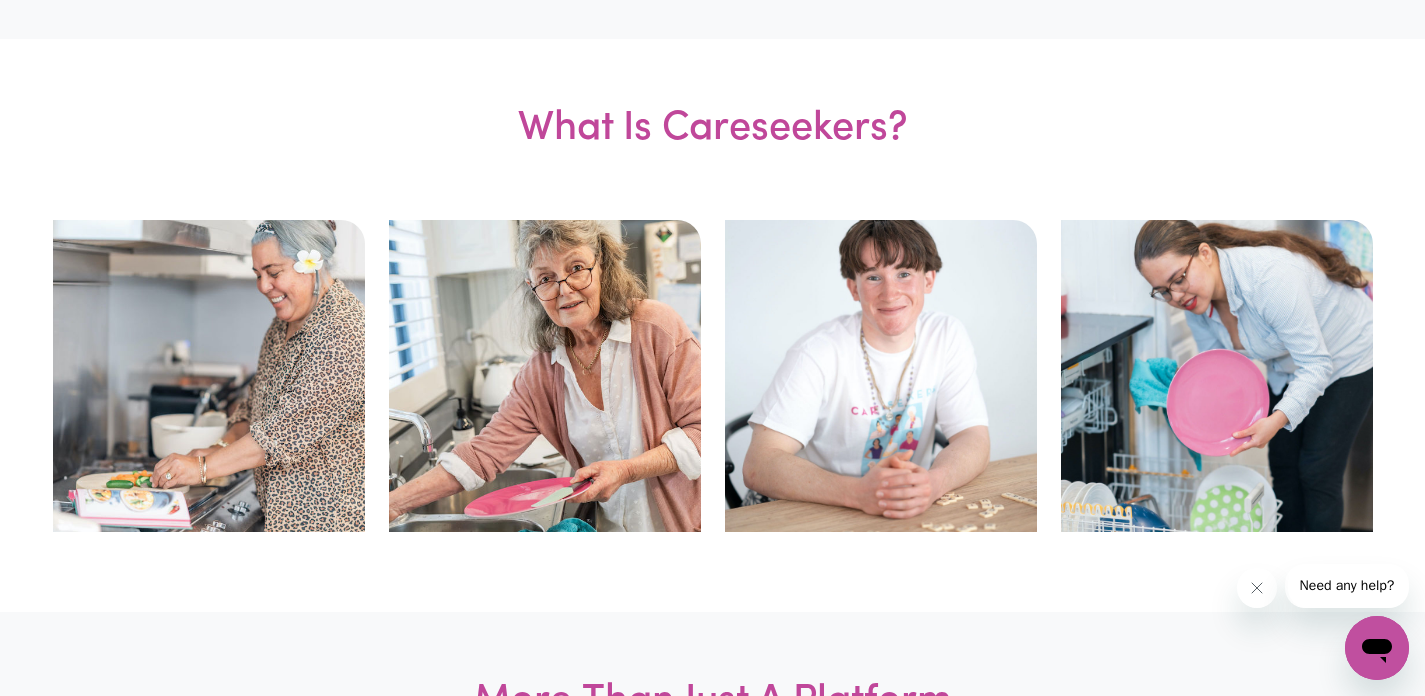 click on "What Is Careseekers?" at bounding box center (713, 129) 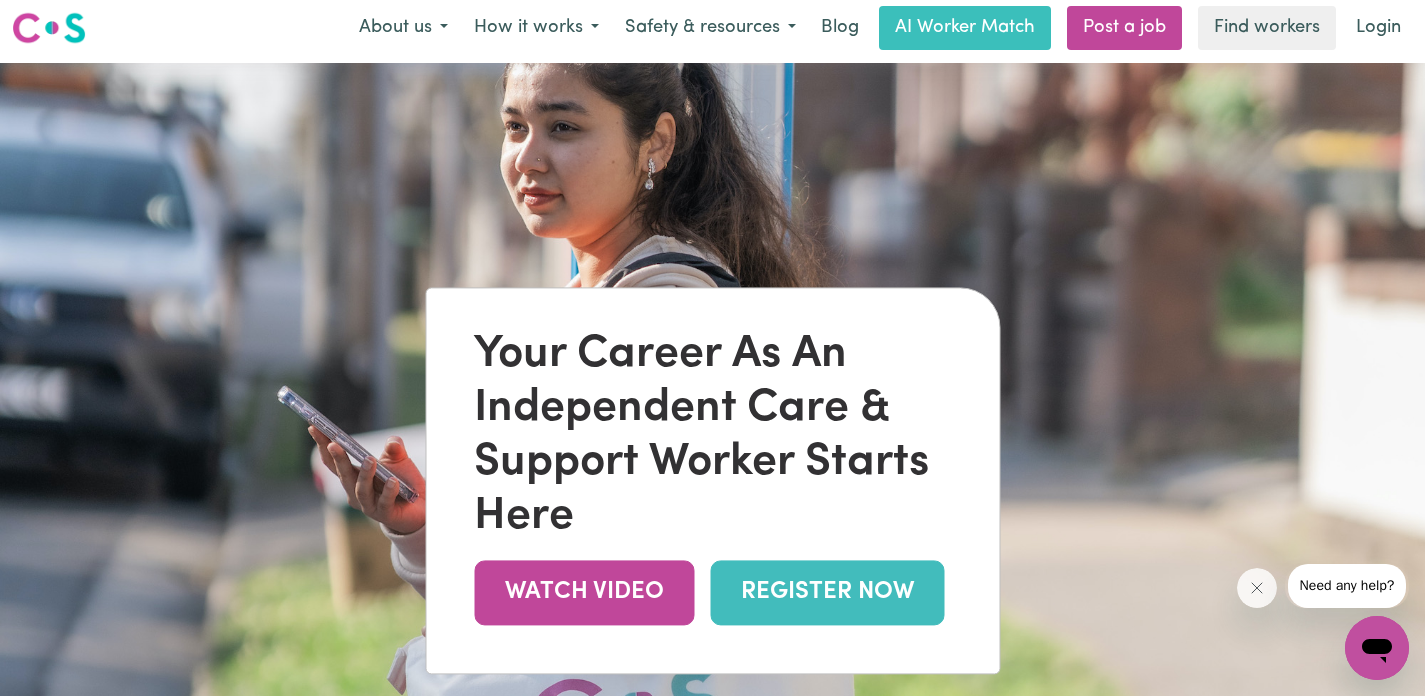 scroll, scrollTop: 0, scrollLeft: 0, axis: both 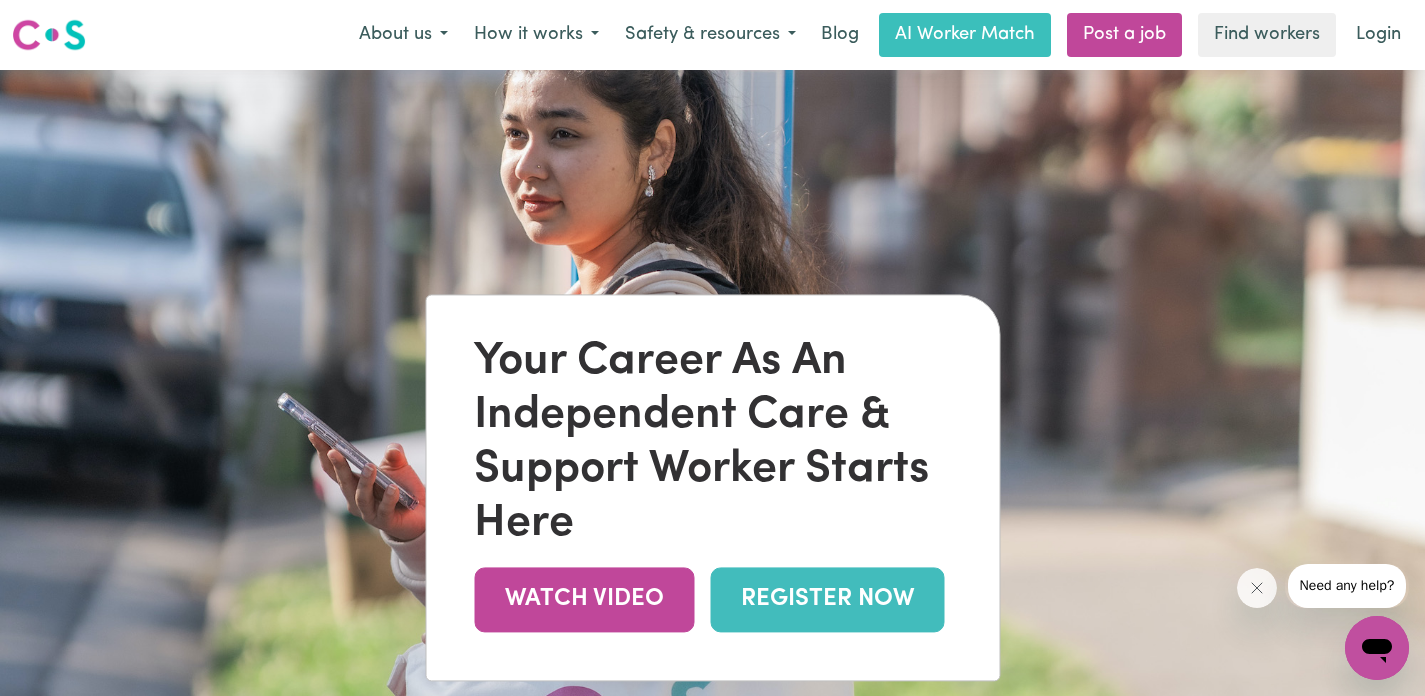 click on "REGISTER NOW" at bounding box center (827, 599) 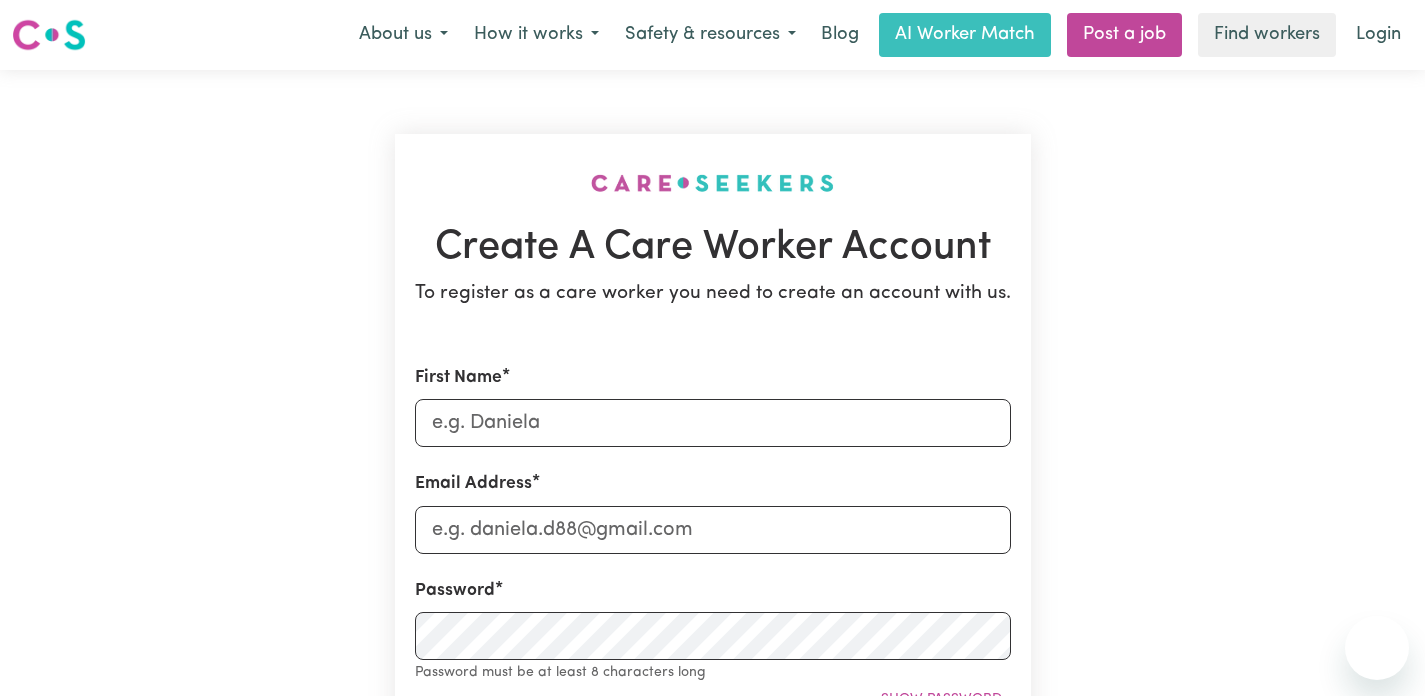 scroll, scrollTop: 0, scrollLeft: 0, axis: both 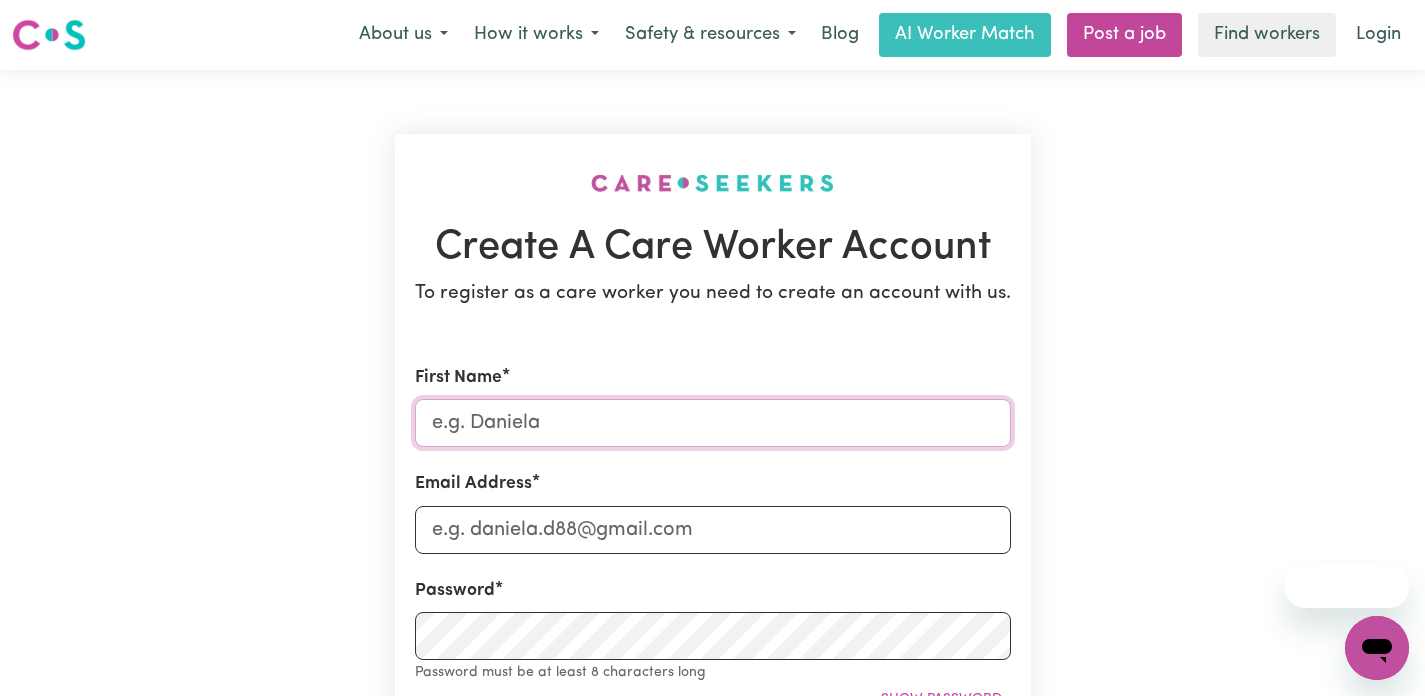 click on "First Name" at bounding box center [713, 423] 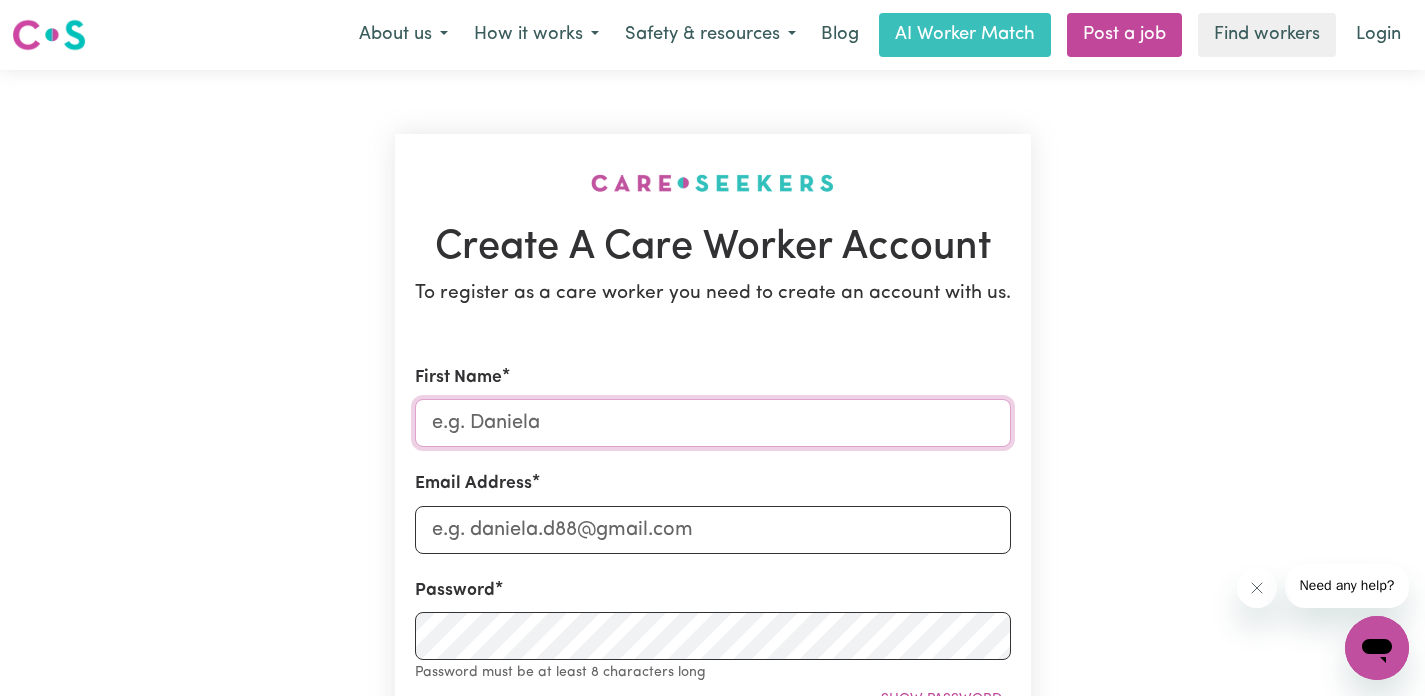 type on "[FIRST_NAME]" 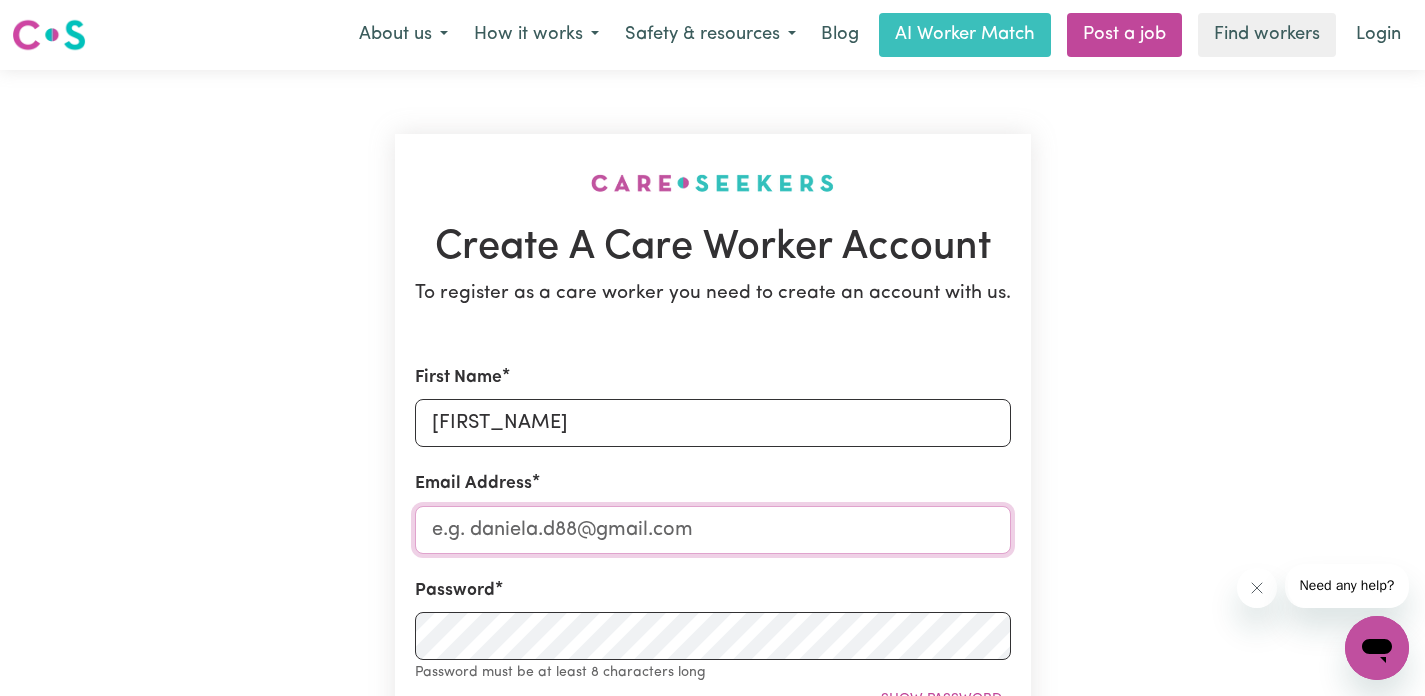 type on "[EMAIL]" 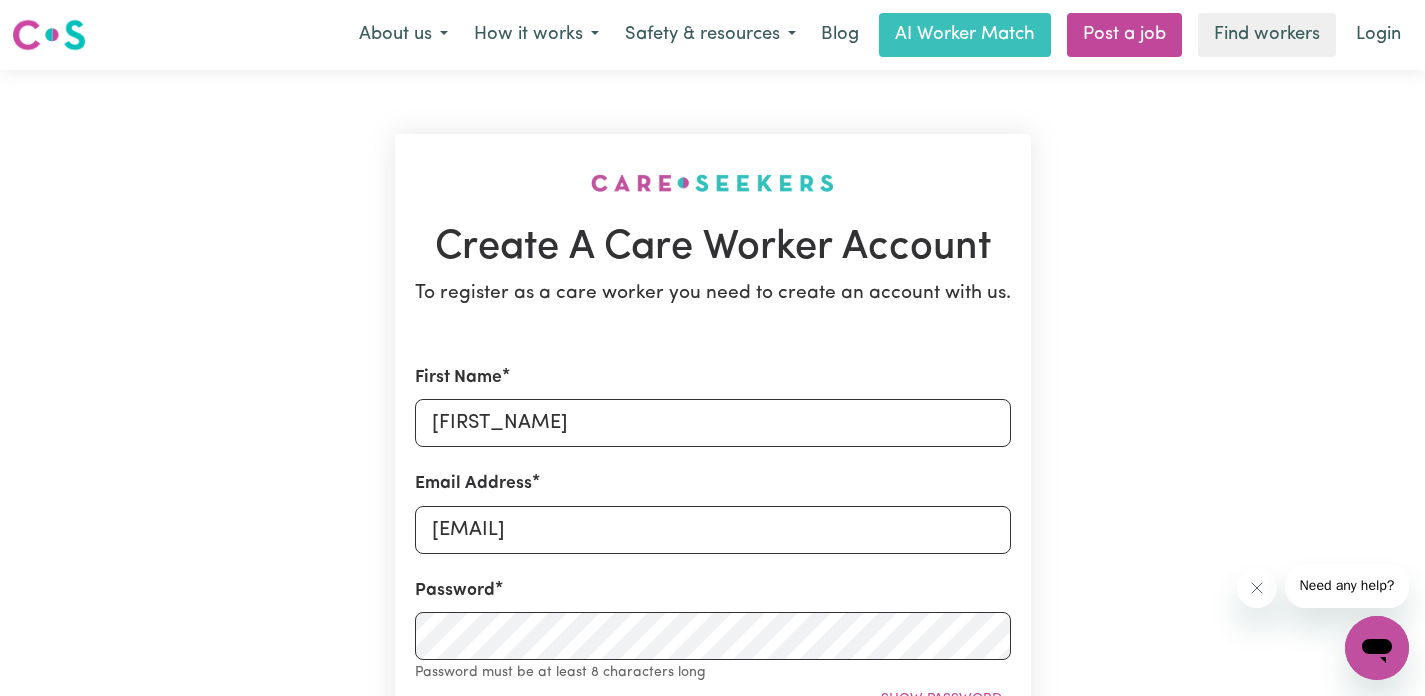 type on "[PHONE]" 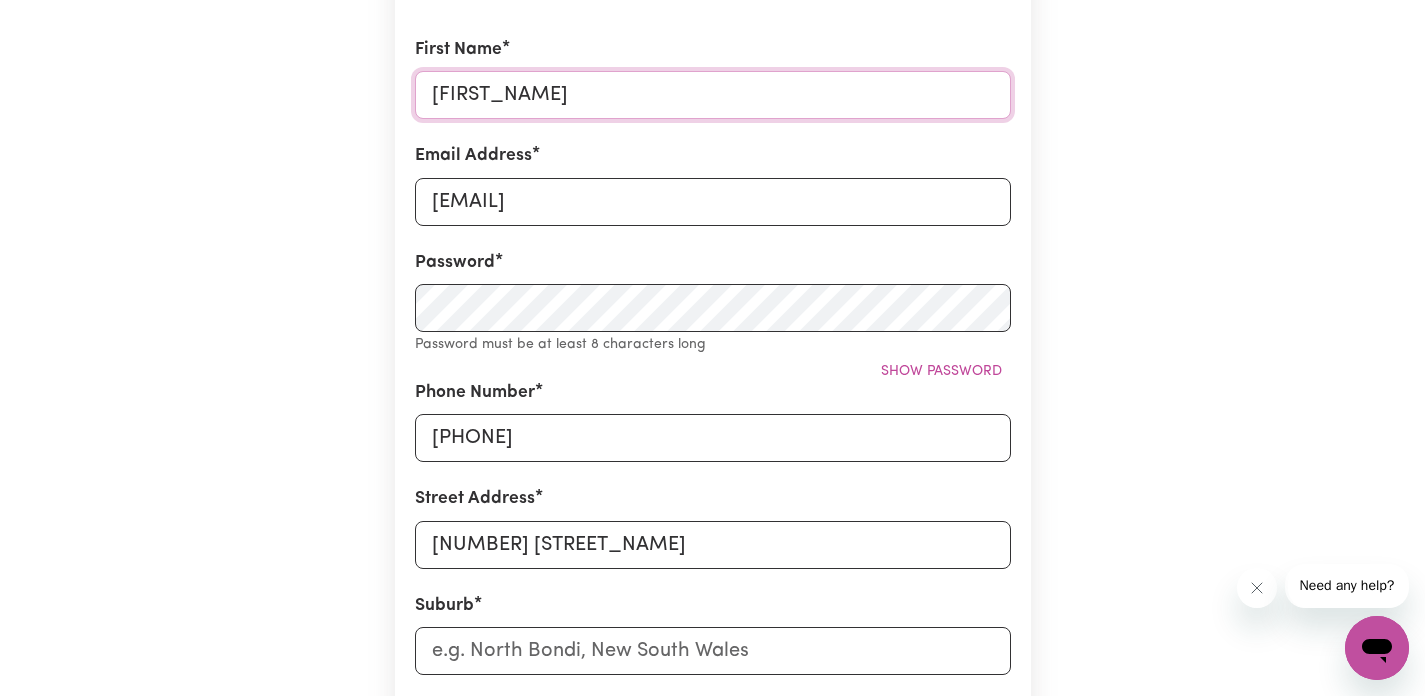 scroll, scrollTop: 329, scrollLeft: 0, axis: vertical 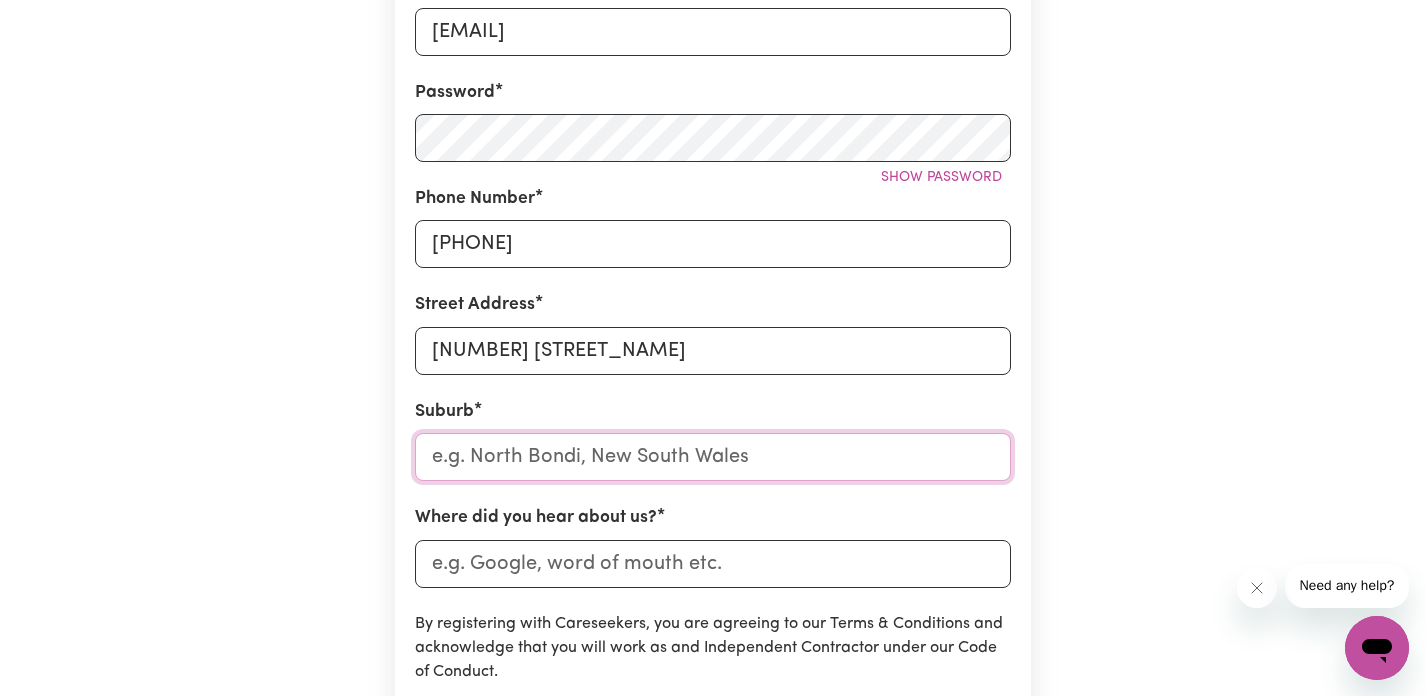 drag, startPoint x: 485, startPoint y: 464, endPoint x: 501, endPoint y: 464, distance: 16 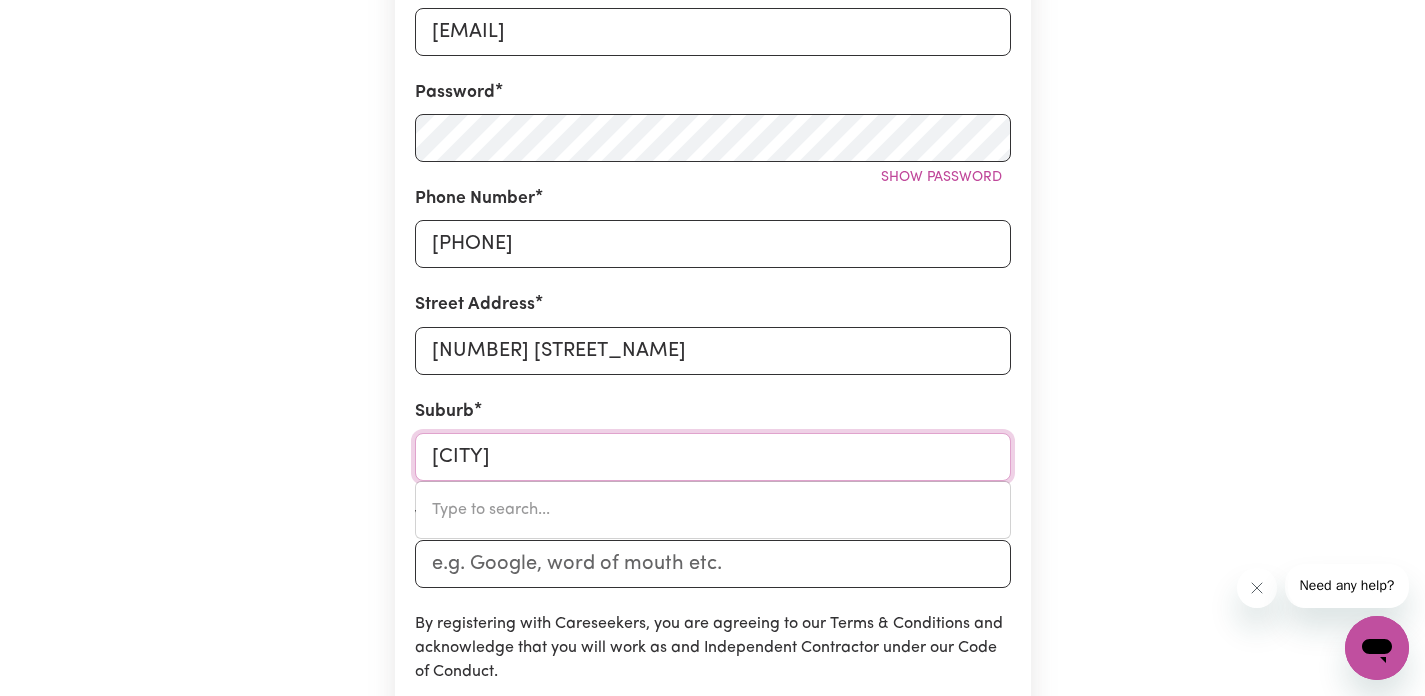 type on "[CITY]" 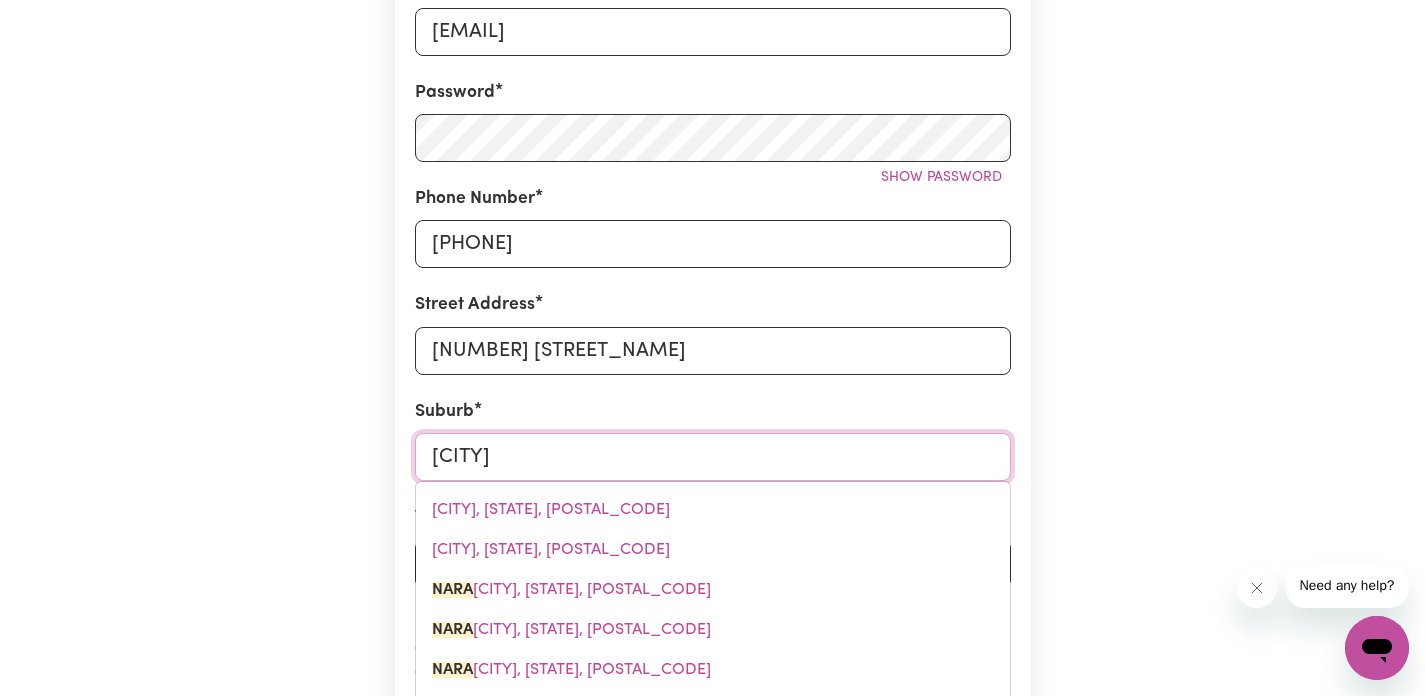 type on "Naran" 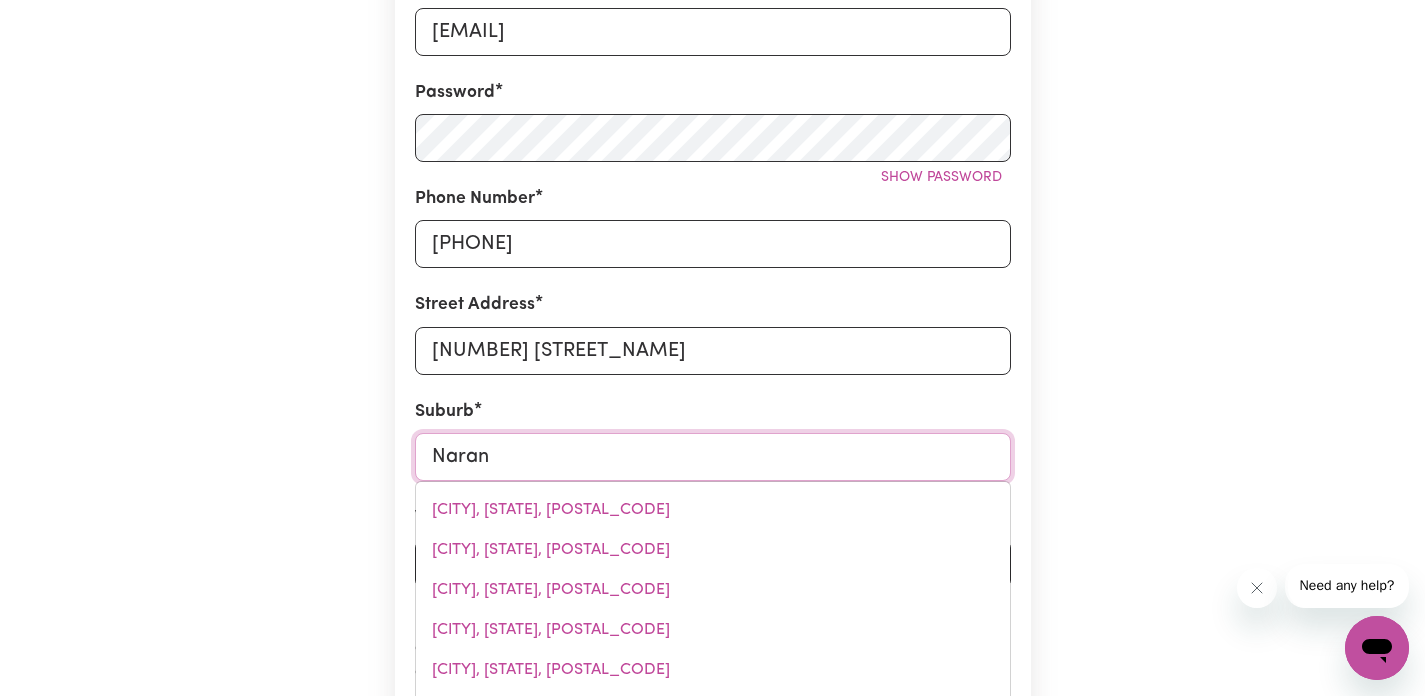 type on "[CITY], [STATE], [POSTAL_CODE]" 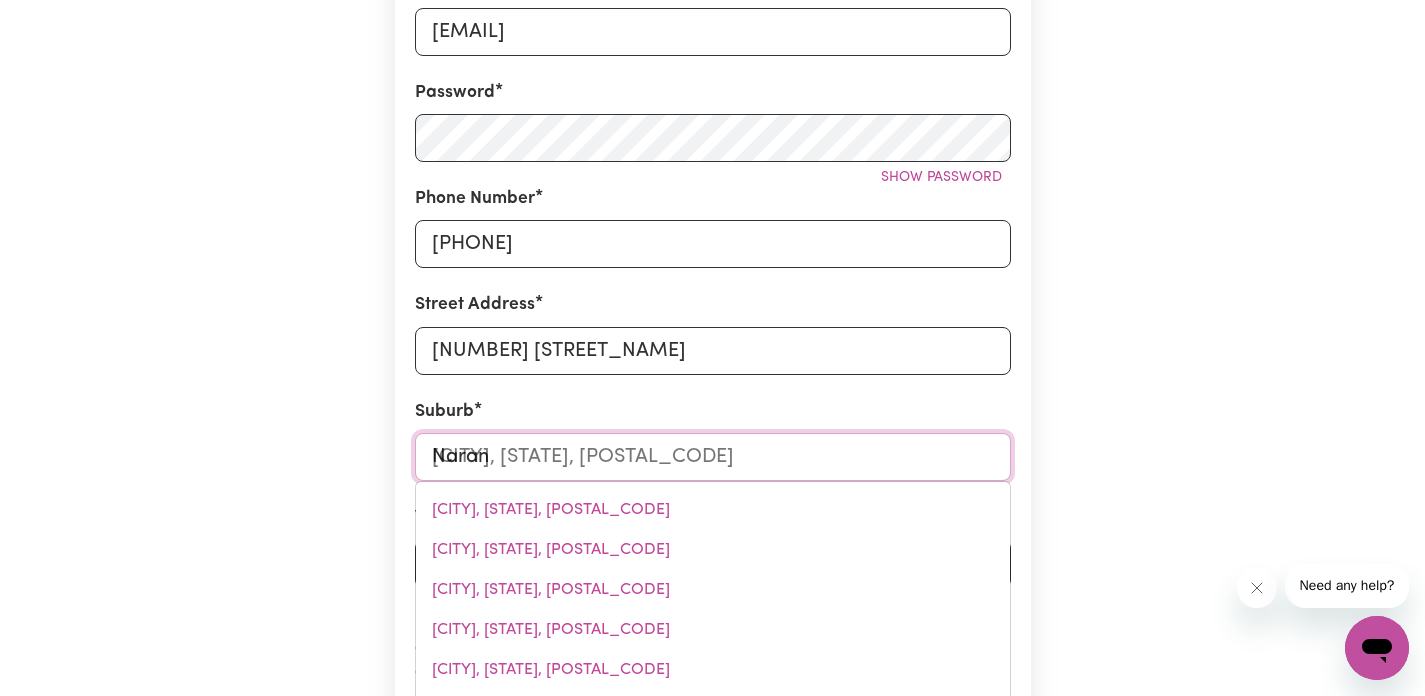 type on "Narang" 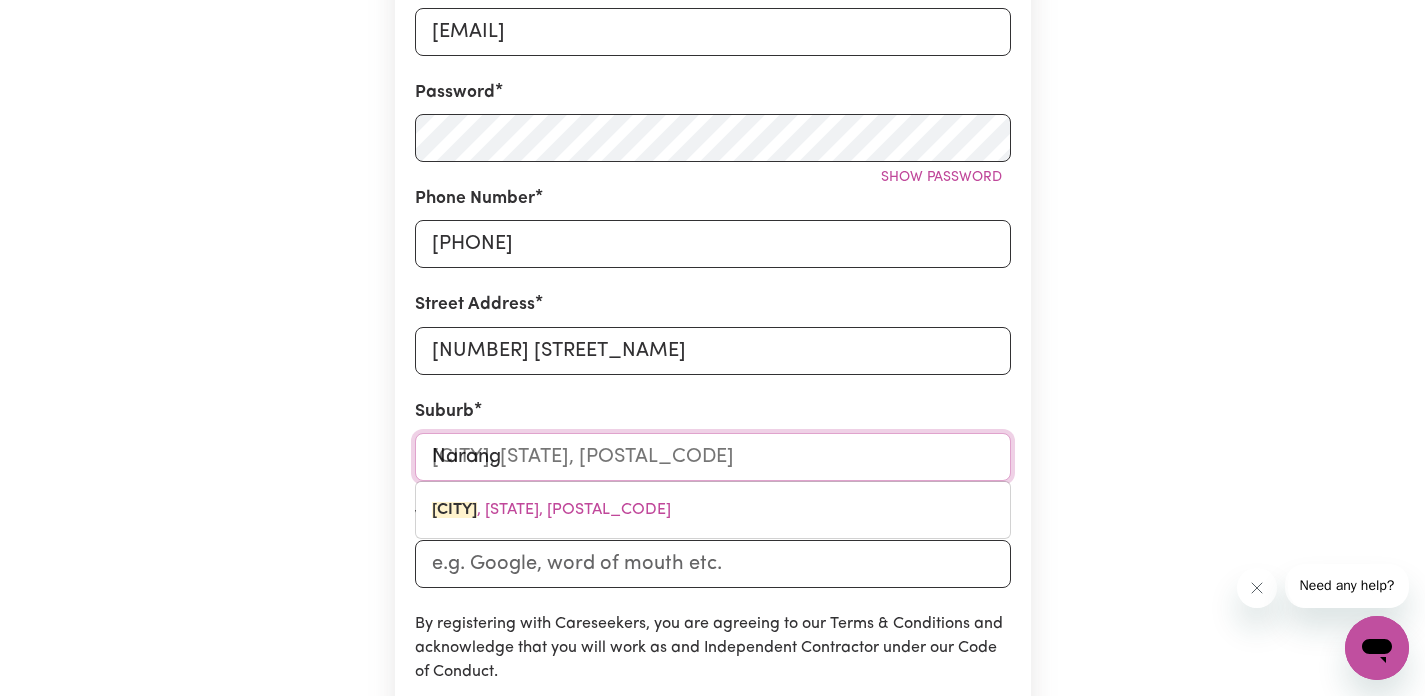 type on "[CITY]" 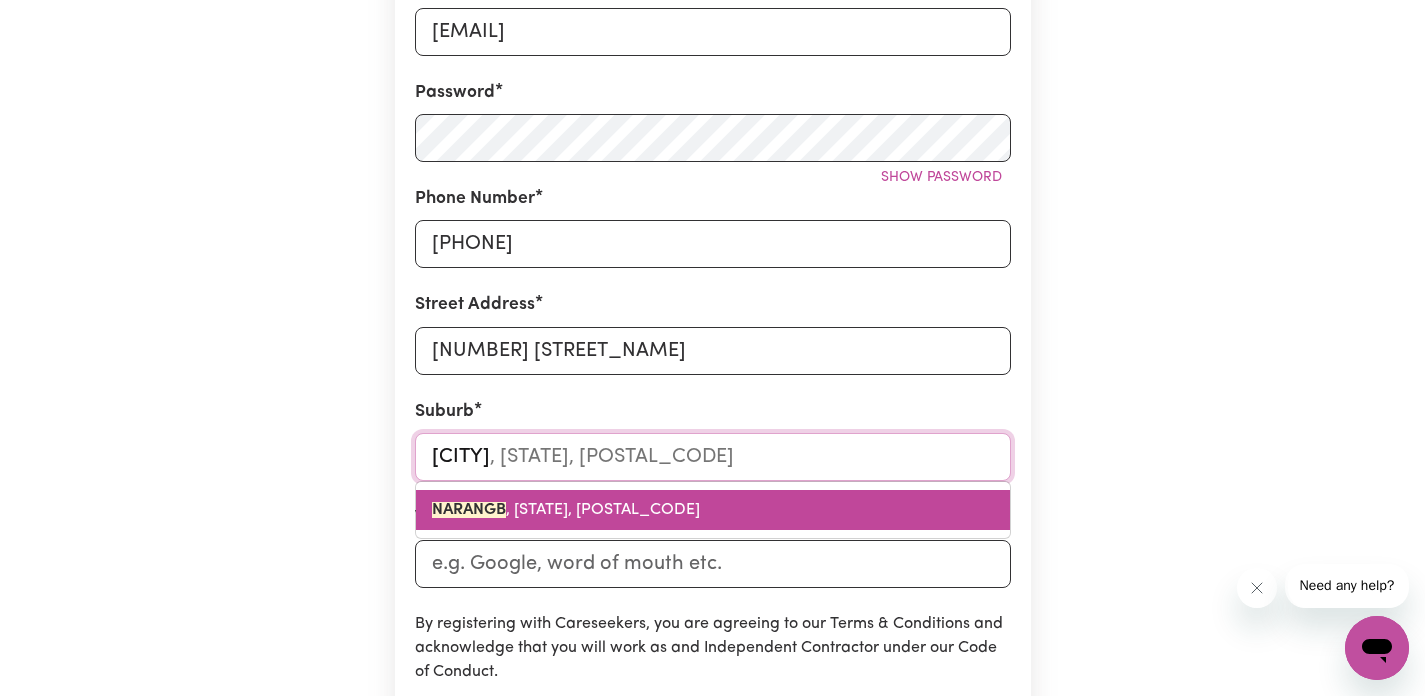 click on "[CITY], [STATE] [POSTAL_CODE]" at bounding box center (566, 510) 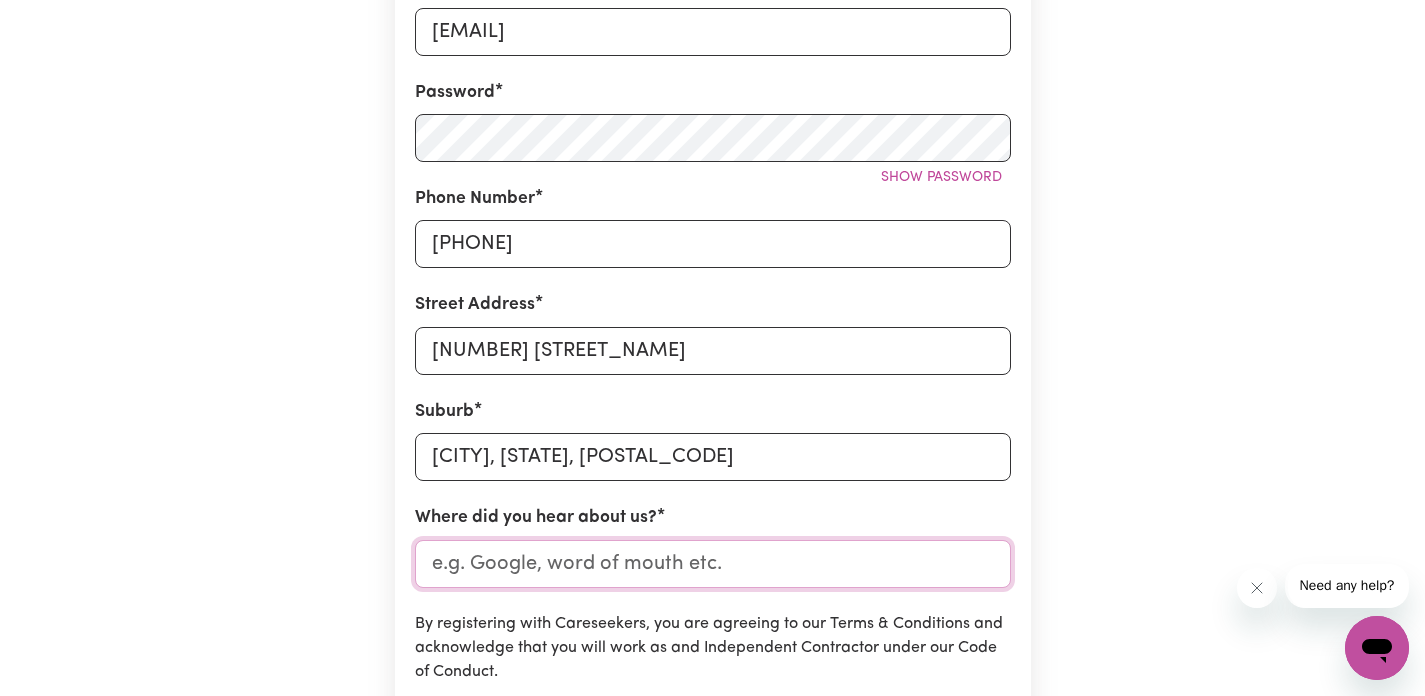 click on "Where did you hear about us?" at bounding box center [713, 564] 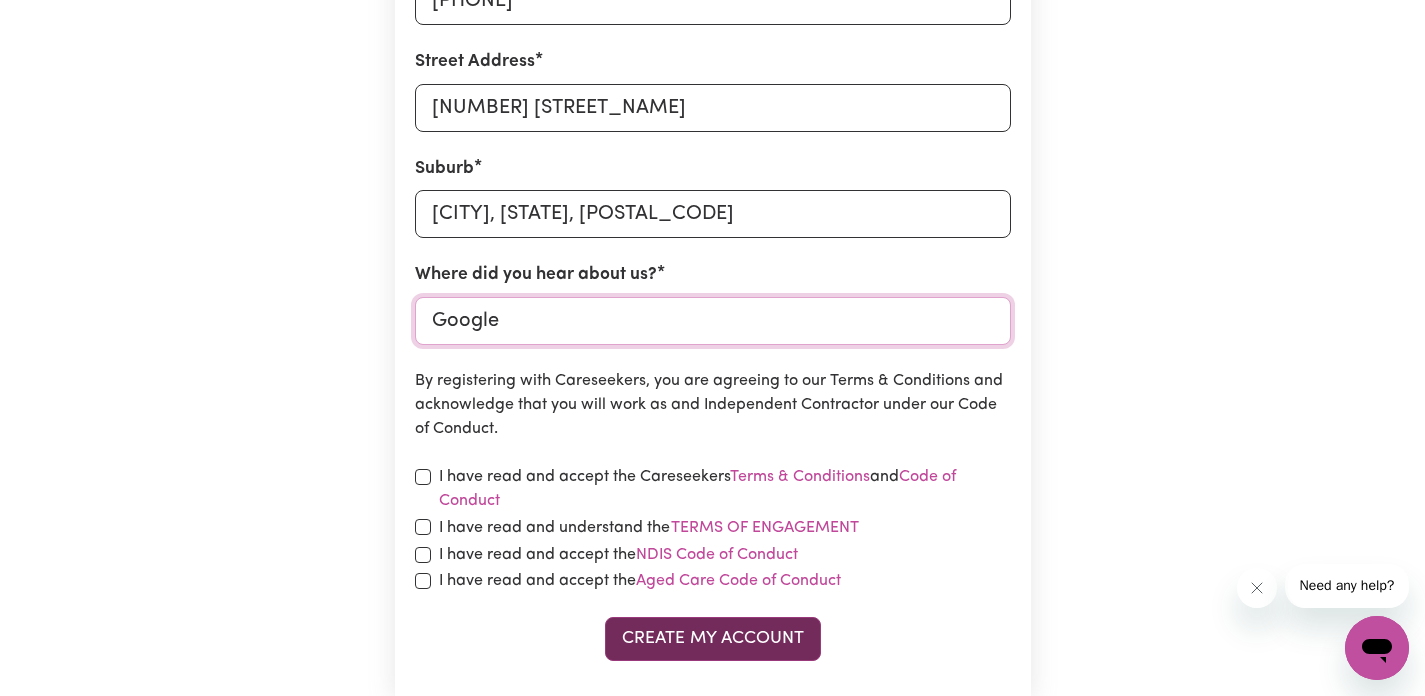 scroll, scrollTop: 861, scrollLeft: 0, axis: vertical 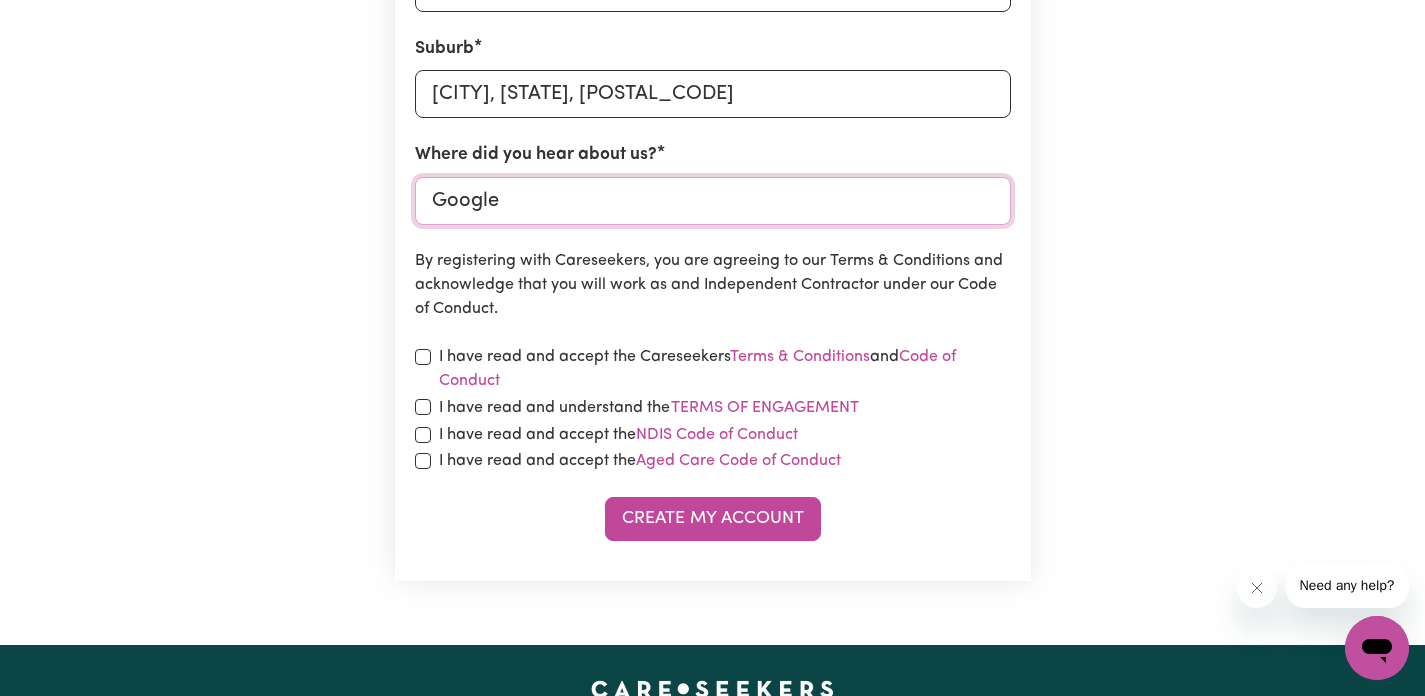 type on "Google" 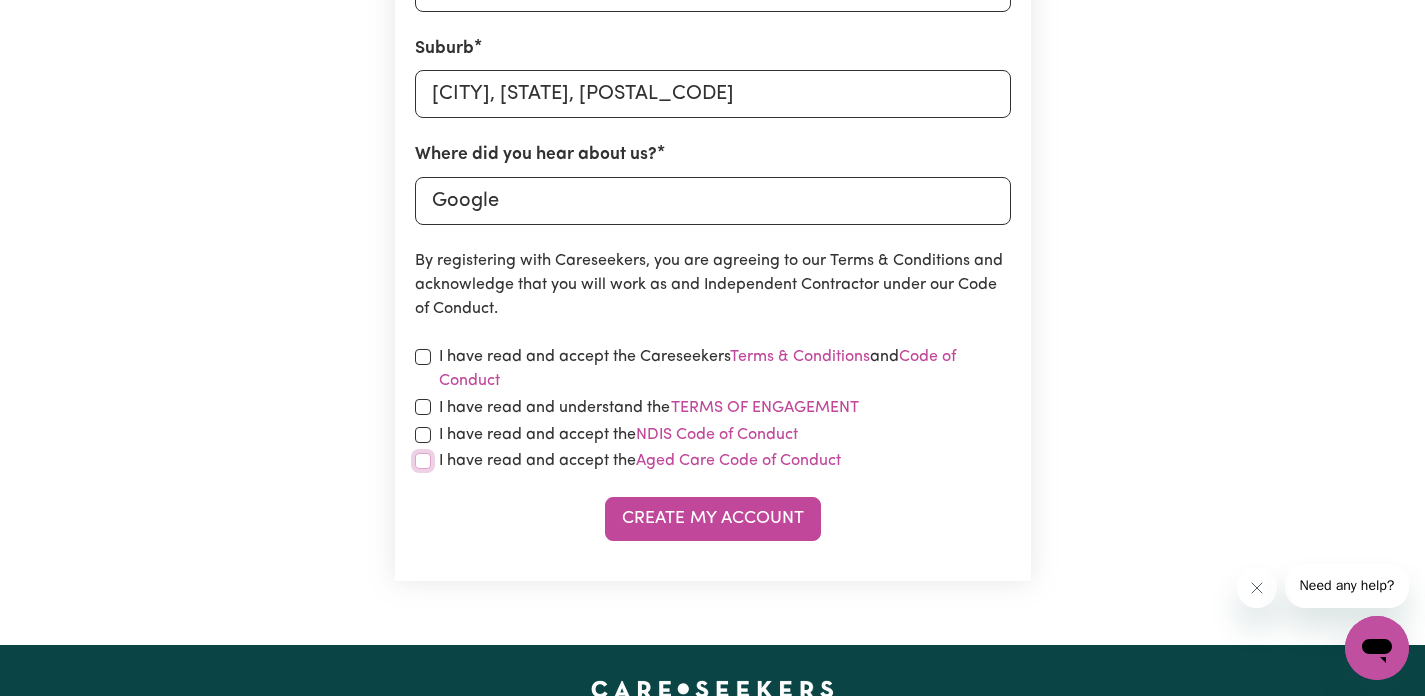 click at bounding box center [423, 461] 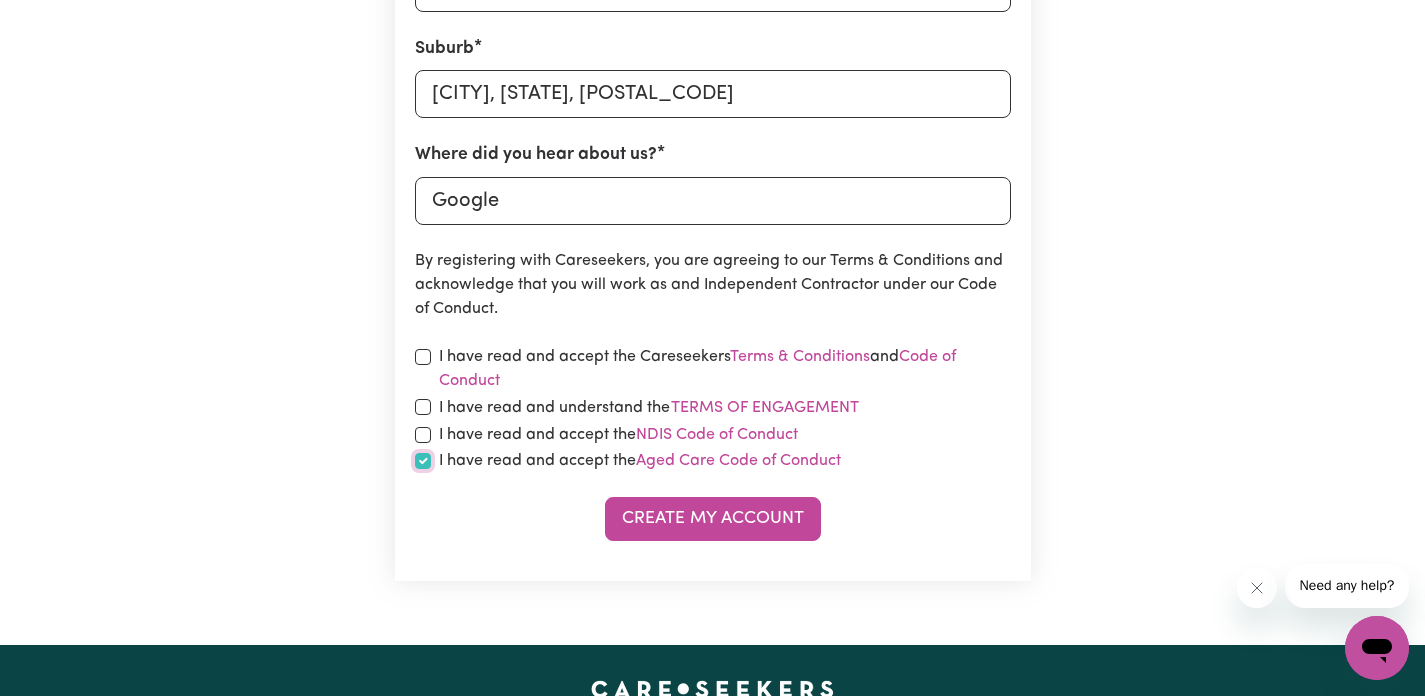 checkbox on "true" 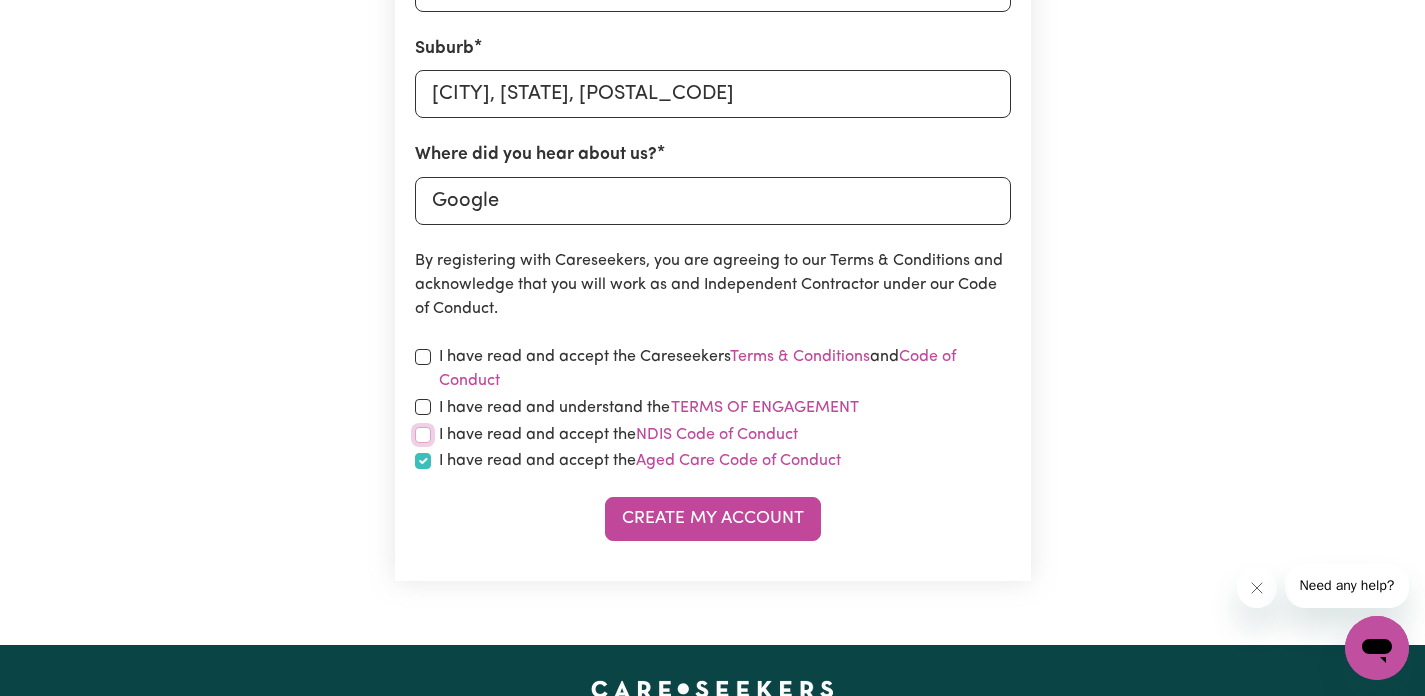 click at bounding box center (423, 435) 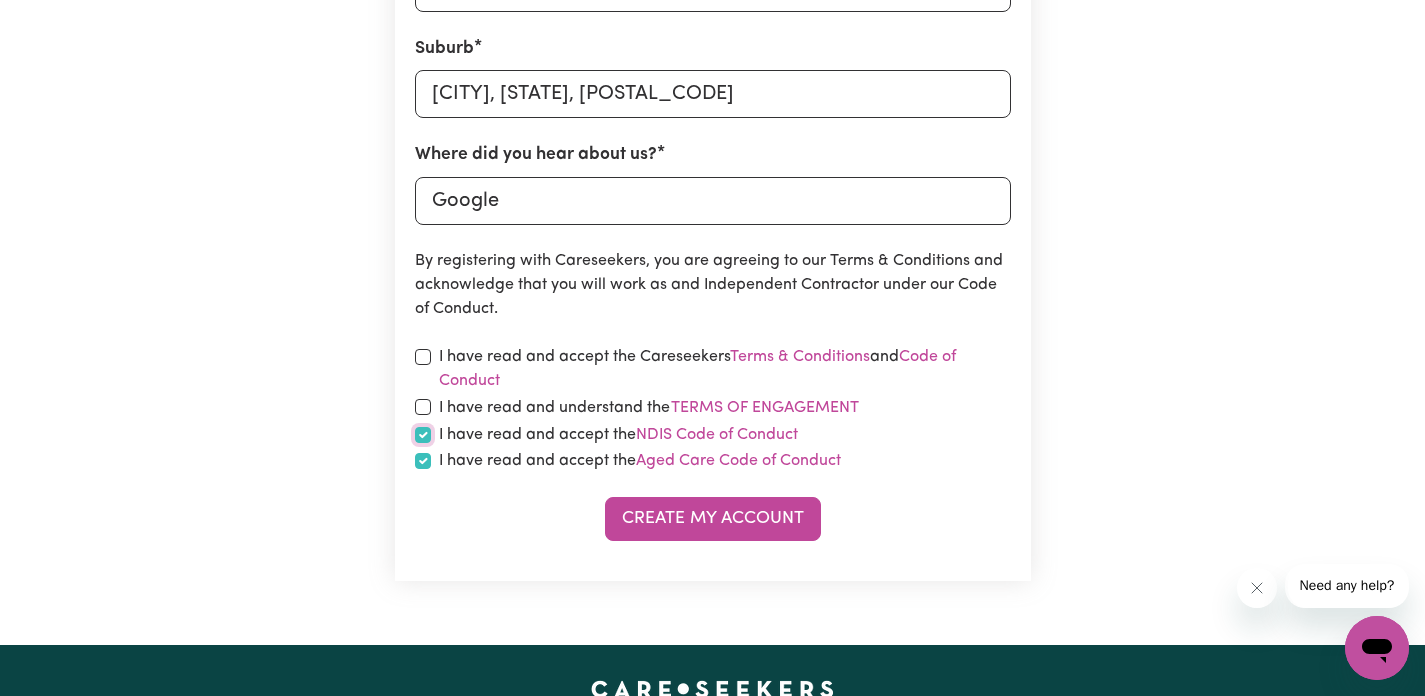checkbox on "true" 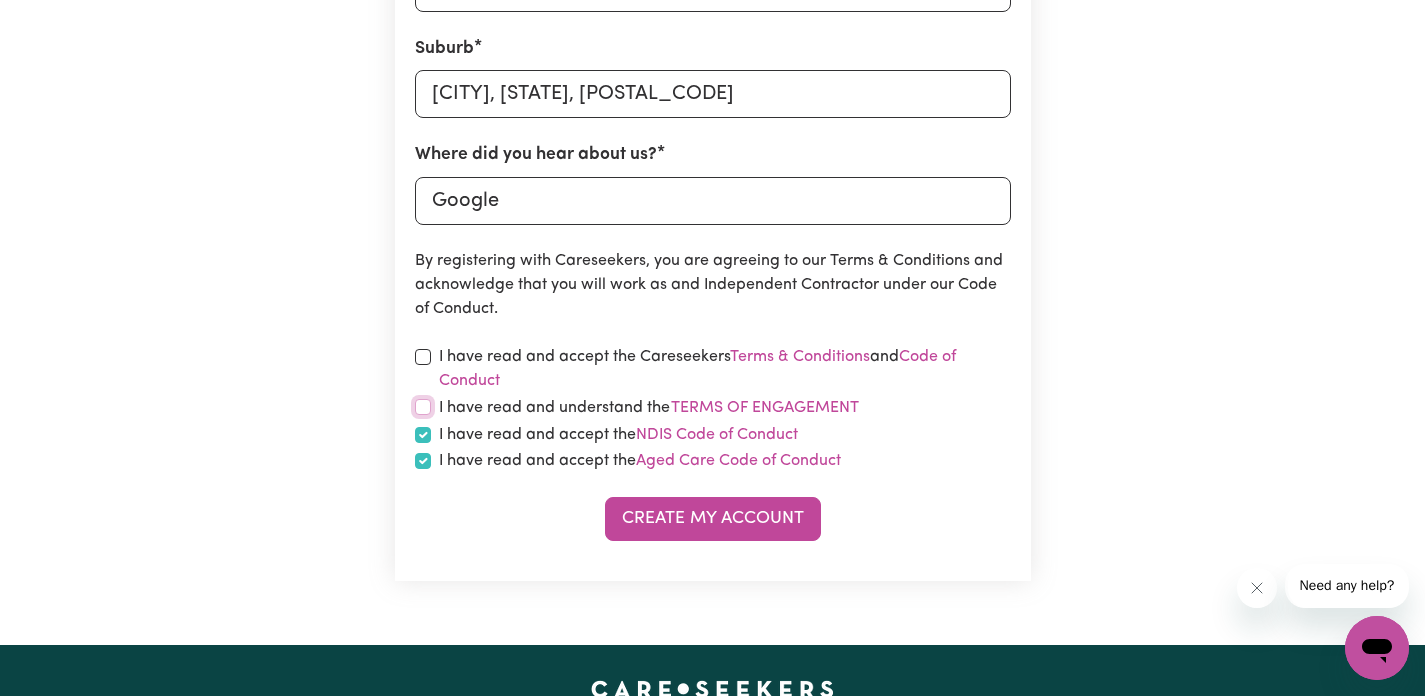 click at bounding box center [423, 407] 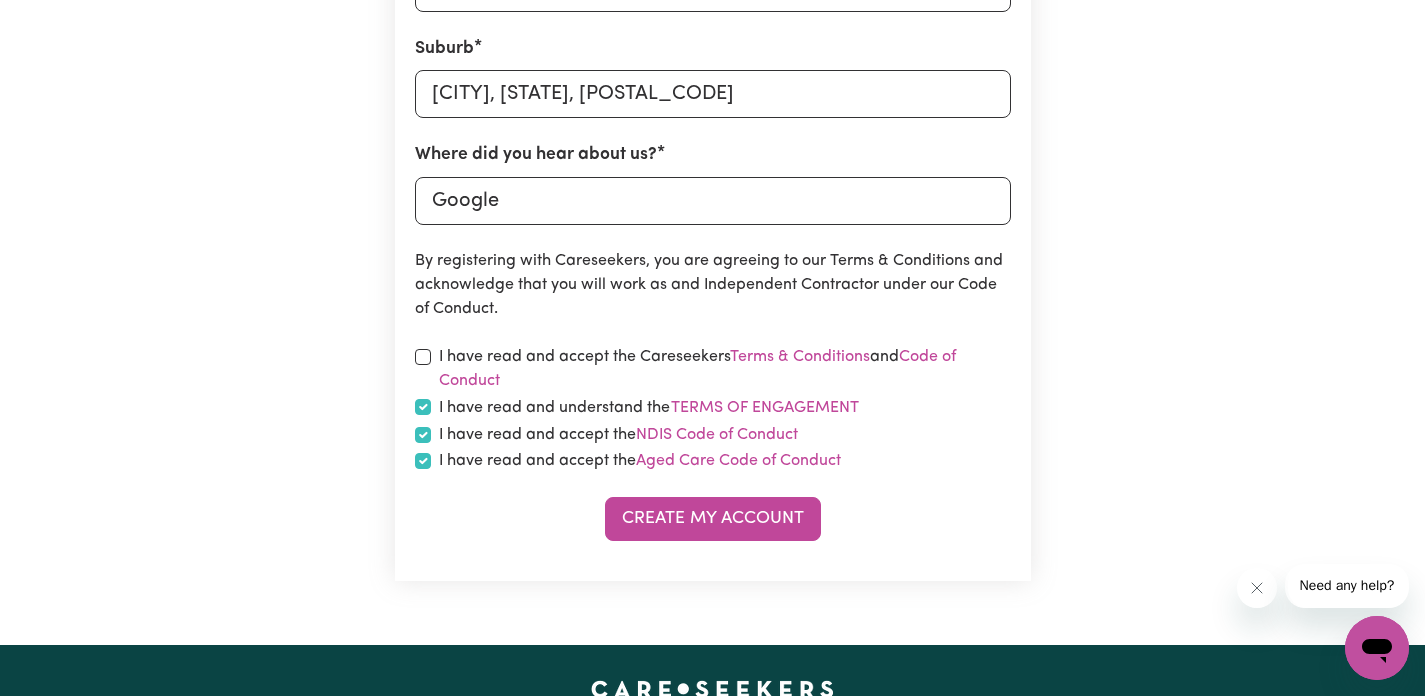 checkbox on "true" 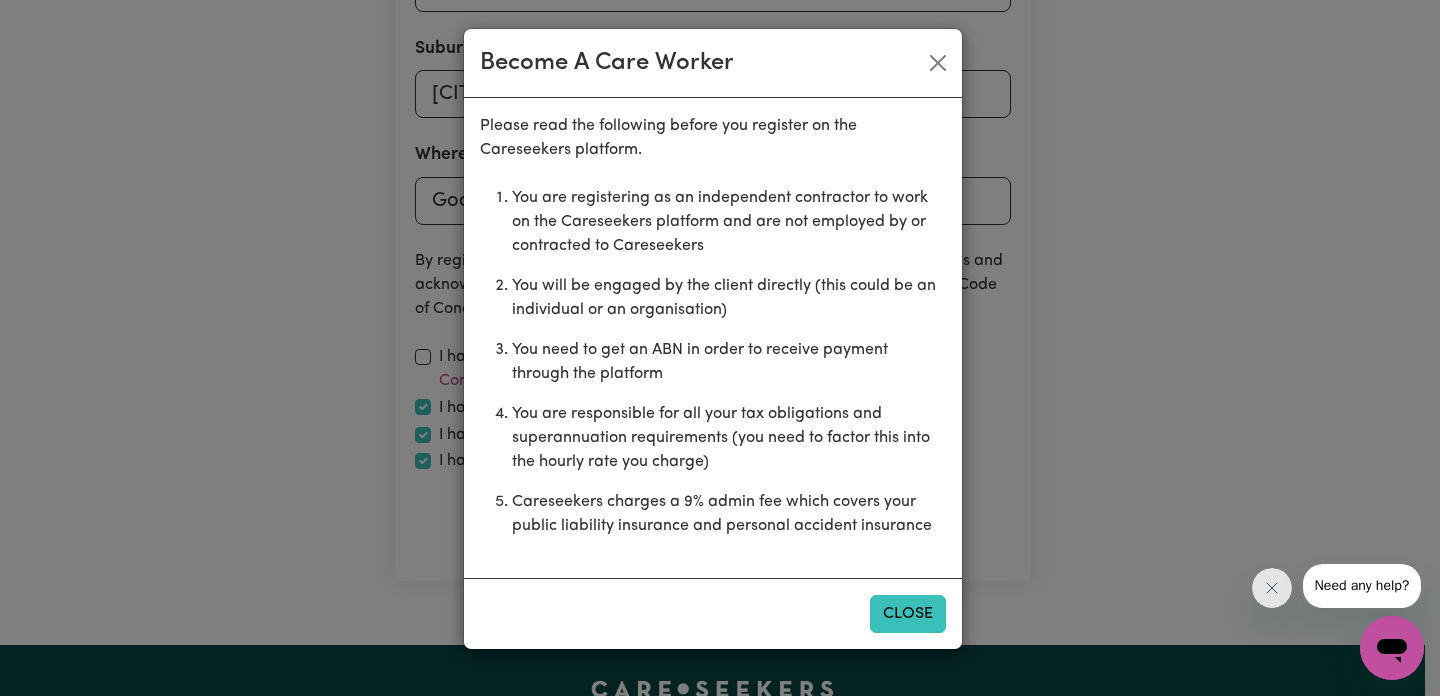 click on "Close" at bounding box center (908, 614) 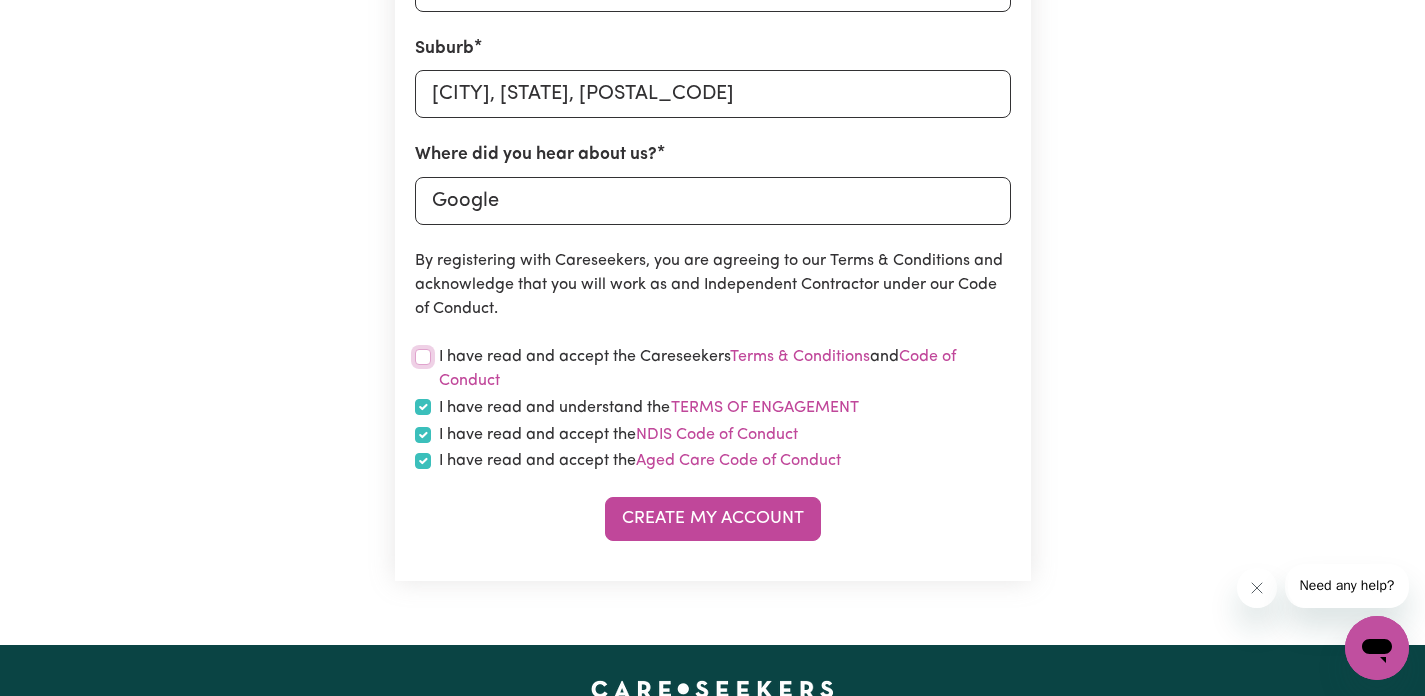 click at bounding box center (423, 357) 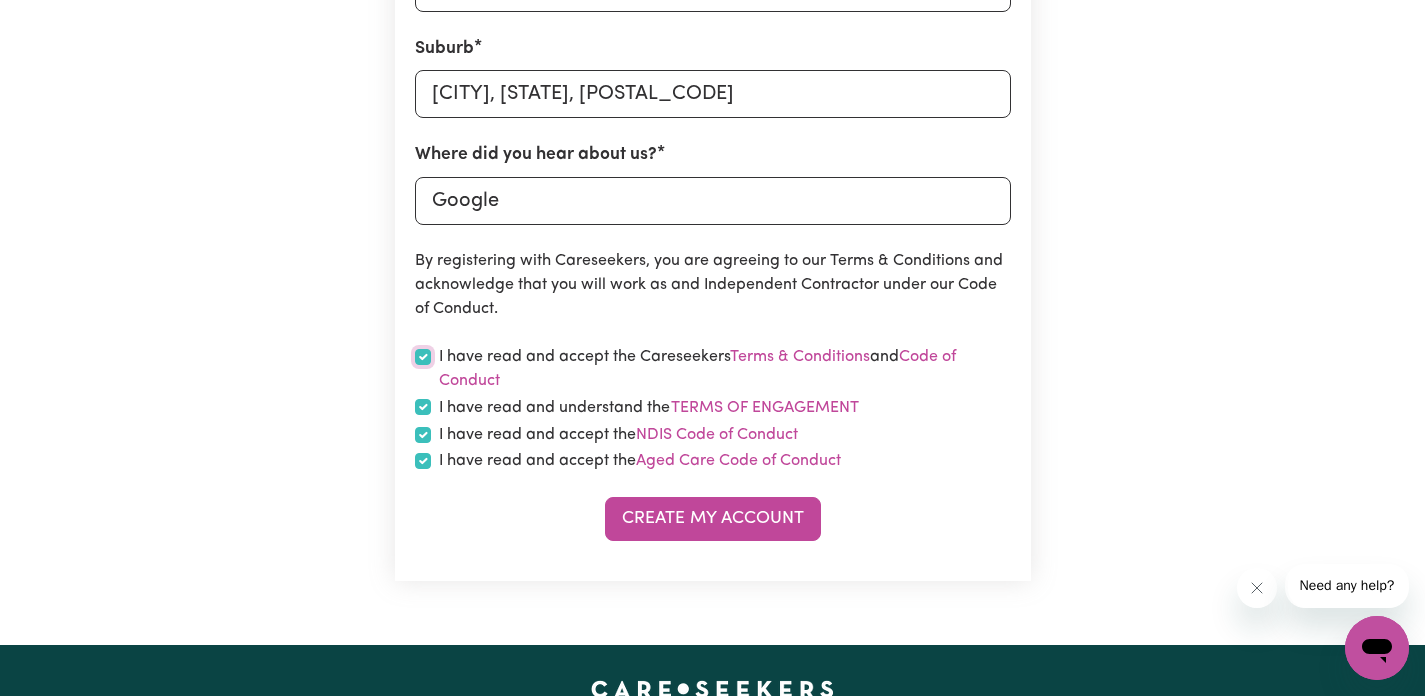 checkbox on "true" 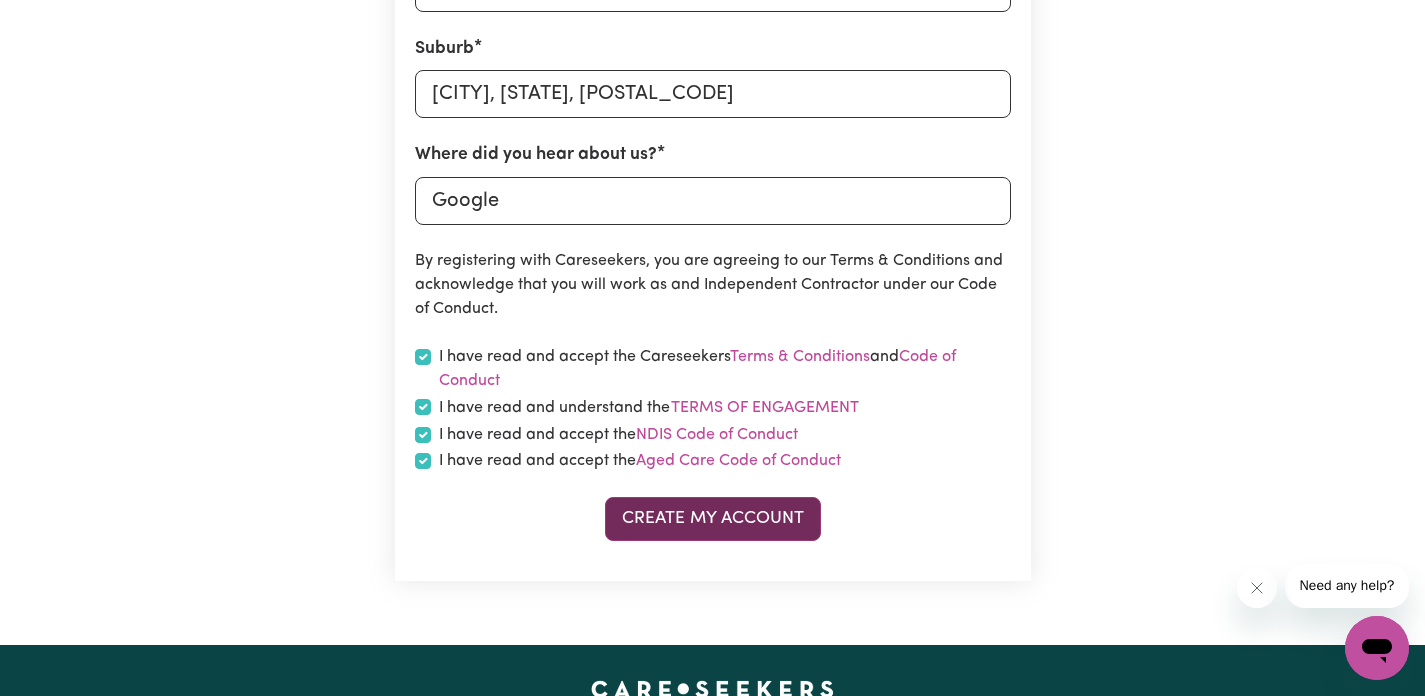 click on "Create My Account" at bounding box center [713, 519] 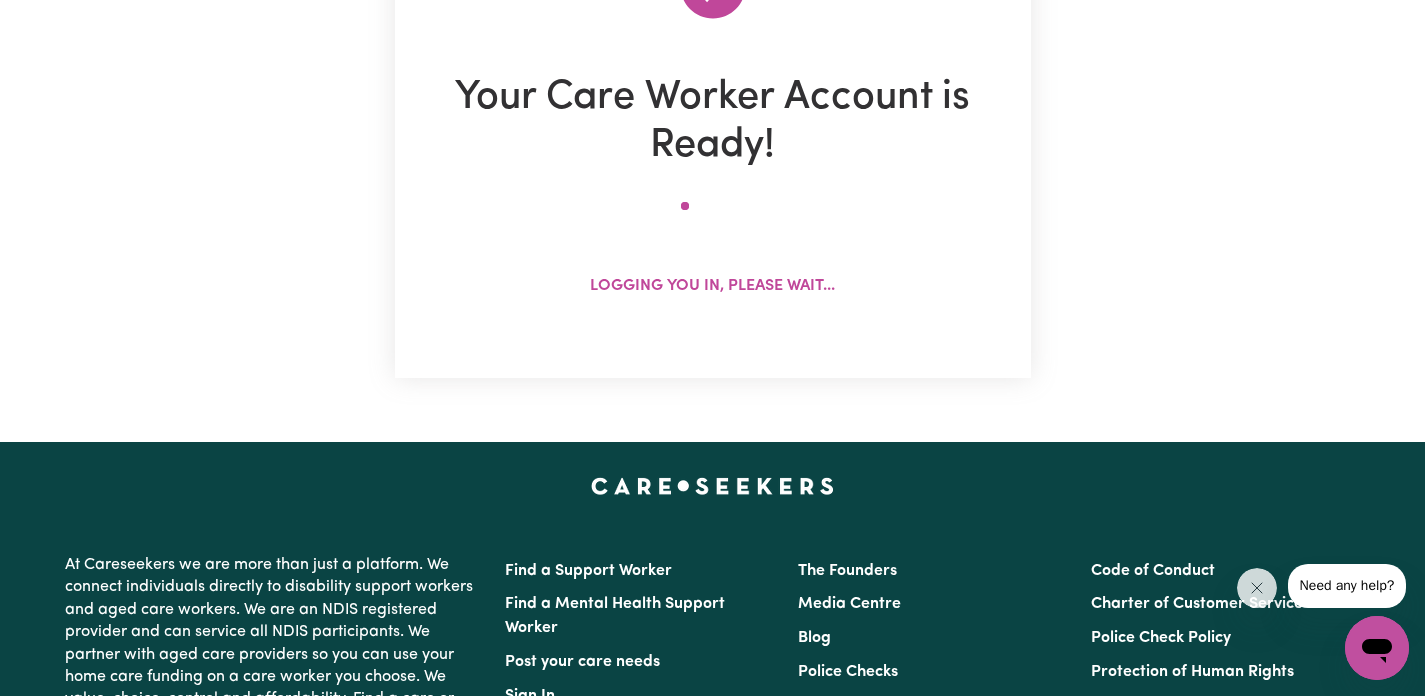scroll, scrollTop: 0, scrollLeft: 0, axis: both 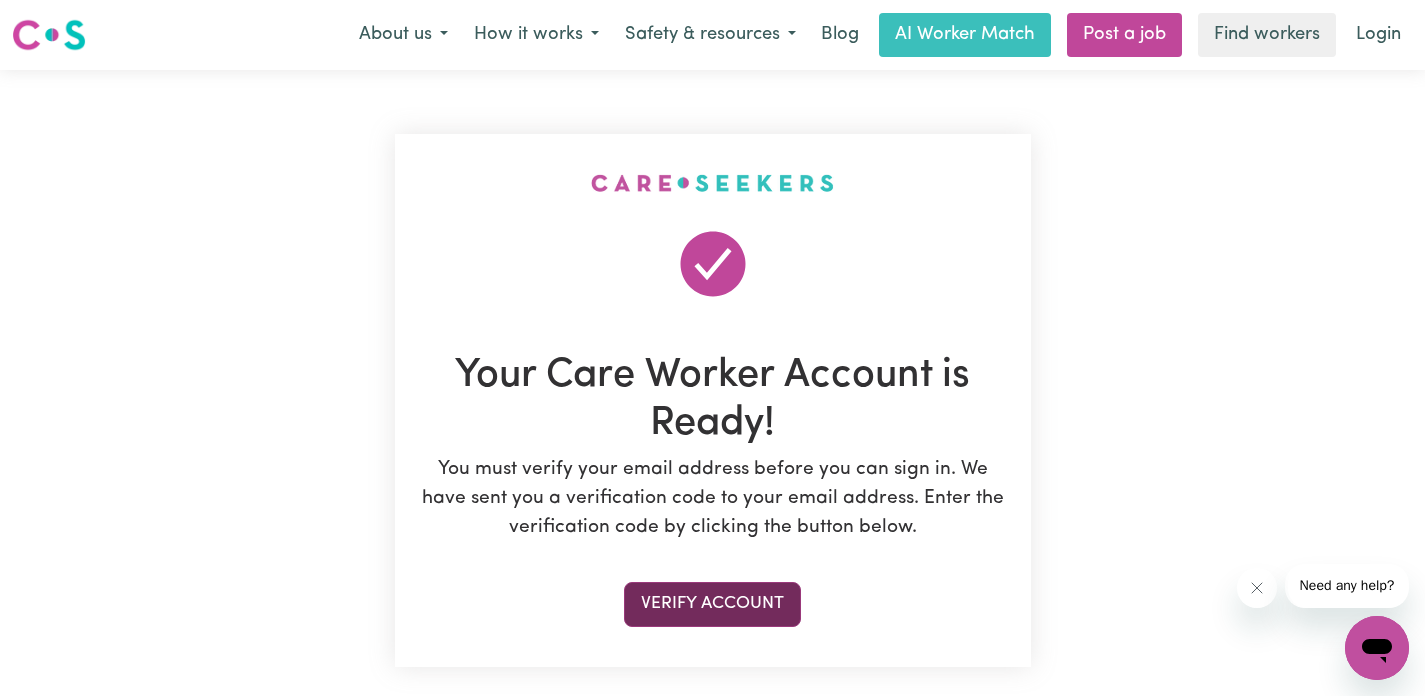 click on "Verify Account" at bounding box center [712, 604] 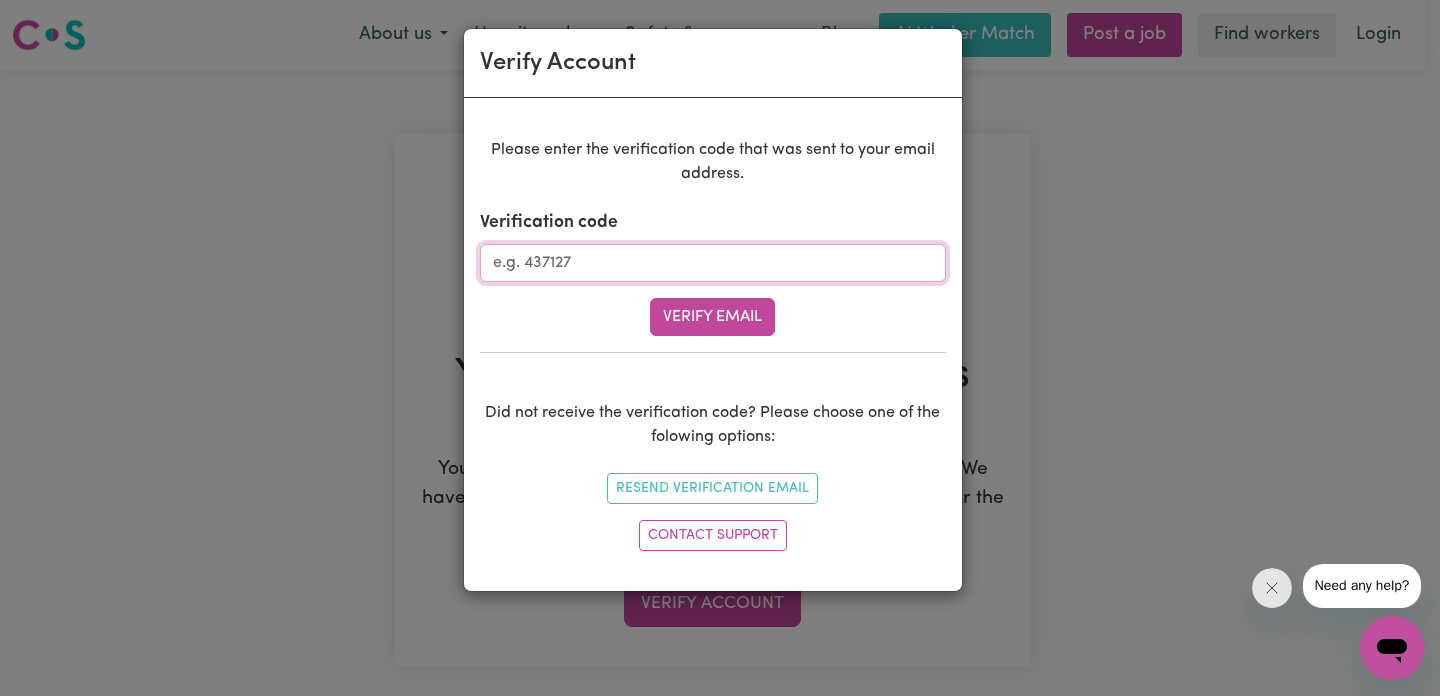 click on "Verification code" at bounding box center (713, 263) 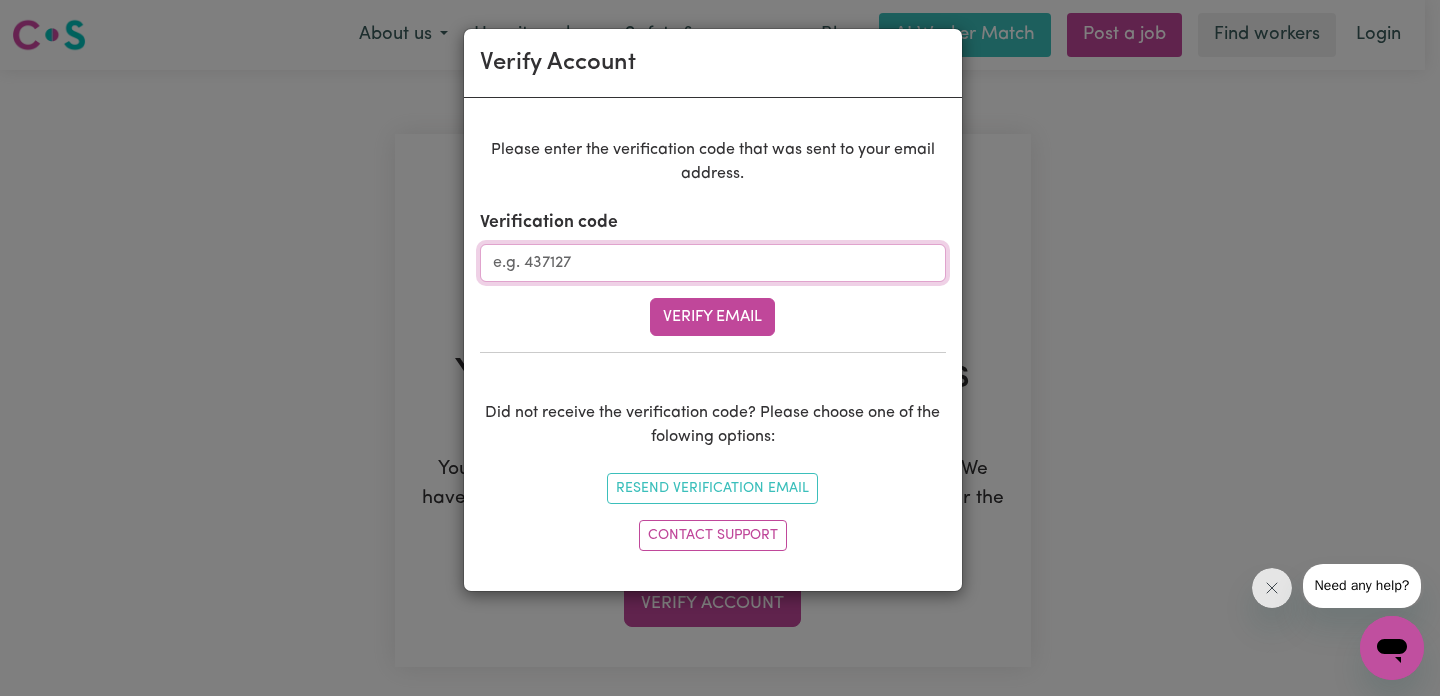 paste on "[NUMBER]" 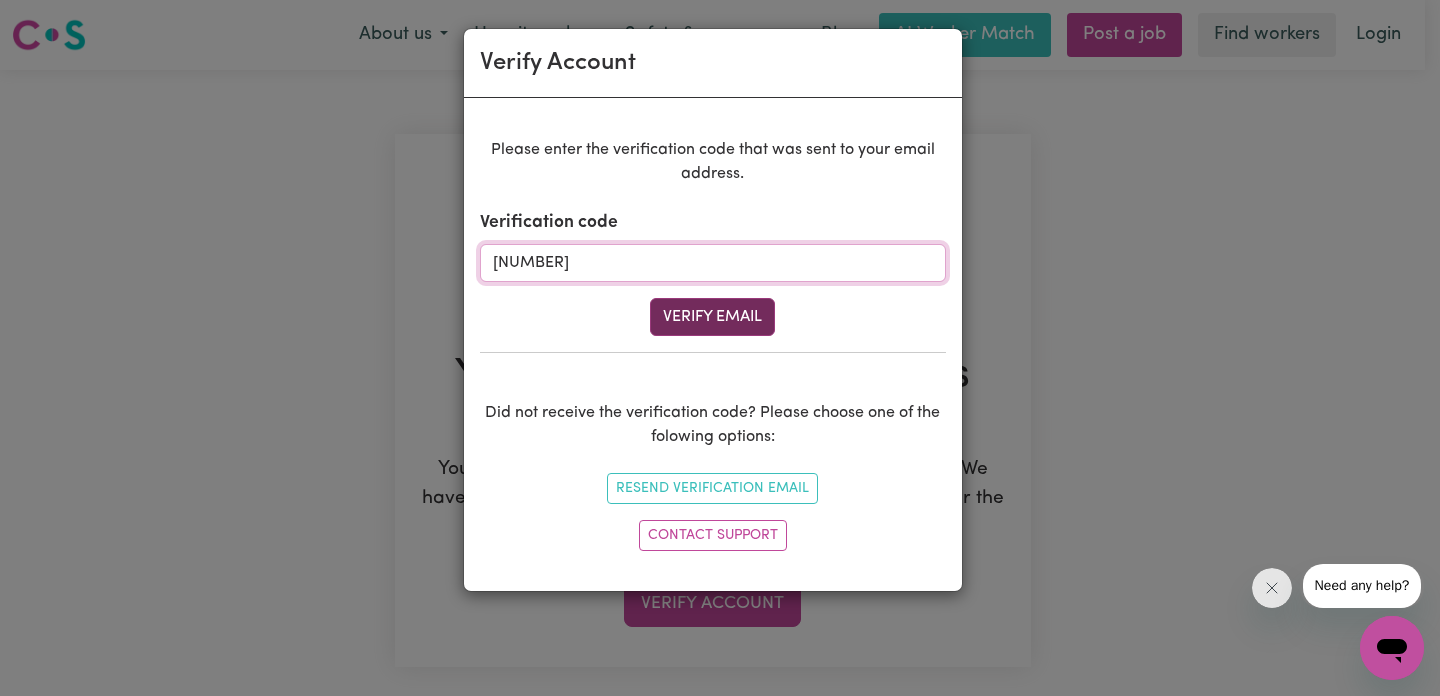 type on "[NUMBER]" 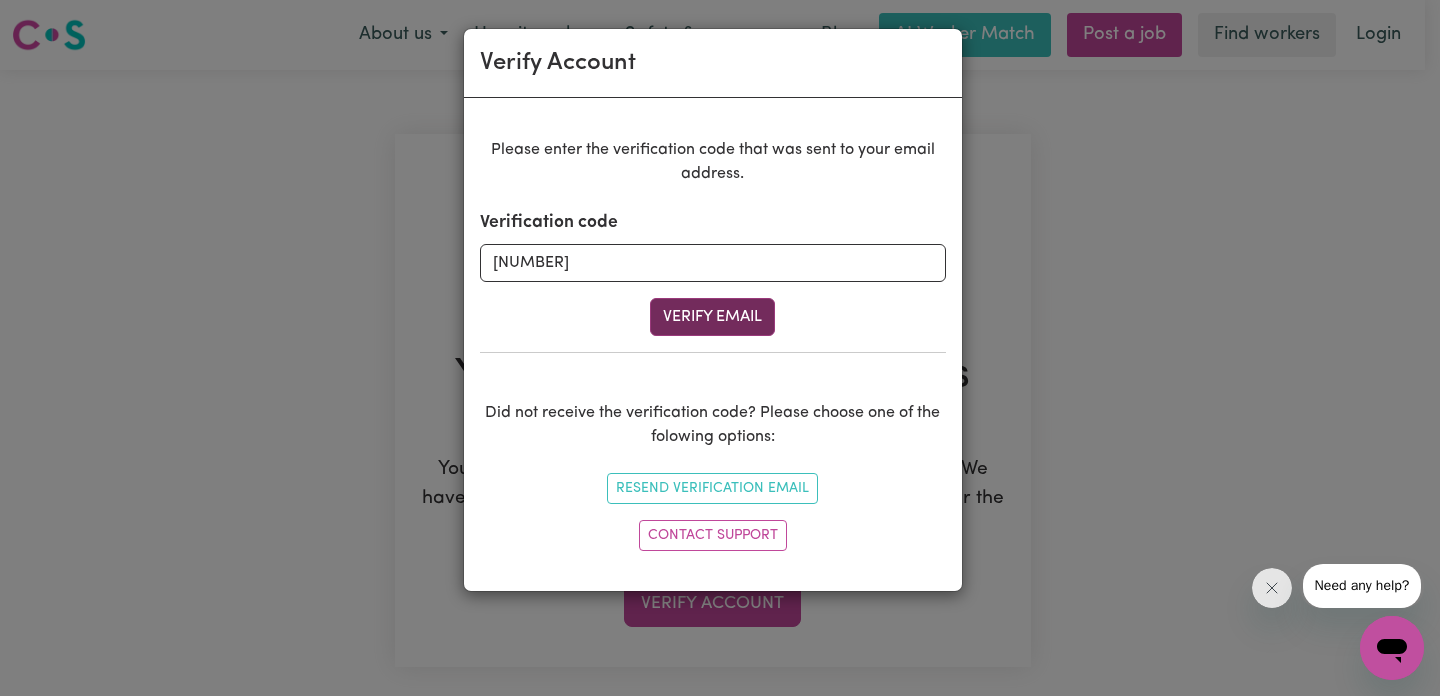click on "Verify Email" at bounding box center [712, 317] 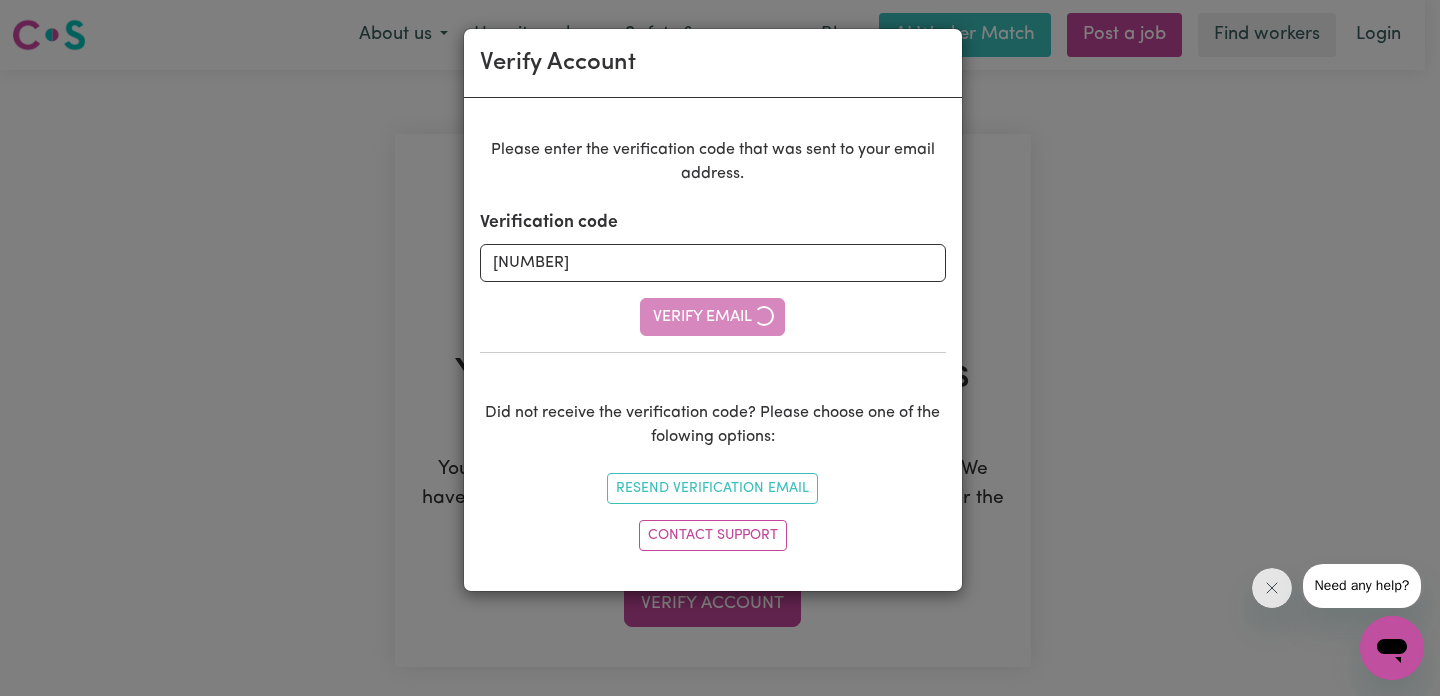 type 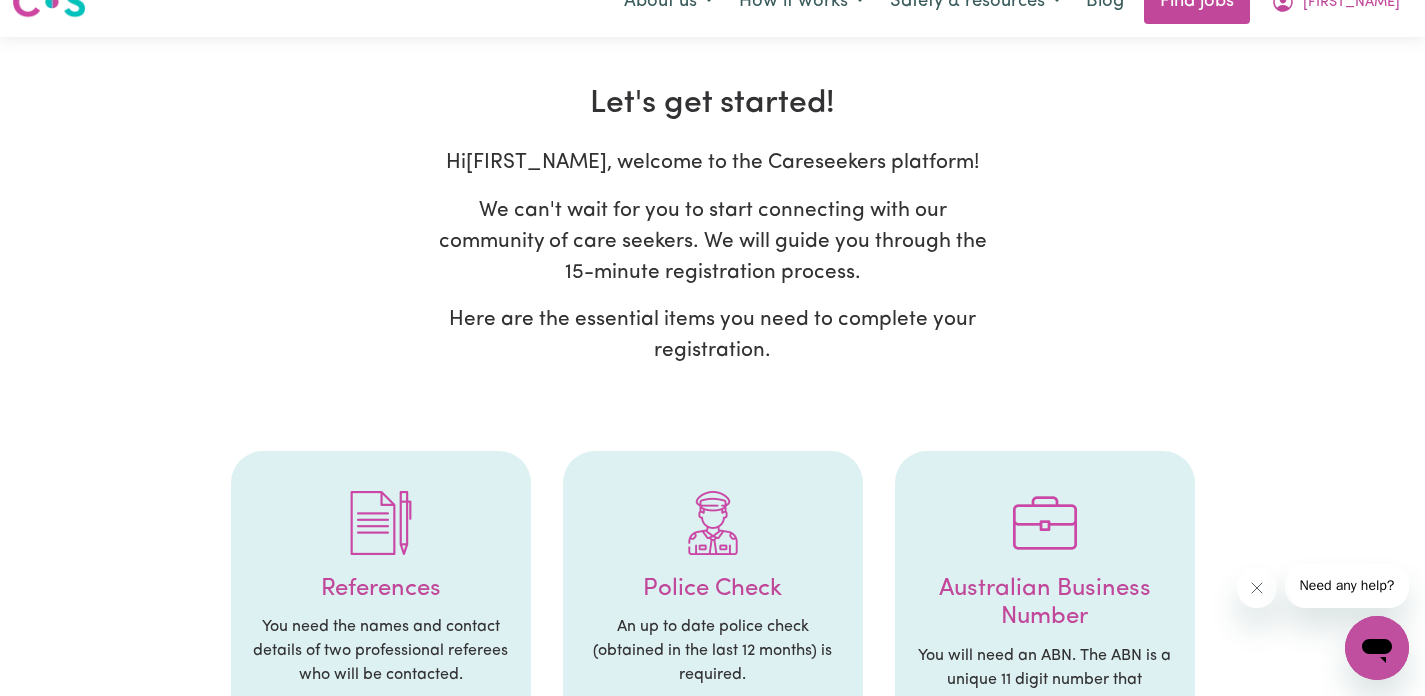 scroll, scrollTop: 0, scrollLeft: 0, axis: both 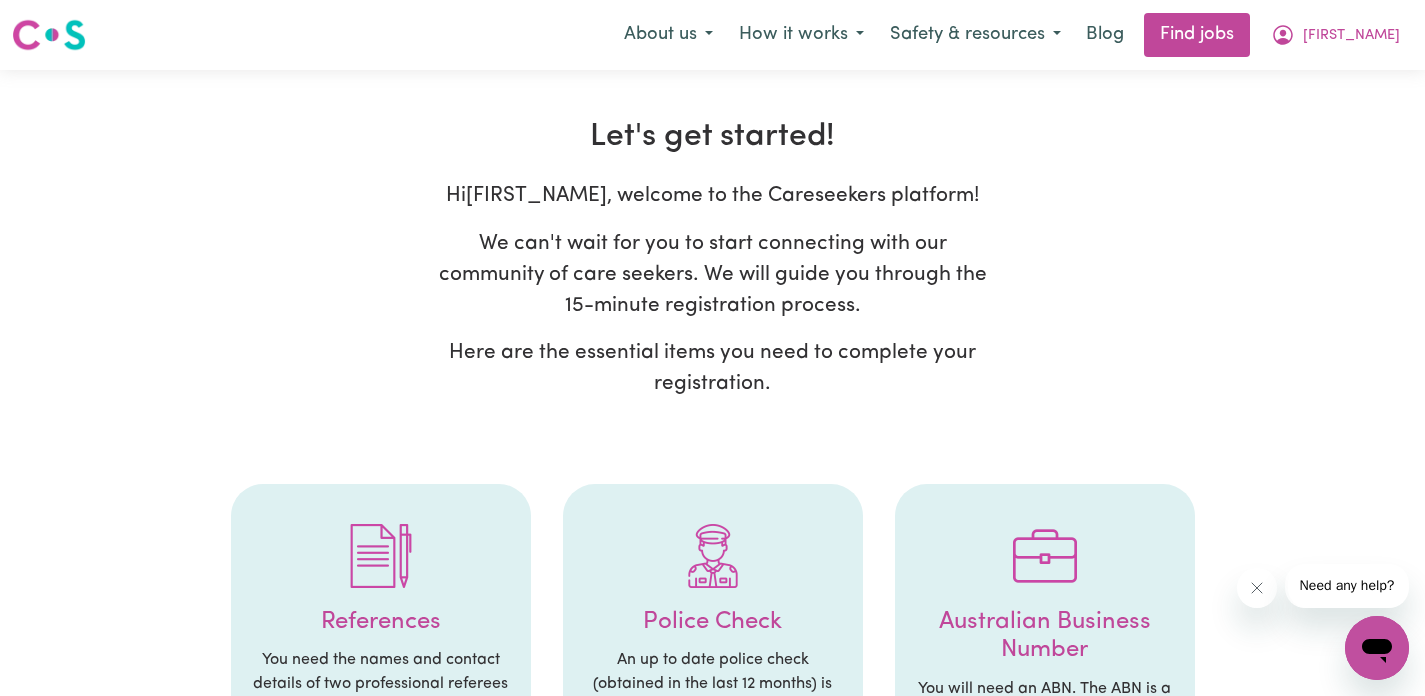 click at bounding box center [381, 556] 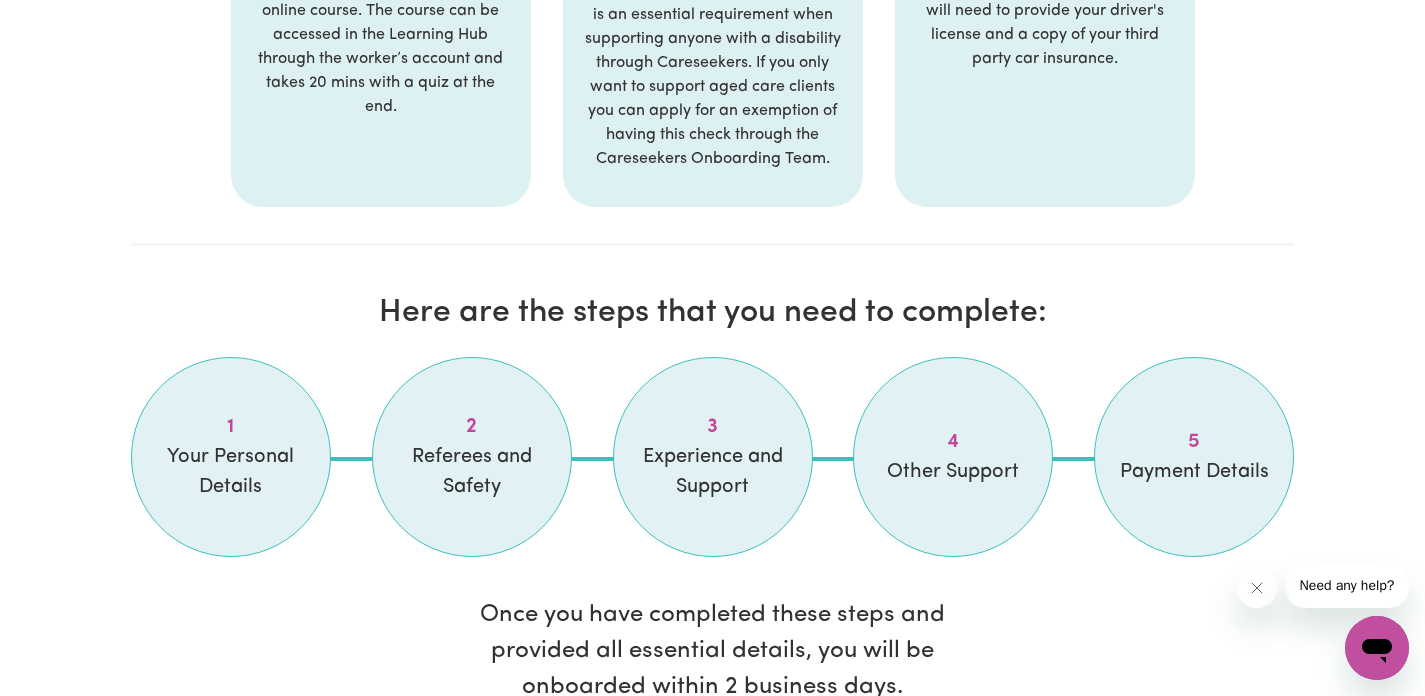 scroll, scrollTop: 1477, scrollLeft: 0, axis: vertical 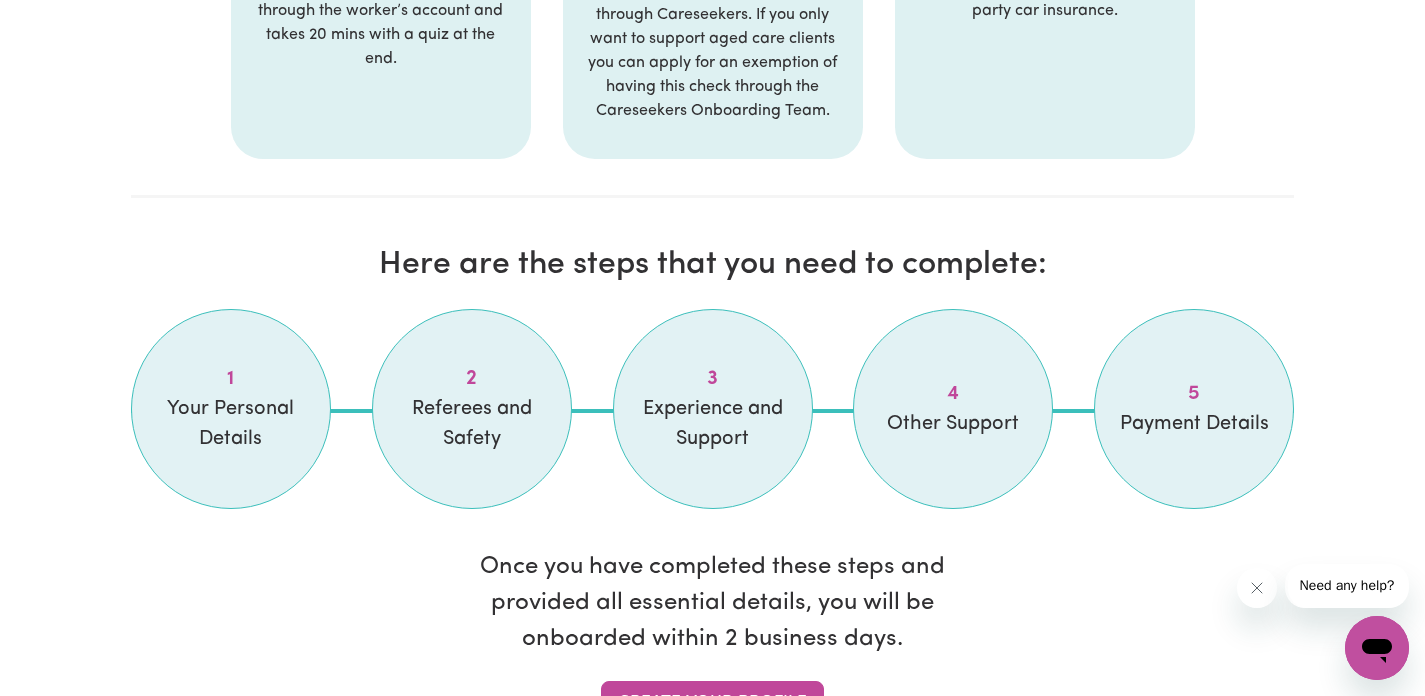 click on "Your Personal Details" at bounding box center (231, 424) 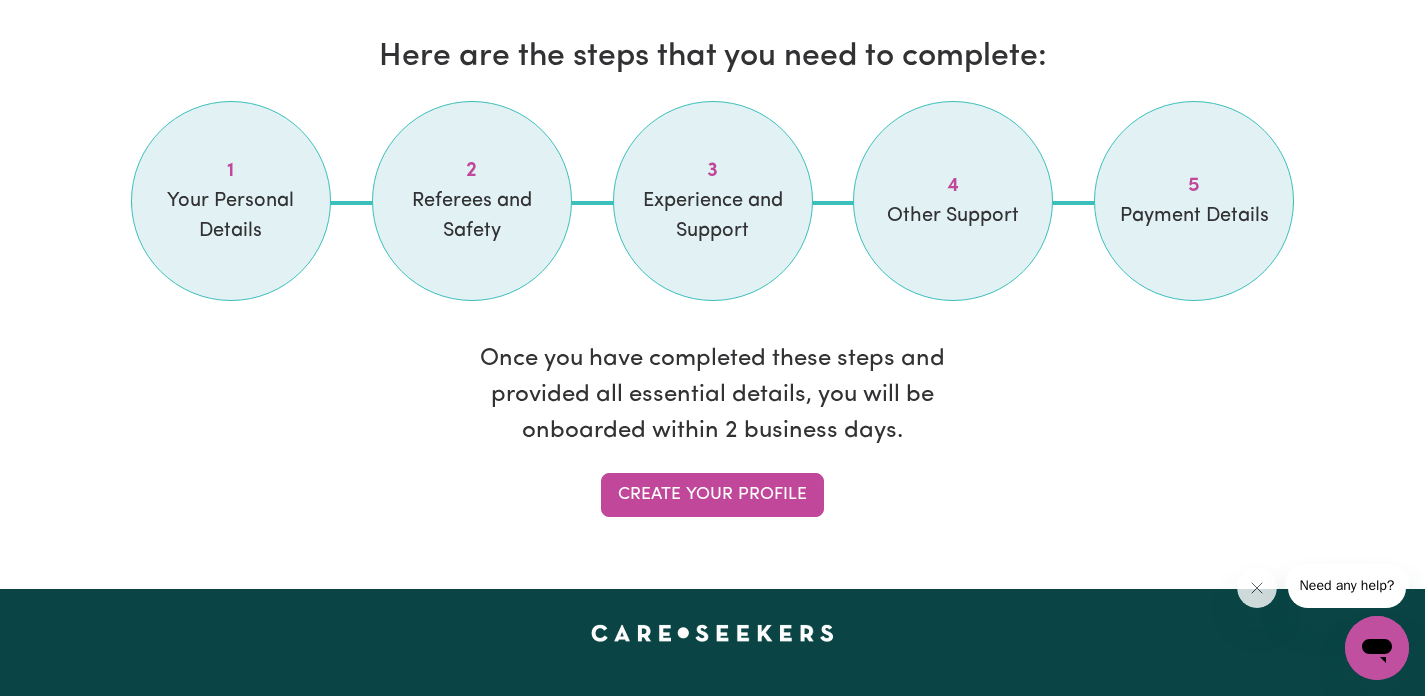 scroll, scrollTop: 1859, scrollLeft: 0, axis: vertical 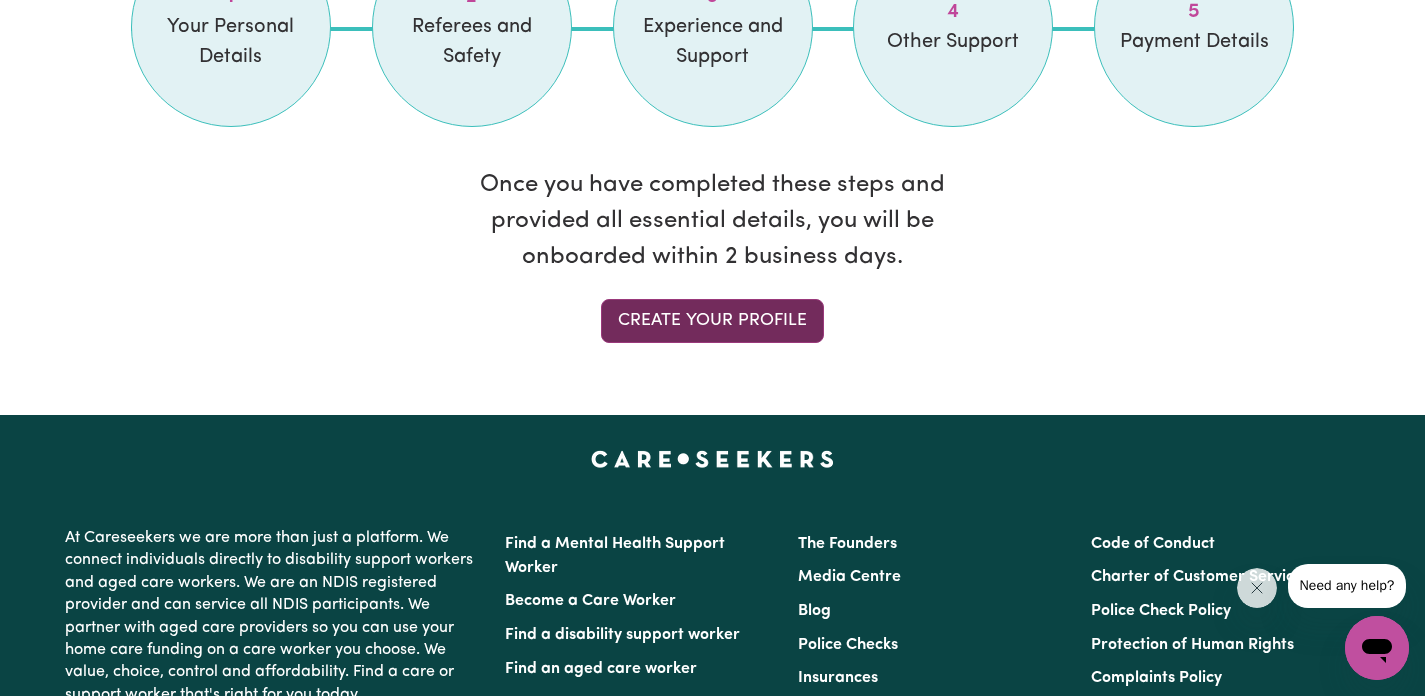 click on "Create your profile" at bounding box center [712, 321] 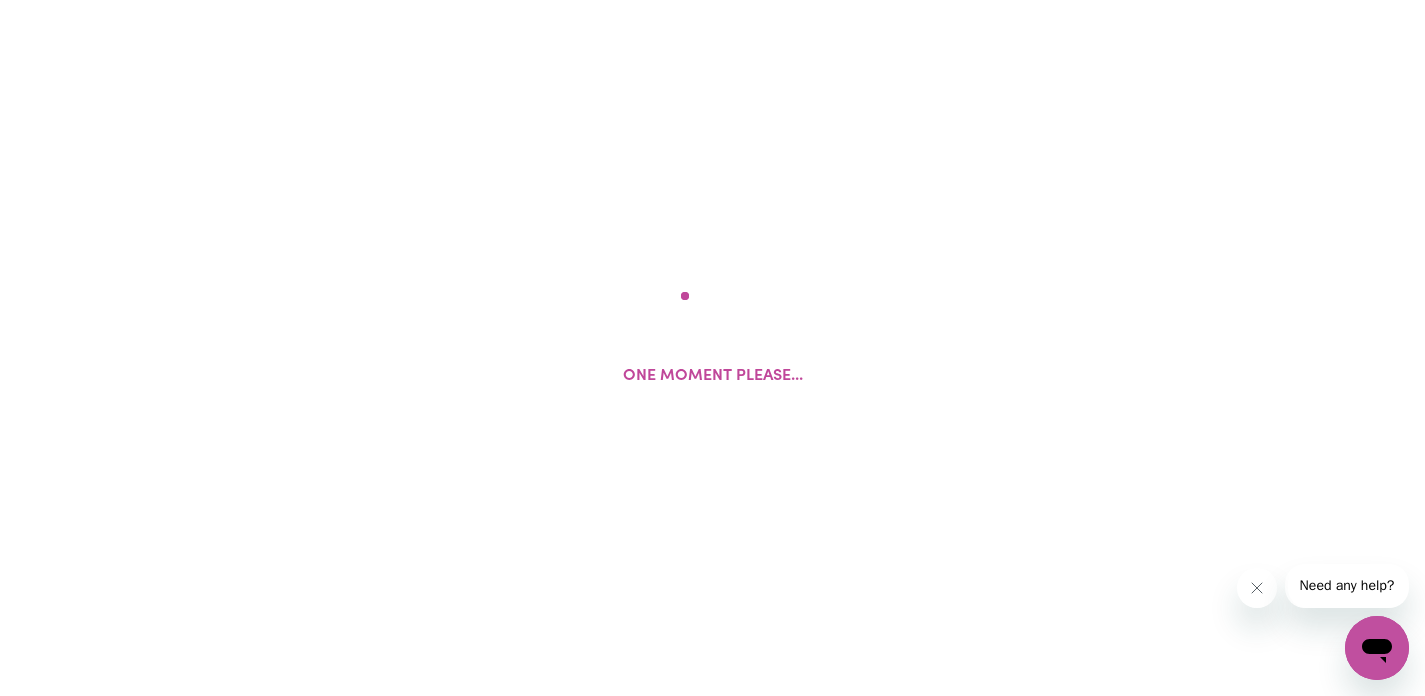 scroll, scrollTop: 0, scrollLeft: 0, axis: both 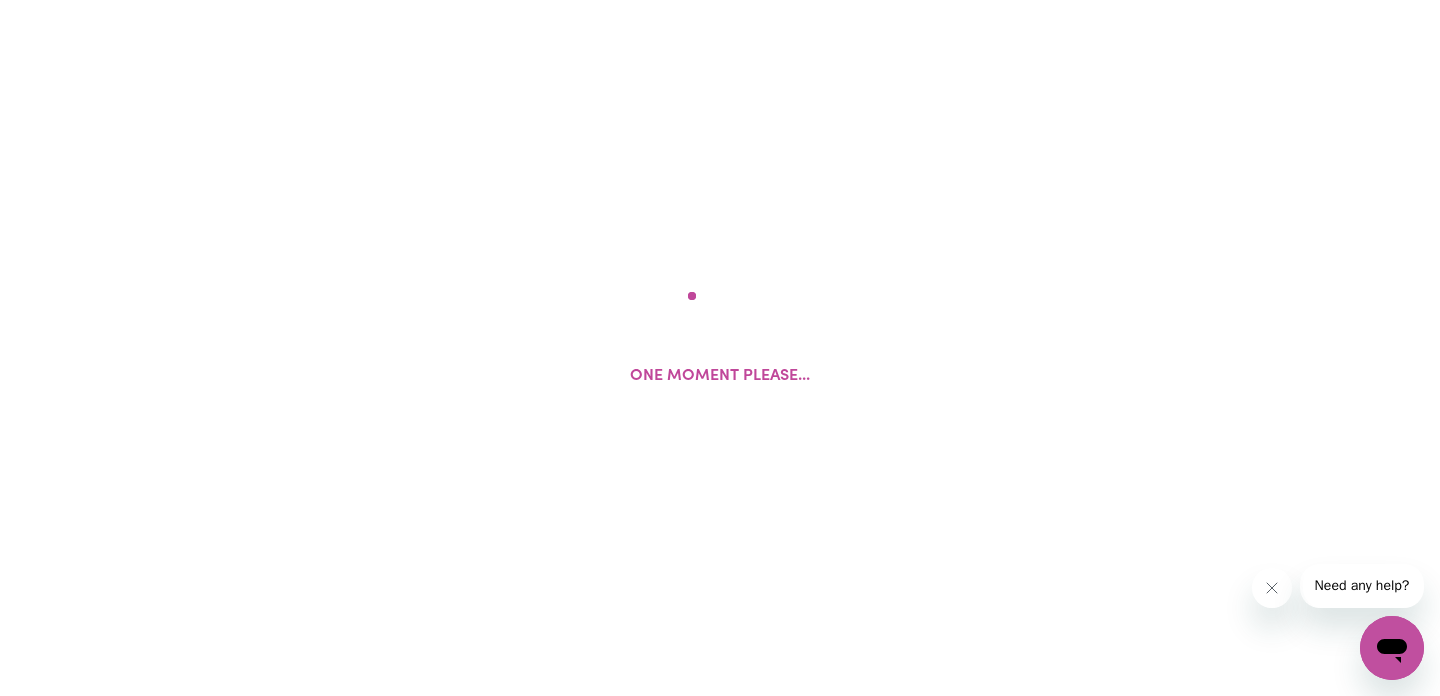 select on "Studying a healthcare related degree or qualification" 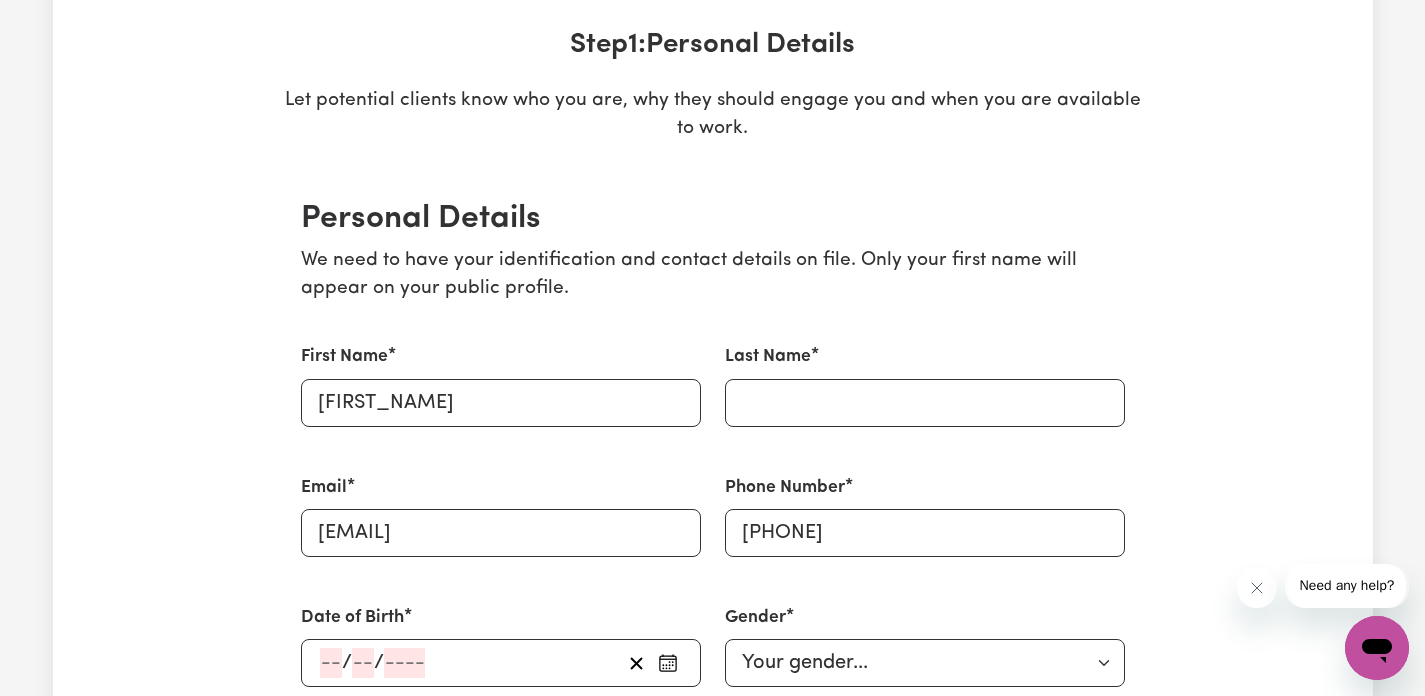 scroll, scrollTop: 422, scrollLeft: 0, axis: vertical 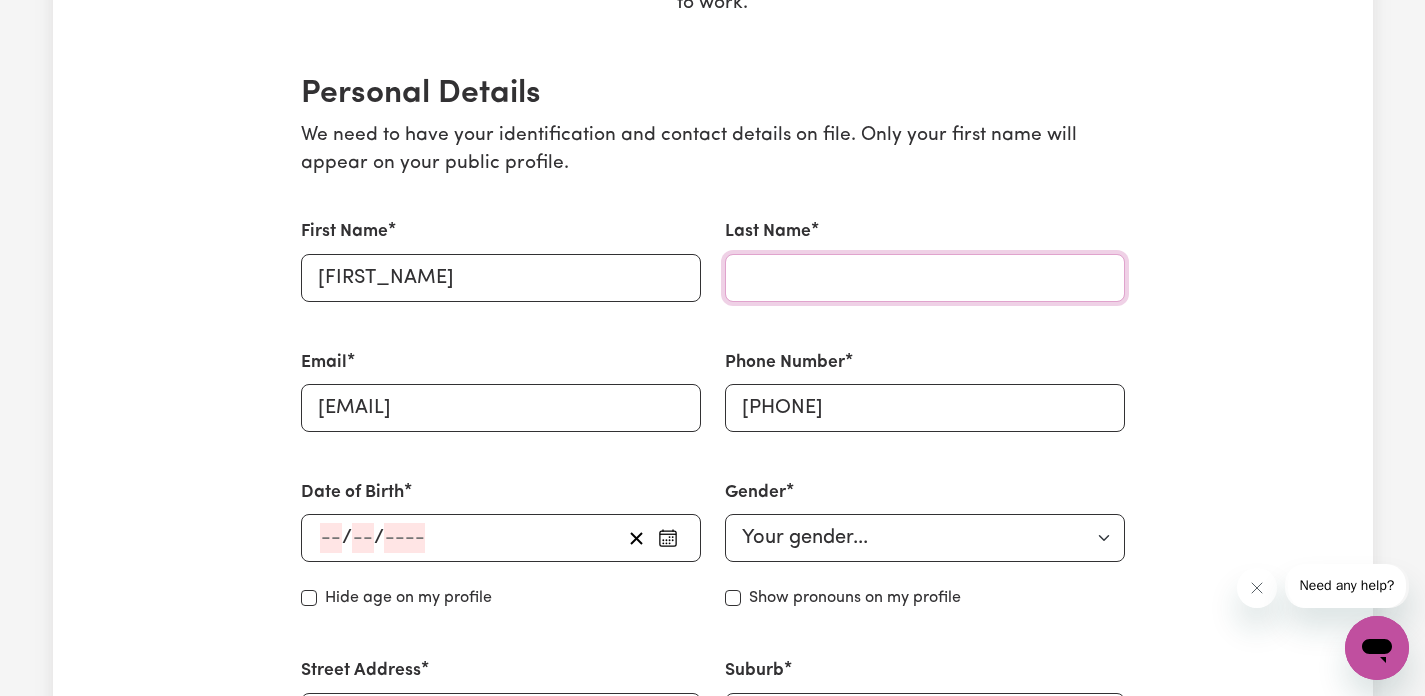 click on "Last Name" at bounding box center [925, 278] 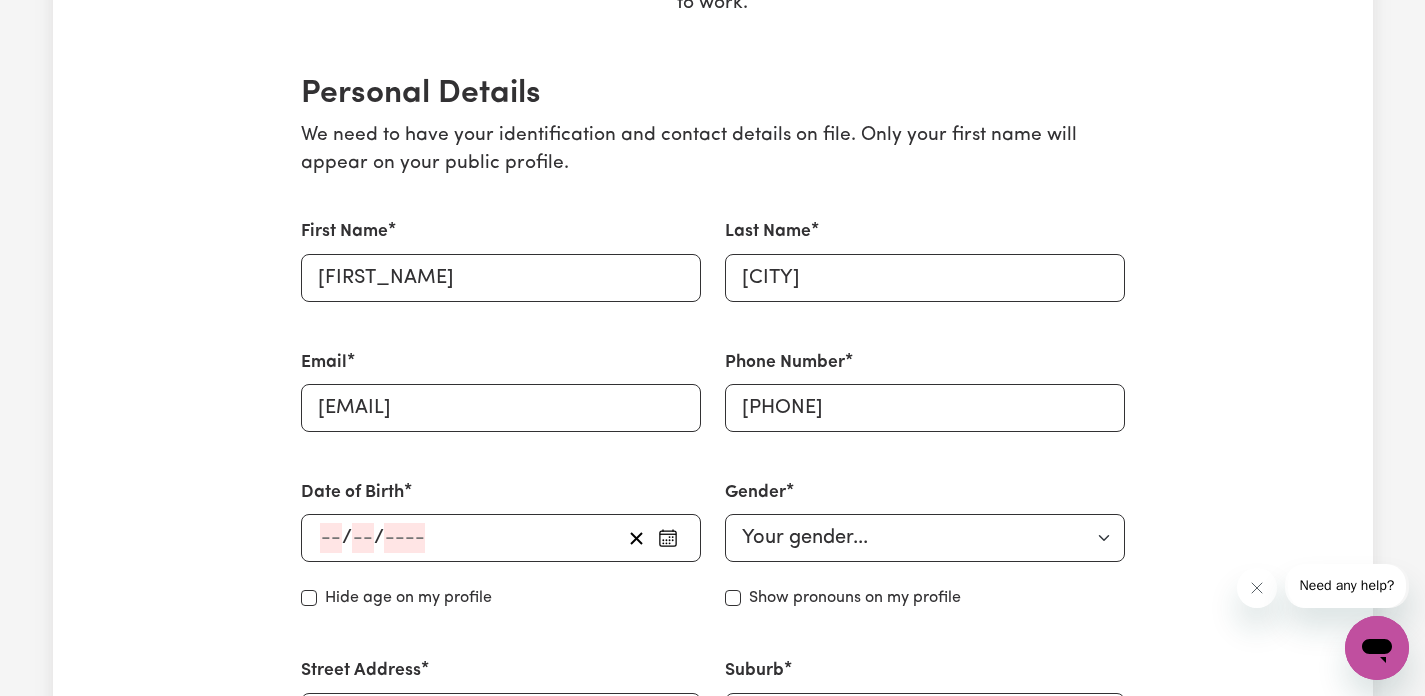 click 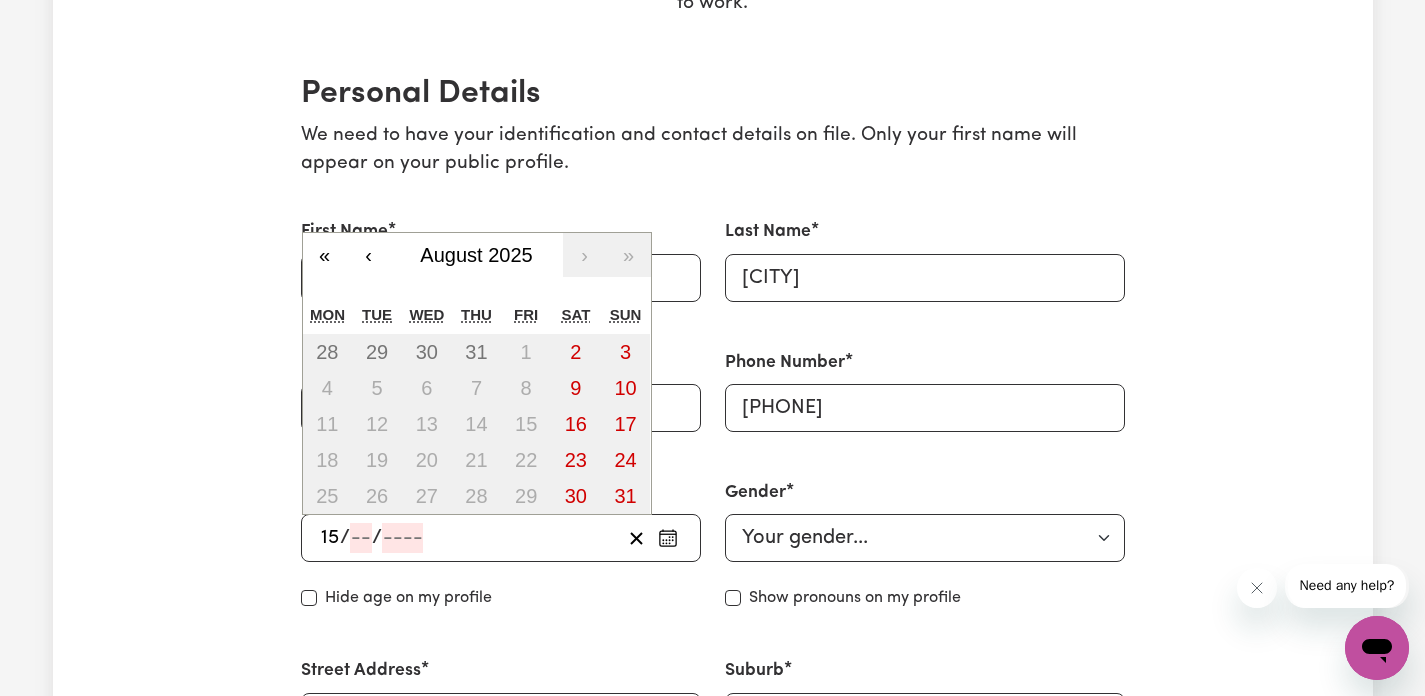 type on "15" 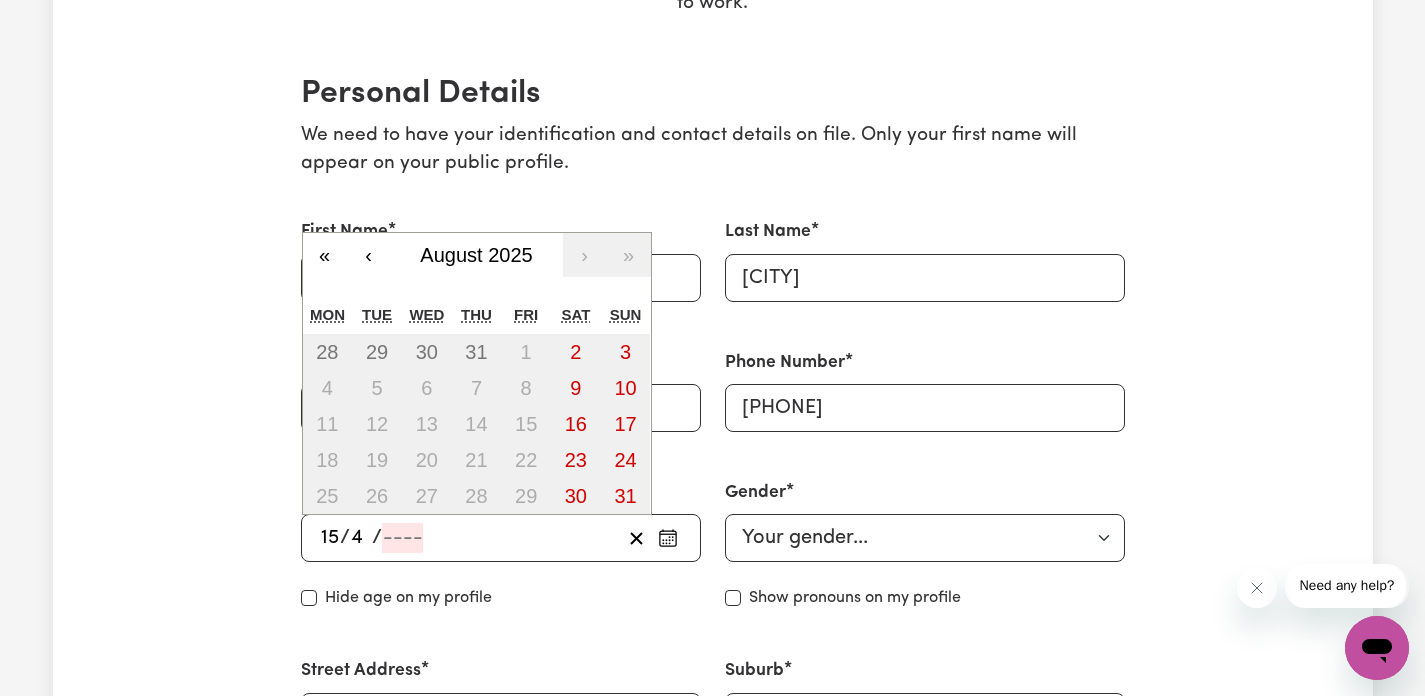 type on "4" 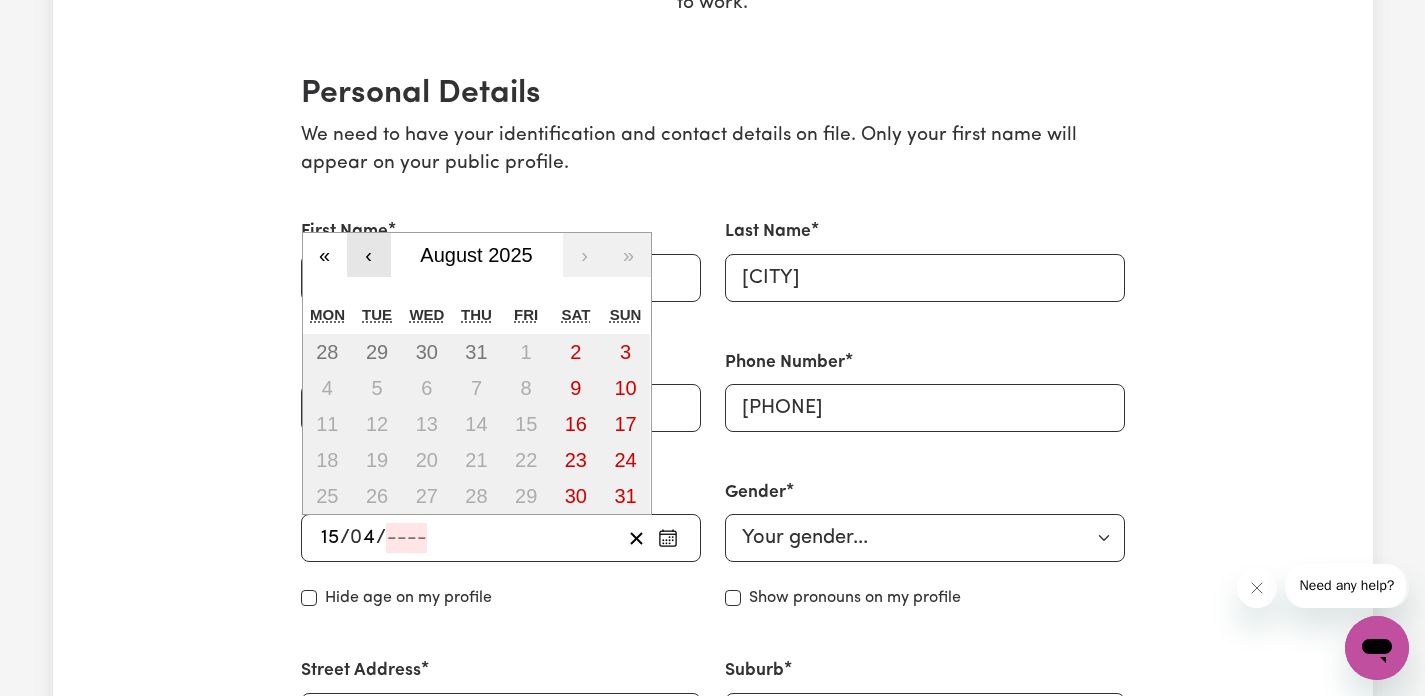 click on "‹" at bounding box center [369, 255] 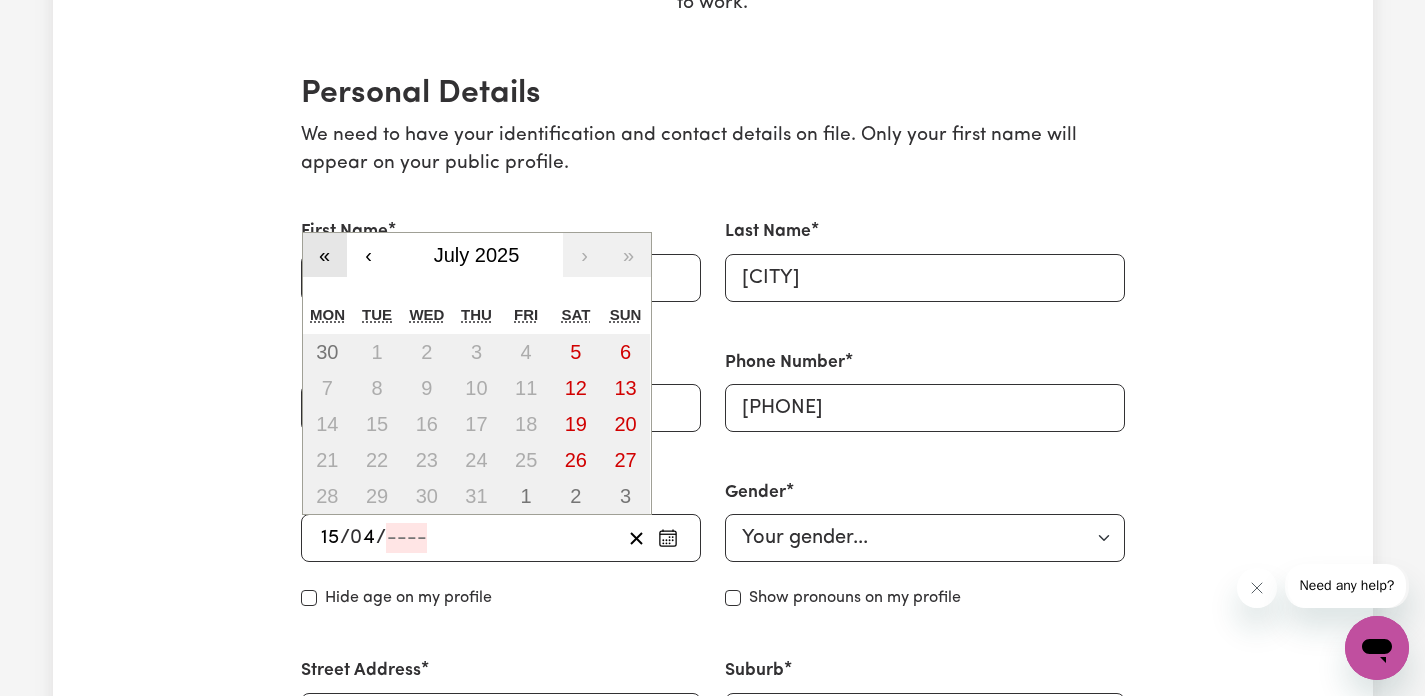 click on "«" at bounding box center [325, 255] 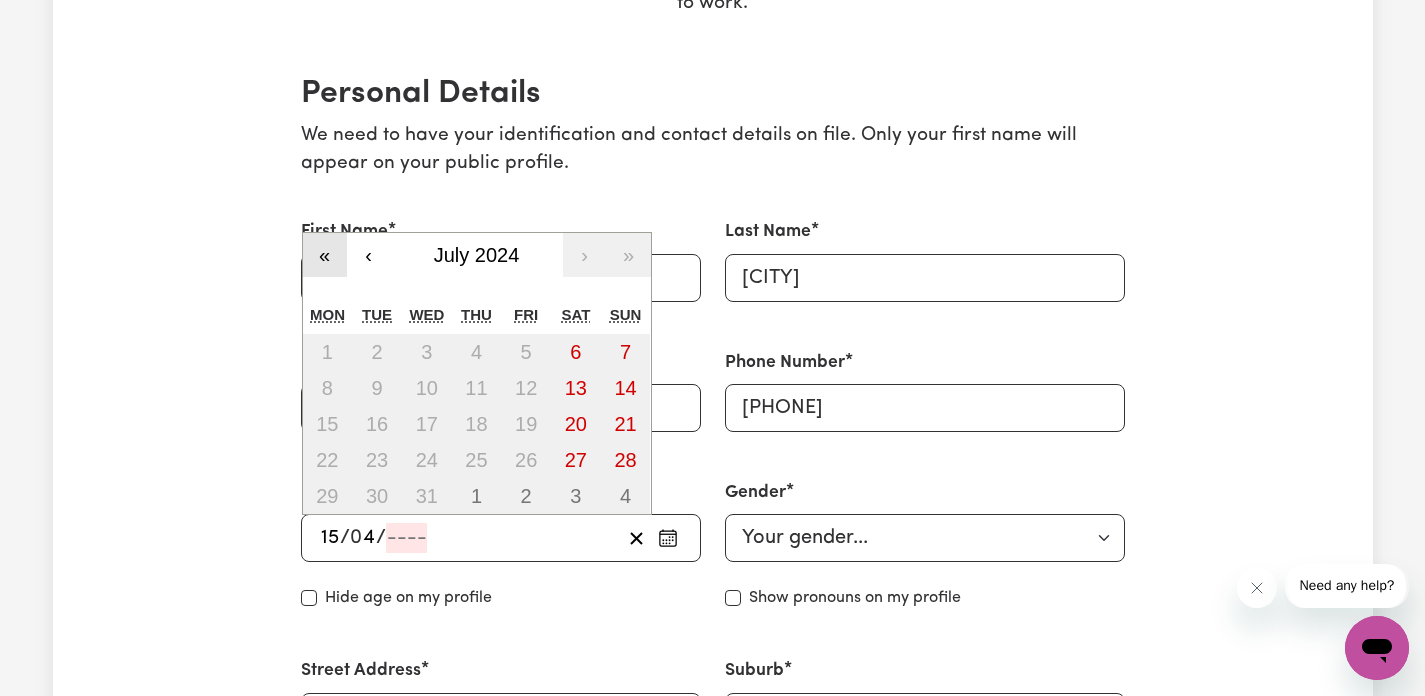 click on "«" at bounding box center [325, 255] 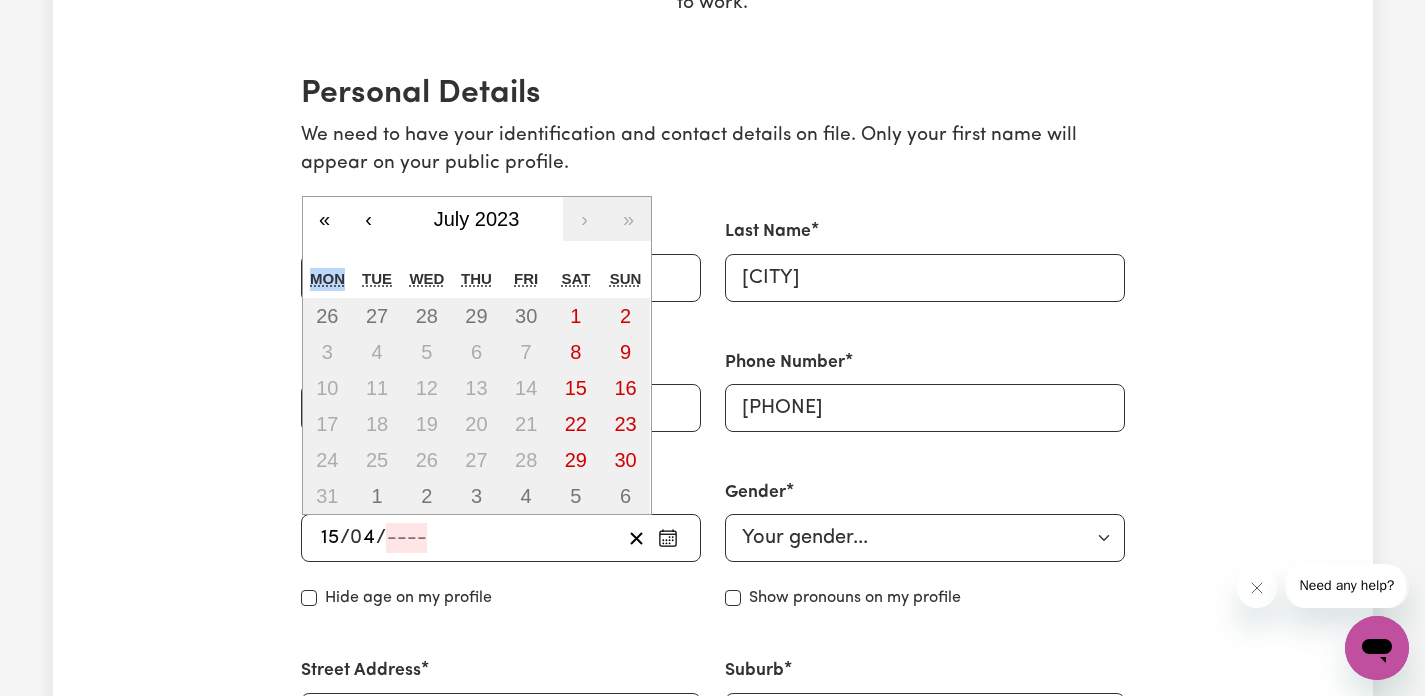 click on "« ‹ [MONTH] [YEAR] › » Mon Tue Wed Thu Fri Sat Sun 26 27 28 29 30 1 2 3 4 5 6 7 8 9 10 11 12 13 14 15 16 17 18 19 20 21 22 23 24 25 26 27 28 29 30 31 1 2 3 4 5 6" at bounding box center (477, 356) 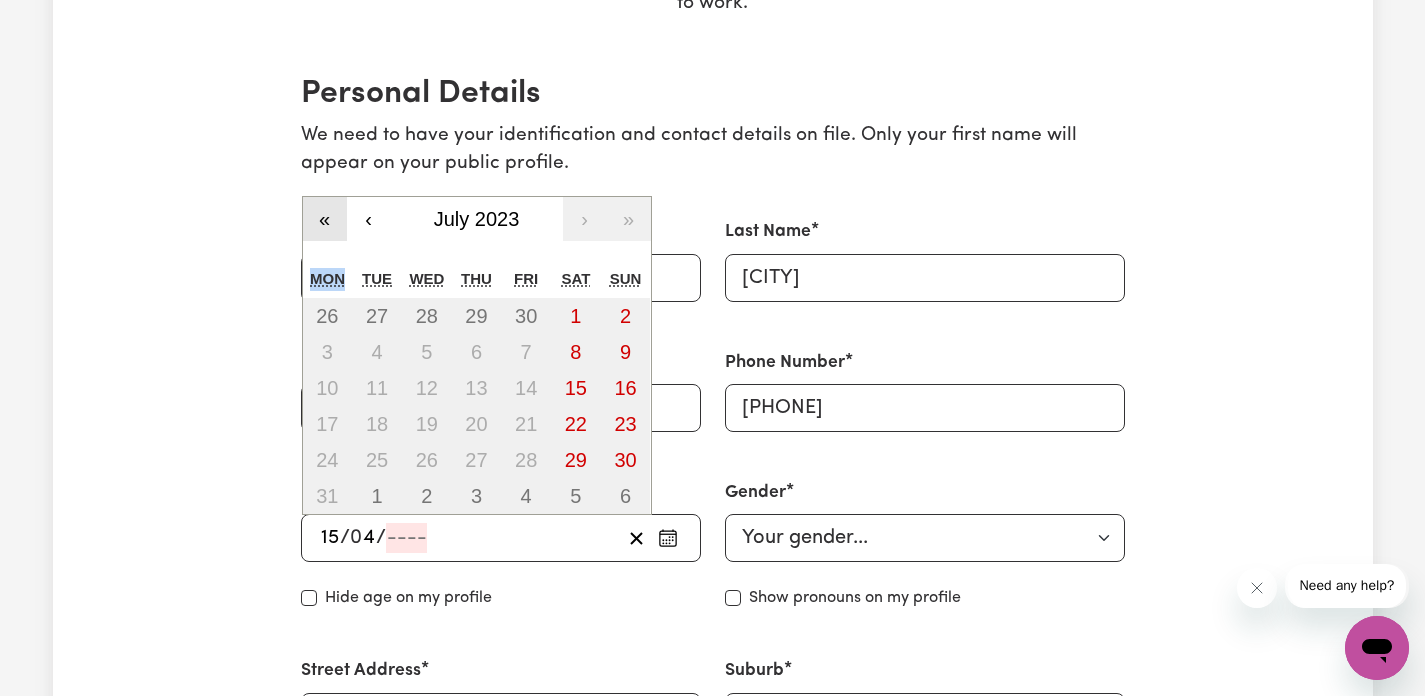 click on "«" at bounding box center (325, 219) 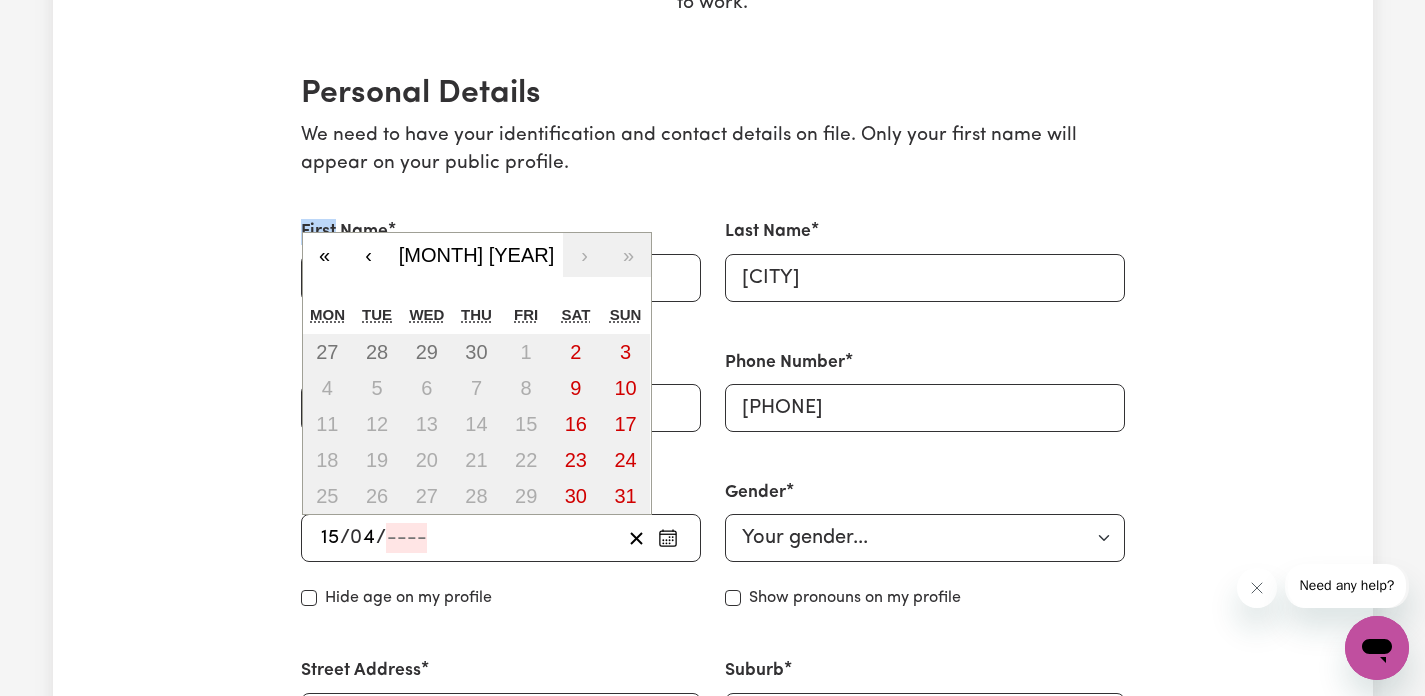 click on "First Name" at bounding box center [344, 232] 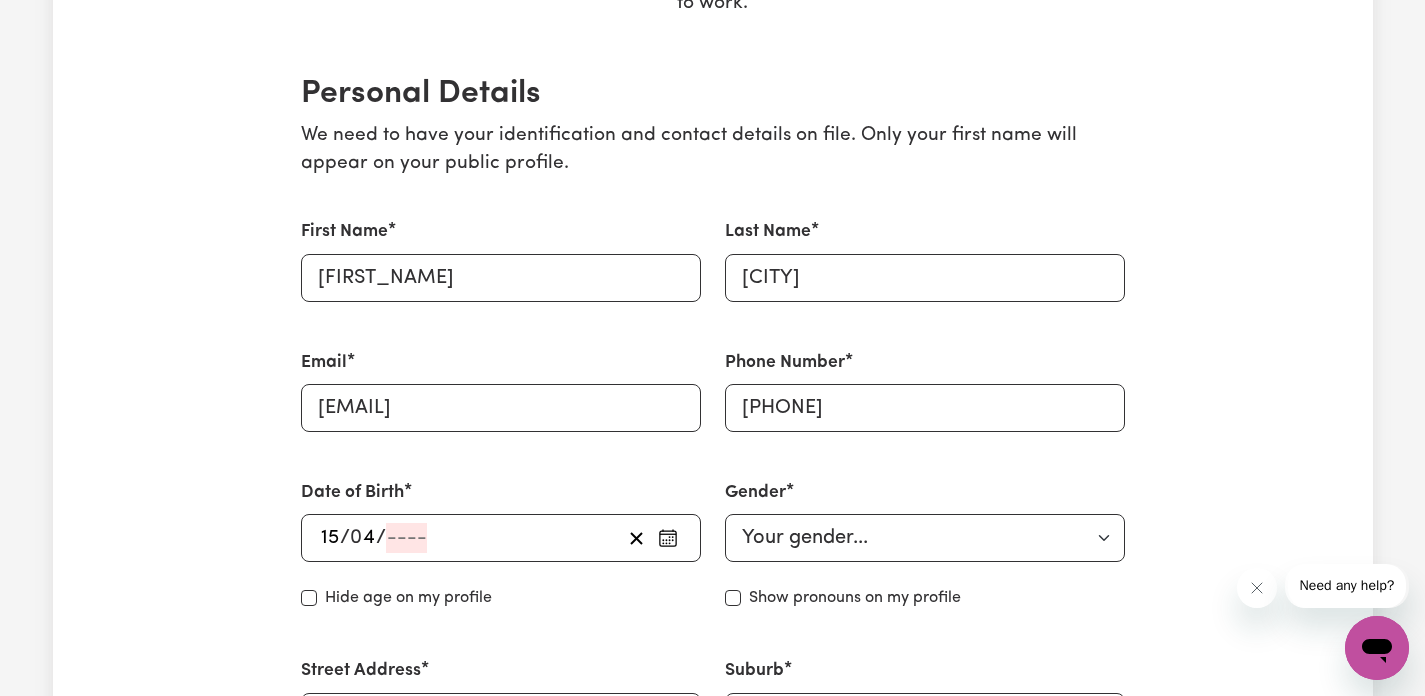 click on "/" 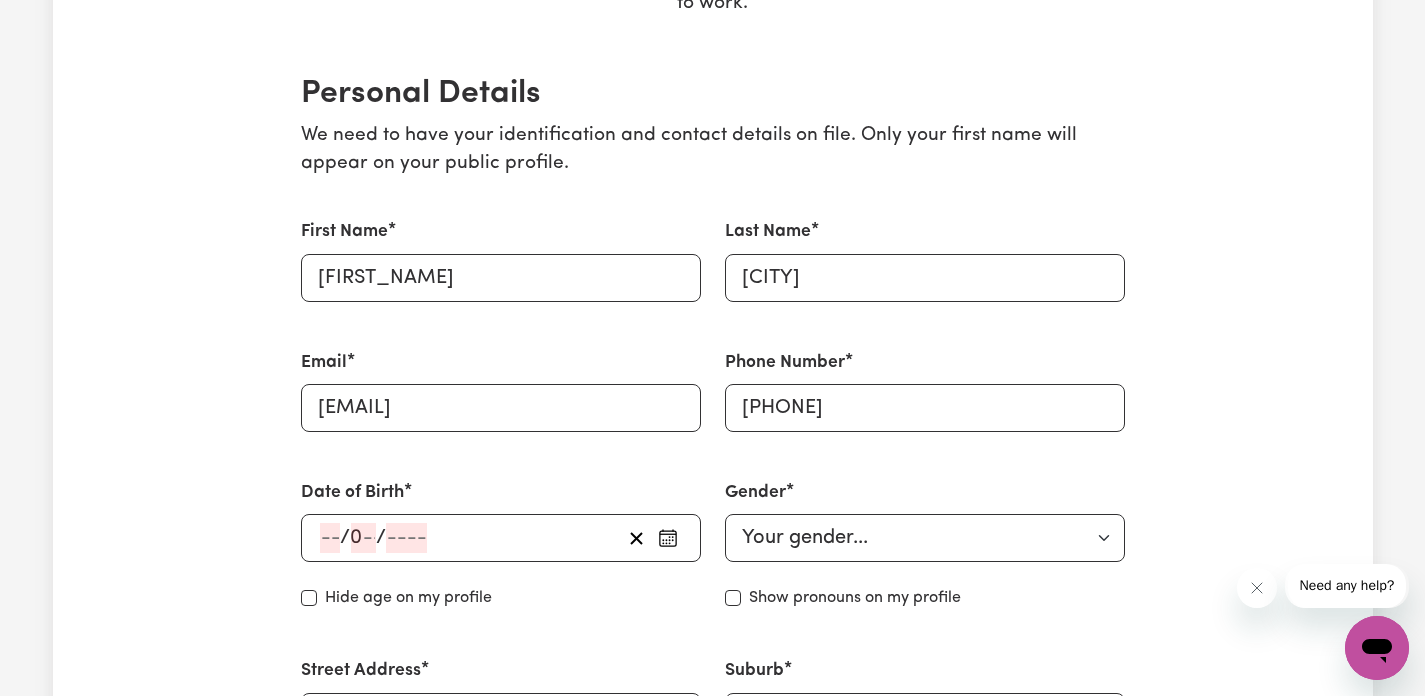 click 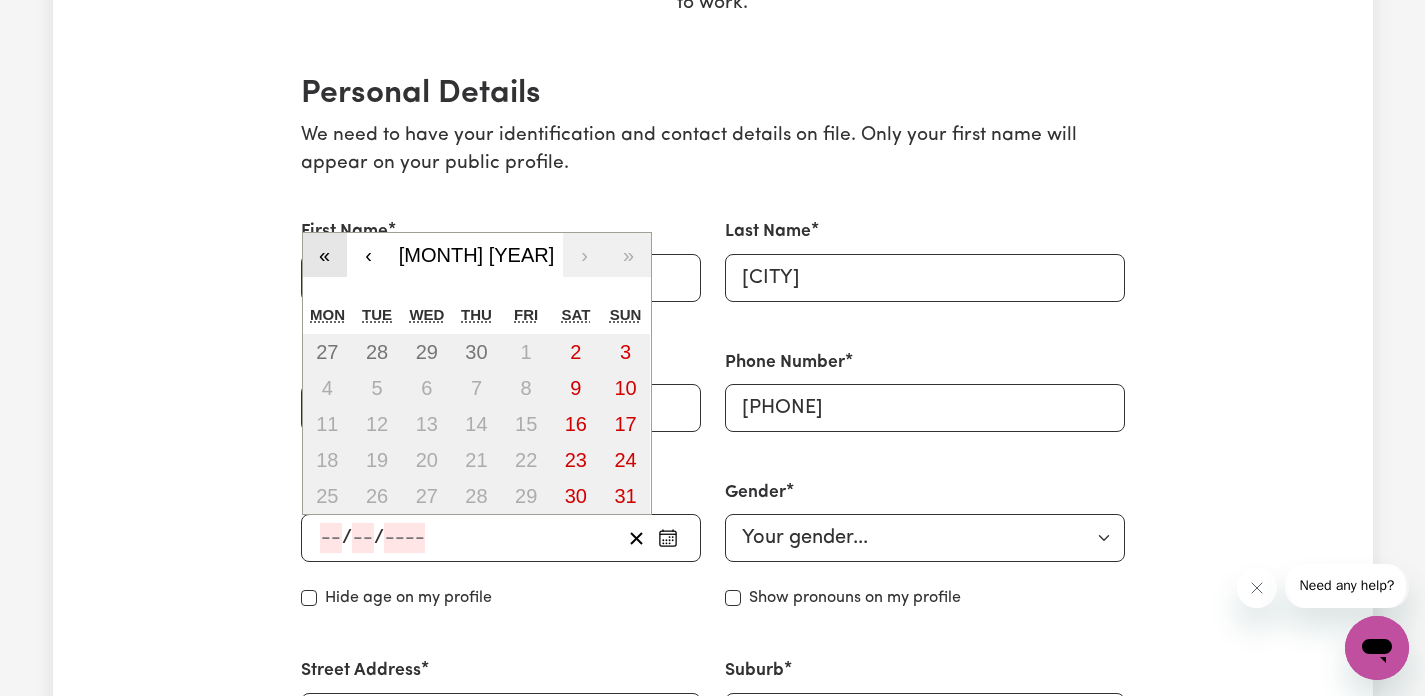 click on "«" at bounding box center [325, 255] 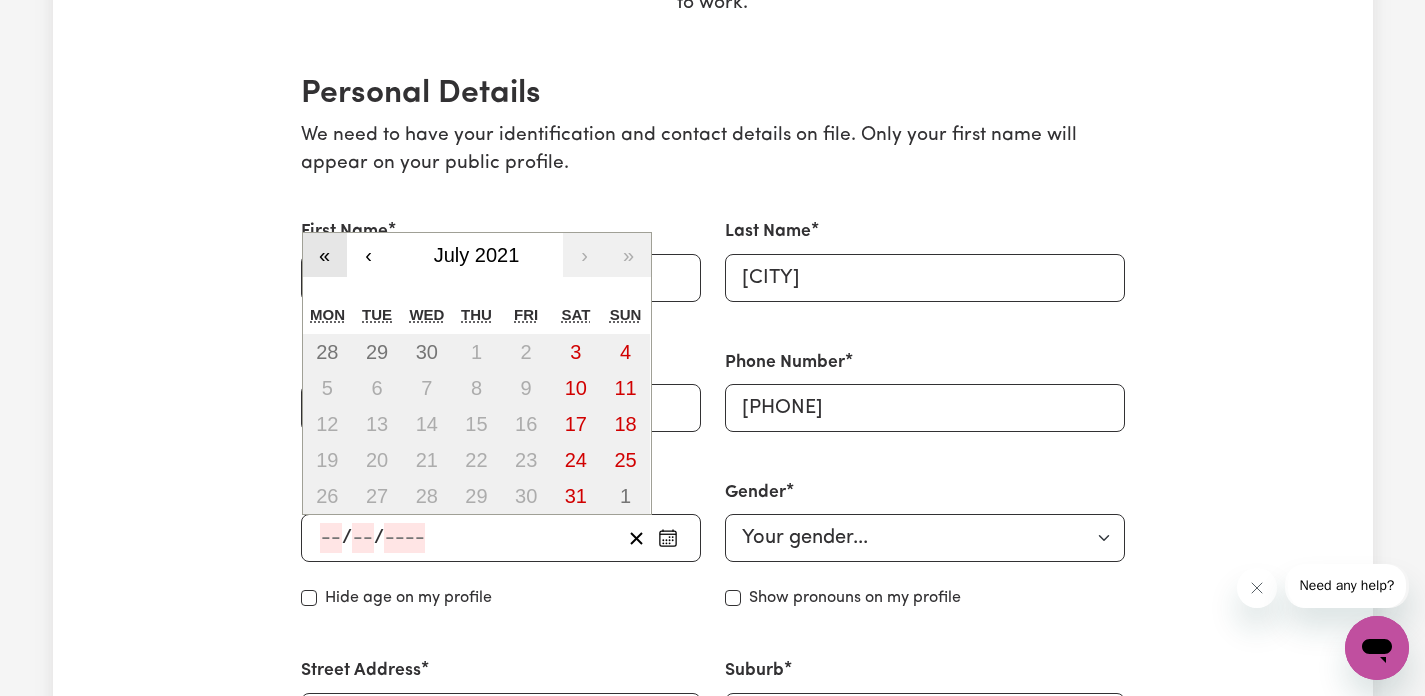 click on "«" at bounding box center [325, 255] 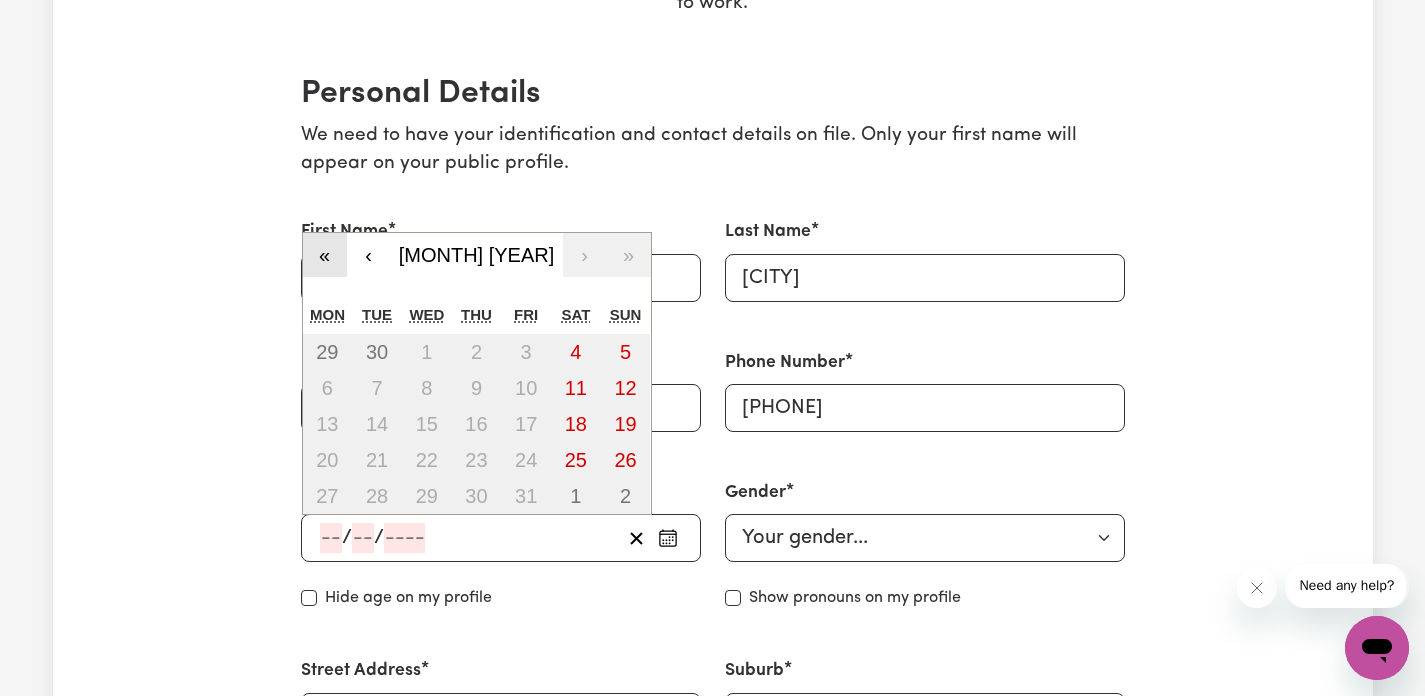 click on "«" at bounding box center (325, 255) 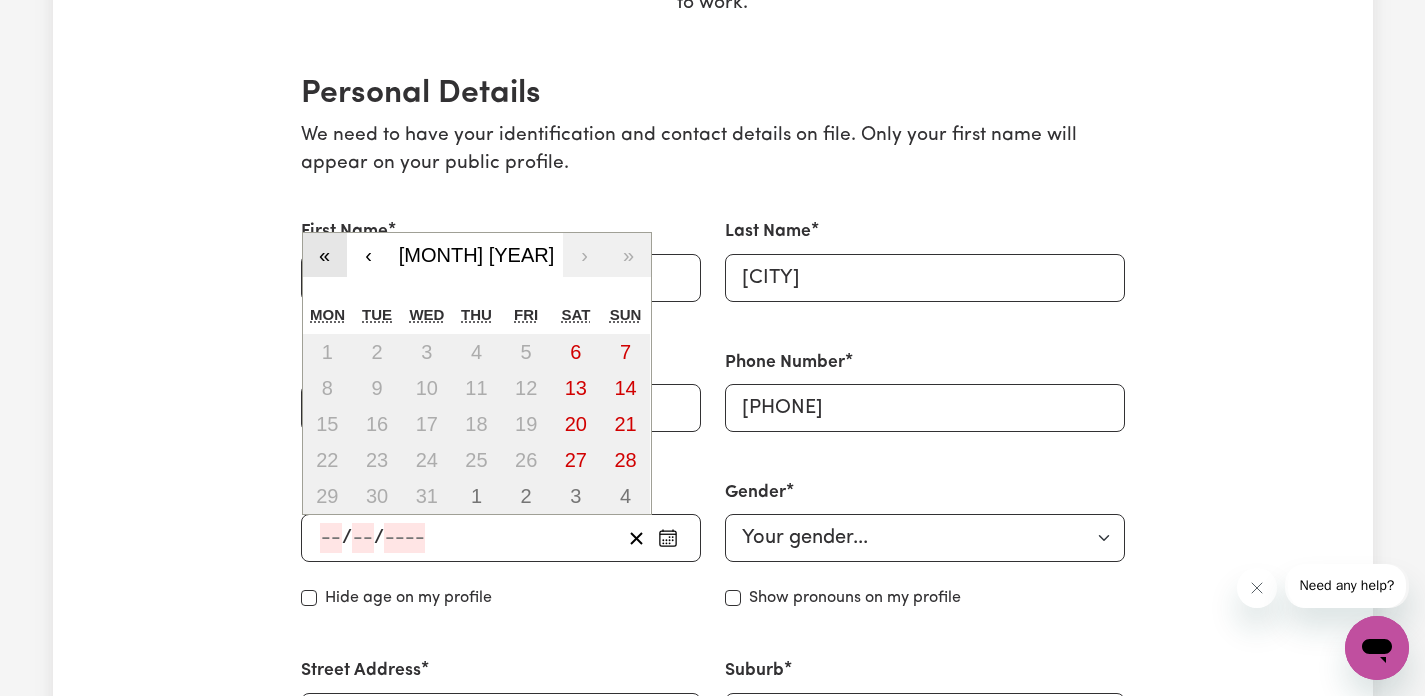 click on "«" at bounding box center [325, 255] 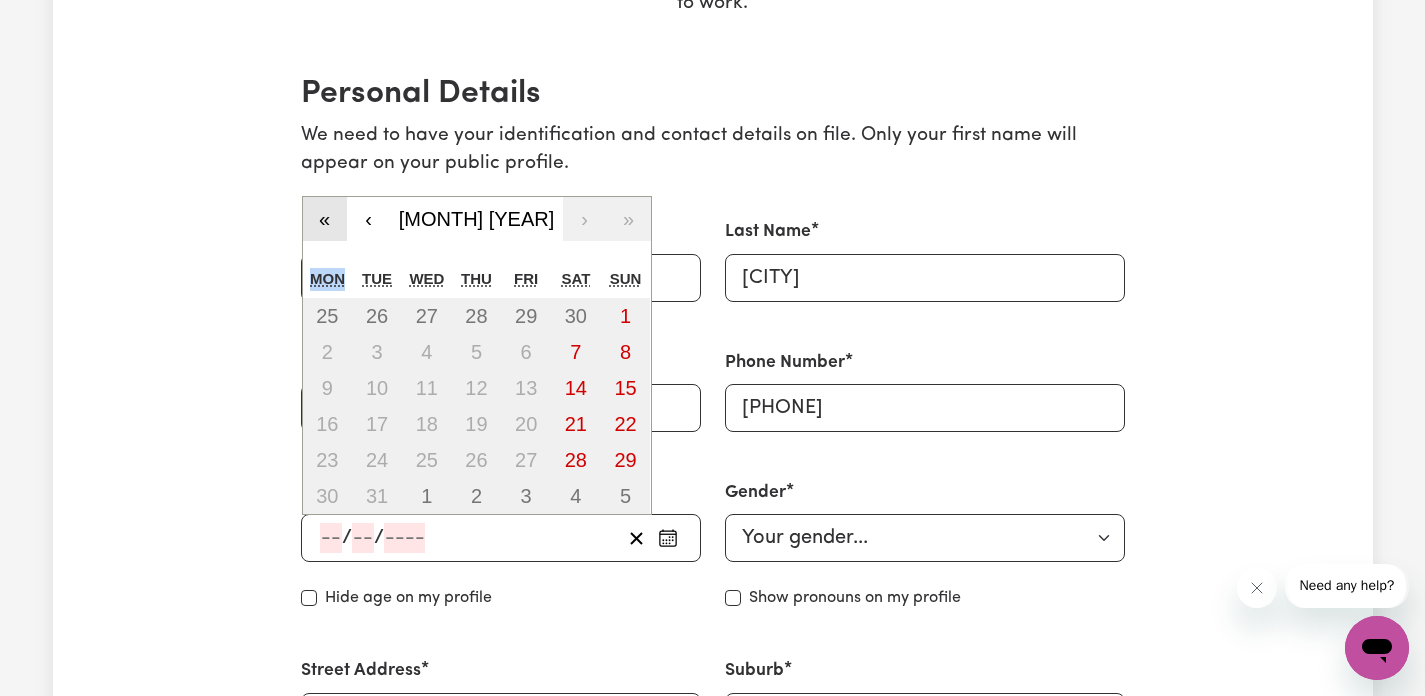 click on "« ‹ [MONTH] [YEAR] › » Mon Tue Wed Thu Fri Sat Sun 25 26 27 28 29 30 1 2 3 4 5 6 7 8 9 10 11 12 13 14 15 16 17 18 19 20 21 22 23 24 25 26 27 28 29 30 31 1 2 3 4 5" at bounding box center [477, 356] 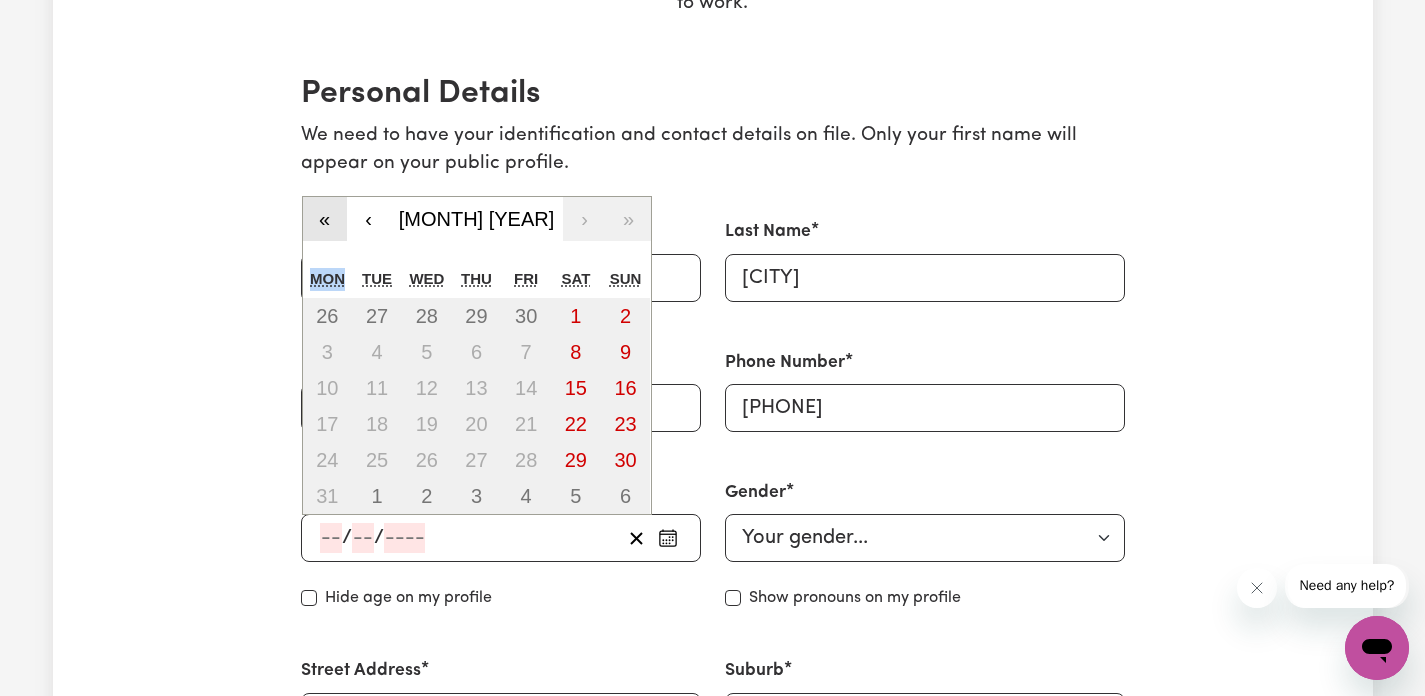 click on "«" at bounding box center (325, 219) 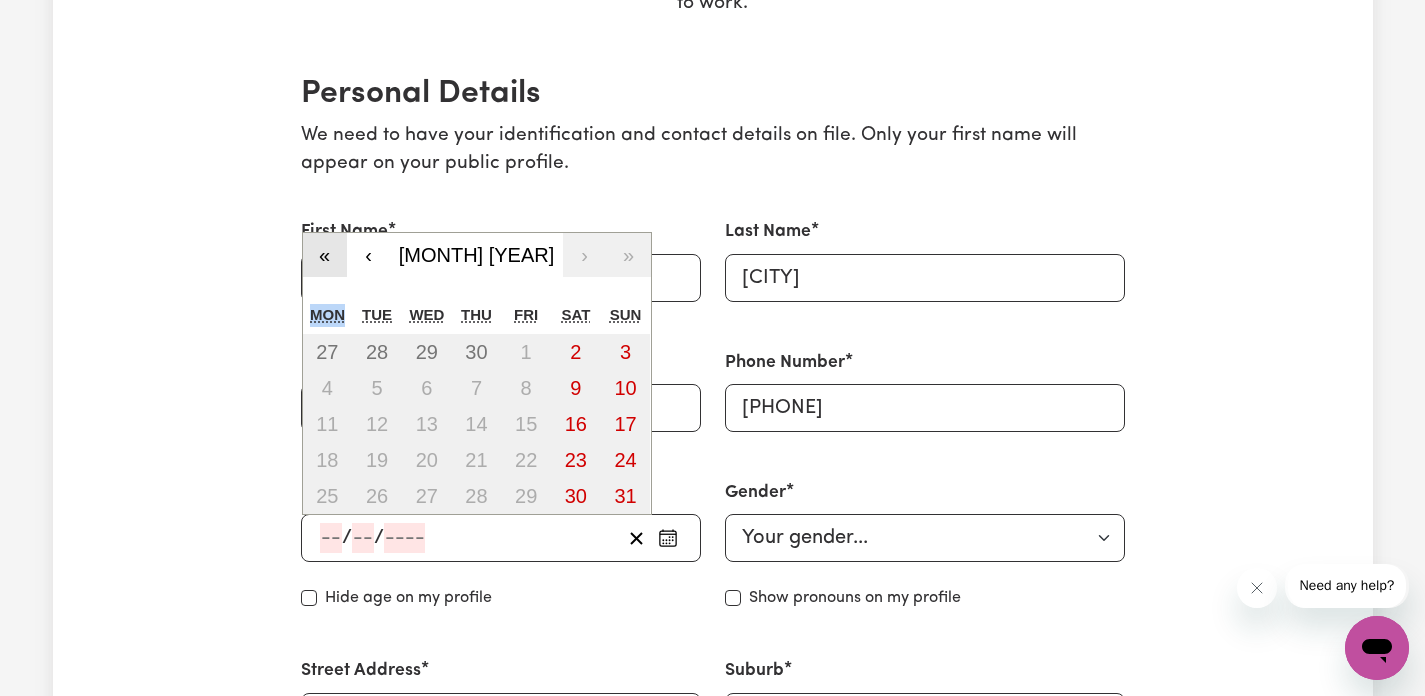 click on "«" at bounding box center (325, 255) 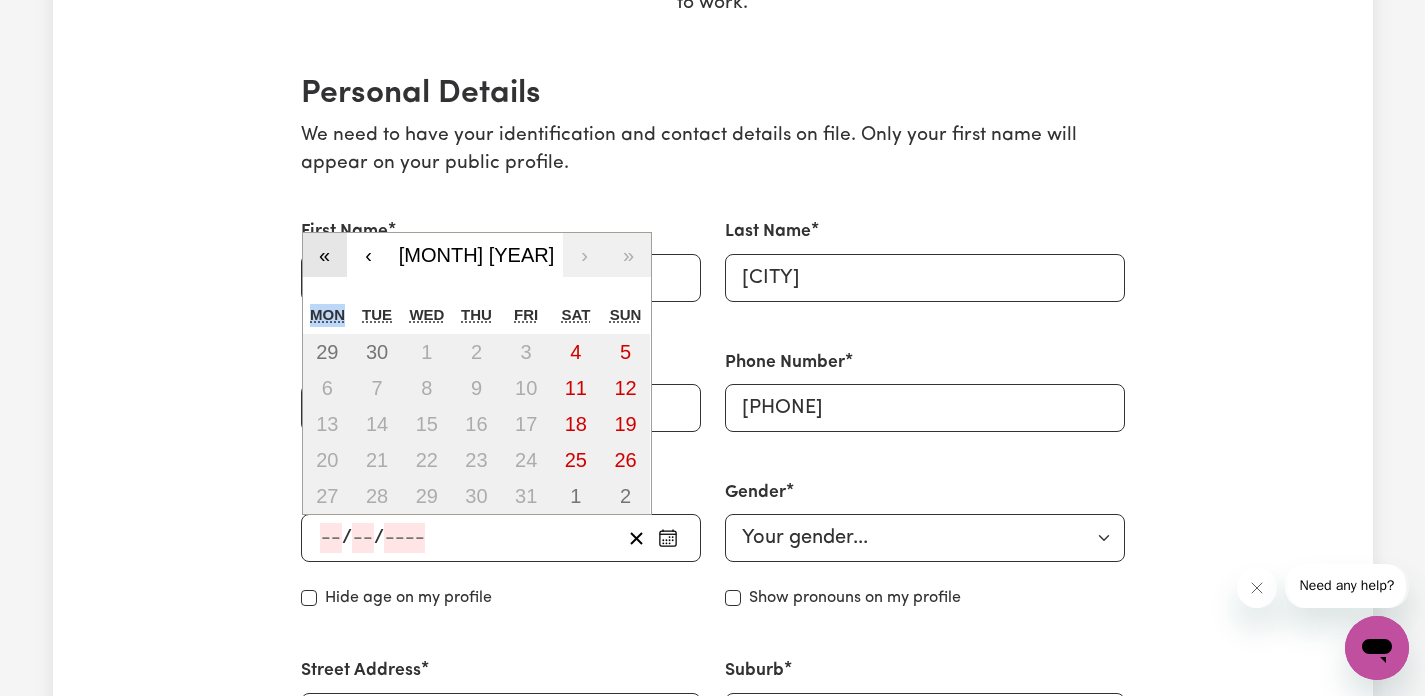 click on "«" at bounding box center (325, 255) 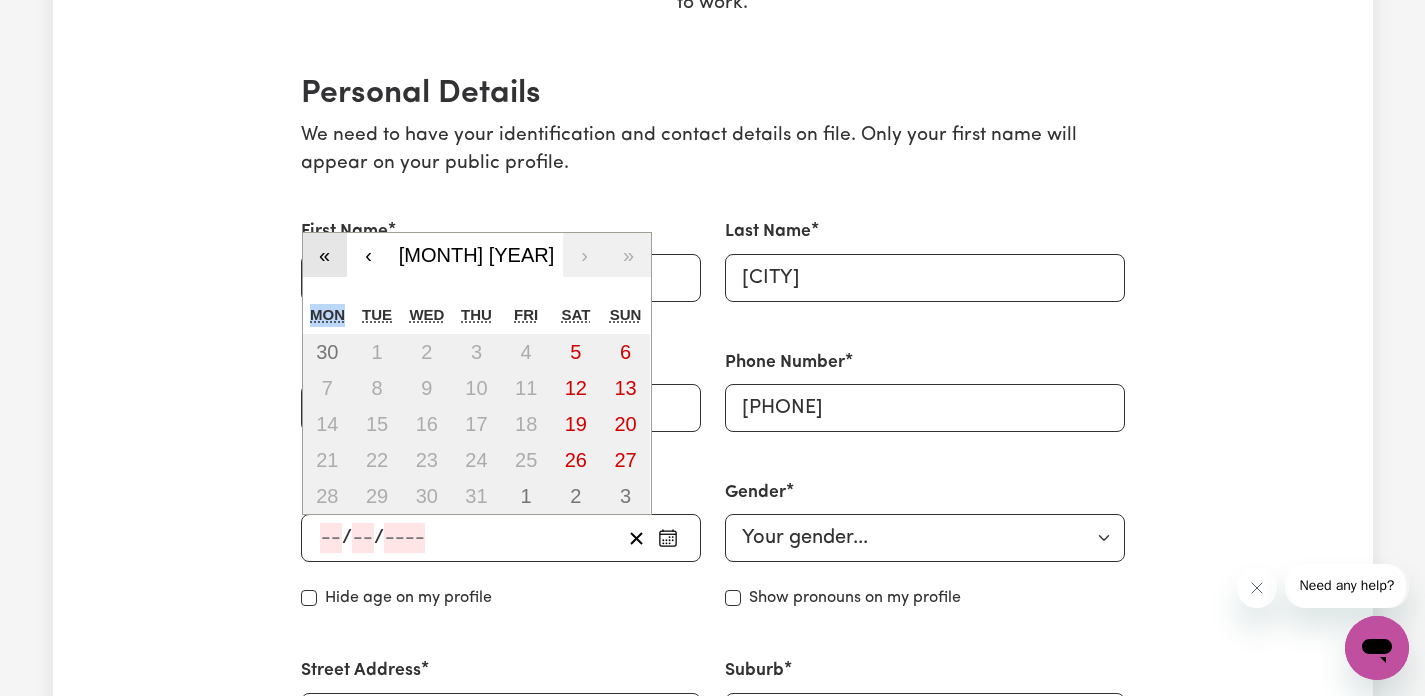 click on "«" at bounding box center [325, 255] 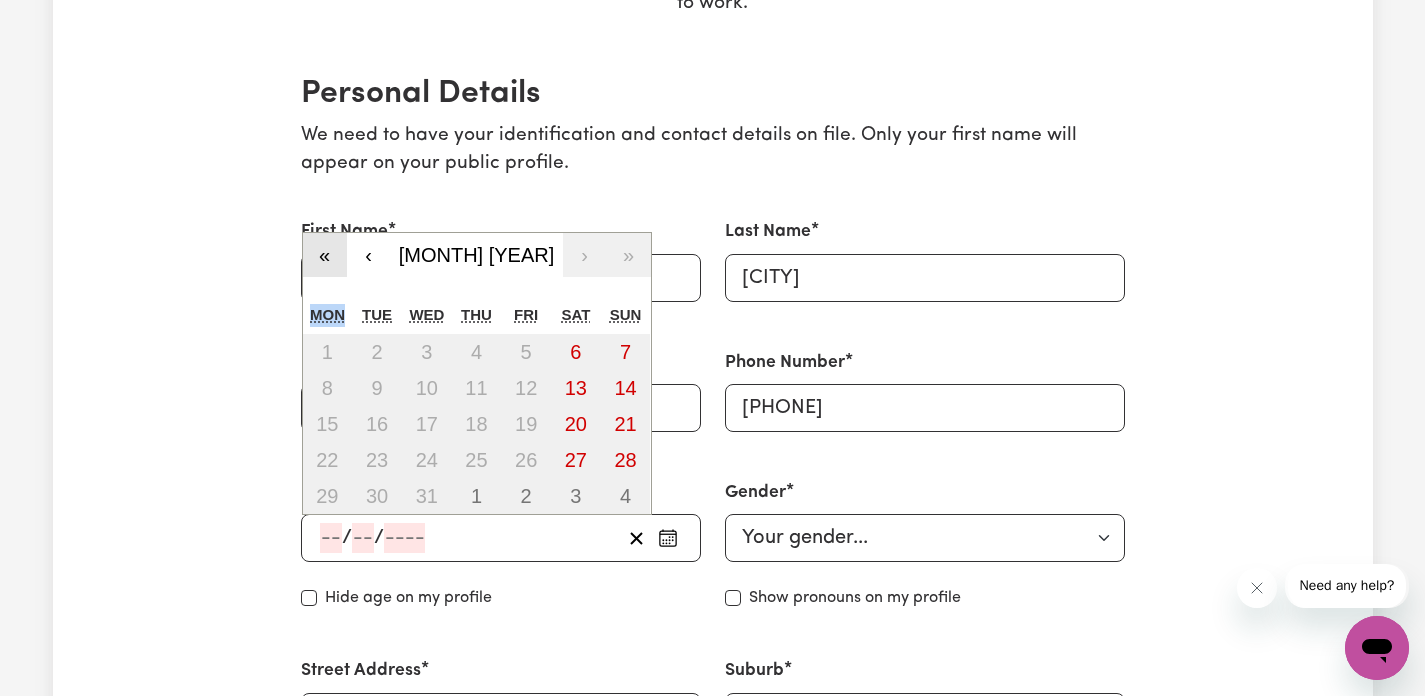 click on "«" at bounding box center [325, 255] 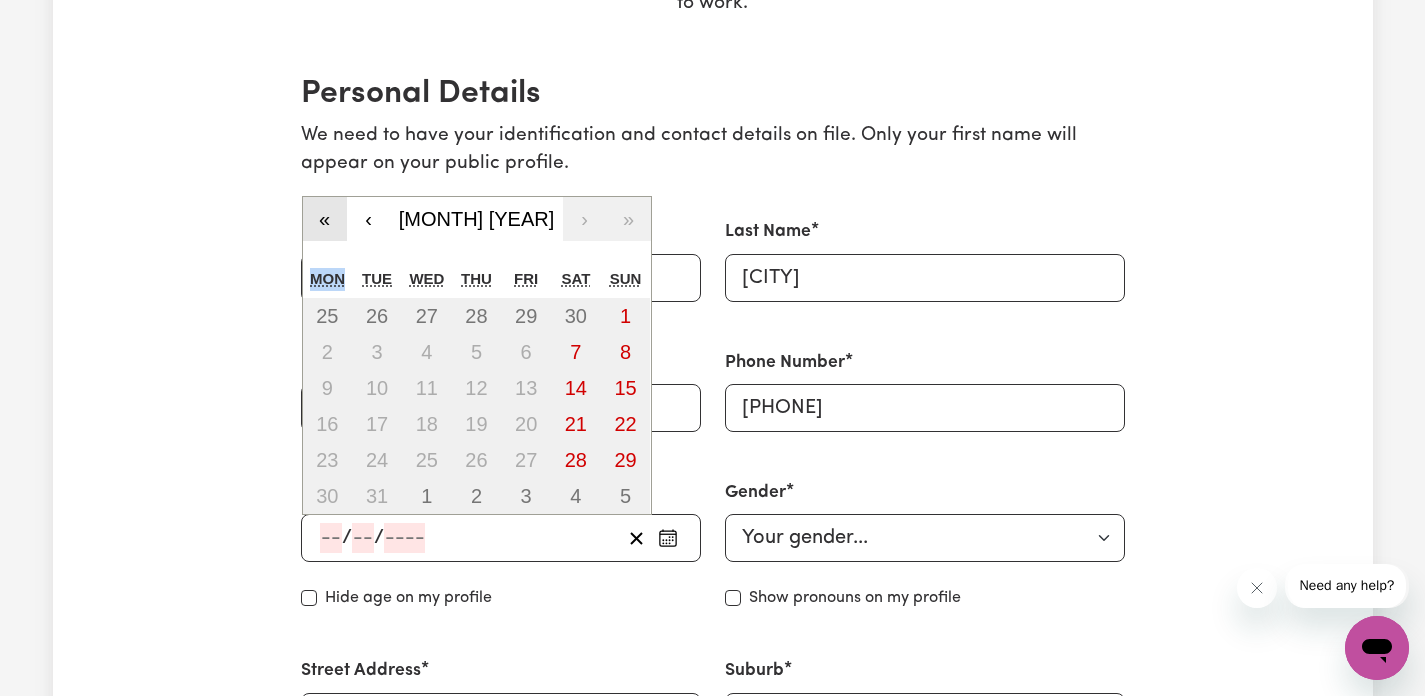 click on "«" at bounding box center [325, 219] 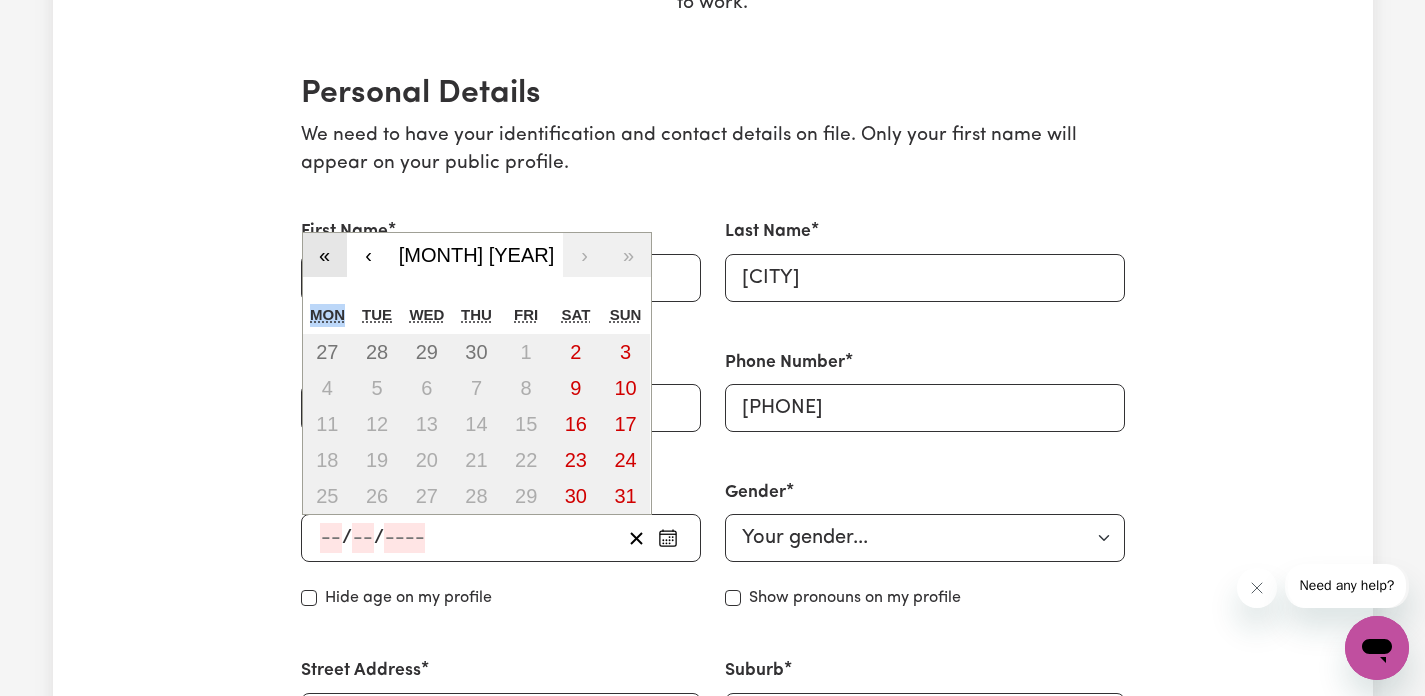 click on "«" at bounding box center [325, 255] 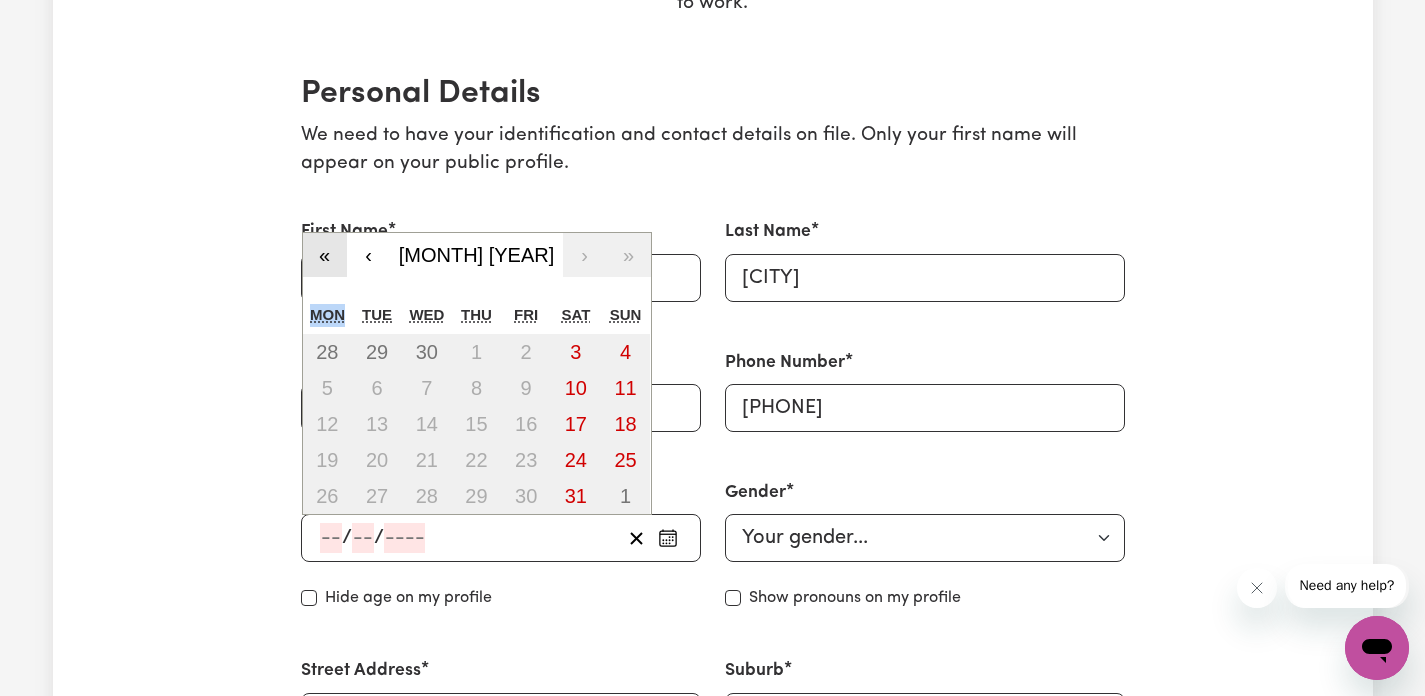 click on "«" at bounding box center [325, 255] 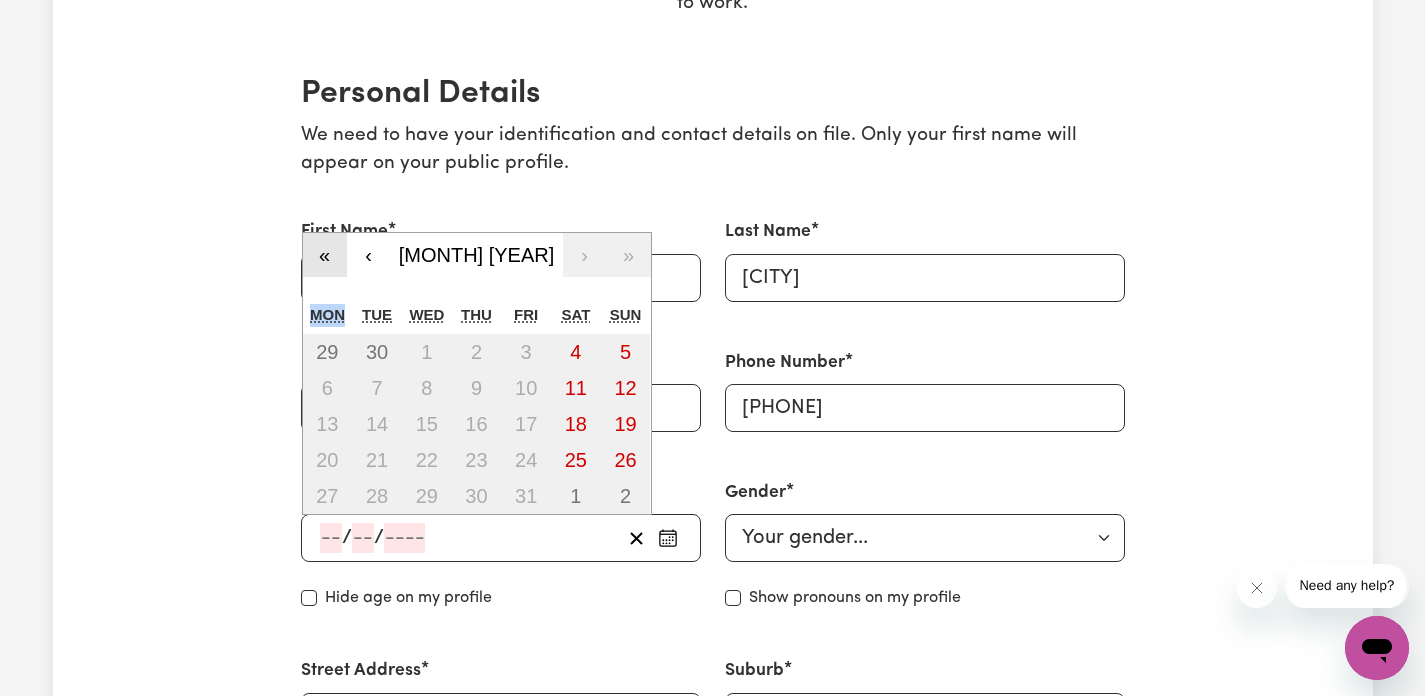 click on "«" at bounding box center [325, 255] 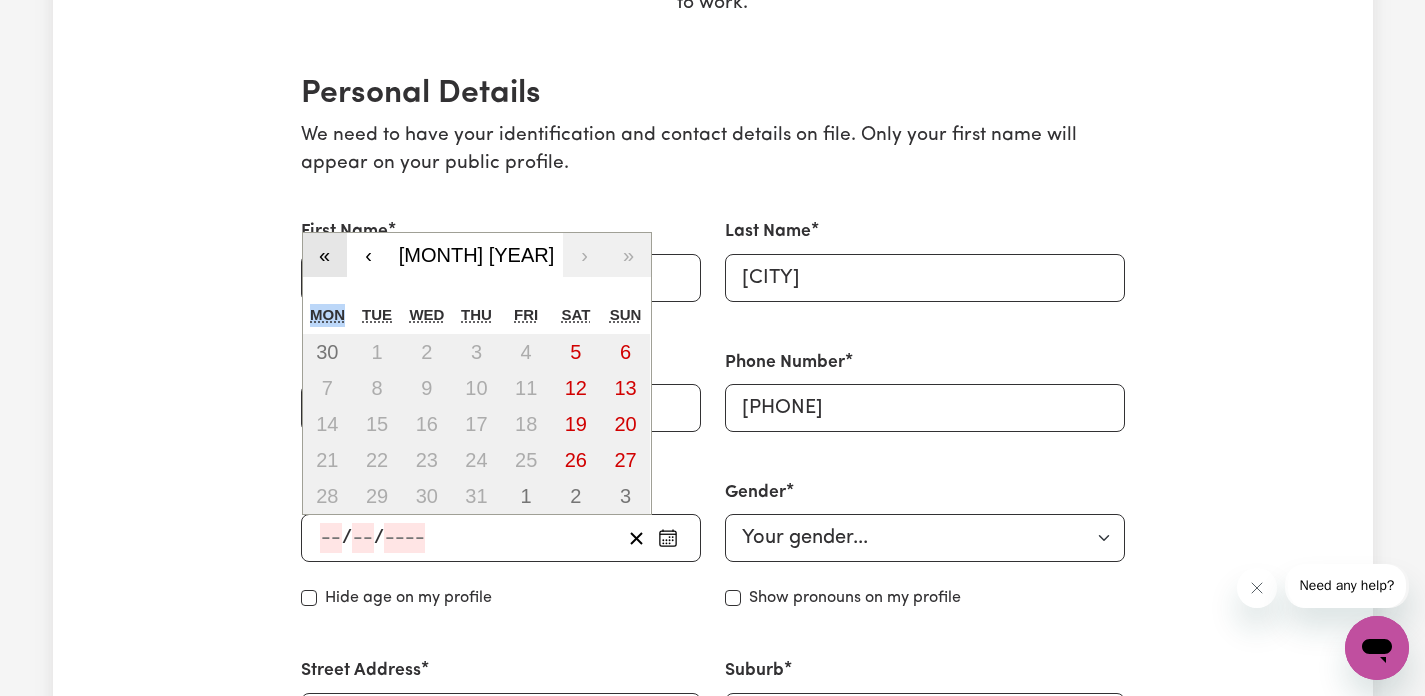 click on "«" at bounding box center [325, 255] 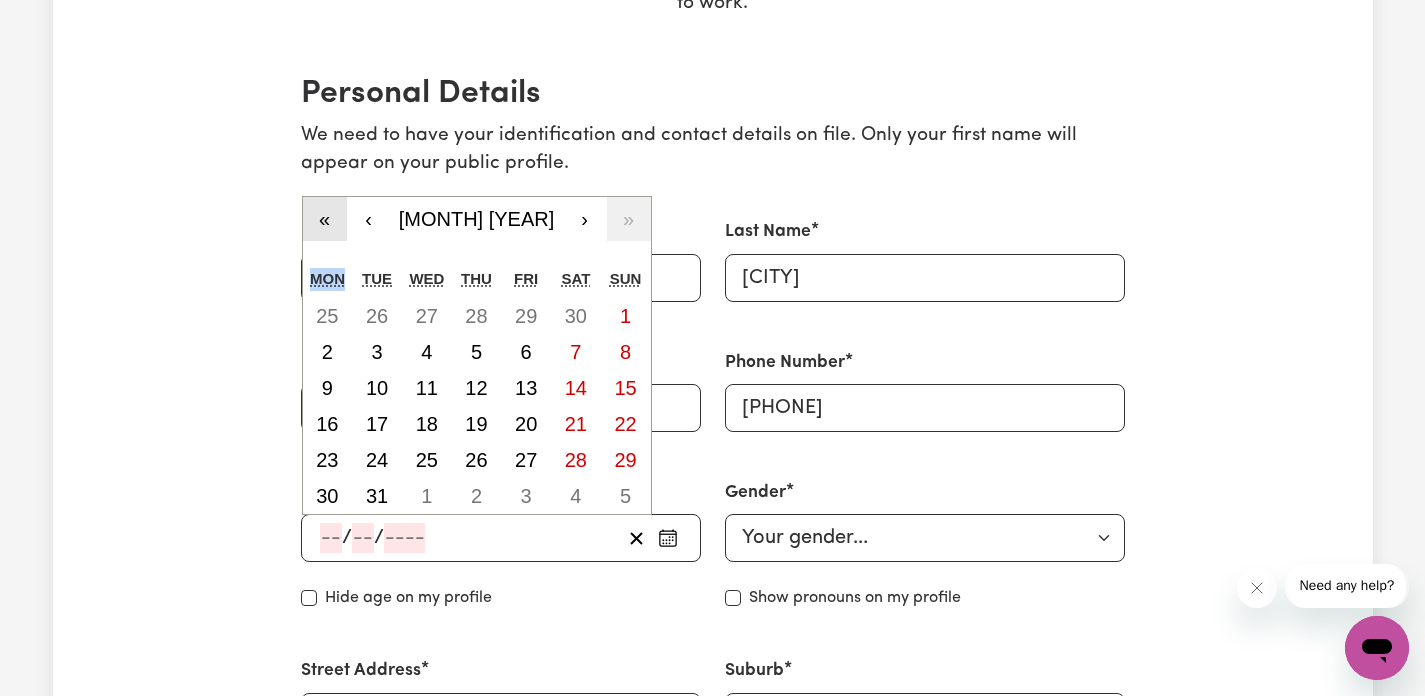 click on "«" at bounding box center (325, 219) 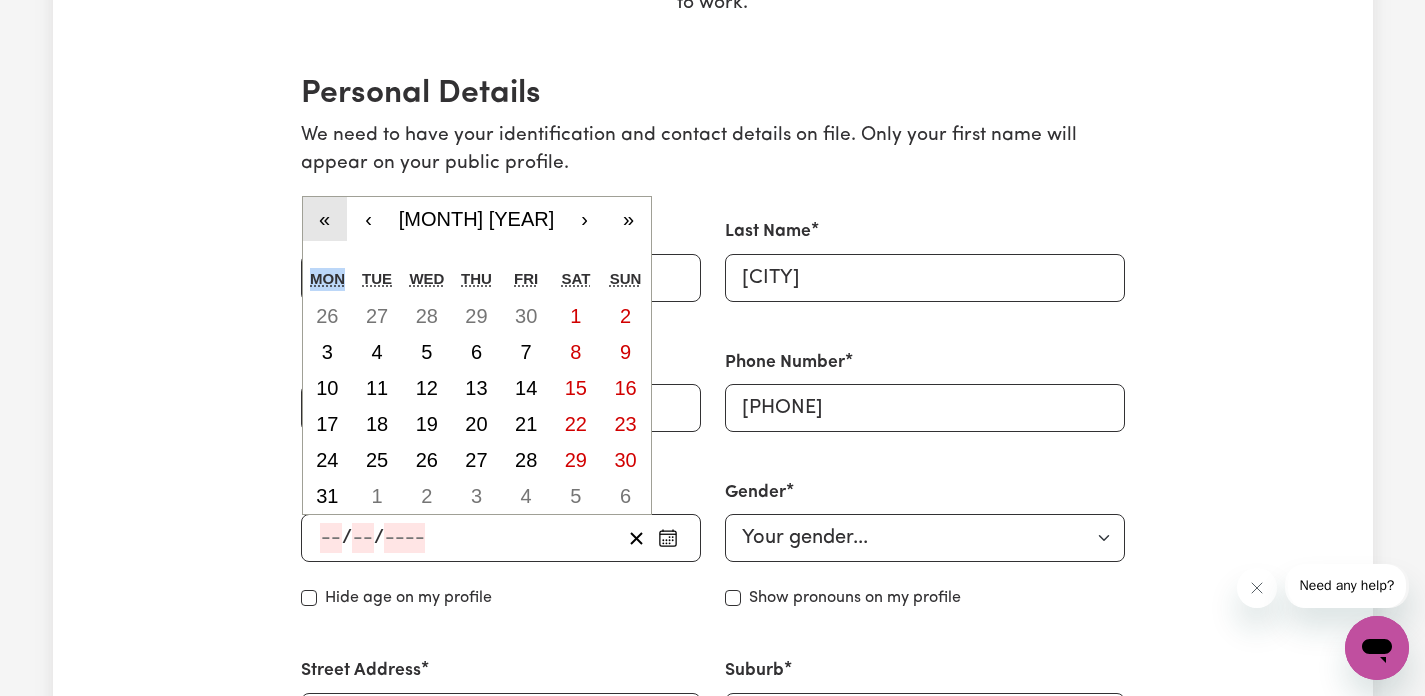 click on "«" at bounding box center (325, 219) 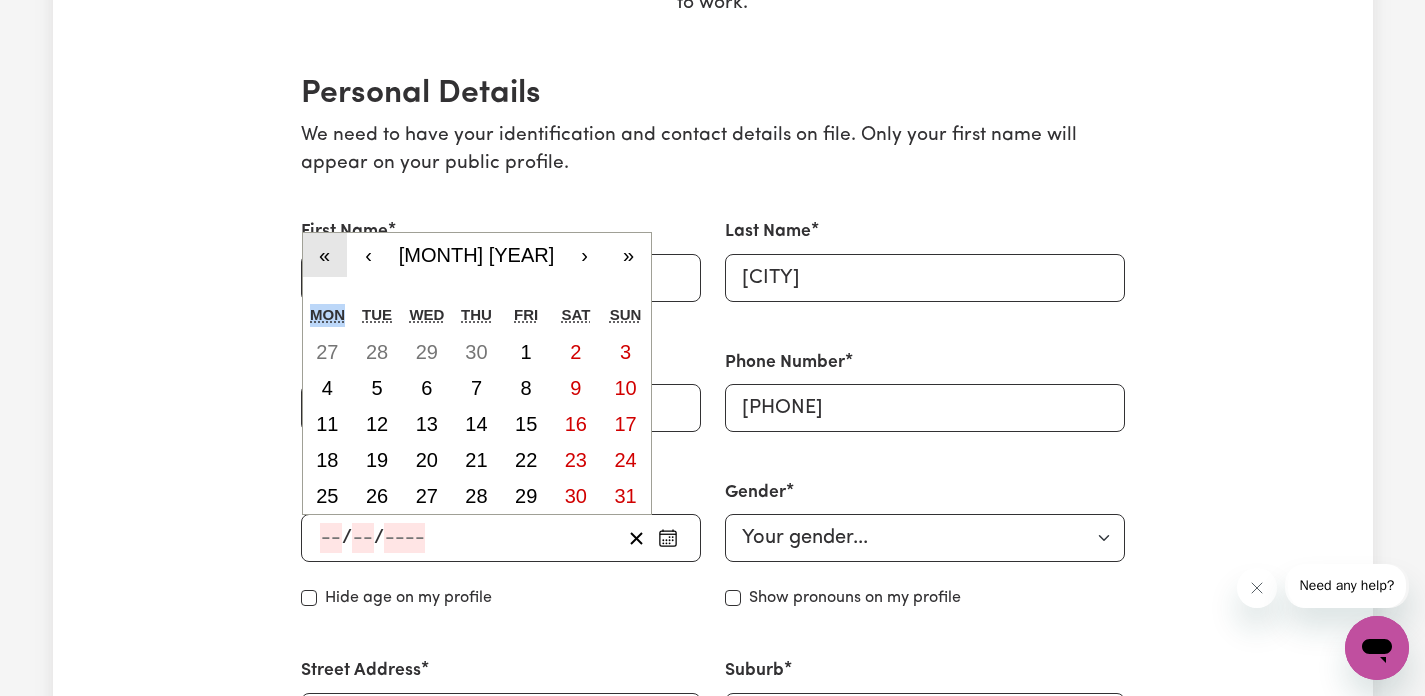 click on "«" at bounding box center [325, 255] 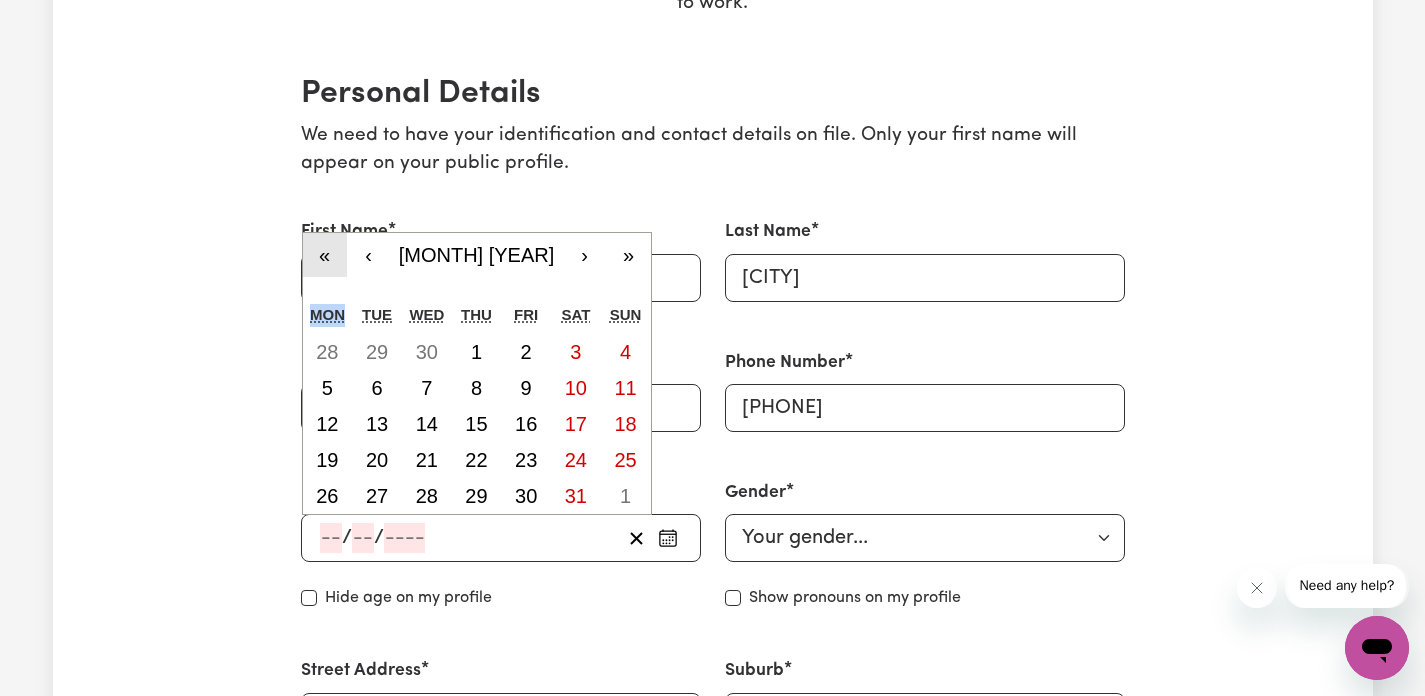 click on "«" at bounding box center [325, 255] 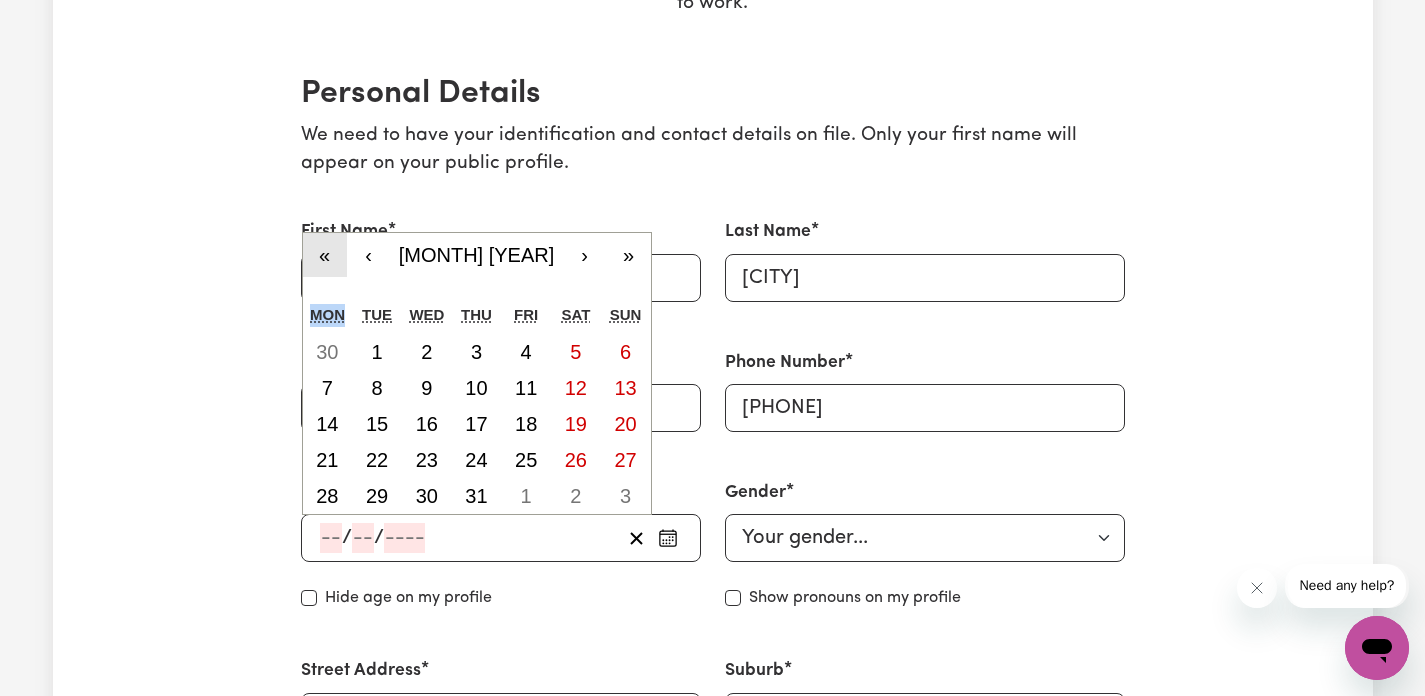 click on "«" at bounding box center (325, 255) 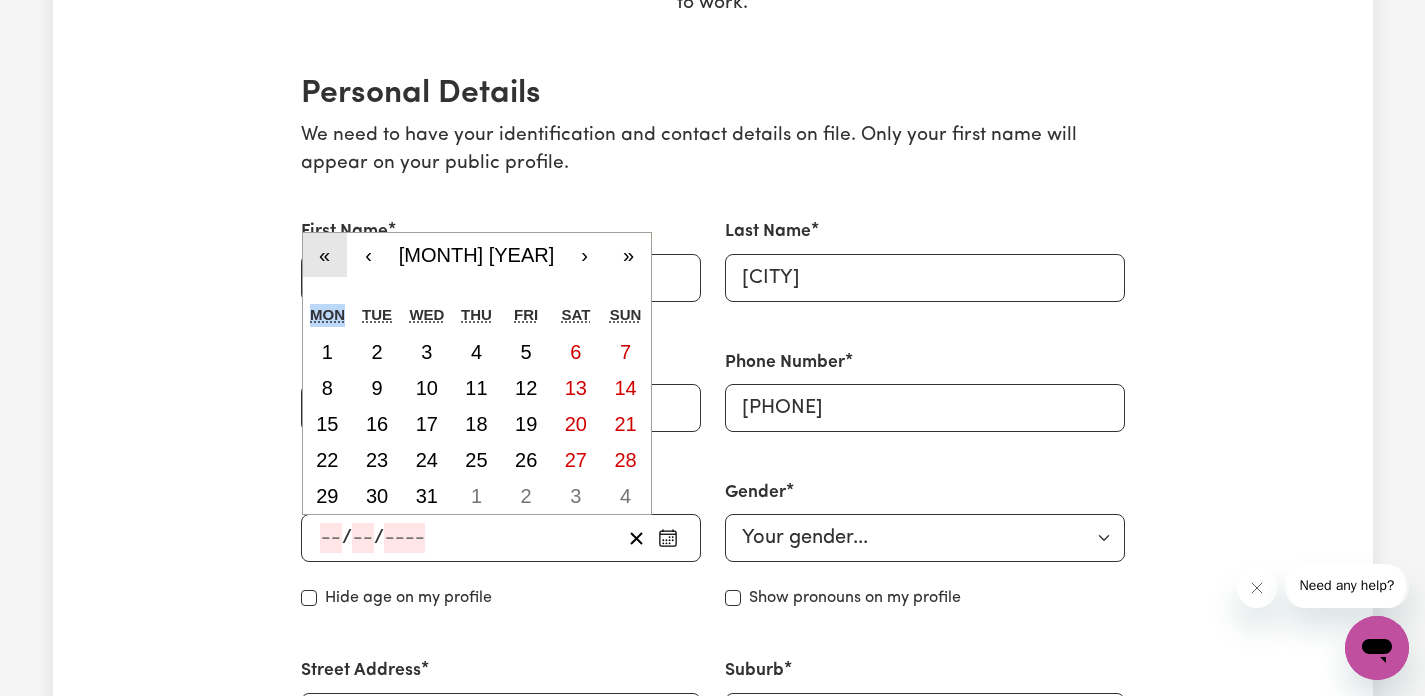 click on "«" at bounding box center (325, 255) 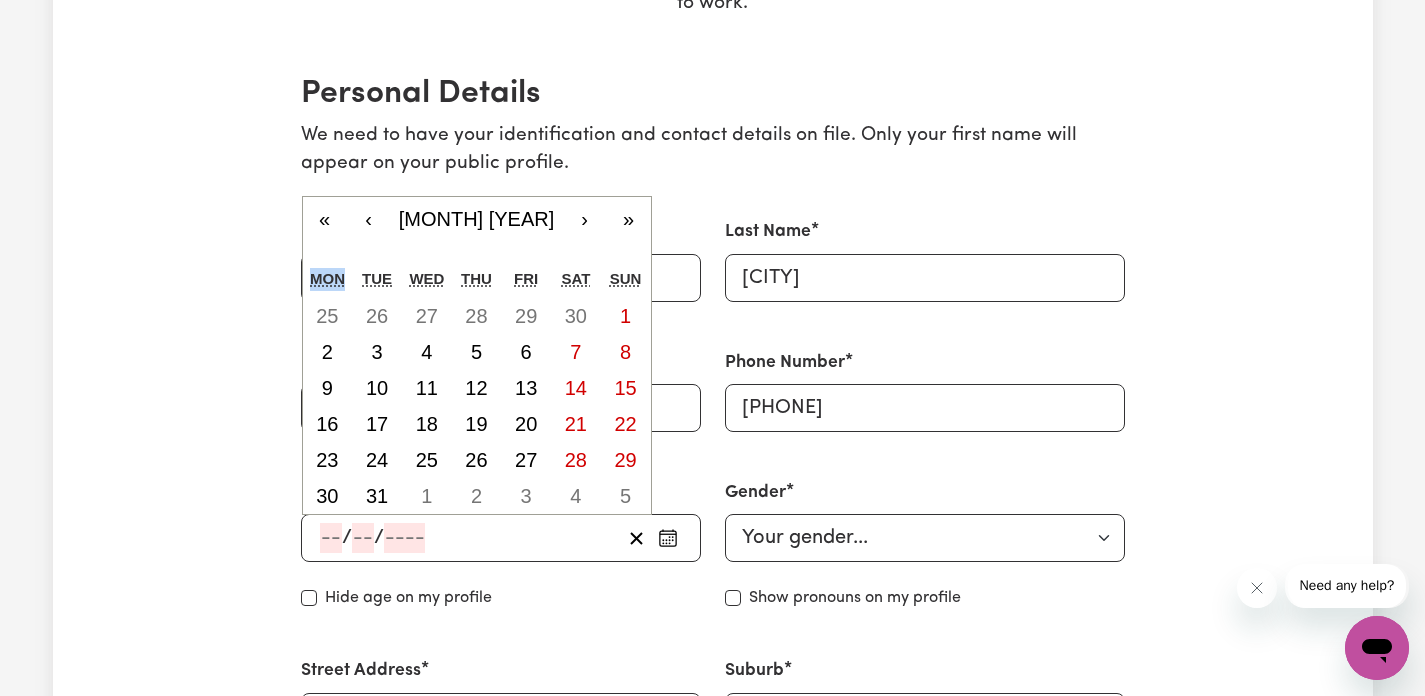 click 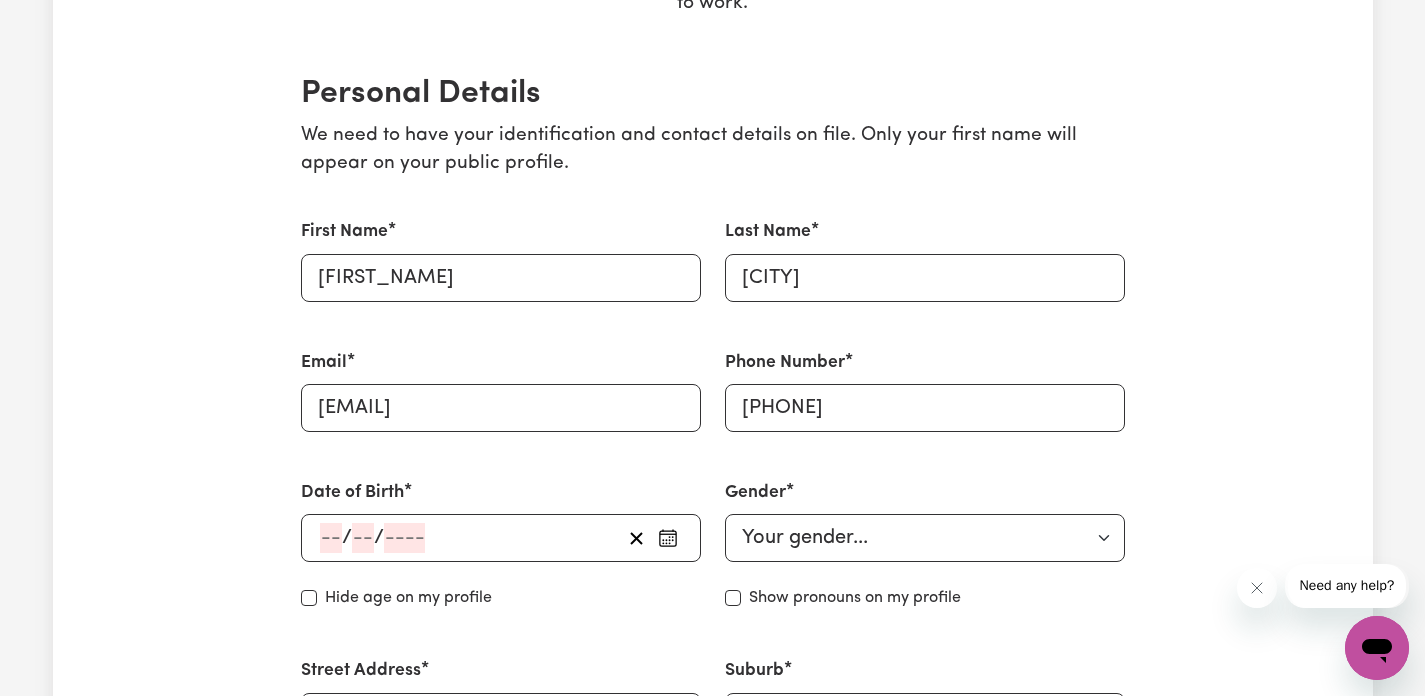 click 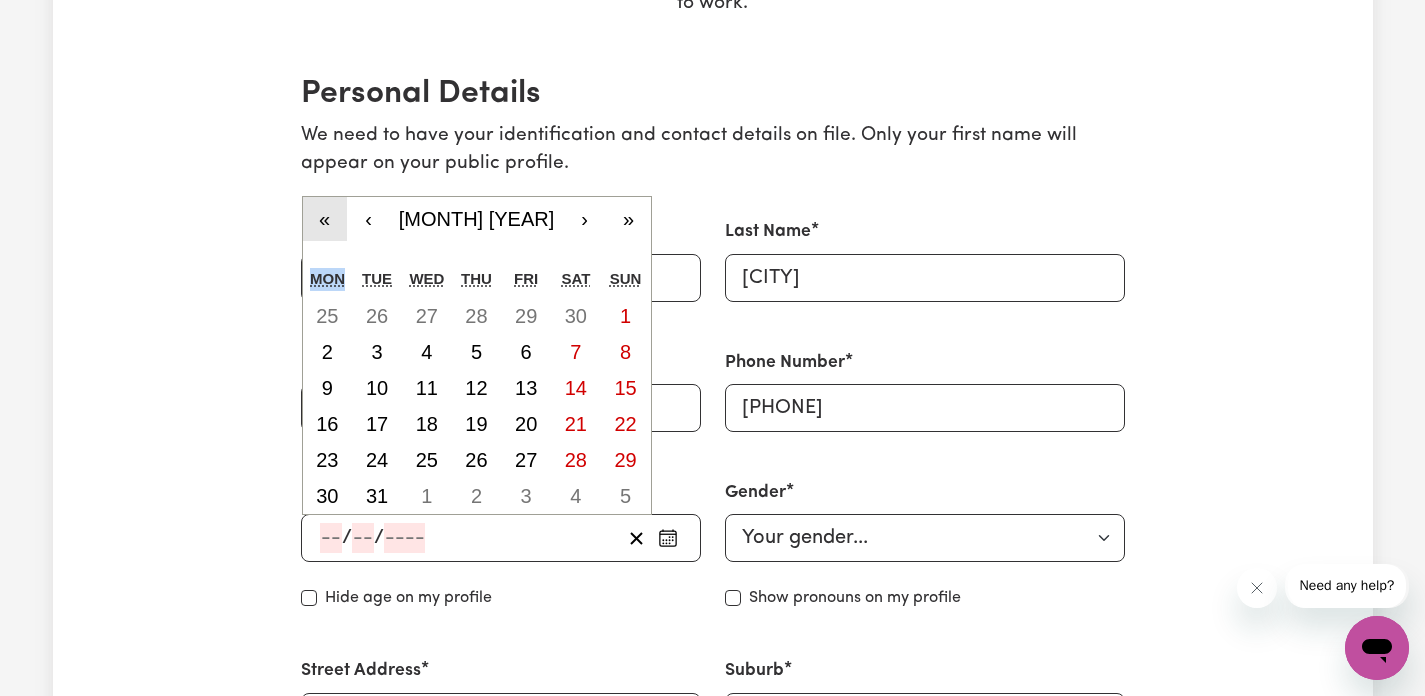 click on "«" at bounding box center (325, 219) 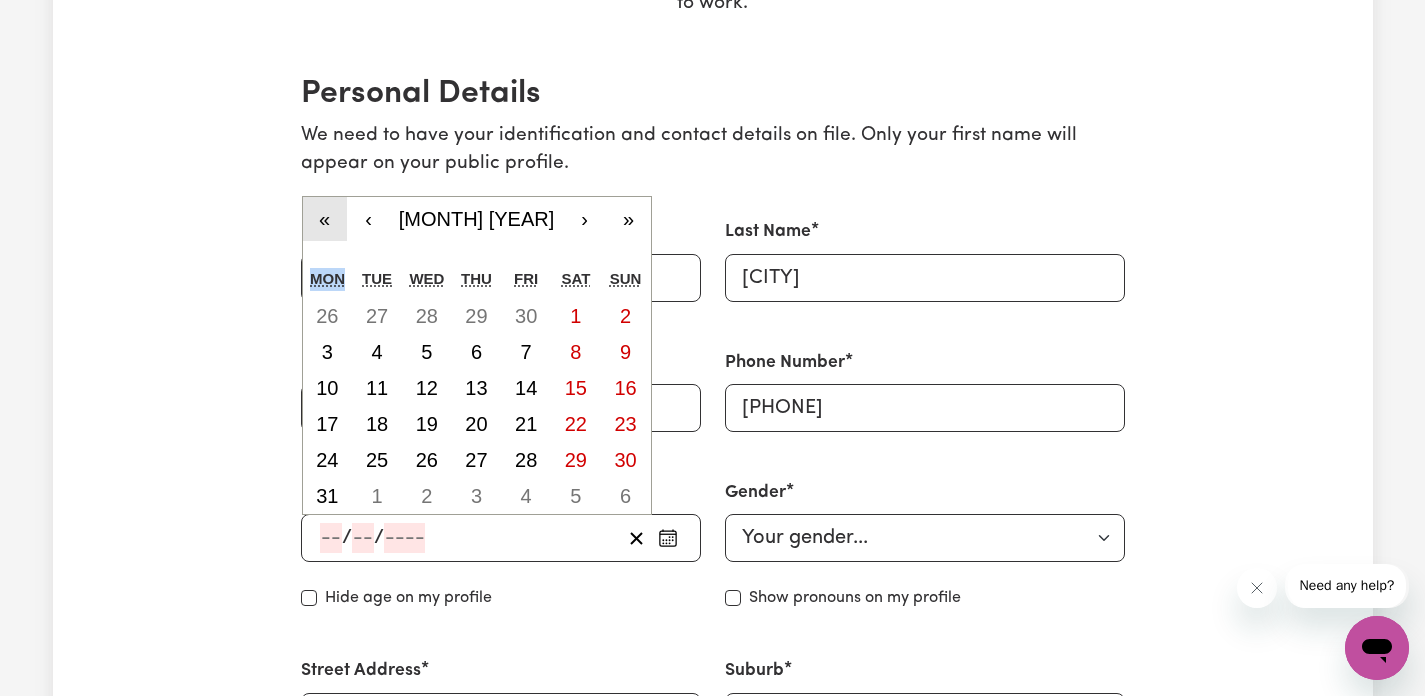 click on "«" at bounding box center [325, 219] 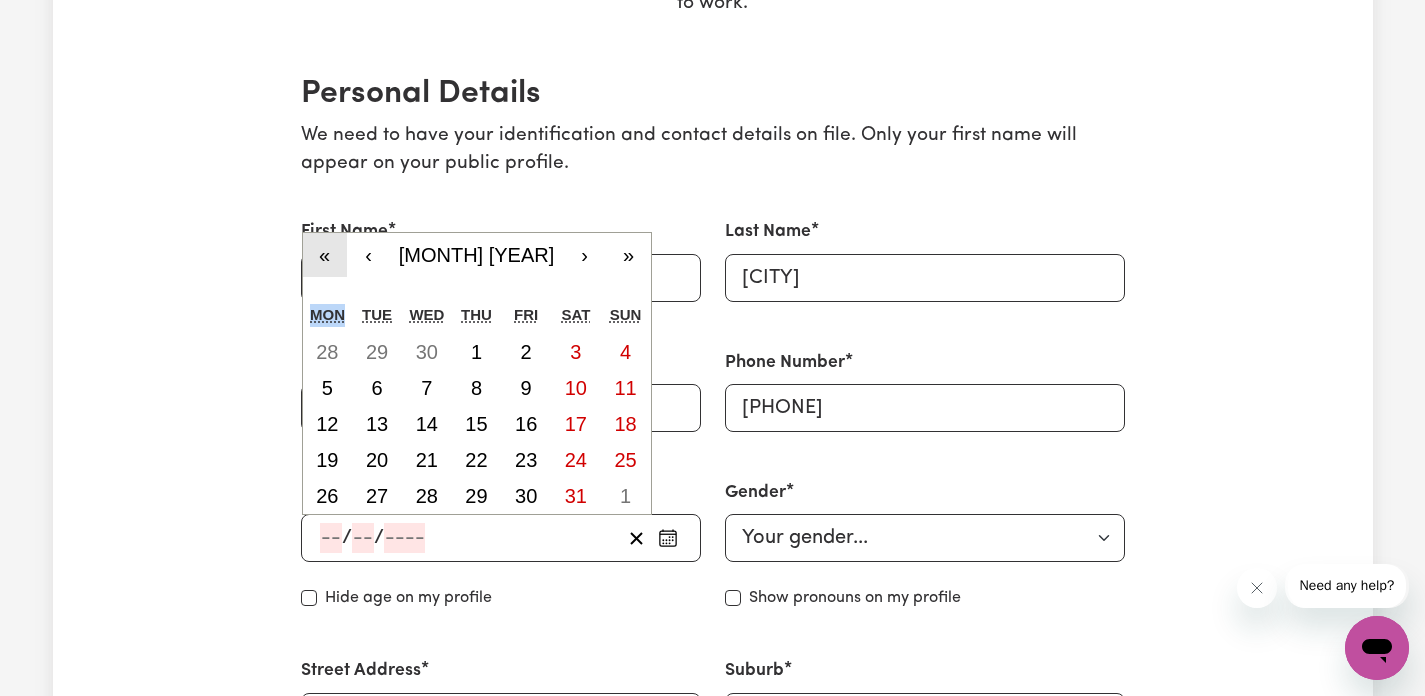click on "«" at bounding box center (325, 255) 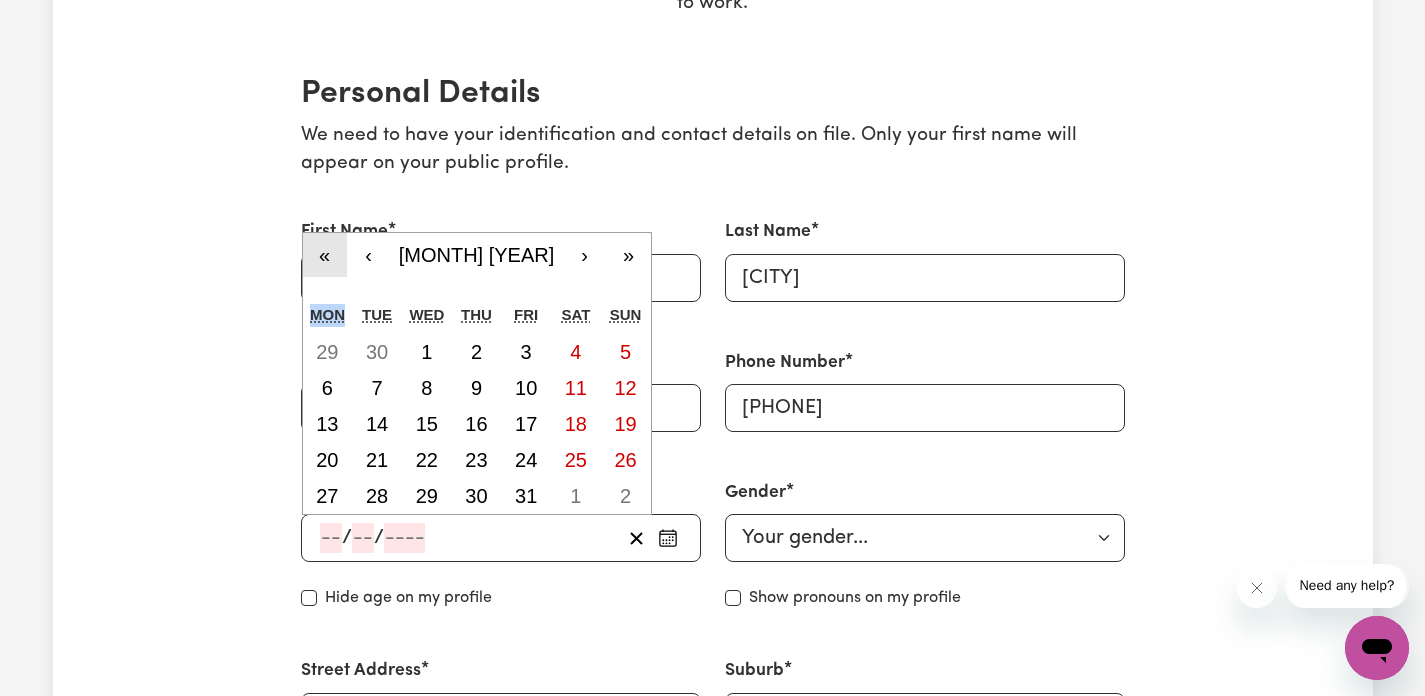click on "«" at bounding box center [325, 255] 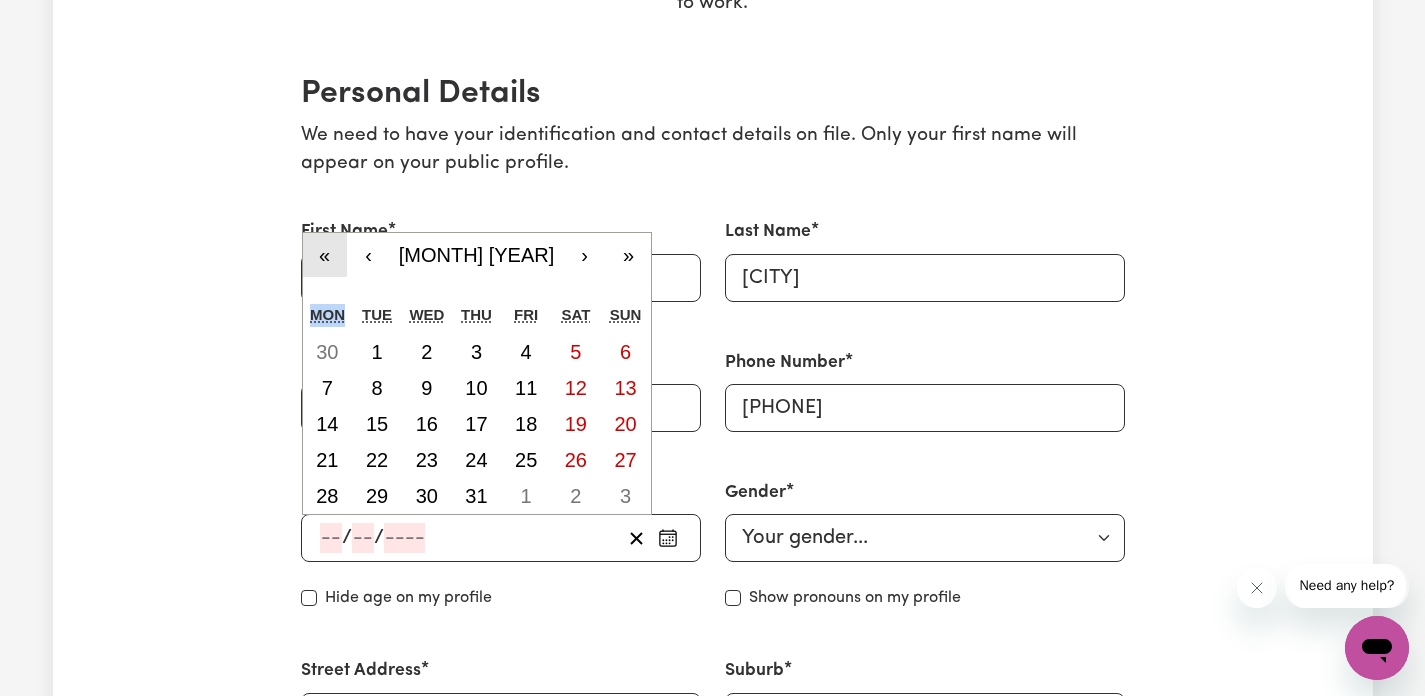 click on "«" at bounding box center [325, 255] 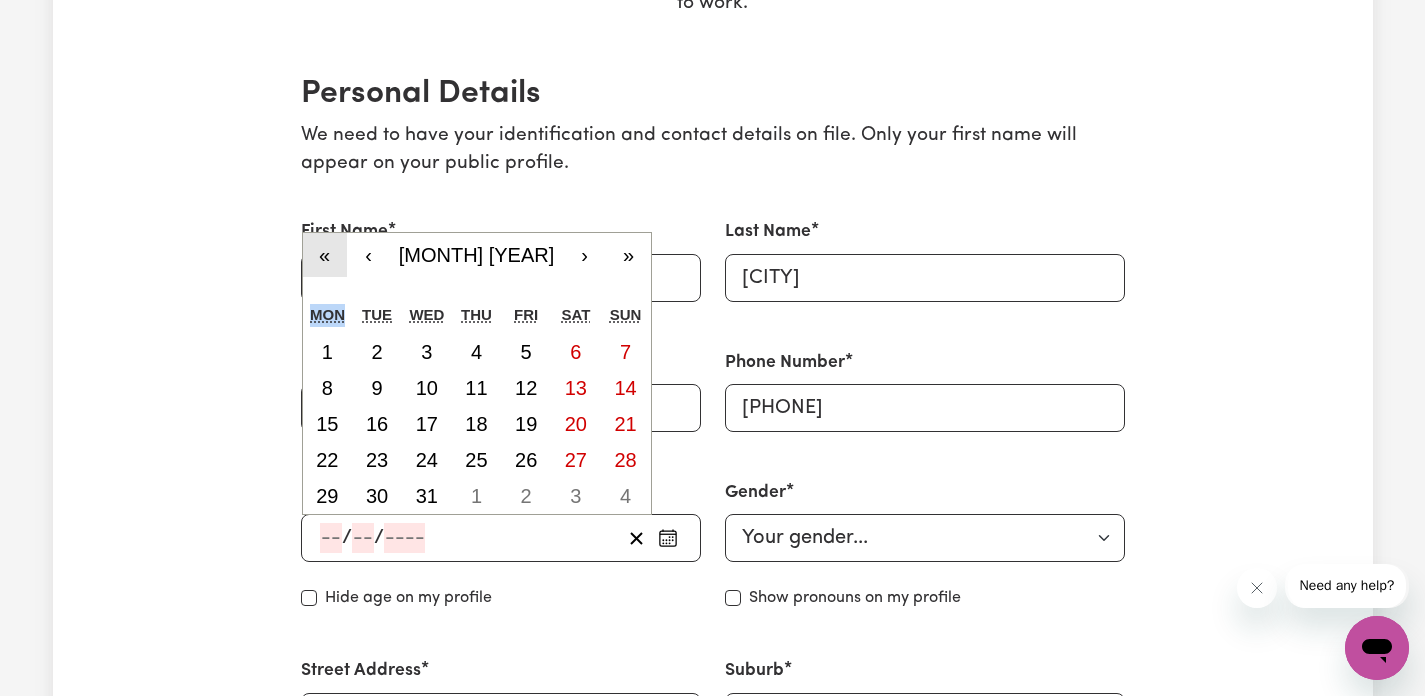 click on "«" at bounding box center [325, 255] 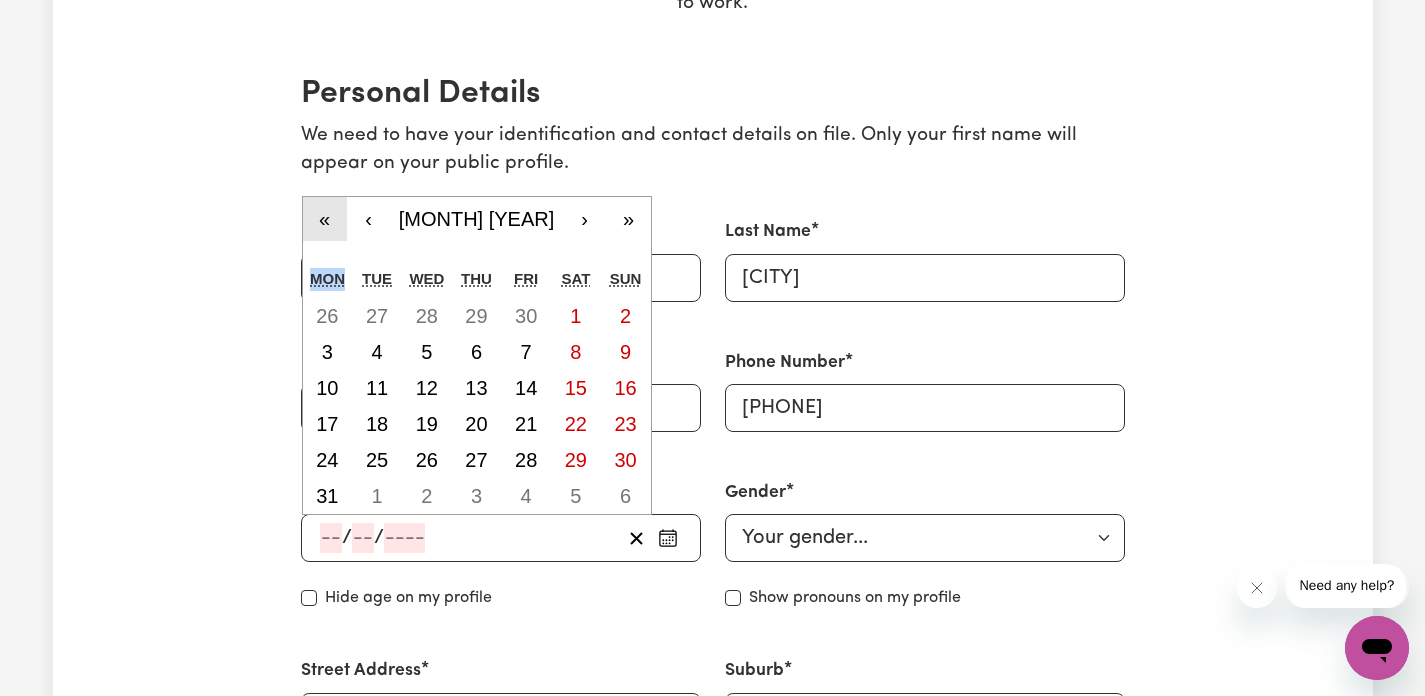 click on "«" at bounding box center (325, 219) 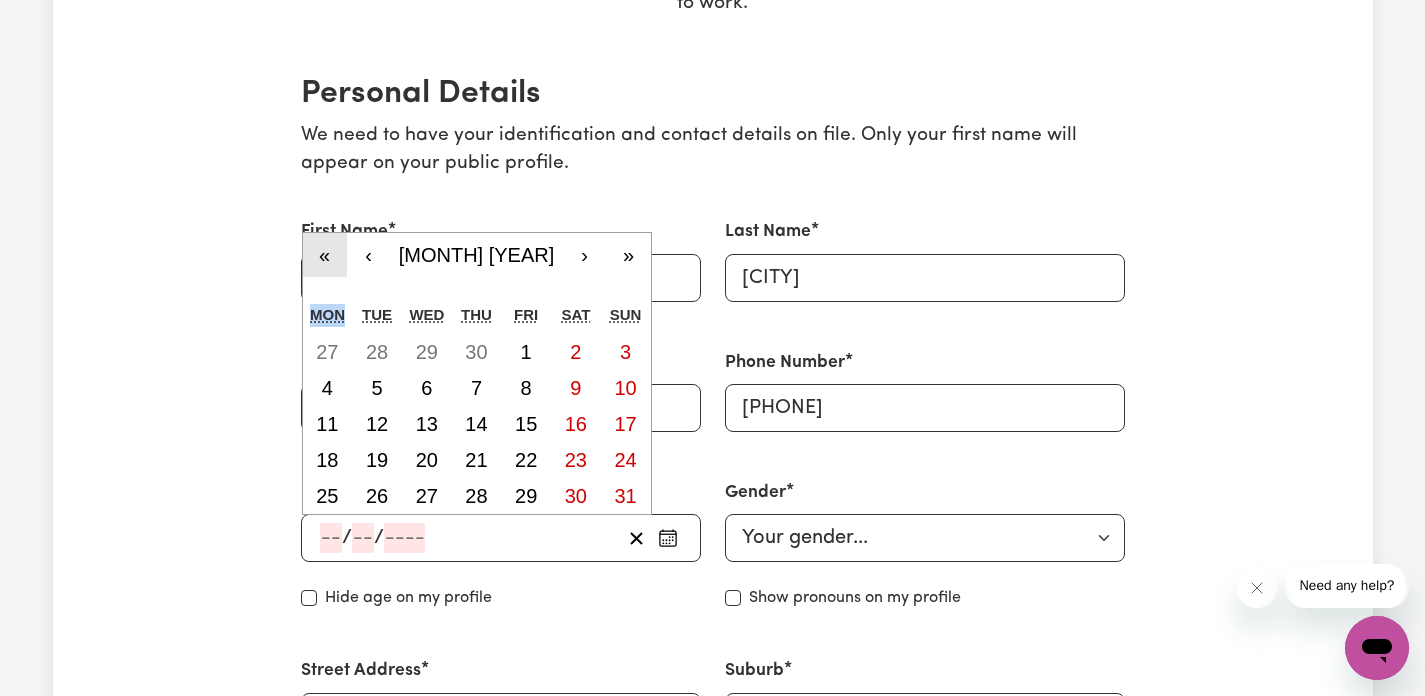 click on "«" at bounding box center [325, 255] 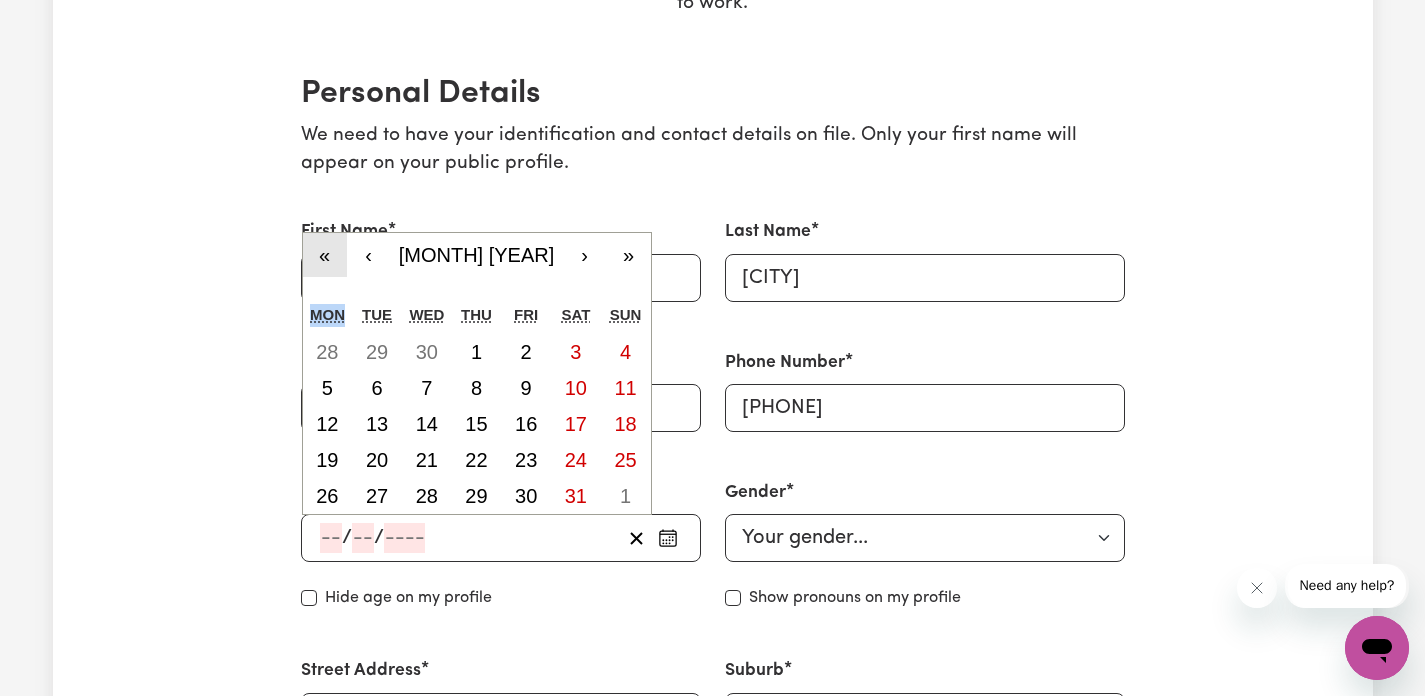 click on "«" at bounding box center (325, 255) 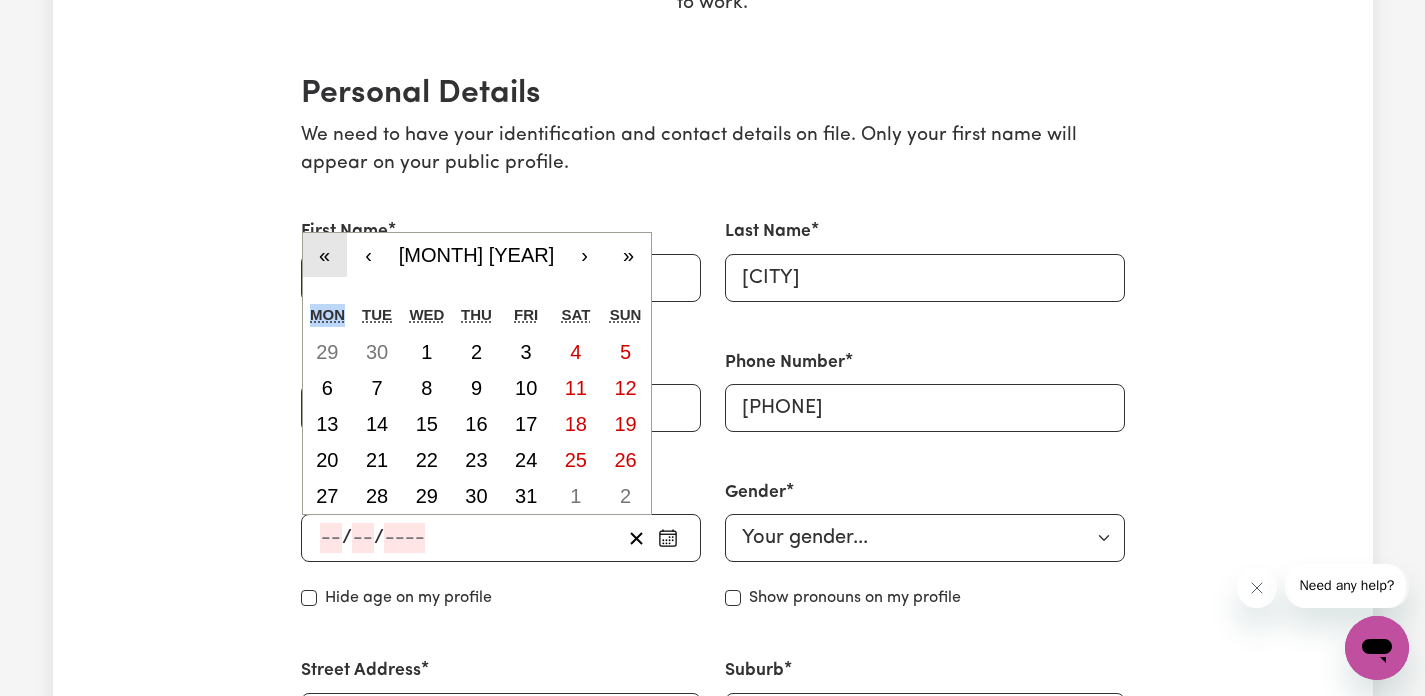 click on "«" at bounding box center (325, 255) 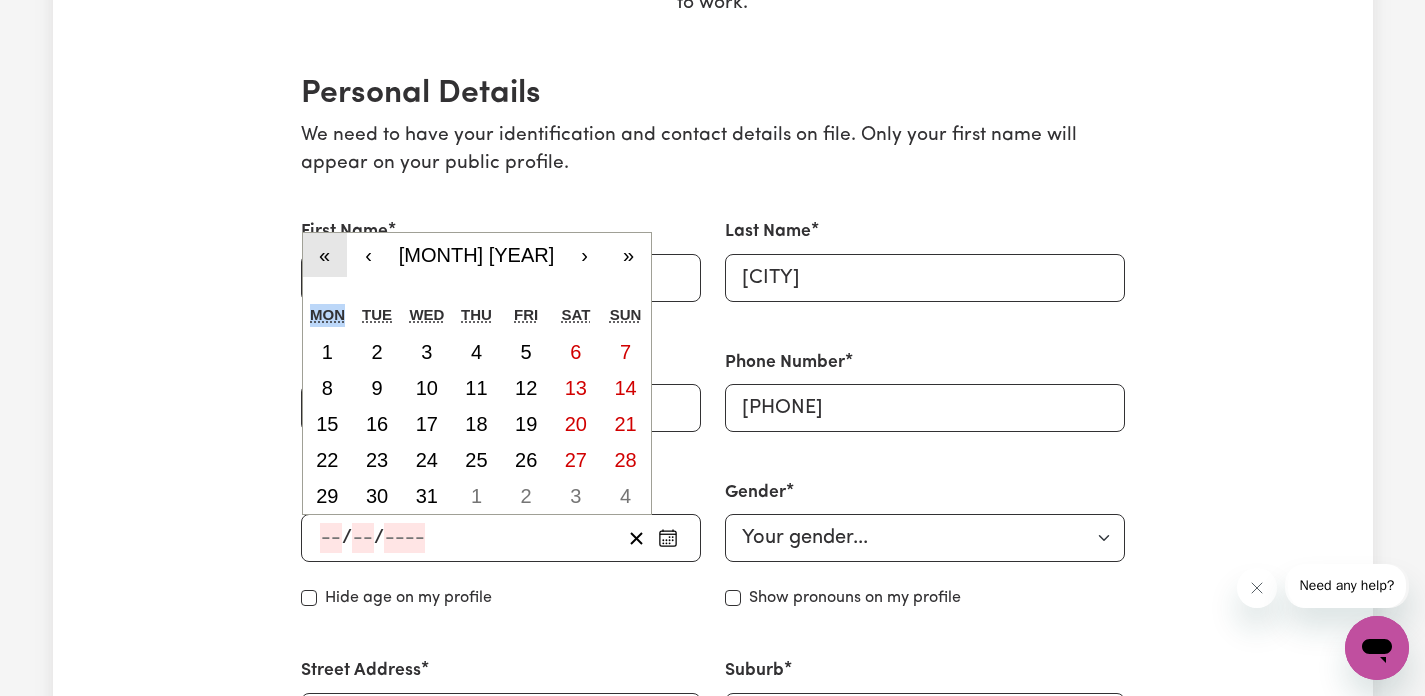 click on "«" at bounding box center (325, 255) 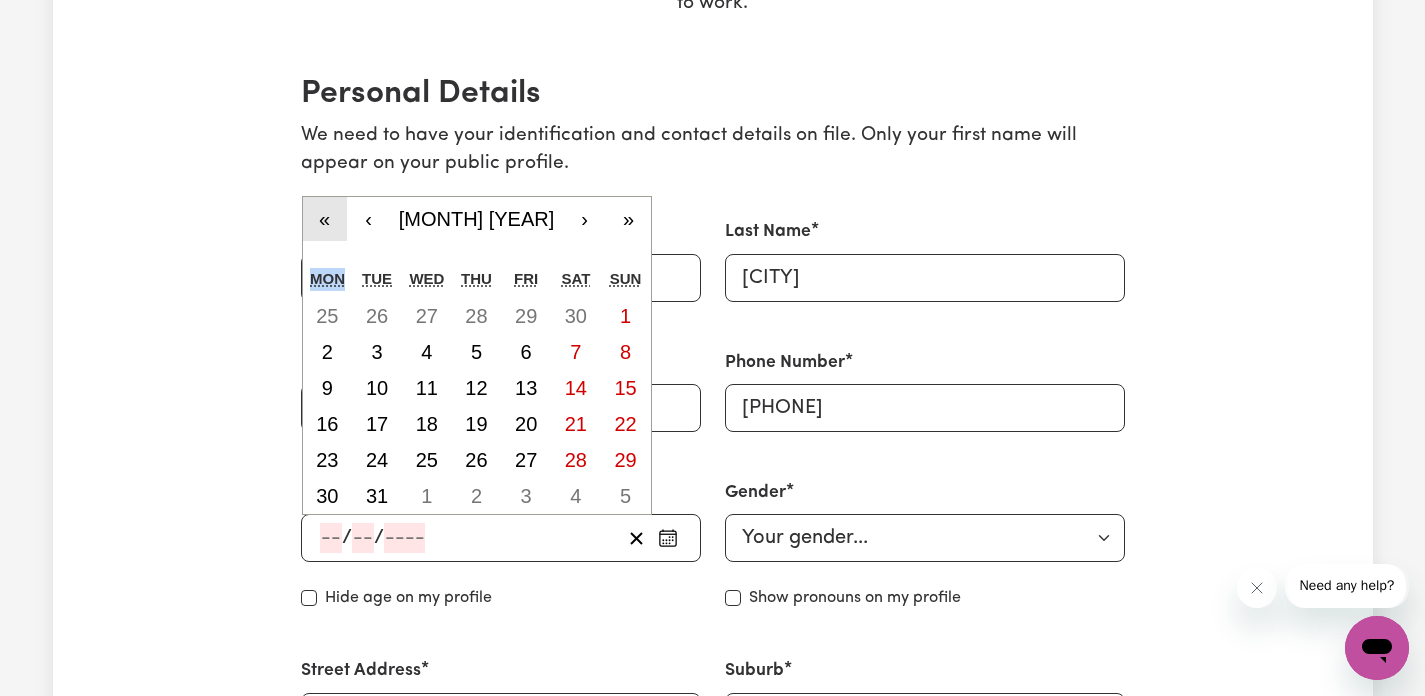 click on "«" at bounding box center (325, 219) 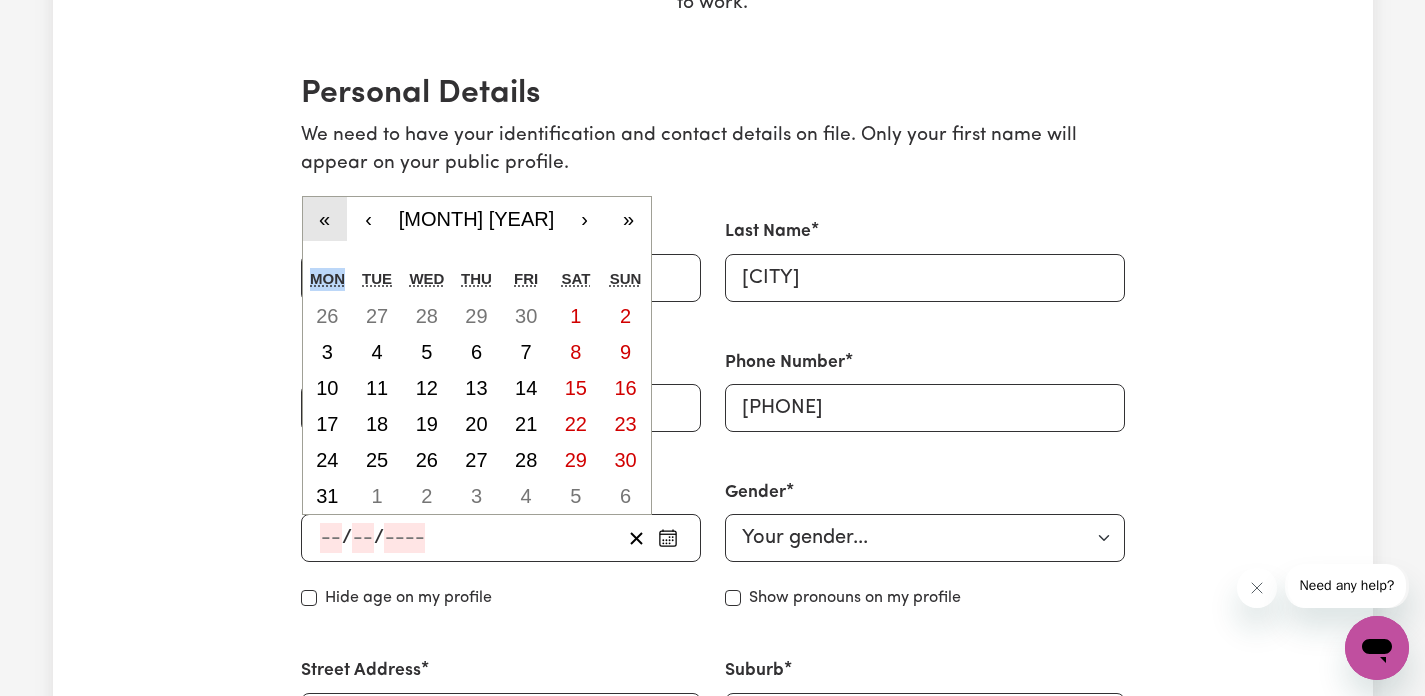 click on "«" at bounding box center (325, 219) 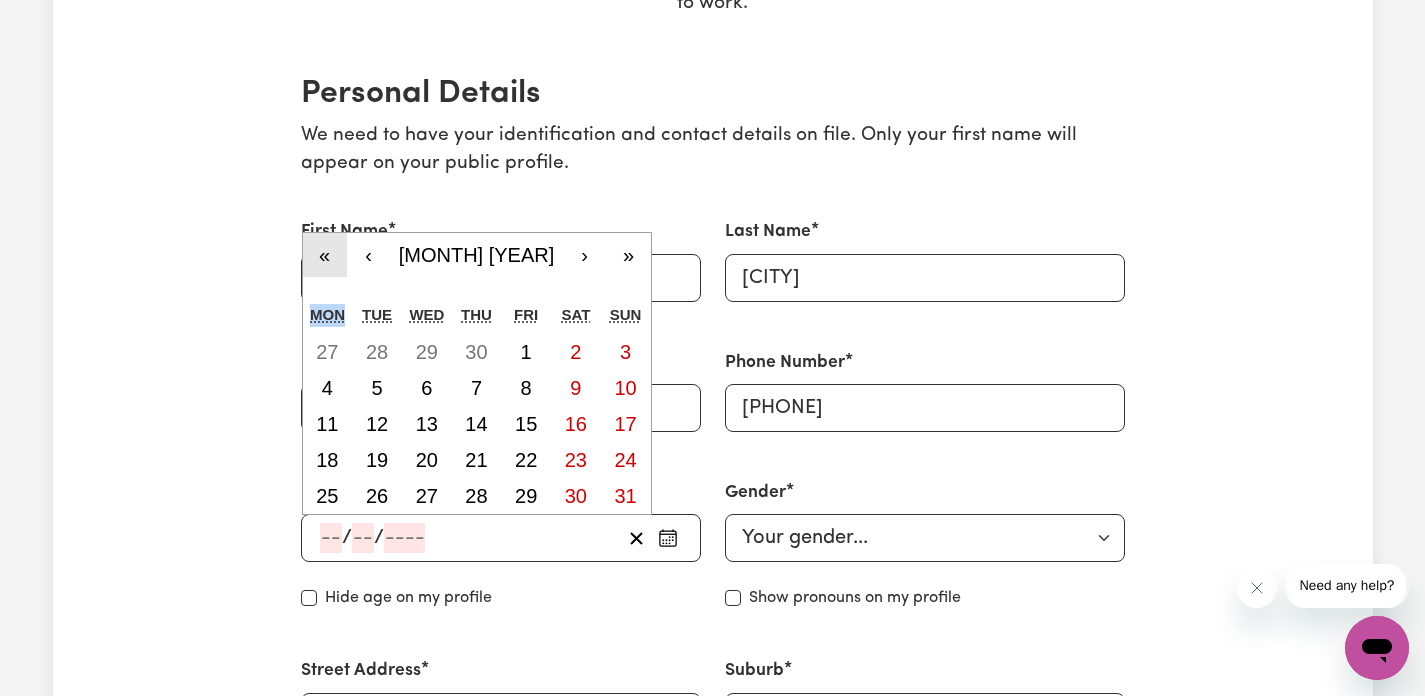 click on "«" at bounding box center (325, 255) 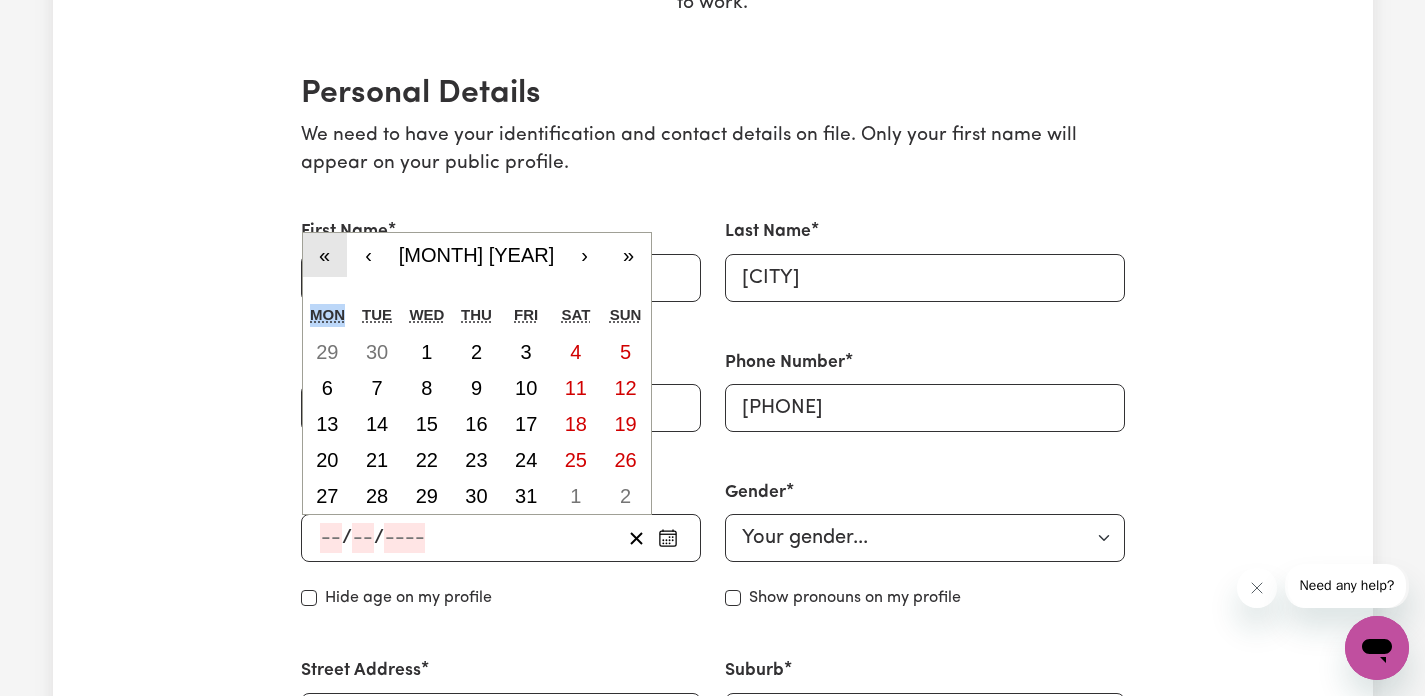 click on "«" at bounding box center [325, 255] 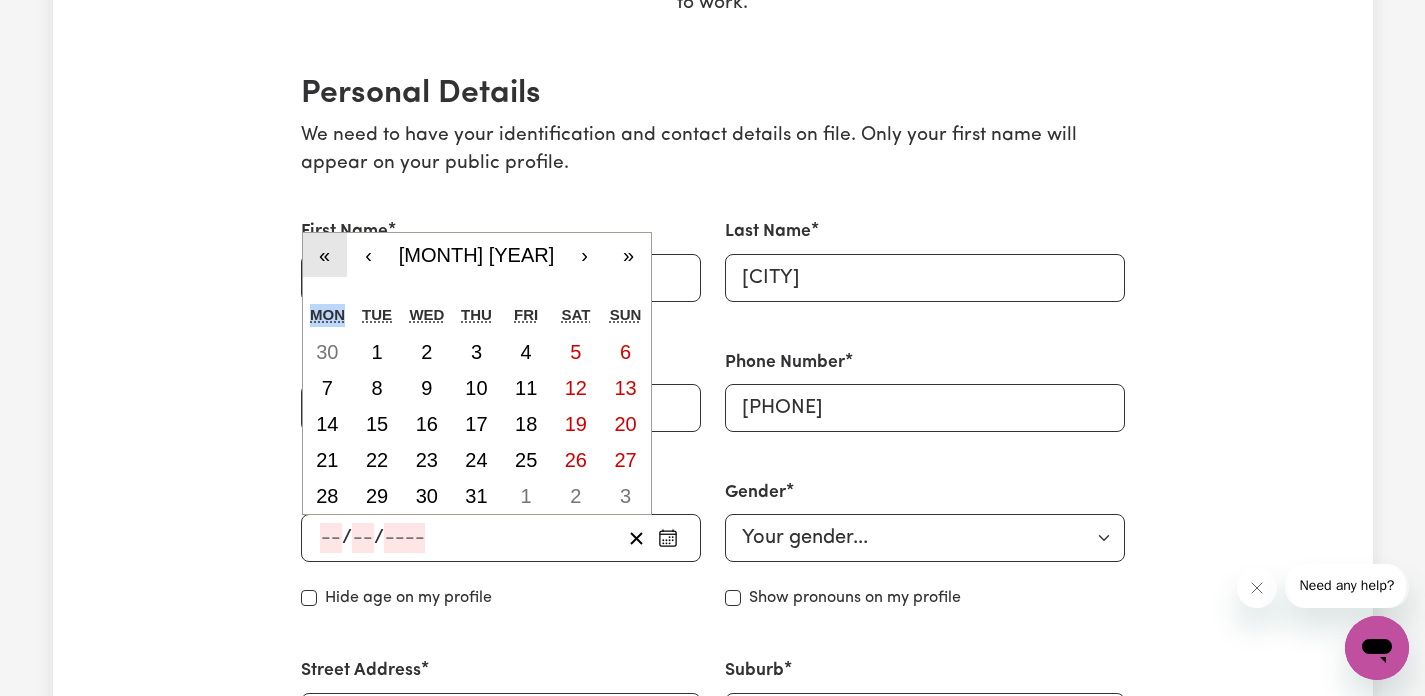 click on "«" at bounding box center [325, 255] 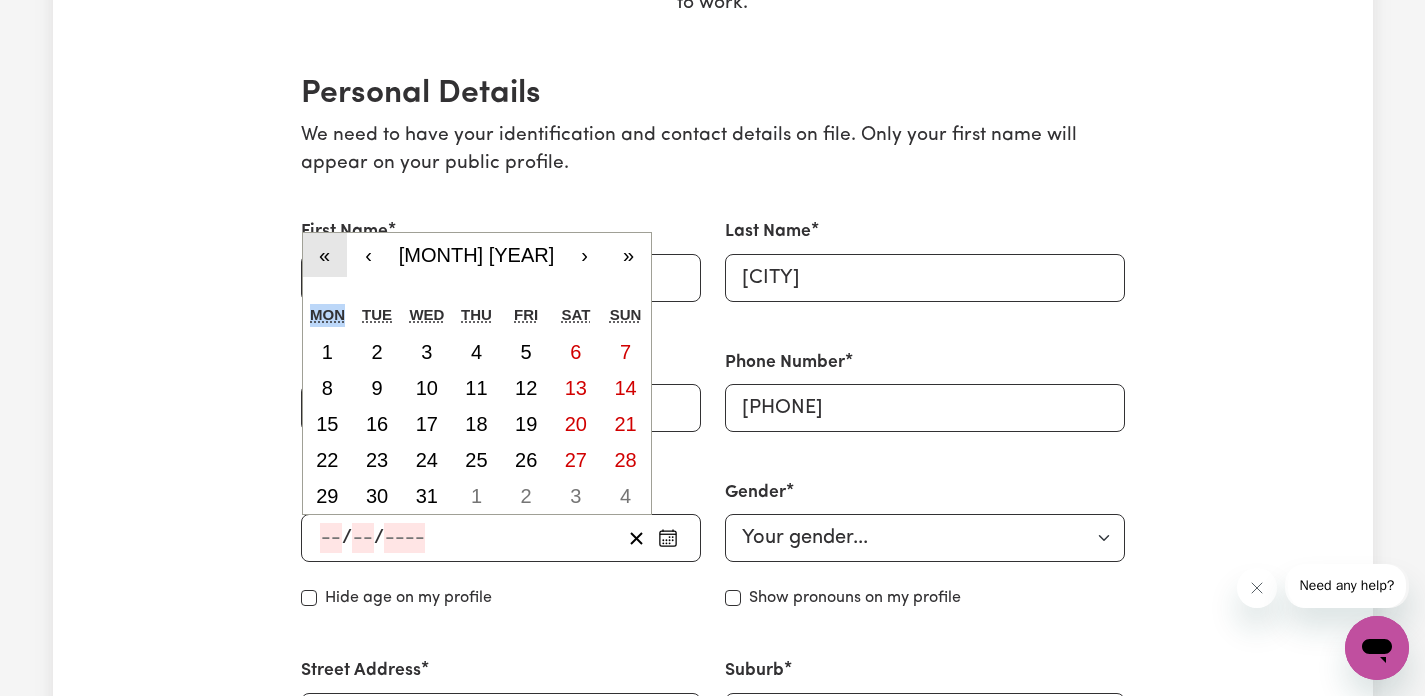 click on "«" at bounding box center (325, 255) 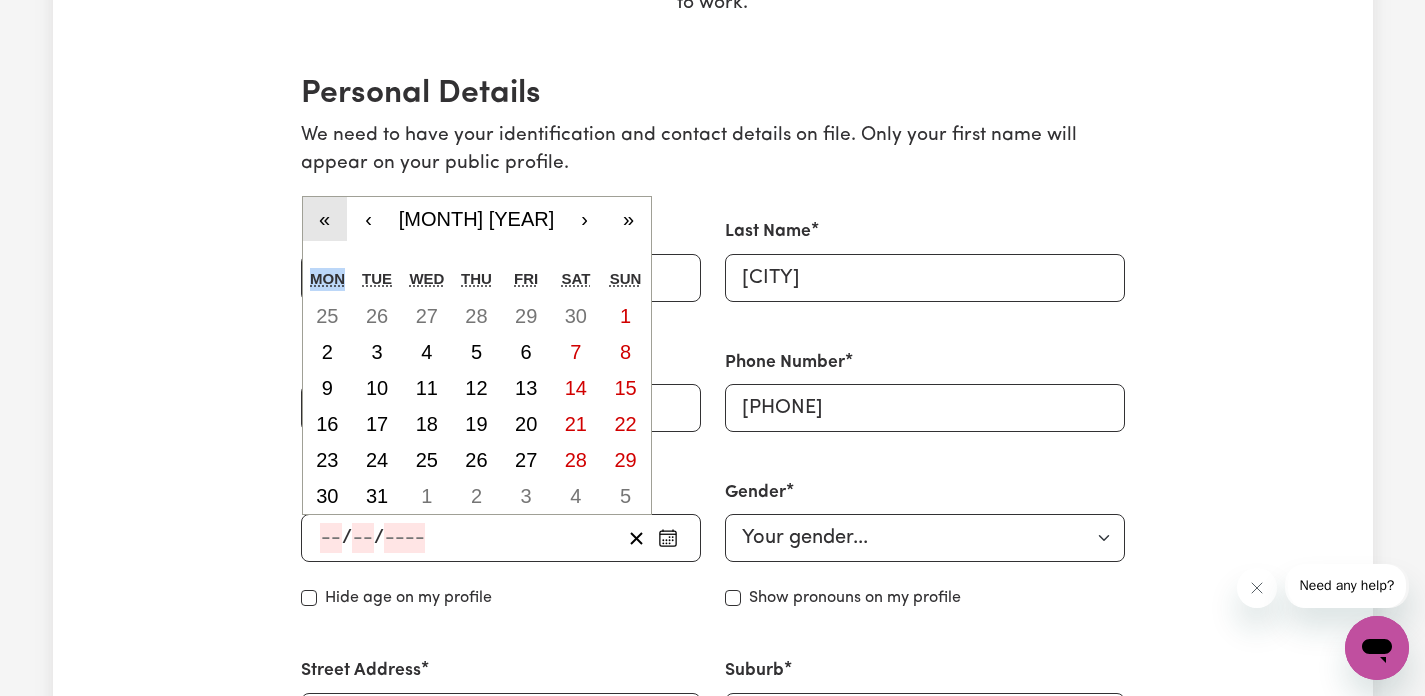 click on "«" at bounding box center [325, 219] 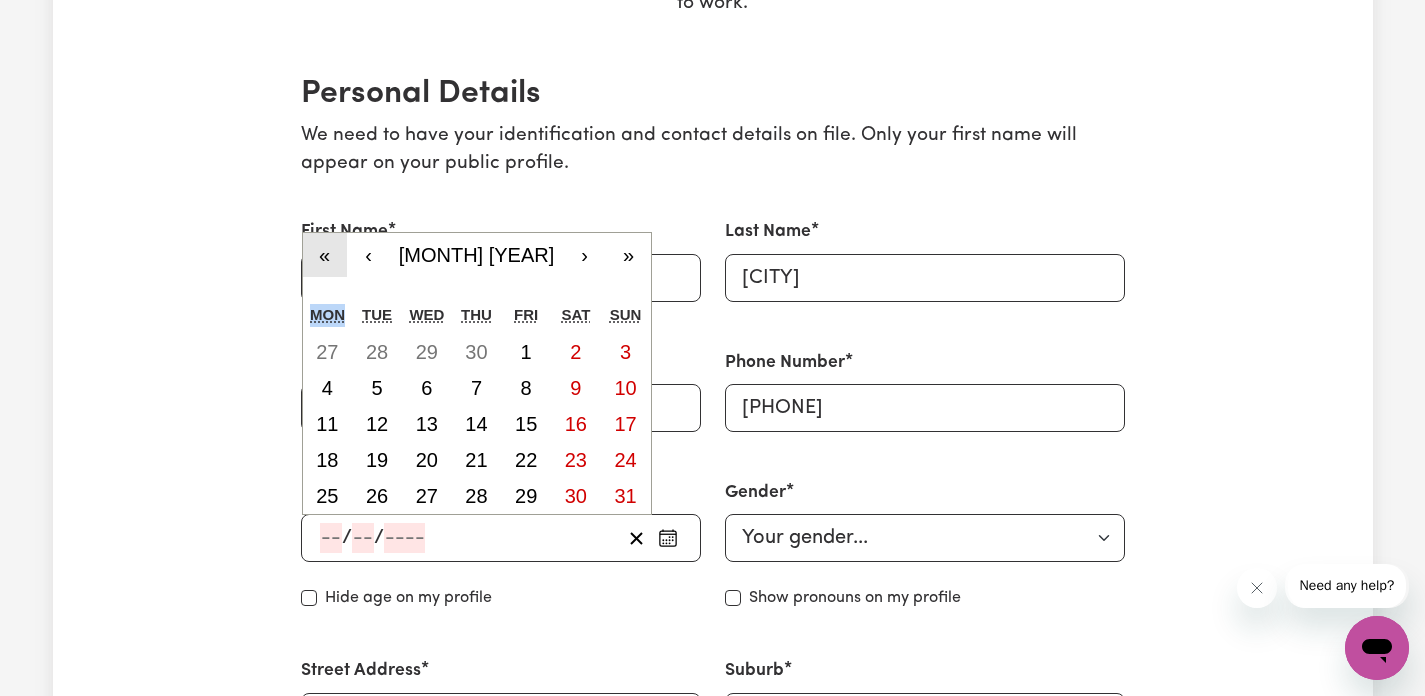 click on "«" at bounding box center (325, 255) 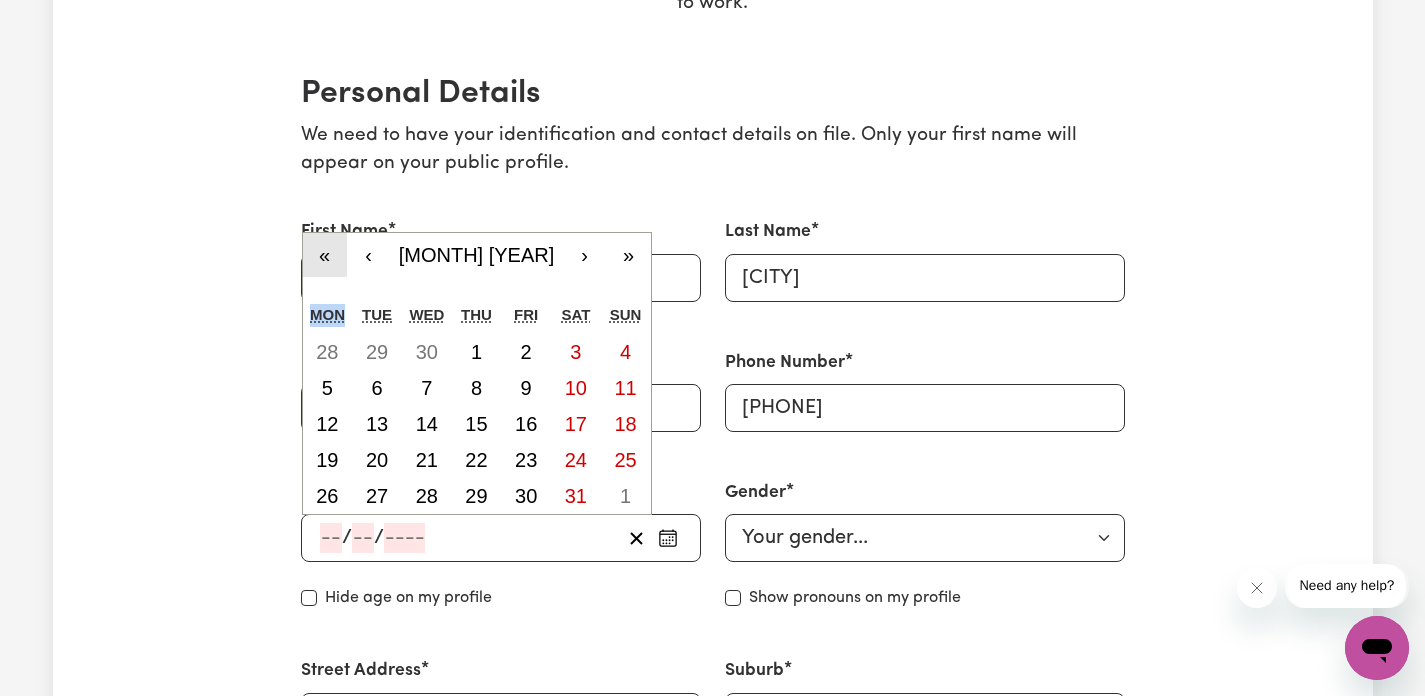 click on "«" at bounding box center (325, 255) 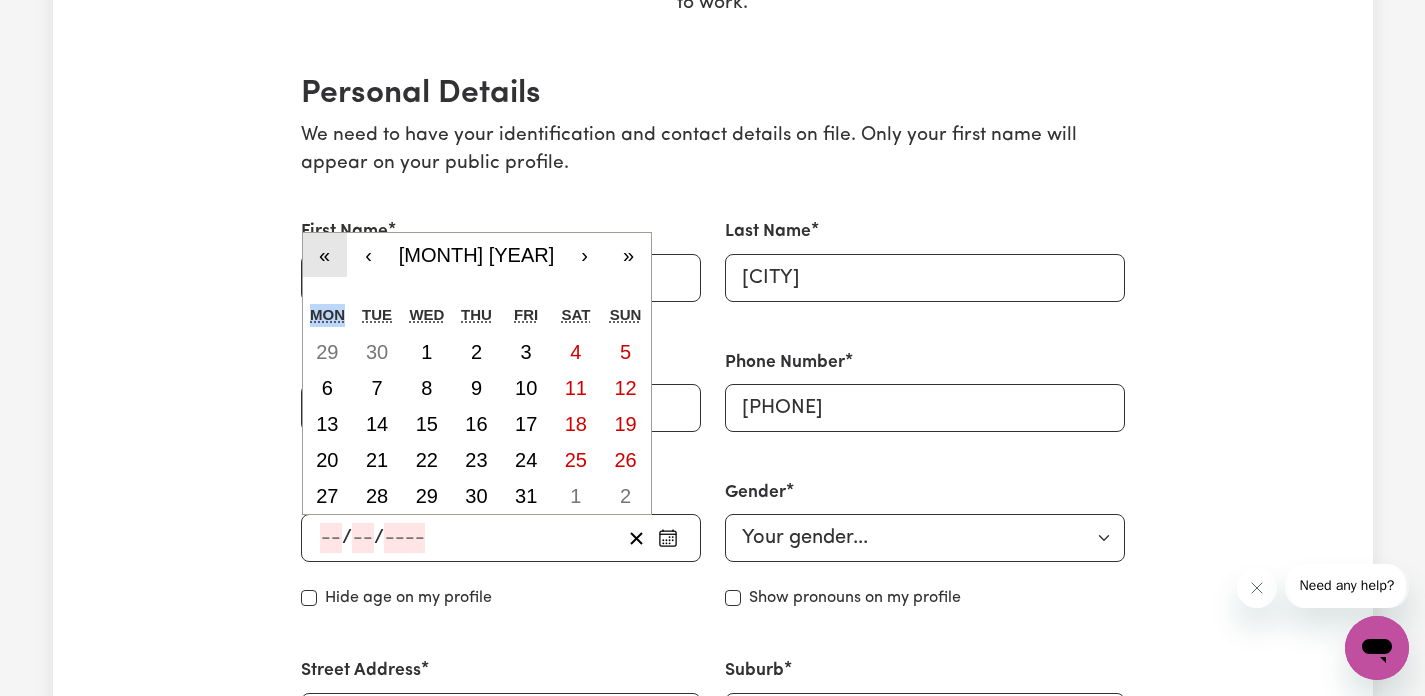 click on "«" at bounding box center [325, 255] 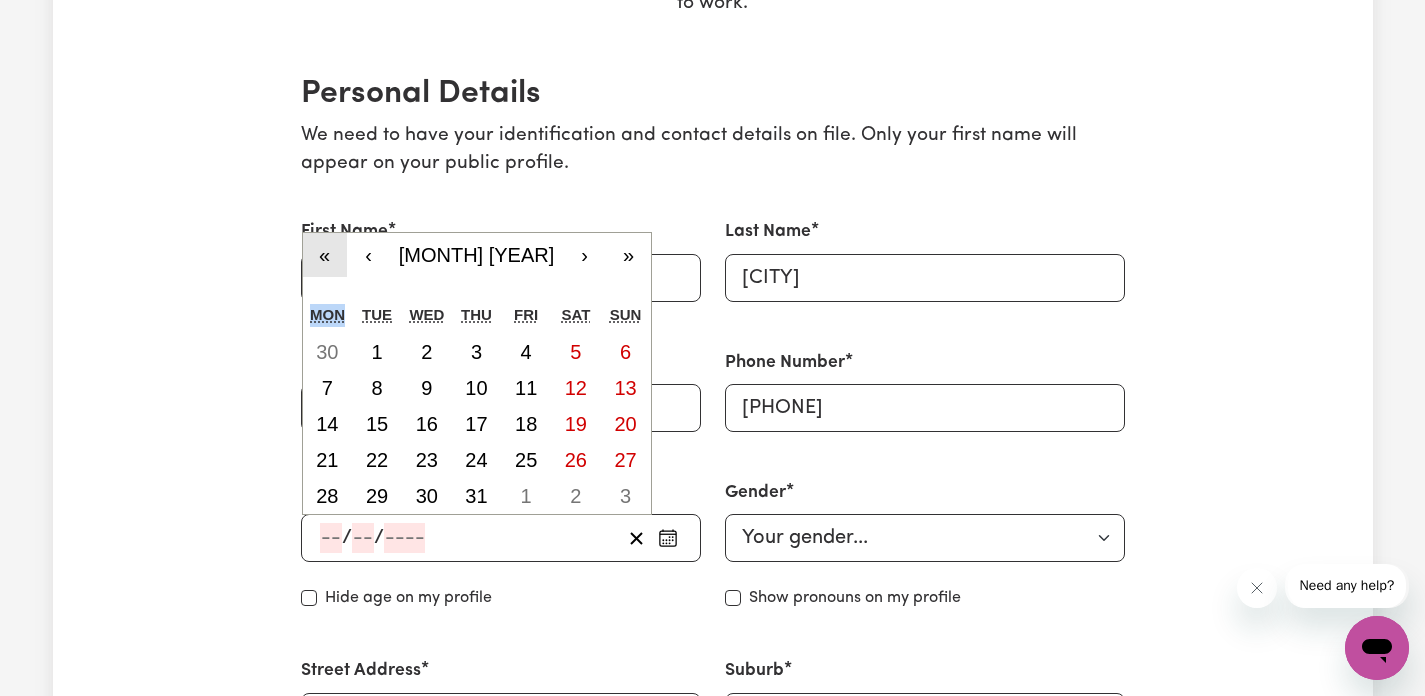 click on "«" at bounding box center (325, 255) 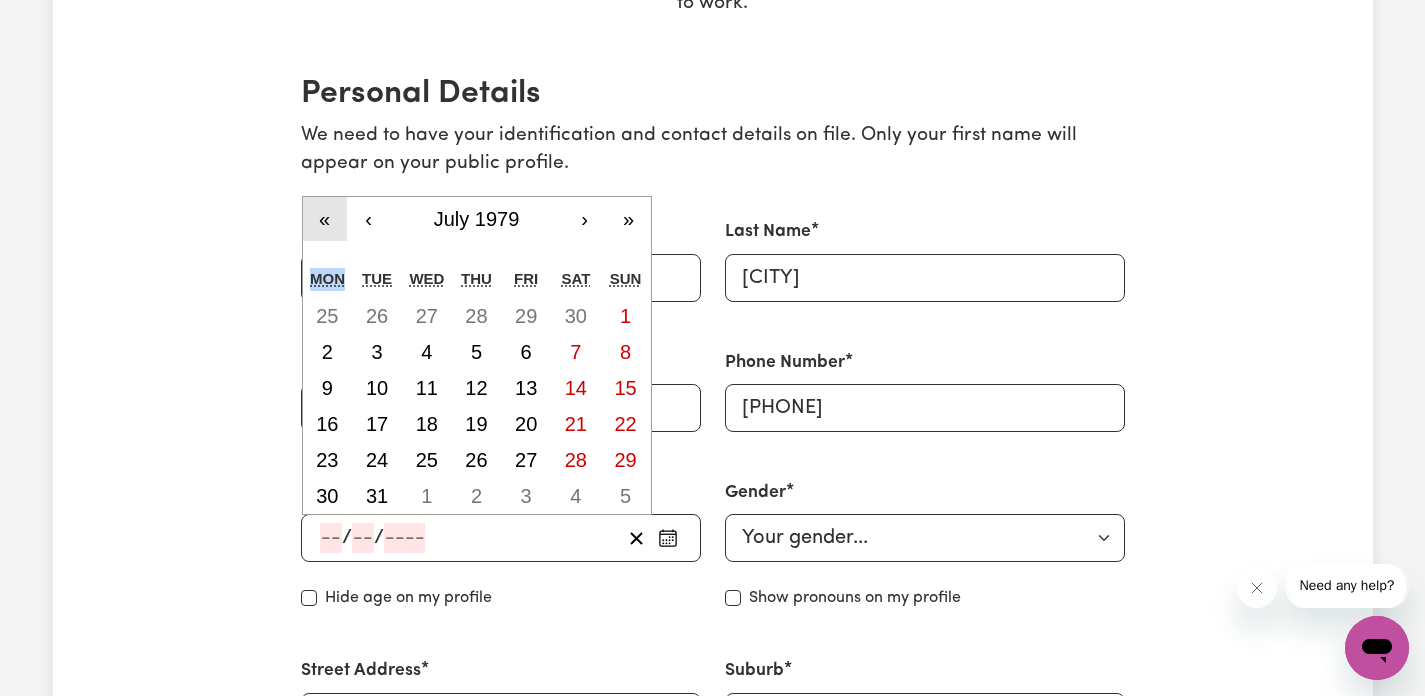 click on "«" at bounding box center (325, 219) 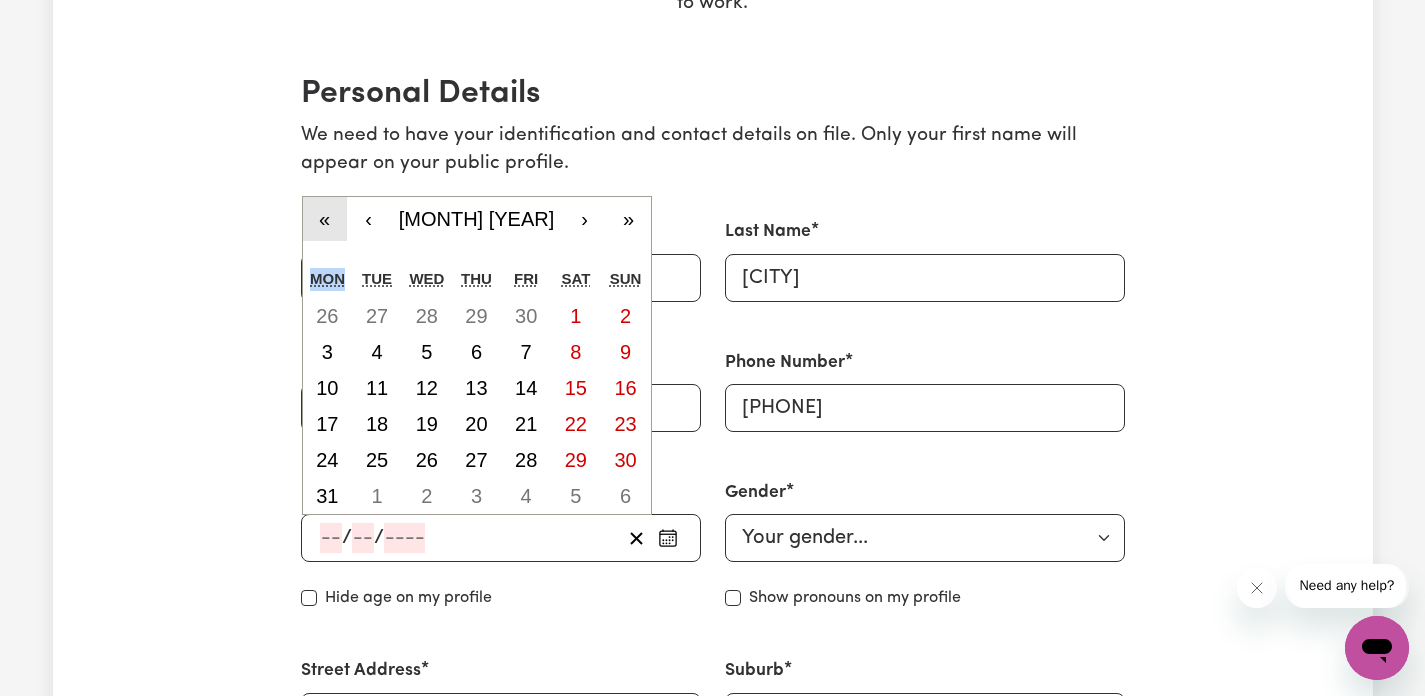 click on "«" at bounding box center [325, 219] 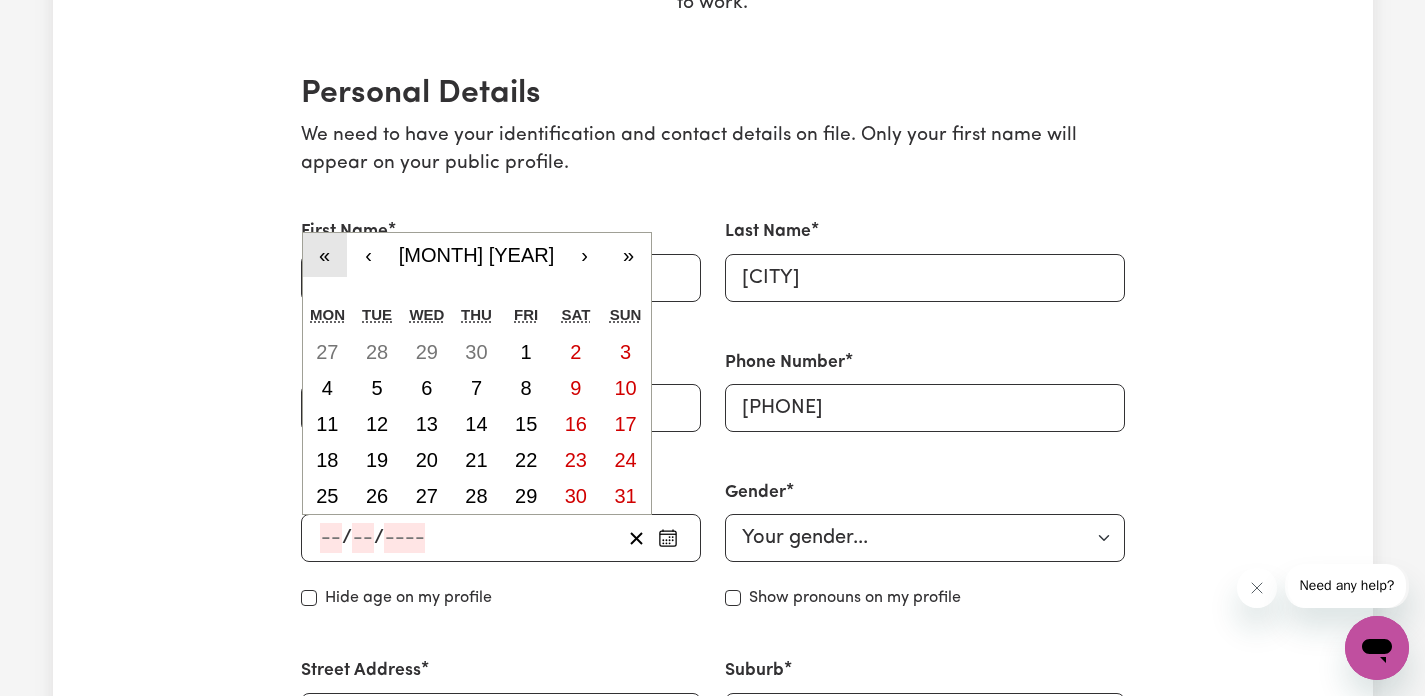 click on "First Name [FIRST_NAME]" at bounding box center (501, 260) 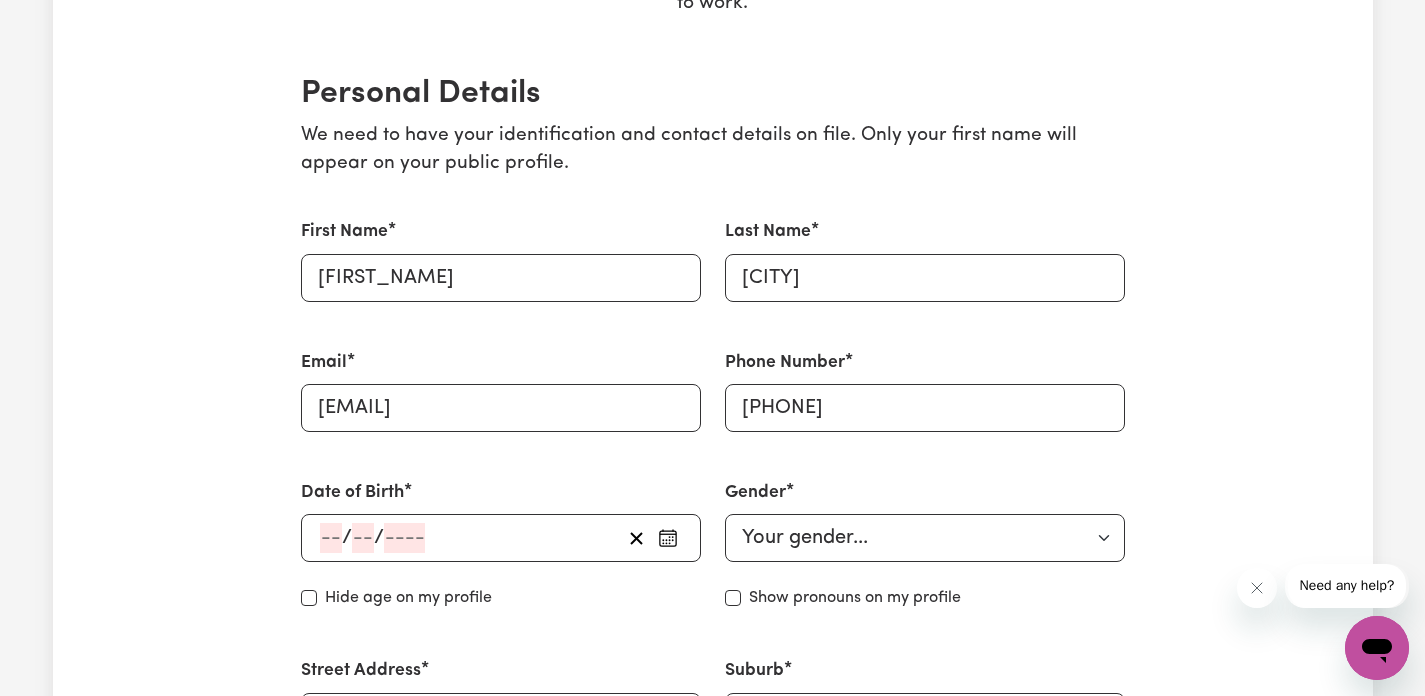 click 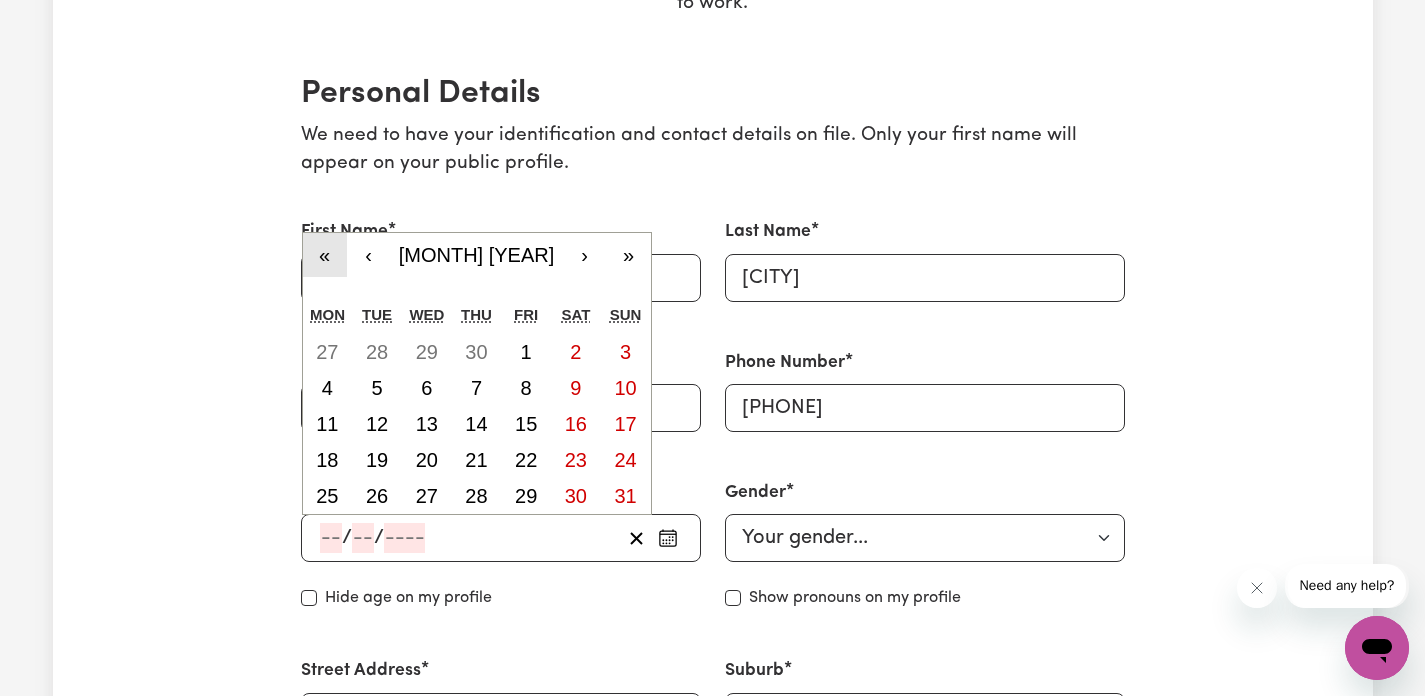 click on "«" at bounding box center (325, 255) 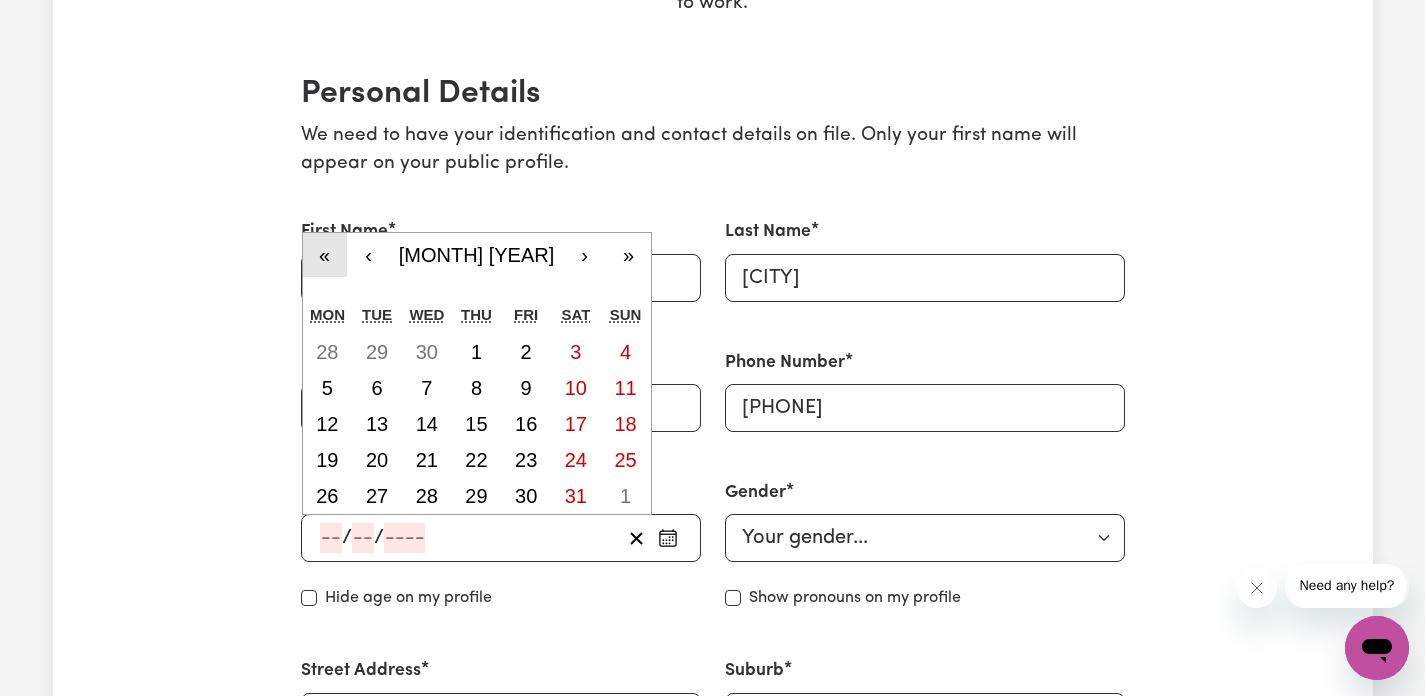 click on "«" at bounding box center (325, 255) 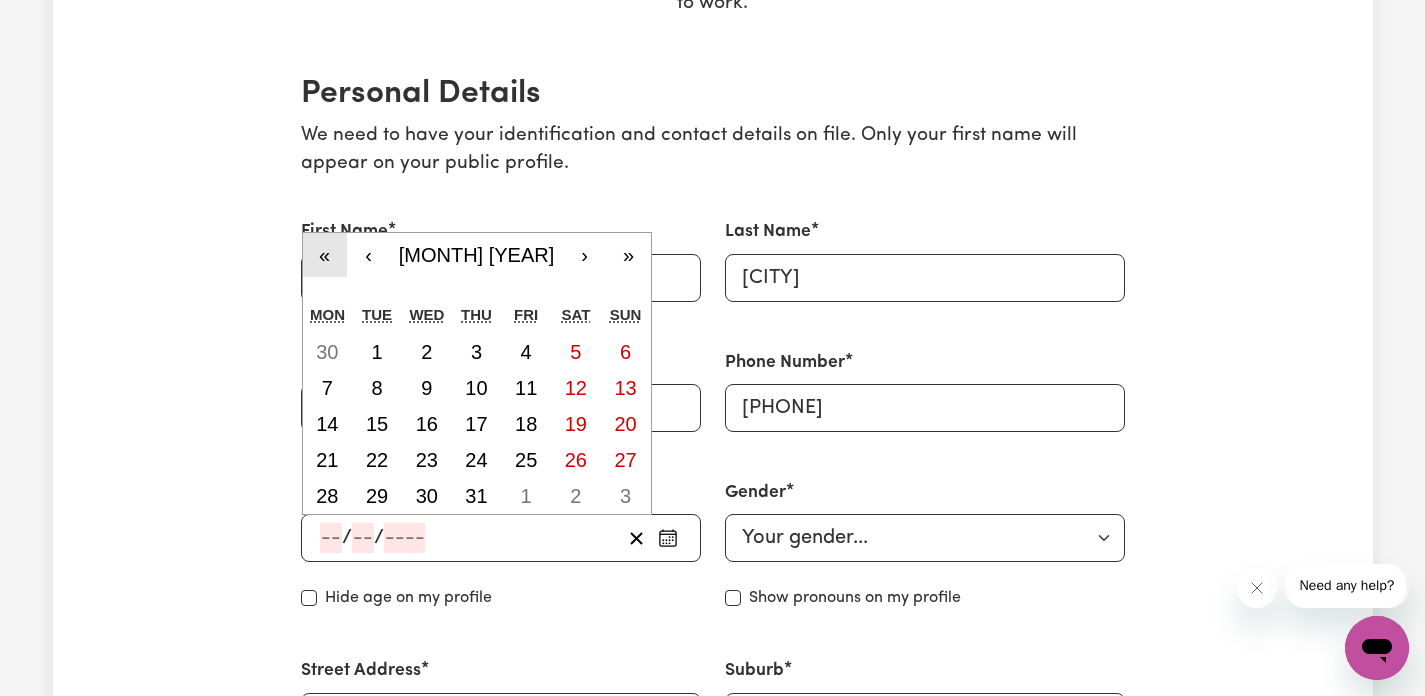 click on "«" at bounding box center [325, 255] 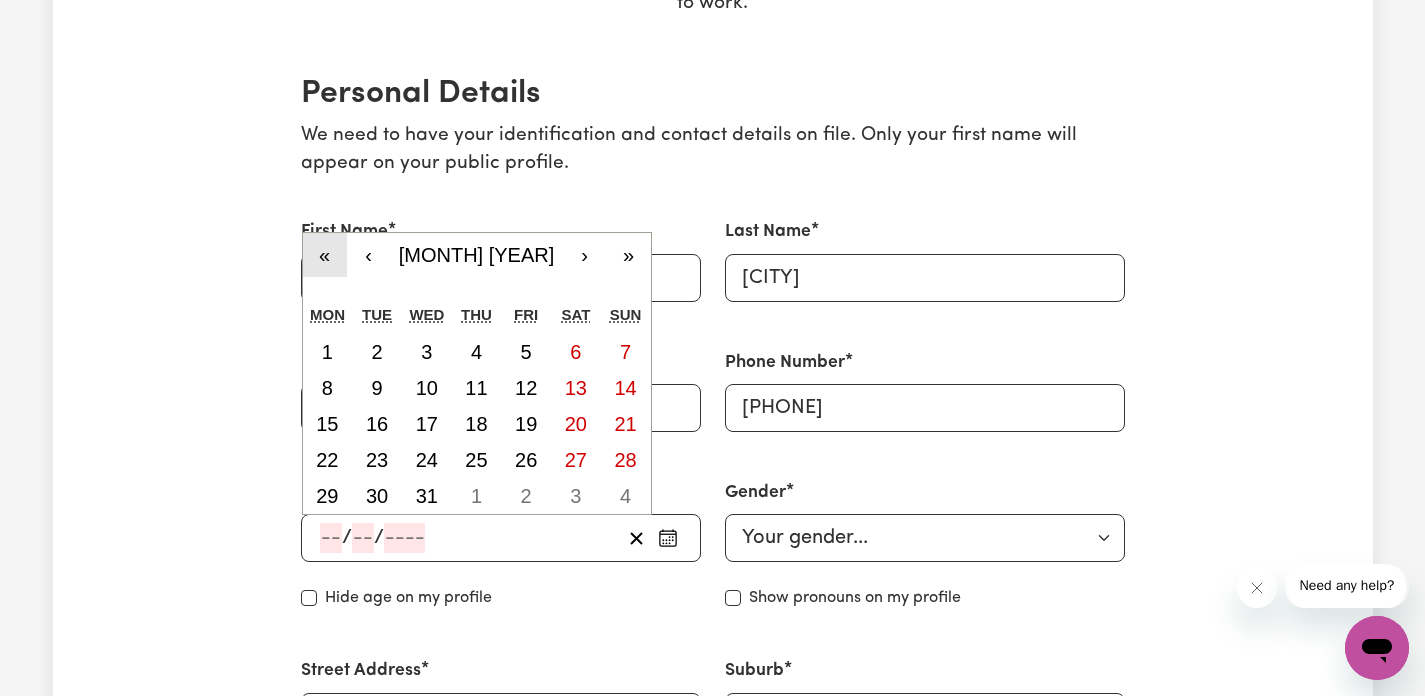 click on "«" at bounding box center (325, 255) 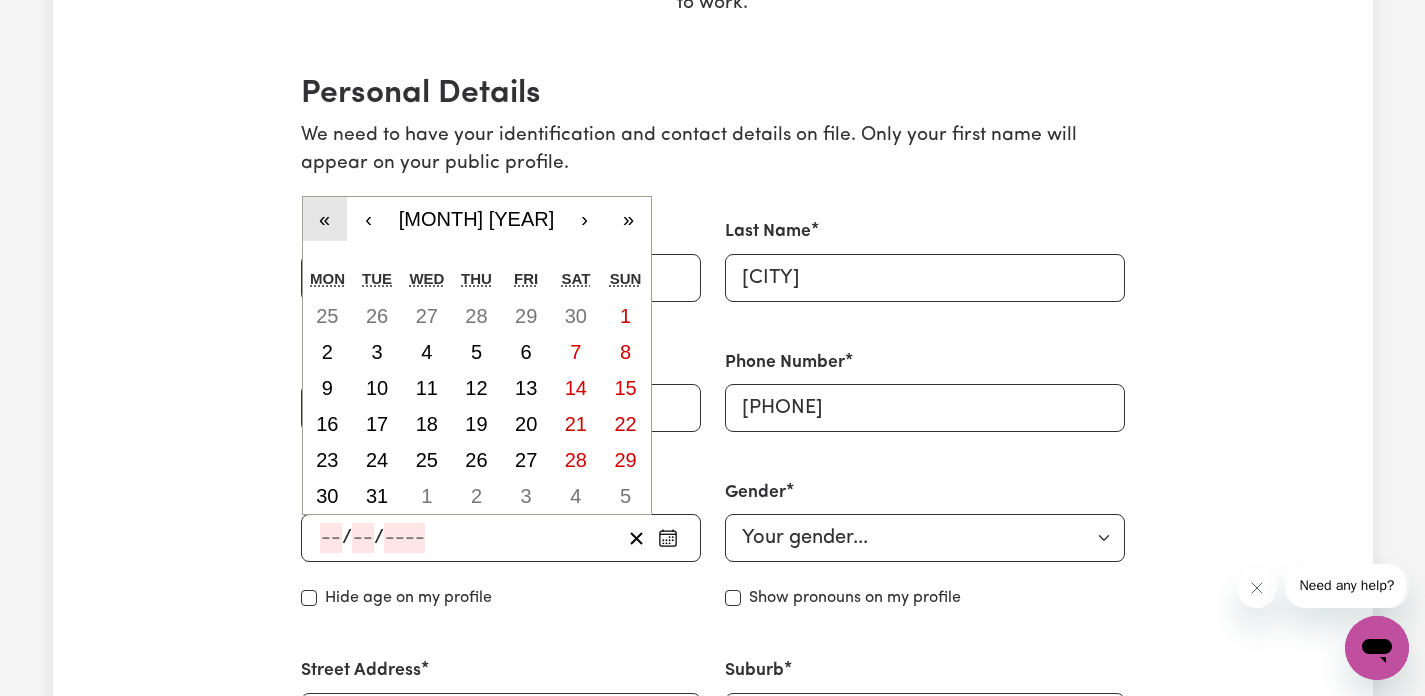 click on "«" at bounding box center [325, 219] 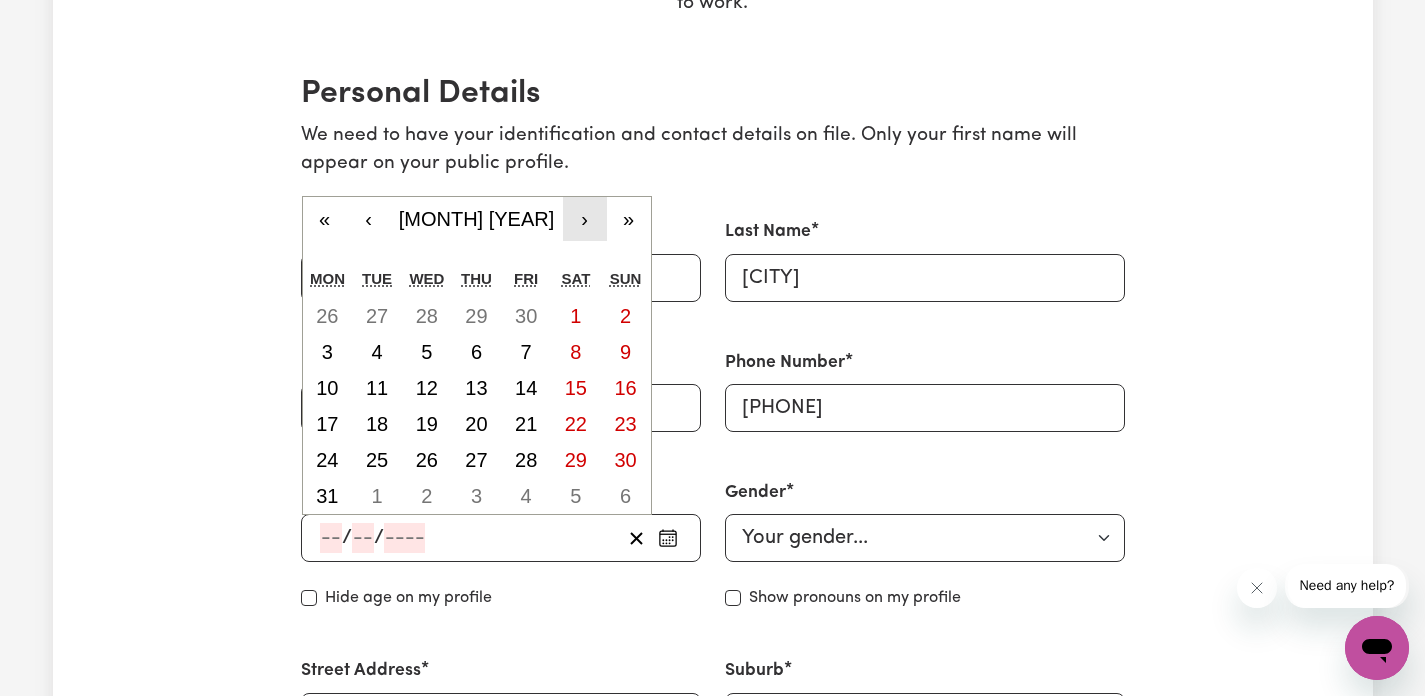 click on "›" at bounding box center [585, 219] 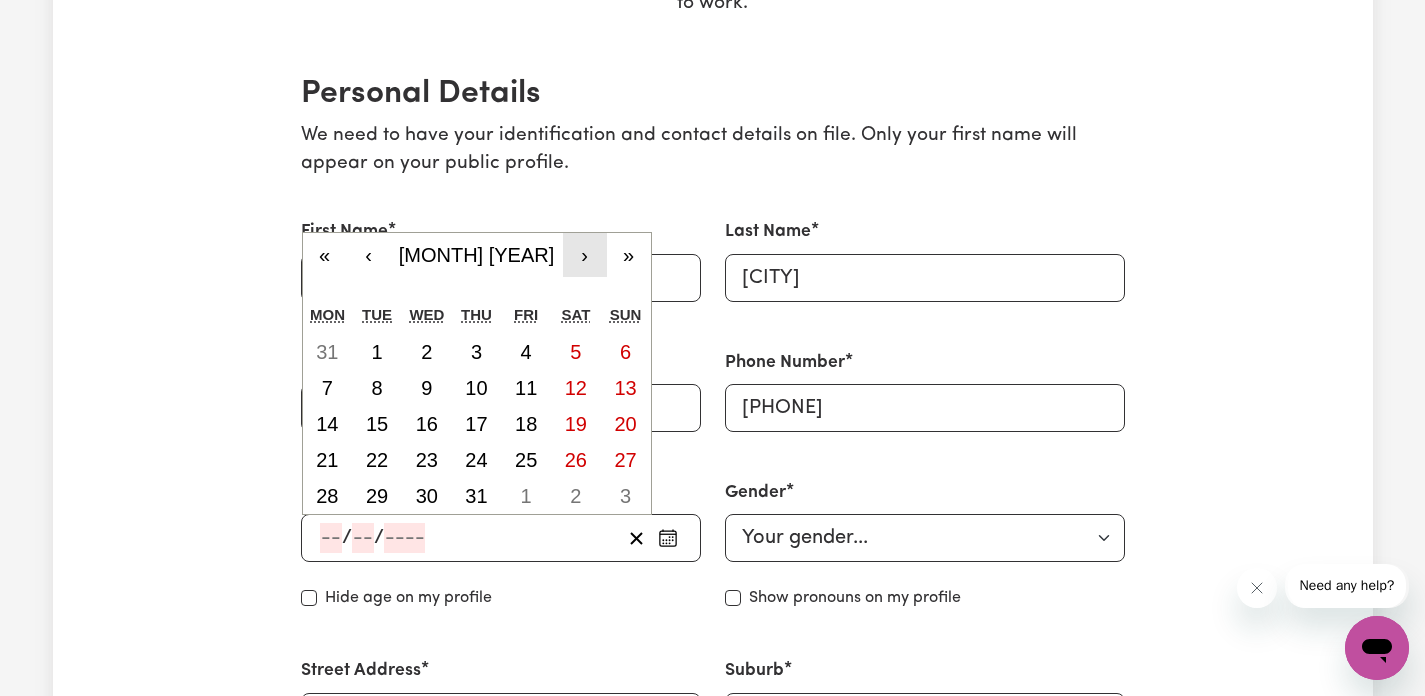 click on "›" at bounding box center (585, 255) 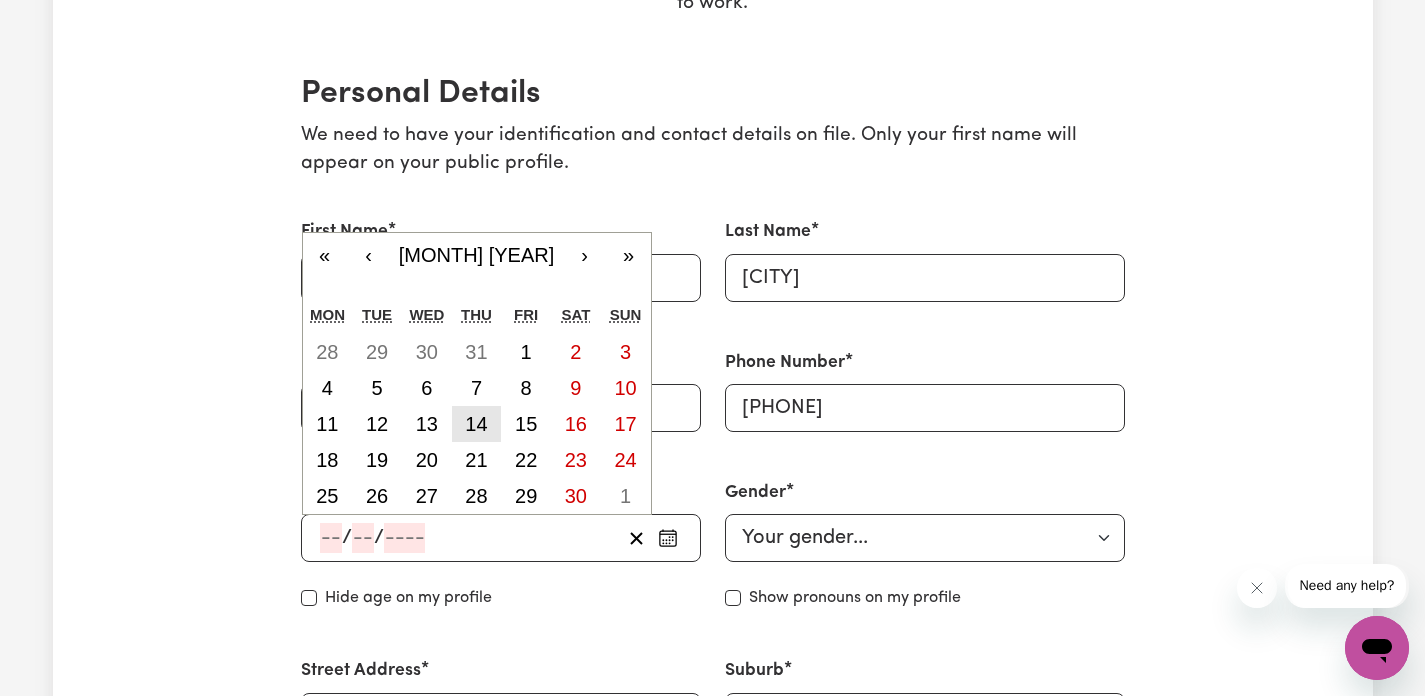 click on "14" at bounding box center (476, 424) 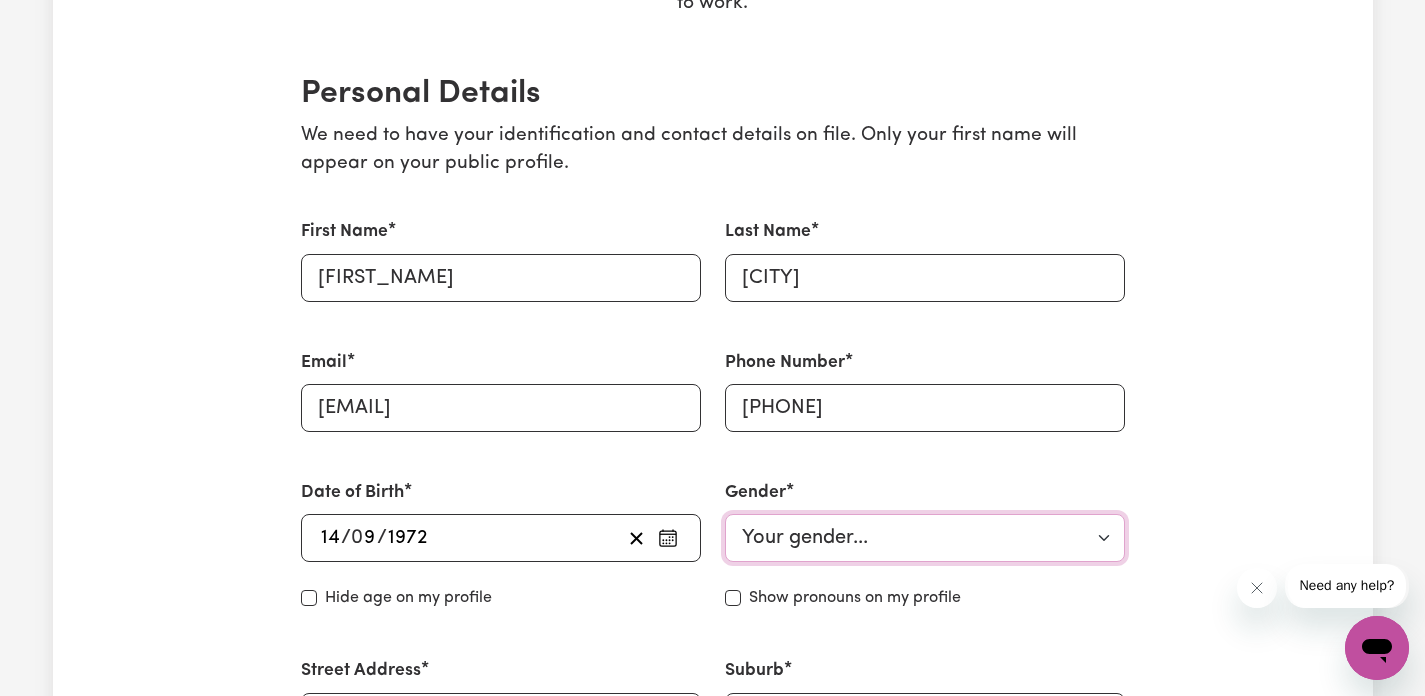click on "Your gender... Female Male Non-binary Other Prefer not to say" at bounding box center [925, 538] 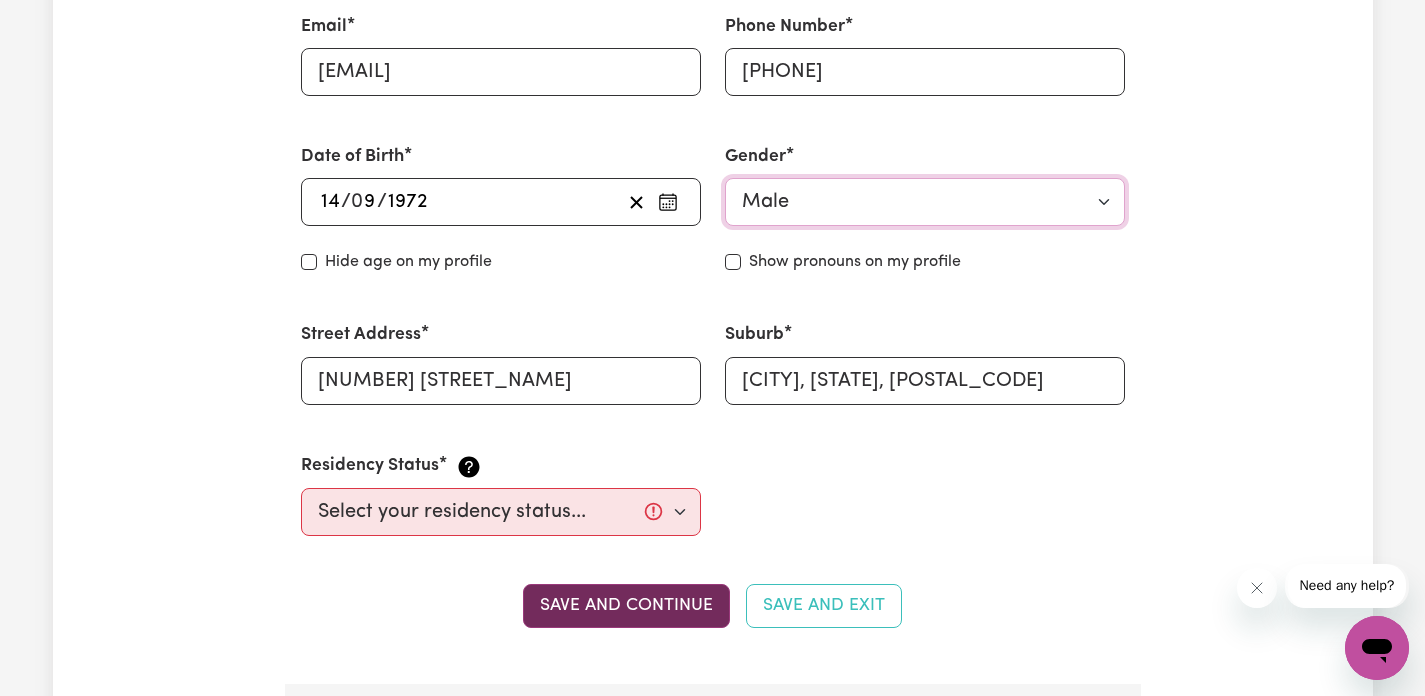 scroll, scrollTop: 792, scrollLeft: 0, axis: vertical 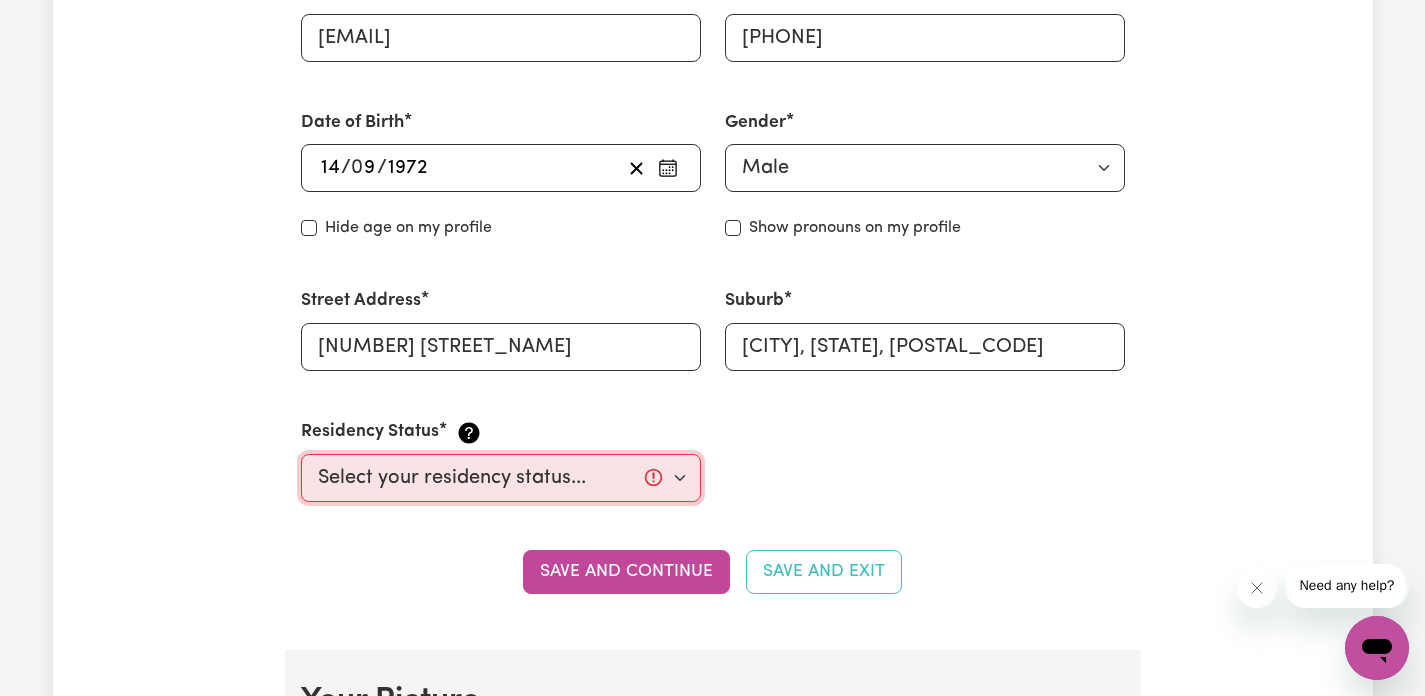 click on "Select your residency status... Australian citizen Australian PR Temporary Work Visa Student Visa" at bounding box center (501, 478) 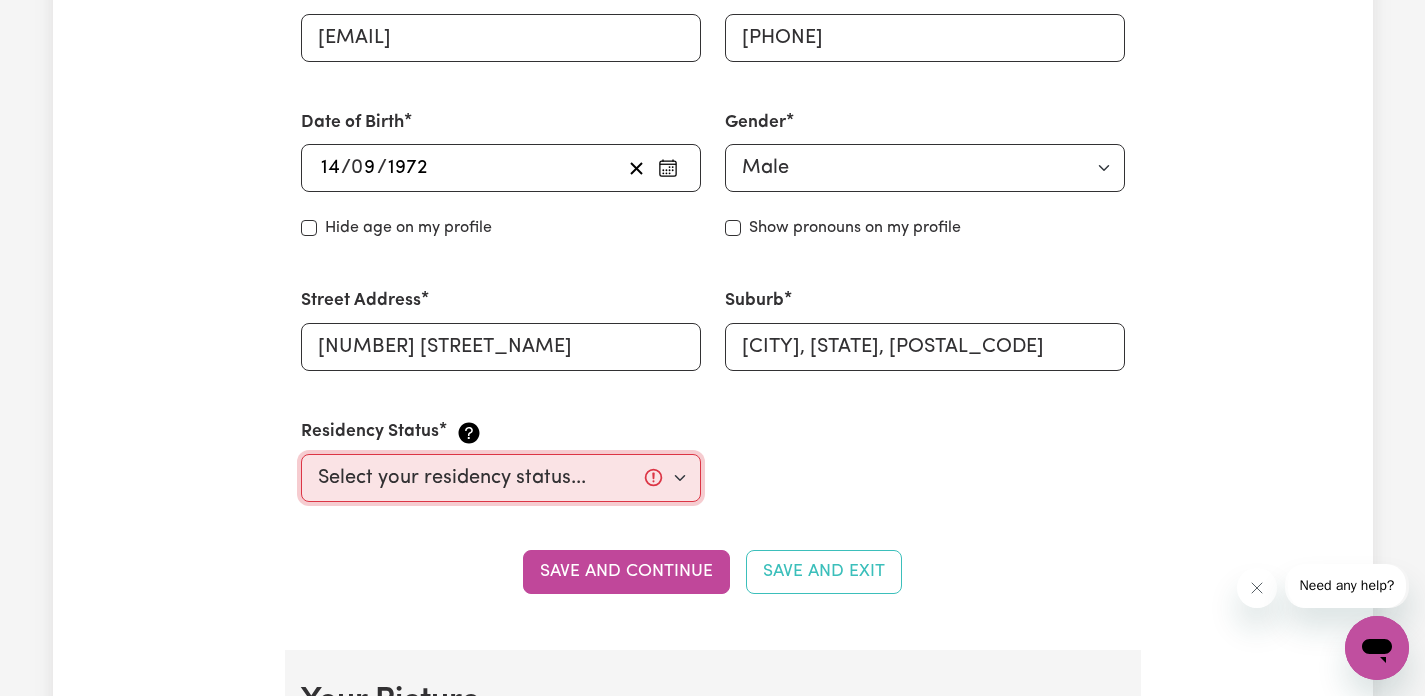 select on "Australian Citizen" 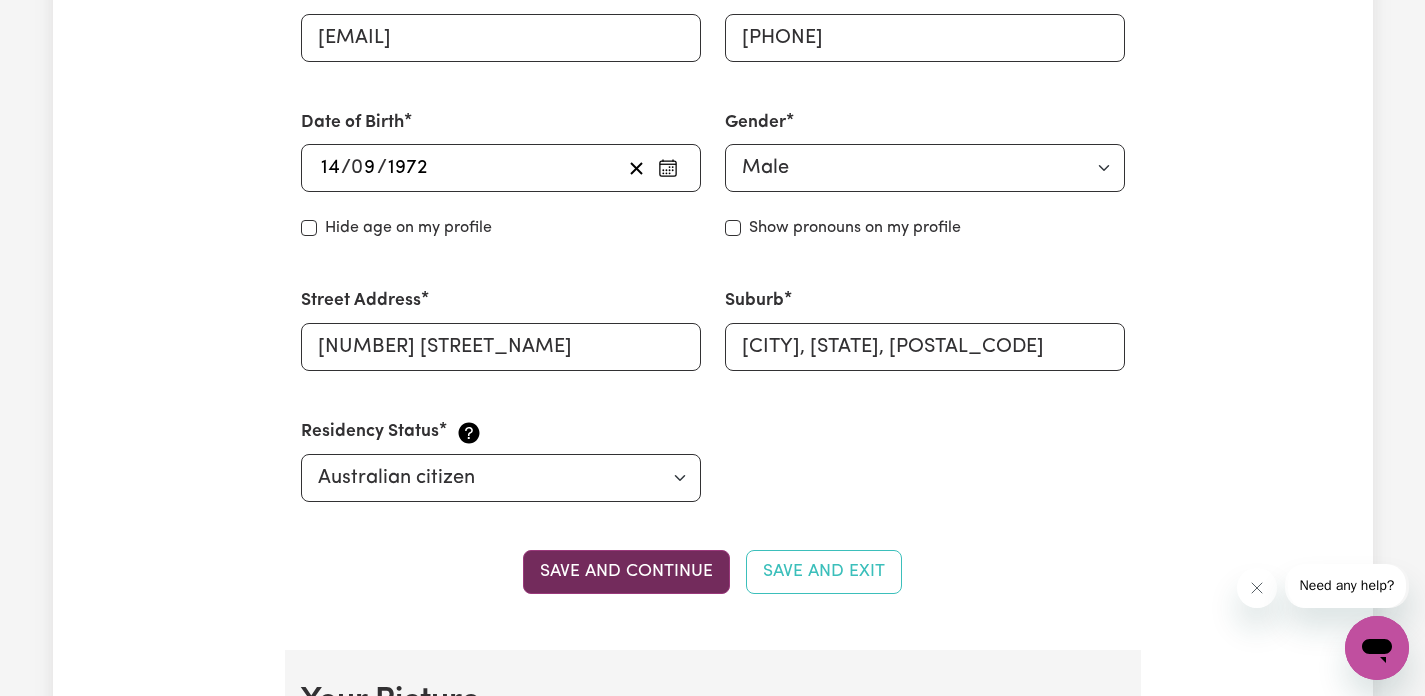 click on "Save and continue" at bounding box center [626, 572] 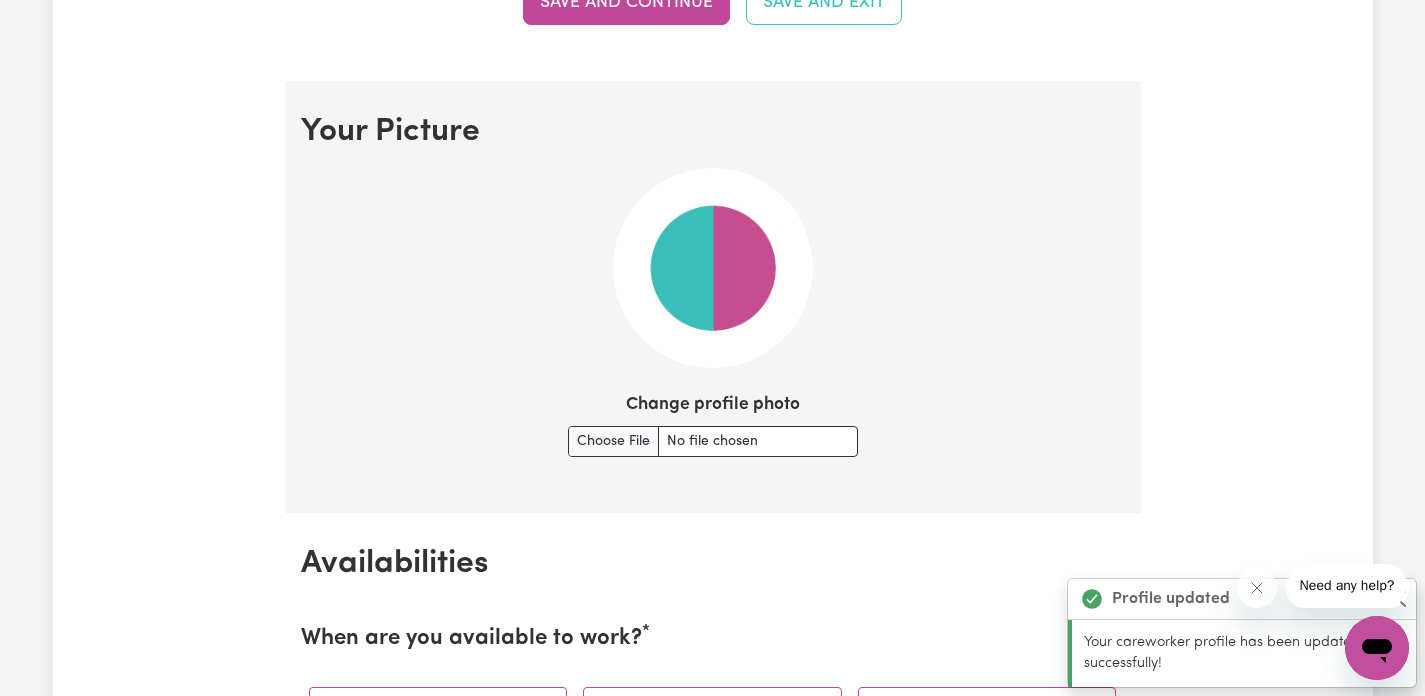 scroll, scrollTop: 1442, scrollLeft: 0, axis: vertical 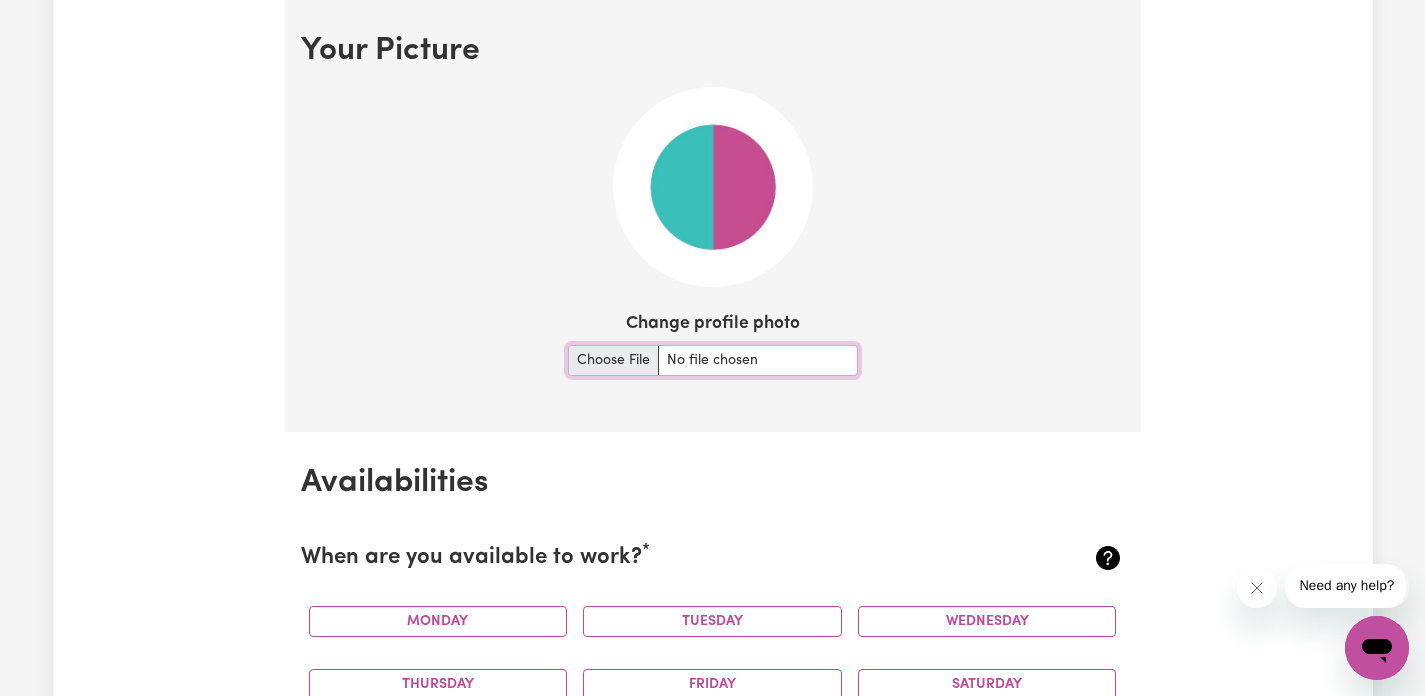 click on "Change profile photo" at bounding box center (713, 360) 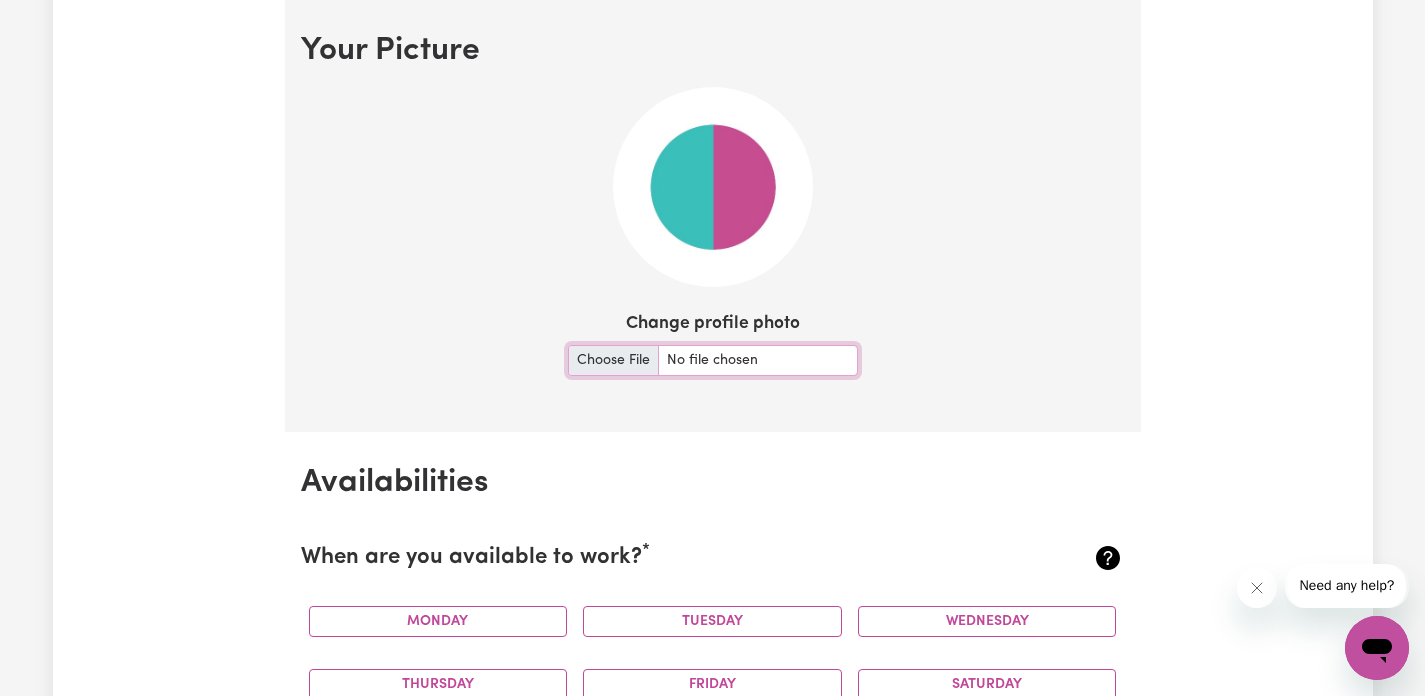click on "Change profile photo" at bounding box center (713, 360) 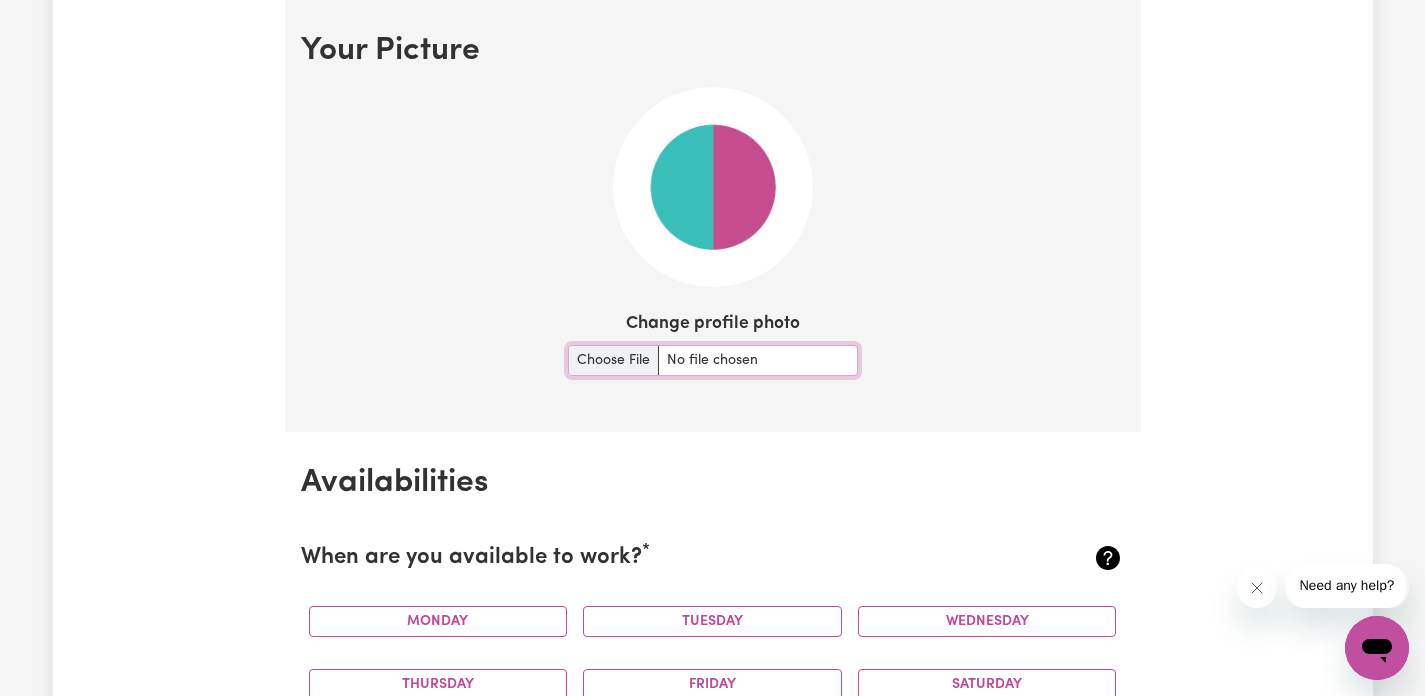 type on "C:\fakepath\[PRODUCT] [YEAR].jpeg" 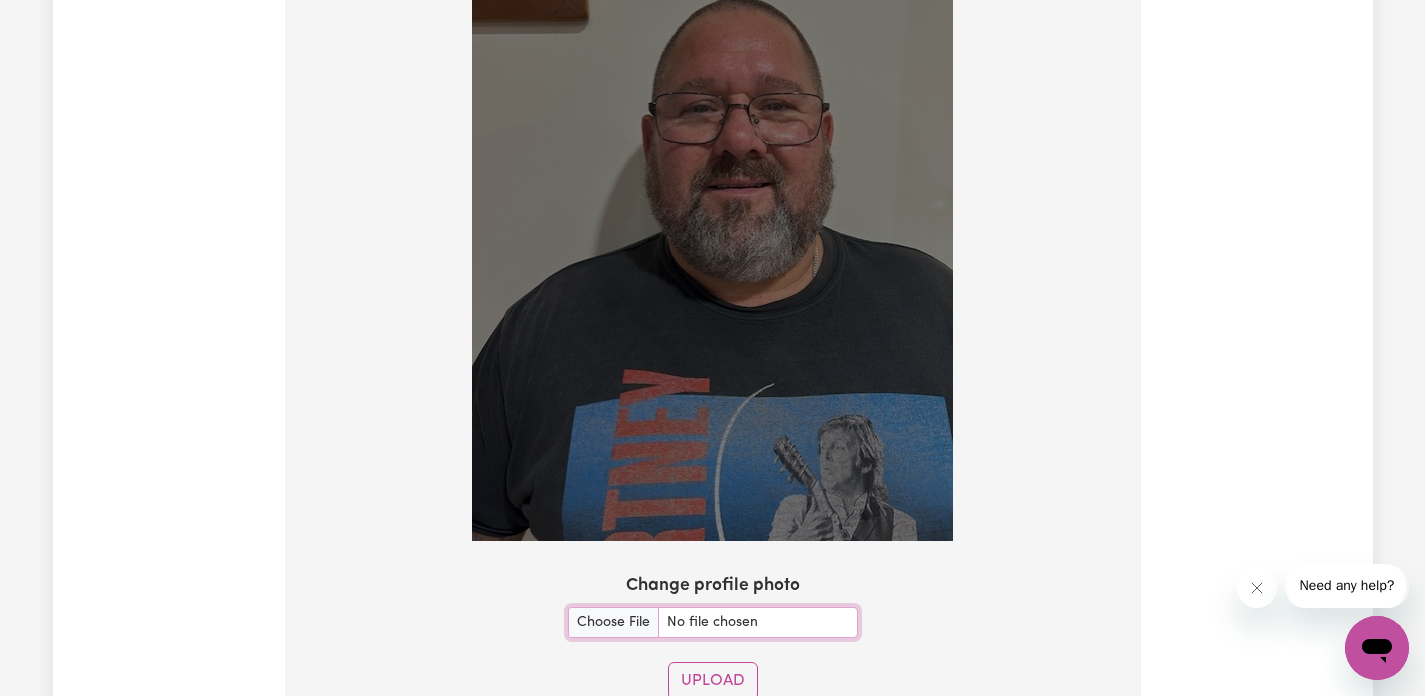 scroll, scrollTop: 1779, scrollLeft: 0, axis: vertical 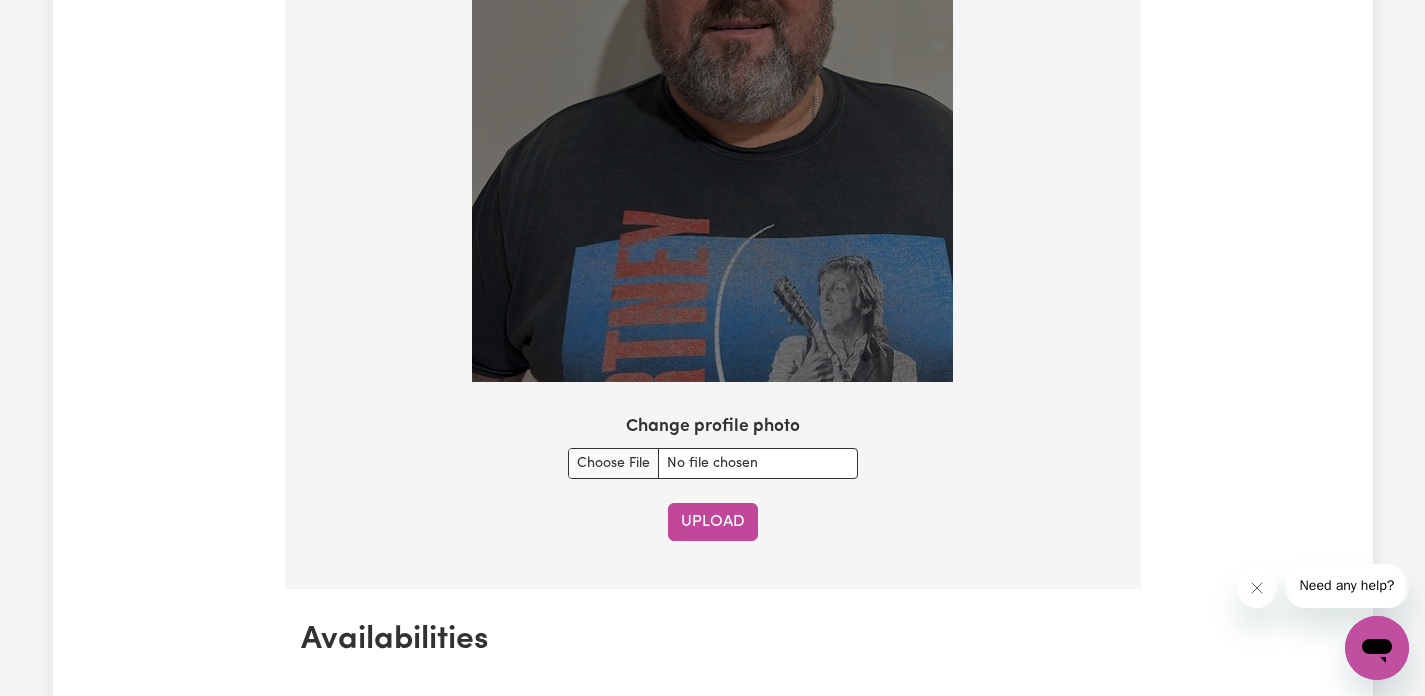 click on "Upload" at bounding box center [713, 522] 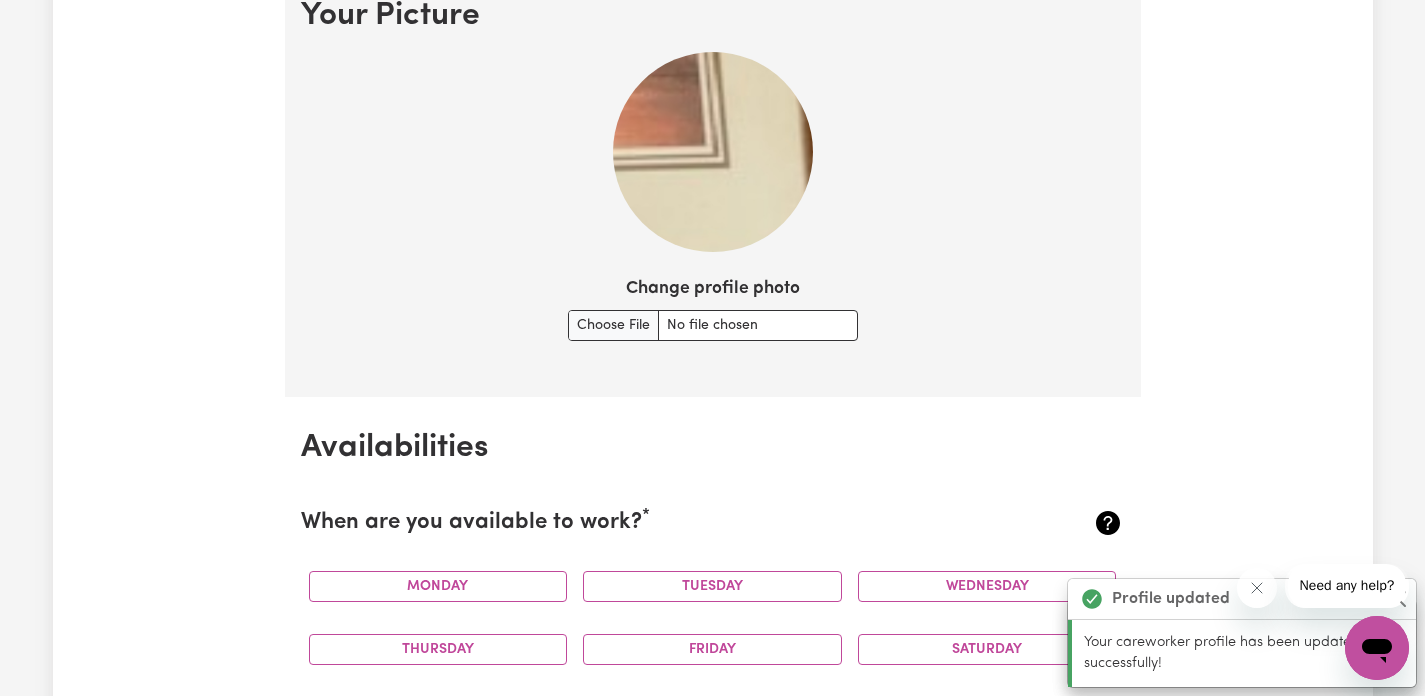scroll, scrollTop: 1445, scrollLeft: 0, axis: vertical 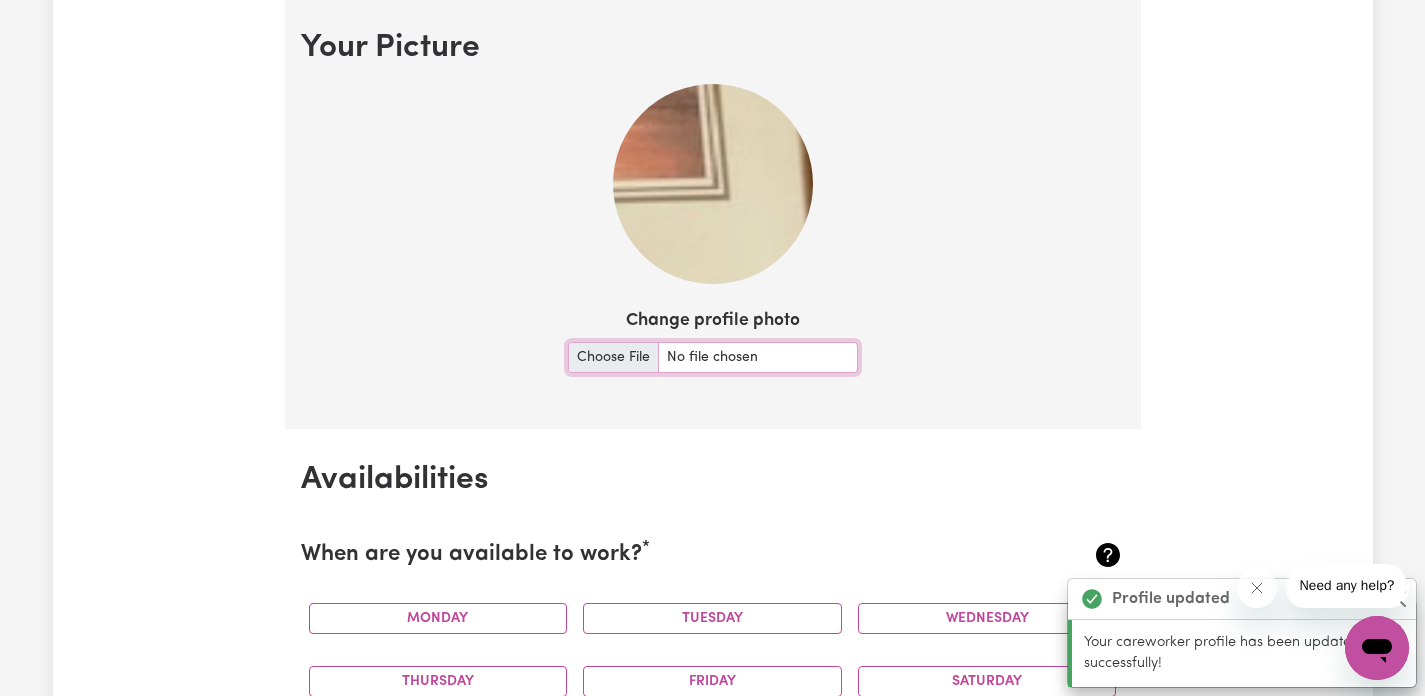 click on "Change profile photo" at bounding box center [713, 357] 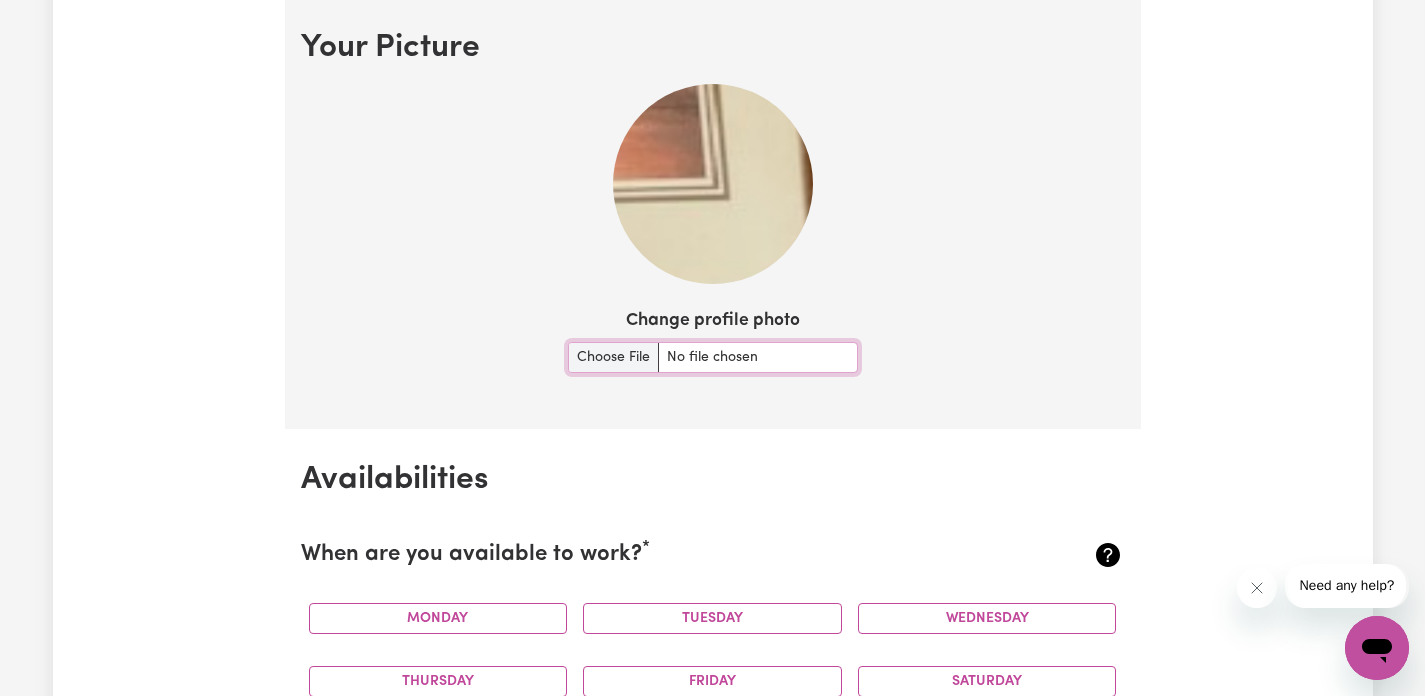 type on "C:\fakepath\[PRODUCT] [YEAR].jpeg" 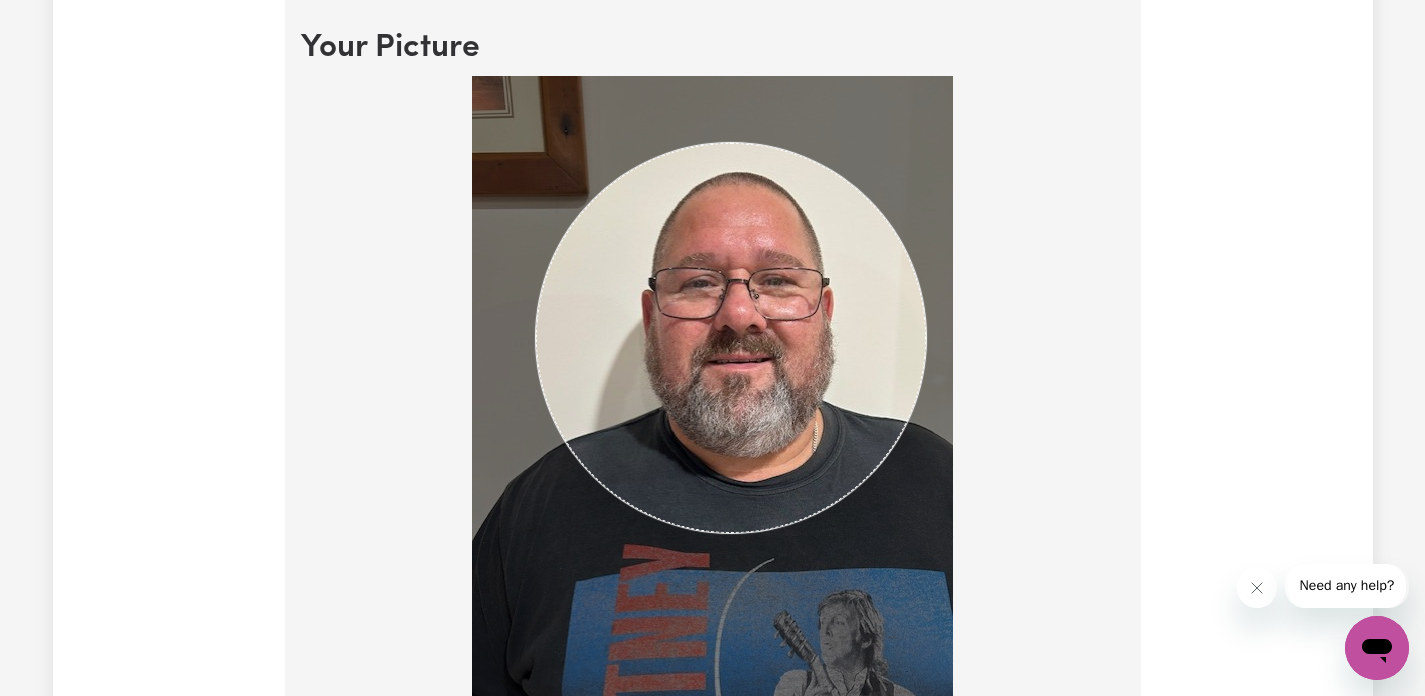 click at bounding box center (712, 396) 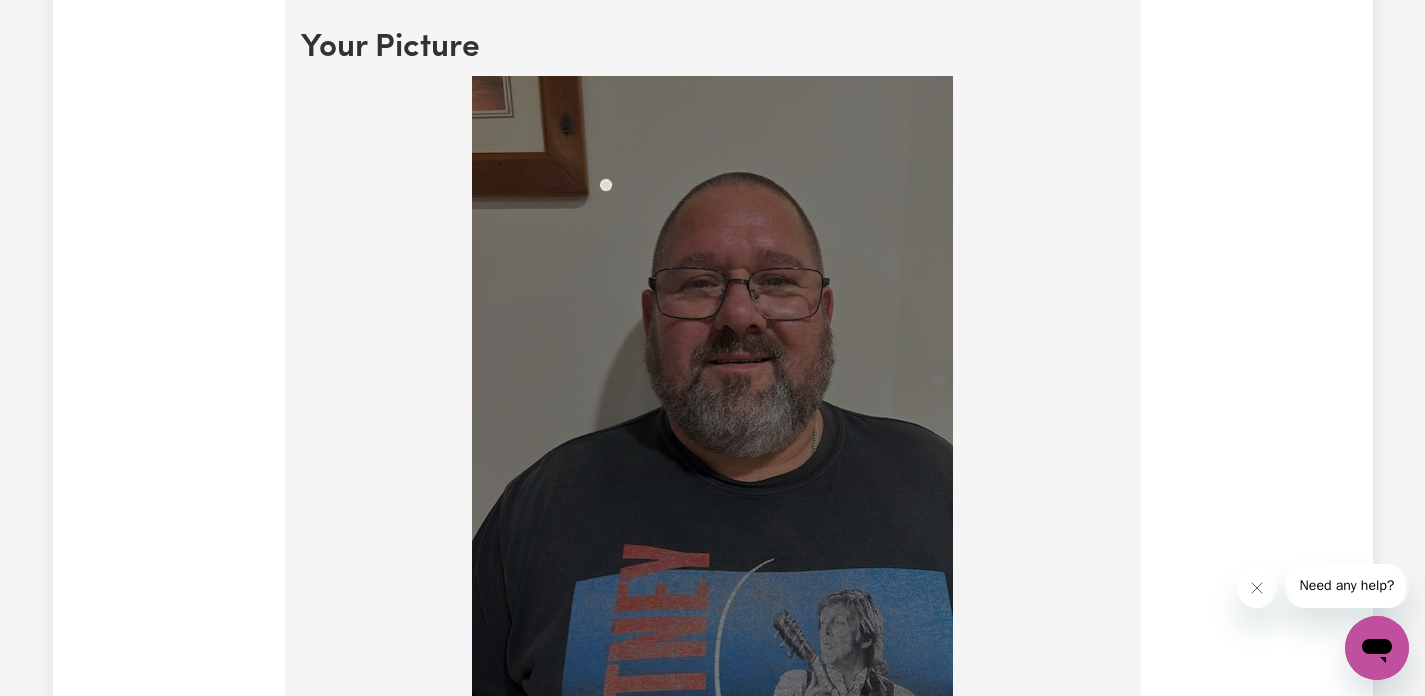 click at bounding box center (712, 396) 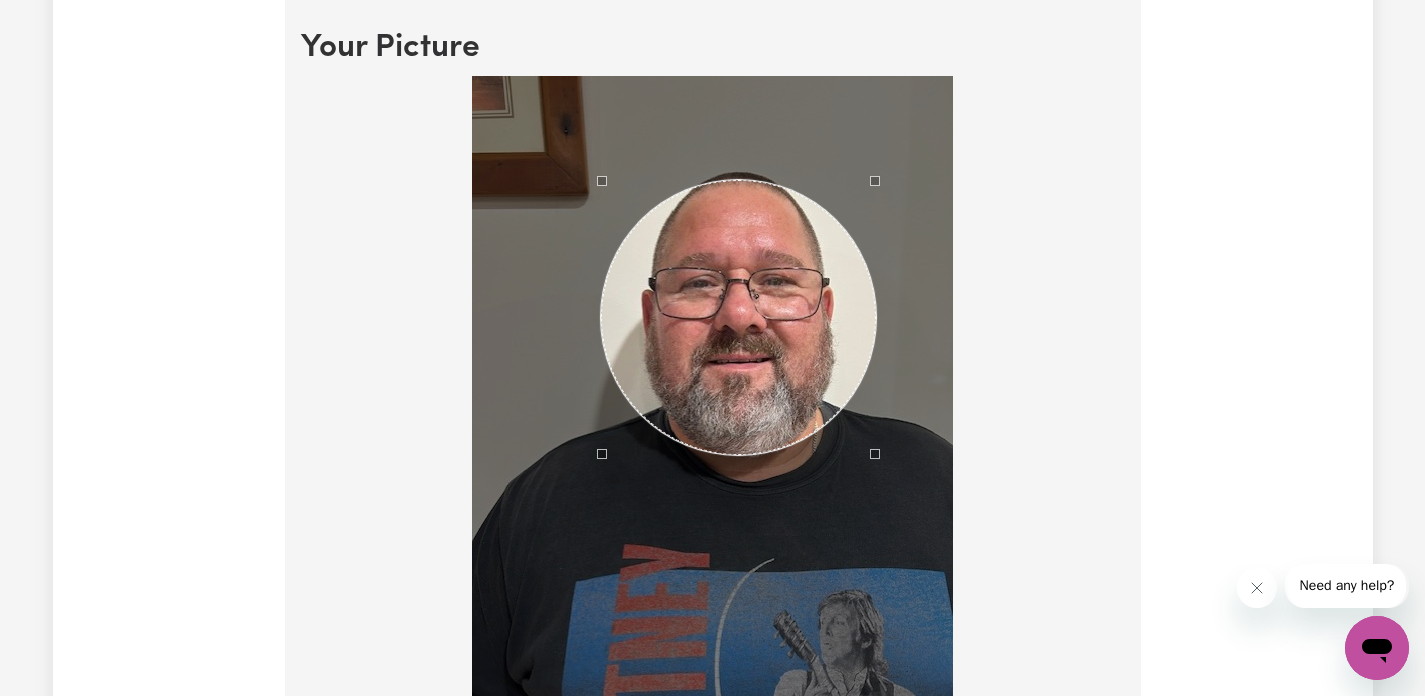 click at bounding box center [712, 396] 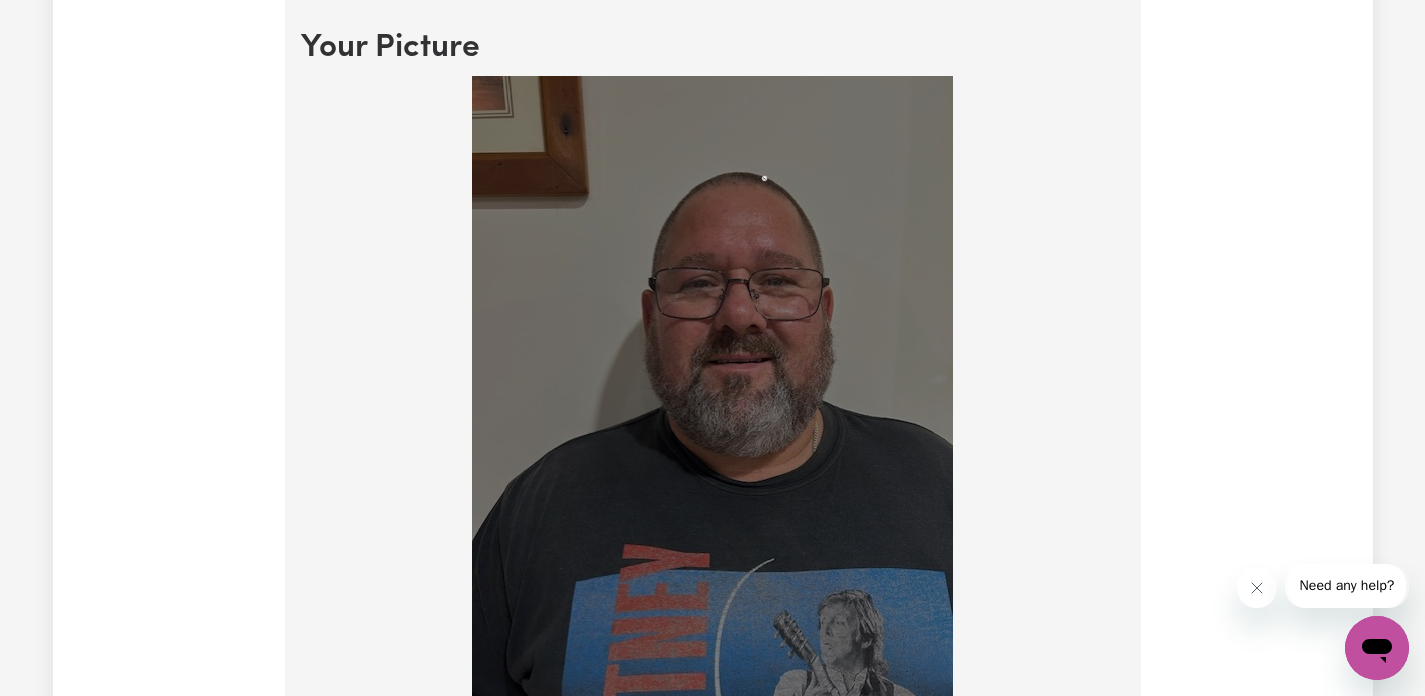 click at bounding box center (712, 396) 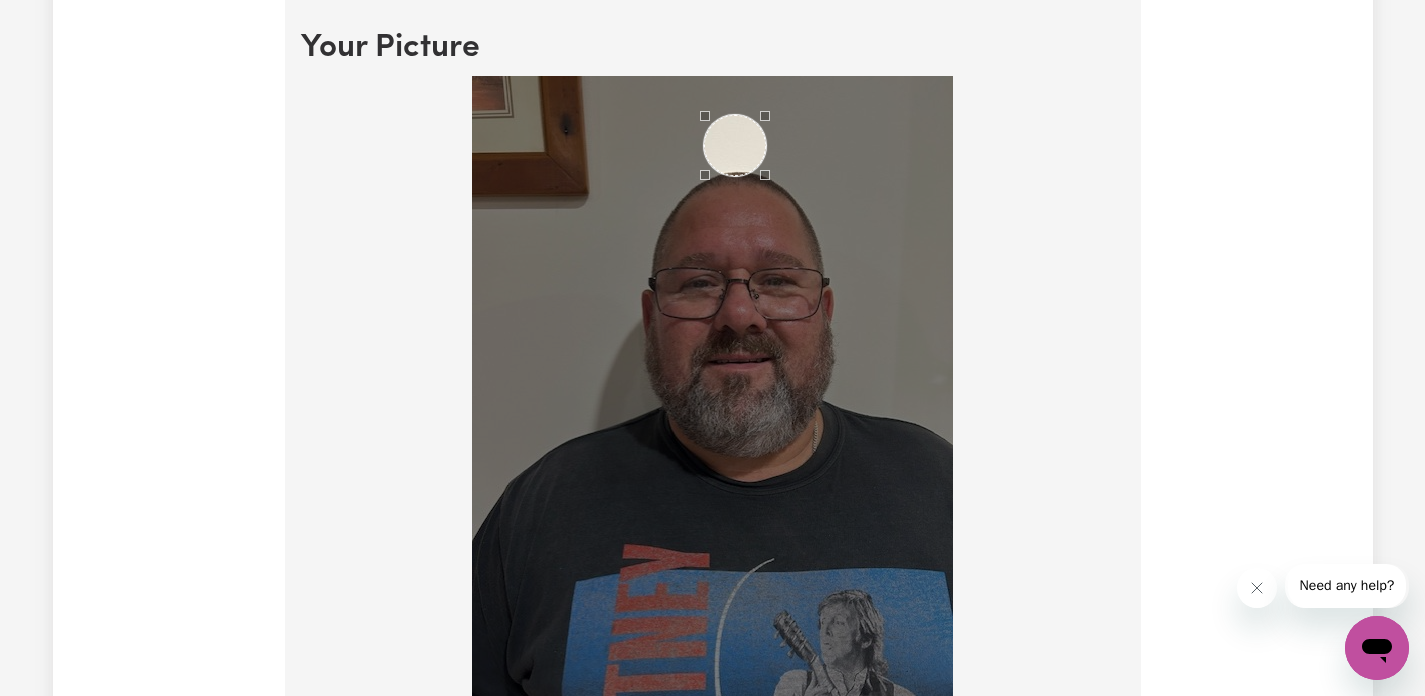 click at bounding box center (712, 396) 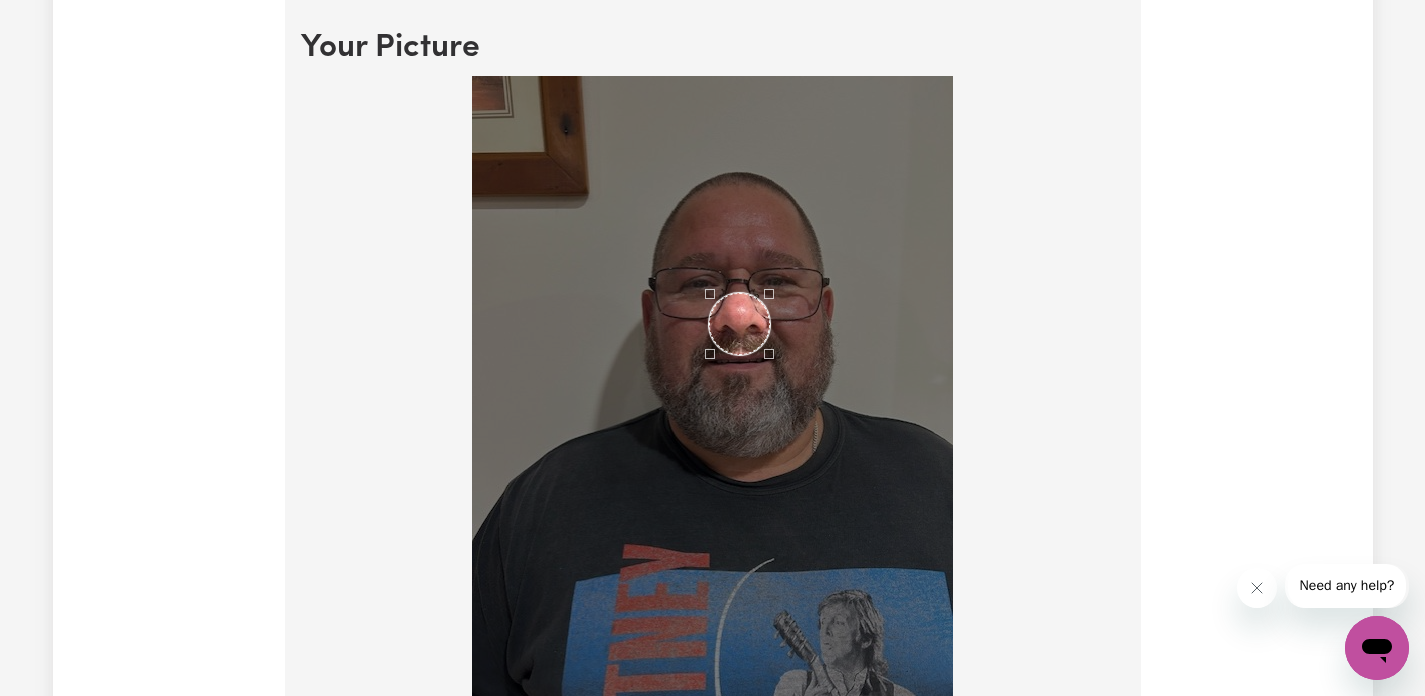 click at bounding box center (739, 323) 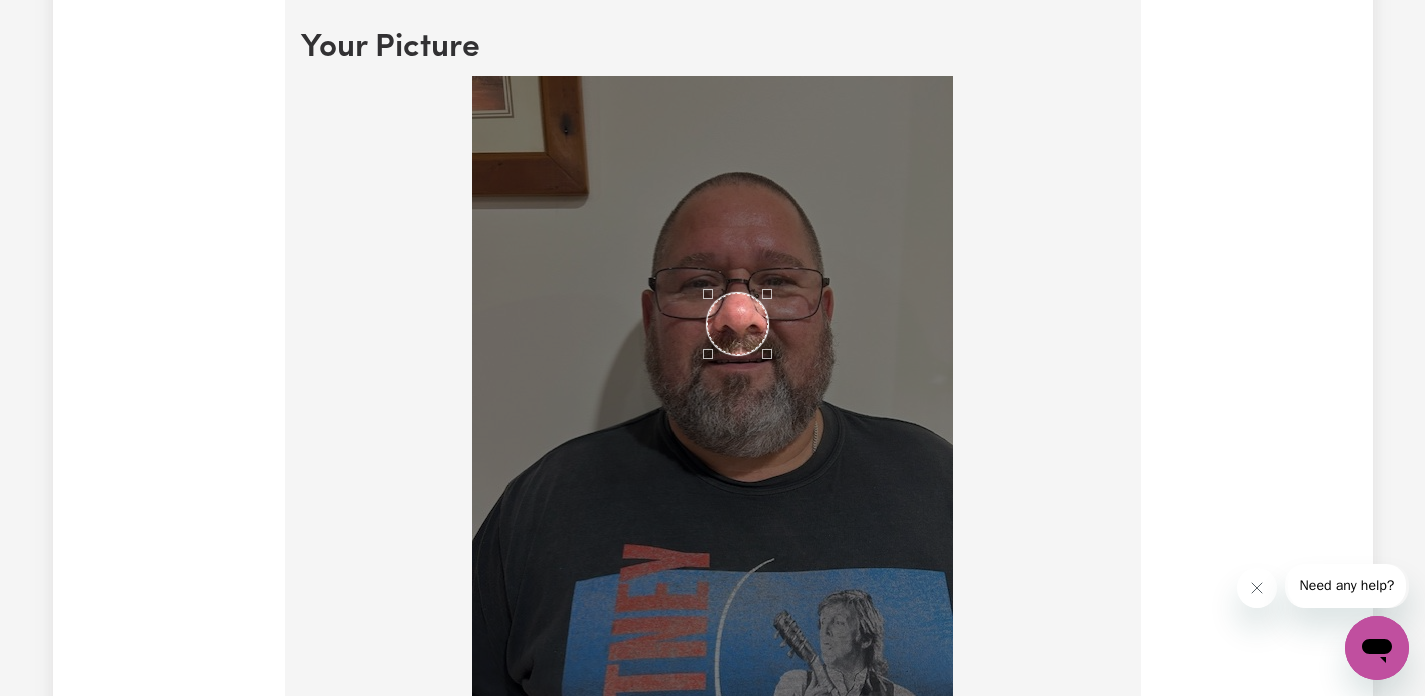 click at bounding box center [737, 323] 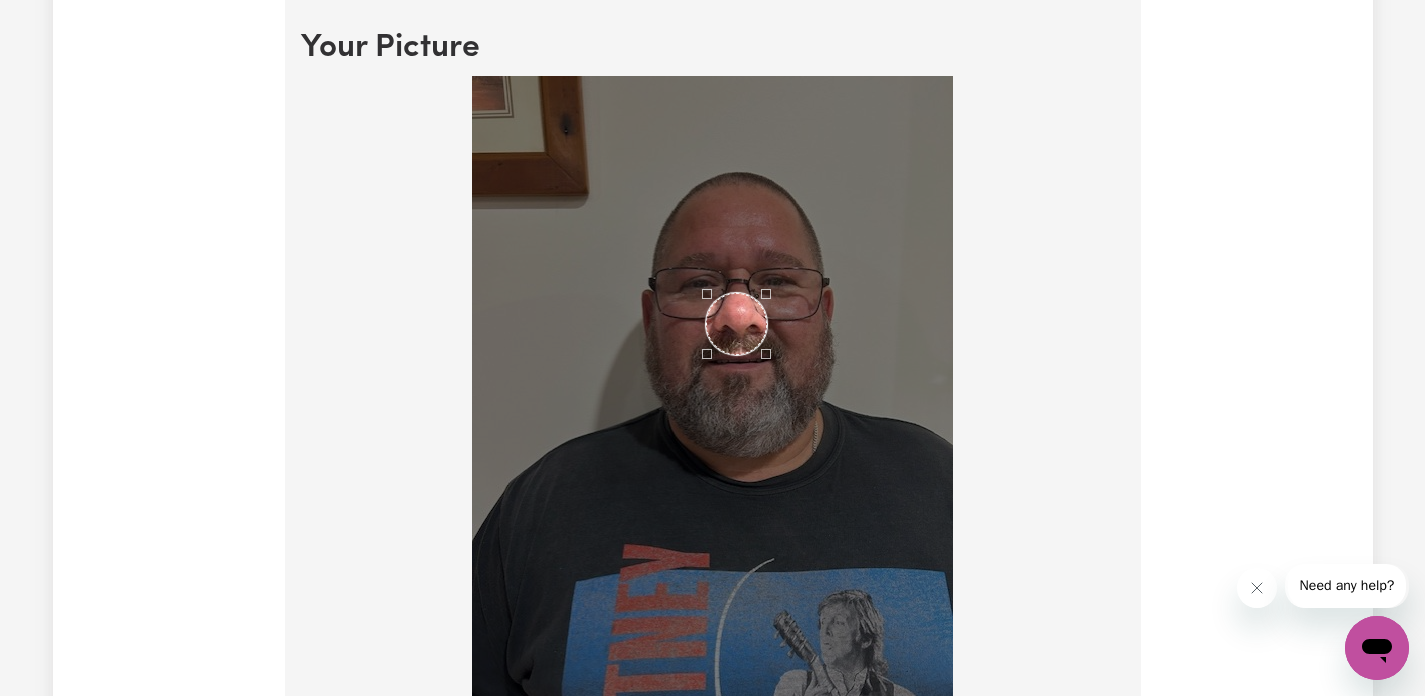 click at bounding box center (736, 323) 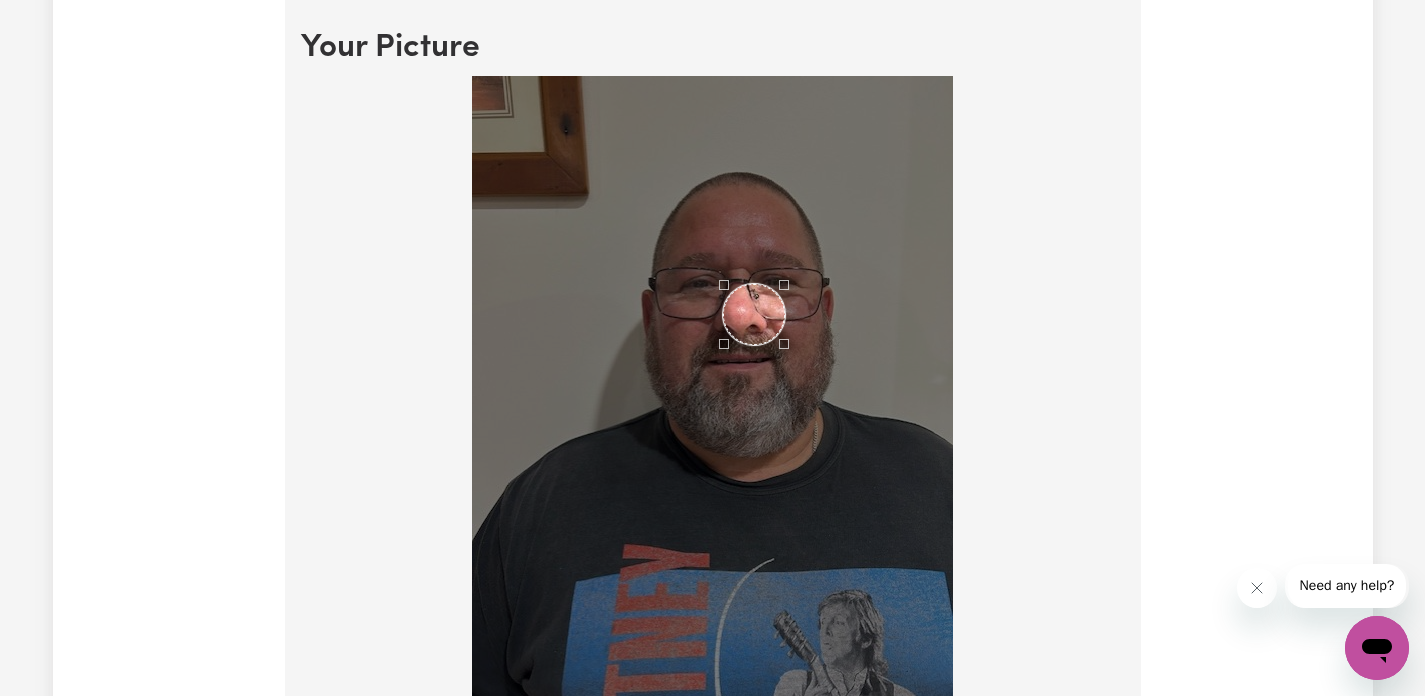 click at bounding box center (753, 314) 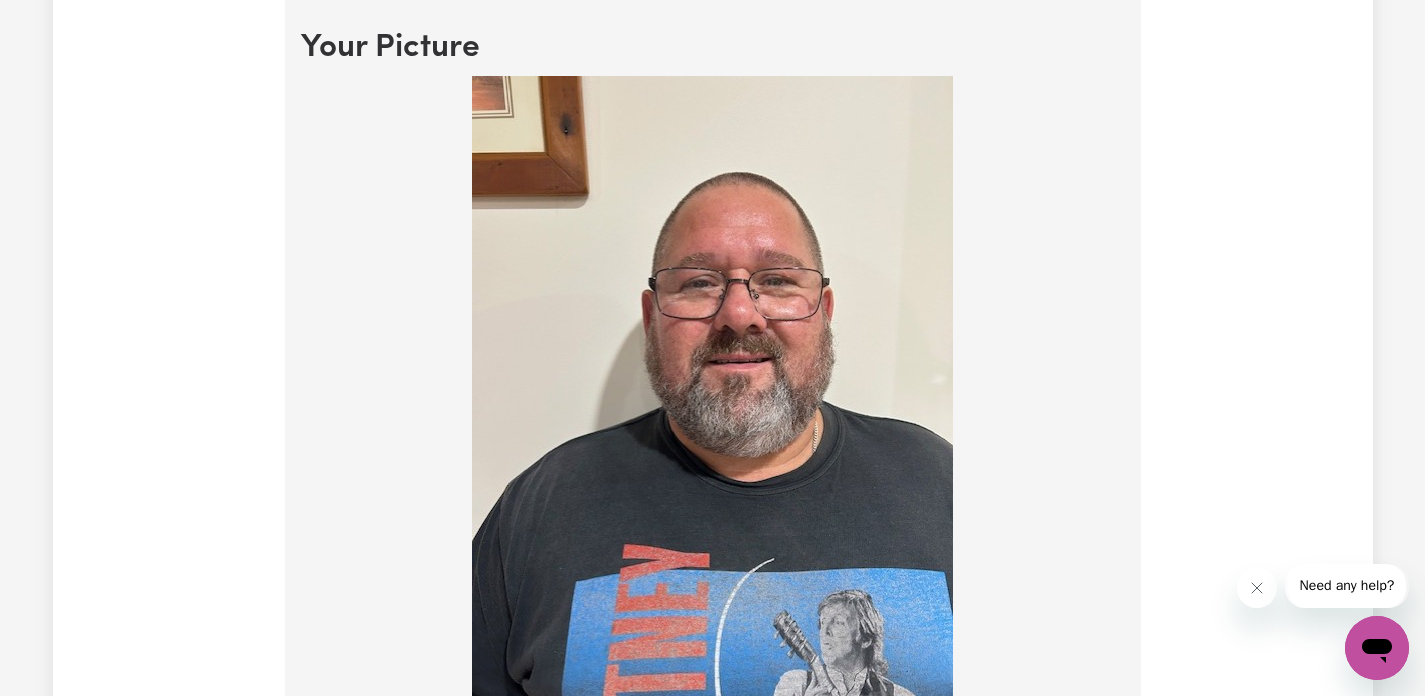 click at bounding box center [712, 396] 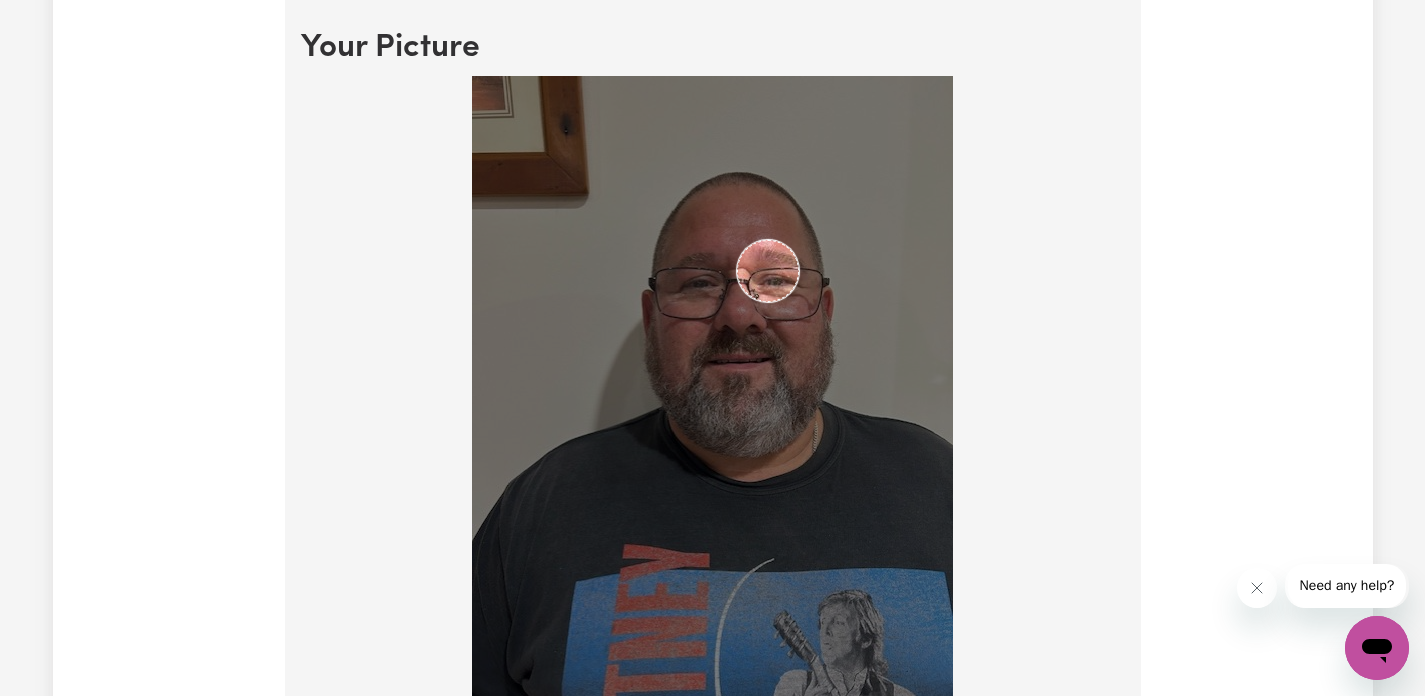 click at bounding box center [712, 396] 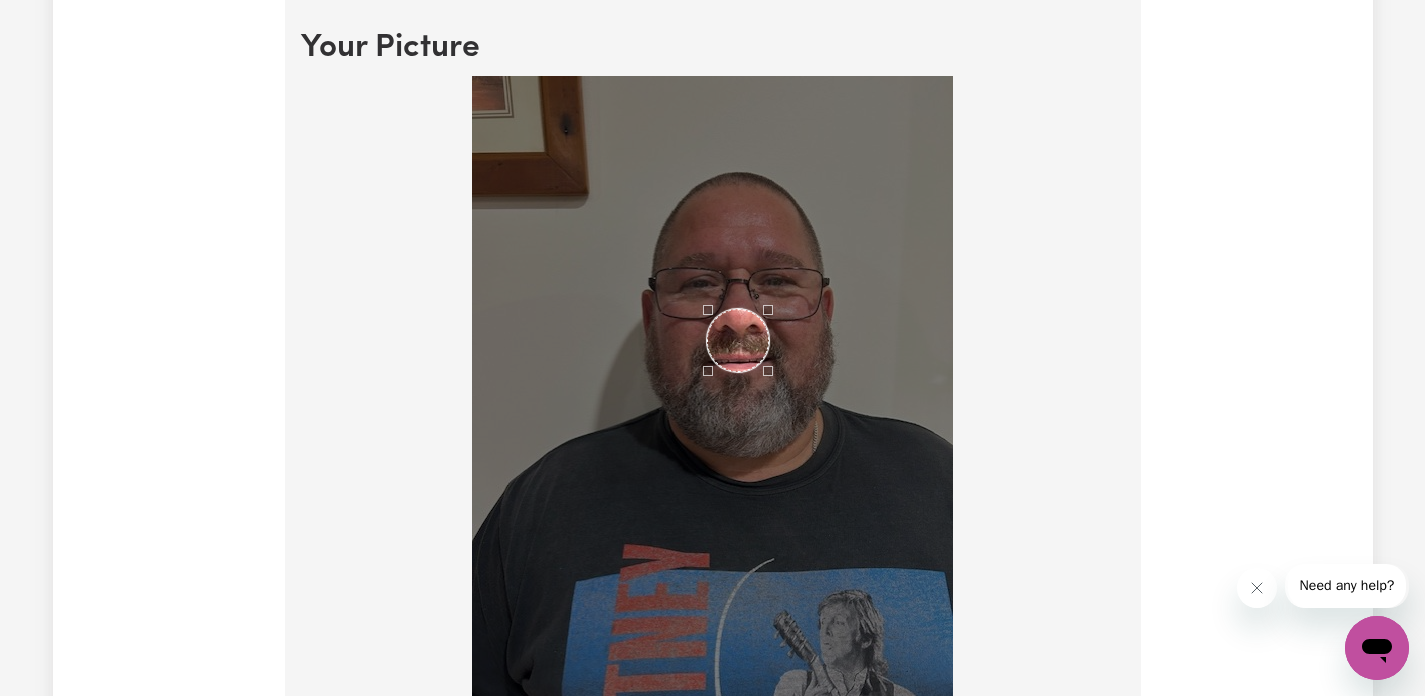 click at bounding box center (738, 340) 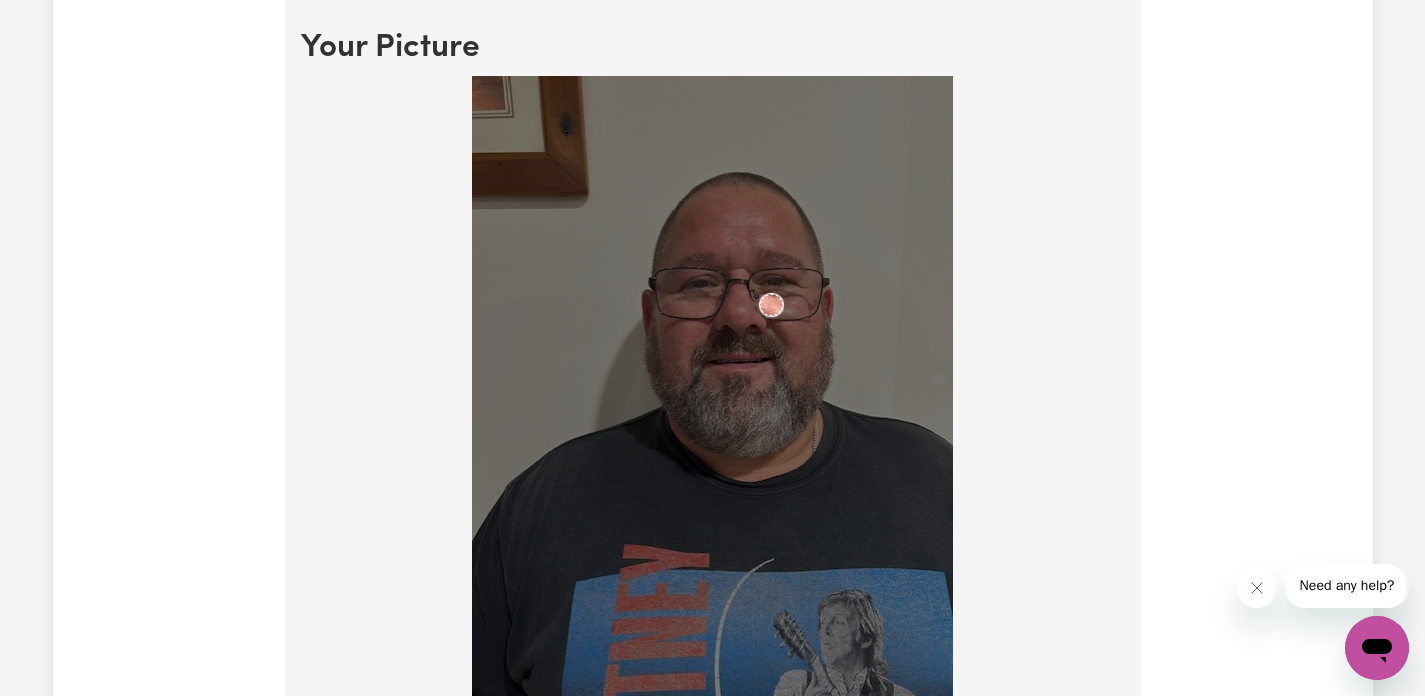 click at bounding box center (712, 396) 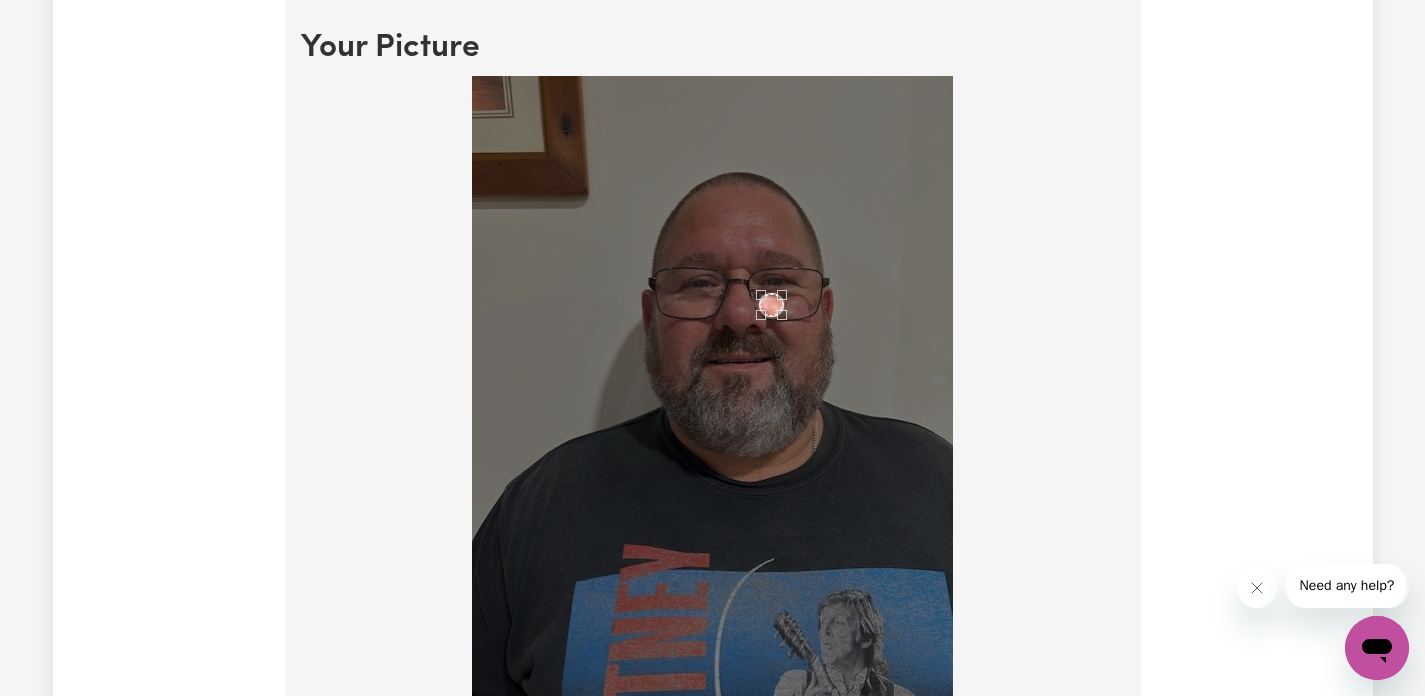 click at bounding box center [712, 396] 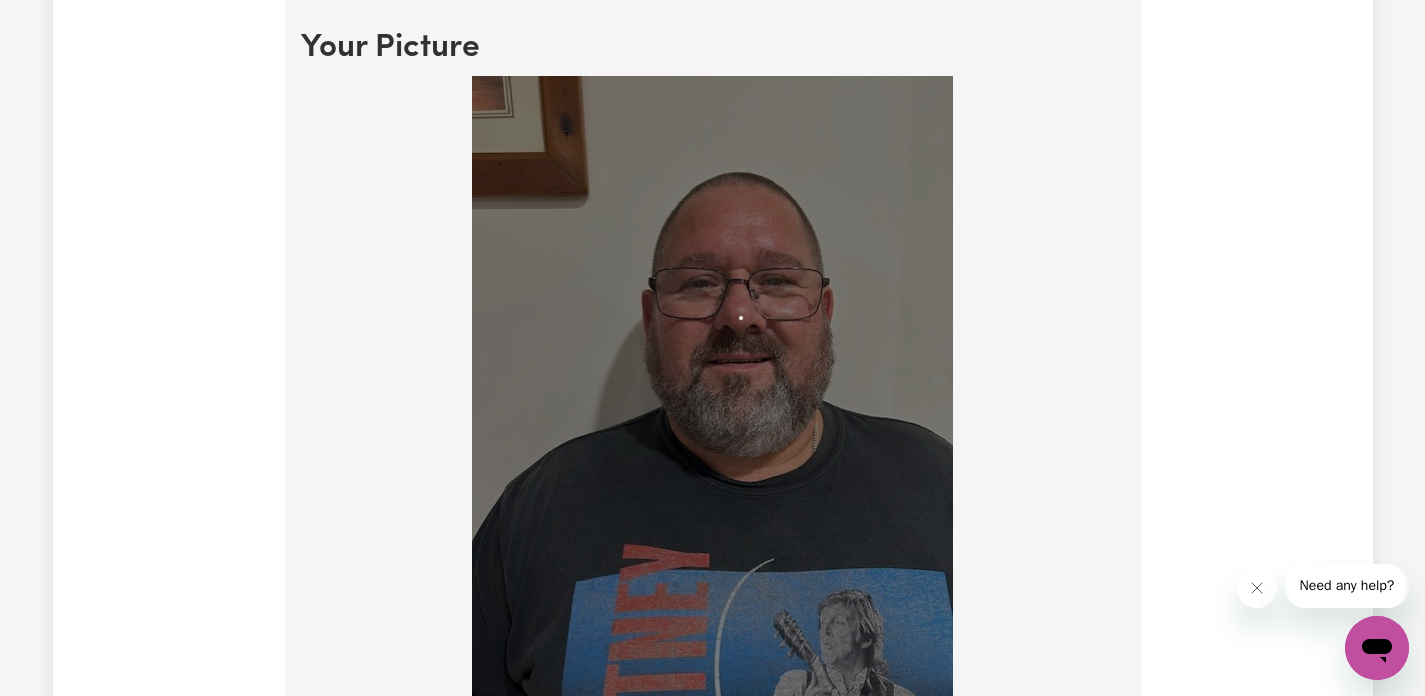 click at bounding box center [712, 396] 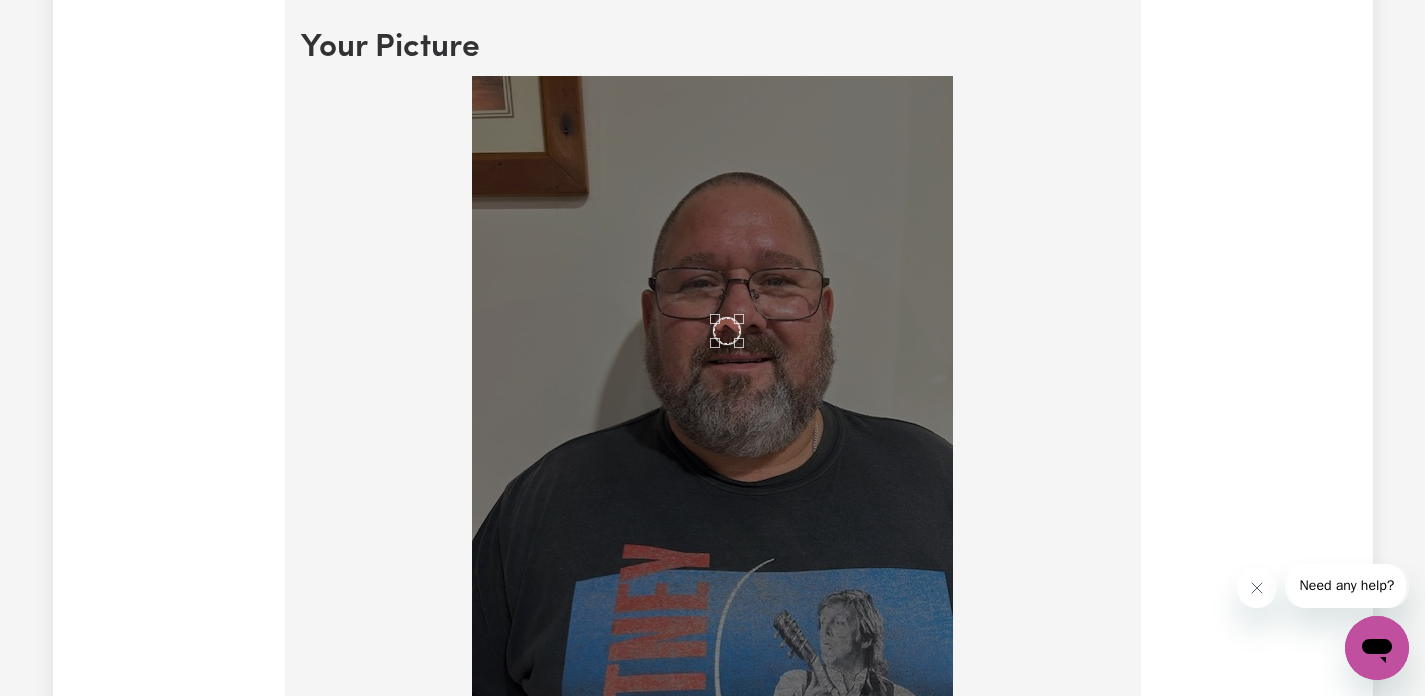 click at bounding box center (712, 396) 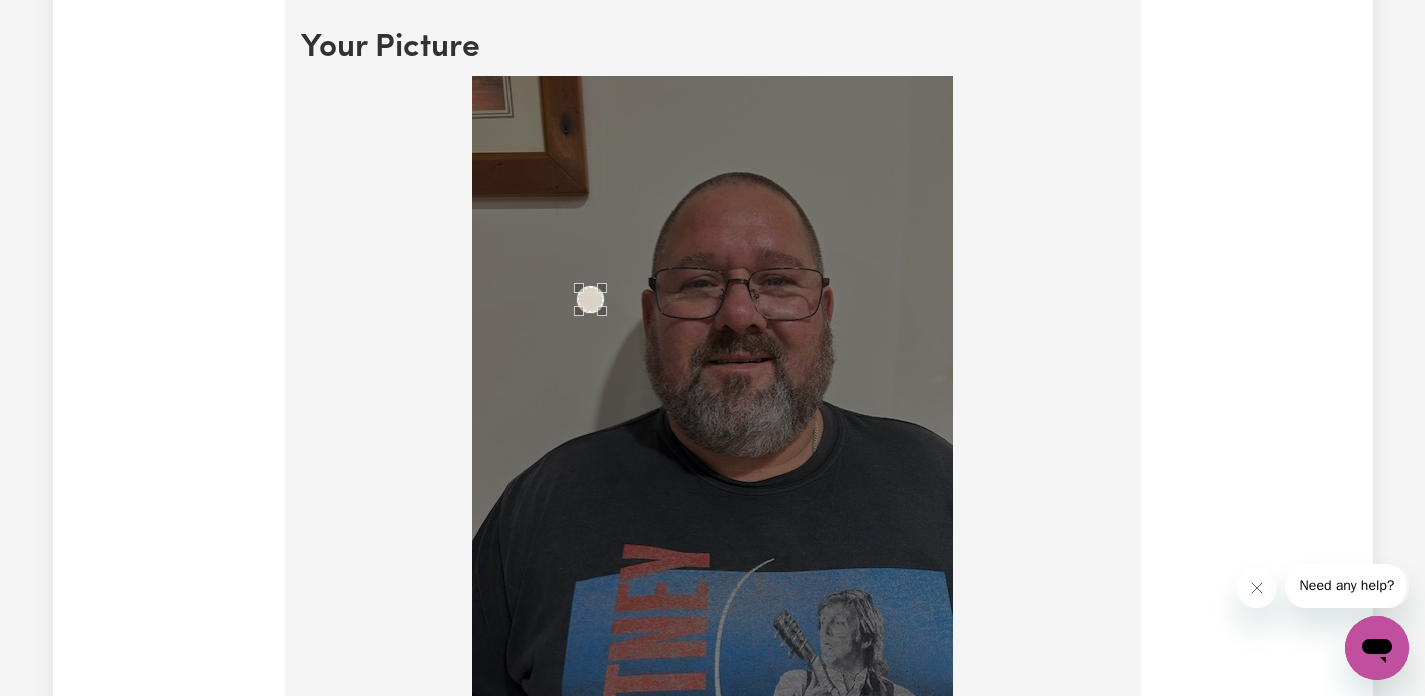 click at bounding box center [590, 299] 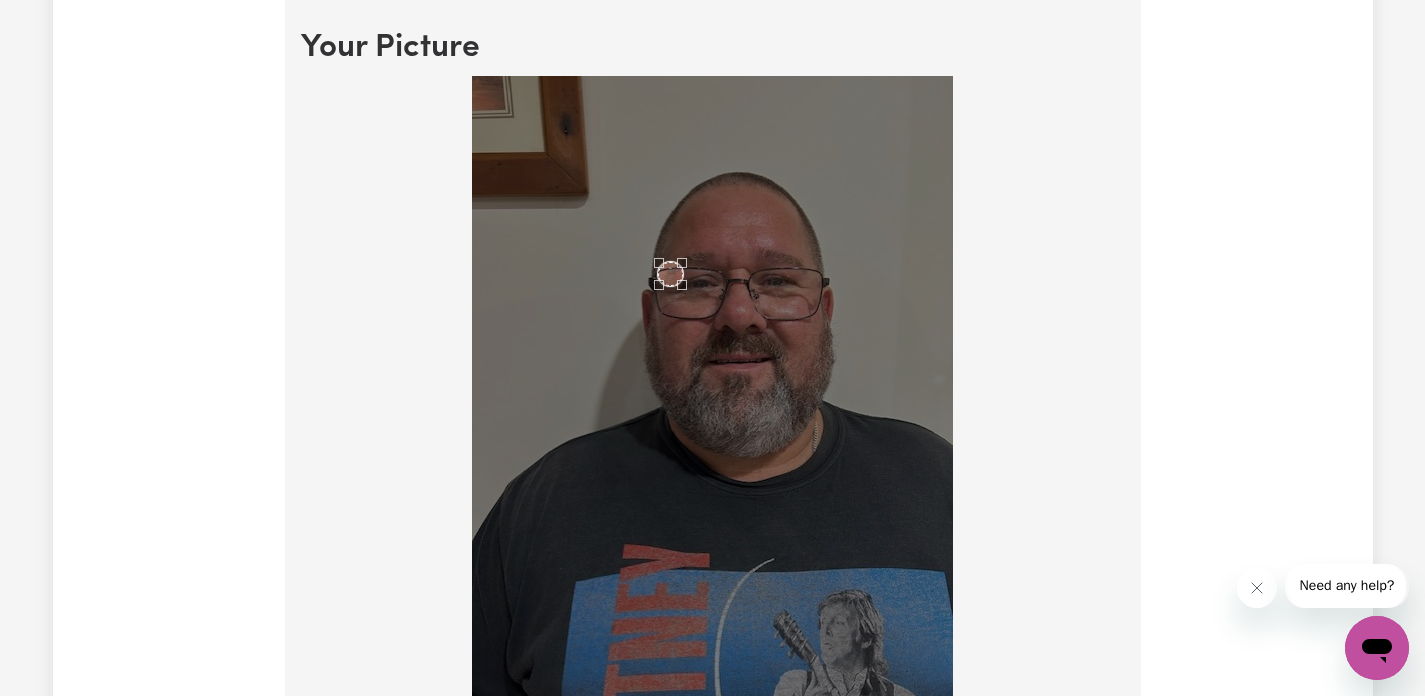 click at bounding box center [670, 274] 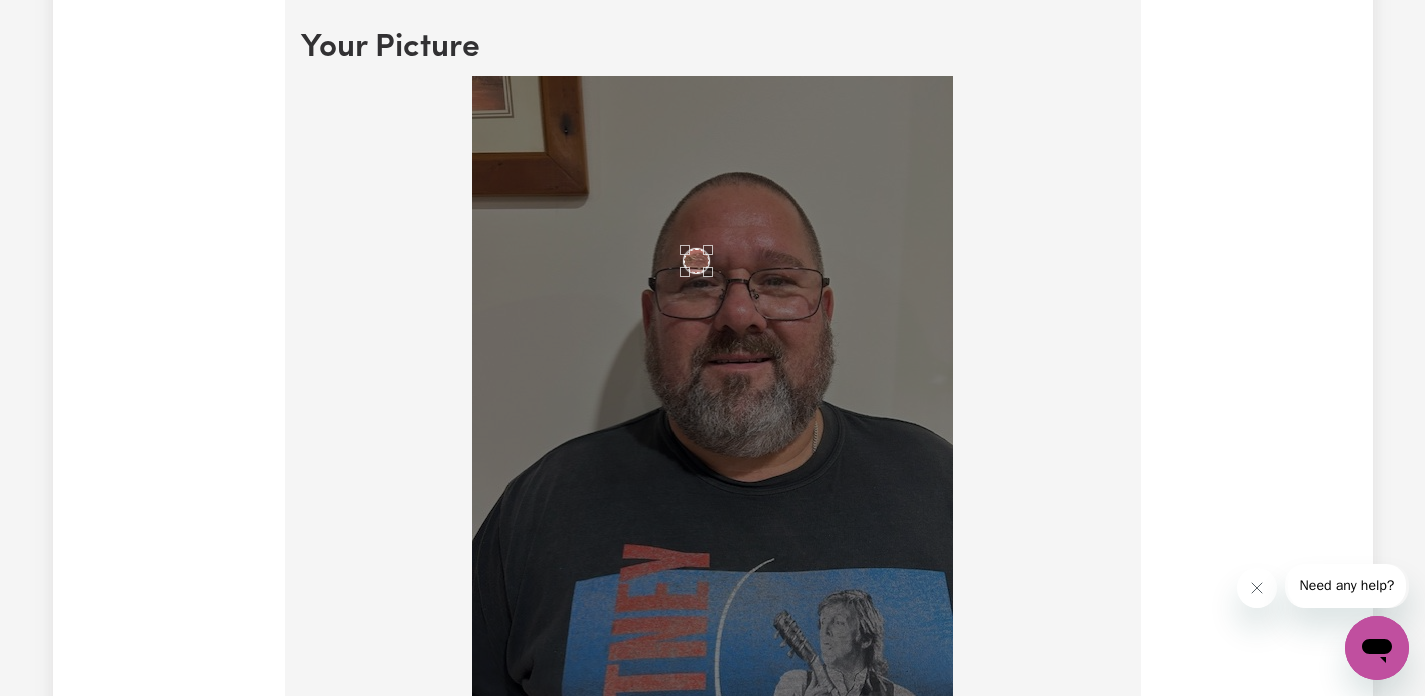 click at bounding box center [696, 261] 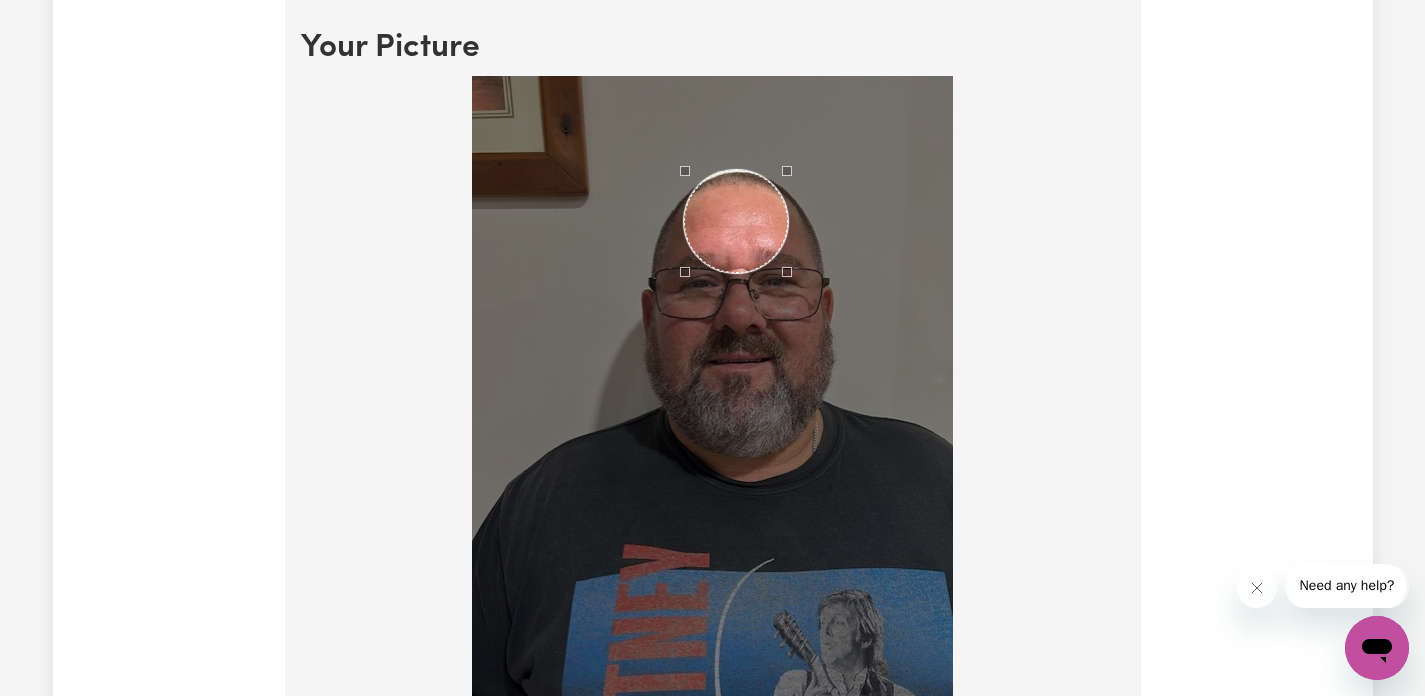 click at bounding box center [712, 396] 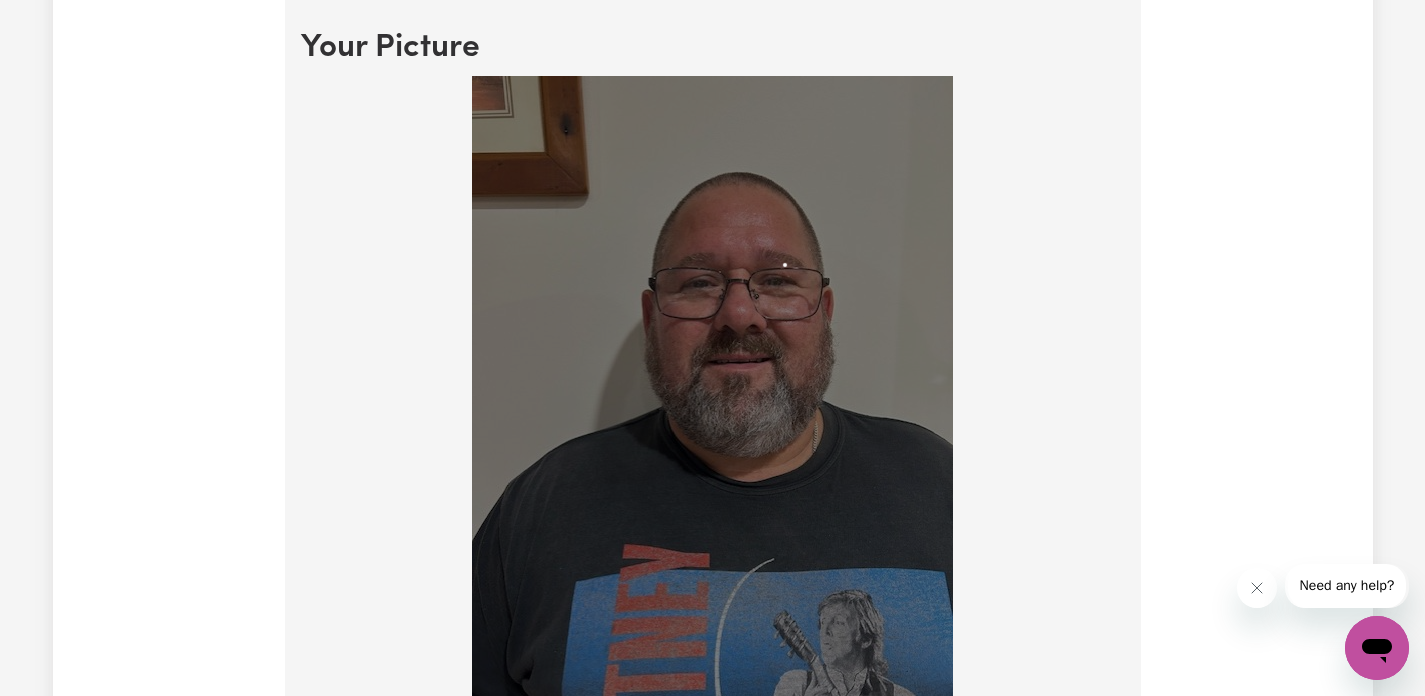 click at bounding box center [712, 396] 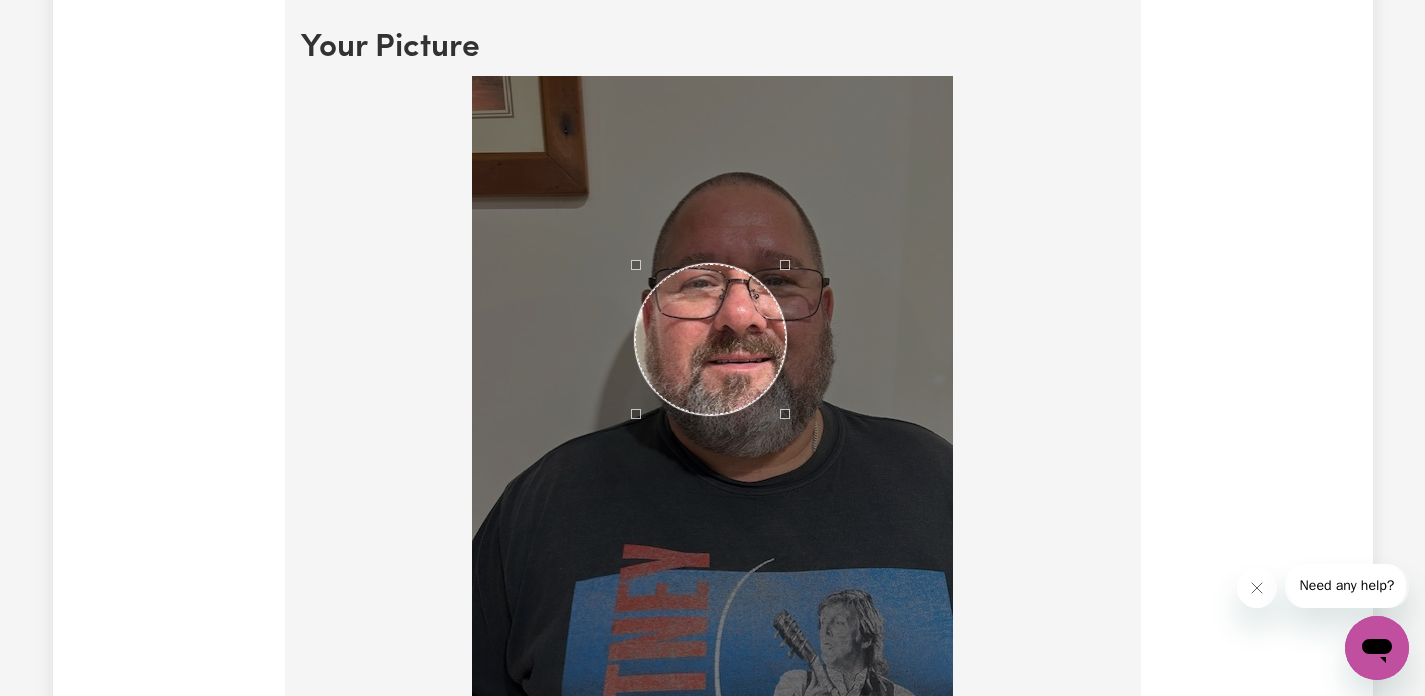 click at bounding box center [712, 396] 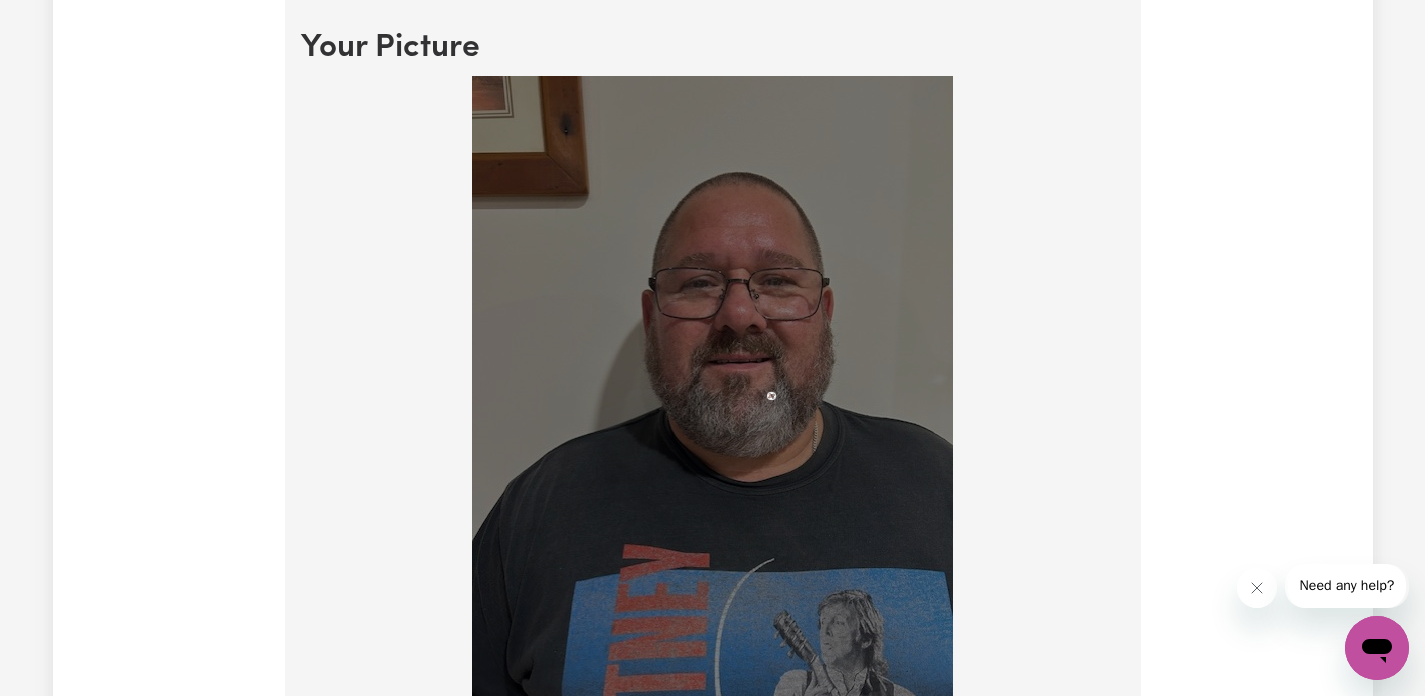 click at bounding box center (712, 396) 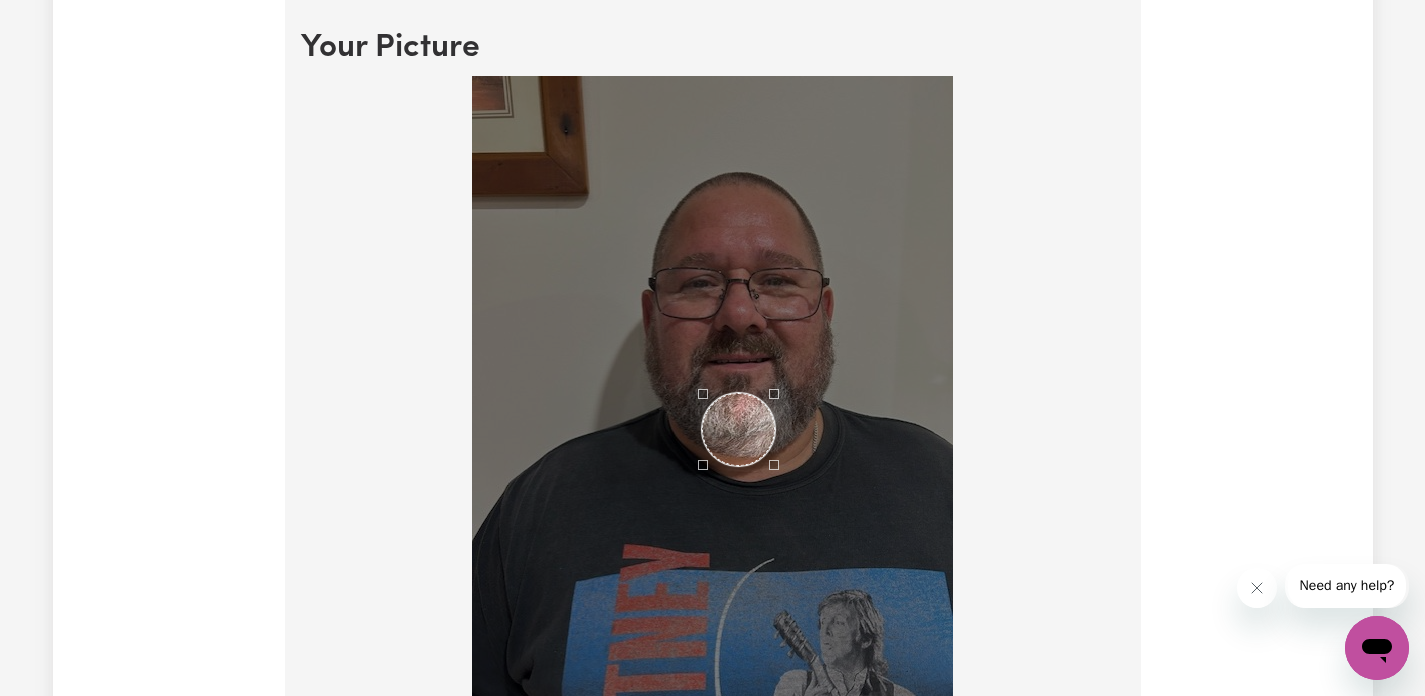 click at bounding box center (738, 429) 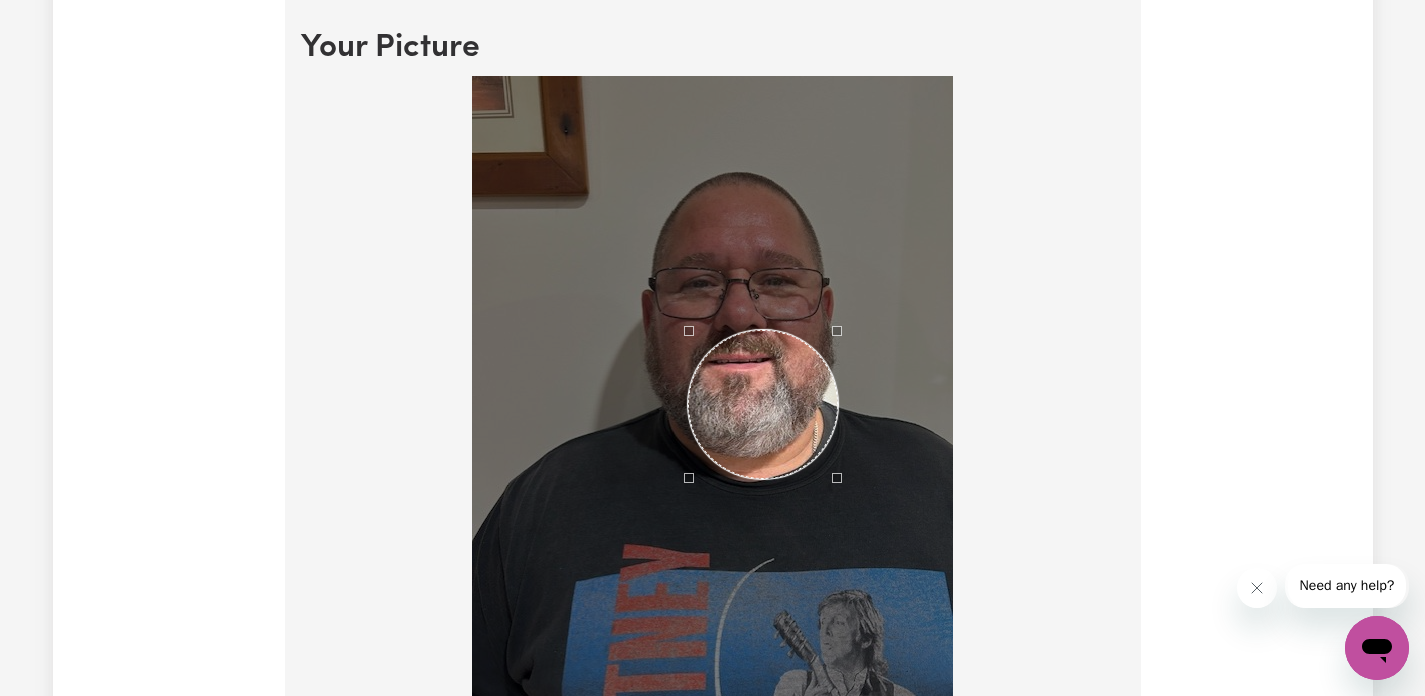 click at bounding box center [712, 396] 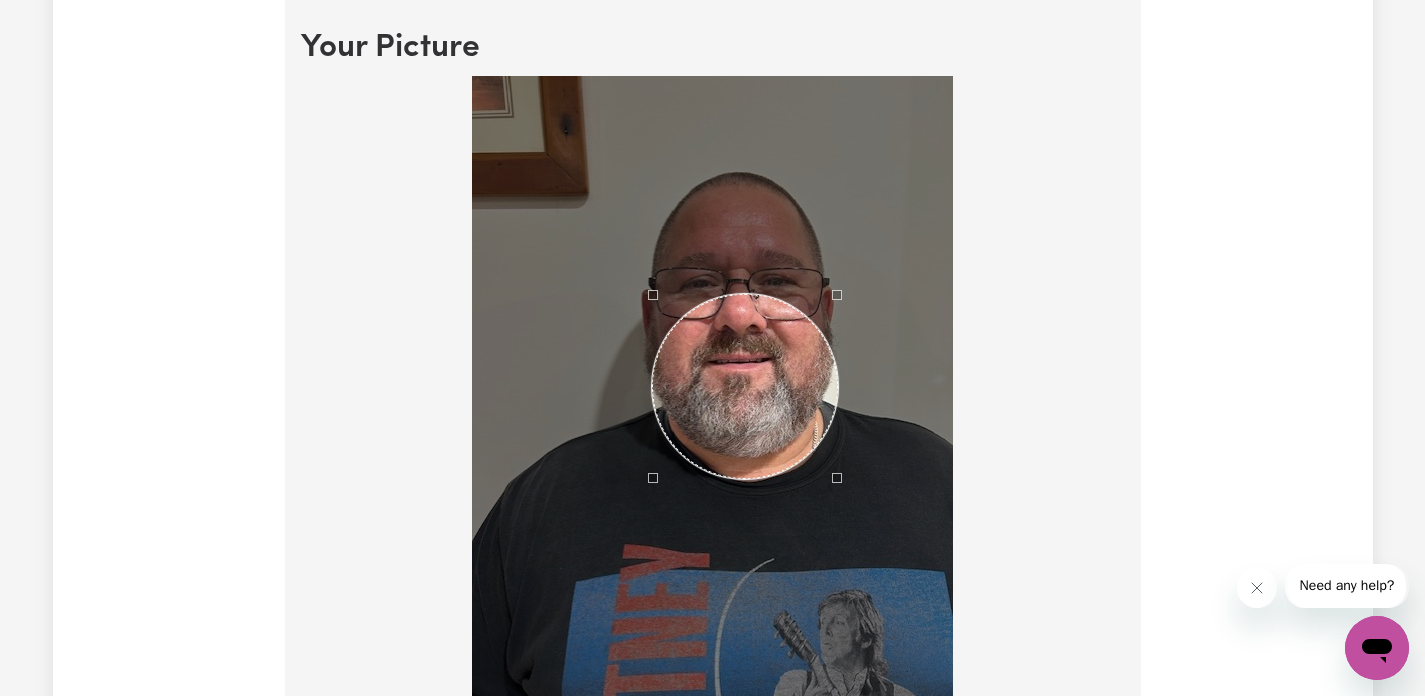 click at bounding box center [712, 396] 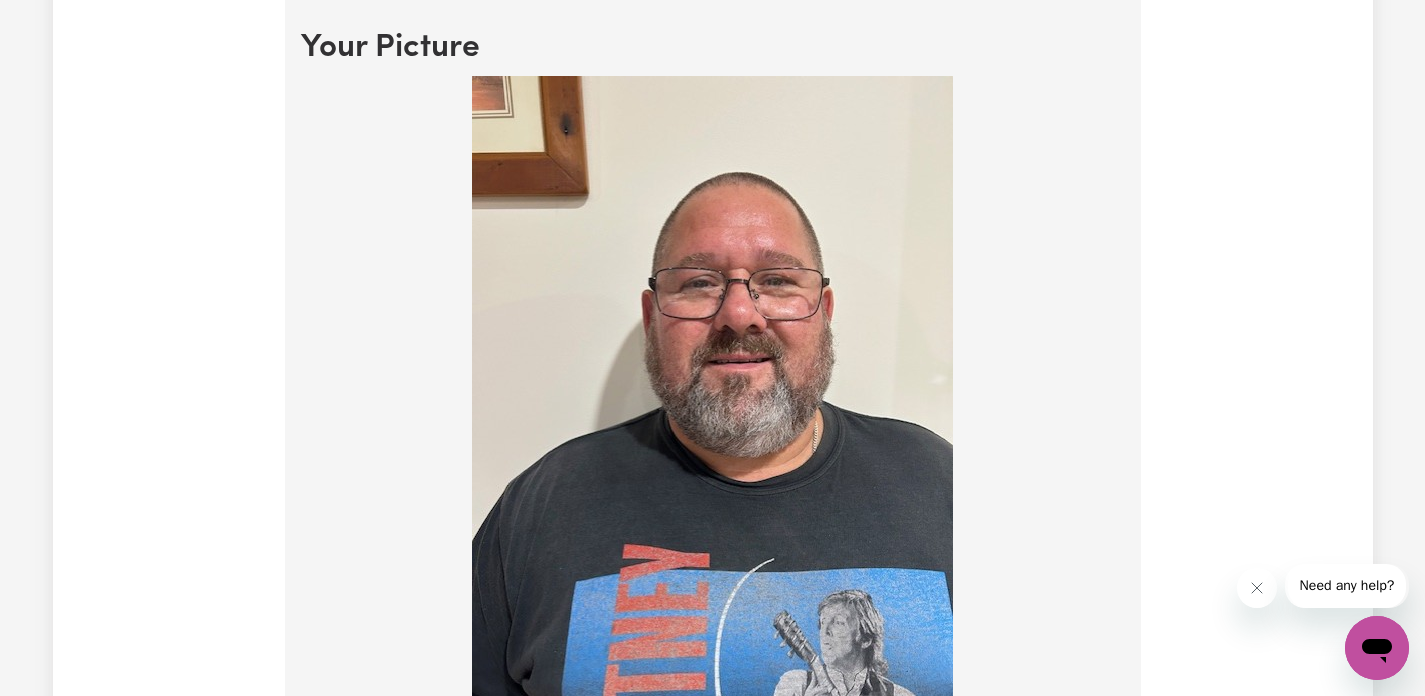 click at bounding box center [712, 396] 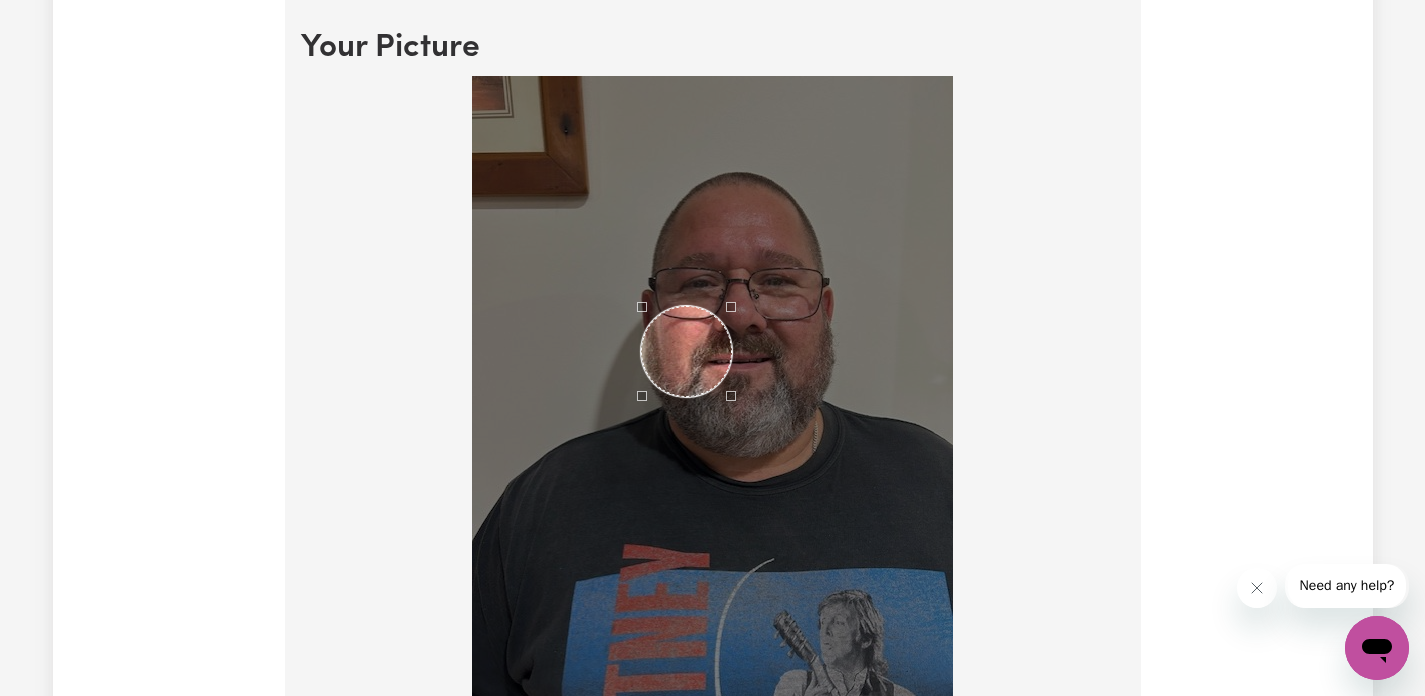 click at bounding box center [712, 396] 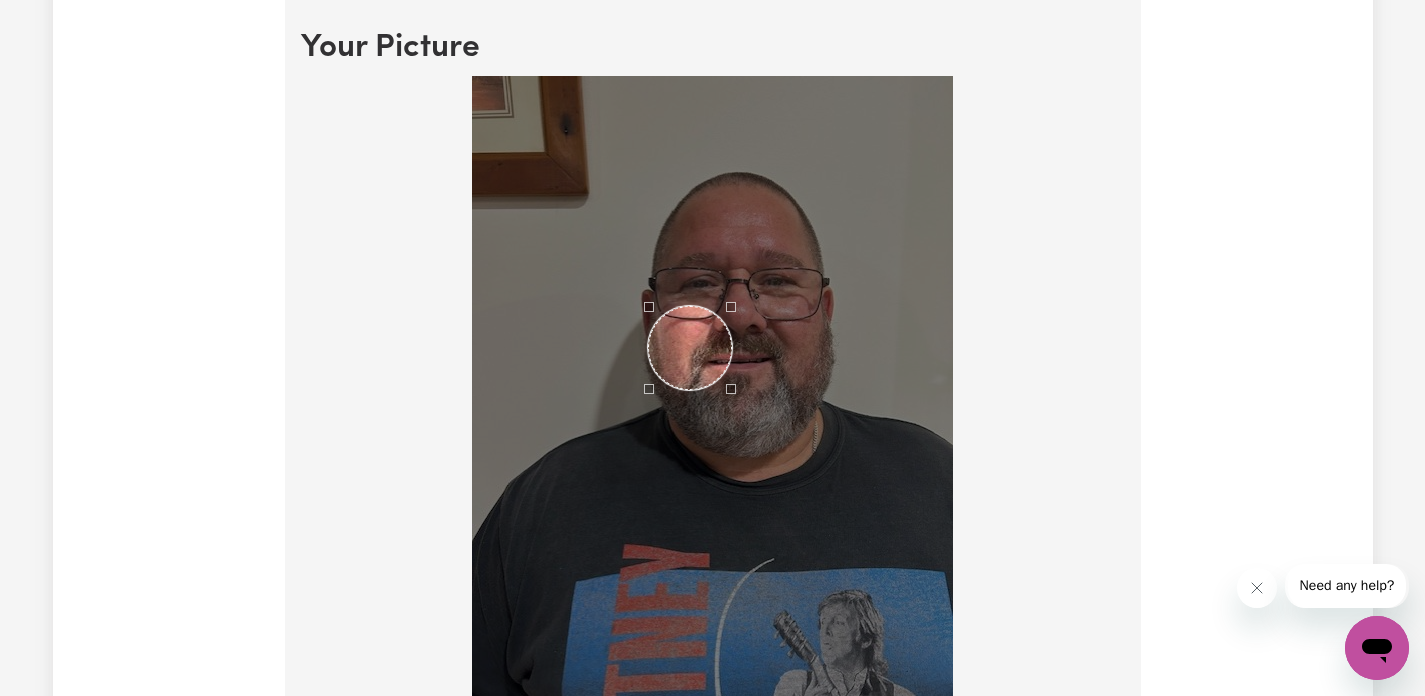 click at bounding box center [712, 396] 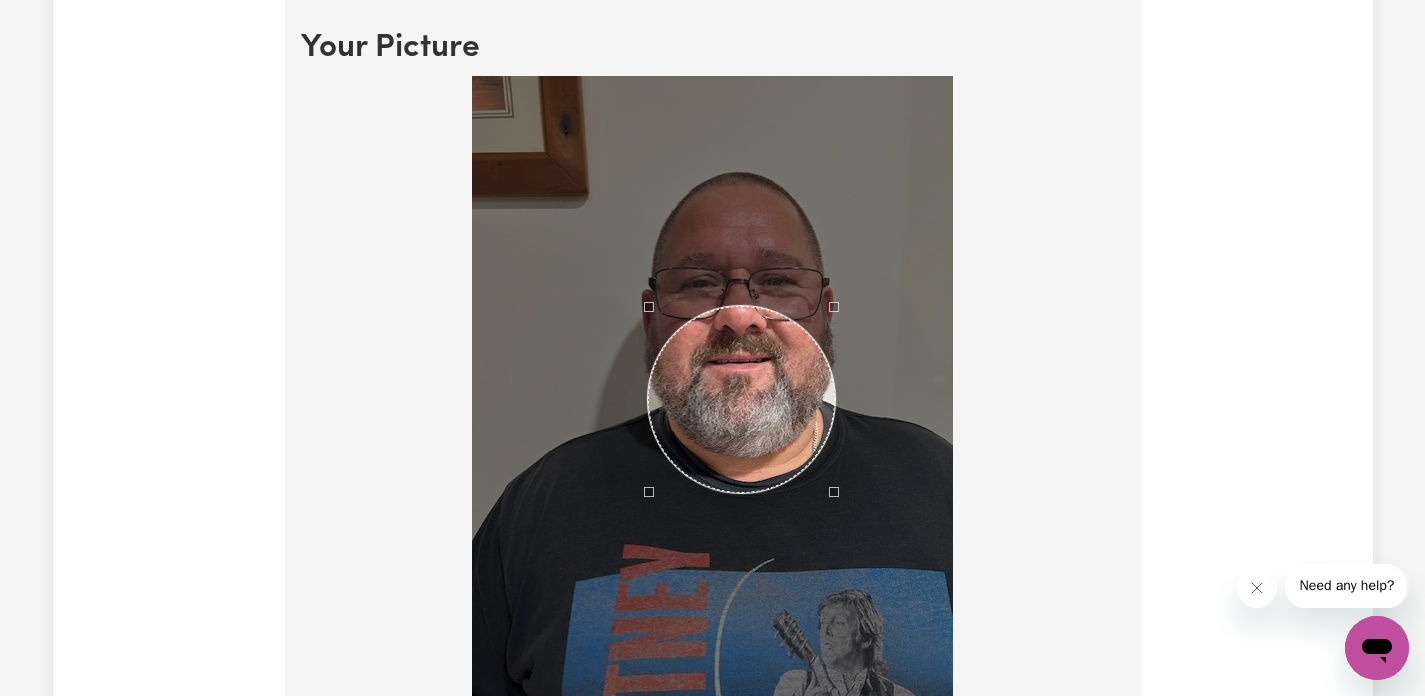 click at bounding box center (712, 396) 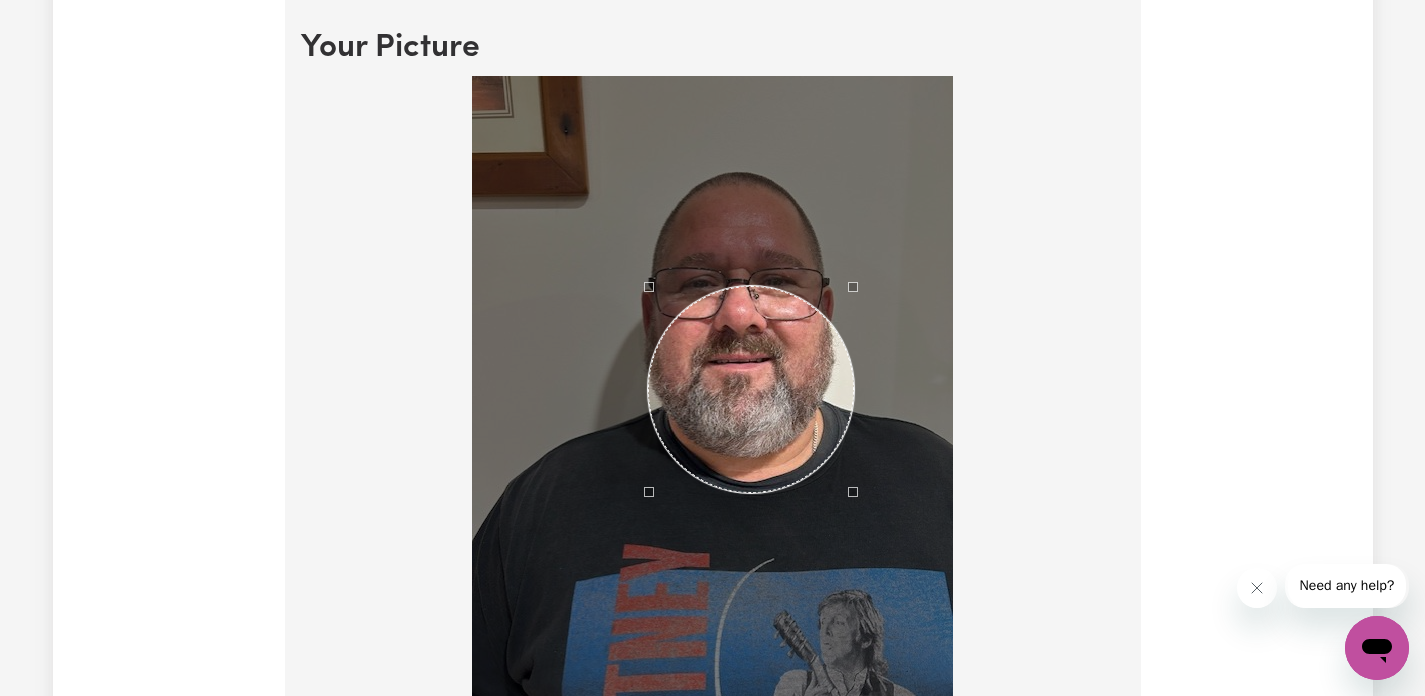 click at bounding box center [712, 396] 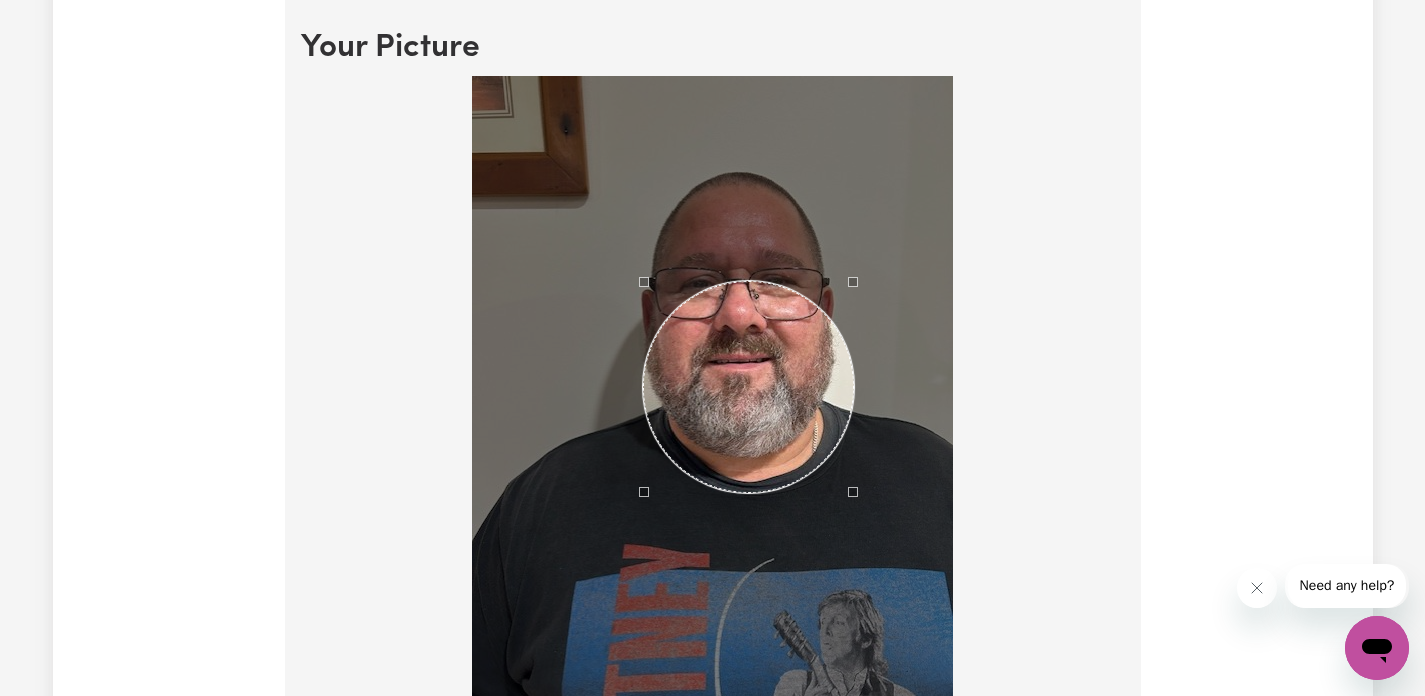 click at bounding box center (712, 396) 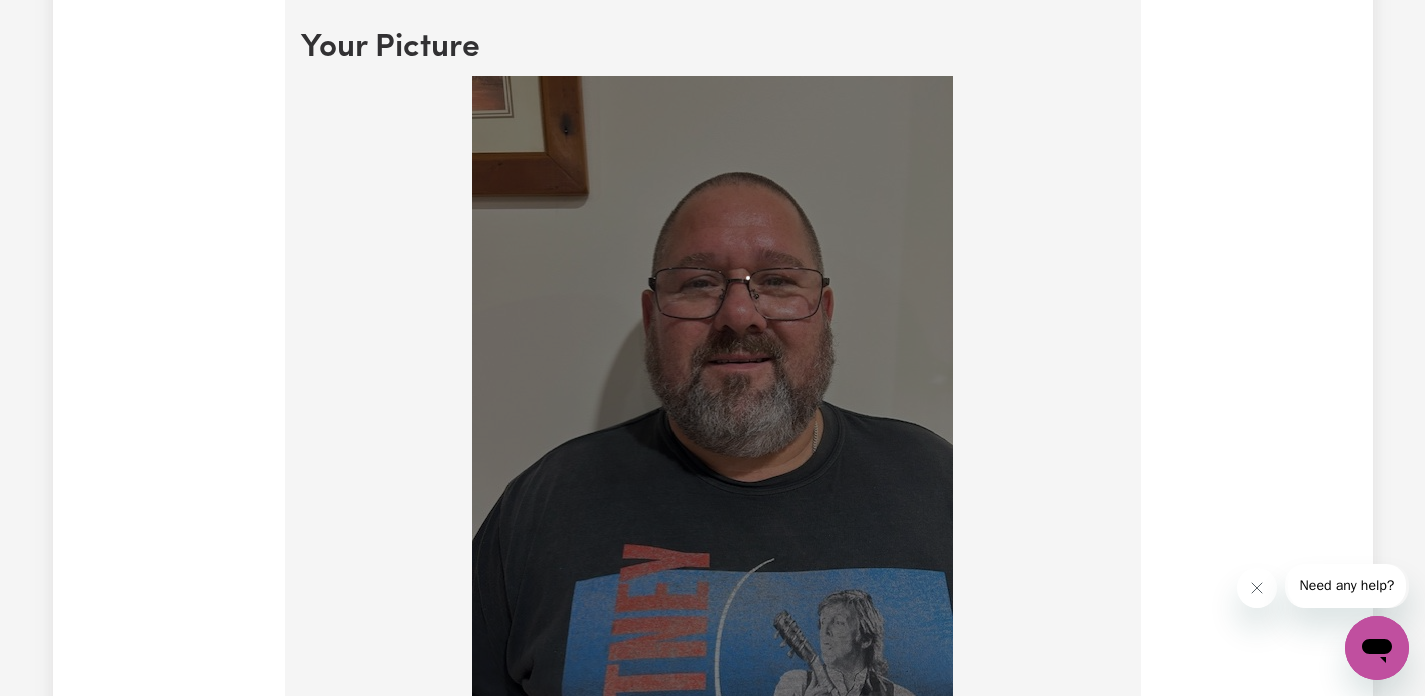 click at bounding box center (712, 396) 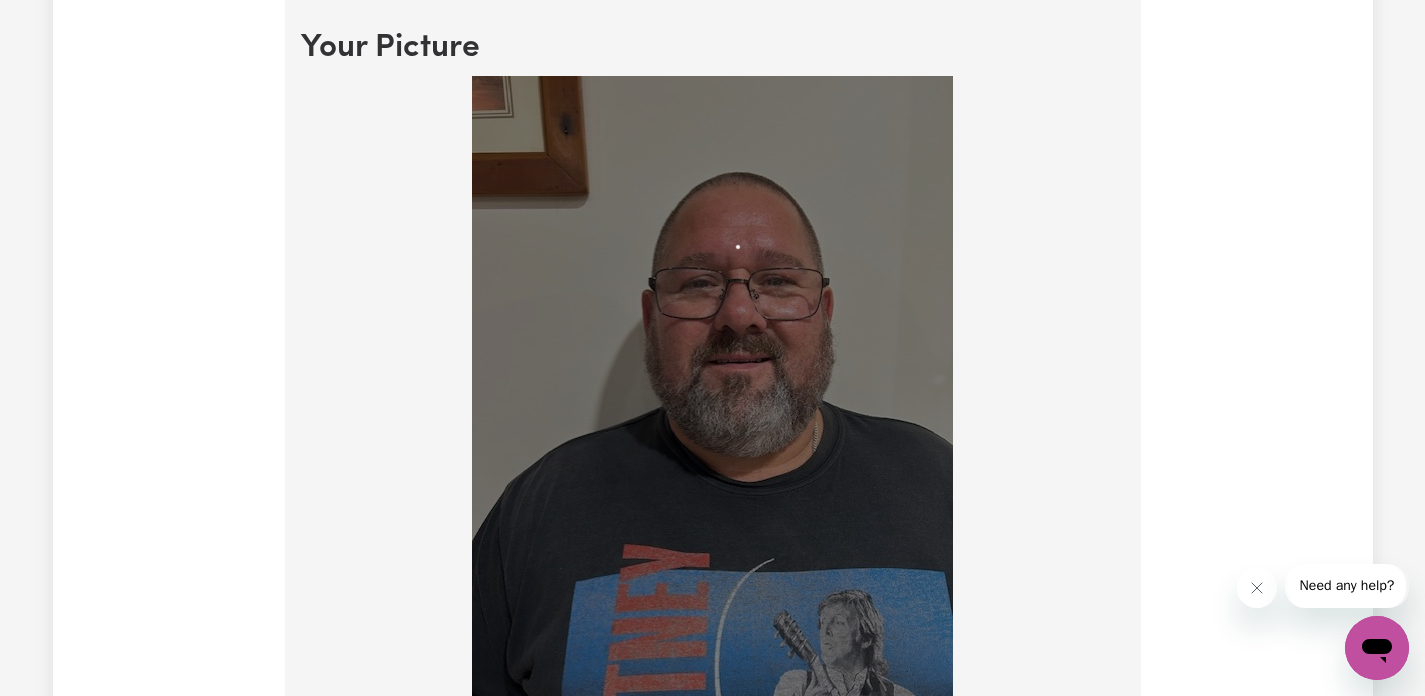 click at bounding box center [712, 396] 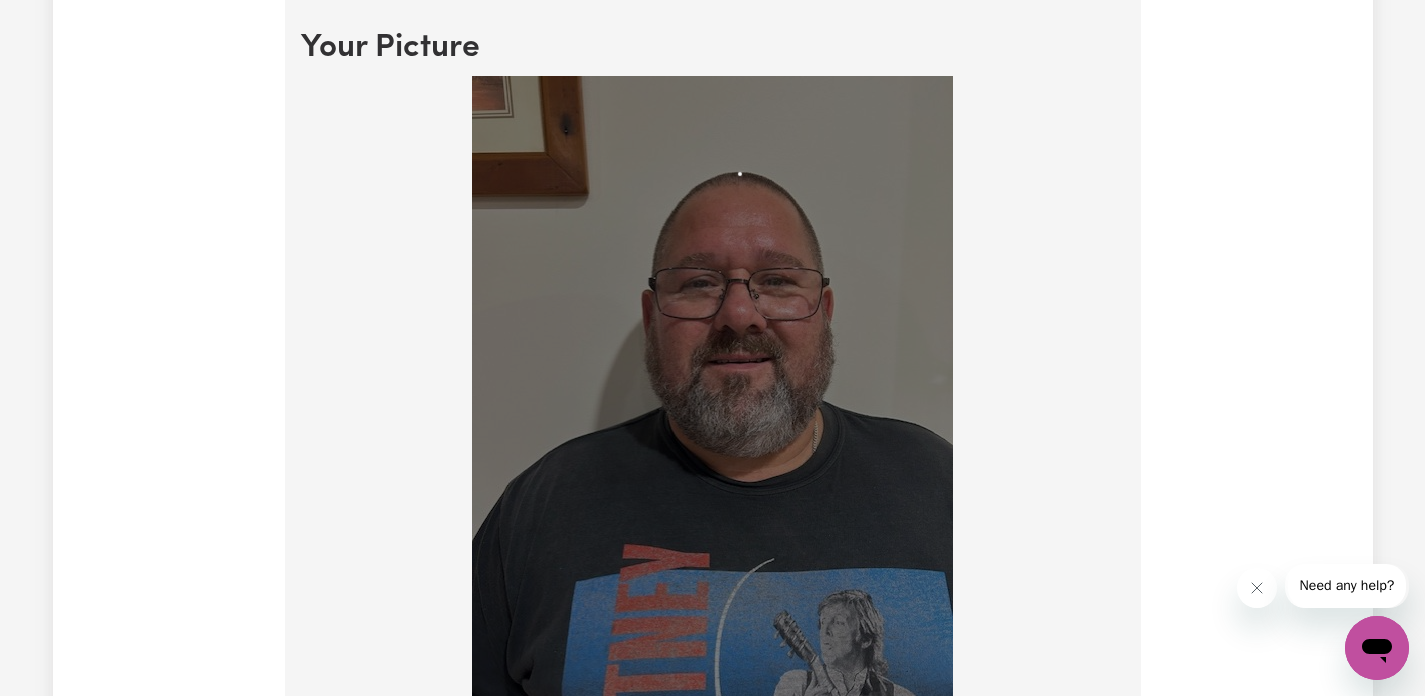 click at bounding box center (712, 396) 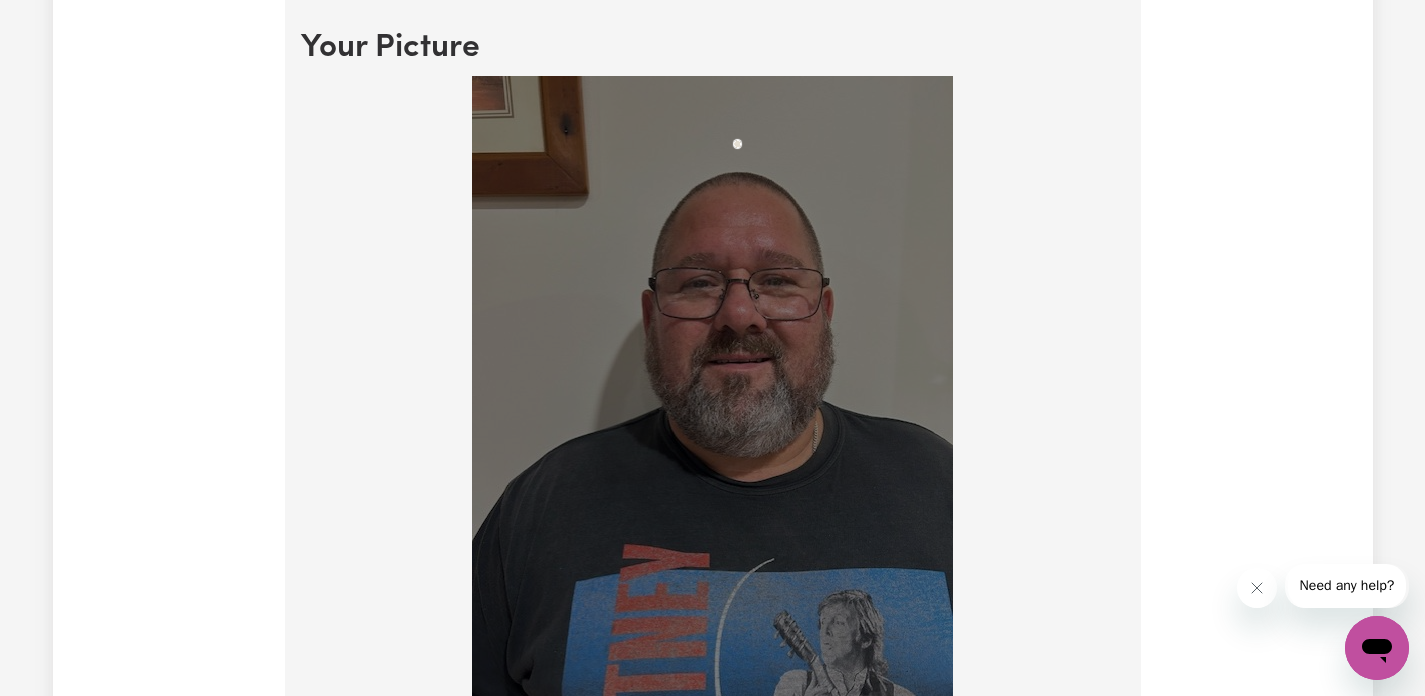 click at bounding box center [712, 396] 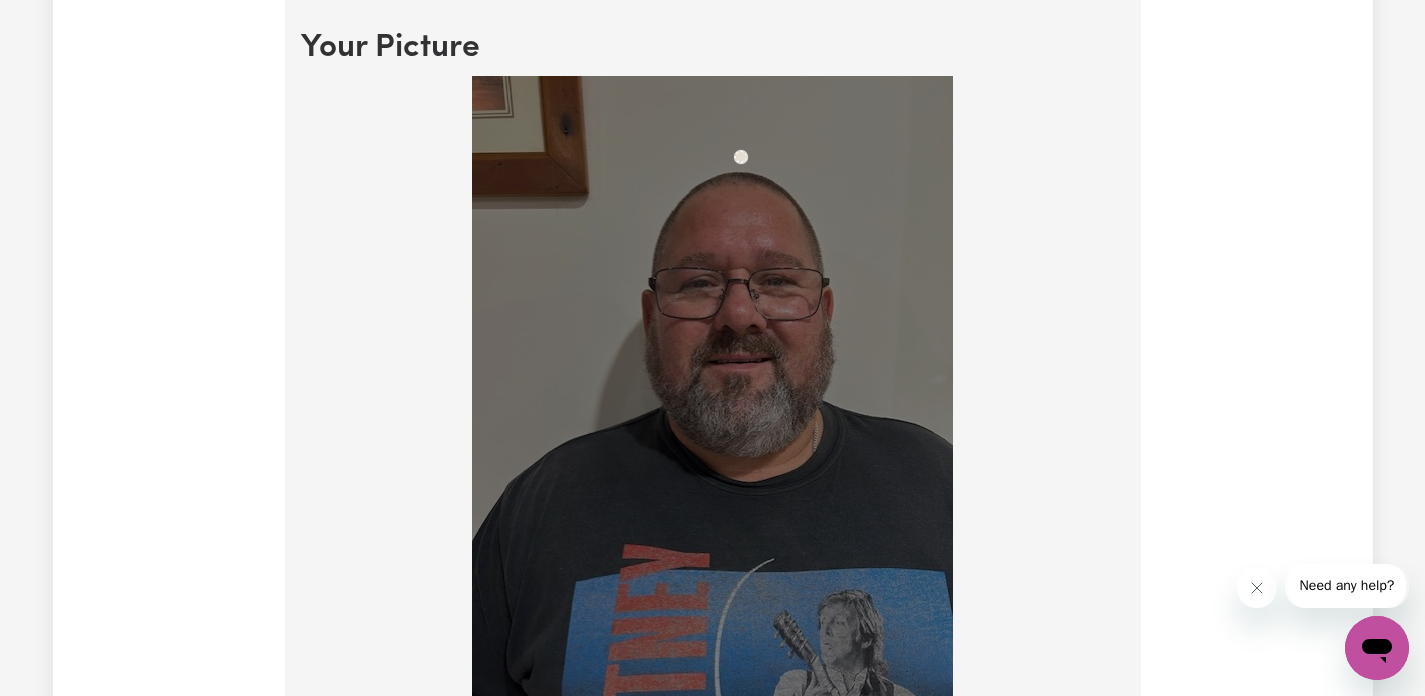 click at bounding box center [712, 396] 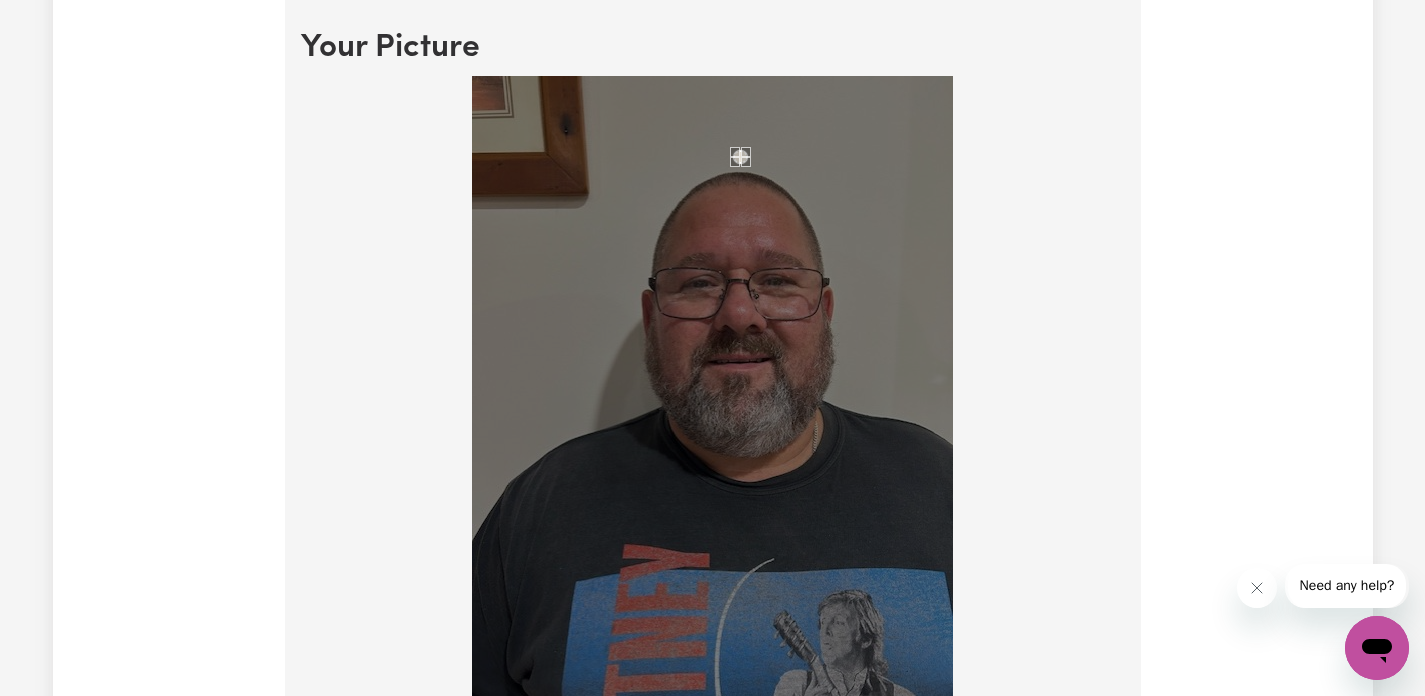 click at bounding box center [712, 396] 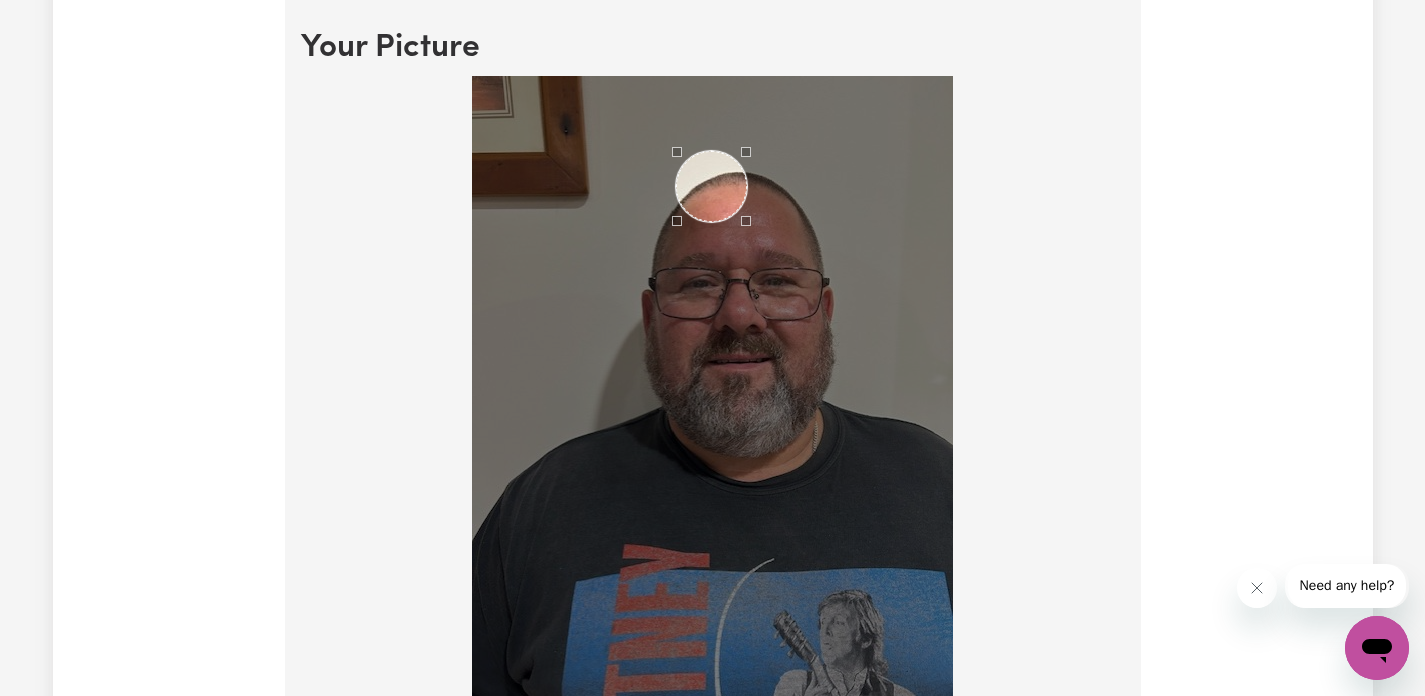 click at bounding box center [712, 396] 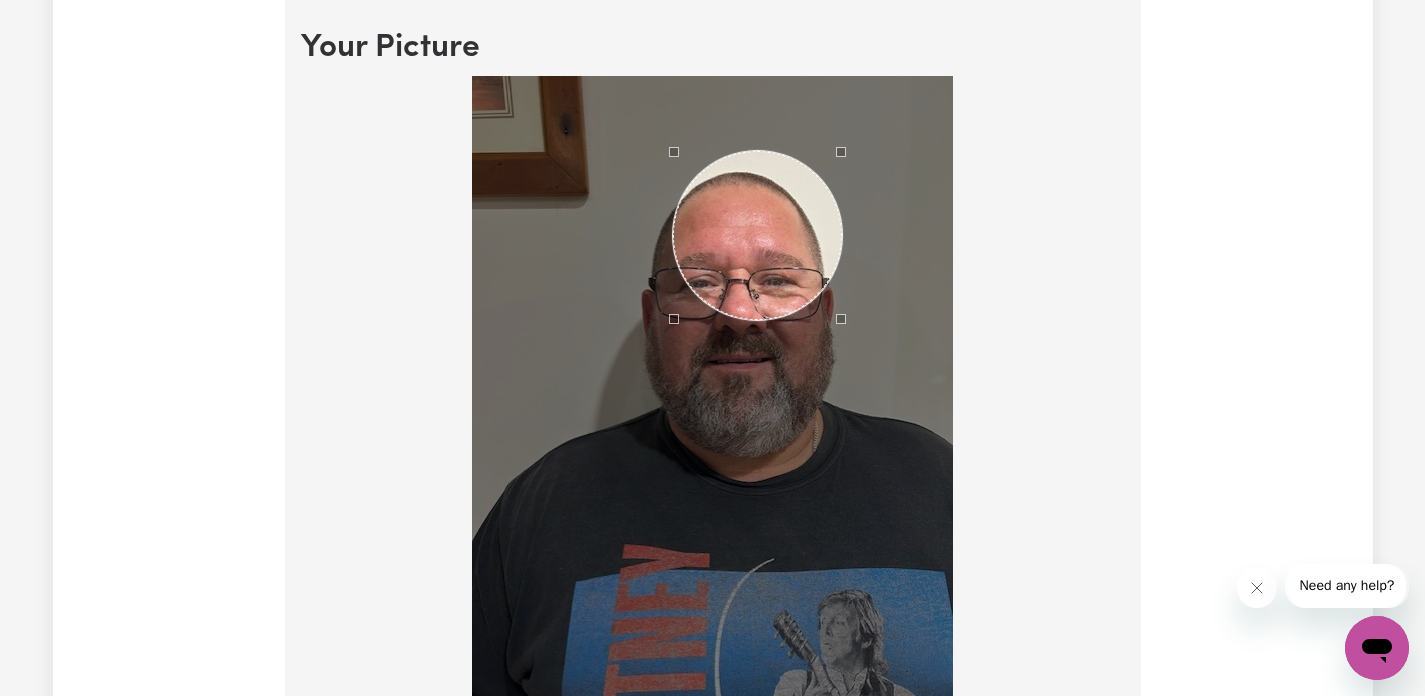 click at bounding box center (712, 396) 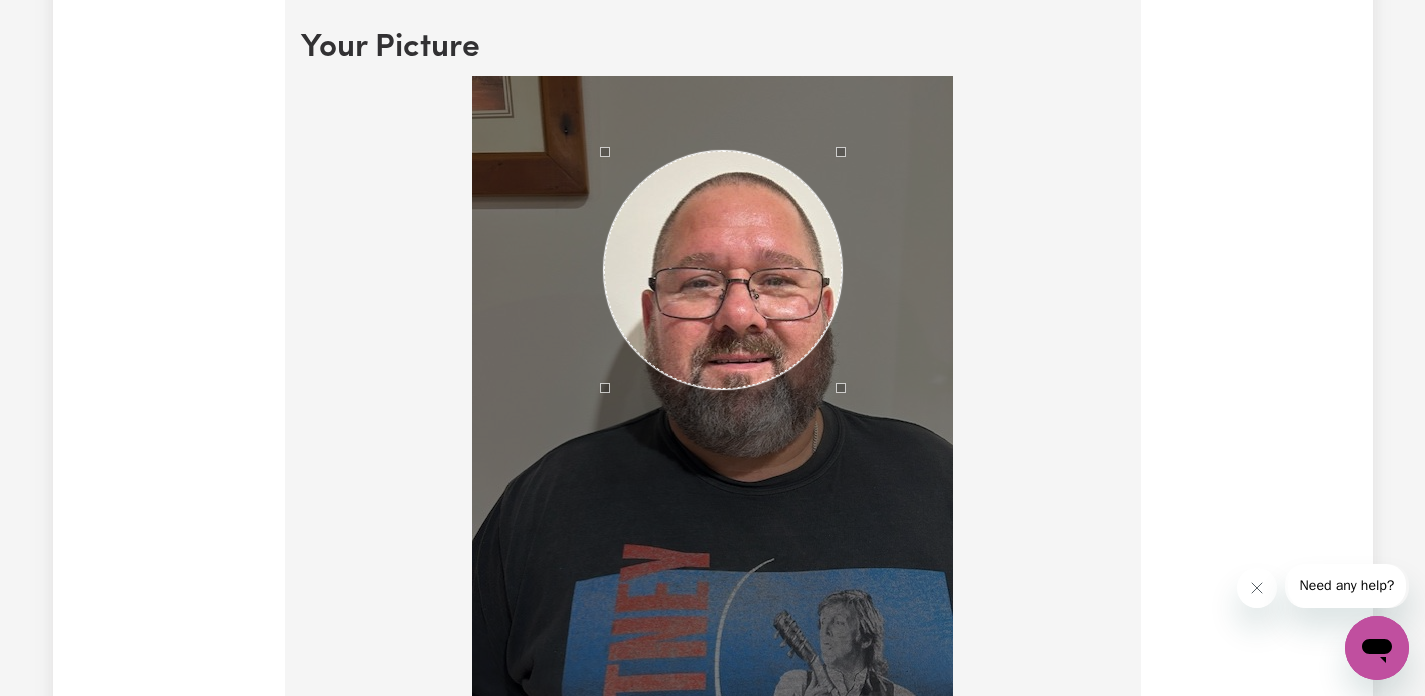 click at bounding box center (712, 396) 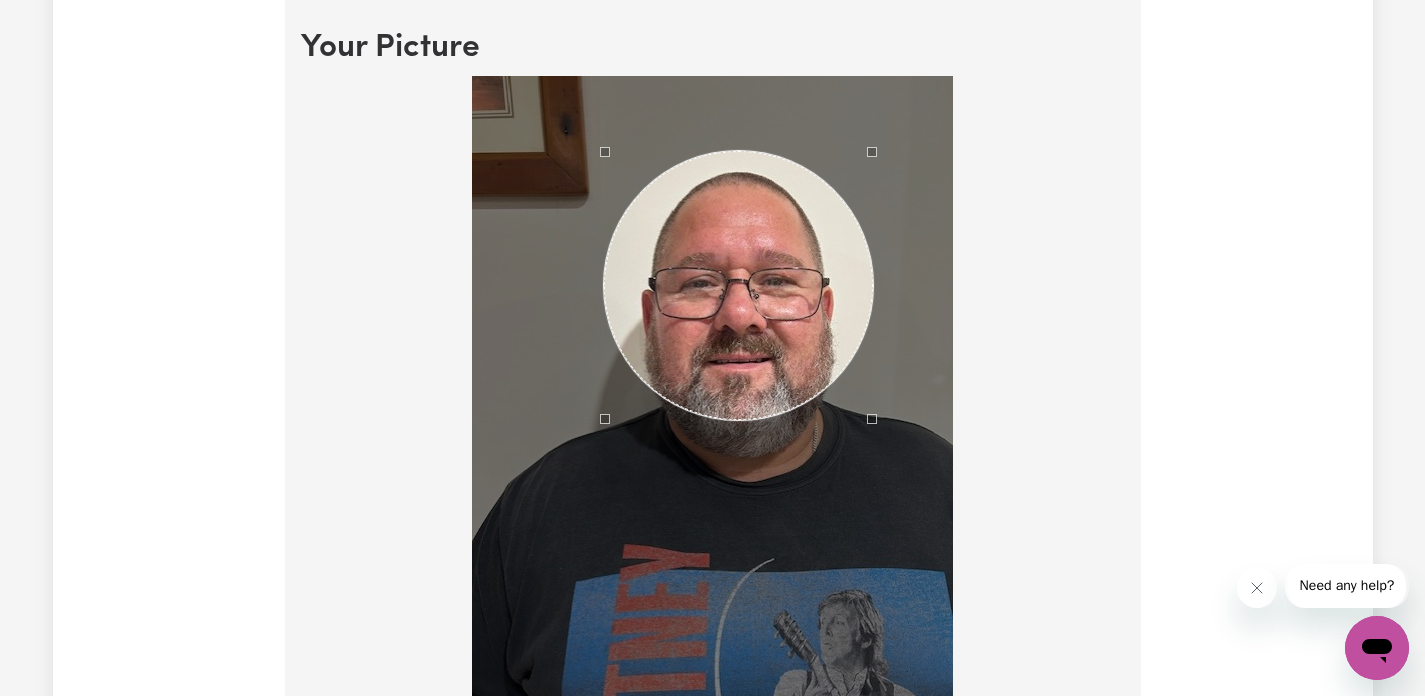 click at bounding box center (712, 396) 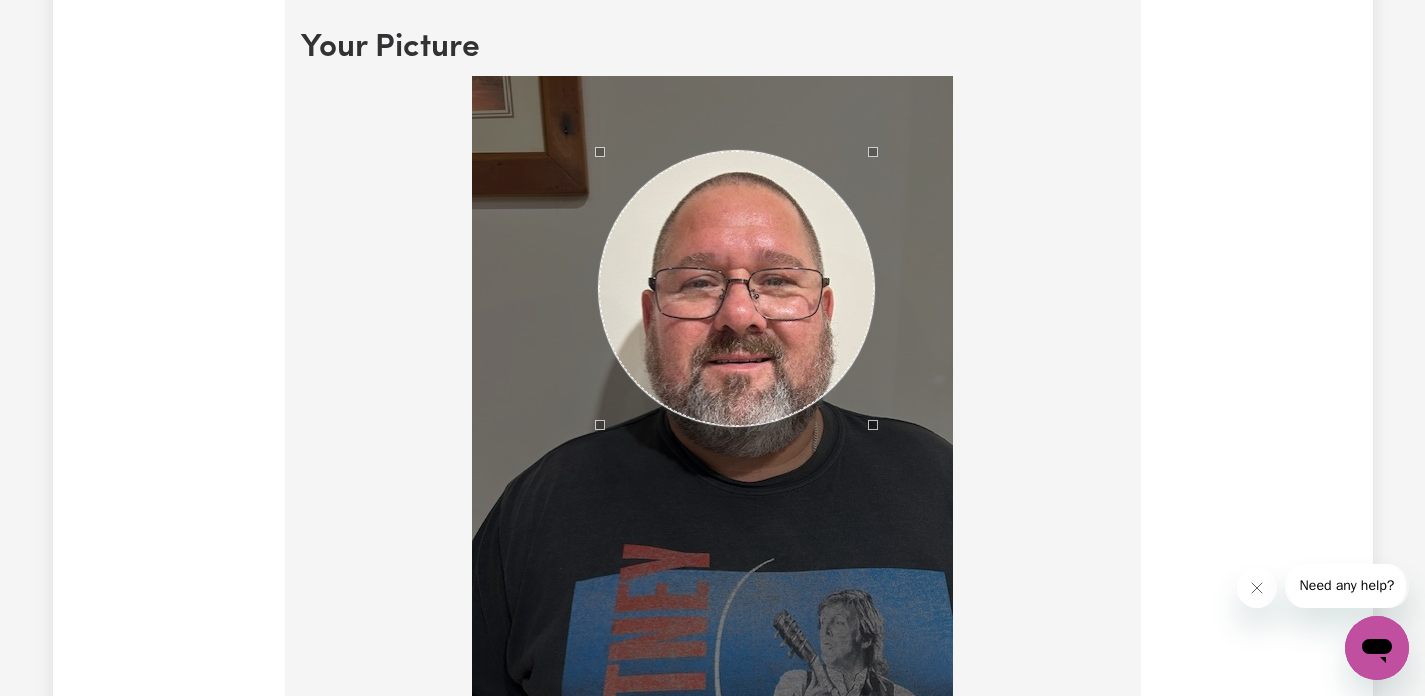 click at bounding box center [712, 396] 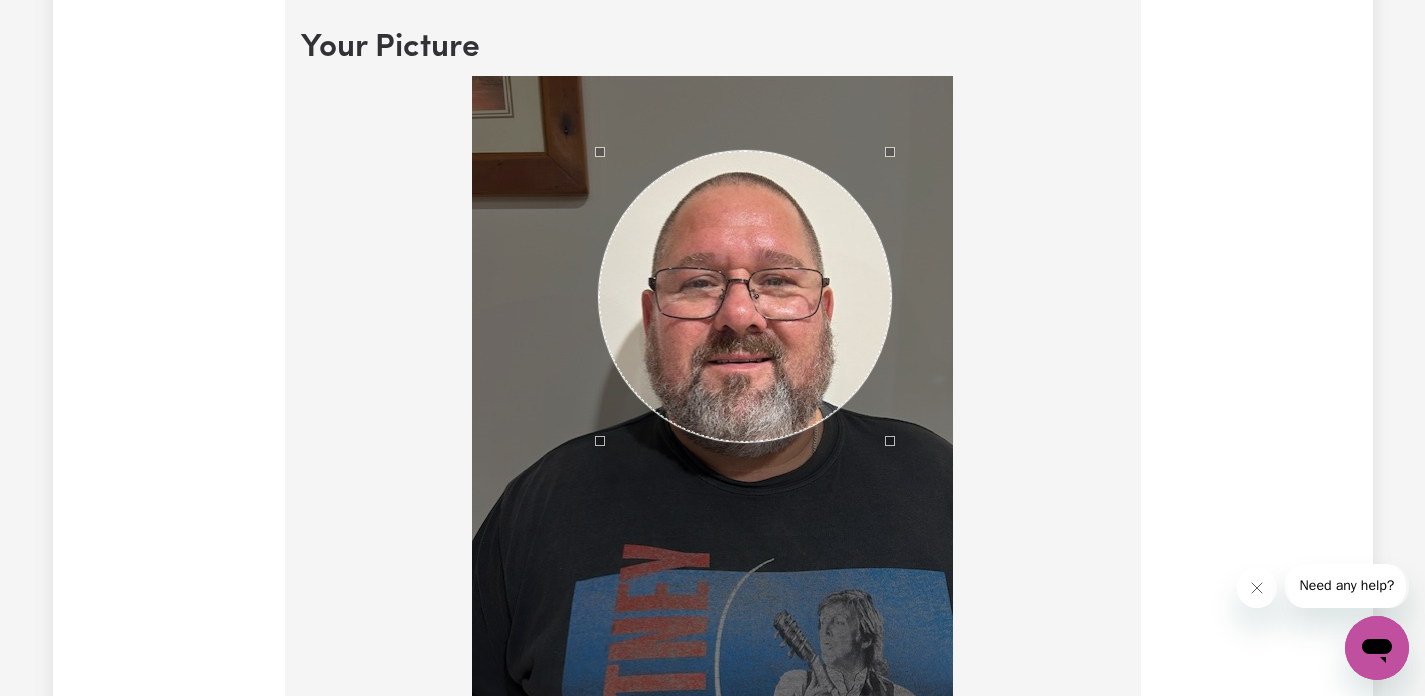 click at bounding box center (712, 396) 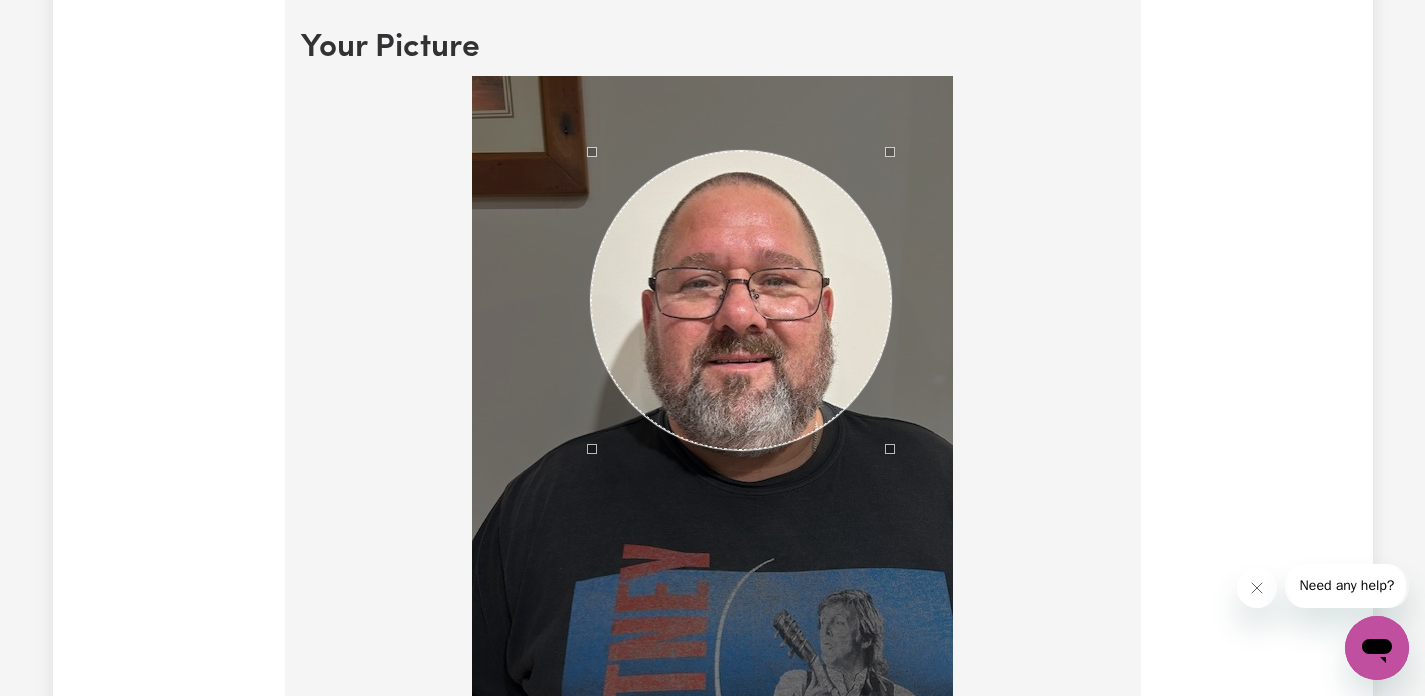 click at bounding box center (712, 396) 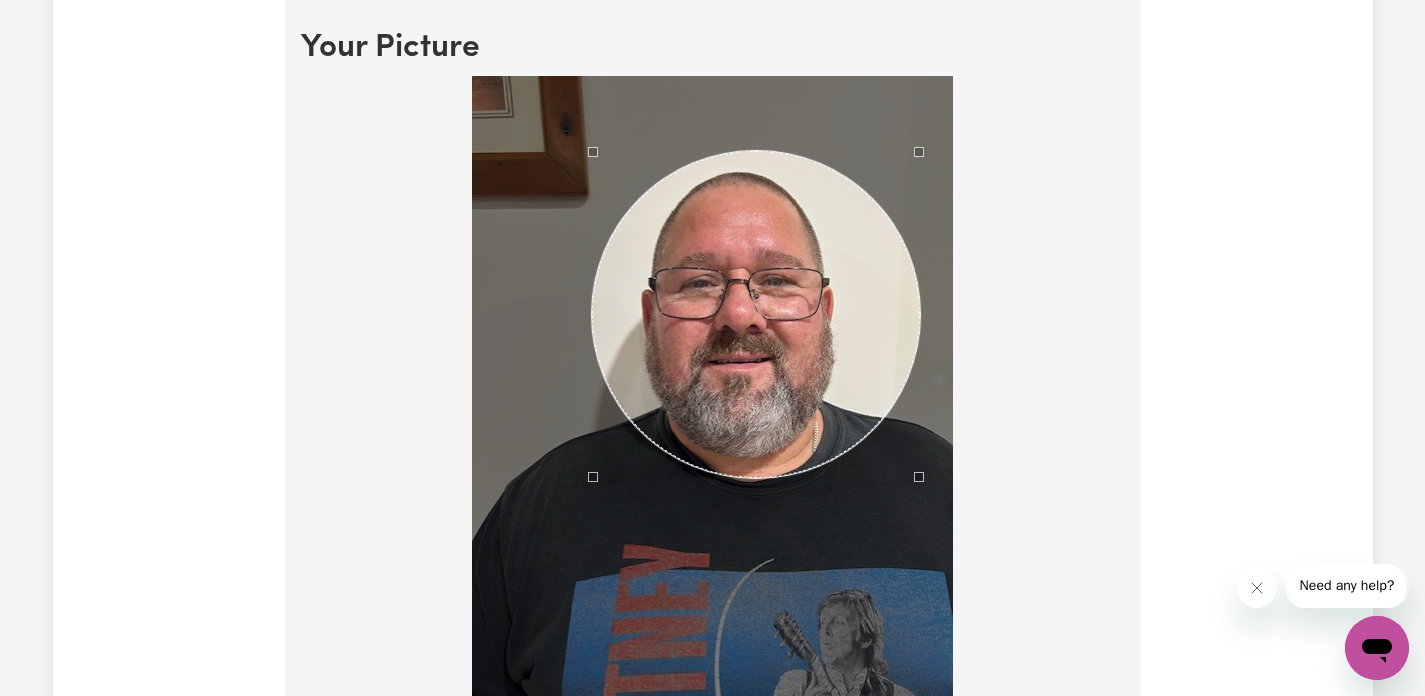 click at bounding box center (712, 396) 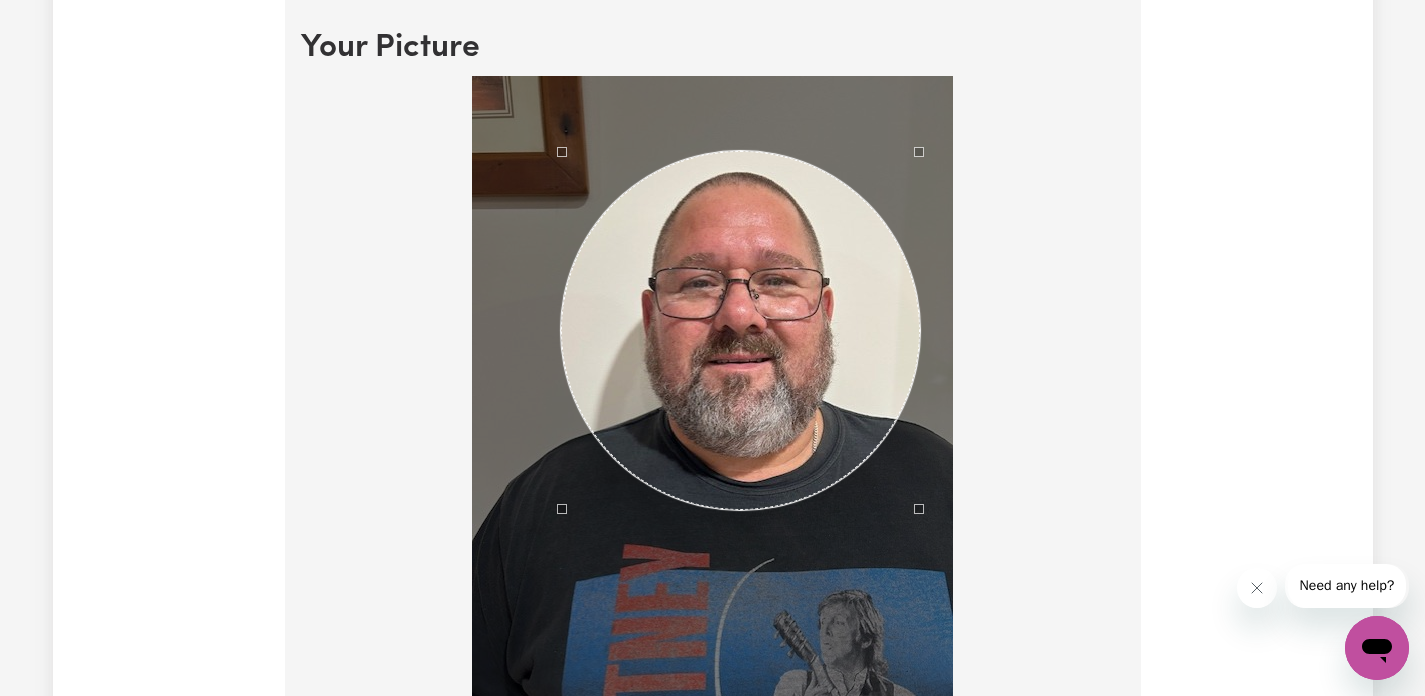 click at bounding box center [712, 396] 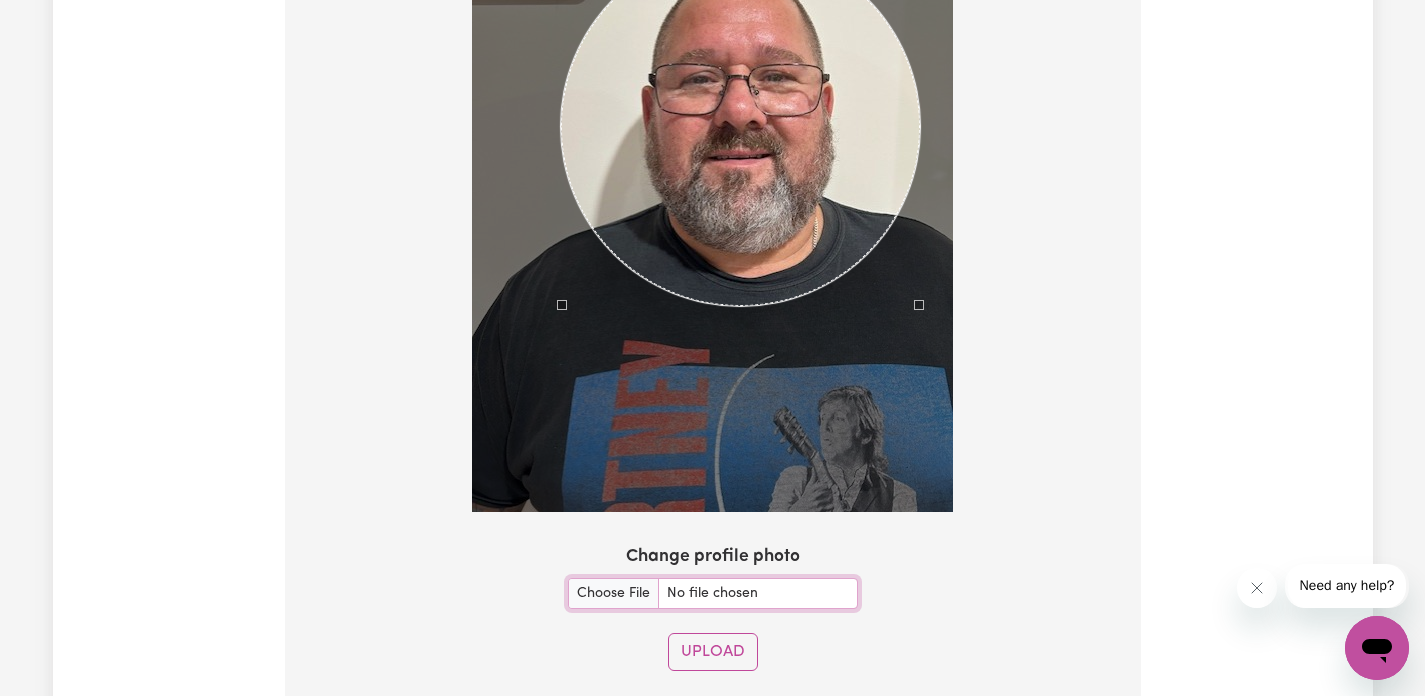 scroll, scrollTop: 1744, scrollLeft: 0, axis: vertical 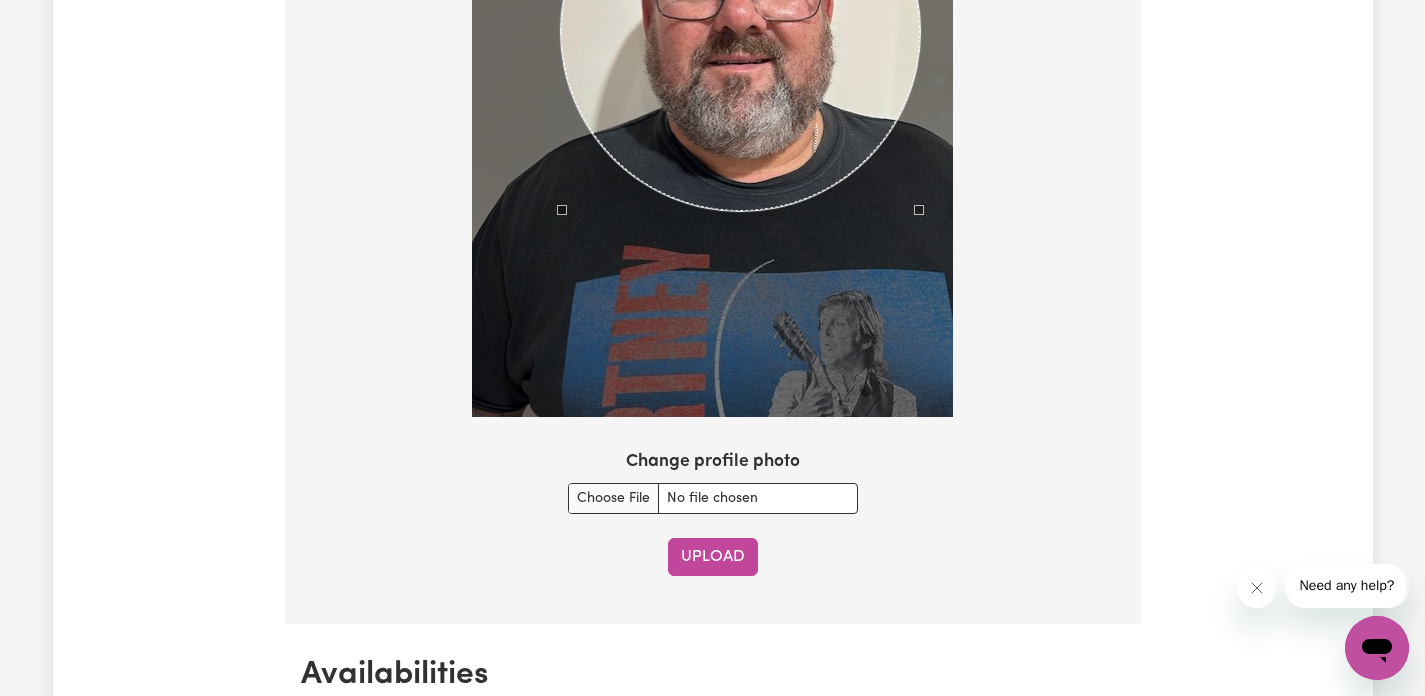 click on "Upload" at bounding box center (713, 557) 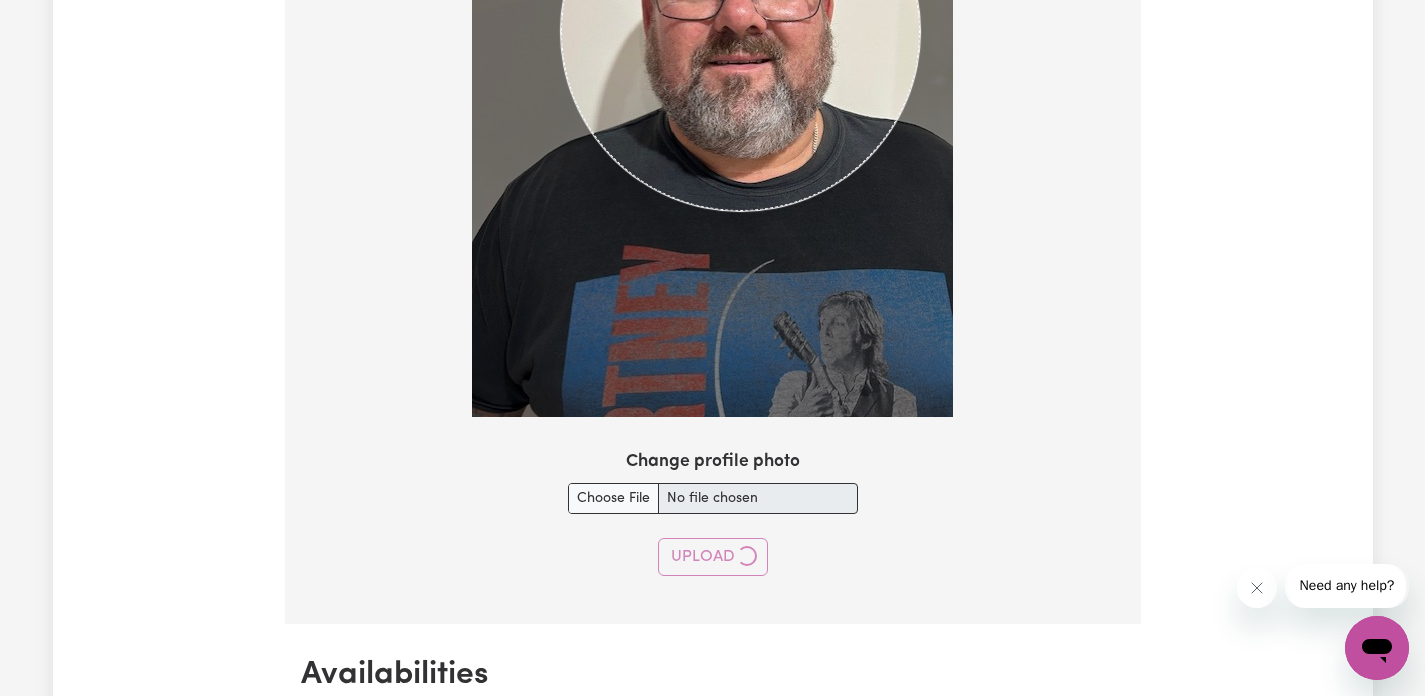 type 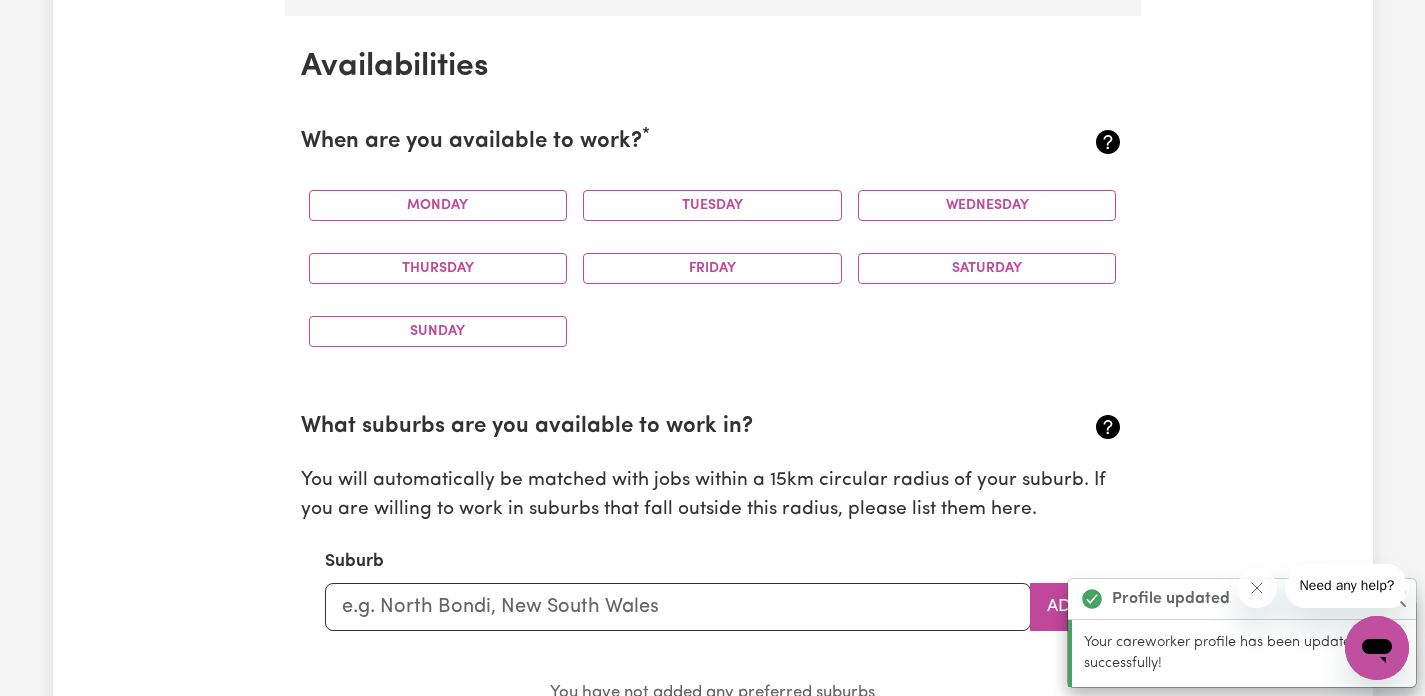 scroll, scrollTop: 1874, scrollLeft: 0, axis: vertical 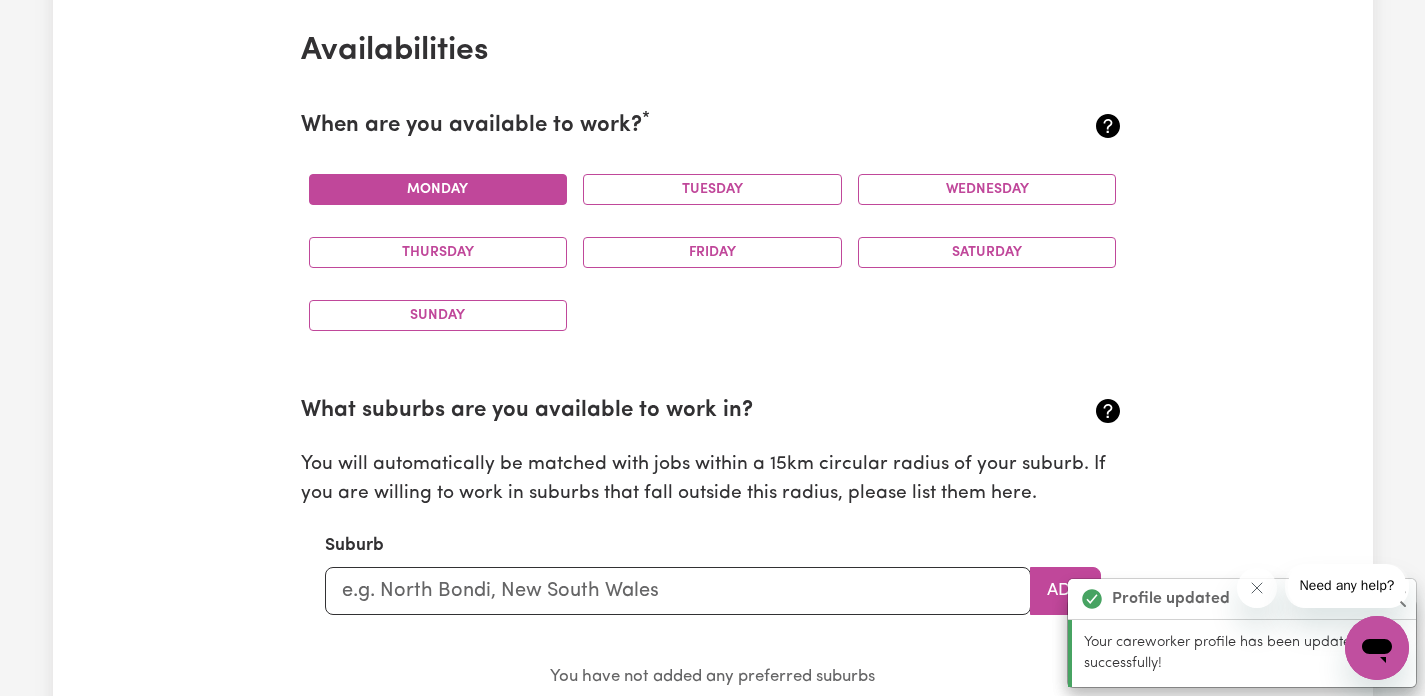 click on "Monday" at bounding box center (438, 189) 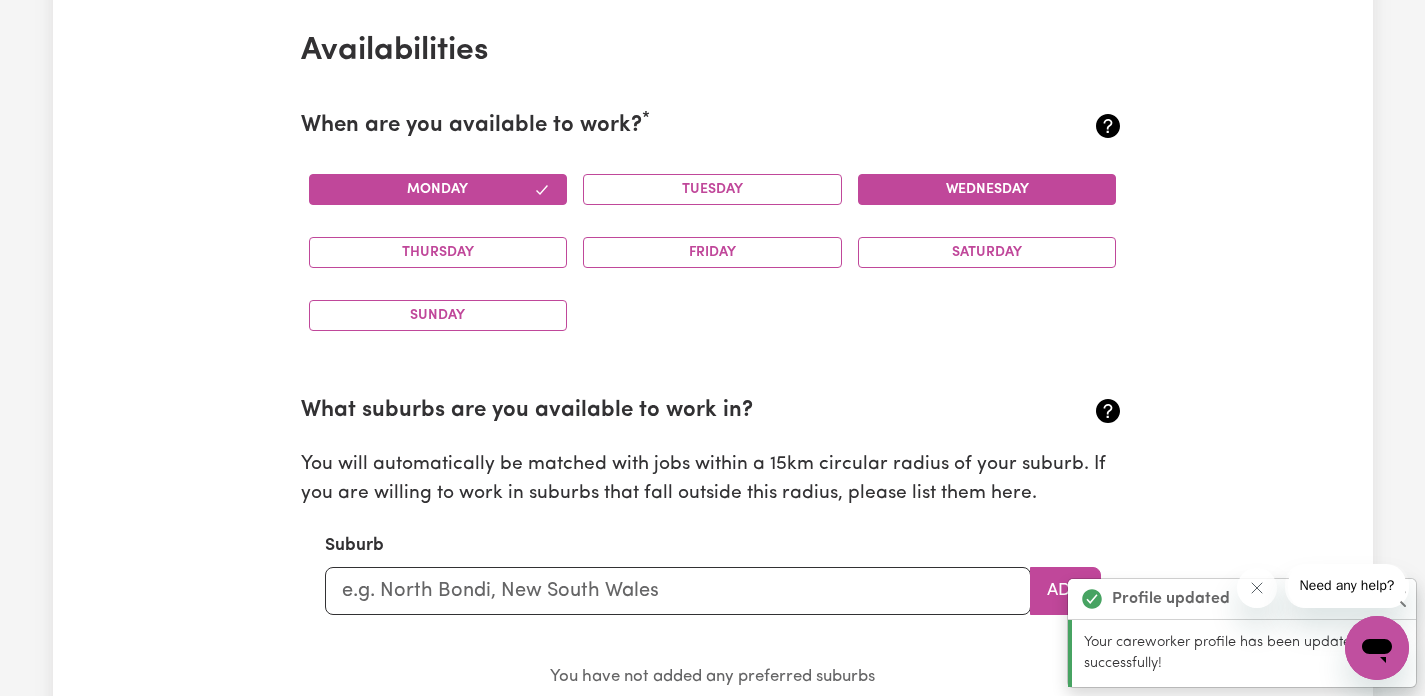 click on "Wednesday" at bounding box center (987, 189) 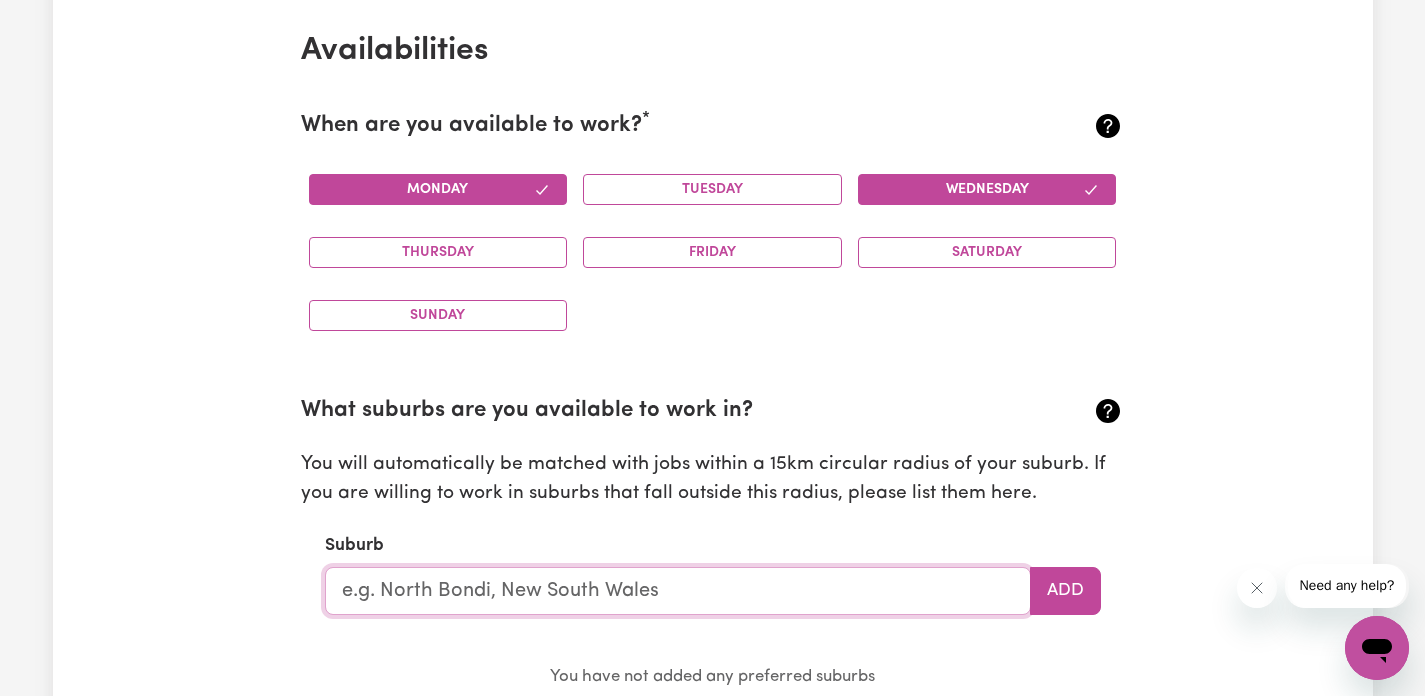 click at bounding box center [678, 591] 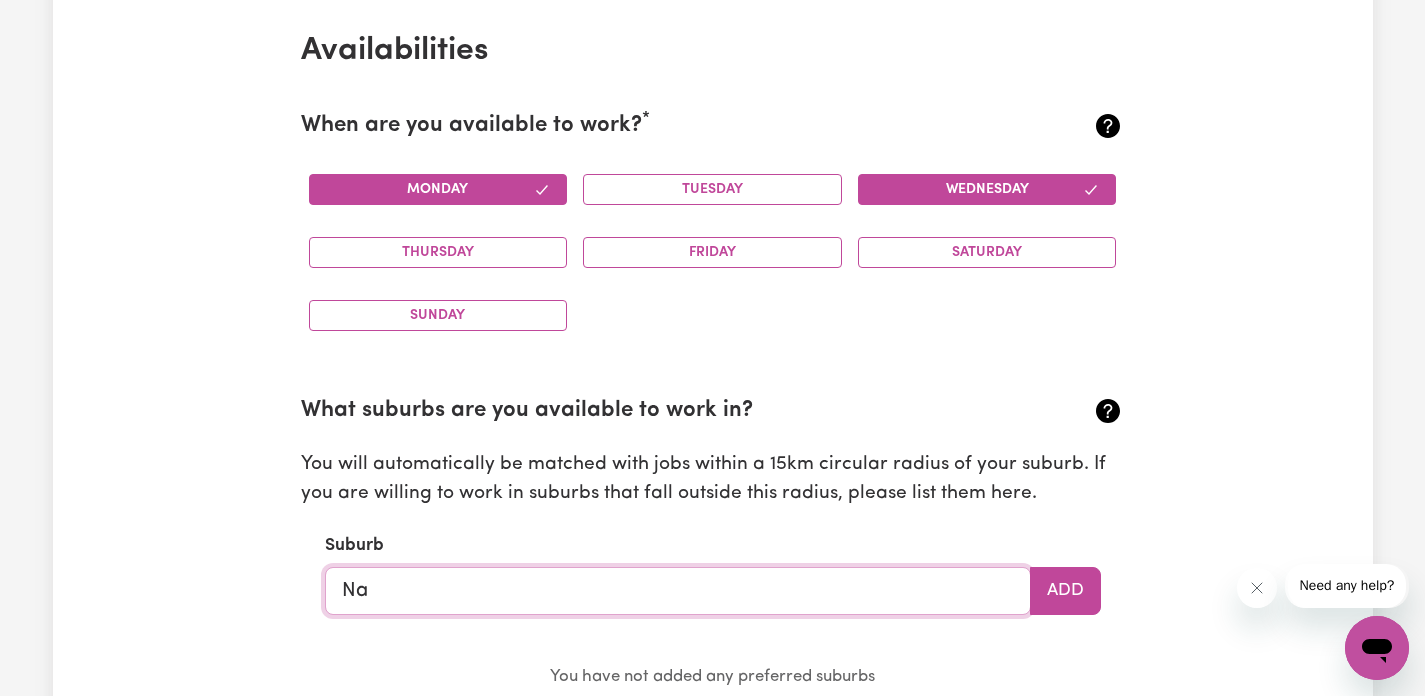 type on "[CITY]" 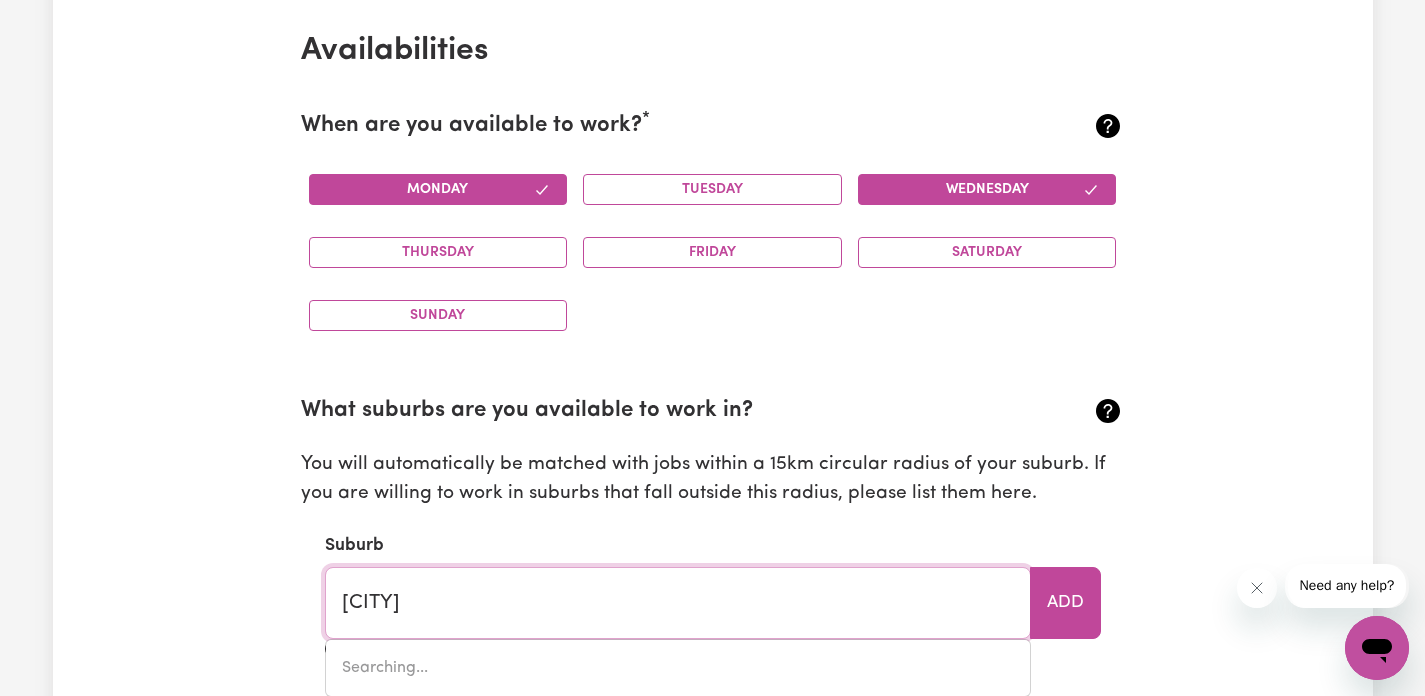 type on "[CITY], [STATE], [POSTAL_CODE]" 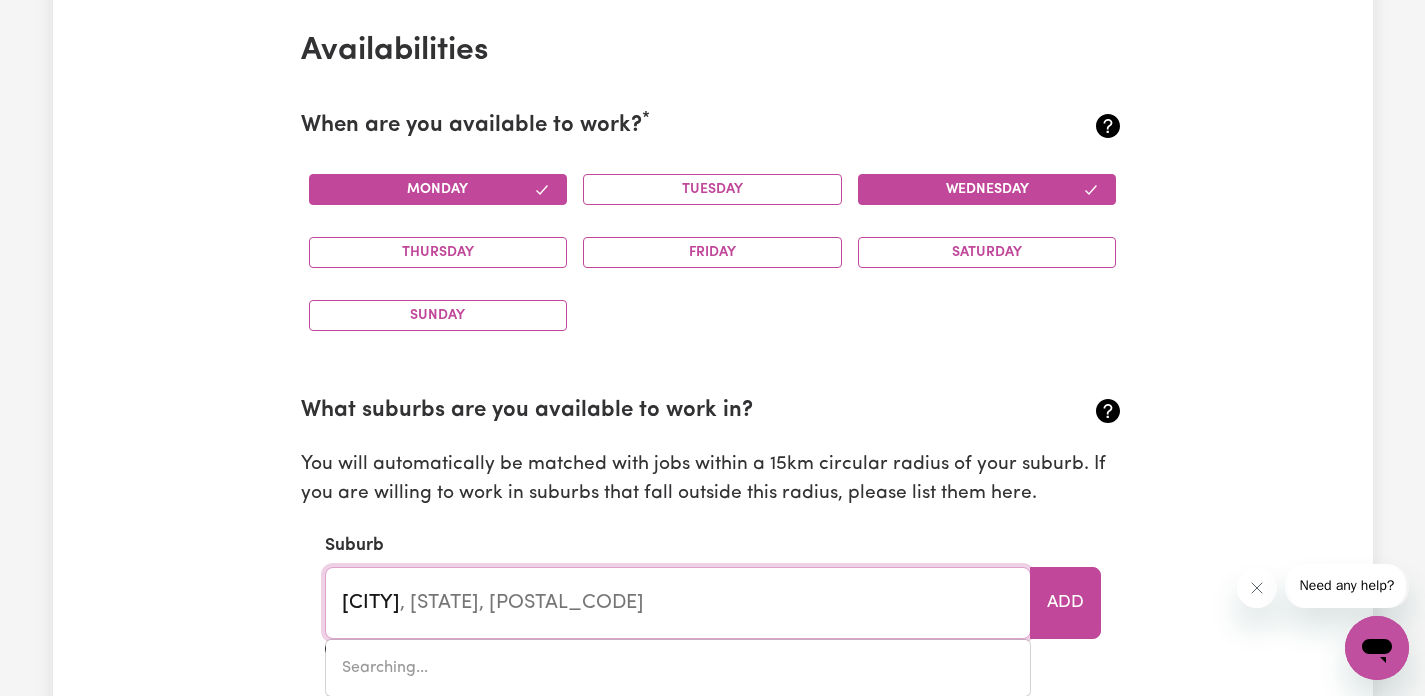 type on "[CITY]" 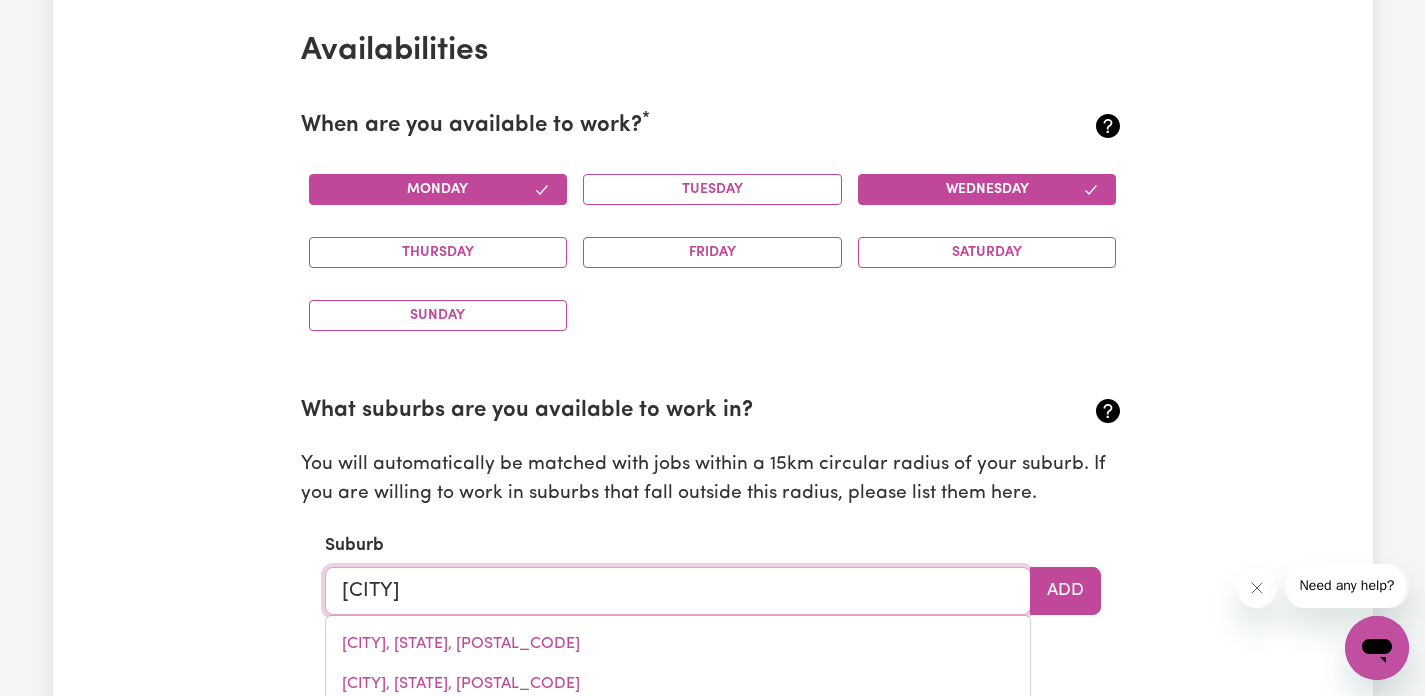 type on "Naran" 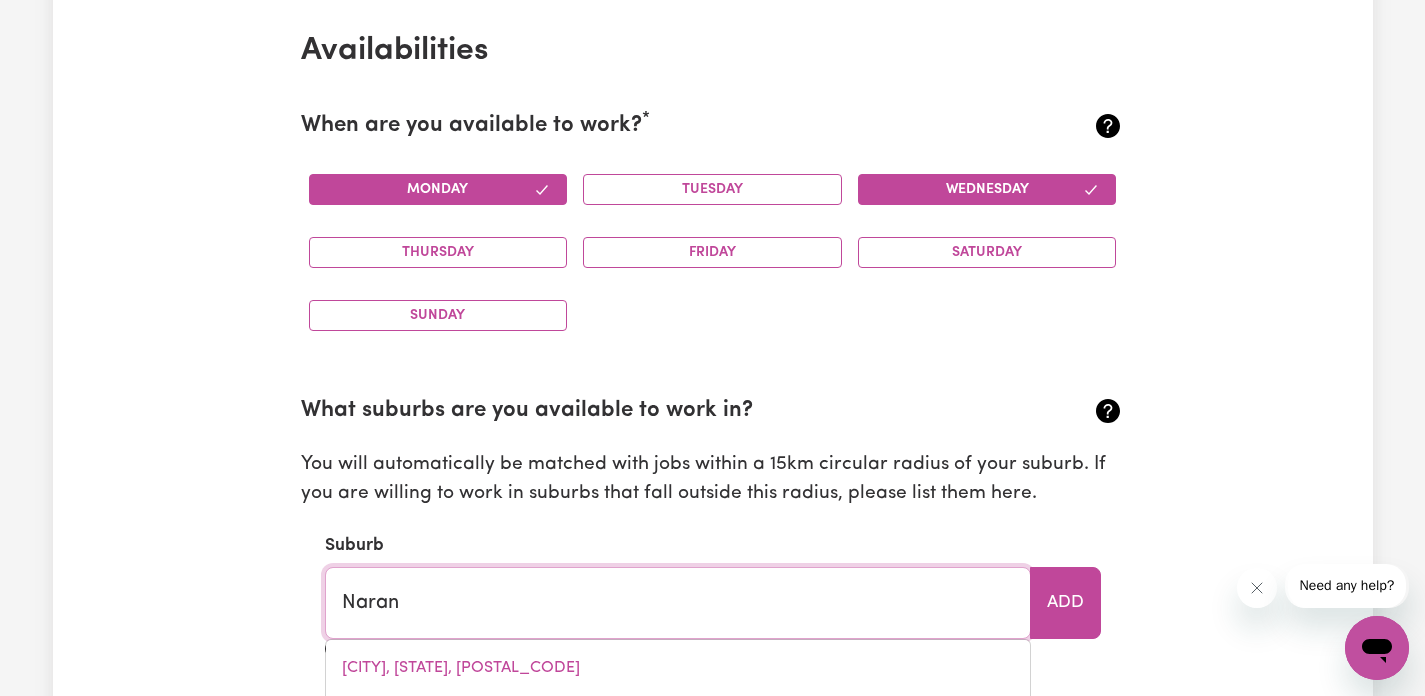 type on "[CITY], [STATE], [POSTAL_CODE]" 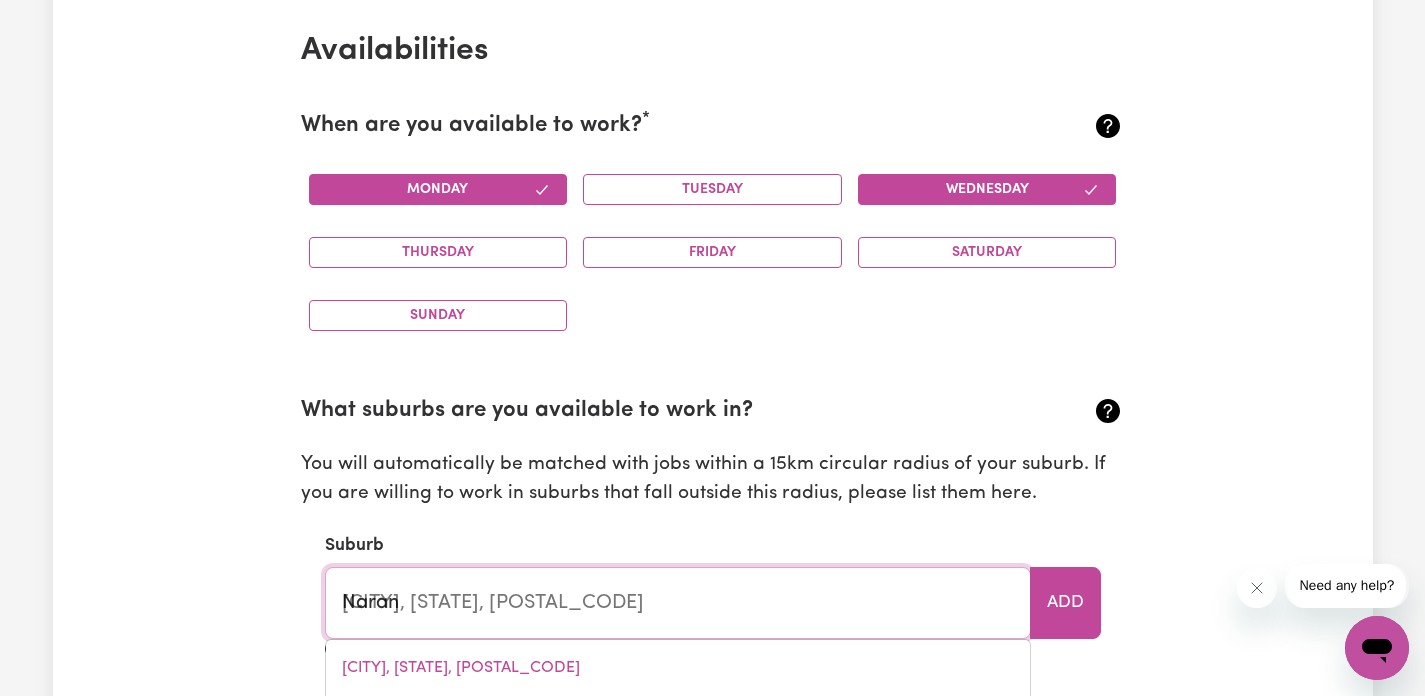 type on "Narang" 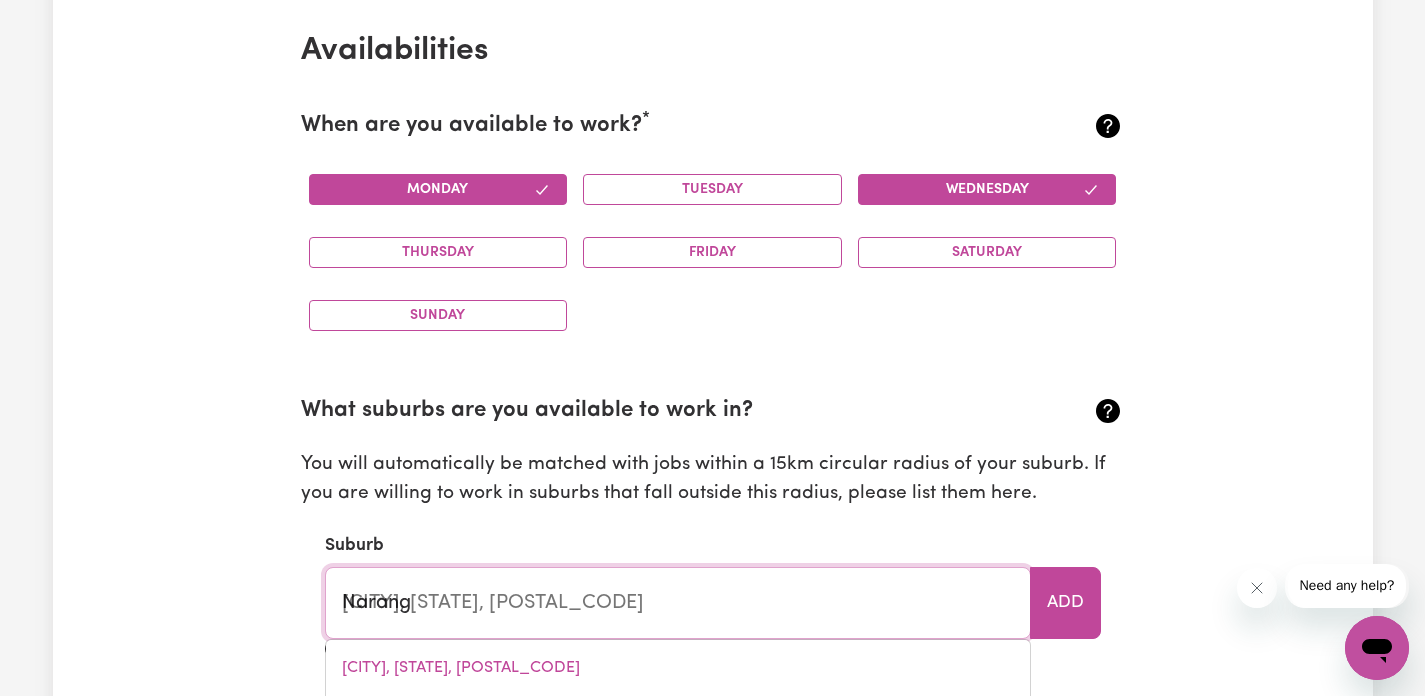 type on "[CITY], [STATE], [POSTAL_CODE]" 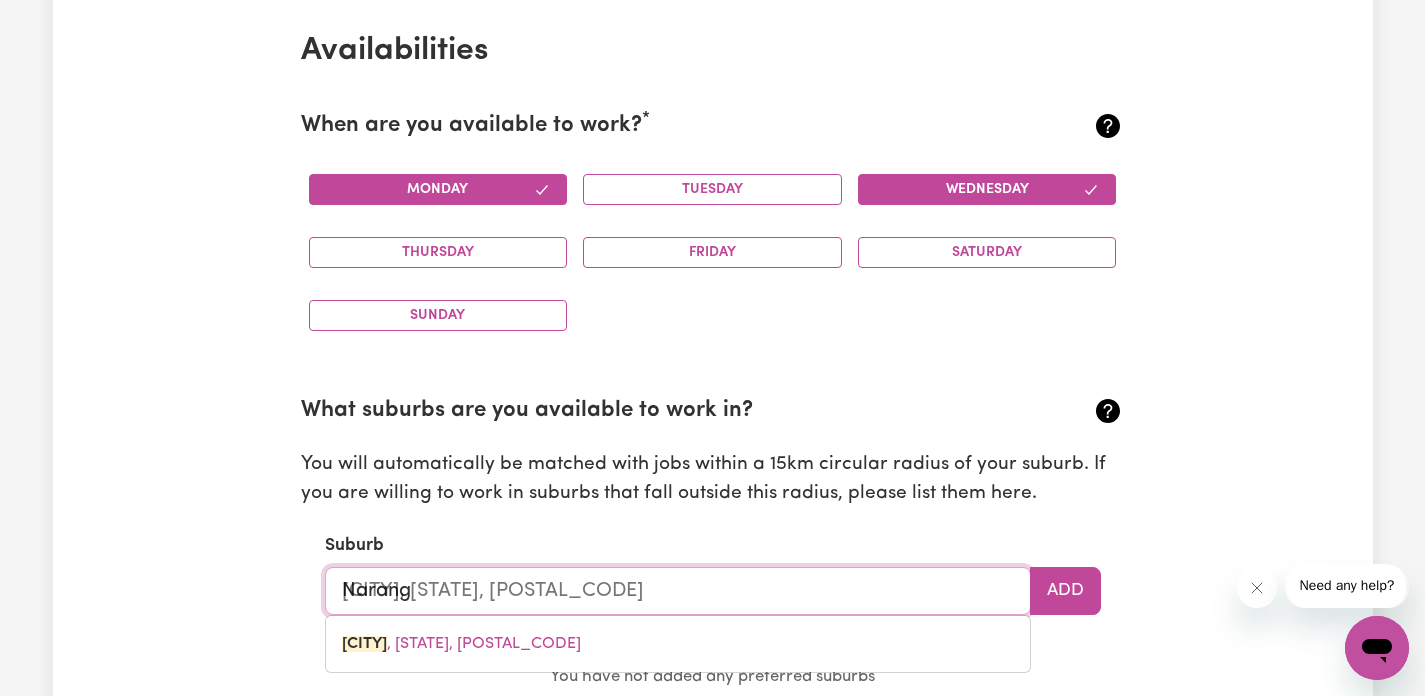 type on "[CITY]" 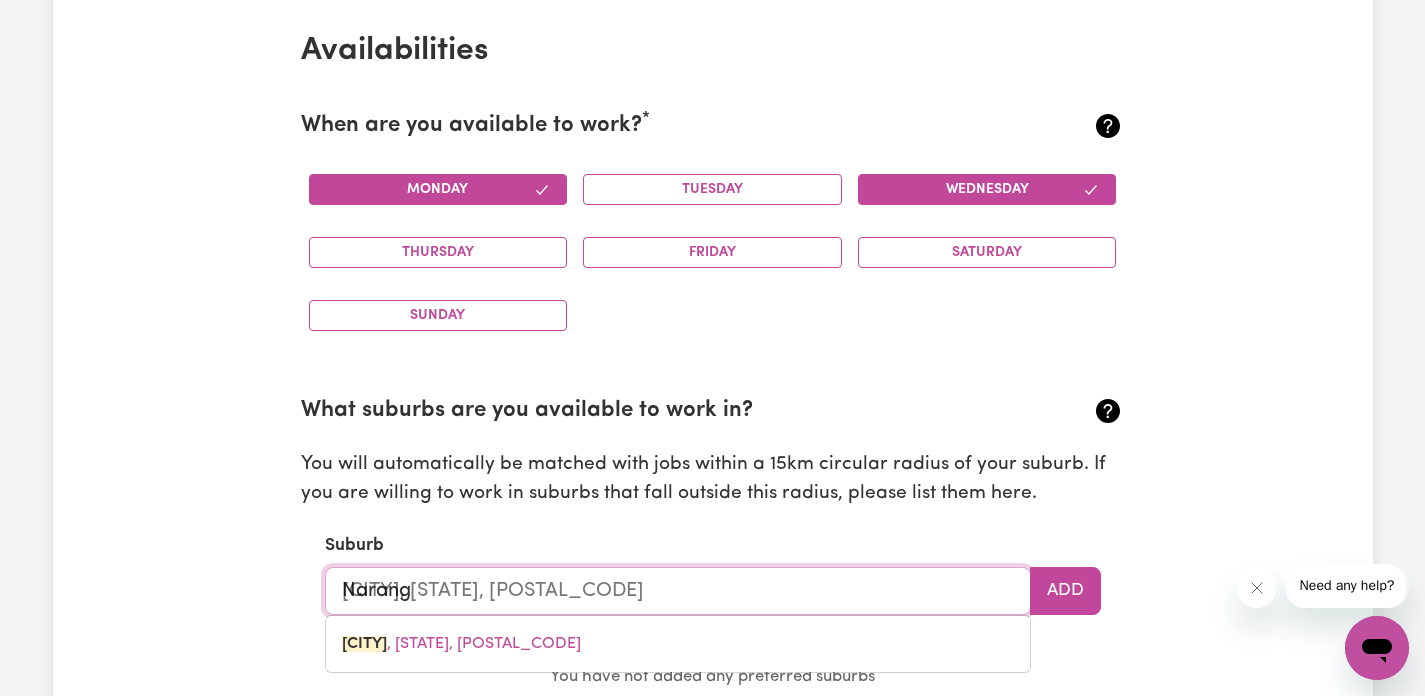 type on "[CITY], [STATE], [POSTAL_CODE]" 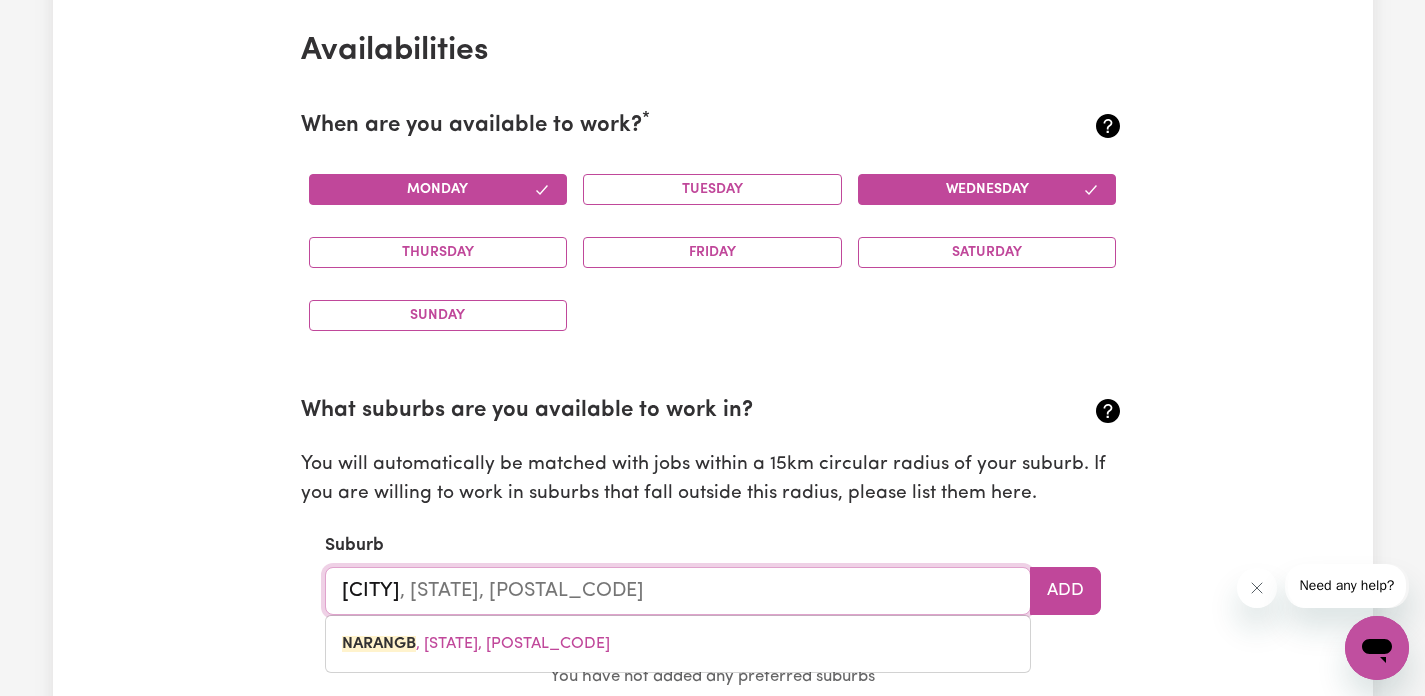 type on "[CITY]" 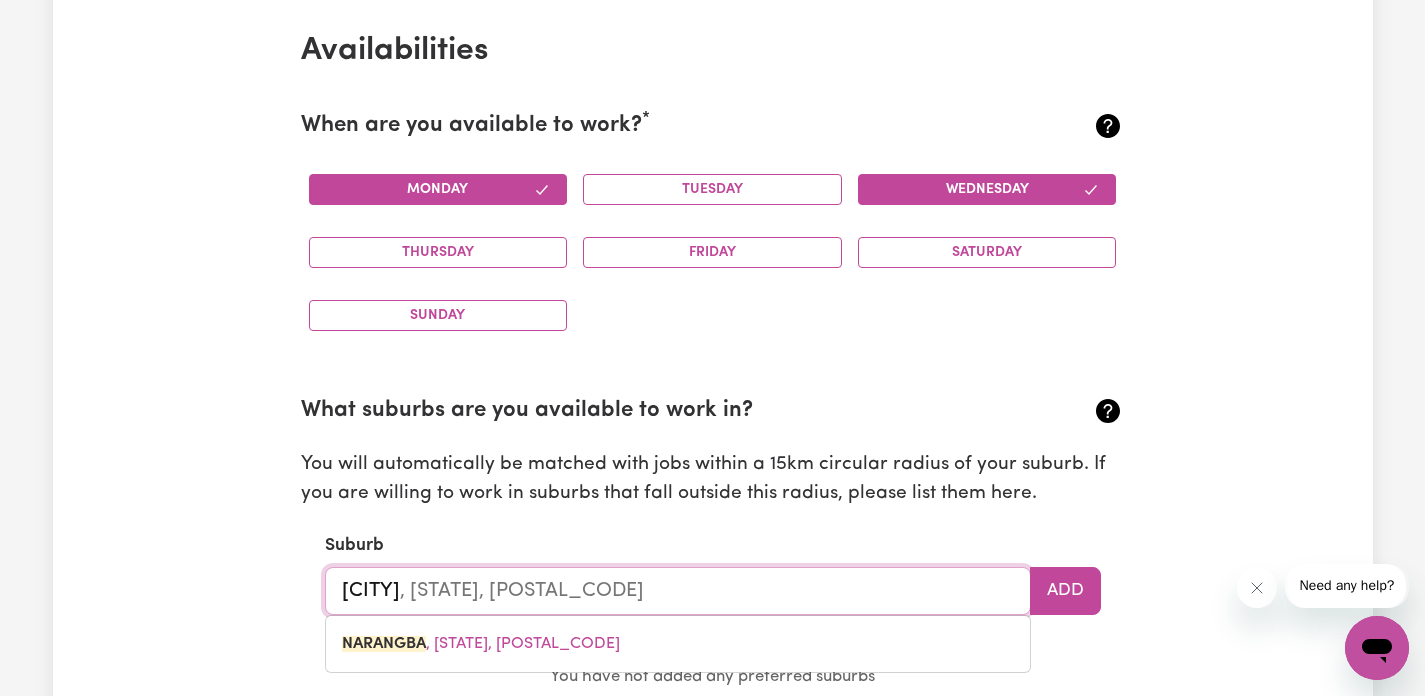 click on "[CITY]" at bounding box center (678, 591) 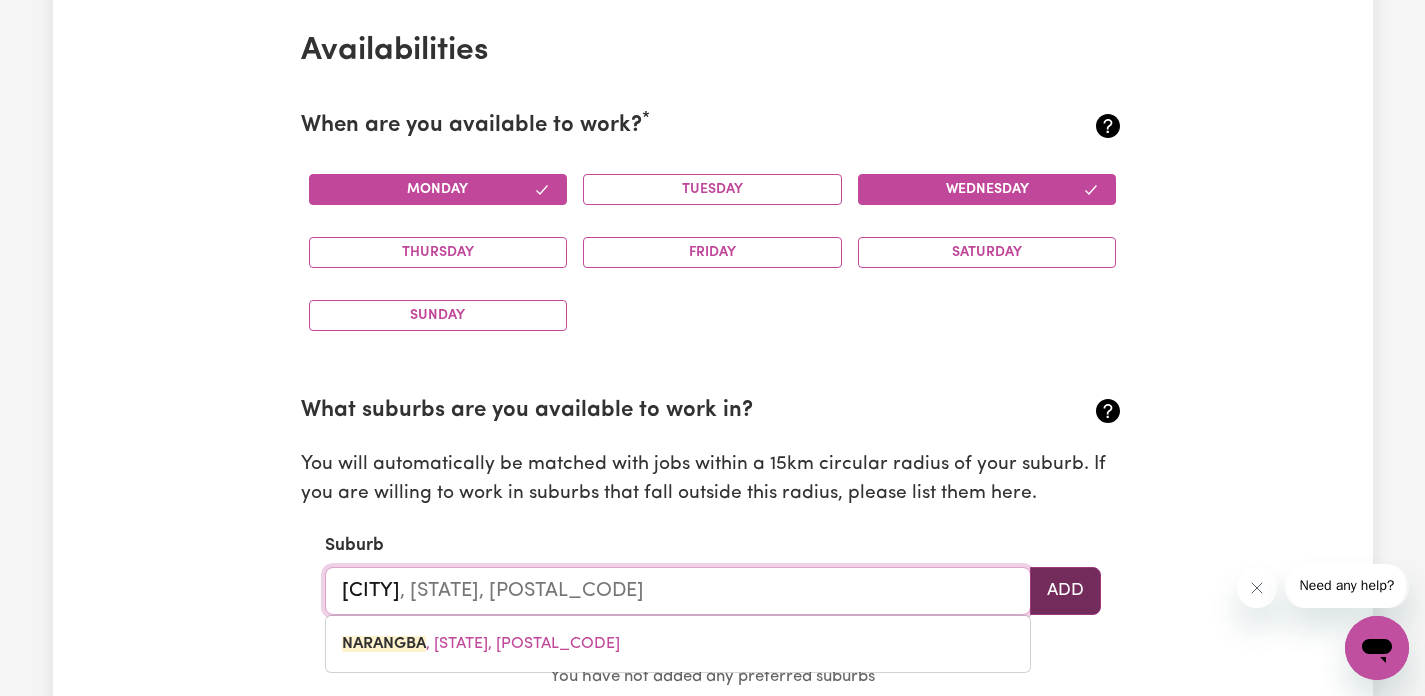 type on "[CITY]" 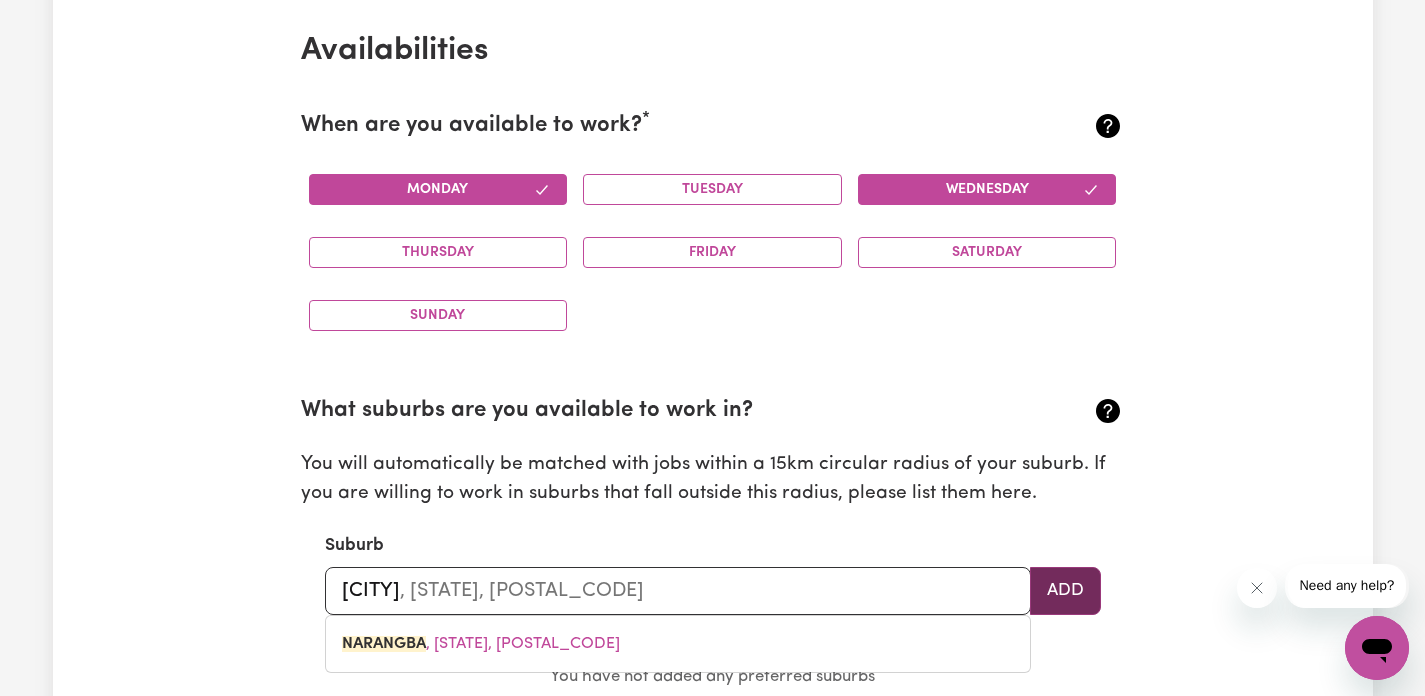 click on "Add" at bounding box center [1065, 591] 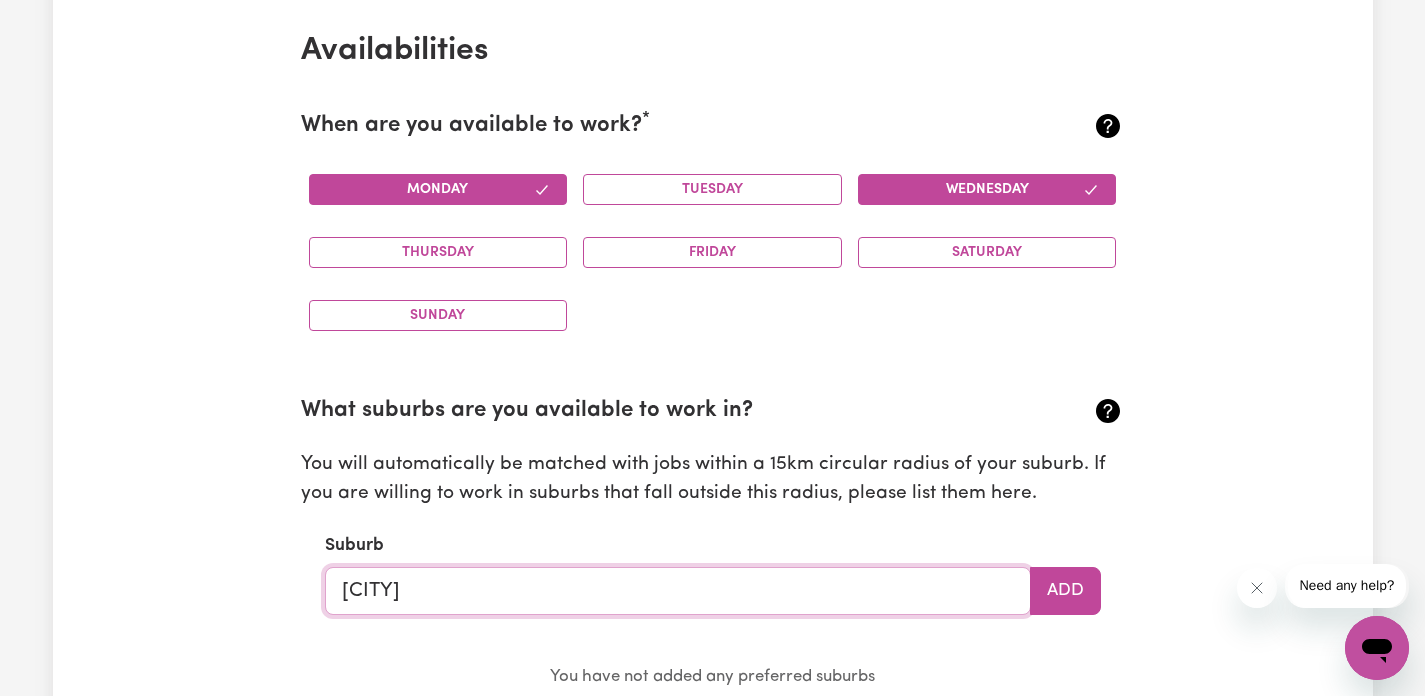 click on "[CITY]" at bounding box center (678, 591) 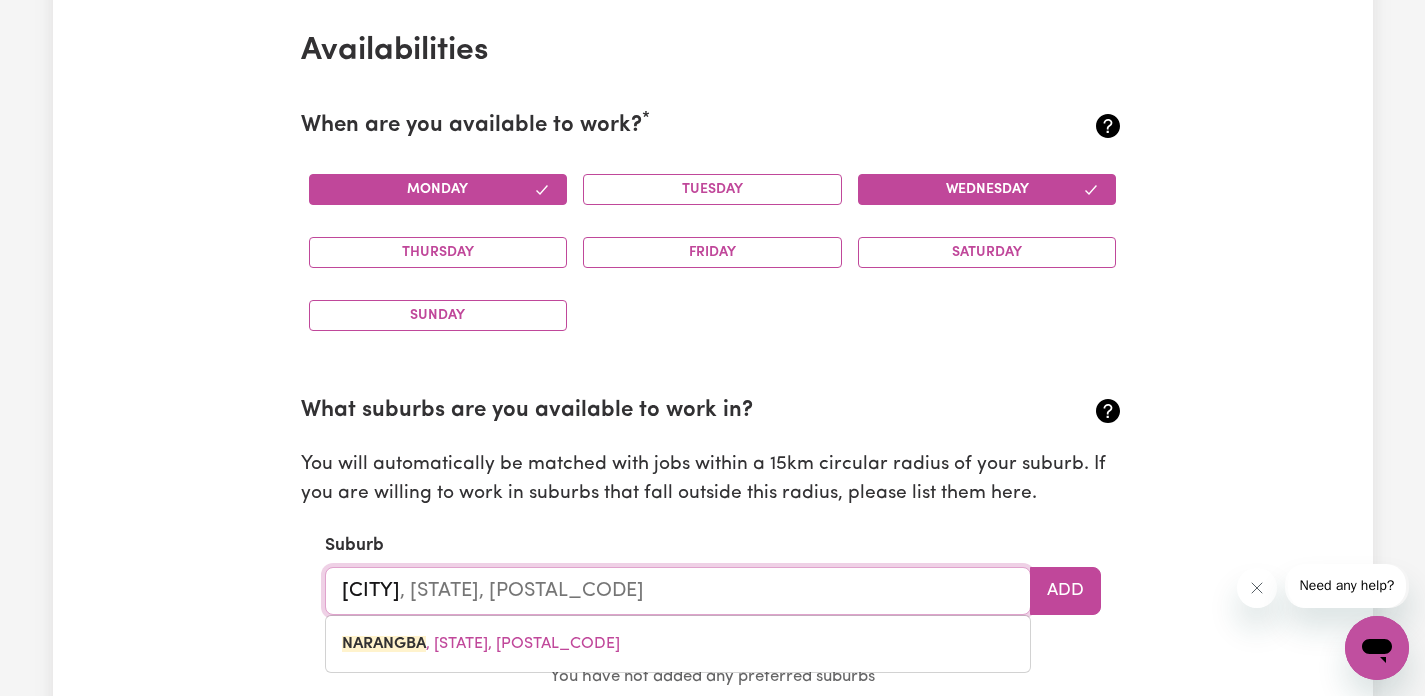 type on "[CITY]" 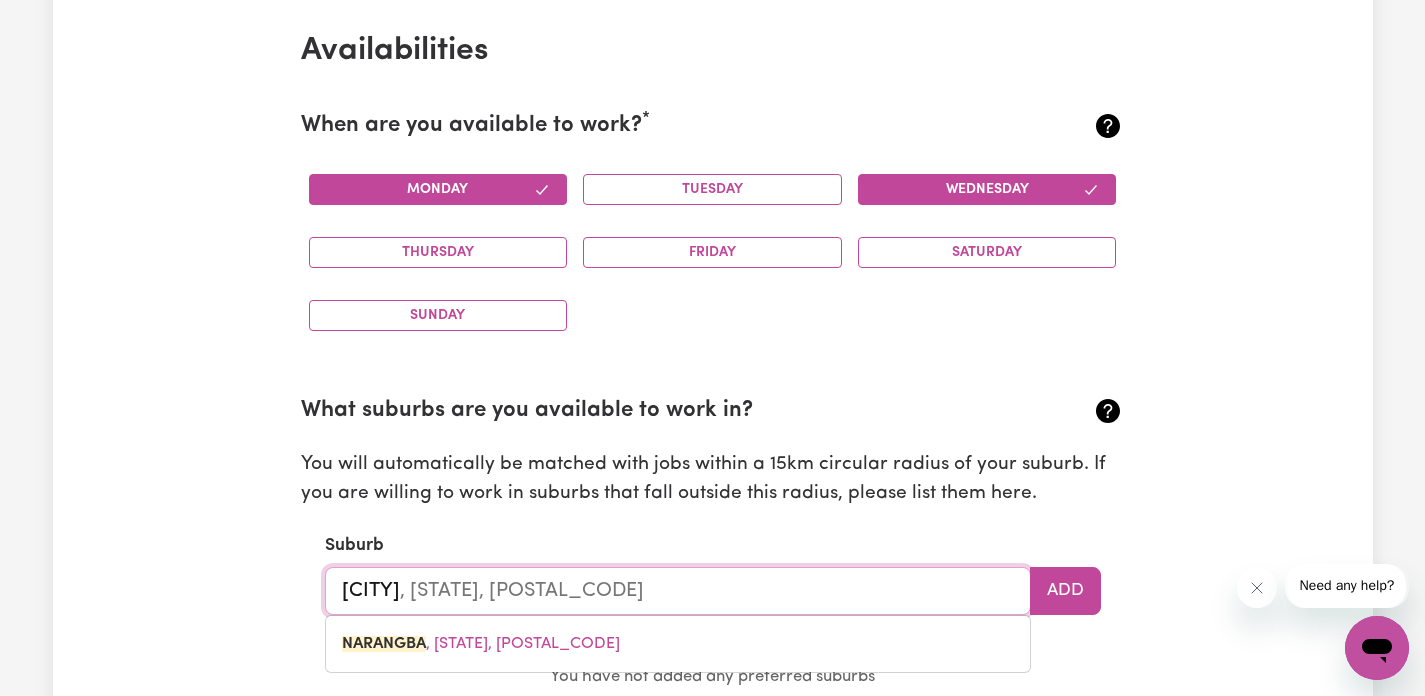 type 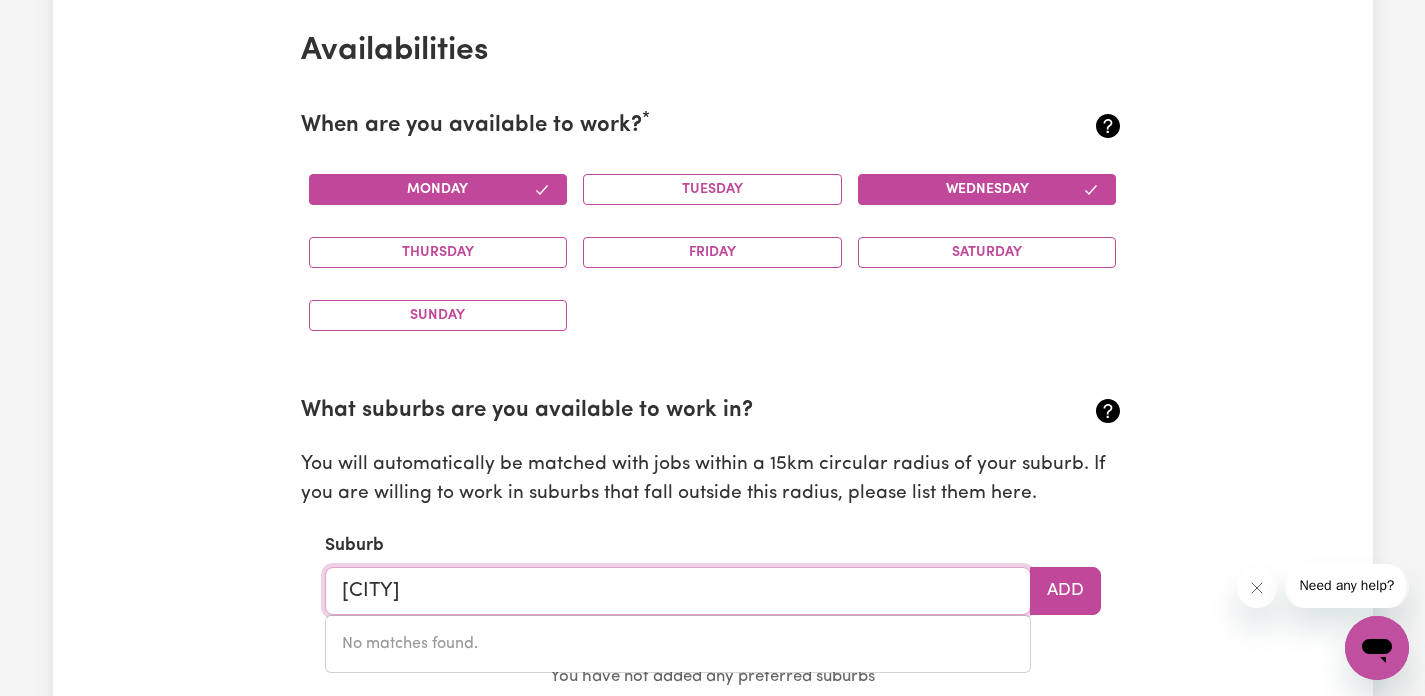 type on "[CITY]" 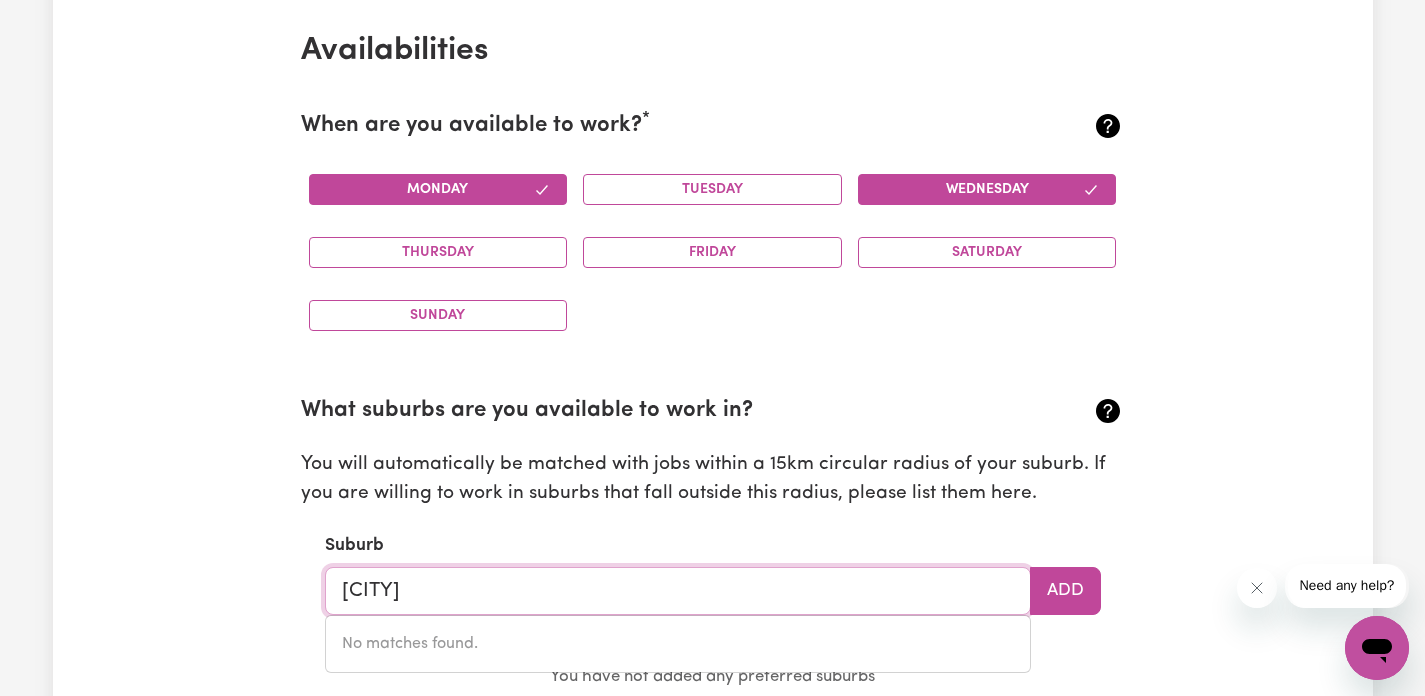 type on "[CITY], [STATE], [POSTAL_CODE]" 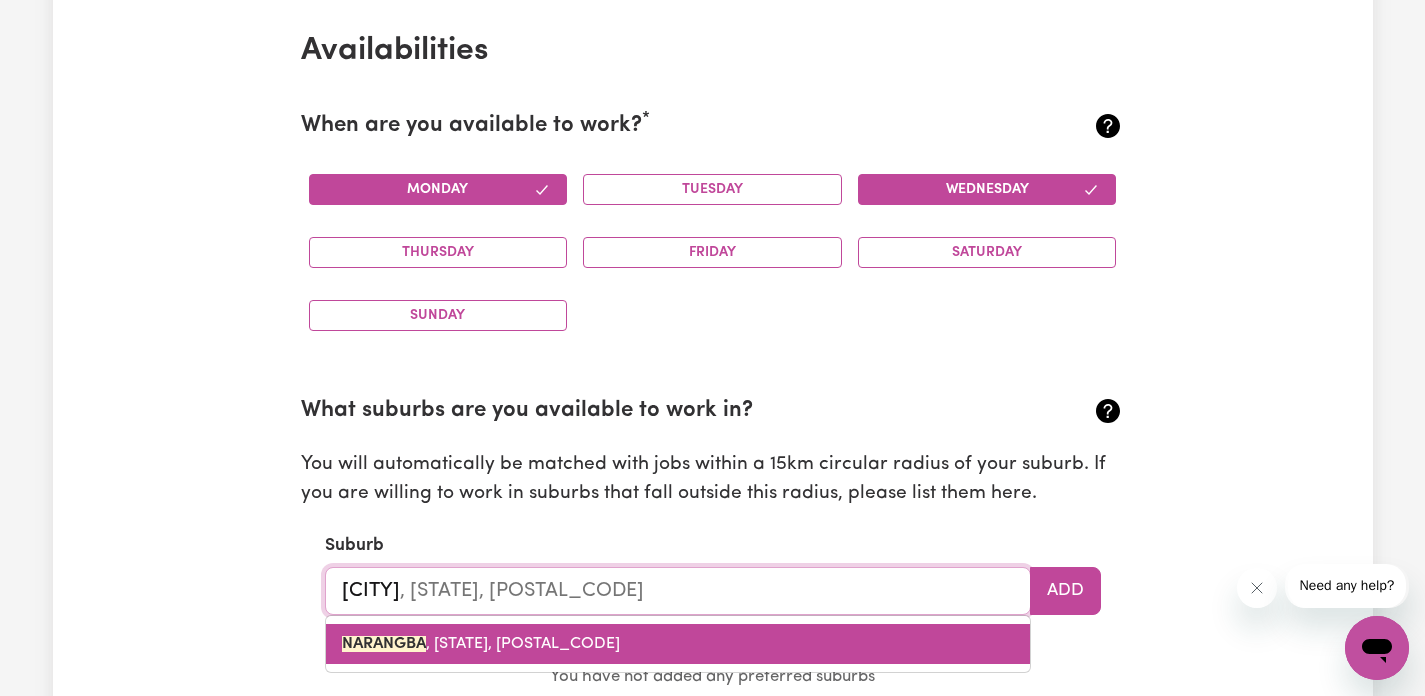 click on "[CITY] , [STATE], [POSTAL_CODE]" at bounding box center [481, 644] 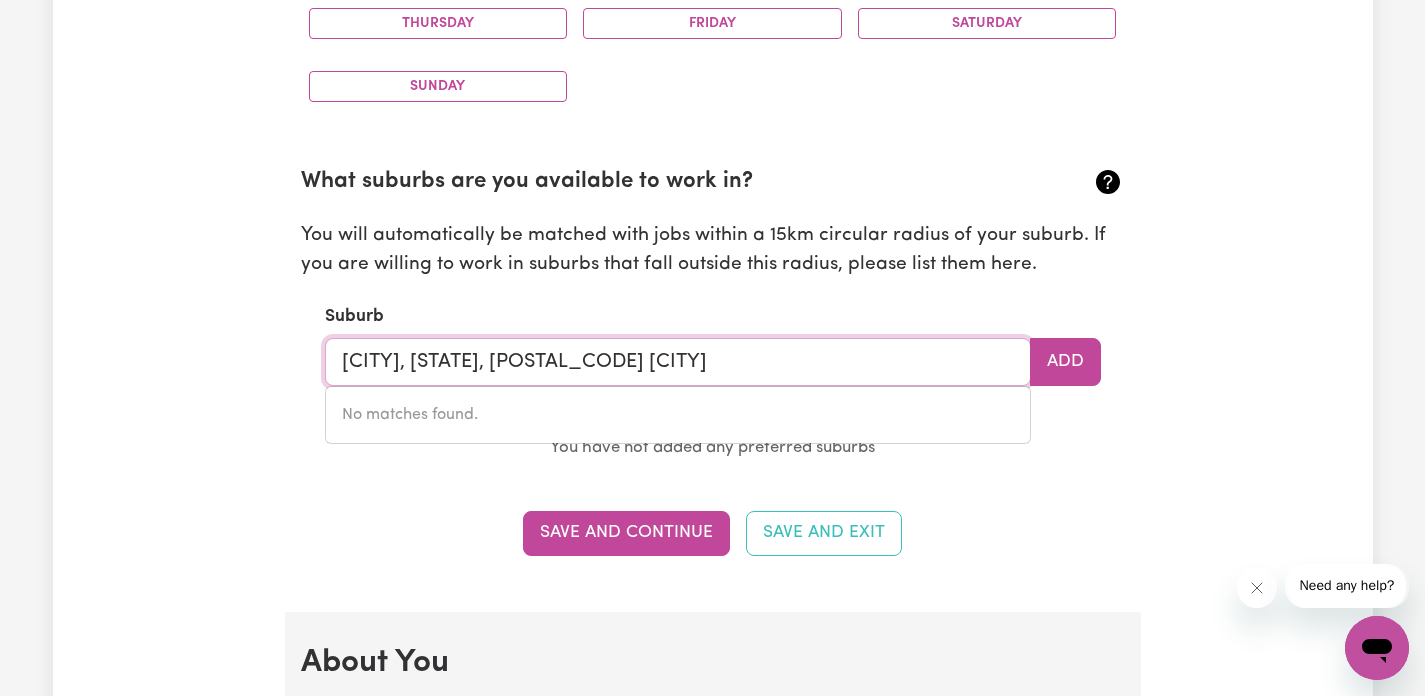 scroll, scrollTop: 2272, scrollLeft: 0, axis: vertical 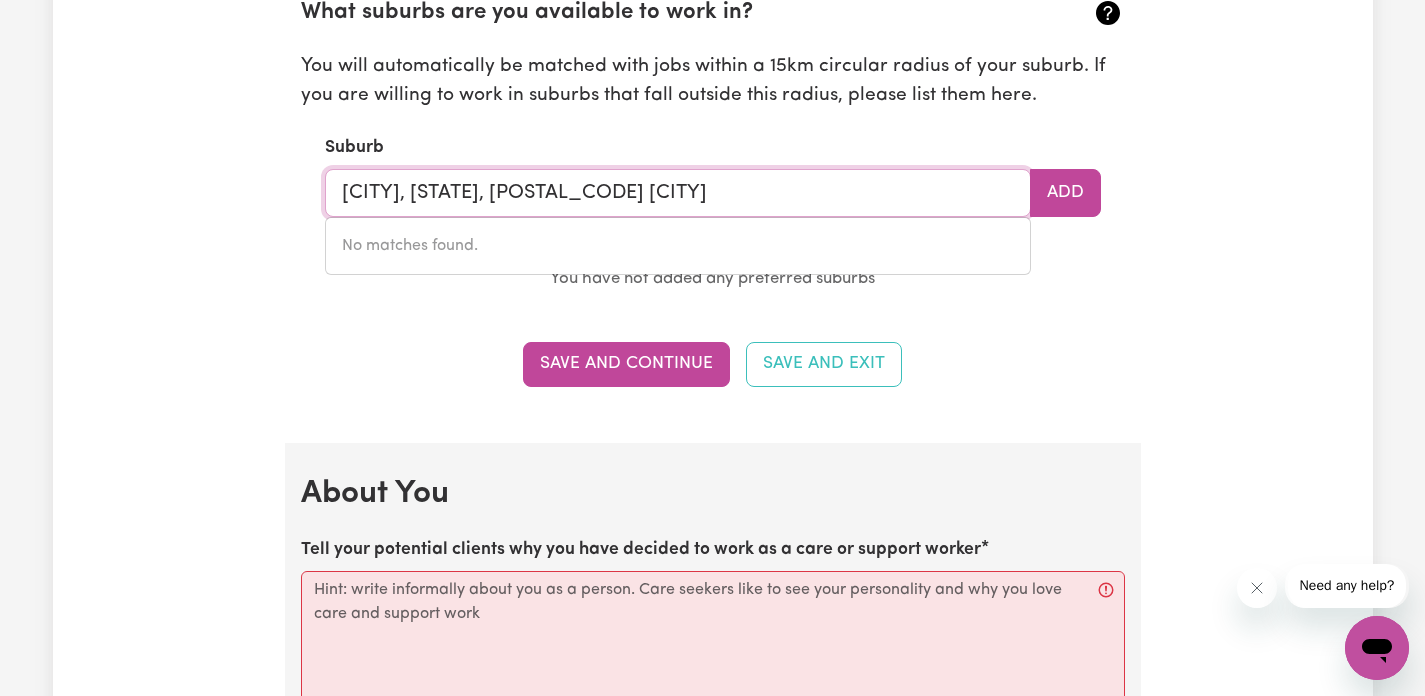 click on "[CITY], [STATE], [POSTAL_CODE] [CITY]" at bounding box center [678, 193] 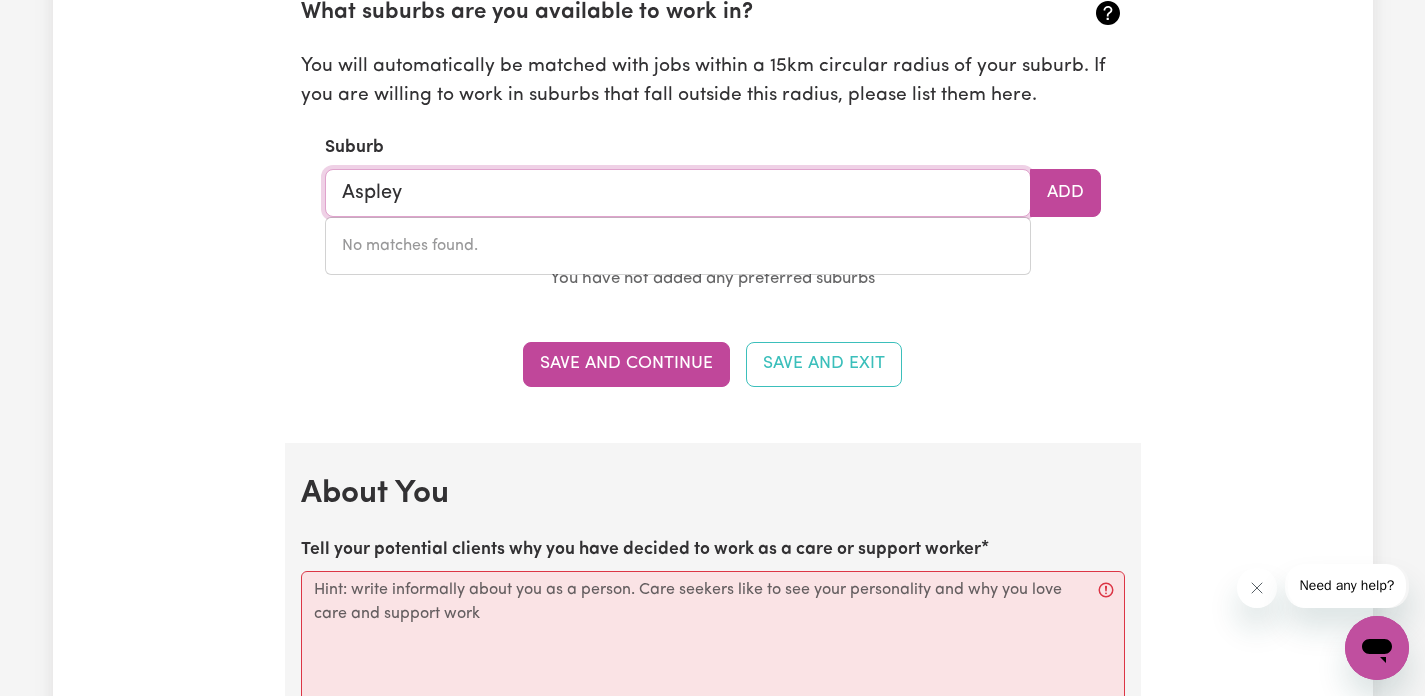 drag, startPoint x: 418, startPoint y: 194, endPoint x: 596, endPoint y: 226, distance: 180.85353 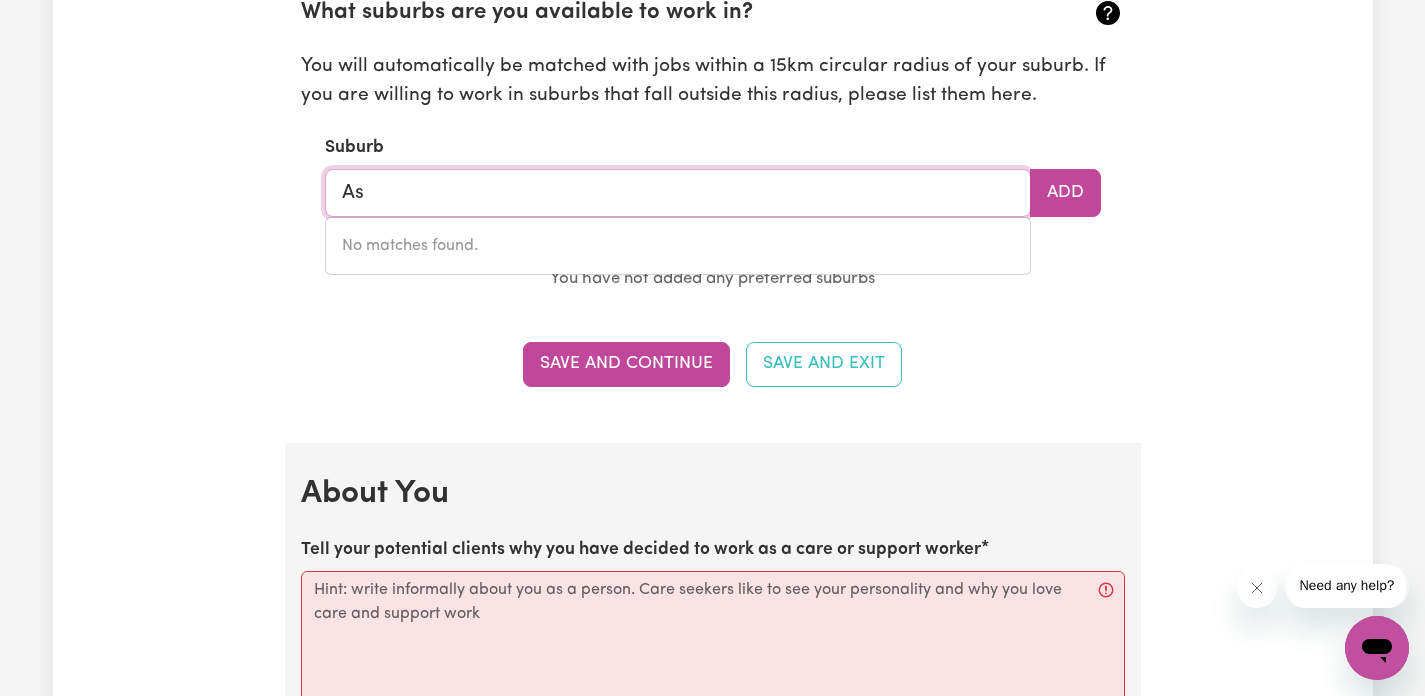 type on "A" 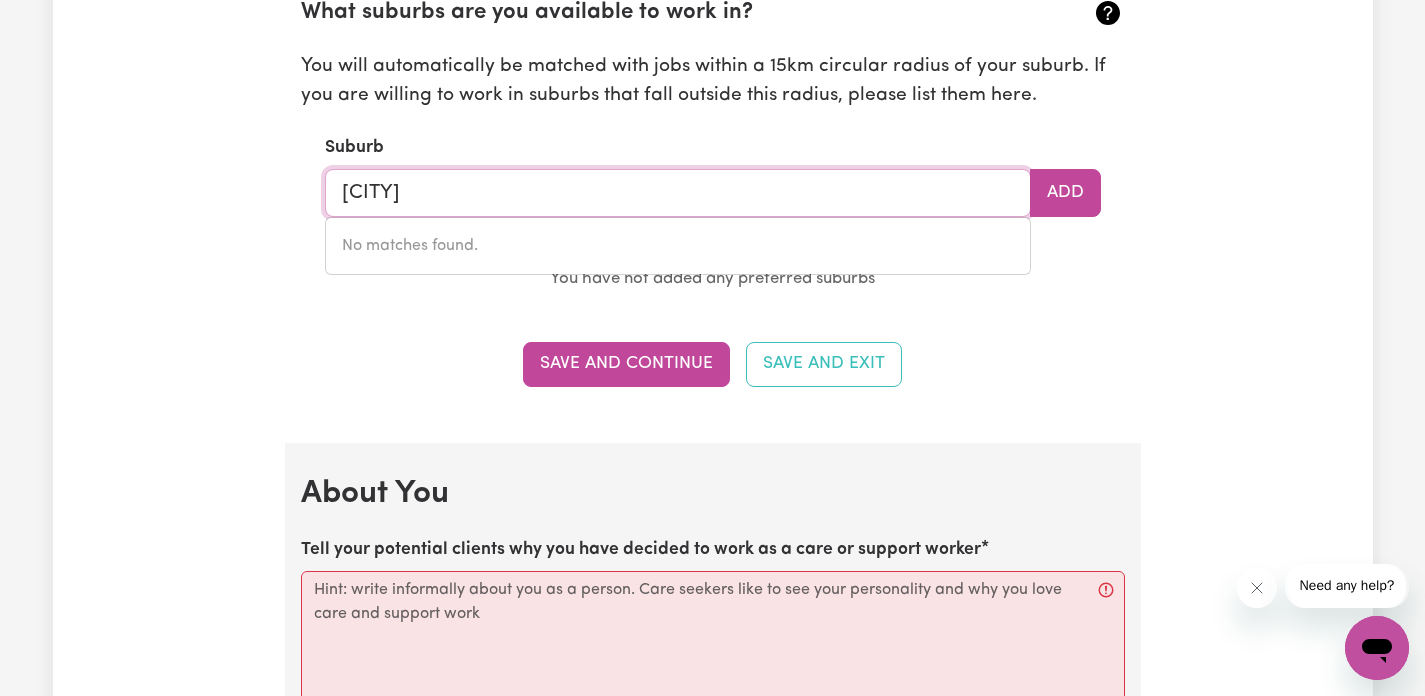 type on "Aspley" 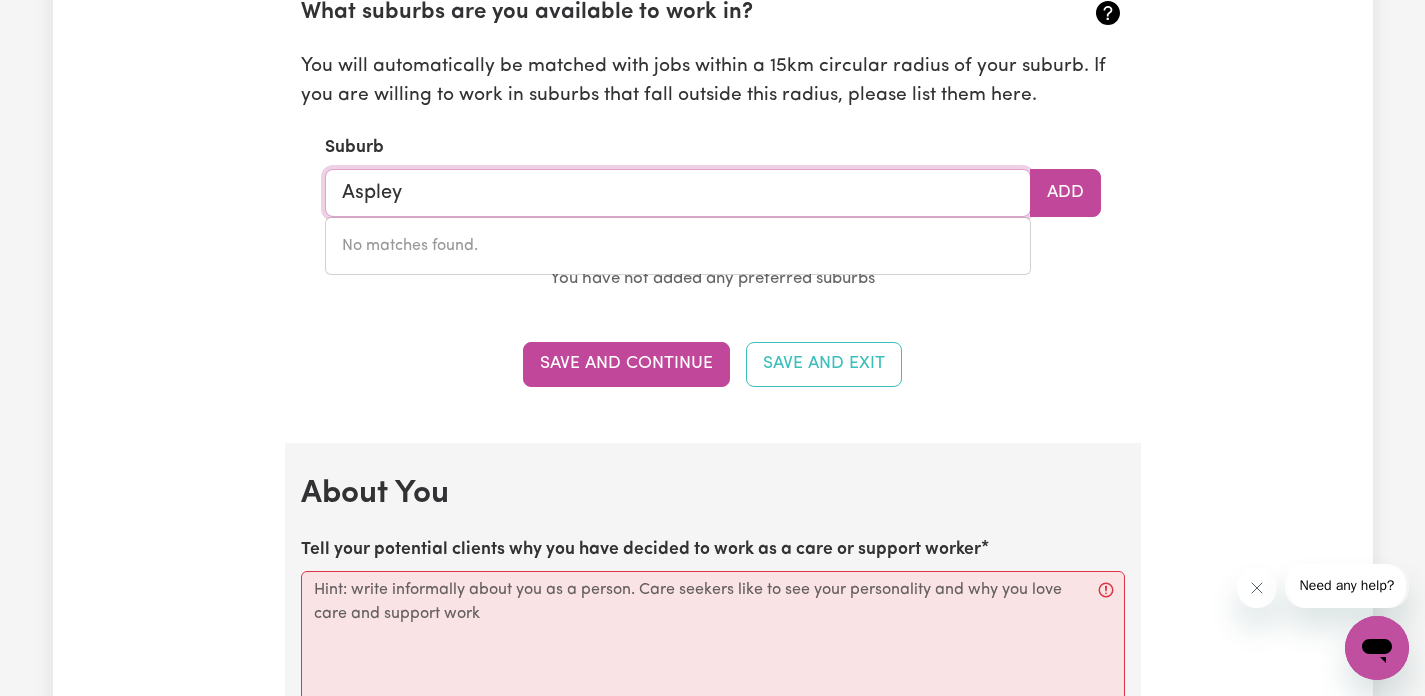 type on "[CITY], [STATE], [POSTAL_CODE]" 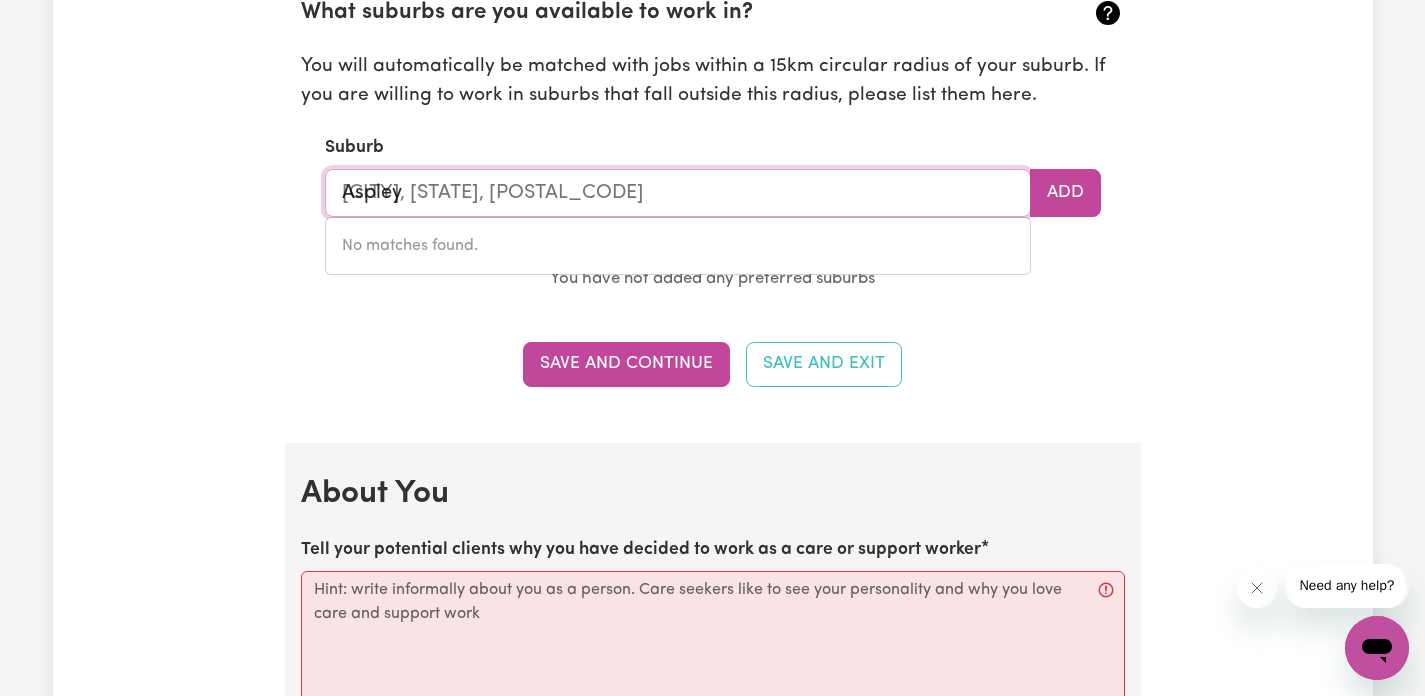 type on "Aspley" 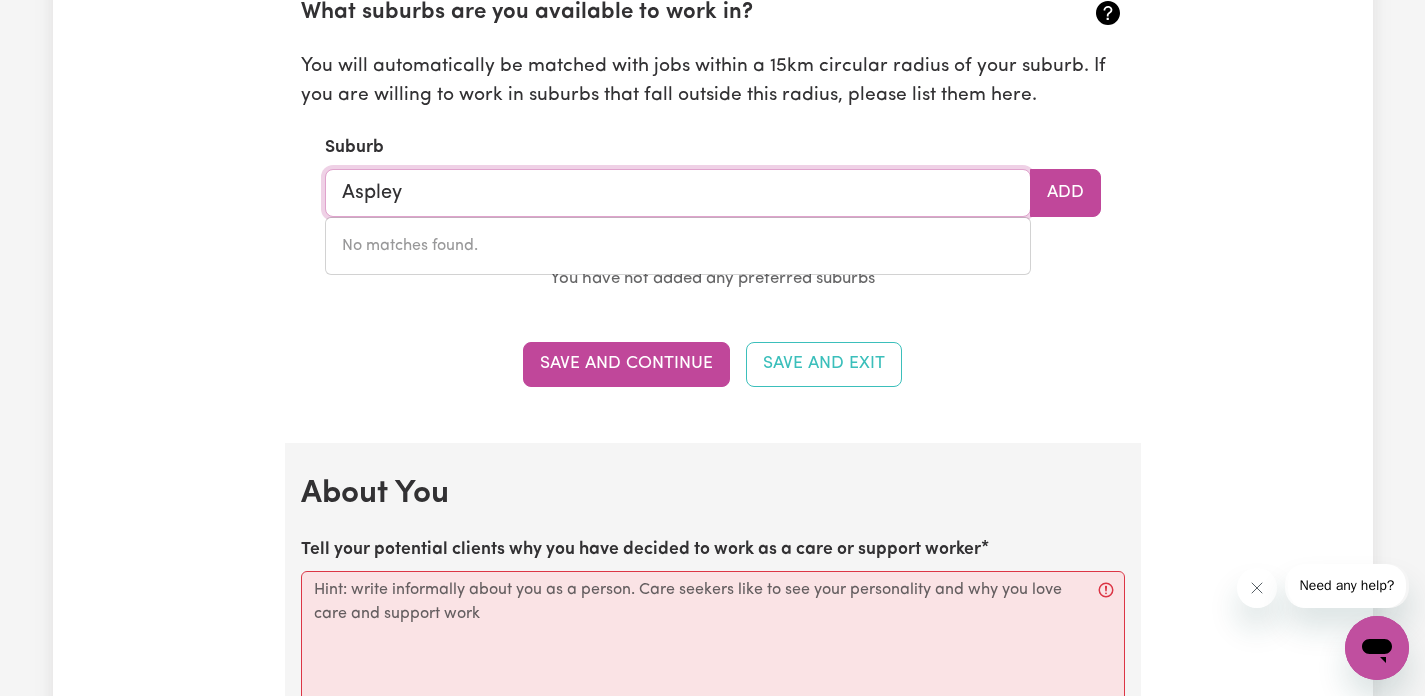 type on "Aspley" 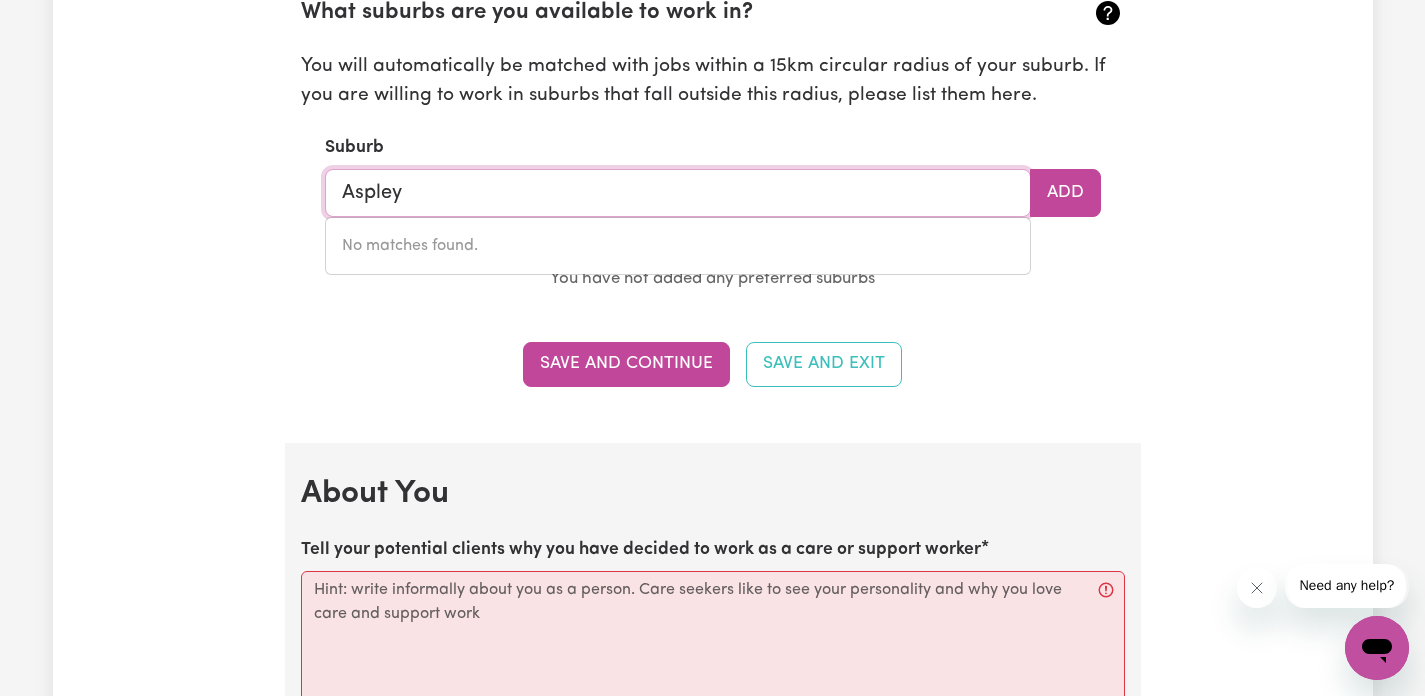 type on "[CITY], [STATE], [POSTAL_CODE]" 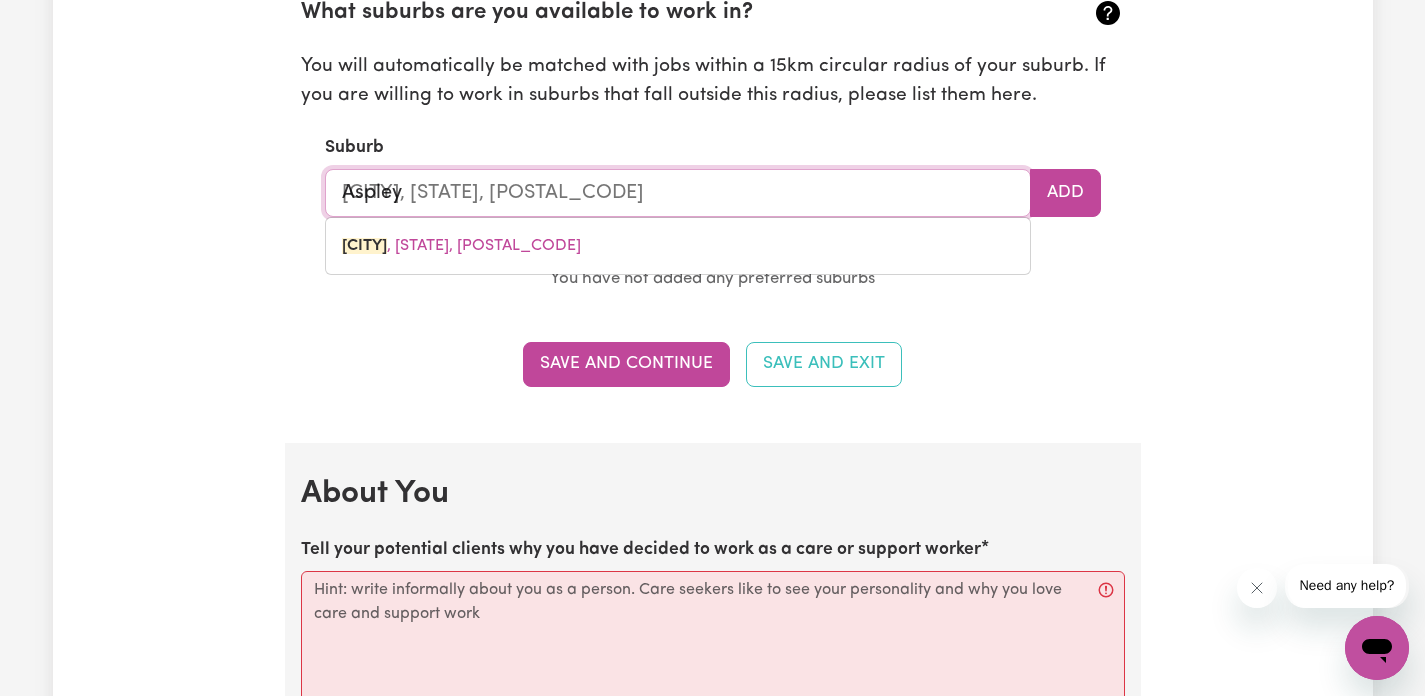 click on "[CITY], [STATE], [POSTAL_CODE]" at bounding box center [461, 246] 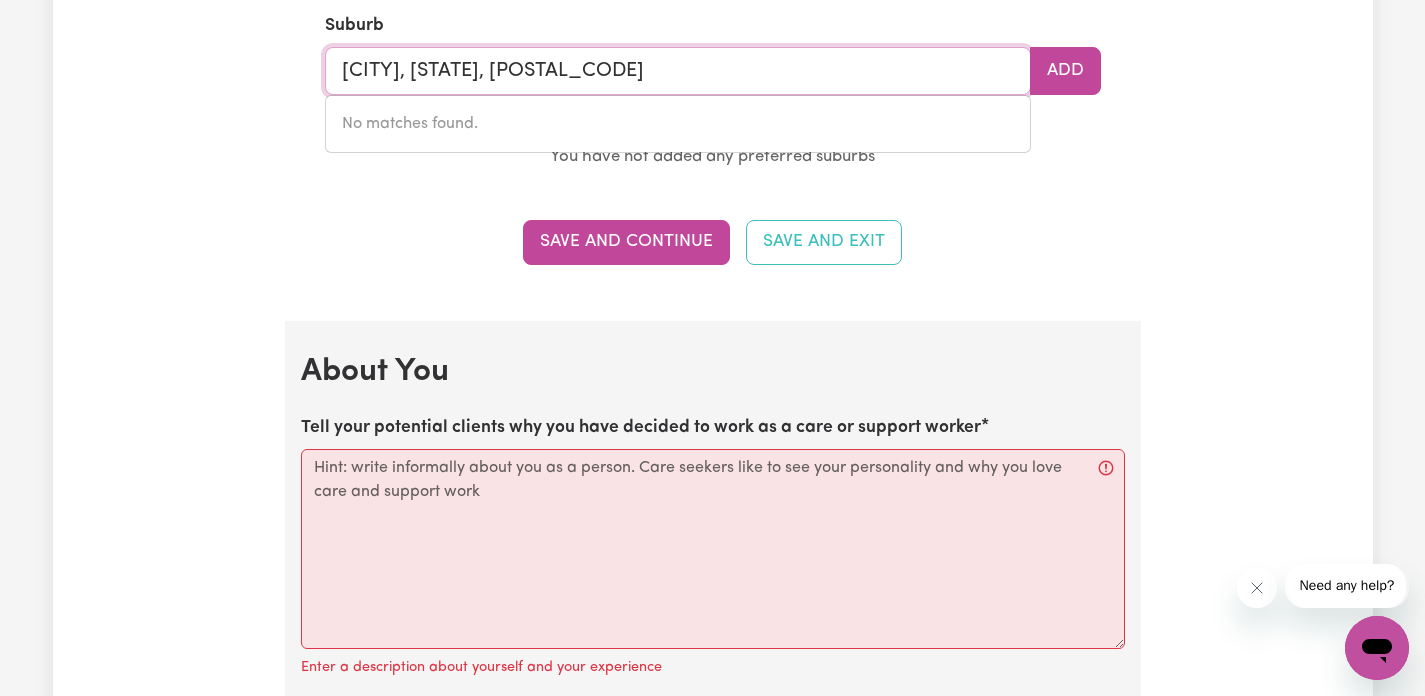 scroll, scrollTop: 2397, scrollLeft: 0, axis: vertical 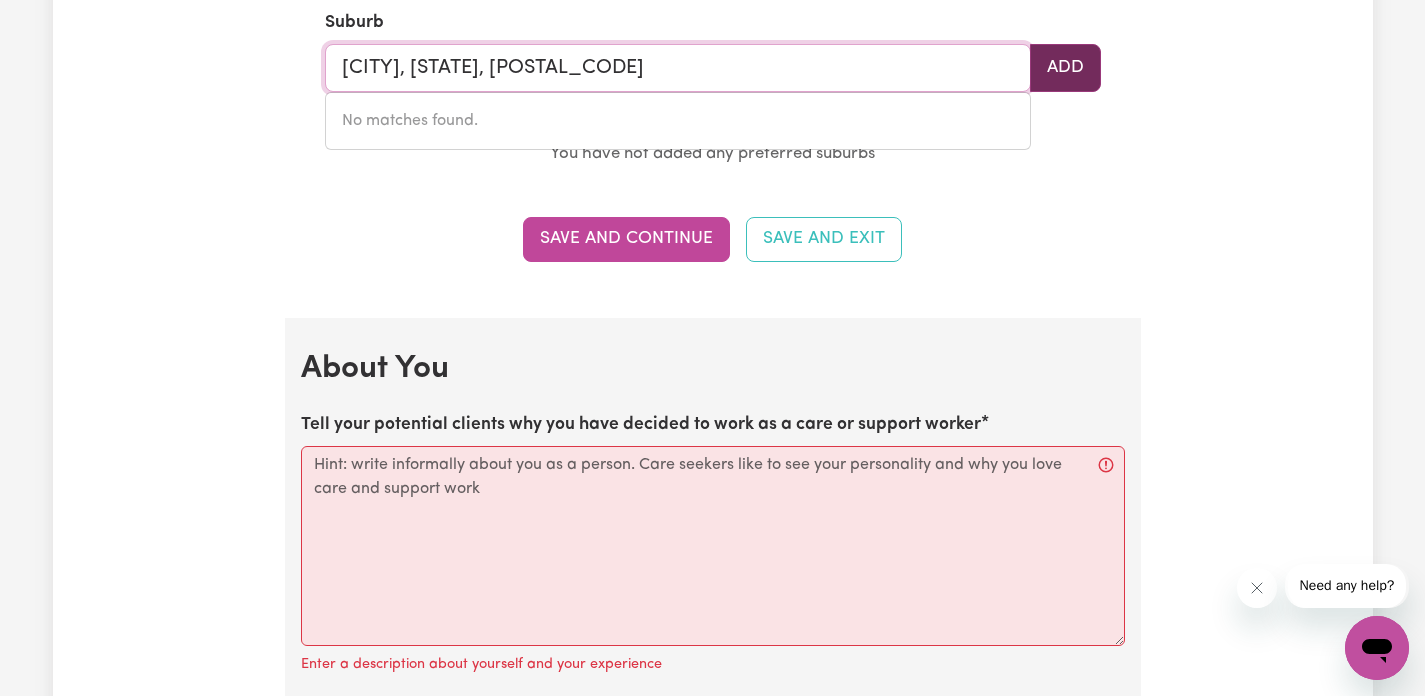 type on "[CITY], [STATE], [POSTAL_CODE]" 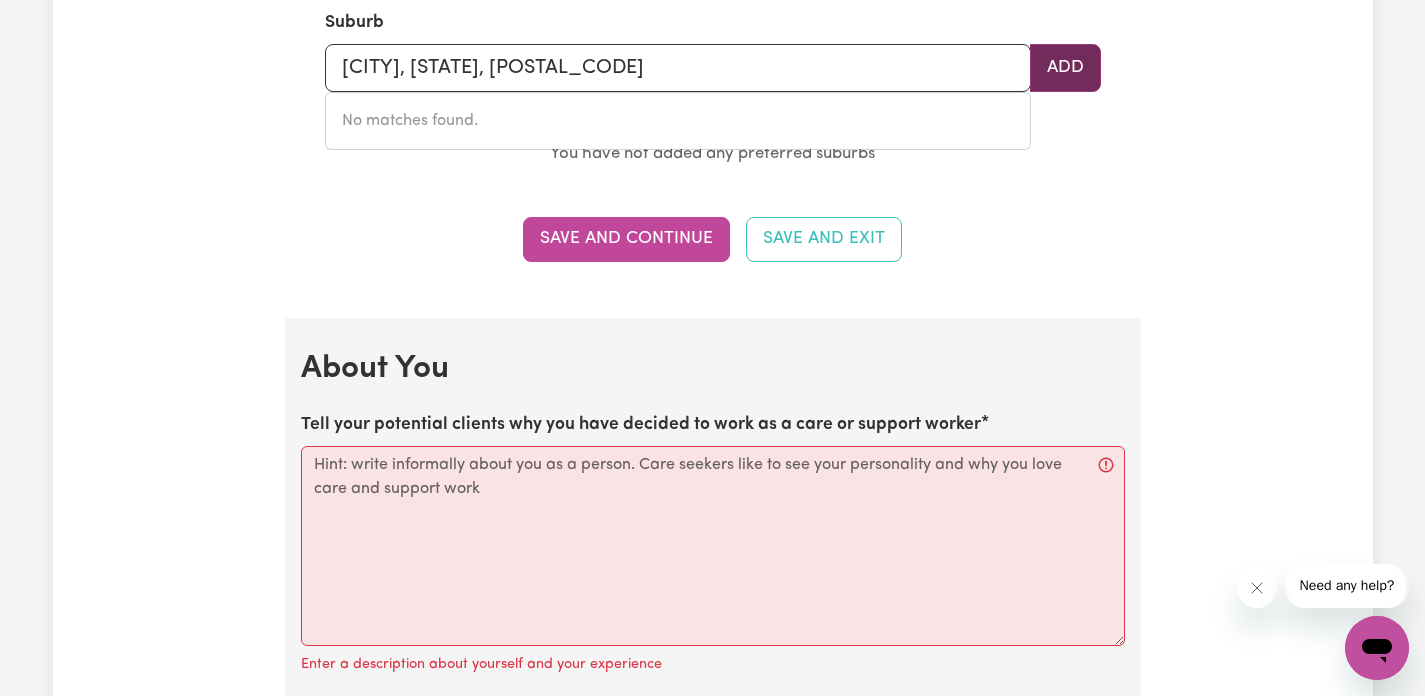 click on "Add" at bounding box center [1065, 68] 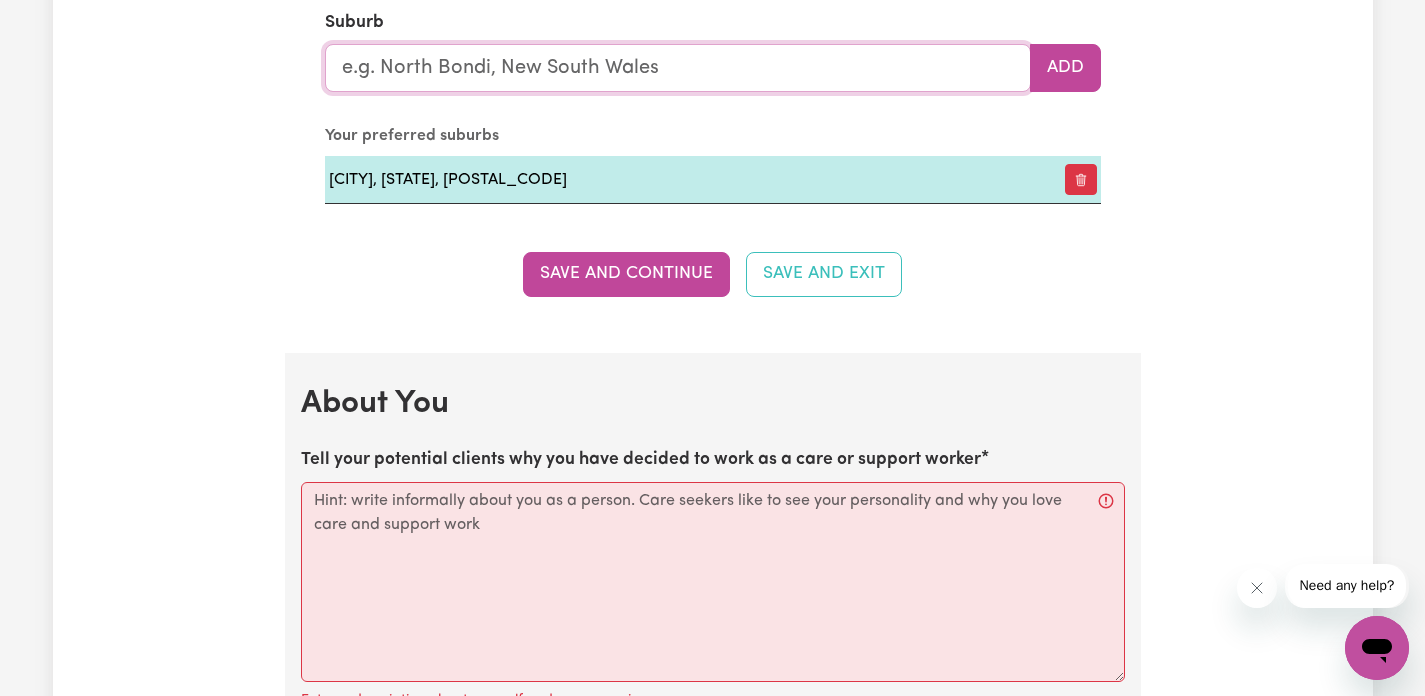 click at bounding box center (678, 68) 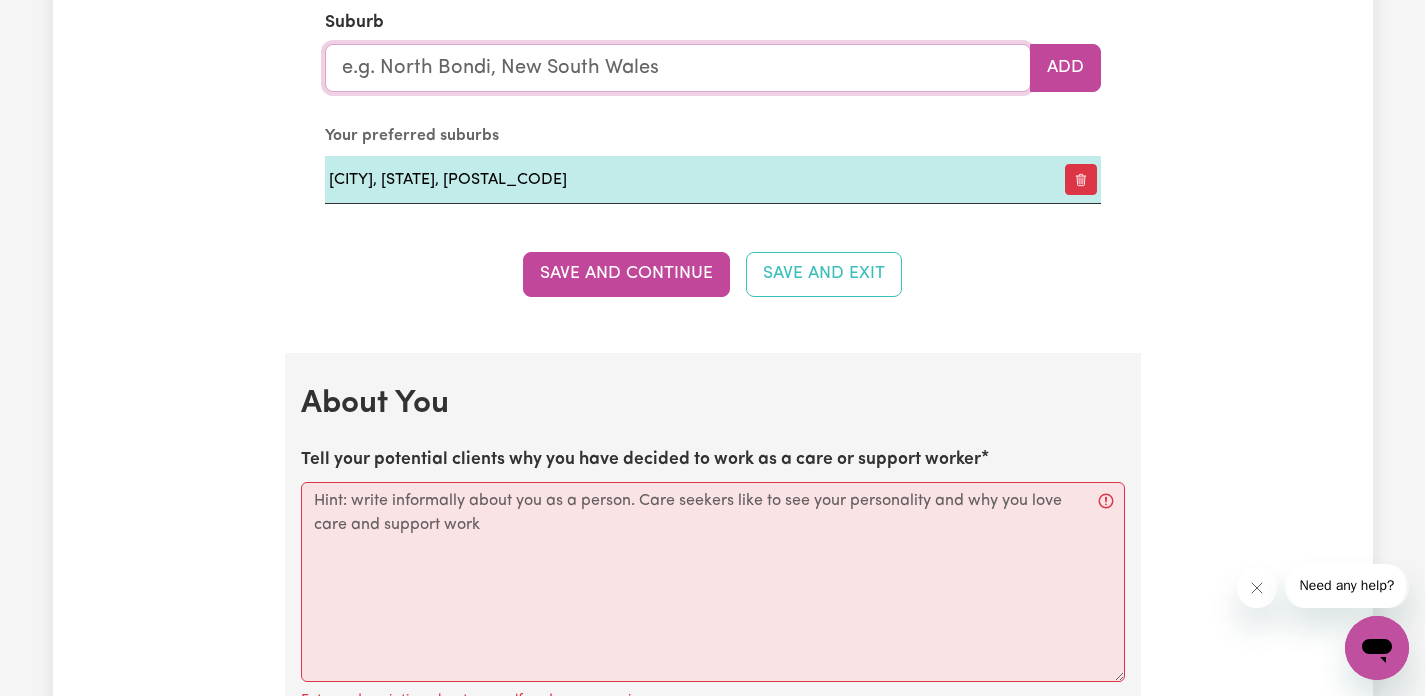 type on "H" 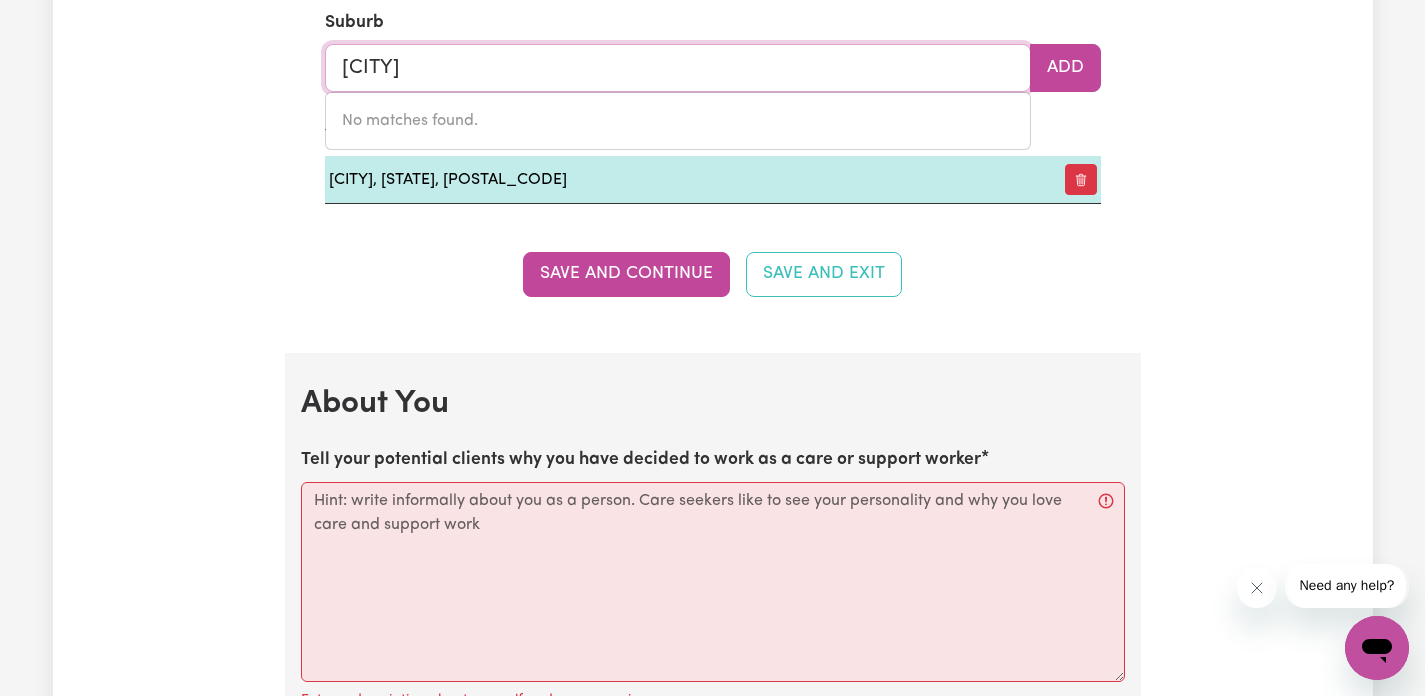 type on "[CITY]" 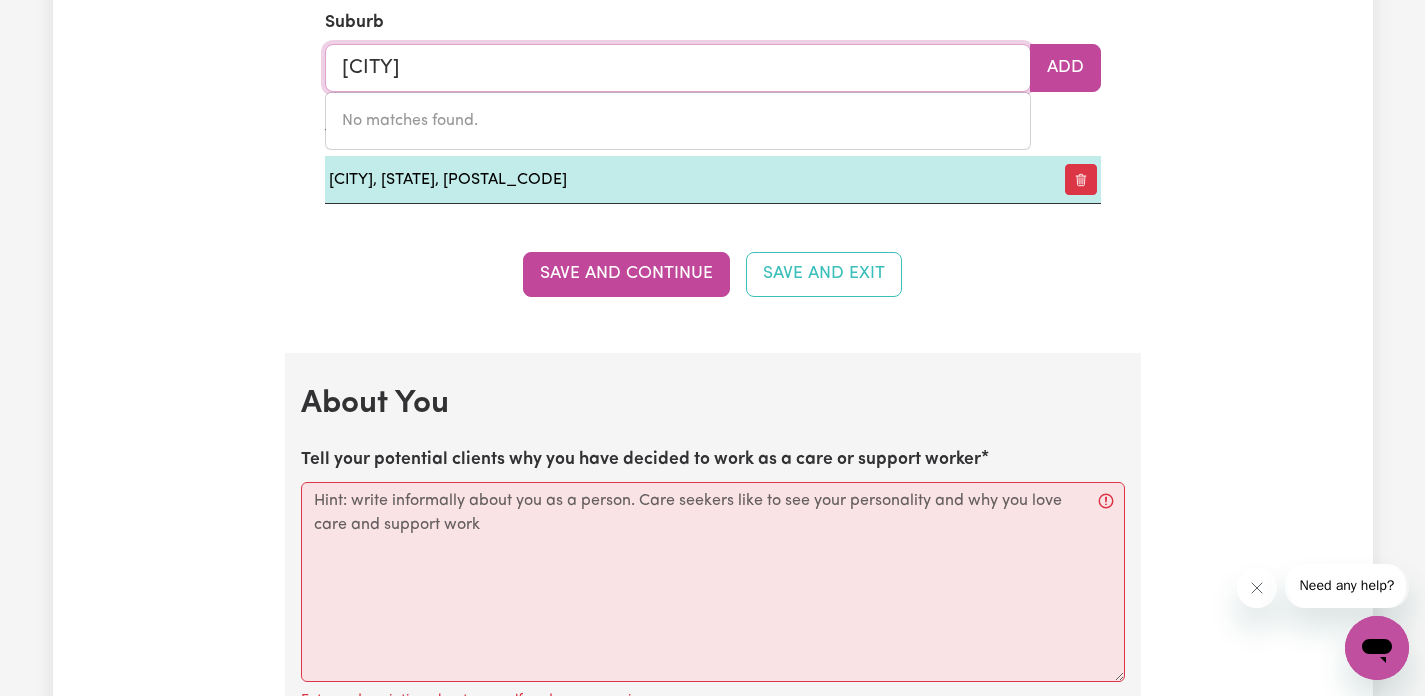 type on "[CITY], [STATE], [POSTAL_CODE]" 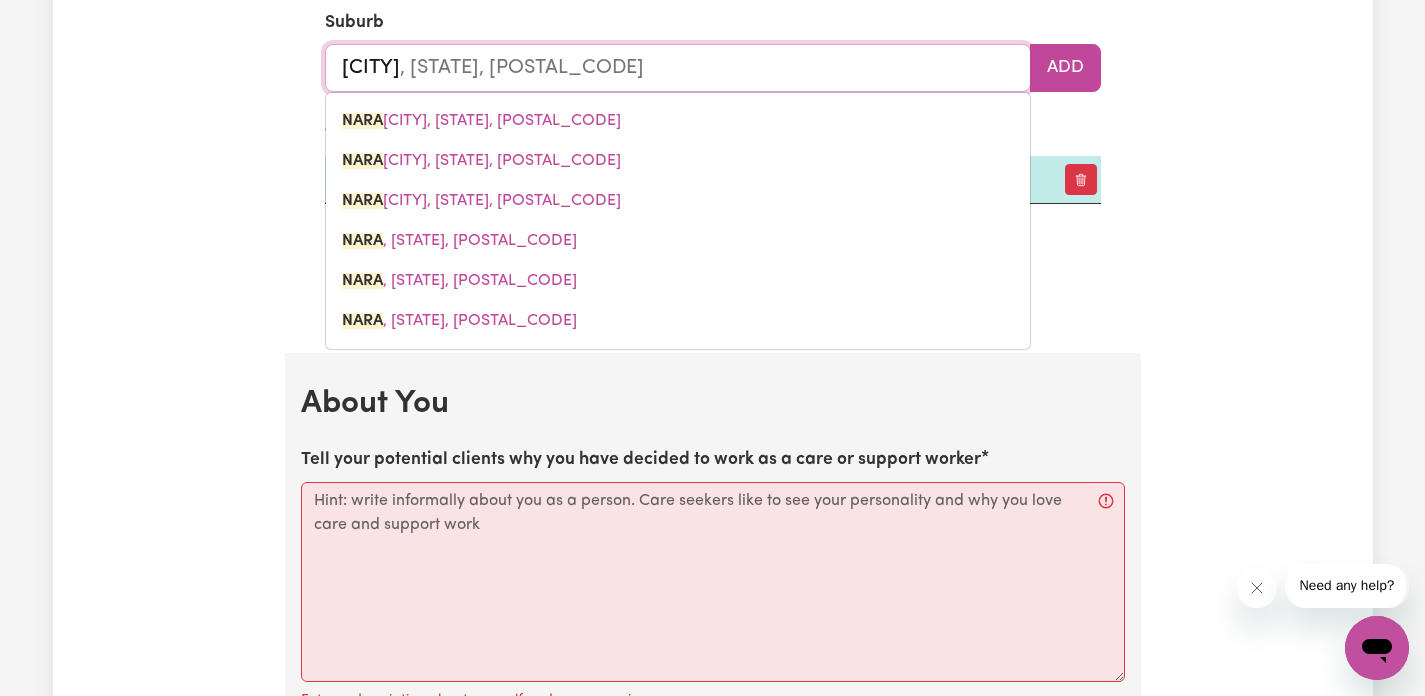 type on "Naran" 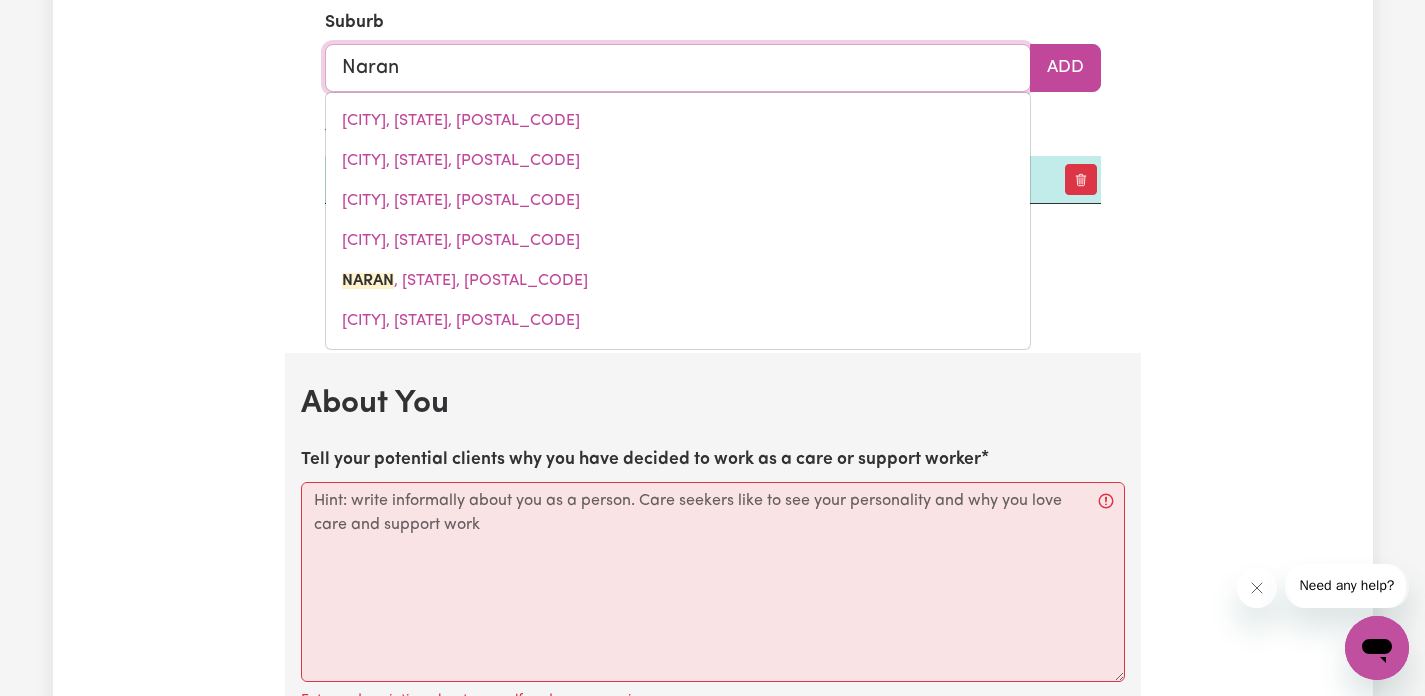 type on "[CITY], [STATE], [POSTAL_CODE]" 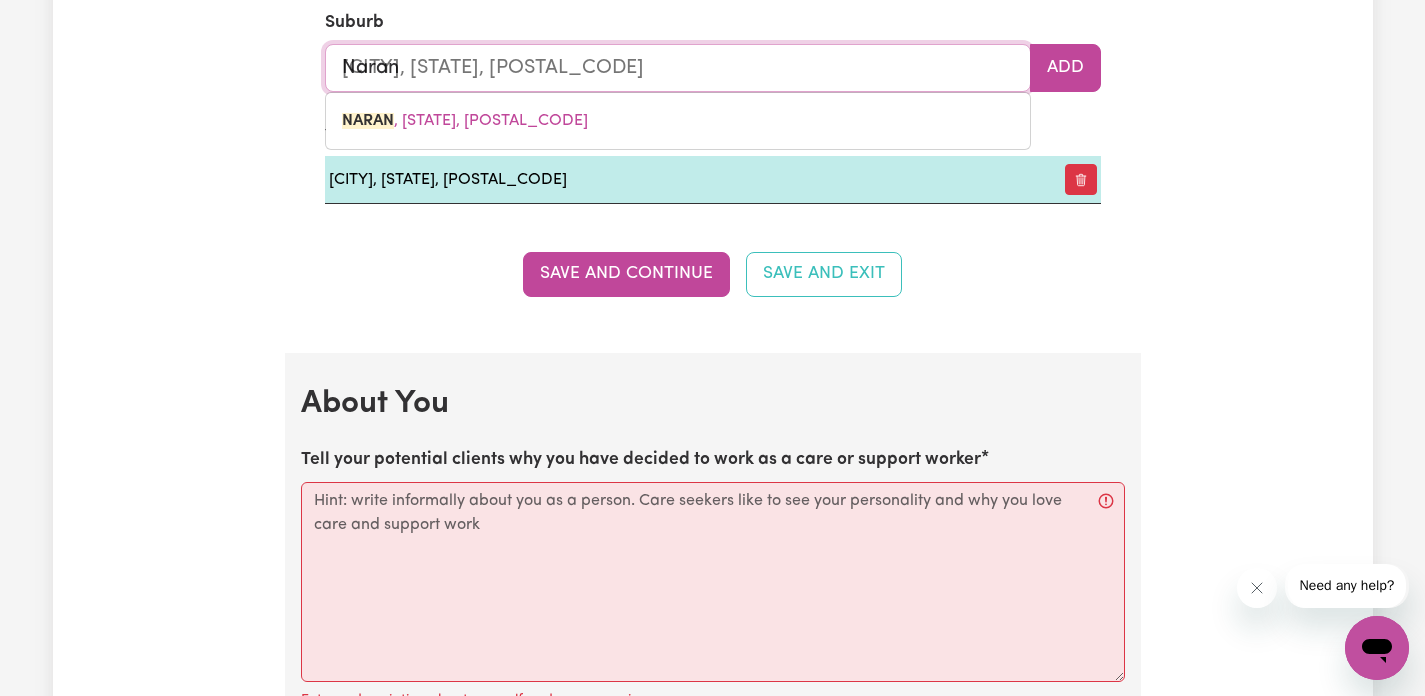 type on "Narang" 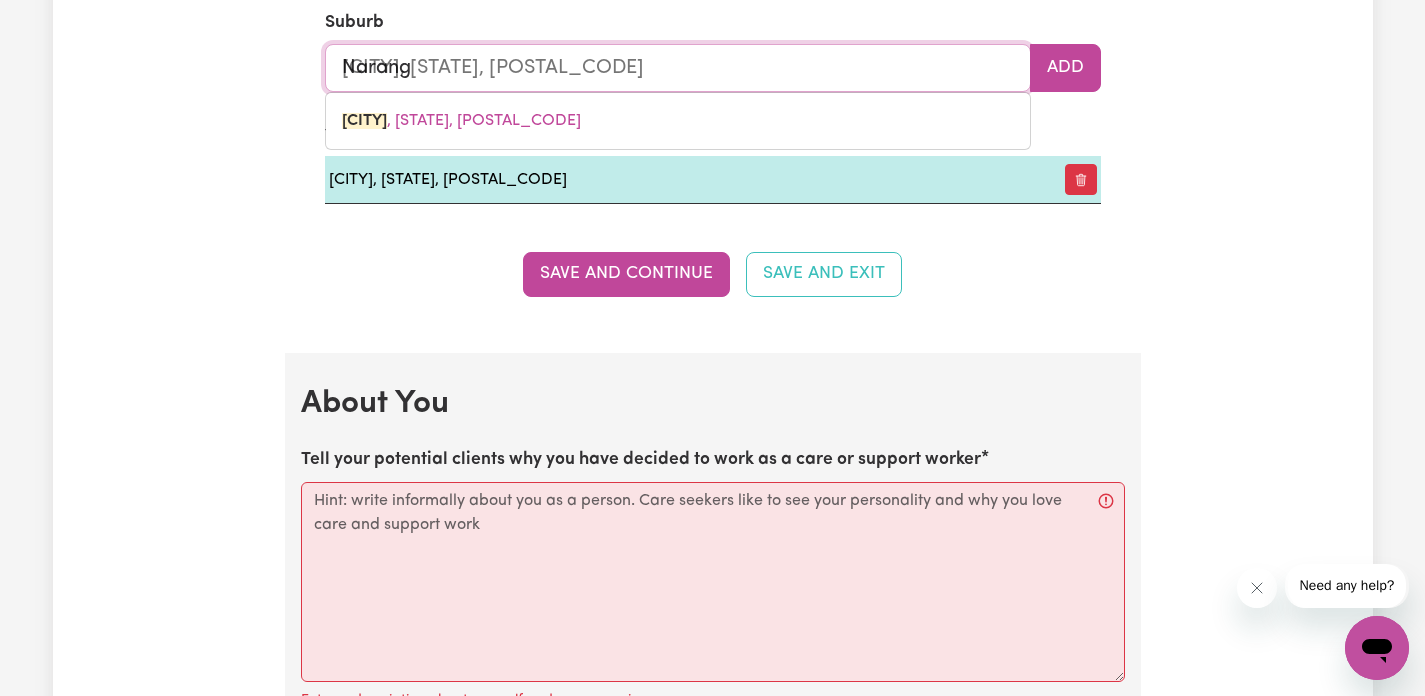type on "[CITY]" 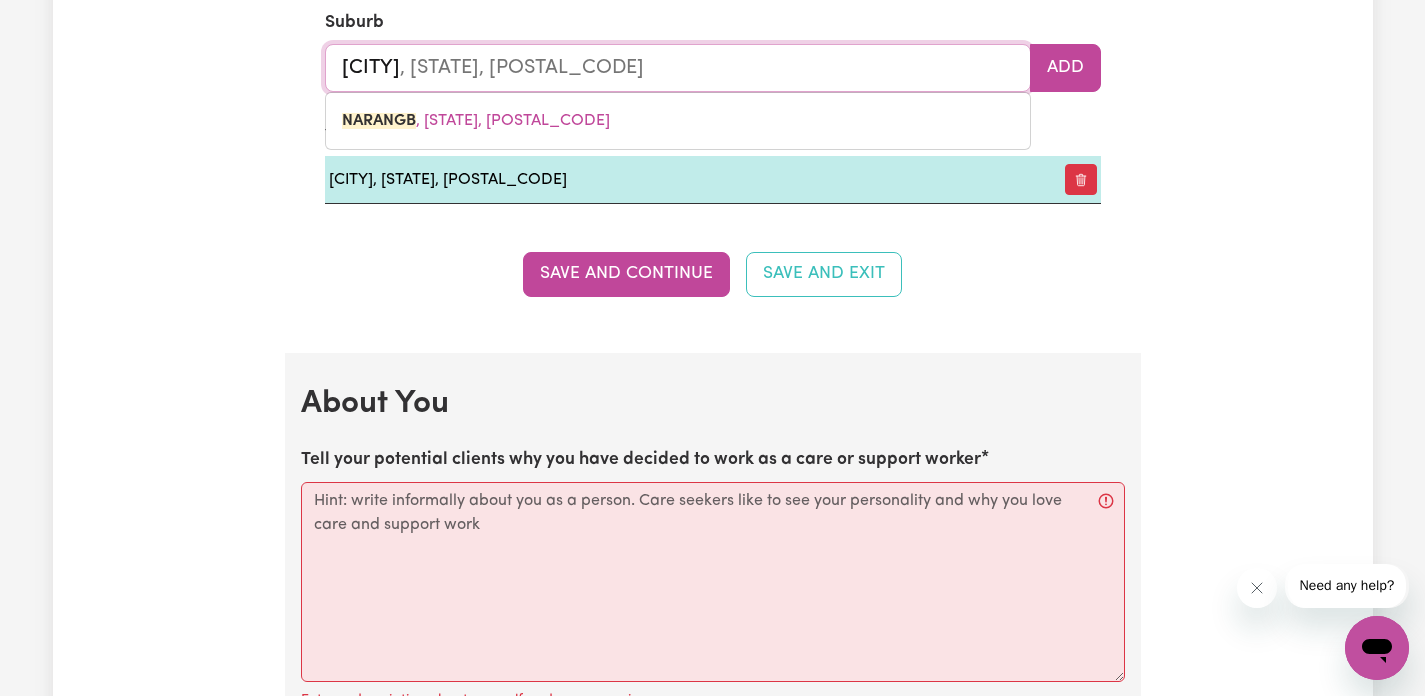 type on "[CITY]" 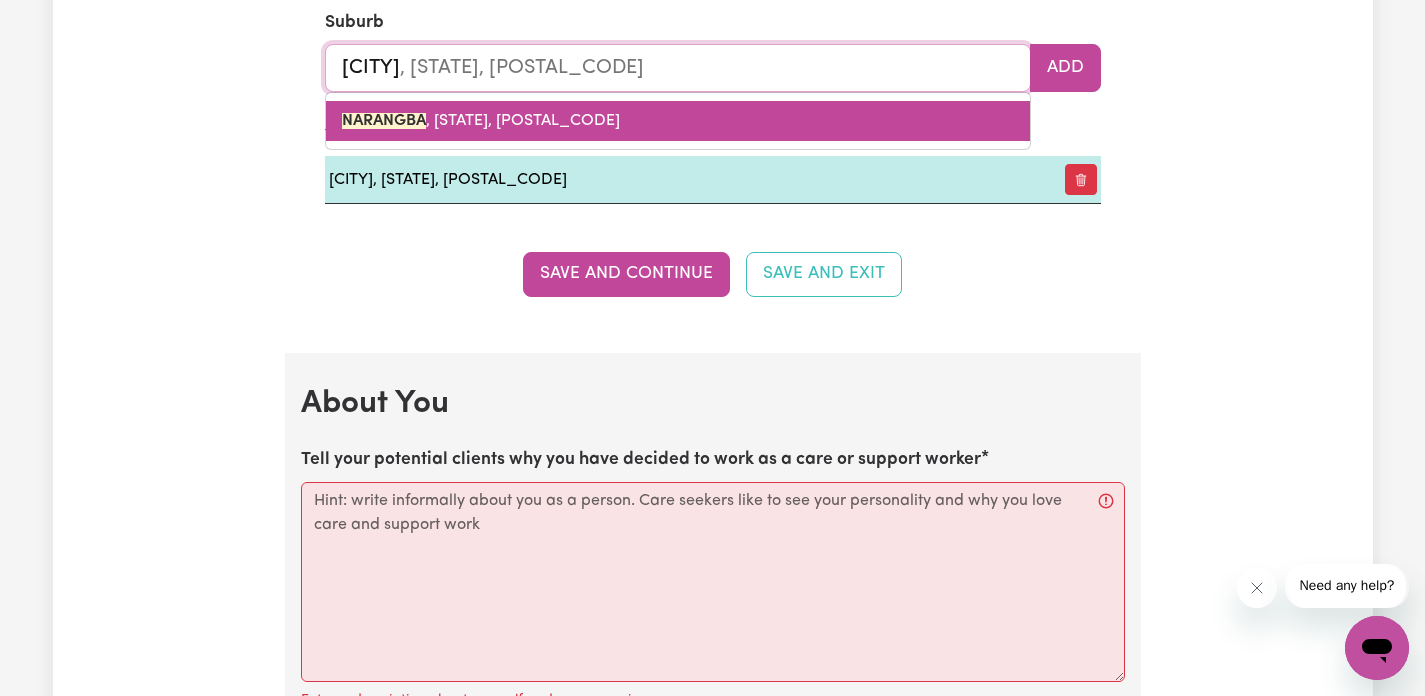 click on "[CITY] , [STATE], [POSTAL_CODE]" at bounding box center (678, 121) 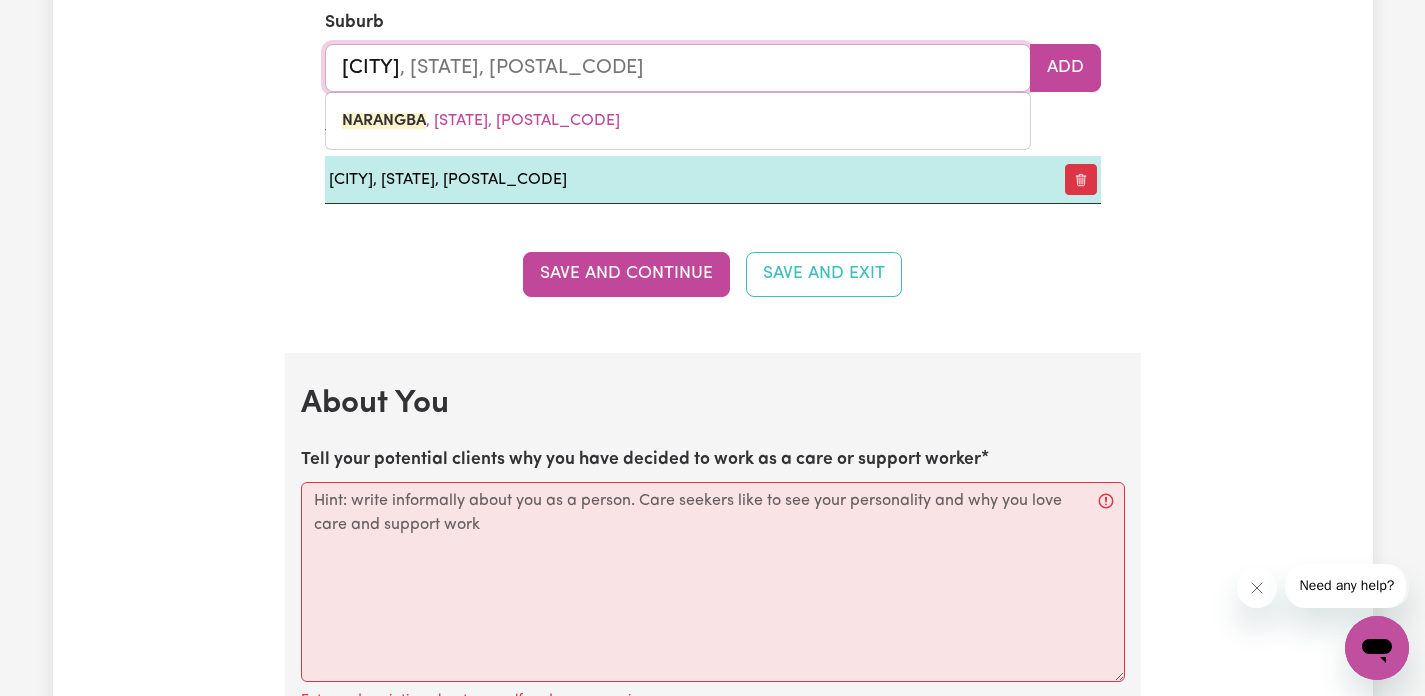 type on "[CITY], [STATE], [POSTAL_CODE]" 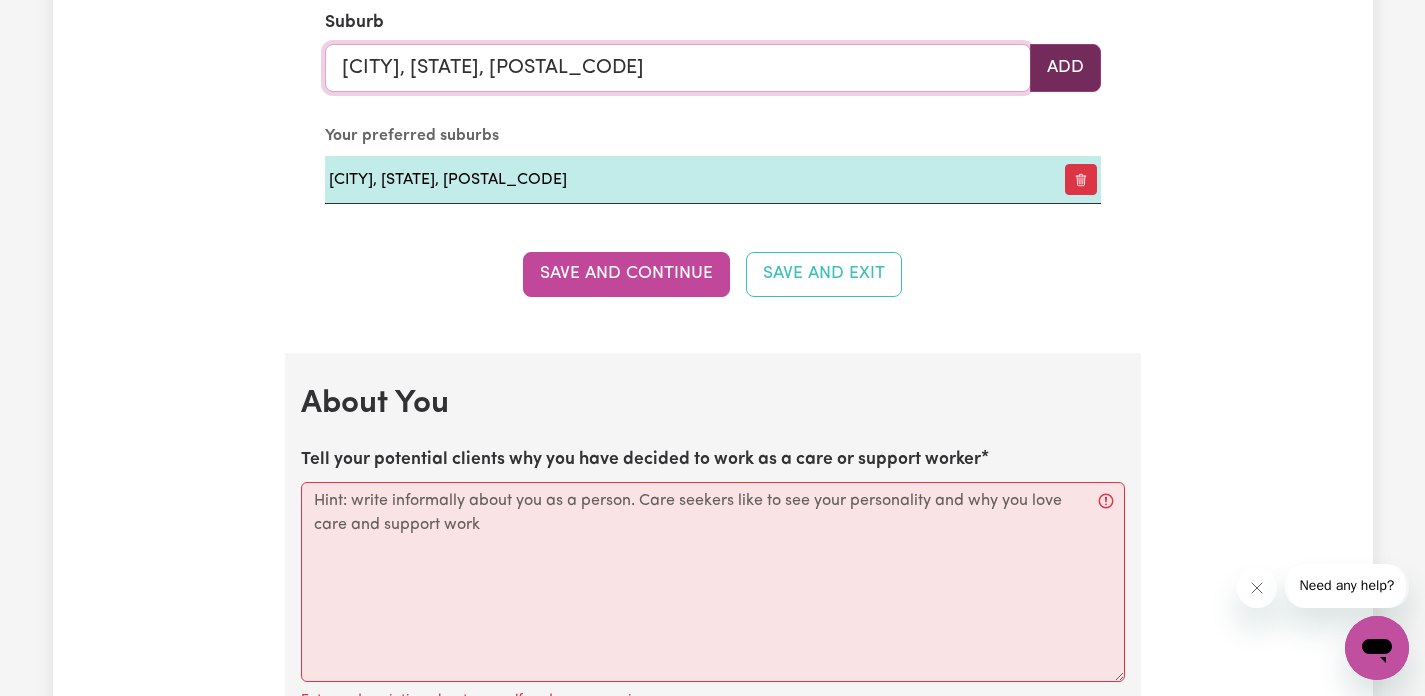 type on "[CITY], [STATE], [POSTAL_CODE]" 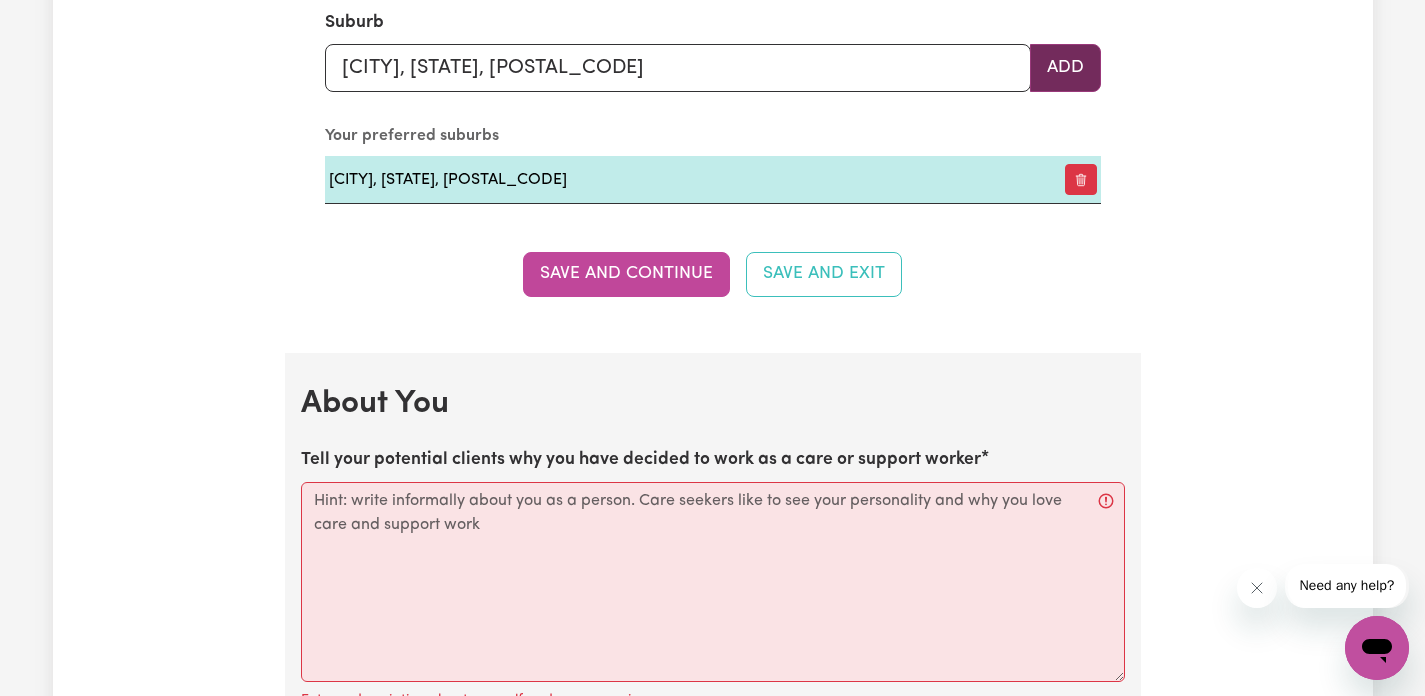 click on "Add" at bounding box center [1065, 68] 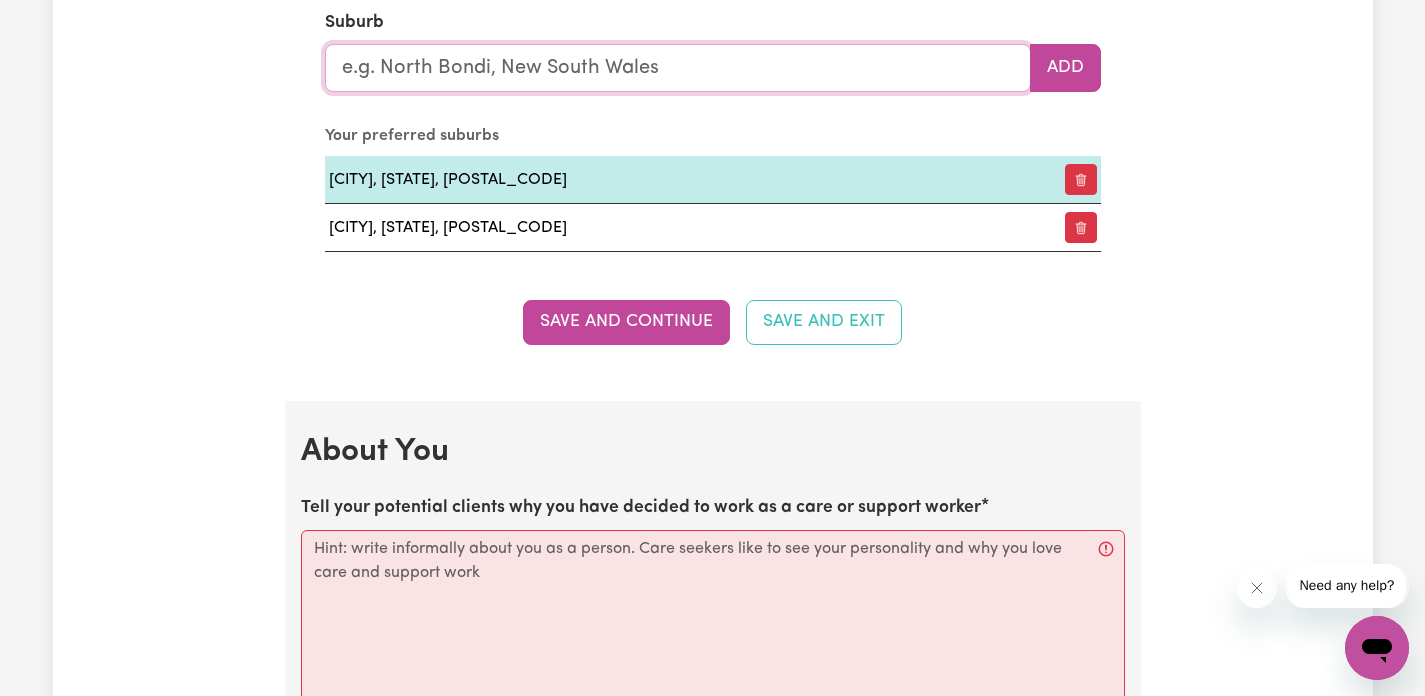 click at bounding box center [678, 68] 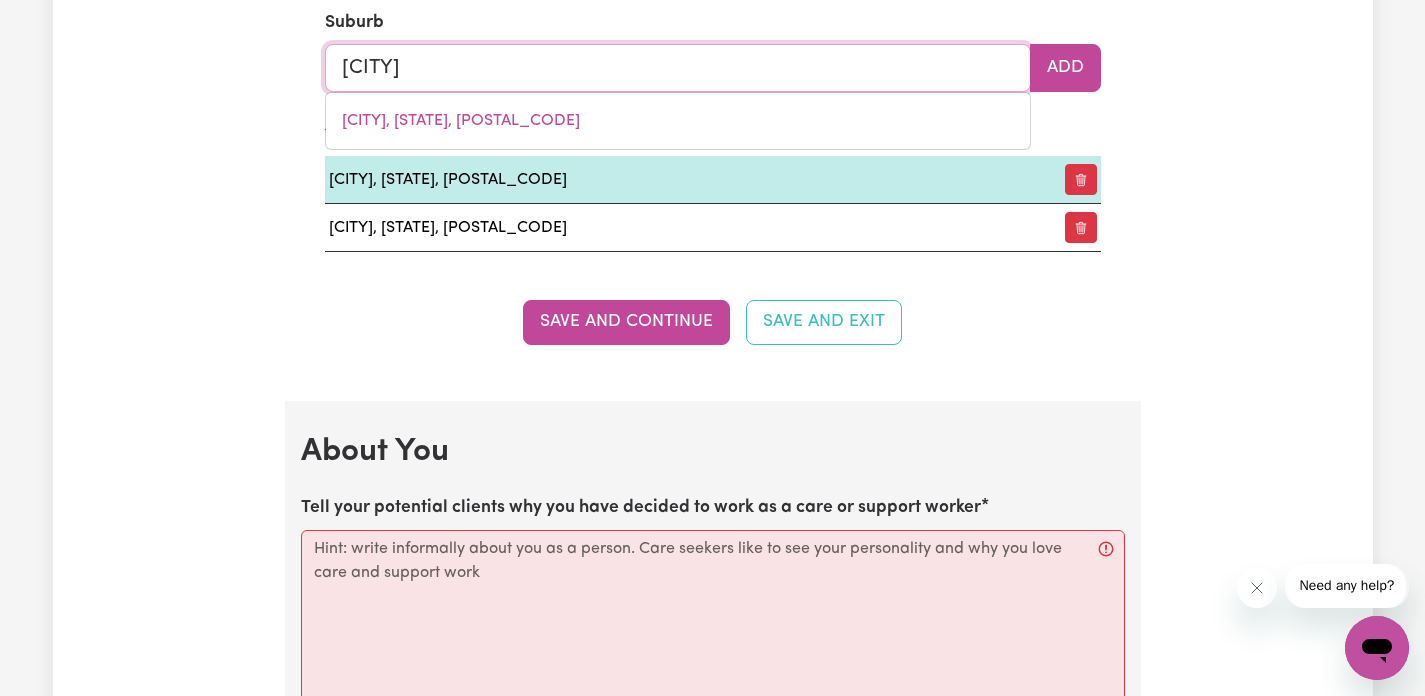 type on "Redc" 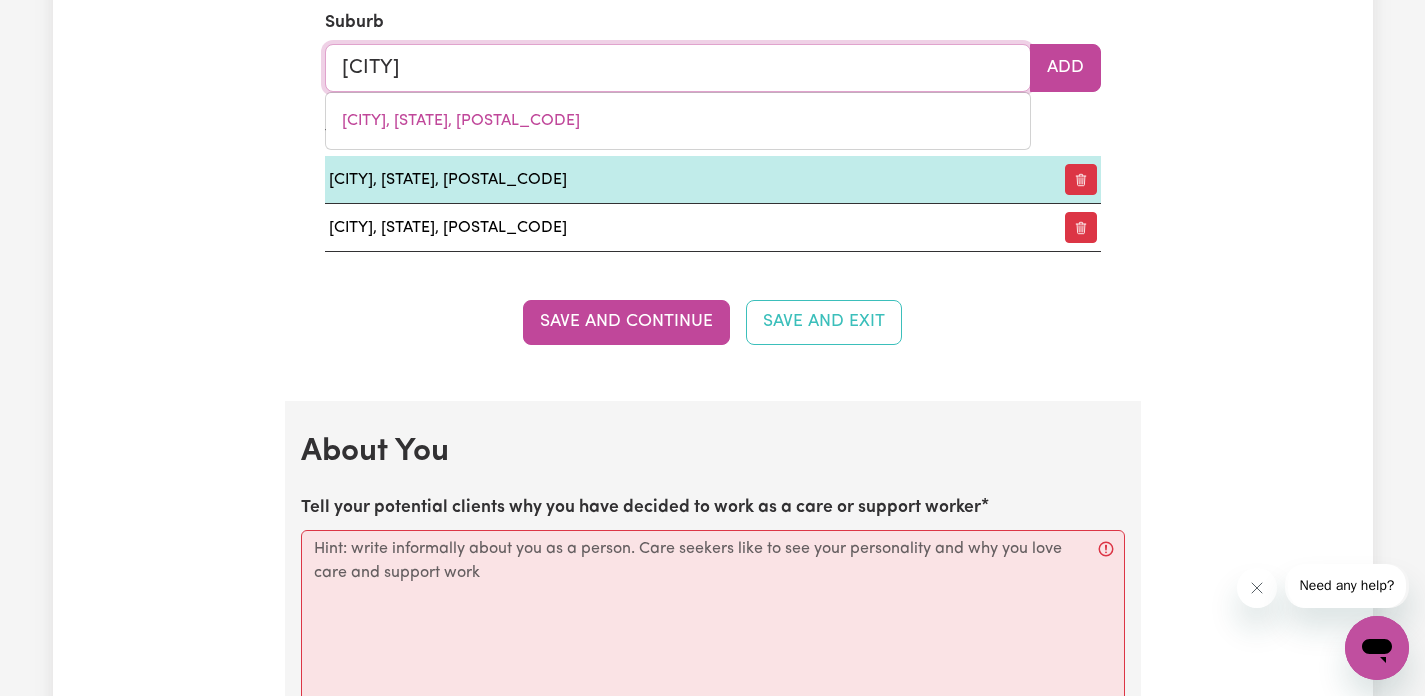 type 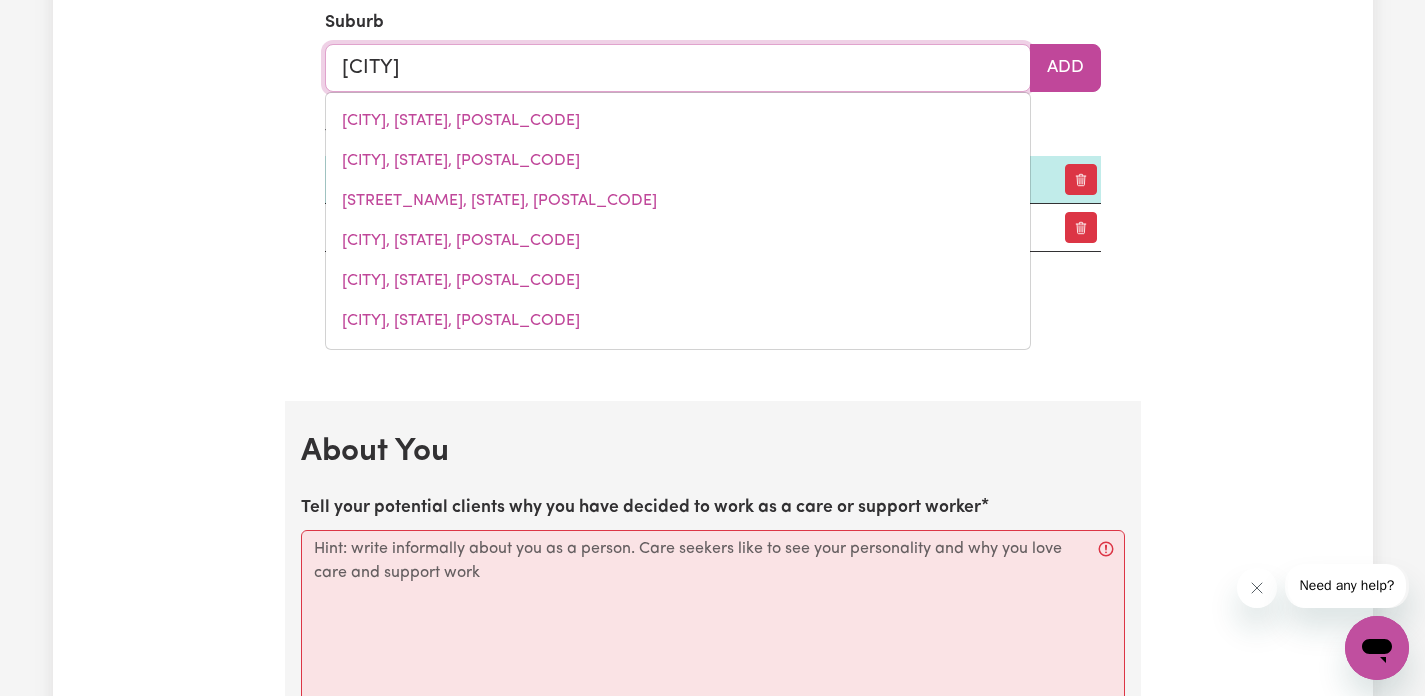 type on "[CITY]" 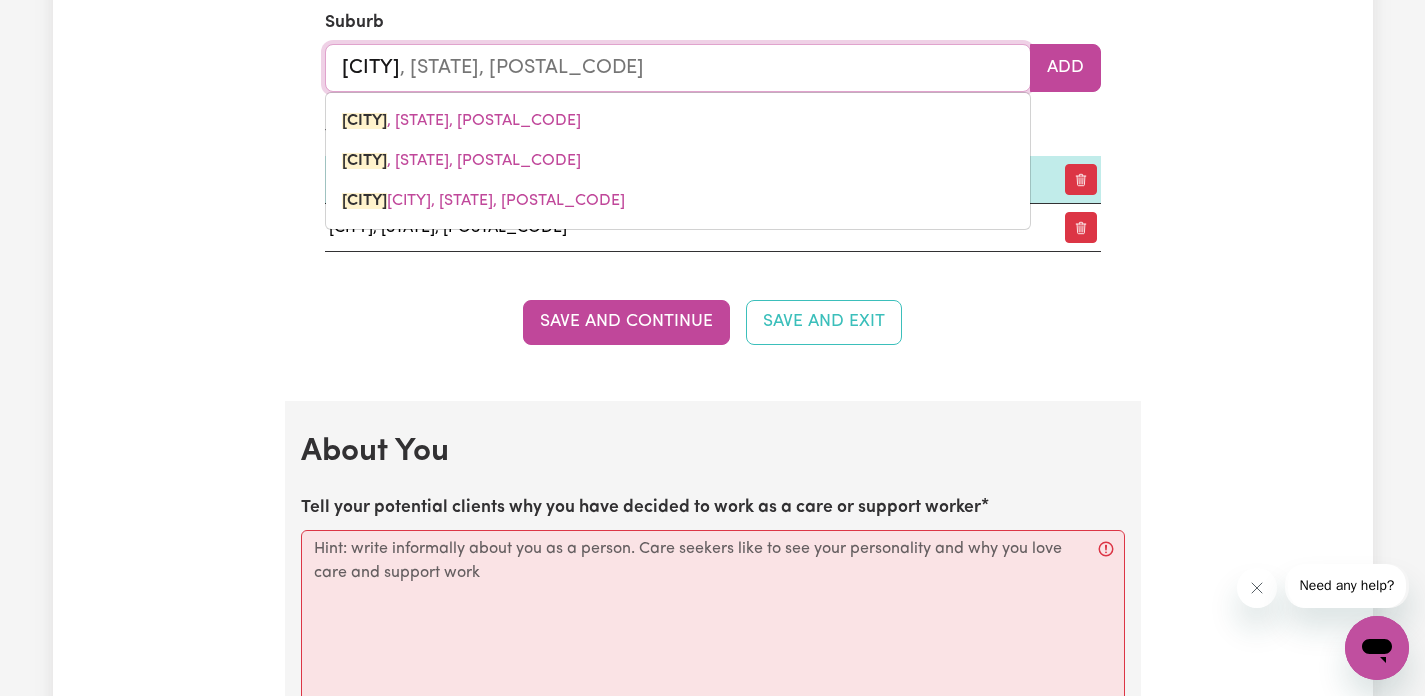 type on "Redclif" 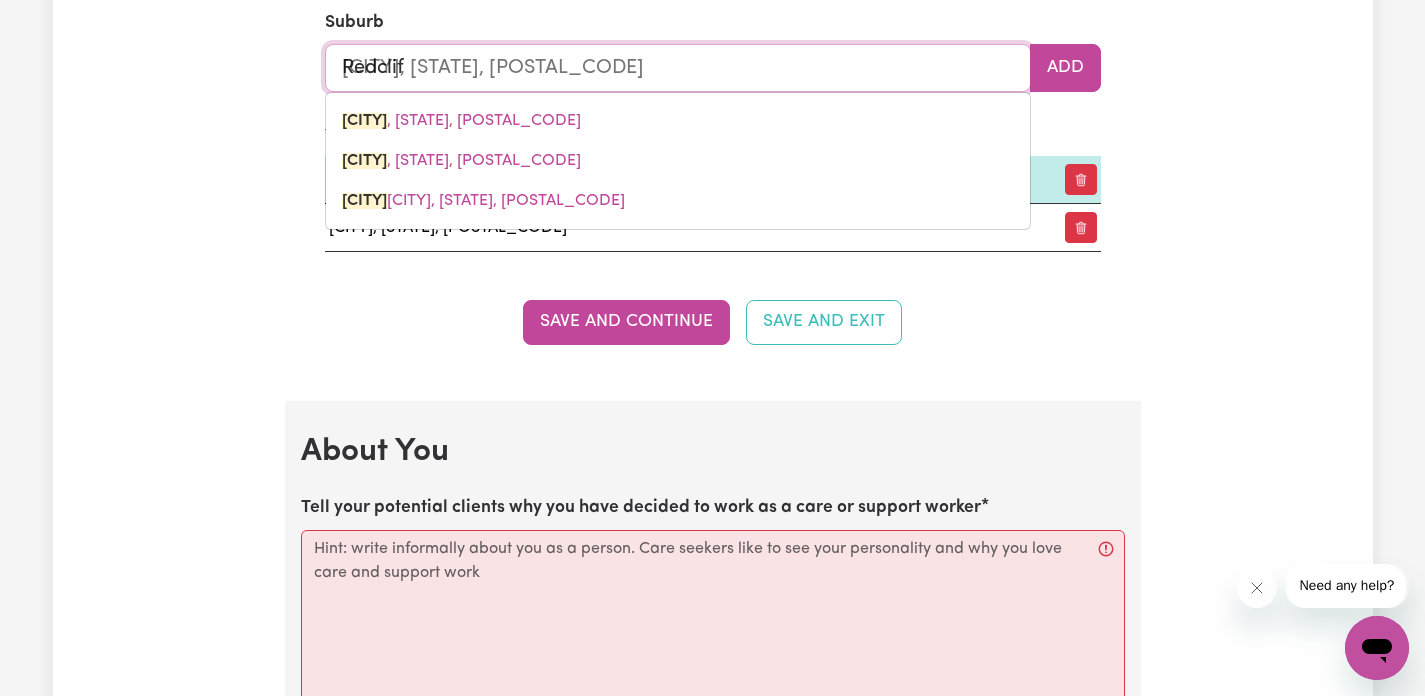 type on "Redcliff" 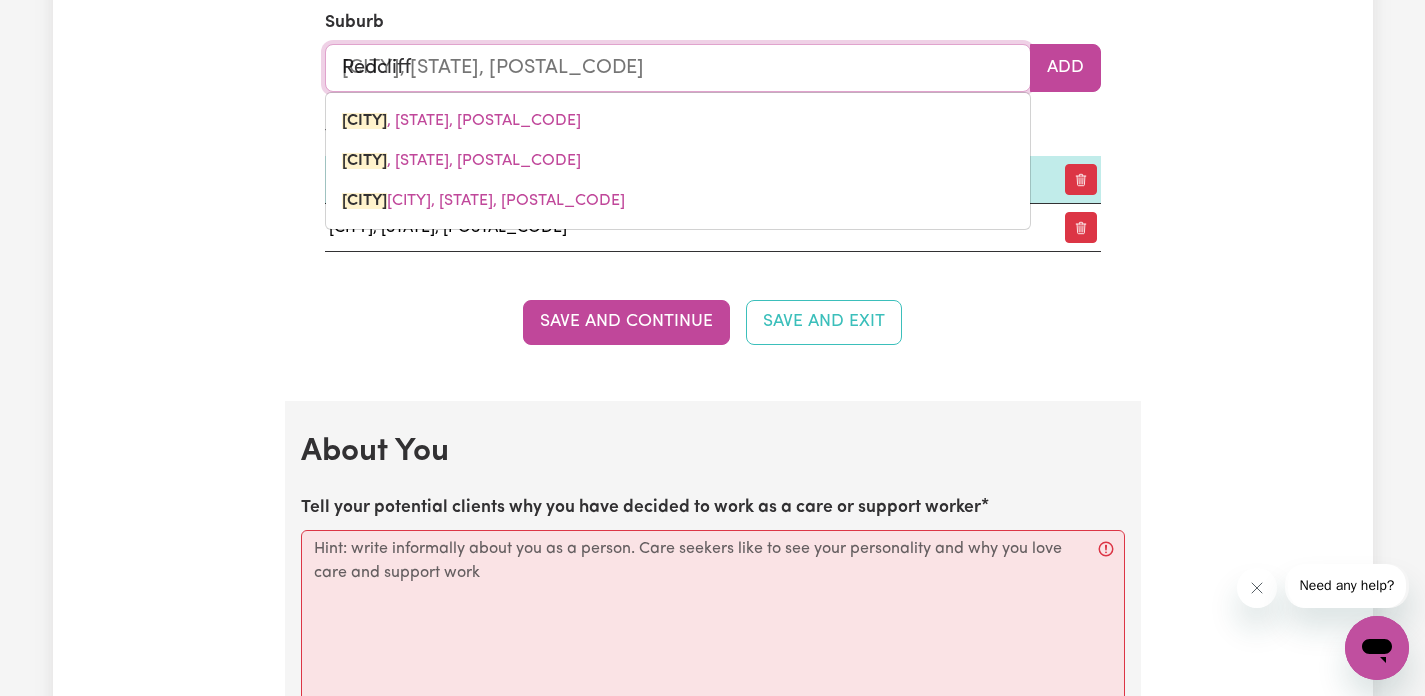 type on "[CITY]" 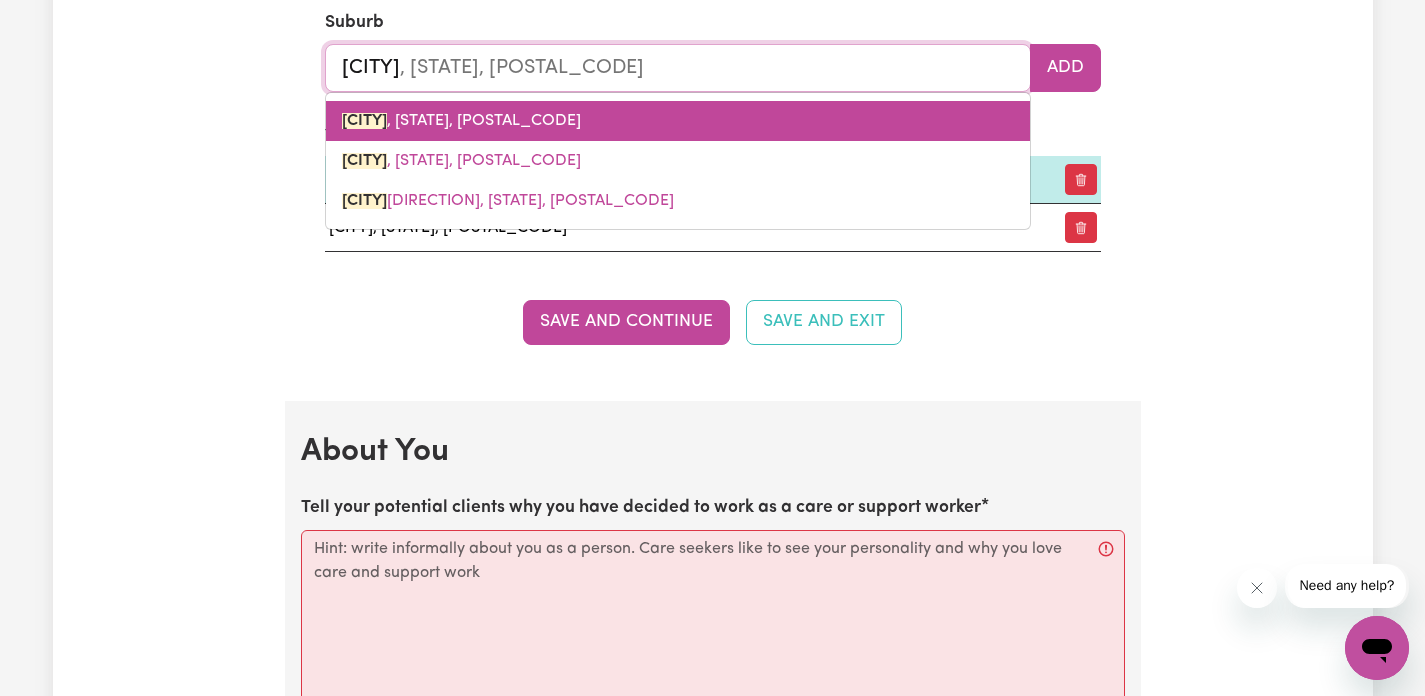 click on "[CITY] , [STATE], [POSTAL_CODE]" at bounding box center (678, 121) 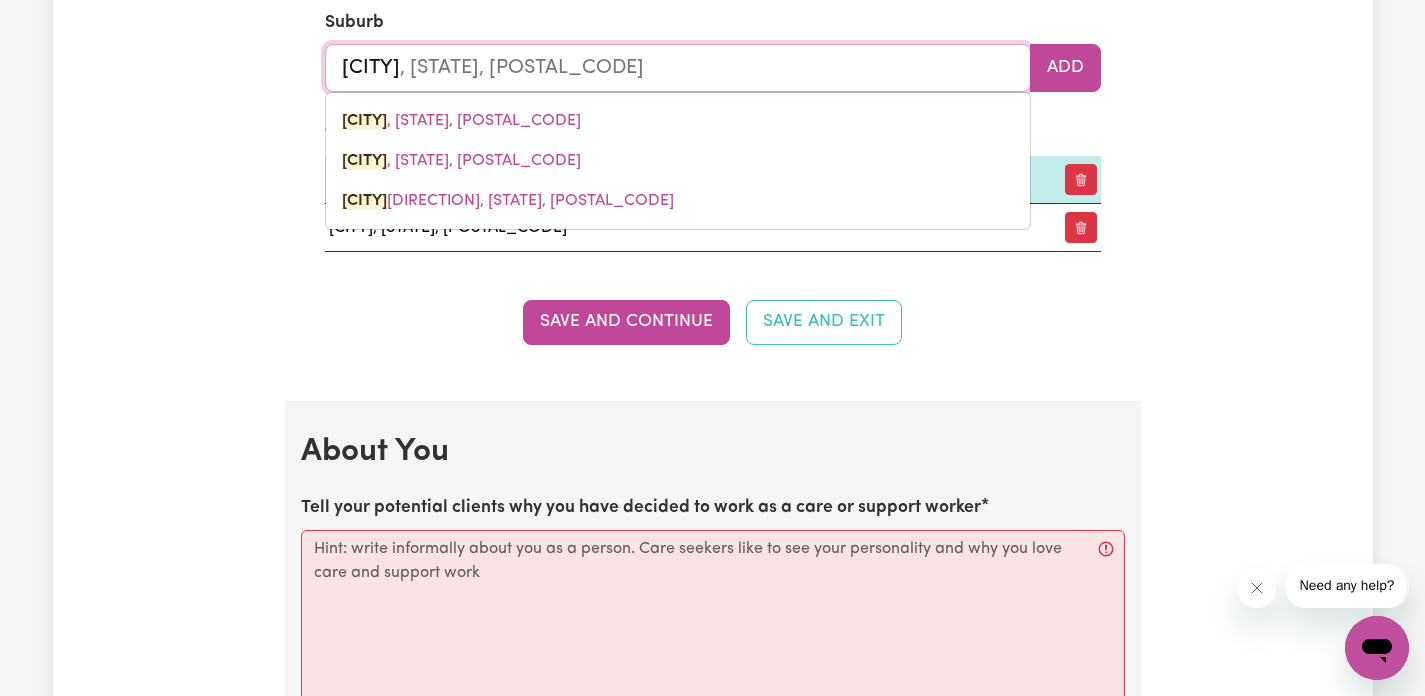 type on "[CITY], [STATE], [POSTAL_CODE]" 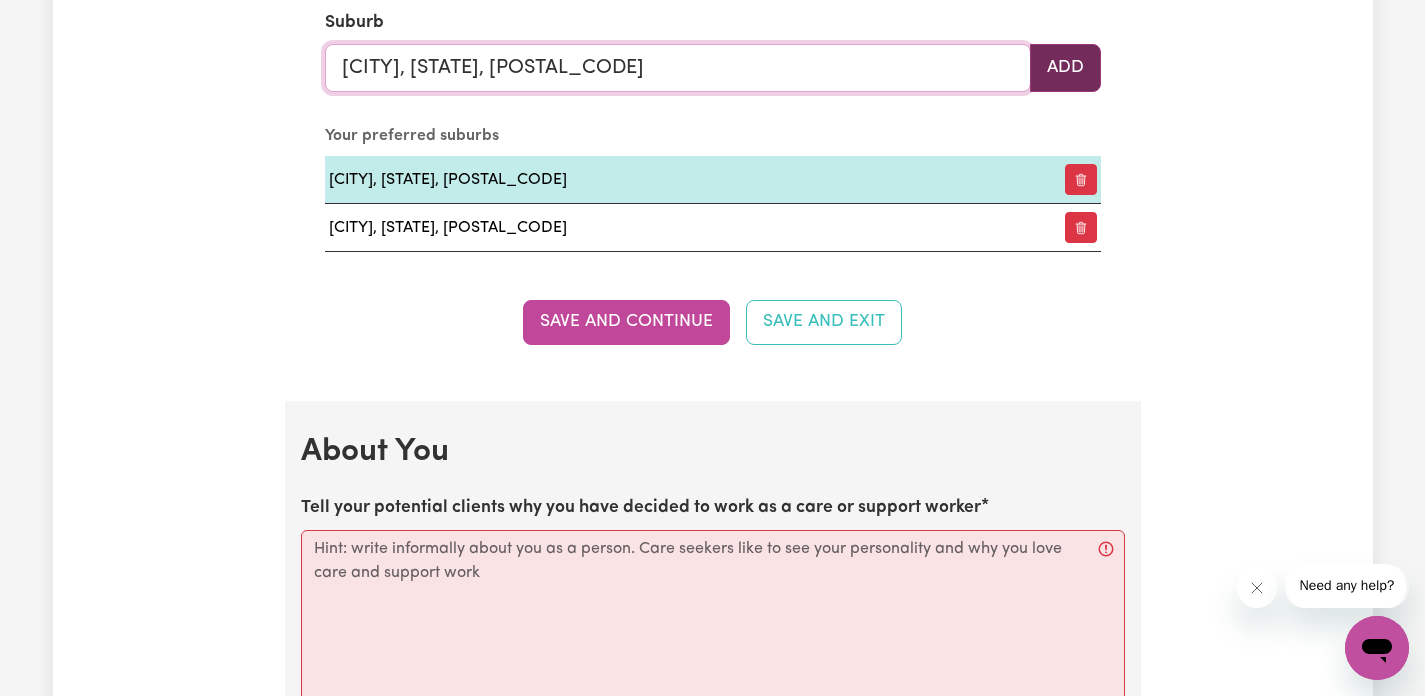 type on "[CITY], [STATE], [POSTAL_CODE]" 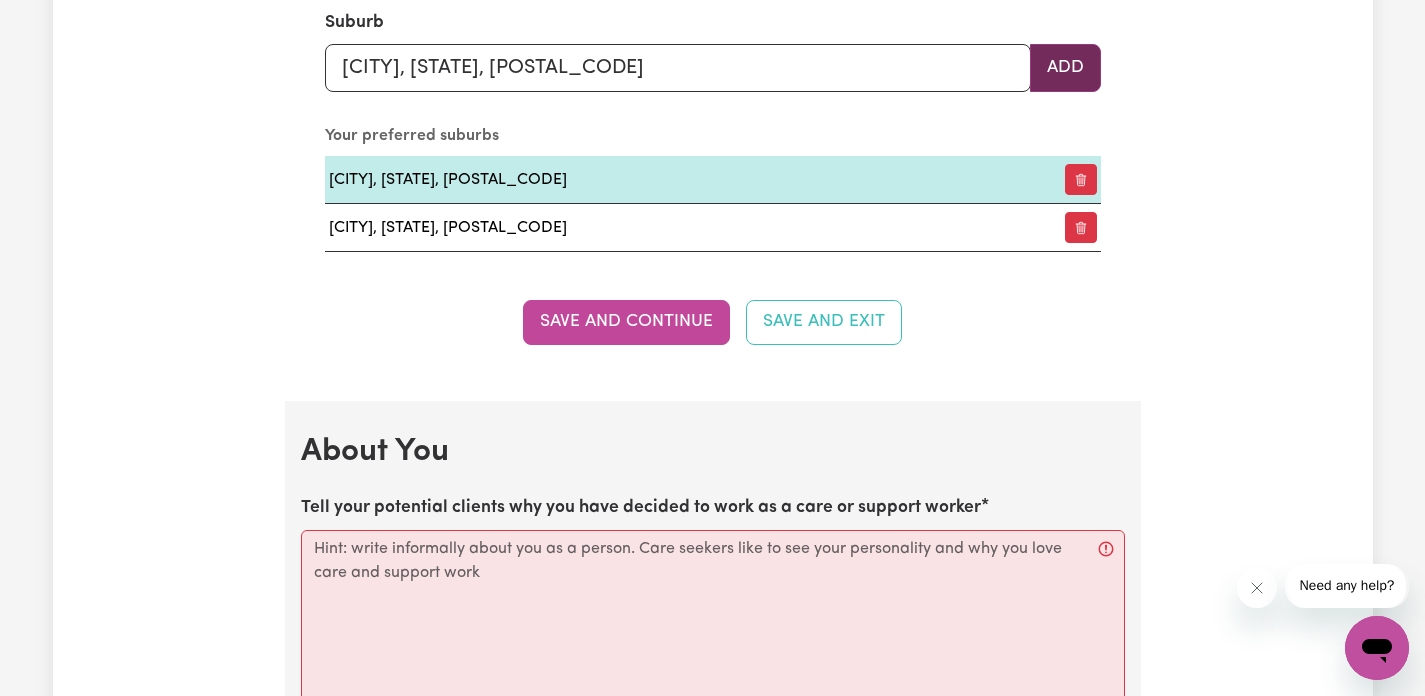 click on "Add" at bounding box center [1065, 68] 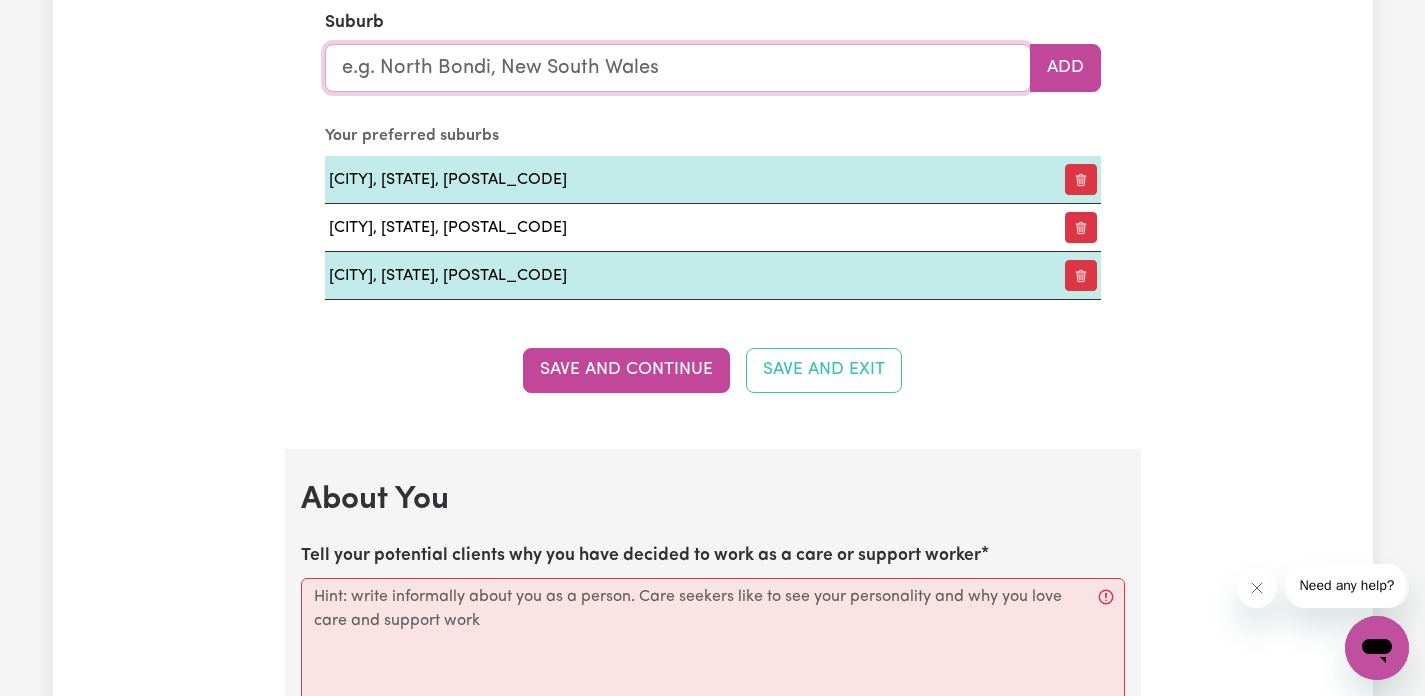 click at bounding box center [678, 68] 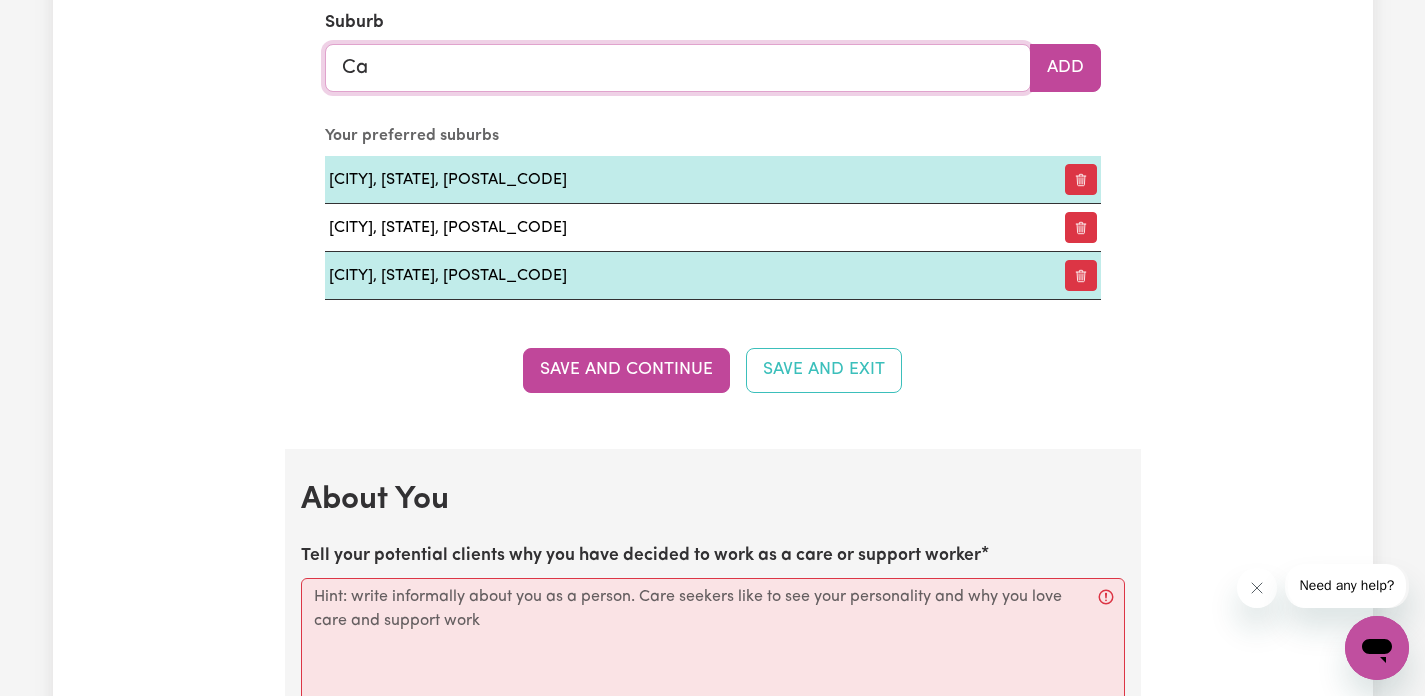 type on "[CITY]" 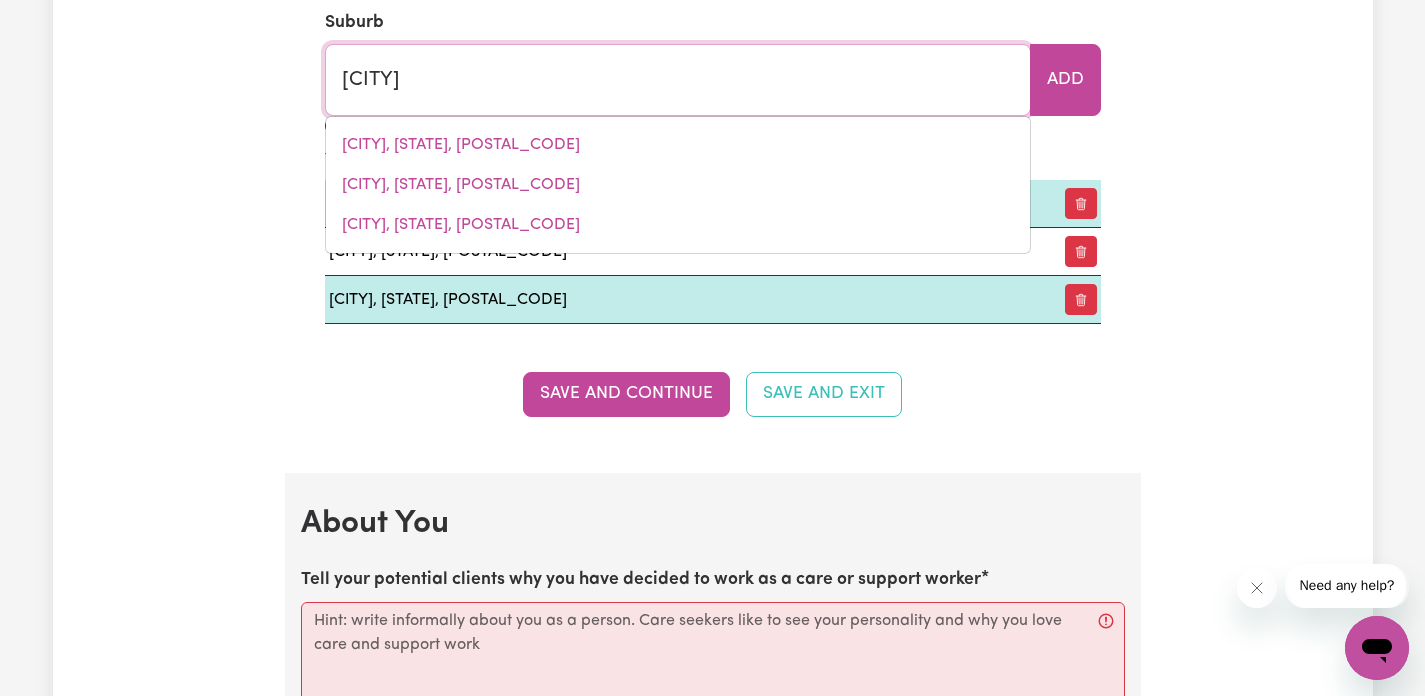 type on "[CITY], [STATE], [POSTAL_CODE]" 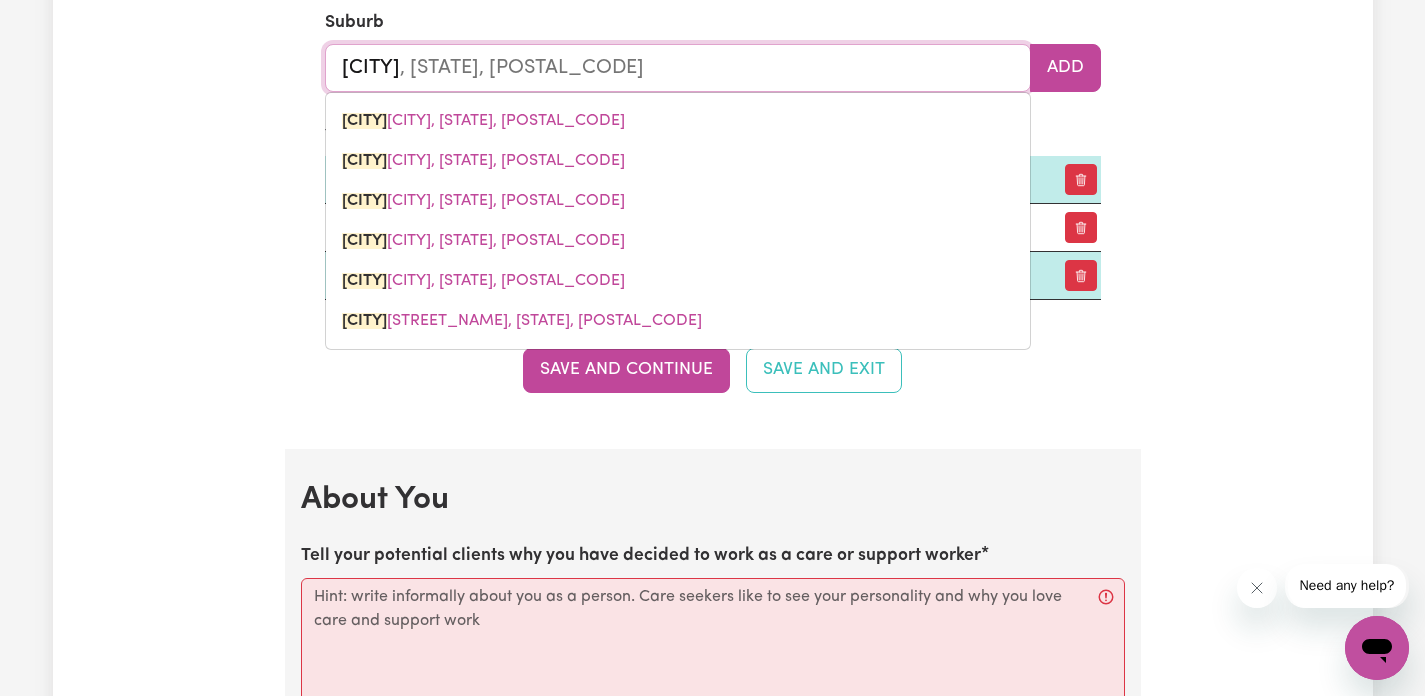 type on "[CITY]" 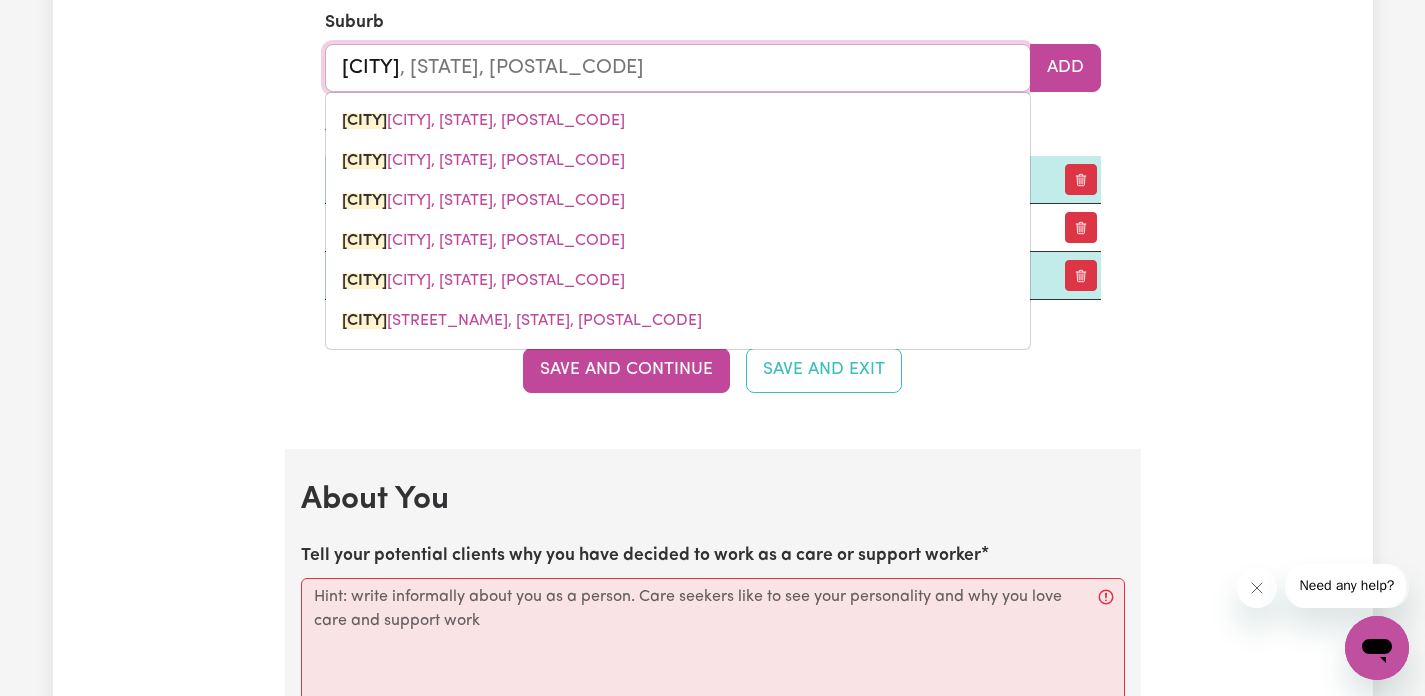 type 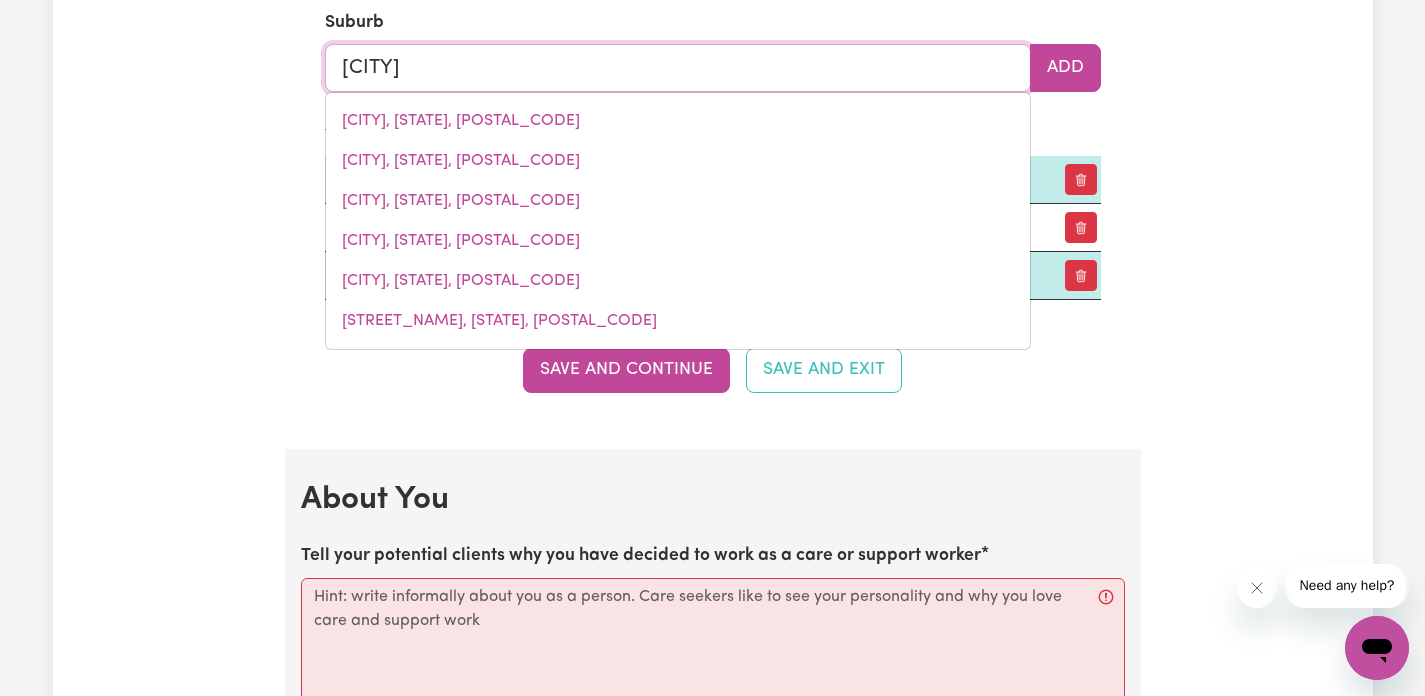 type on "[CITY]" 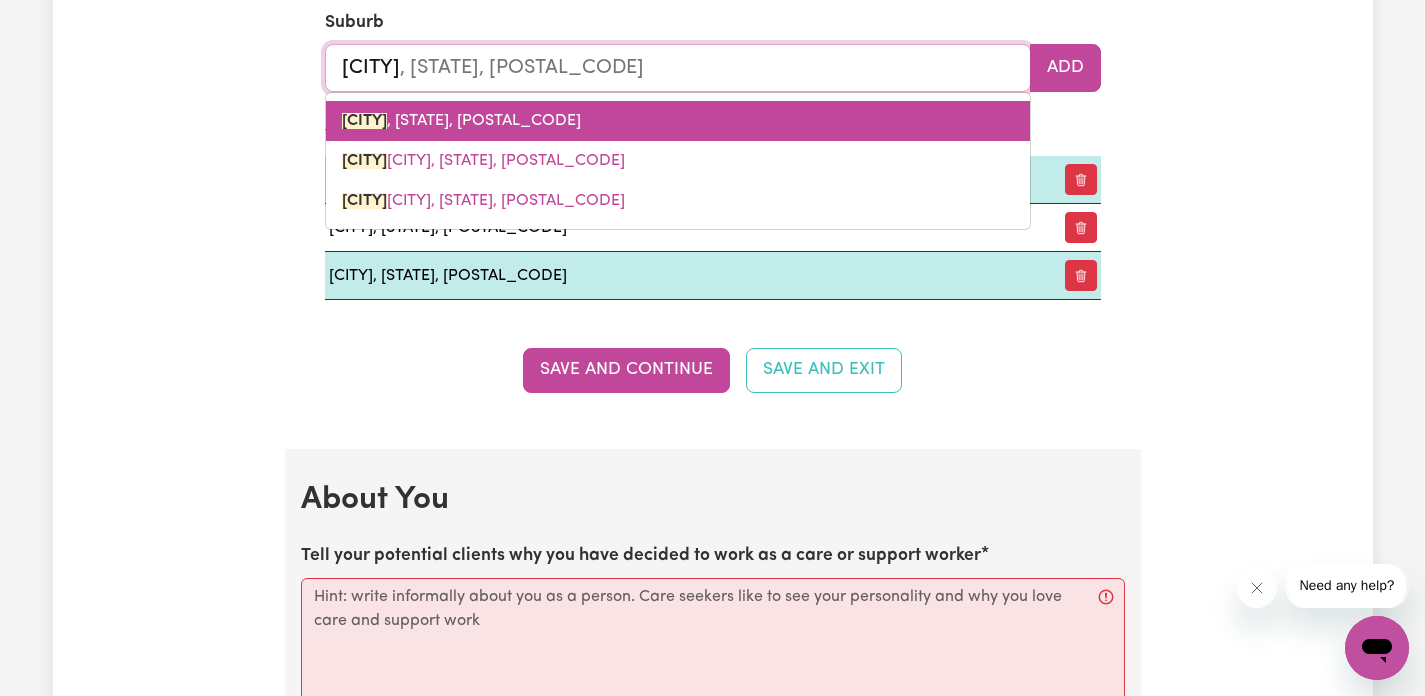 click on "[CITY], [STATE], [POSTAL_CODE]" at bounding box center (461, 121) 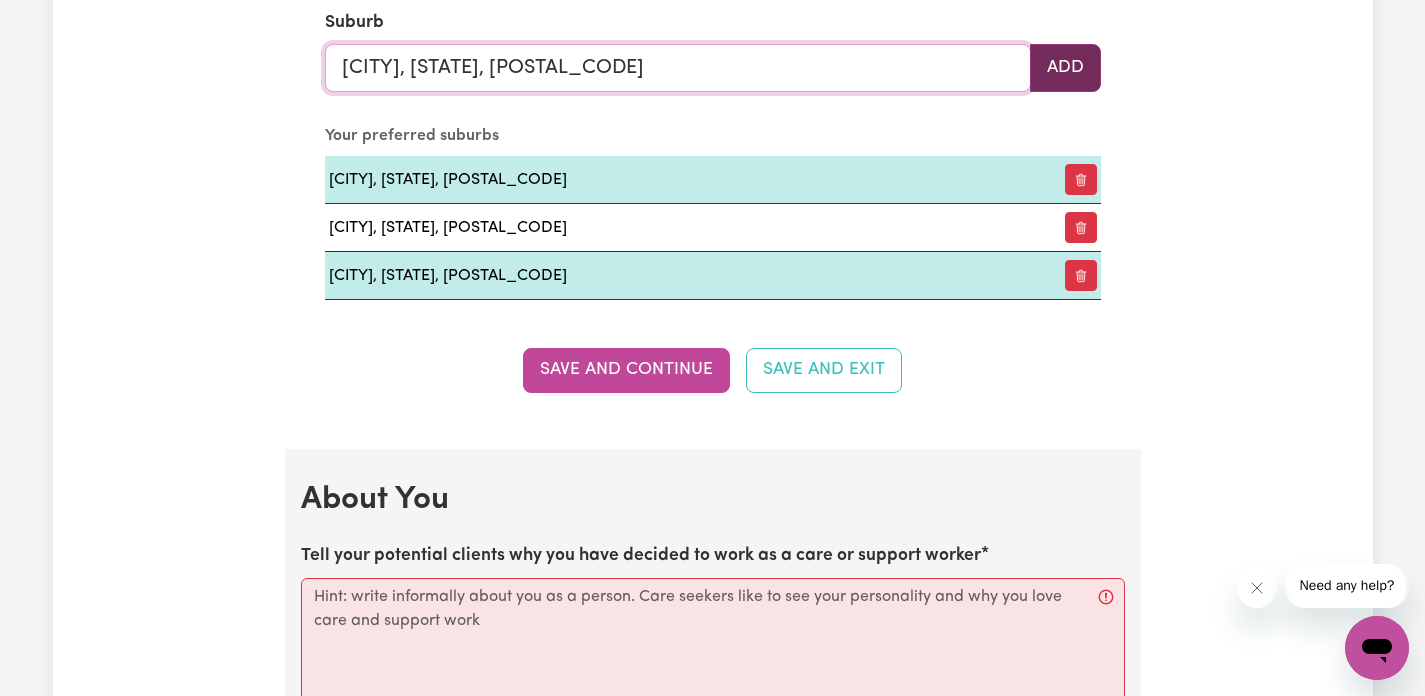 type on "[CITY], [STATE], [POSTAL_CODE]" 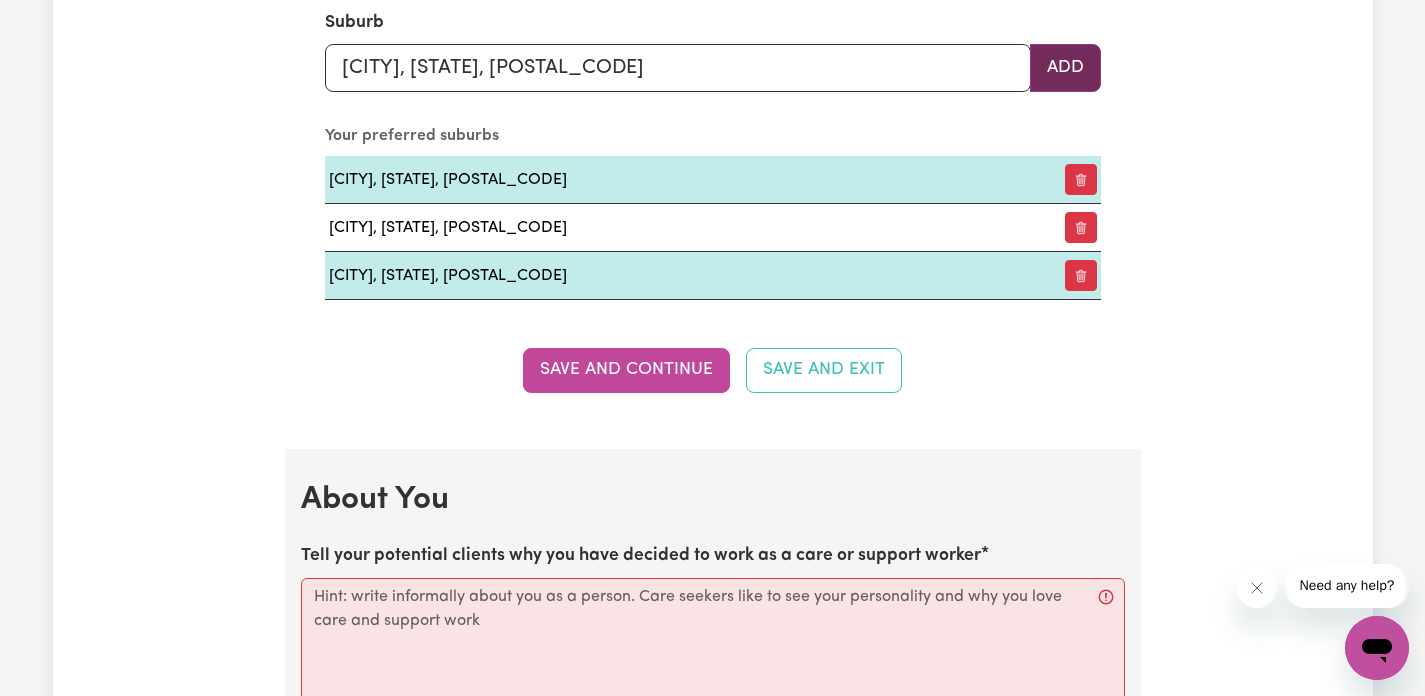 click on "Add" at bounding box center [1065, 68] 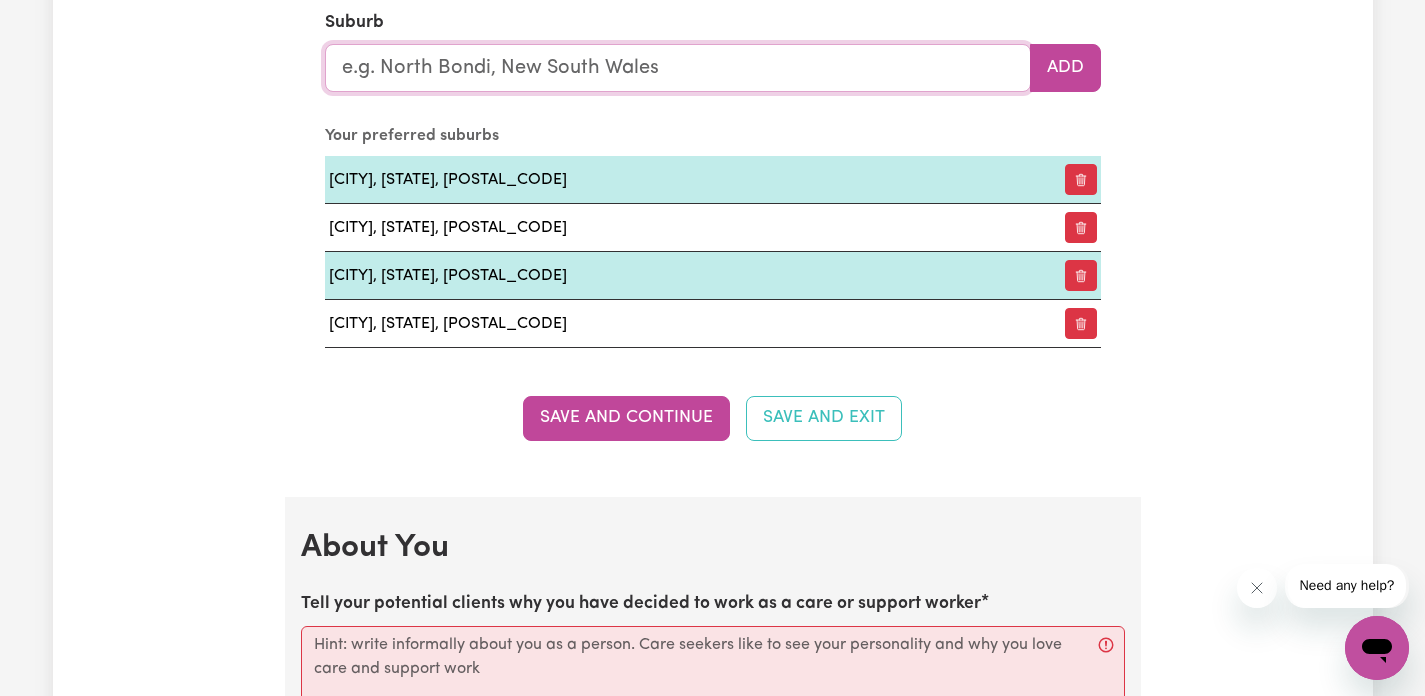 click at bounding box center (678, 68) 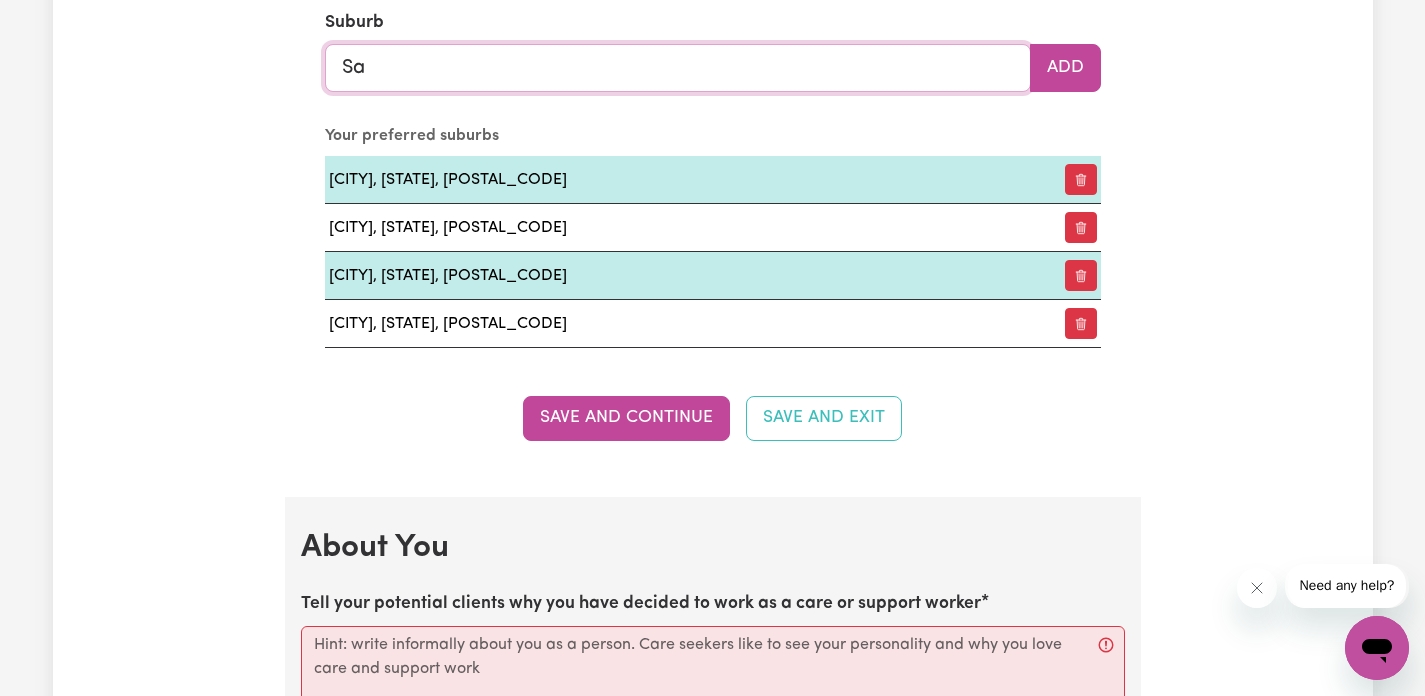 type on "[CITY]" 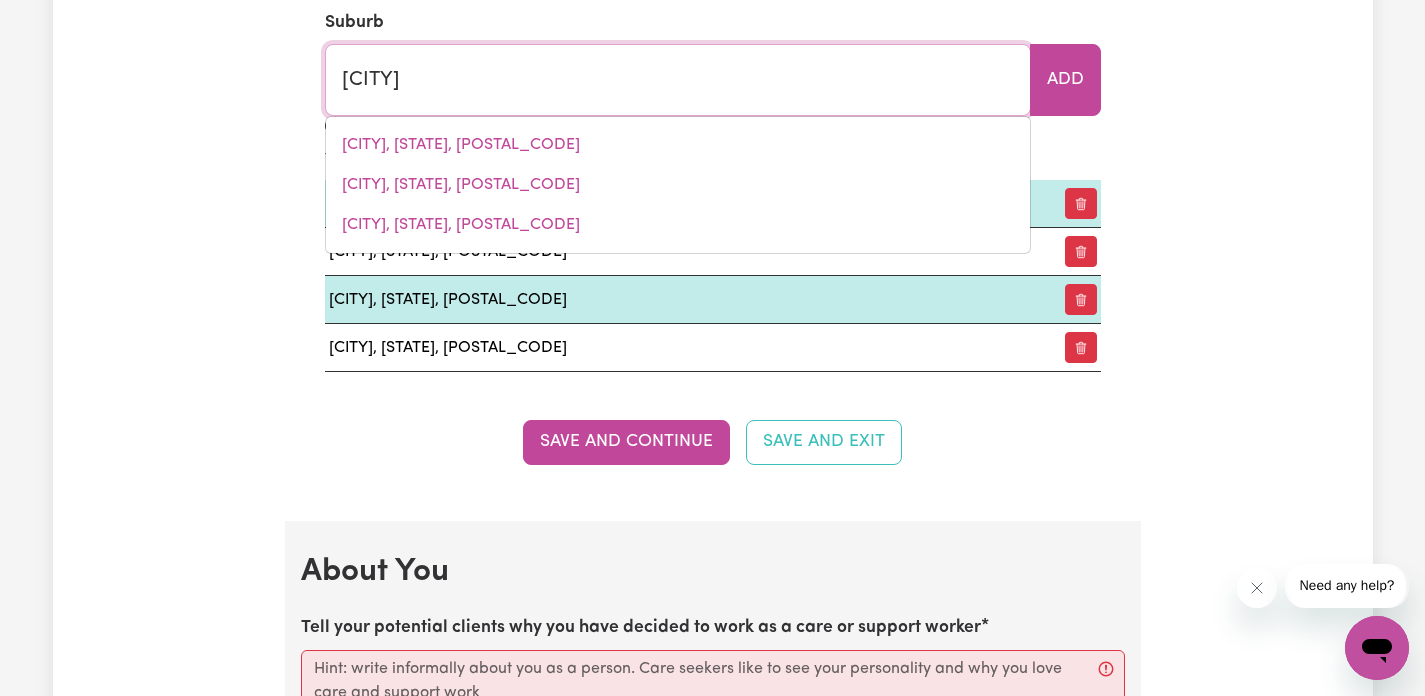 type on "[CITY], [STATE], [POSTAL_CODE]" 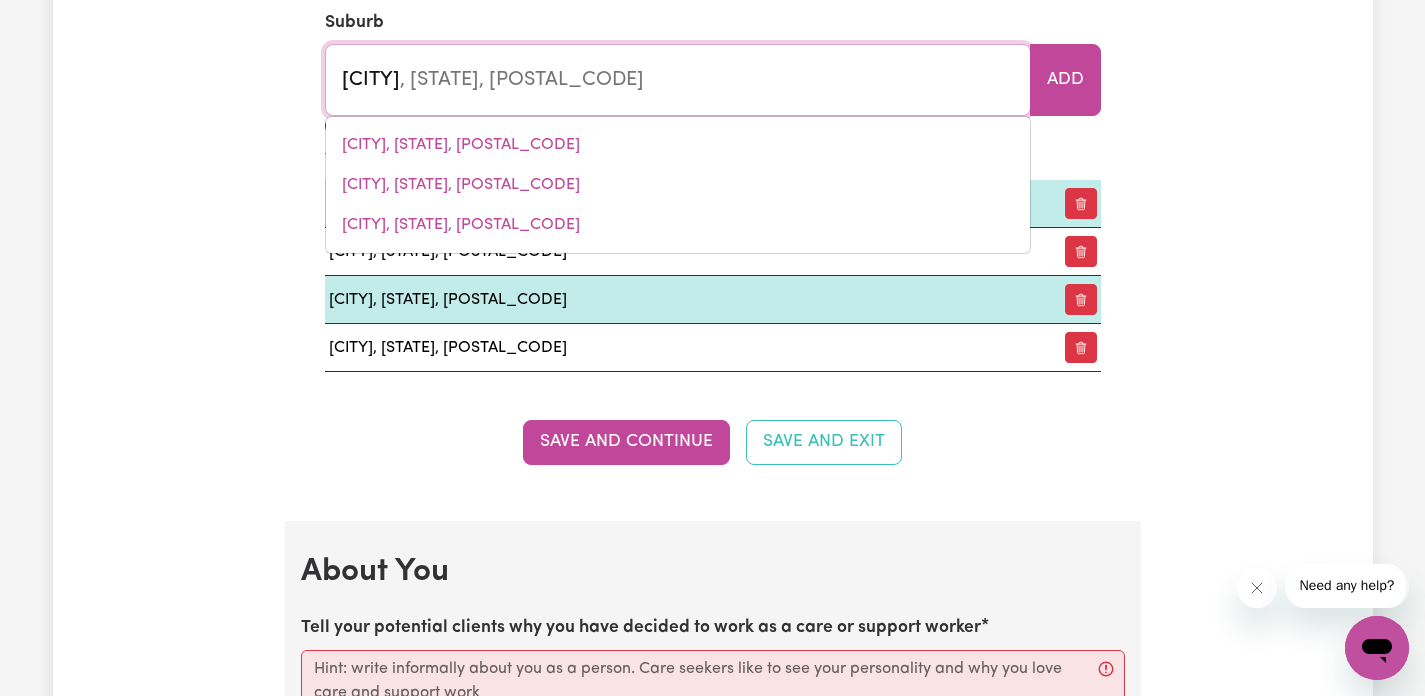 type on "[CITY]" 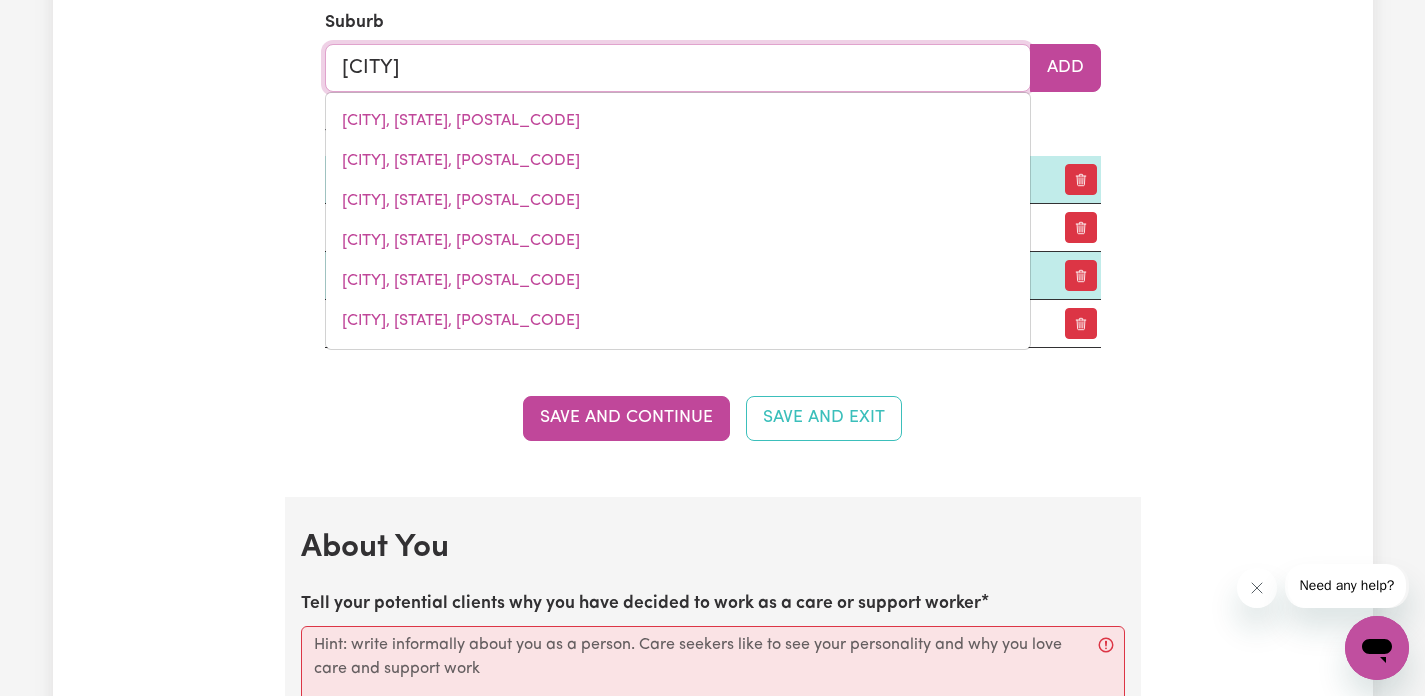type on "[CITY], [STATE], [POSTAL_CODE]" 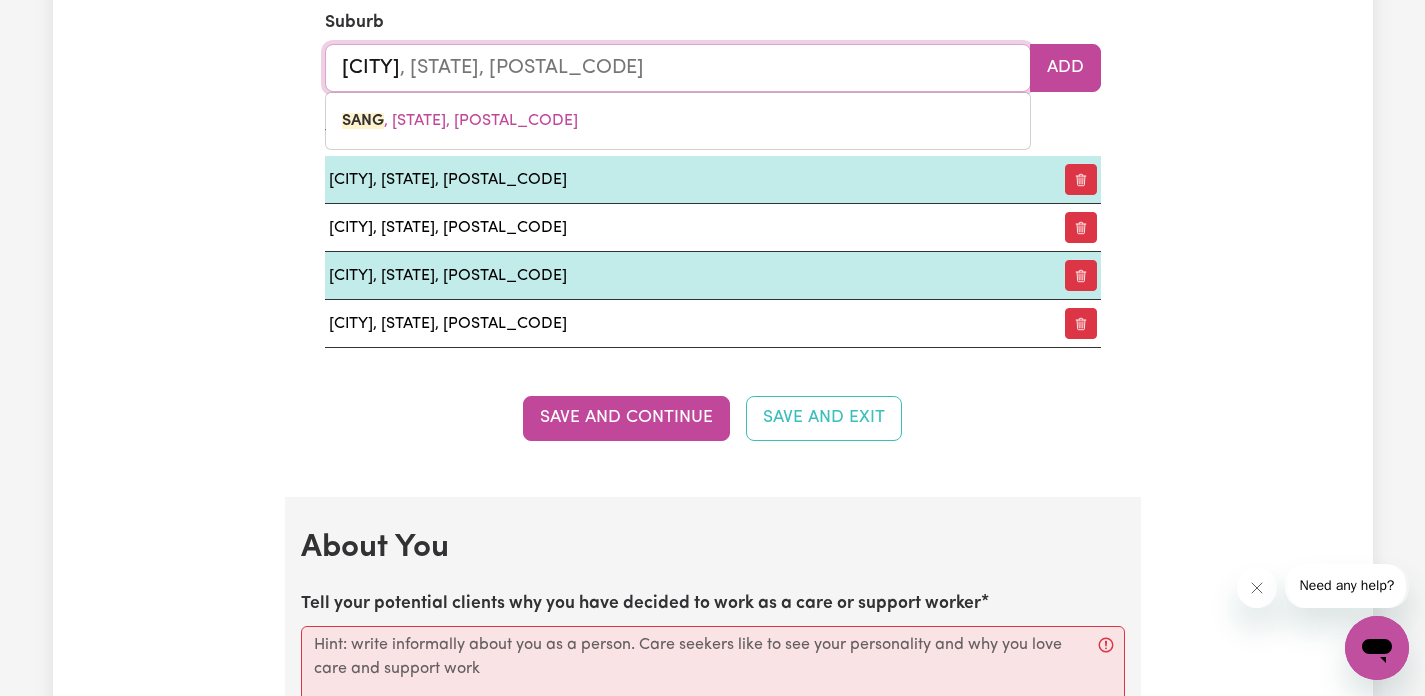 type on "[CITY]" 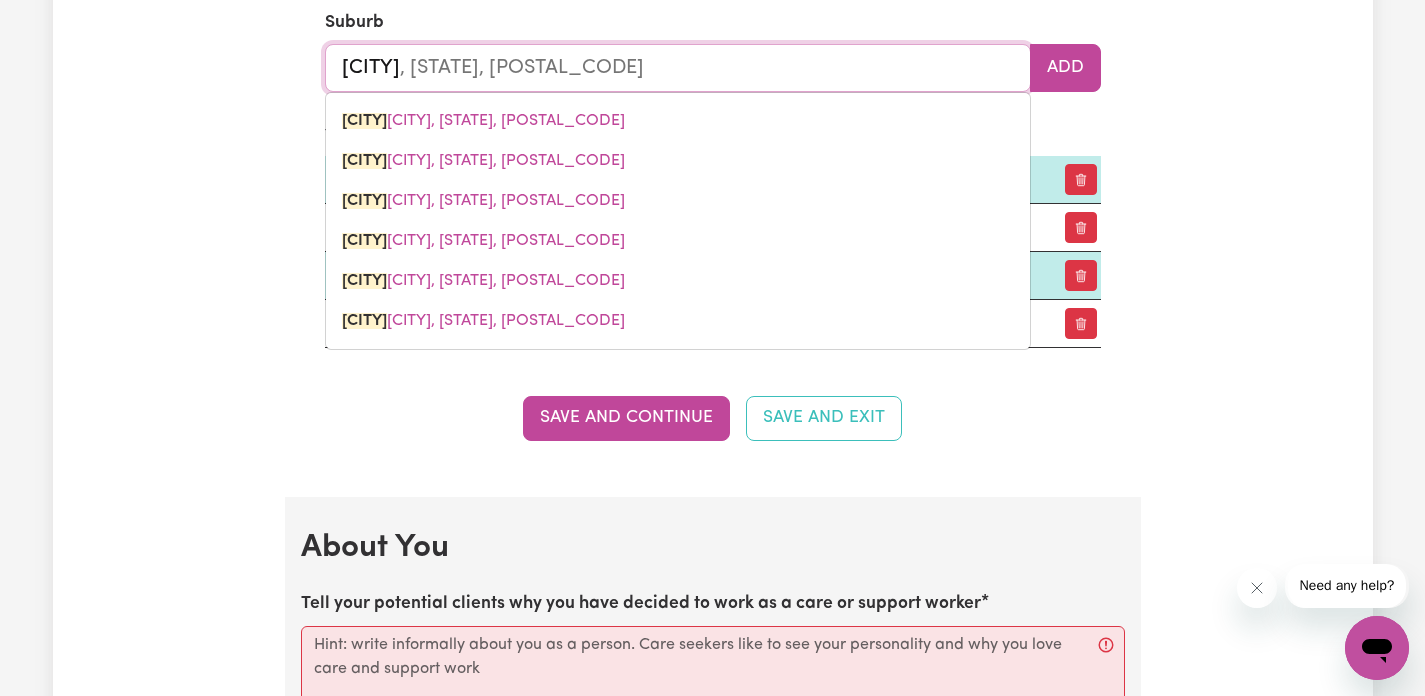 type on "[CITY], [STATE], [POSTAL_CODE]" 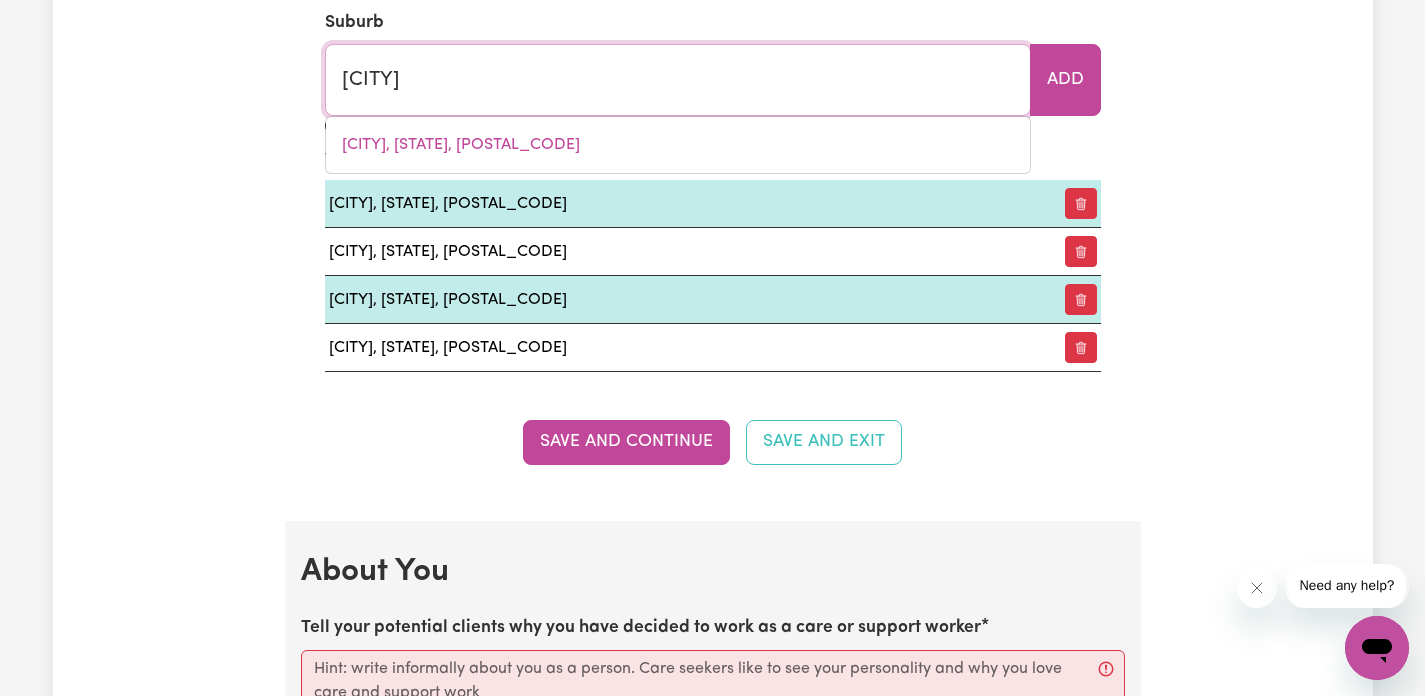 type on "[CITY], [STATE], [POSTAL_CODE]" 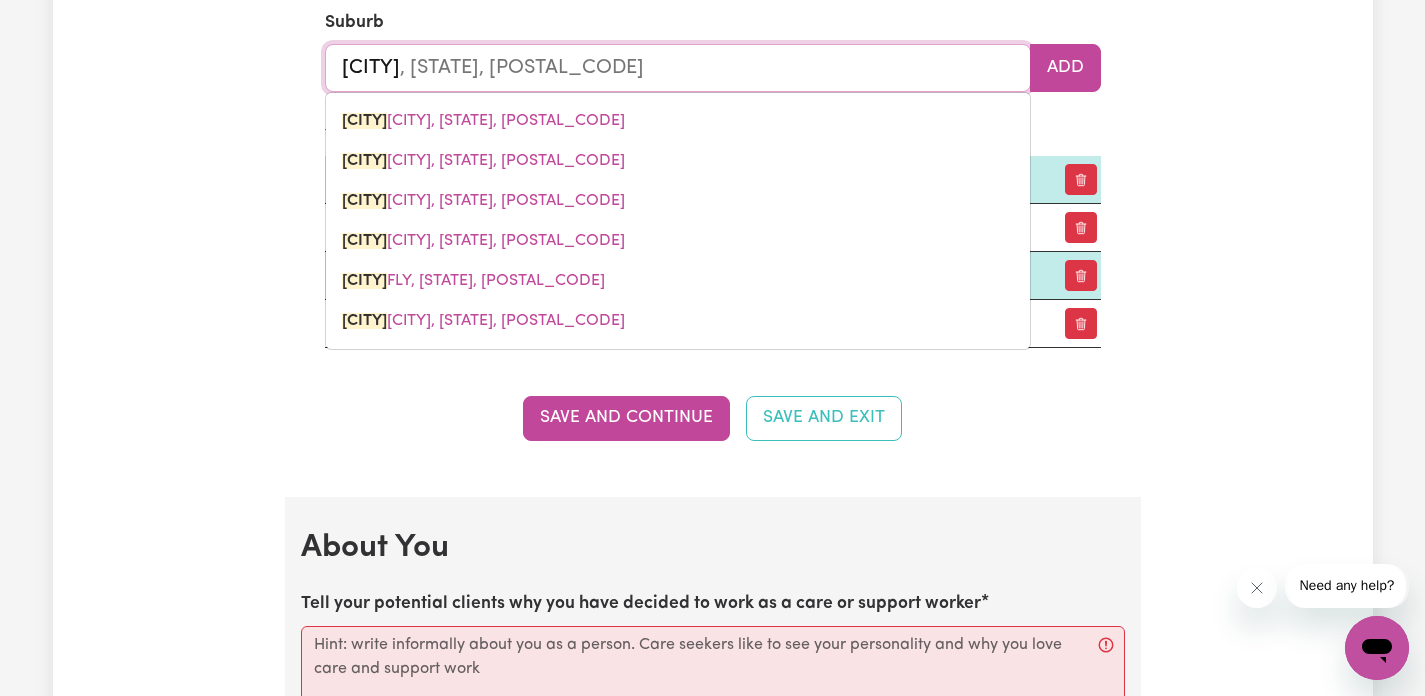 type on "[CITY]" 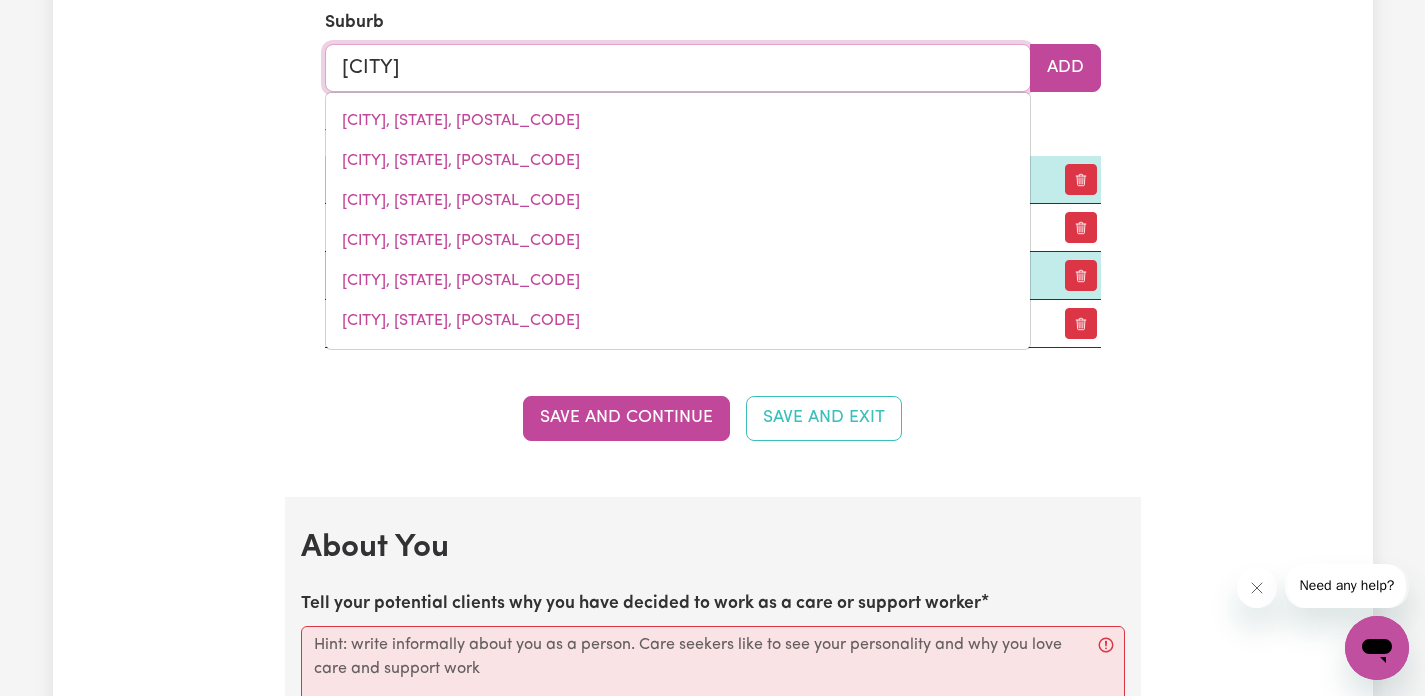 type on "[CITY], [STATE], [POSTAL_CODE]" 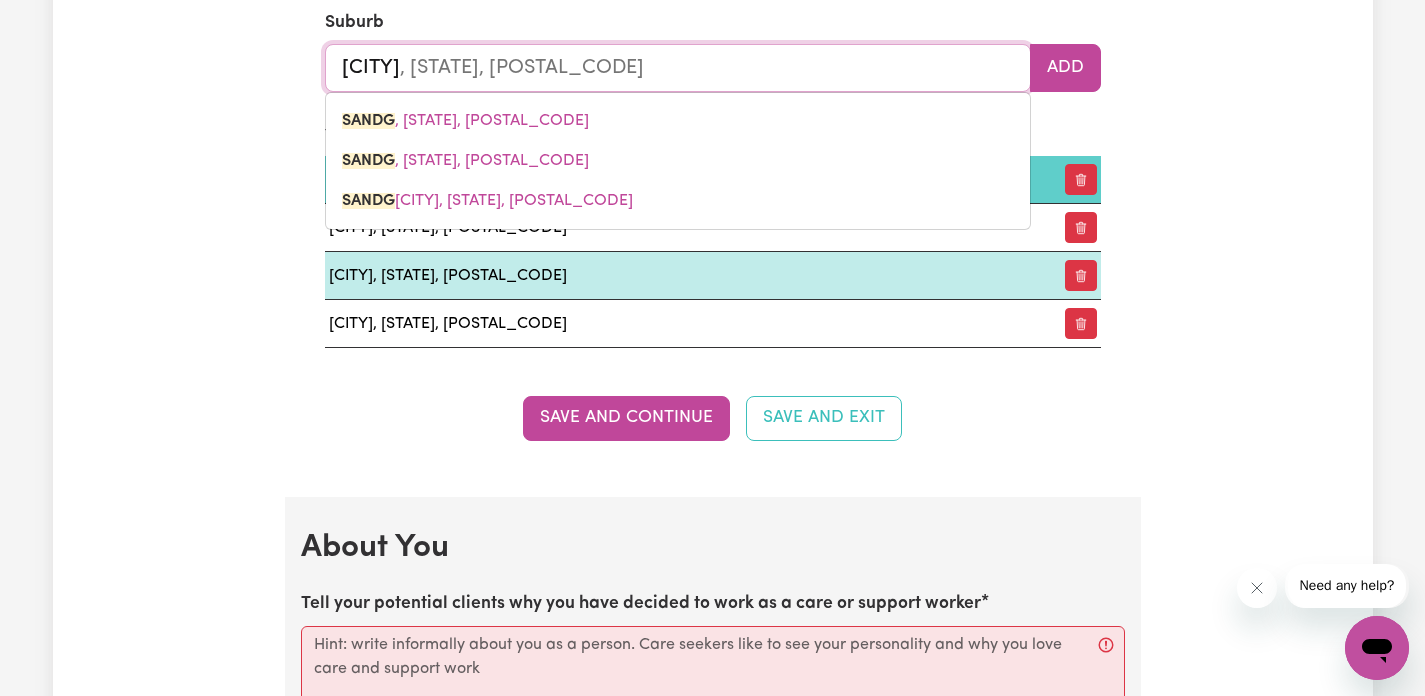 click on "[CITY], [STATE], [POSTAL_CODE]" at bounding box center (465, 161) 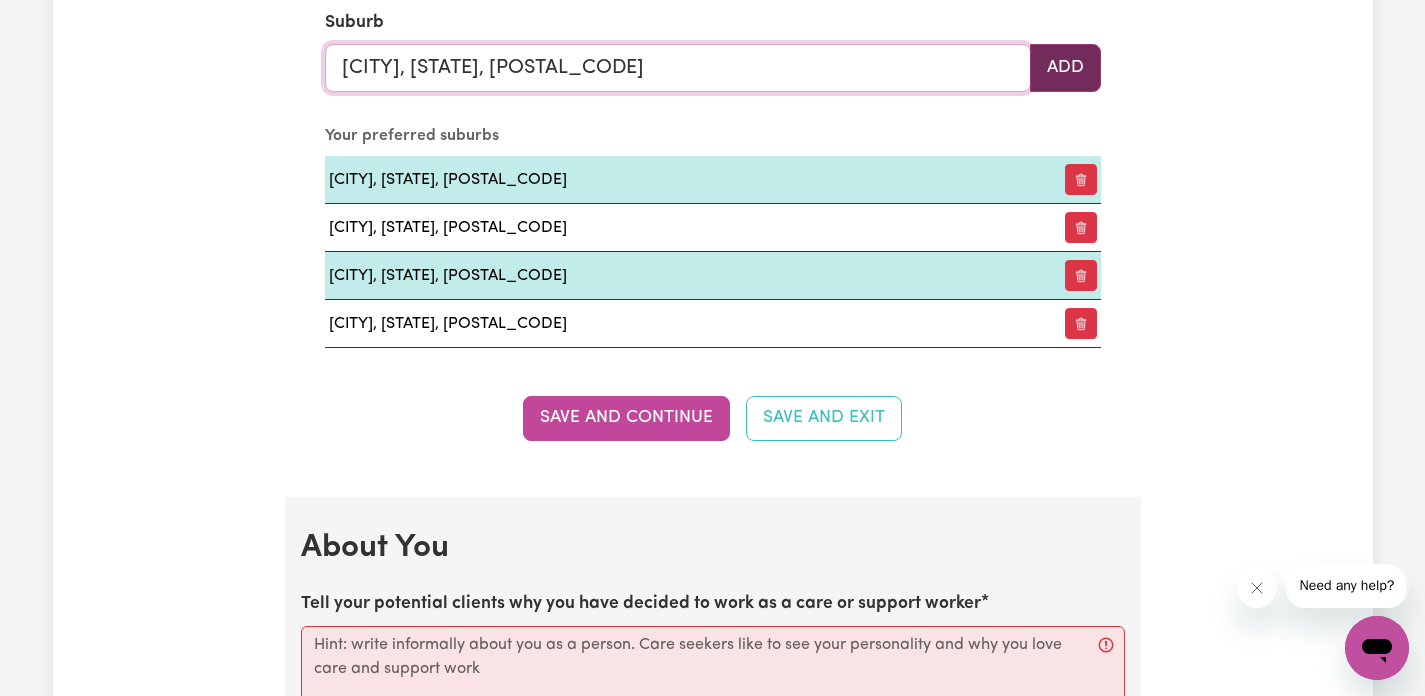 type on "[CITY], [STATE], [POSTAL_CODE]" 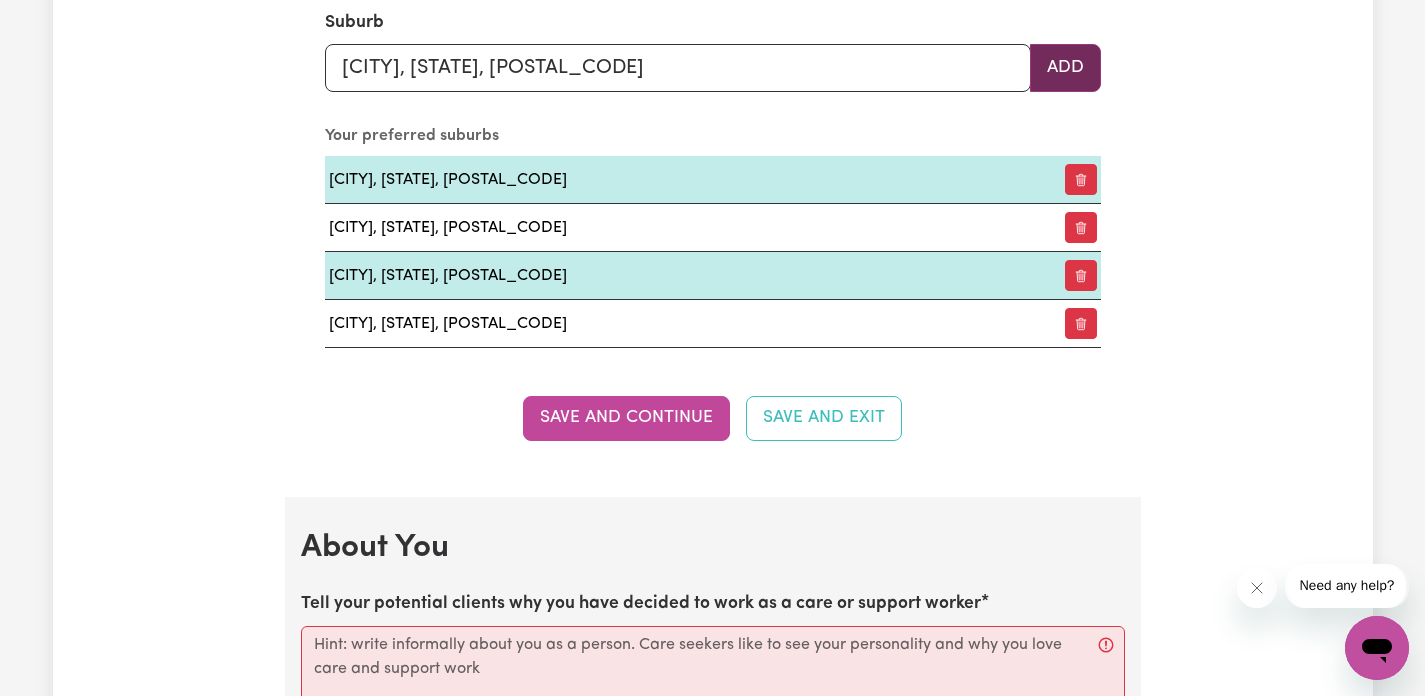 click on "Add" at bounding box center [1065, 68] 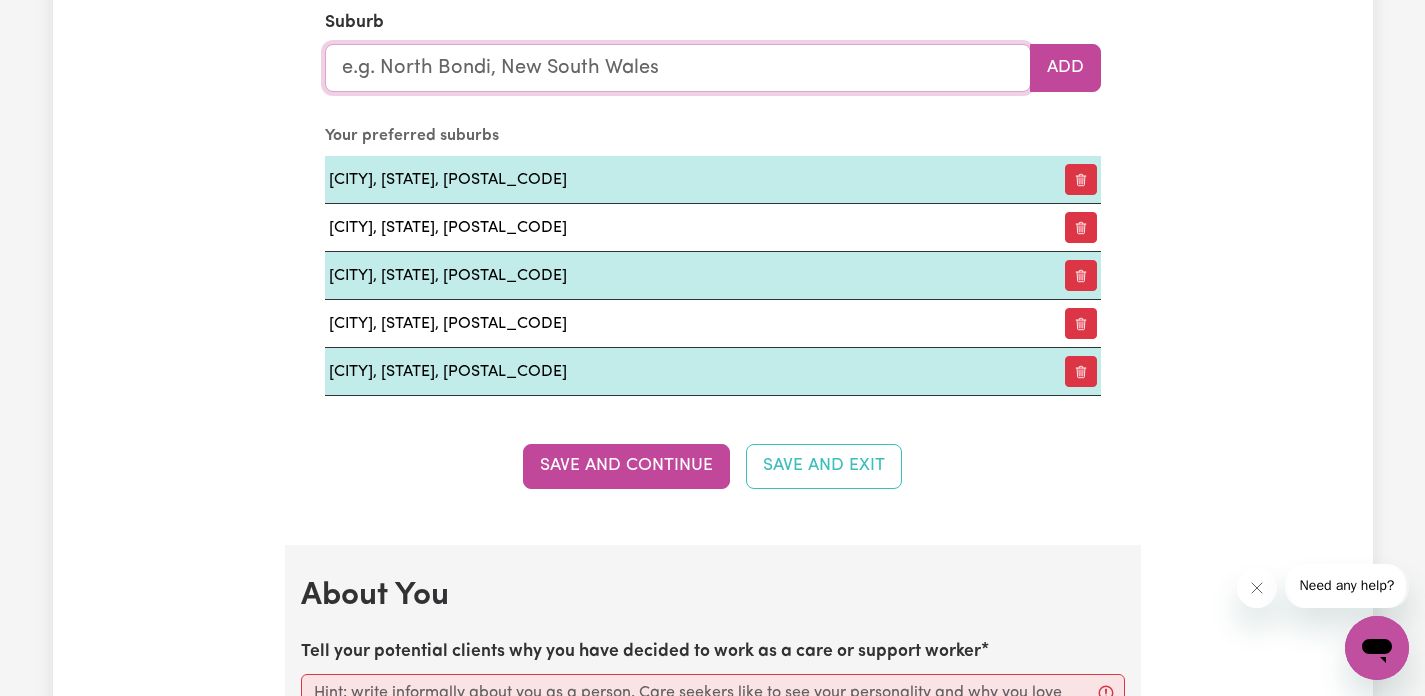 click at bounding box center (678, 68) 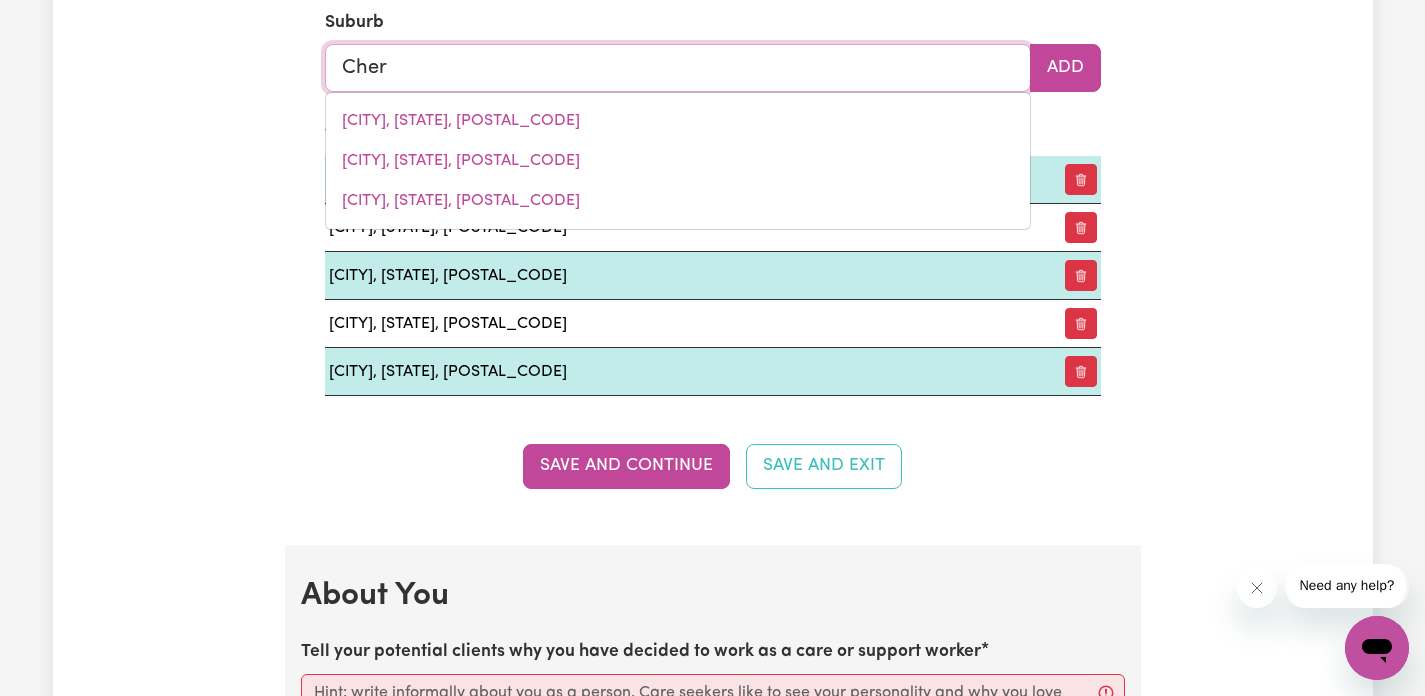 type on "[CITY]" 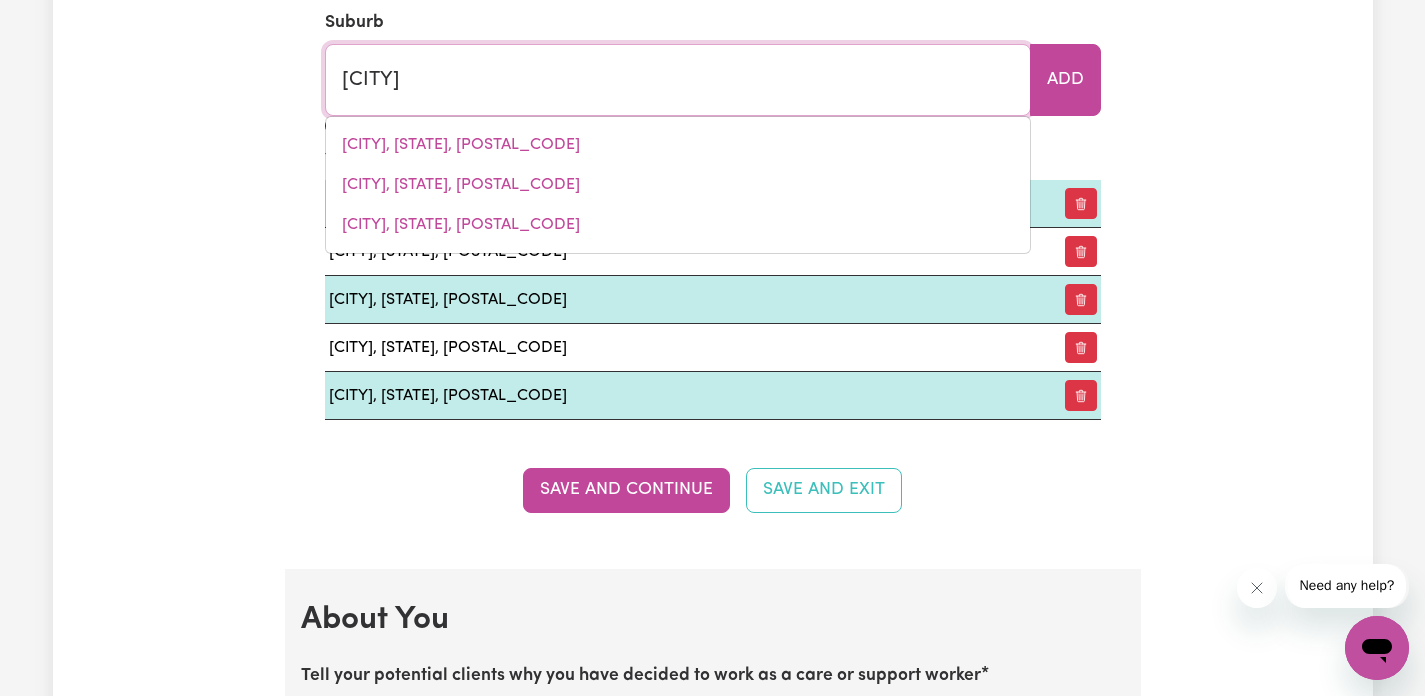 type on "[CITY], [STATE], [POSTAL_CODE]" 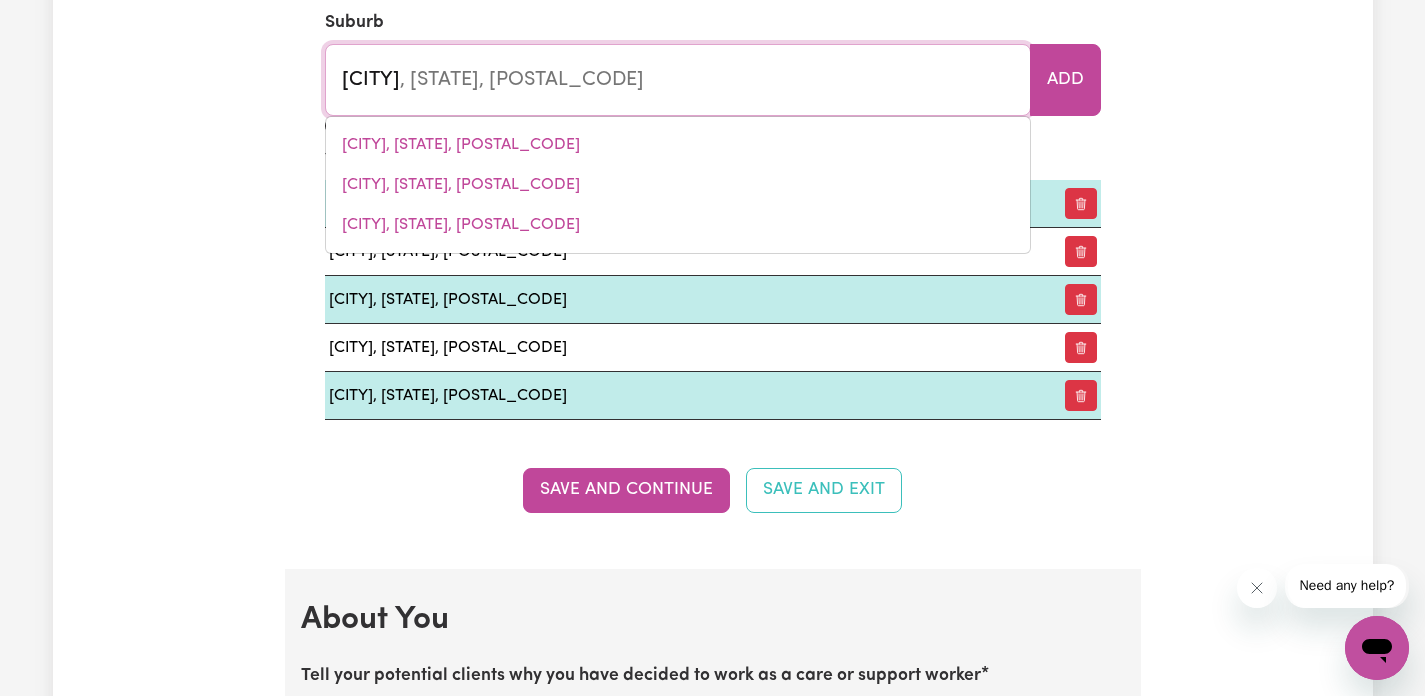 type on "Cherms" 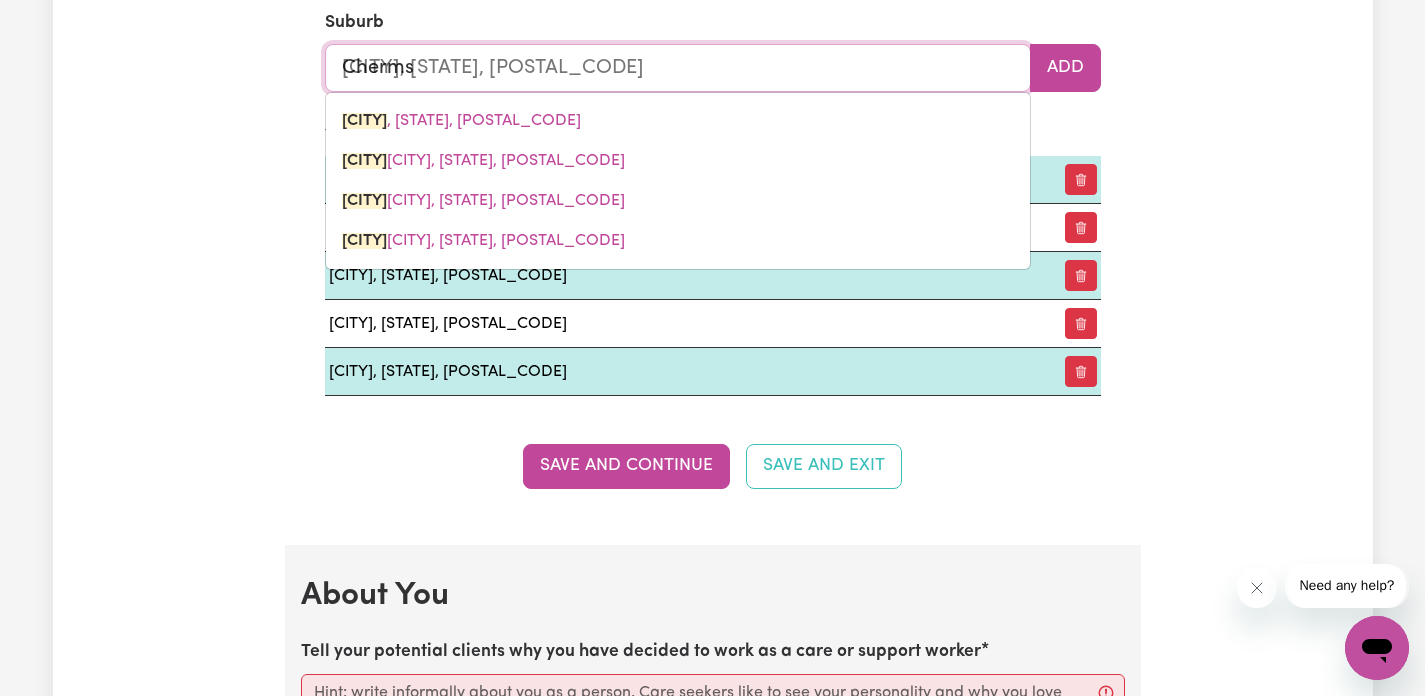 type on "Chermsi" 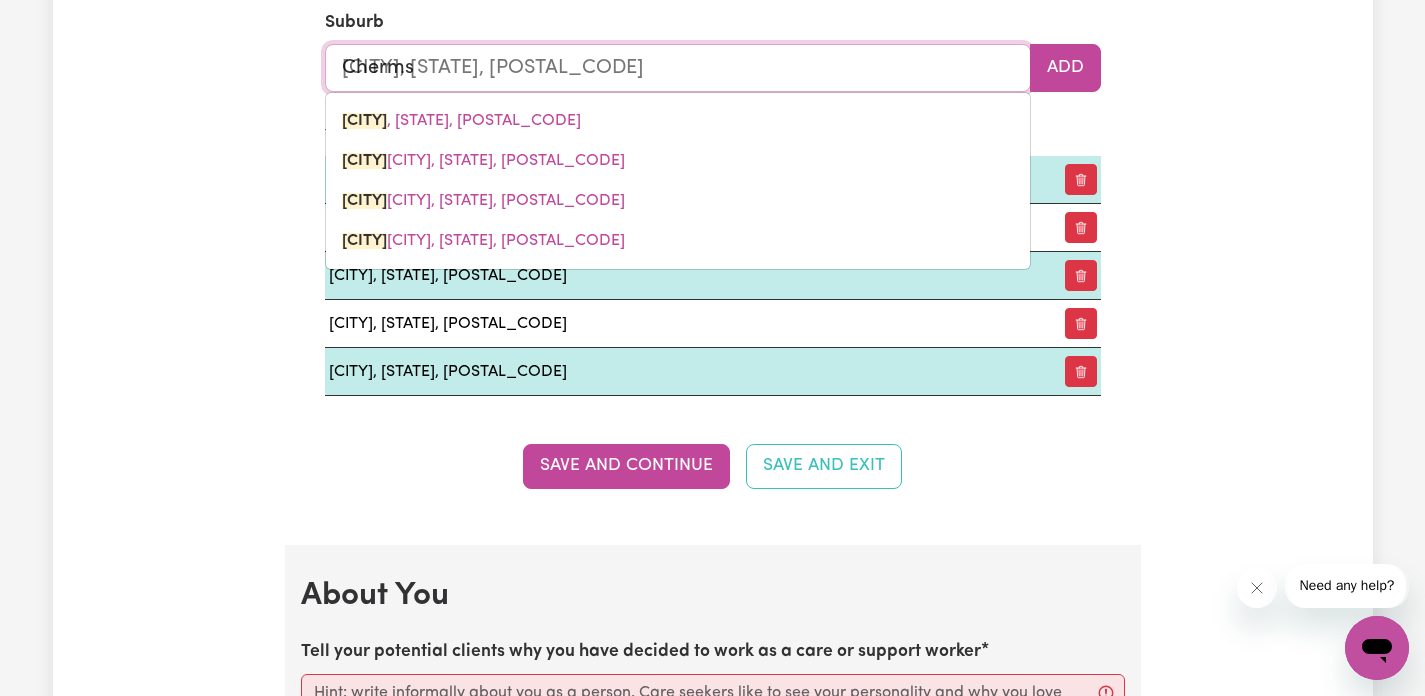 type on "[CITY], [STATE], [POSTAL_CODE]" 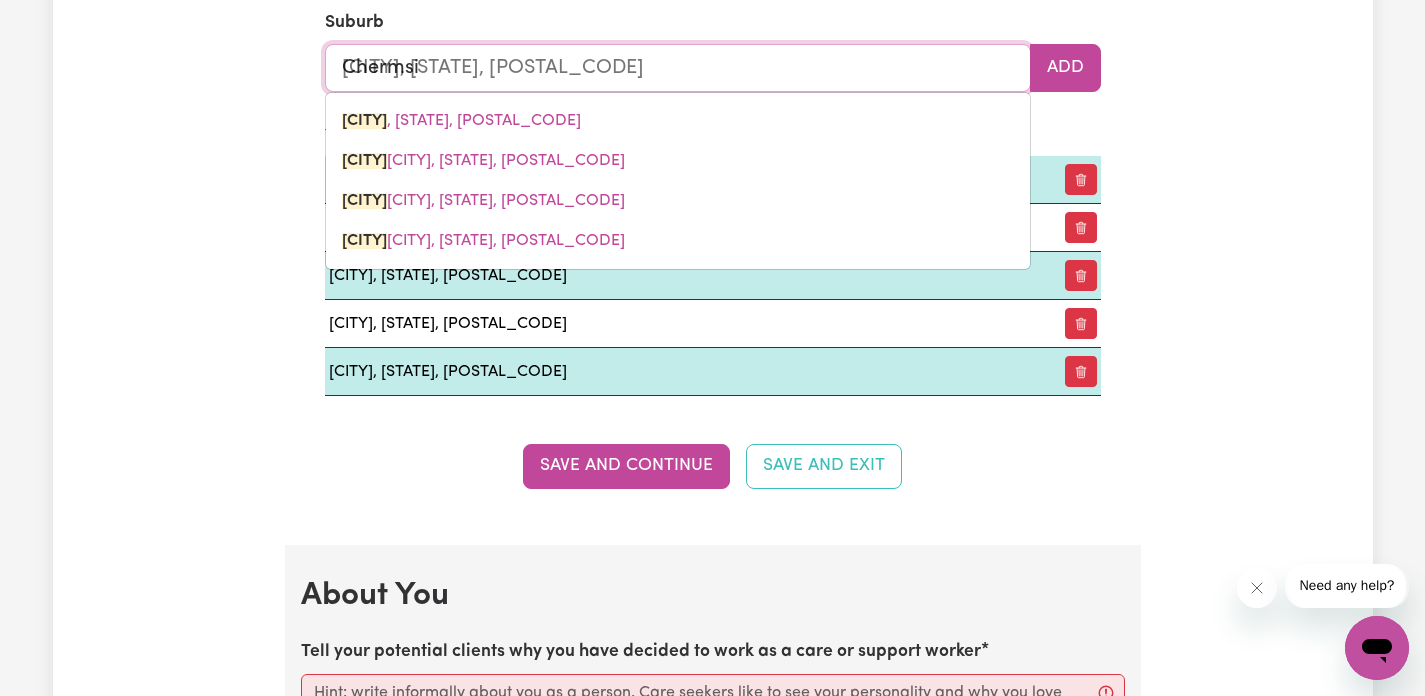 type on "Chermsid" 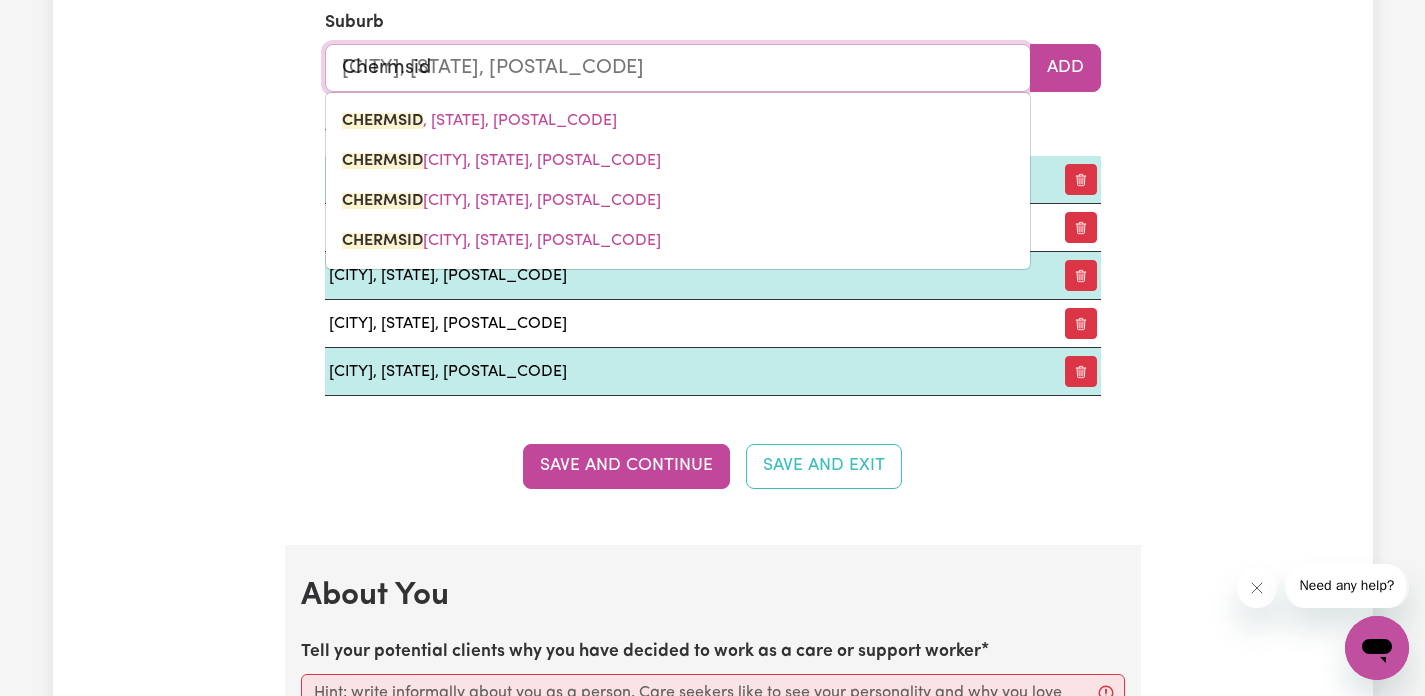 type on "[CITY]" 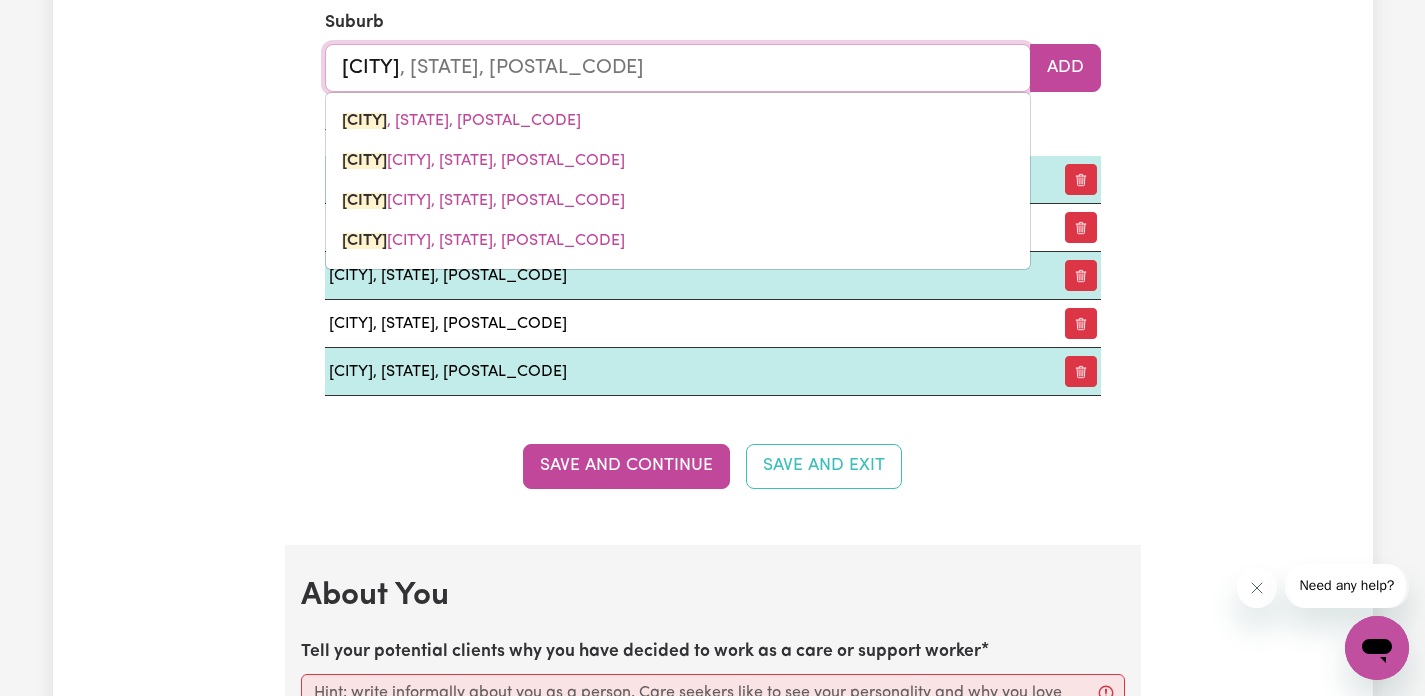 click on "[CITY], [STATE], [POSTAL_CODE]" at bounding box center [461, 121] 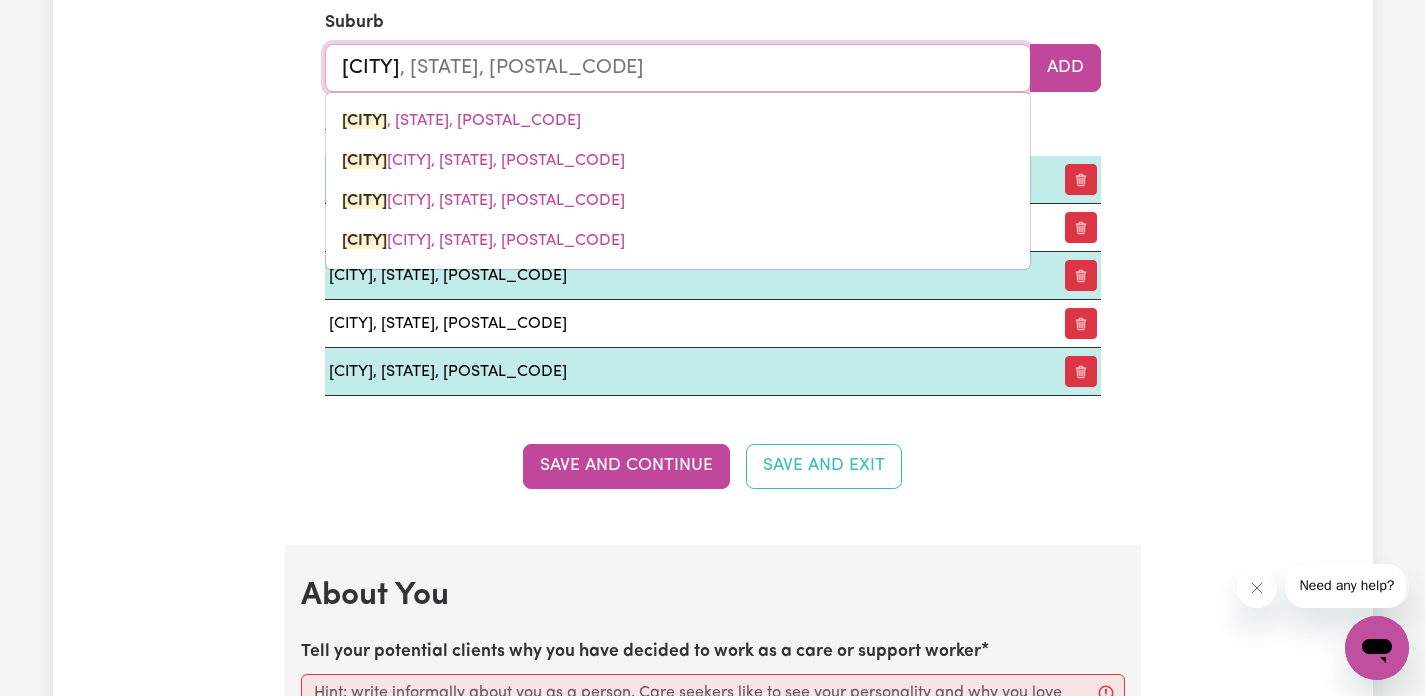 type on "[CITY], [STATE], [POSTAL_CODE]" 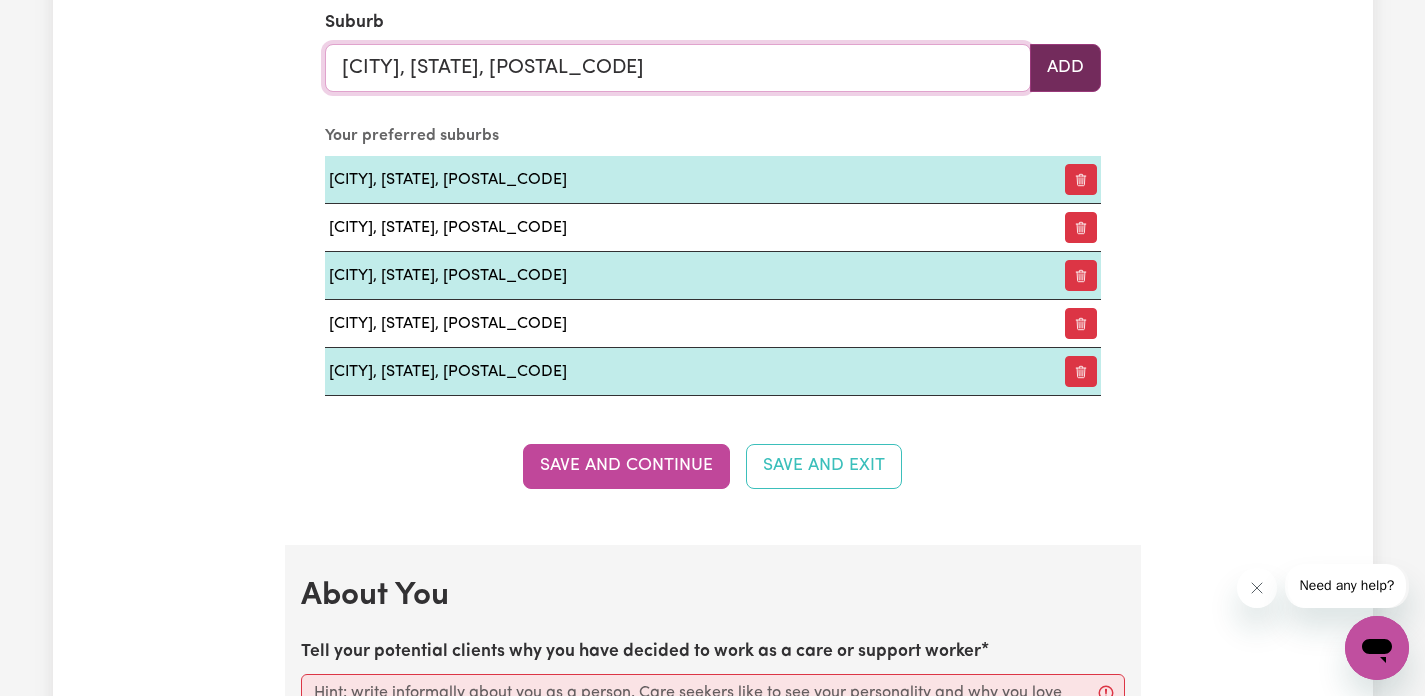 type on "[CITY], [STATE], [POSTAL_CODE]" 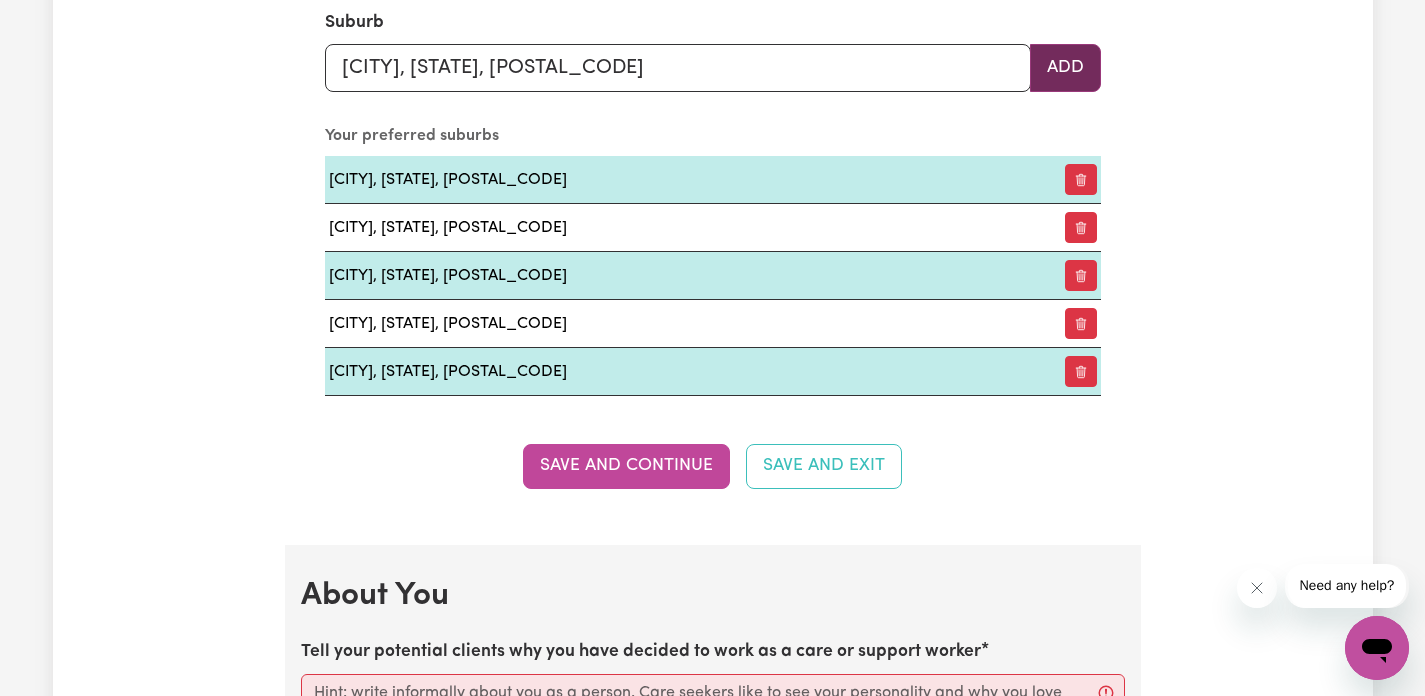 click on "Add" at bounding box center (1065, 68) 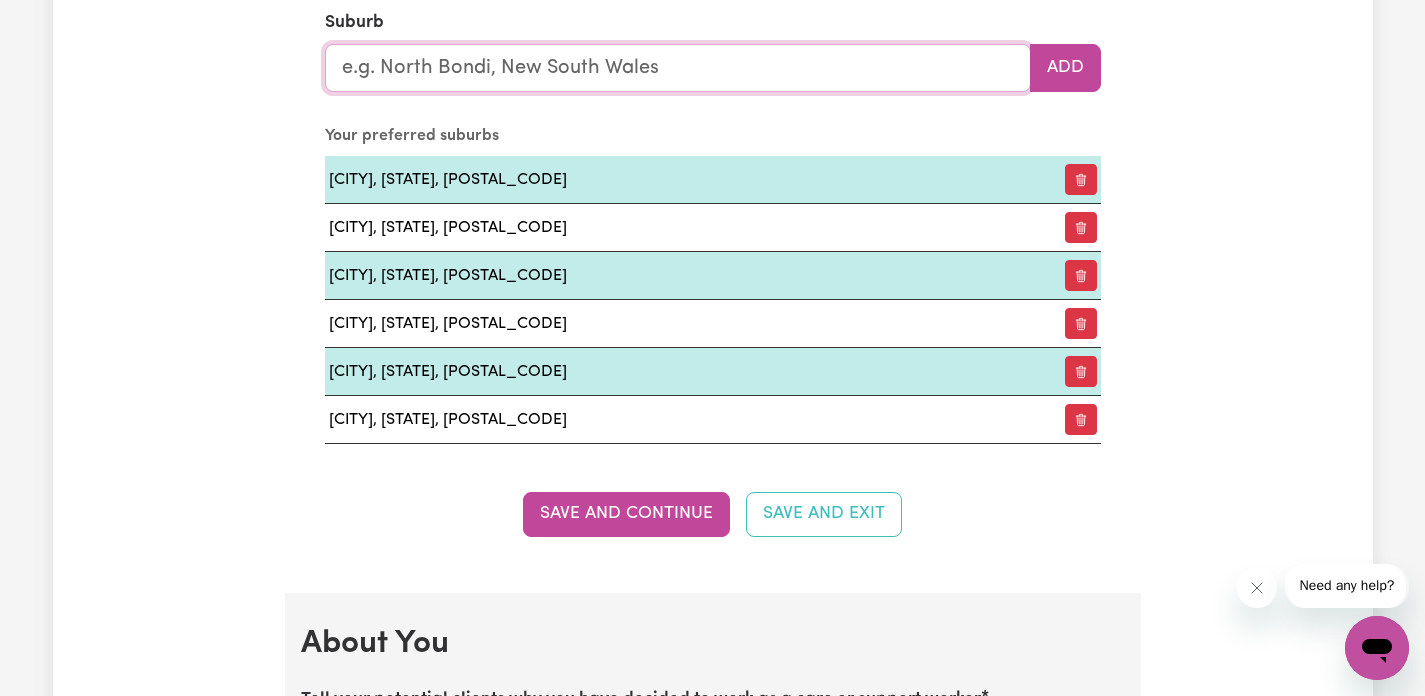 click at bounding box center (678, 68) 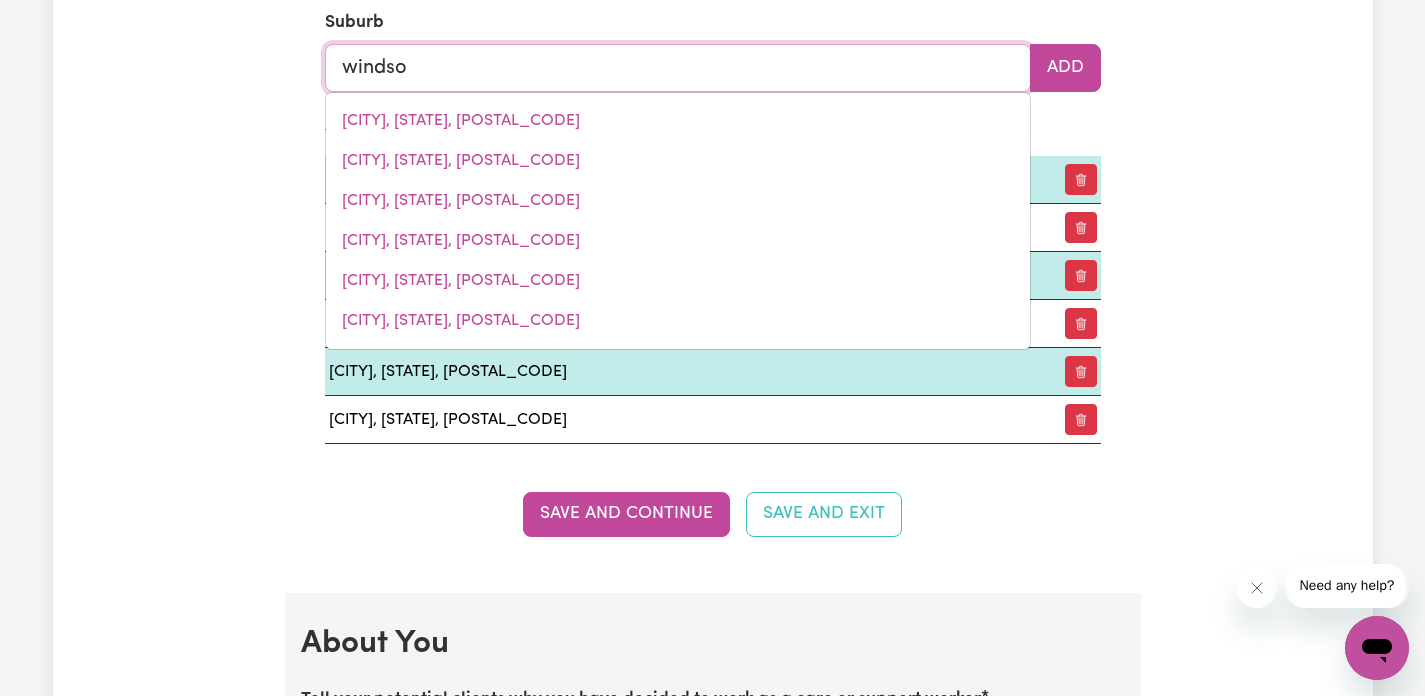 type on "windsor" 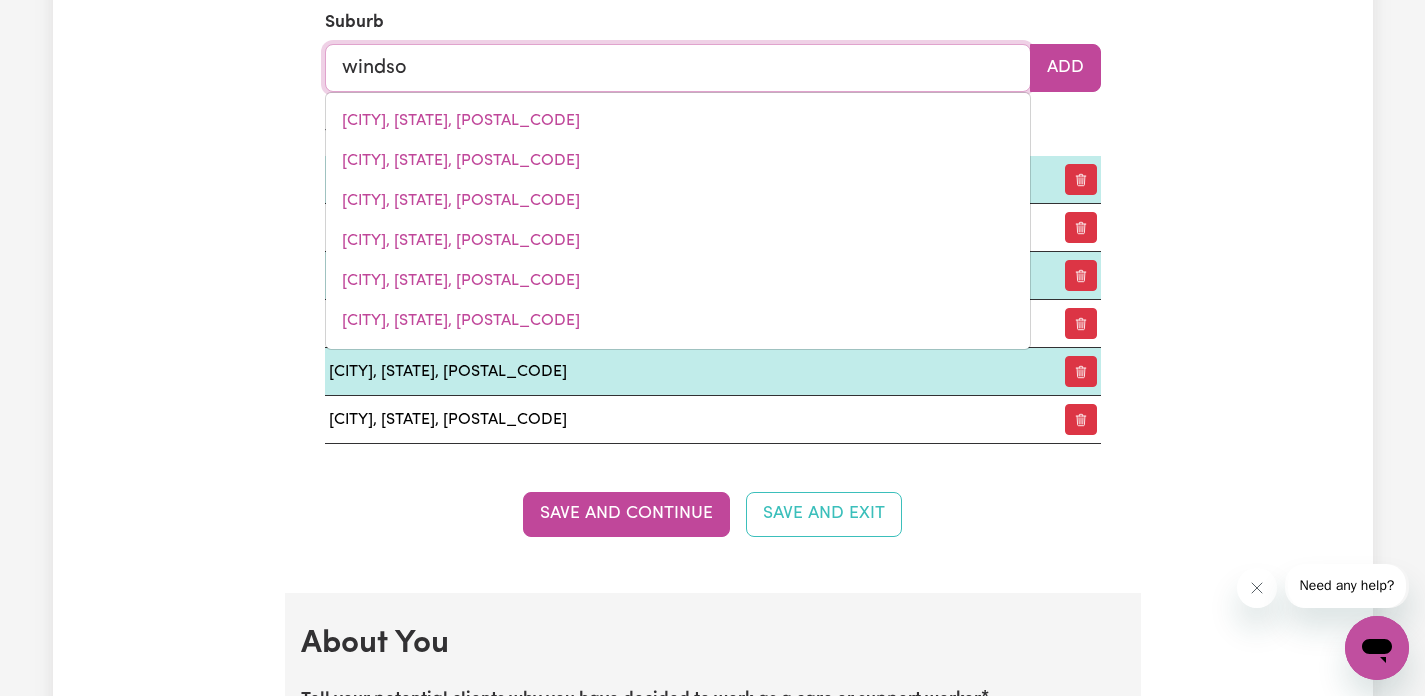 type on "[CITY], [STATE], [POSTAL_CODE]" 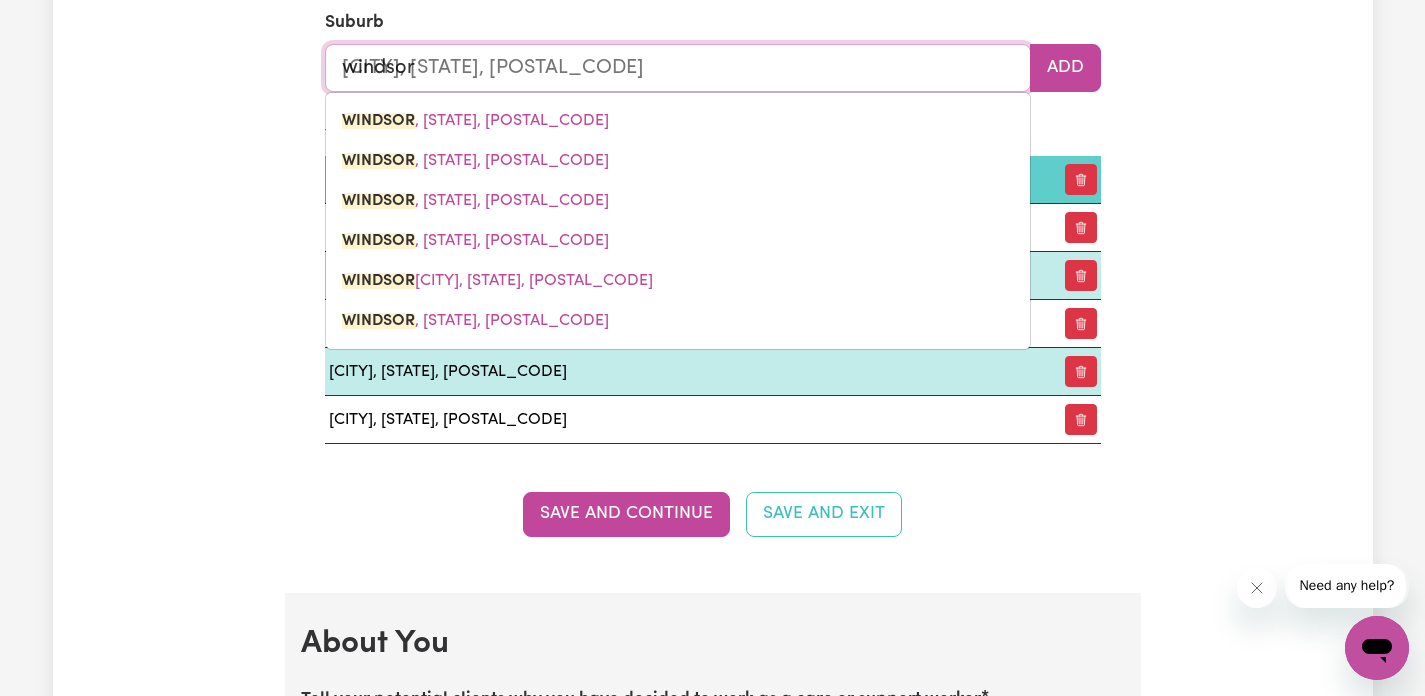 click on "[CITY] , [STATE], [POSTAL_CODE]" at bounding box center [475, 161] 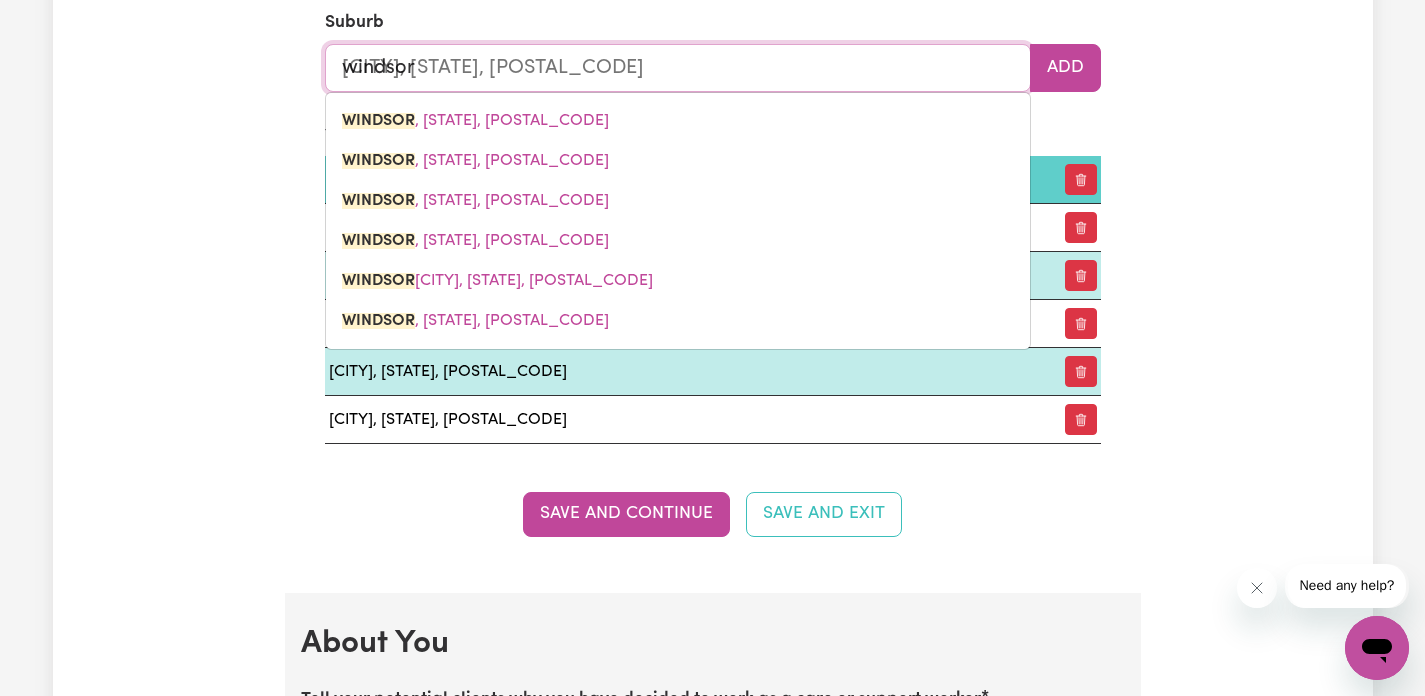 type on "[CITY], [STATE], [POSTAL_CODE]" 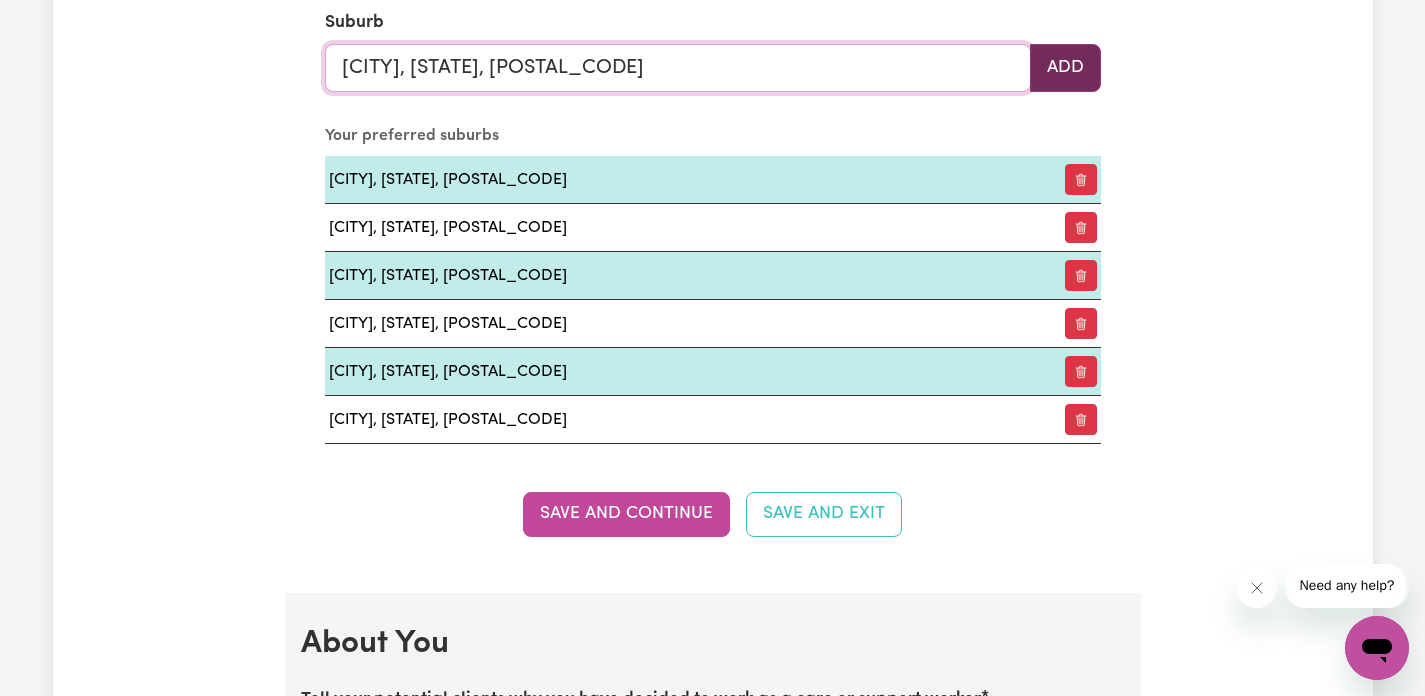 type on "[CITY], [STATE], [POSTAL_CODE]" 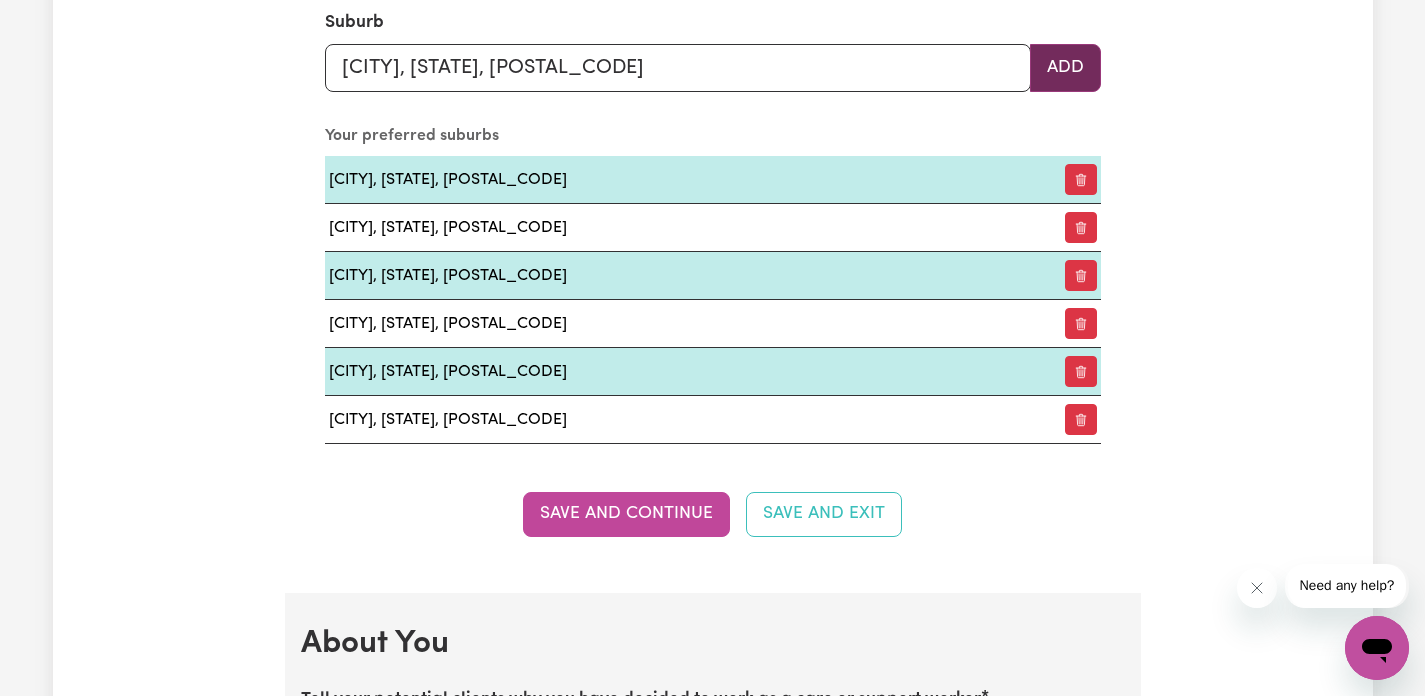 click on "Add" at bounding box center [1065, 68] 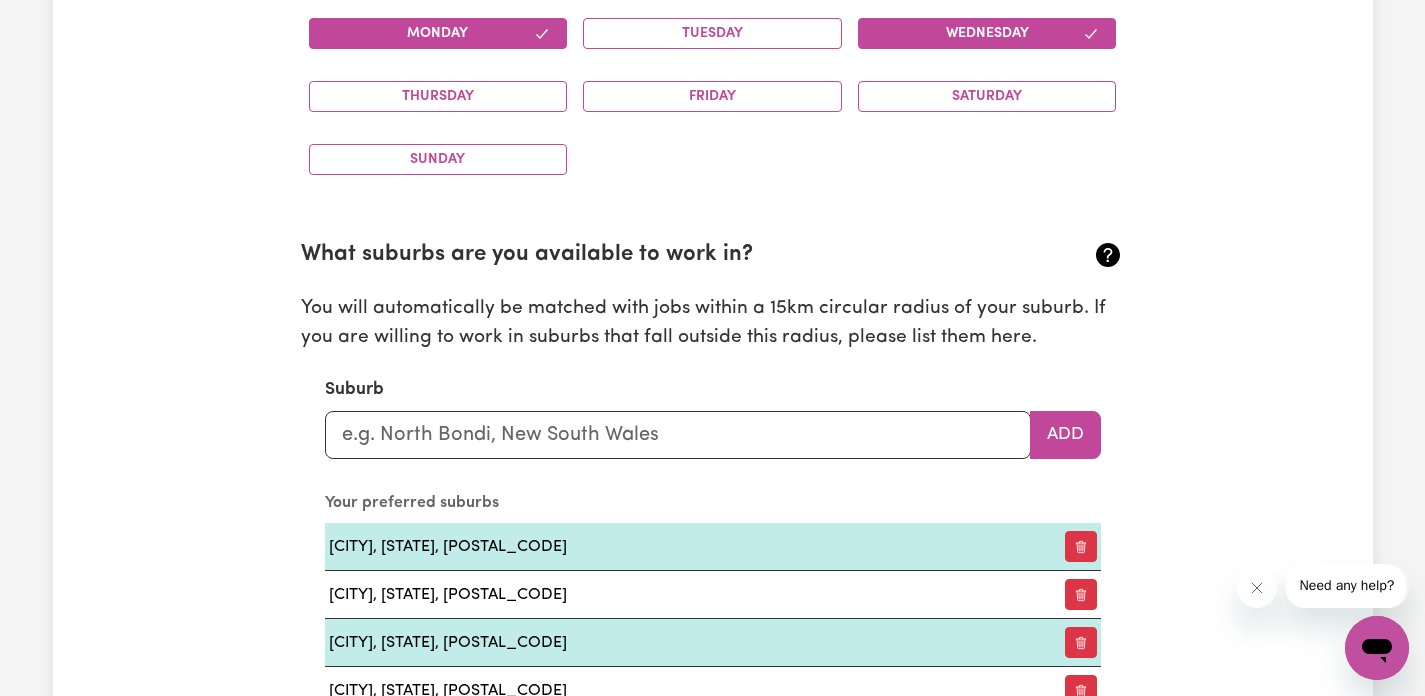 scroll, scrollTop: 2167, scrollLeft: 0, axis: vertical 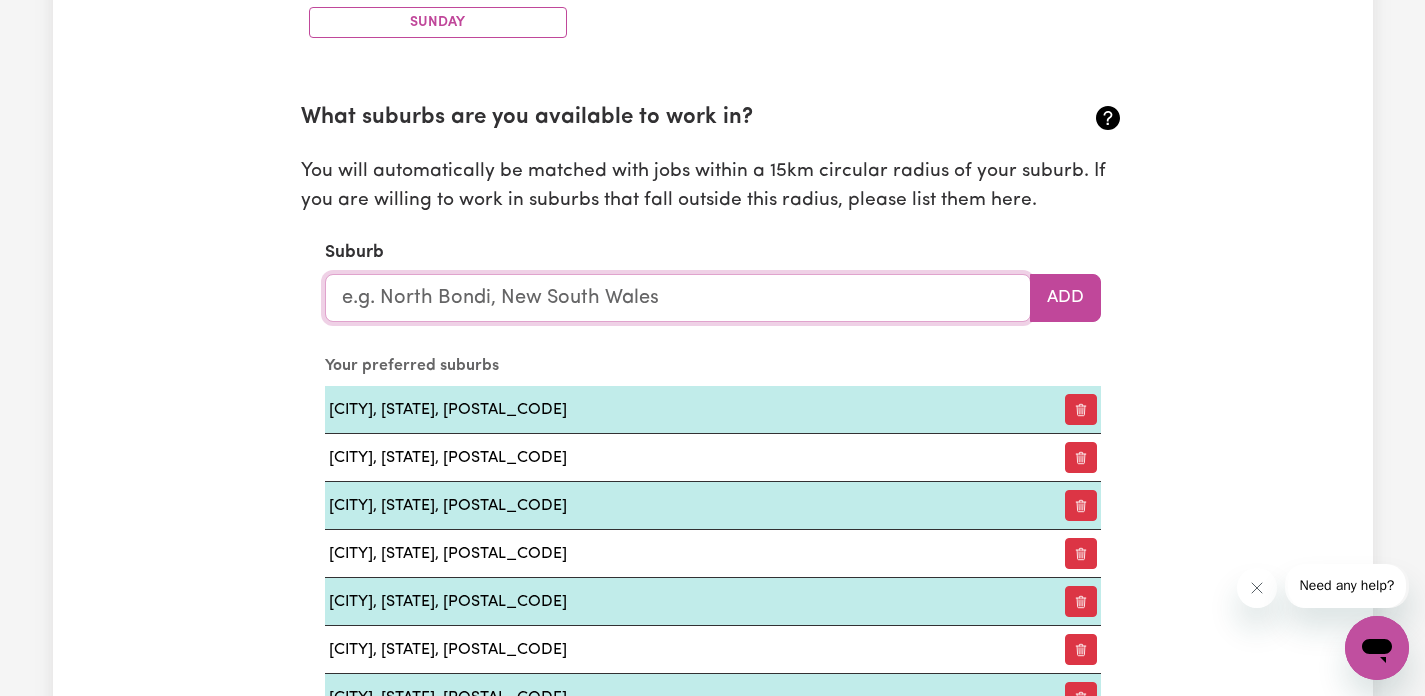 click at bounding box center (678, 298) 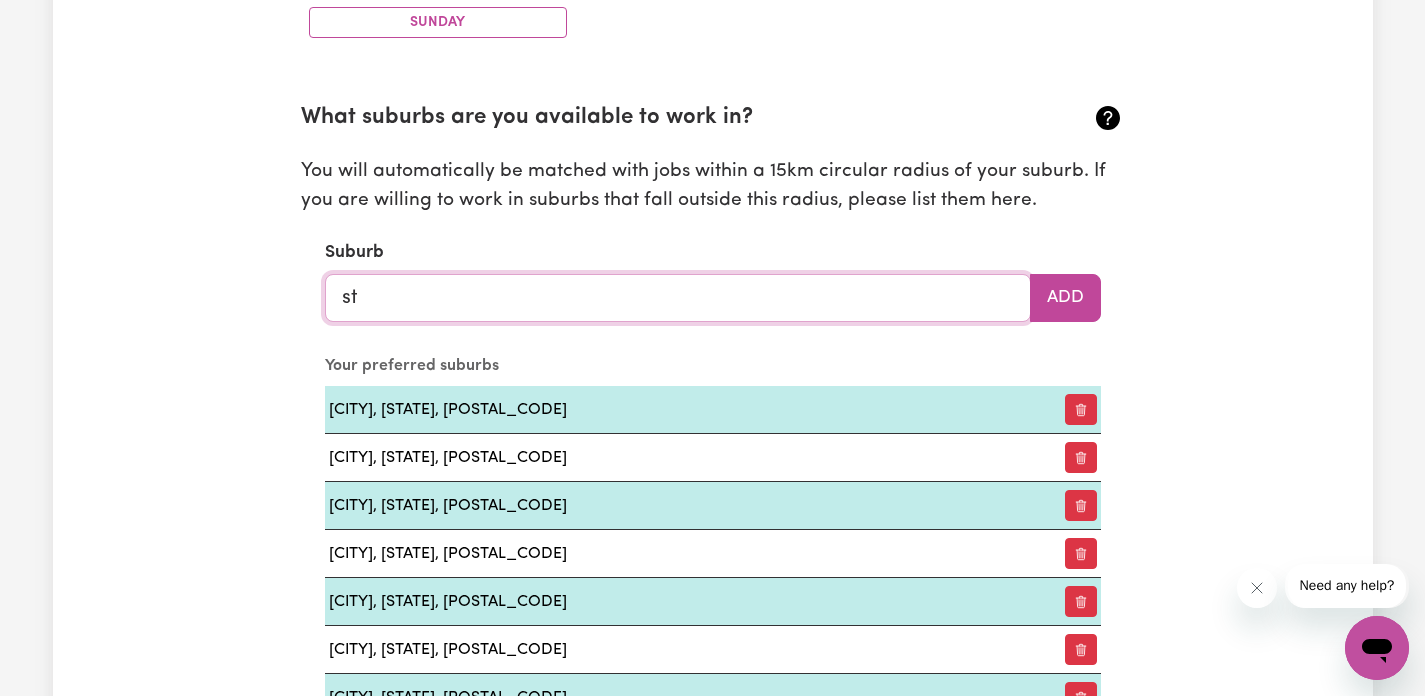 type on "sta" 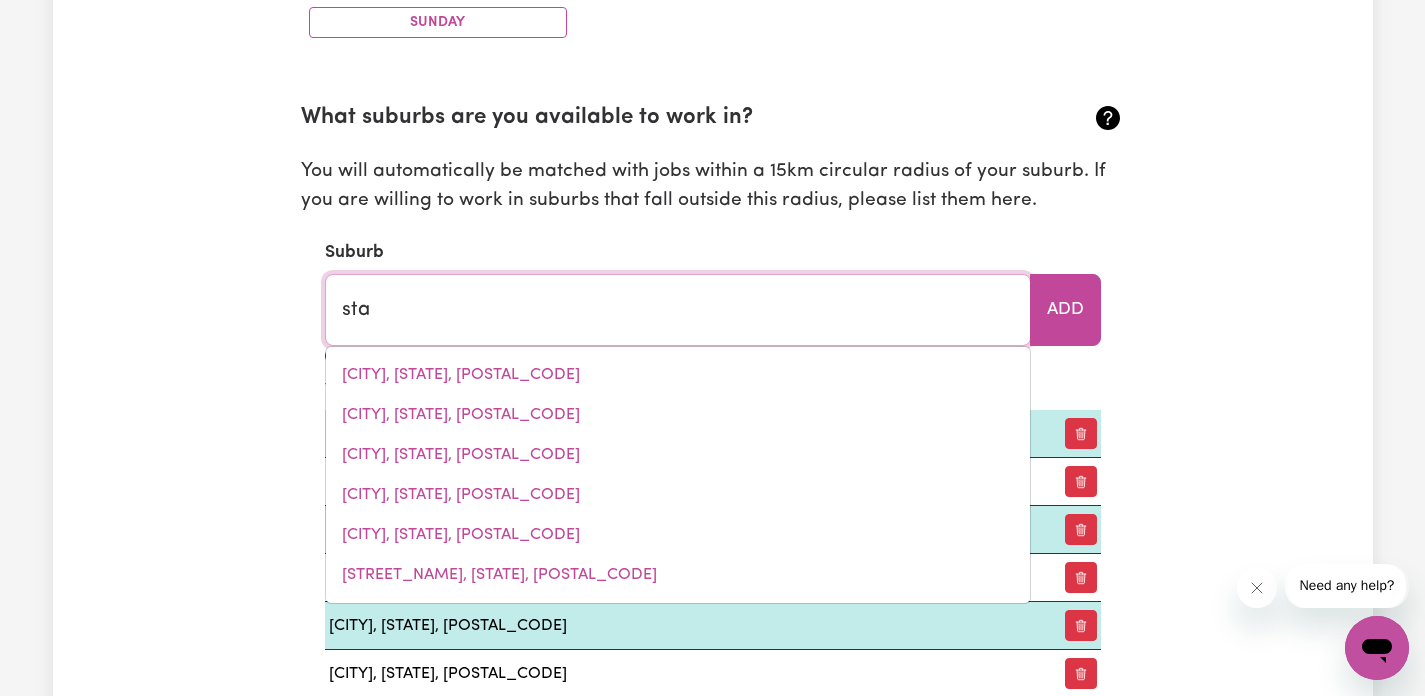 type on "[CITY], [STATE], [POSTAL_CODE]" 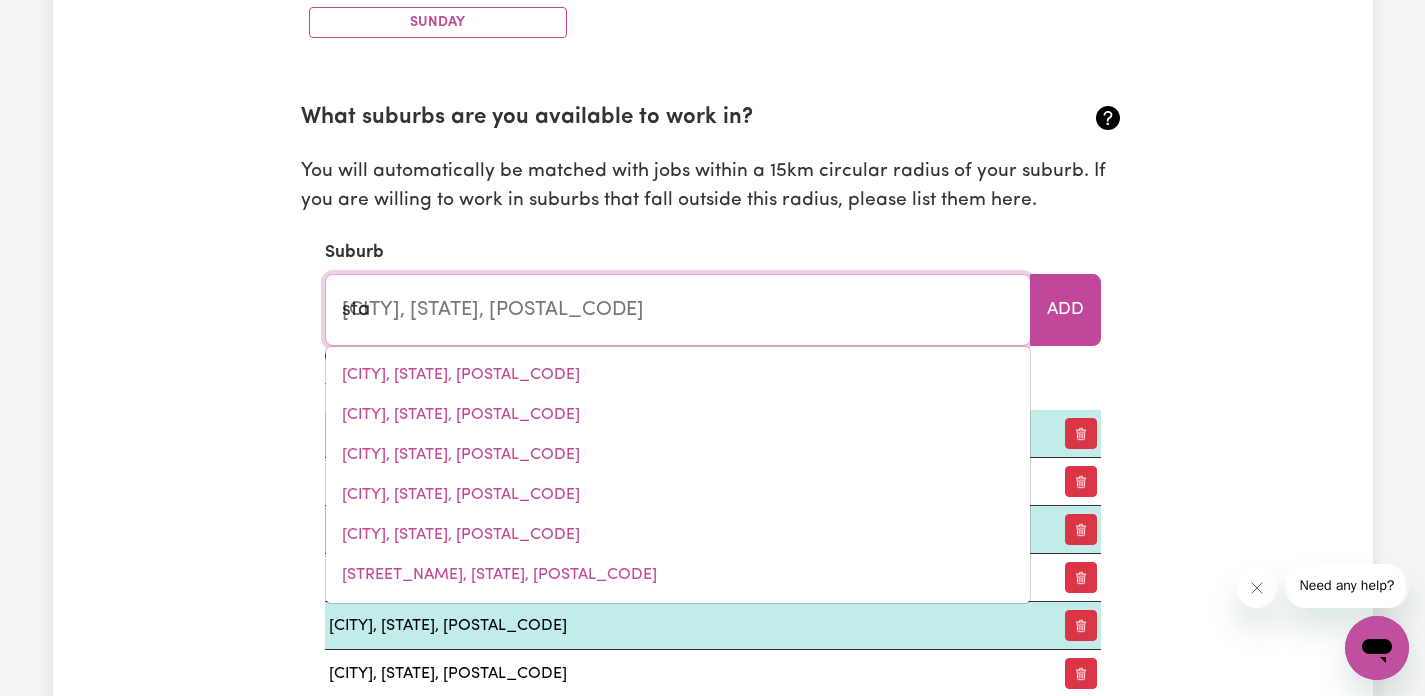 type on "staf" 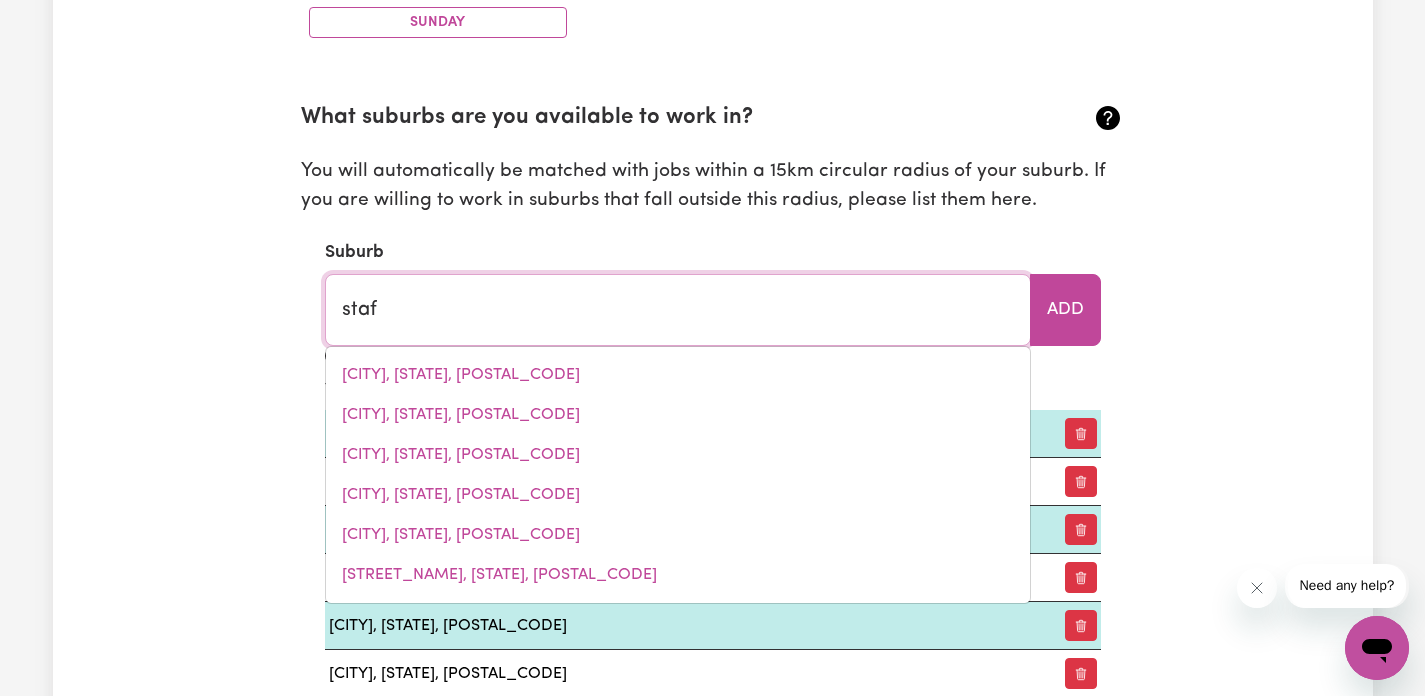 type on "staff" 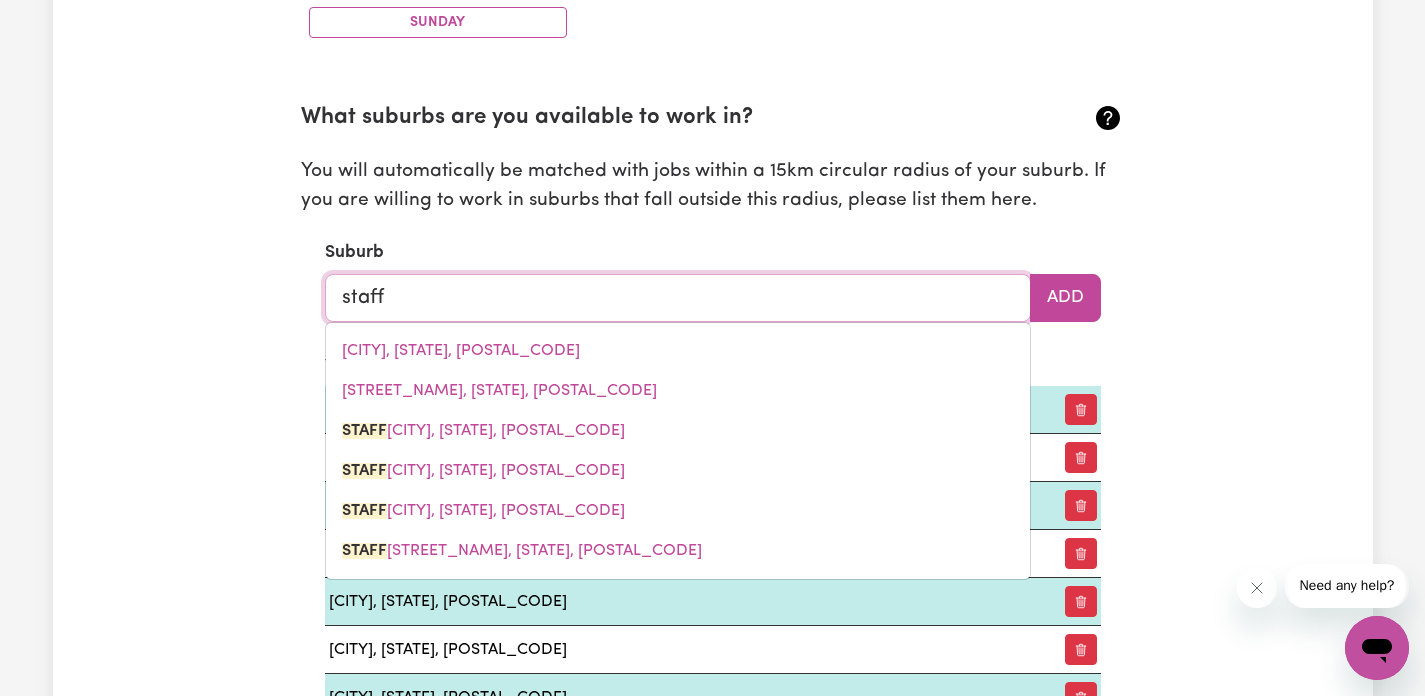 type on "[CITY], [STATE], [POSTAL_CODE]" 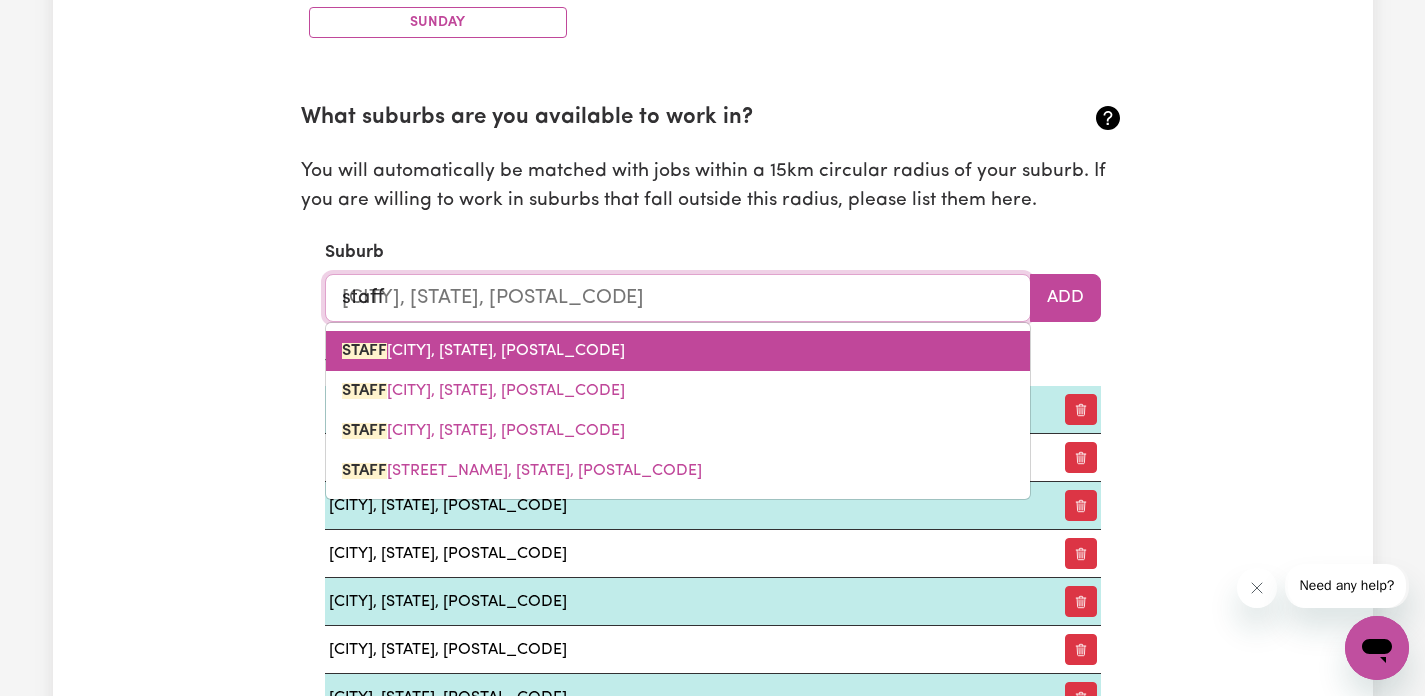 click on "[CITY], [STATE], [POSTAL_CODE]" at bounding box center [483, 351] 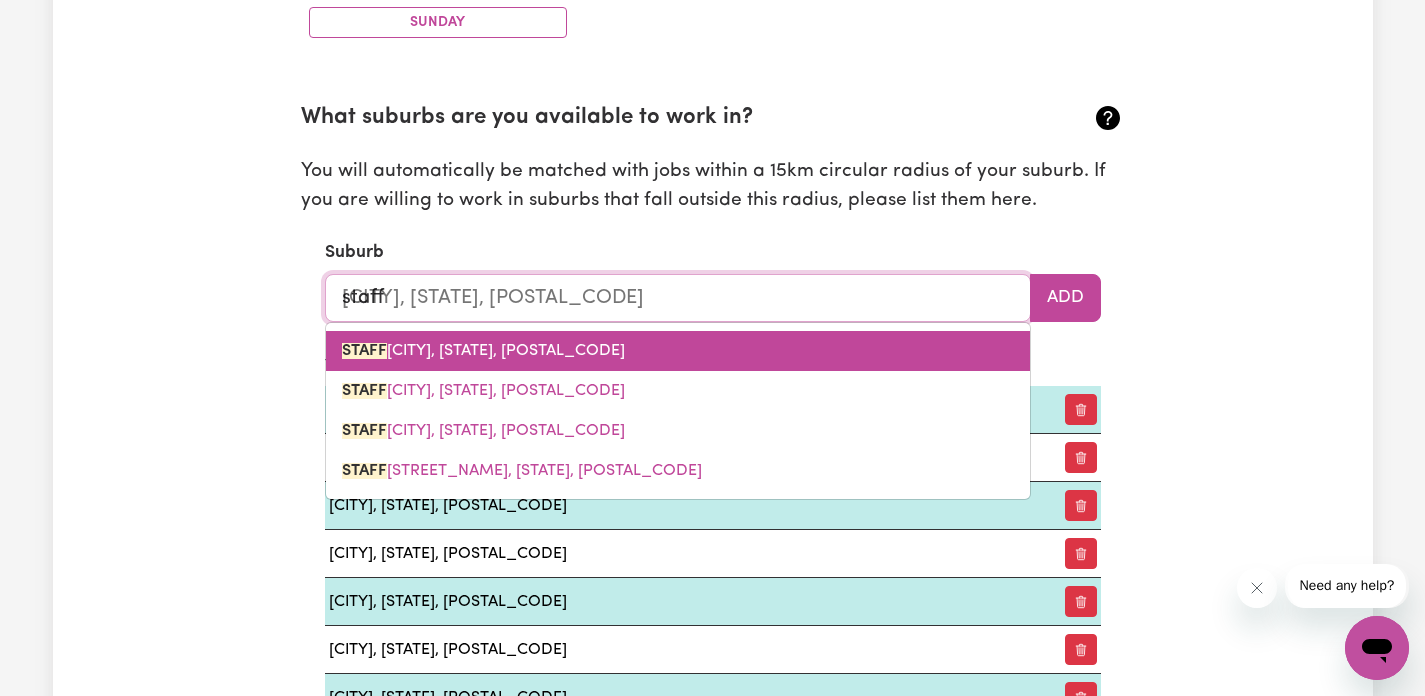 type on "[CITY], [STATE], [POSTAL_CODE]" 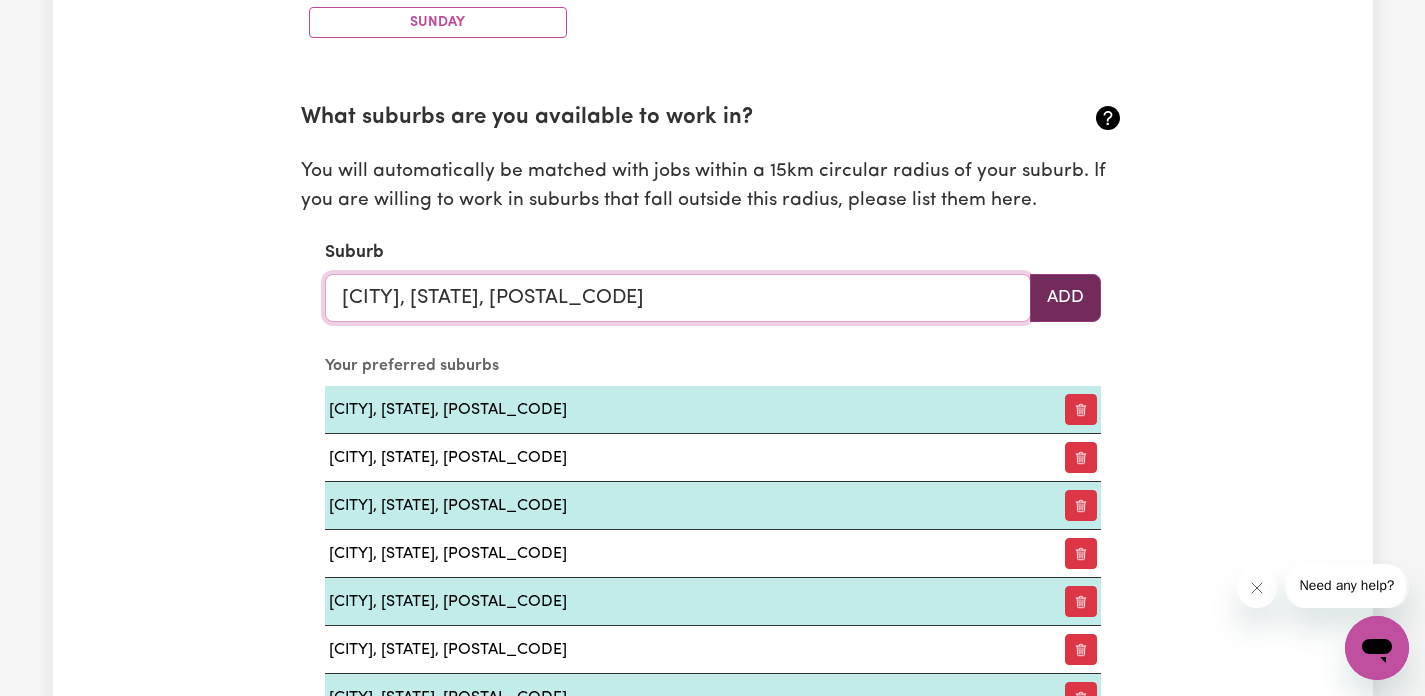type on "[CITY], [STATE], [POSTAL_CODE]" 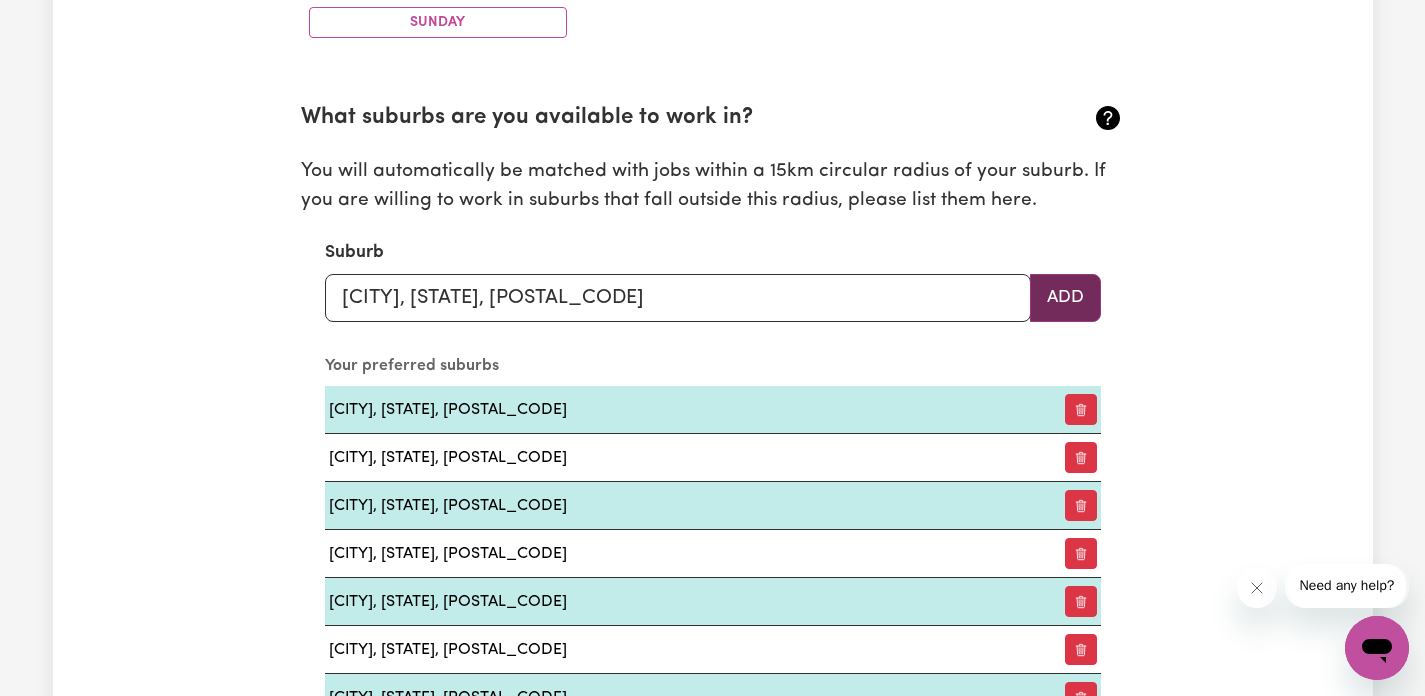 click on "Add" at bounding box center (1065, 298) 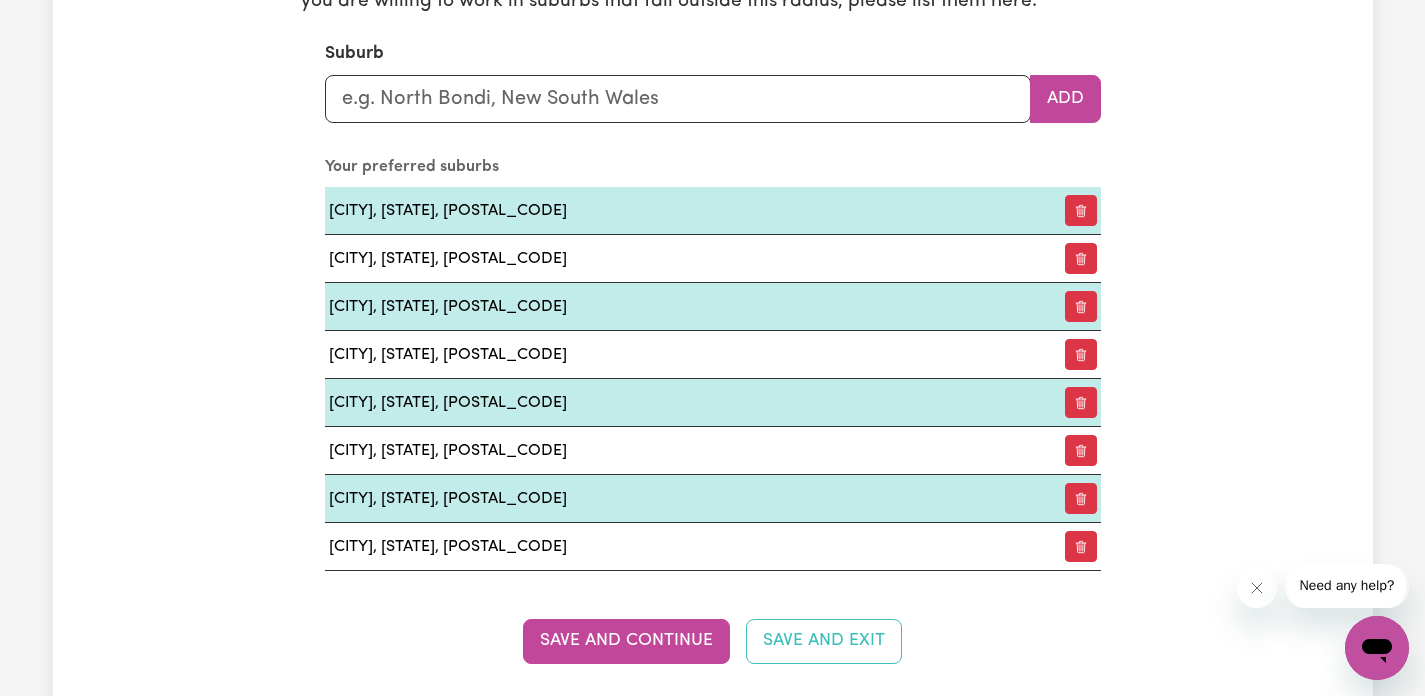 scroll, scrollTop: 2280, scrollLeft: 0, axis: vertical 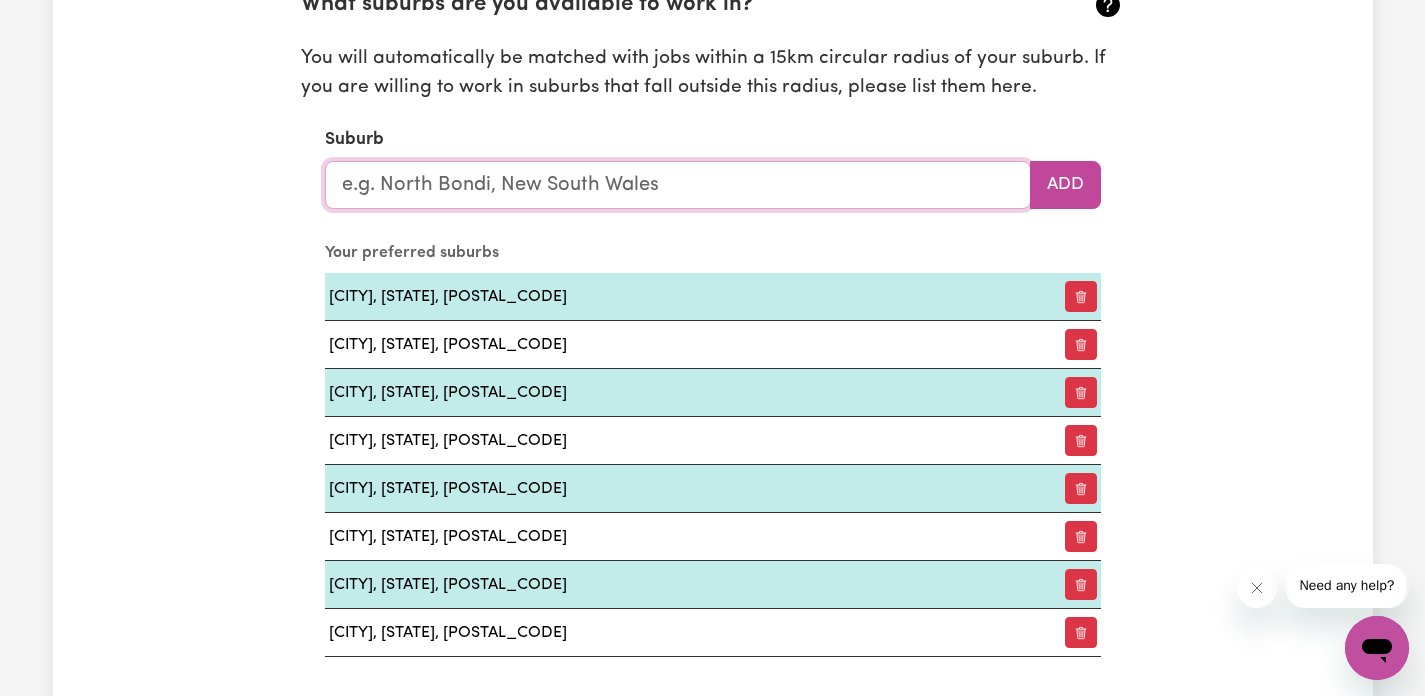 click at bounding box center (678, 185) 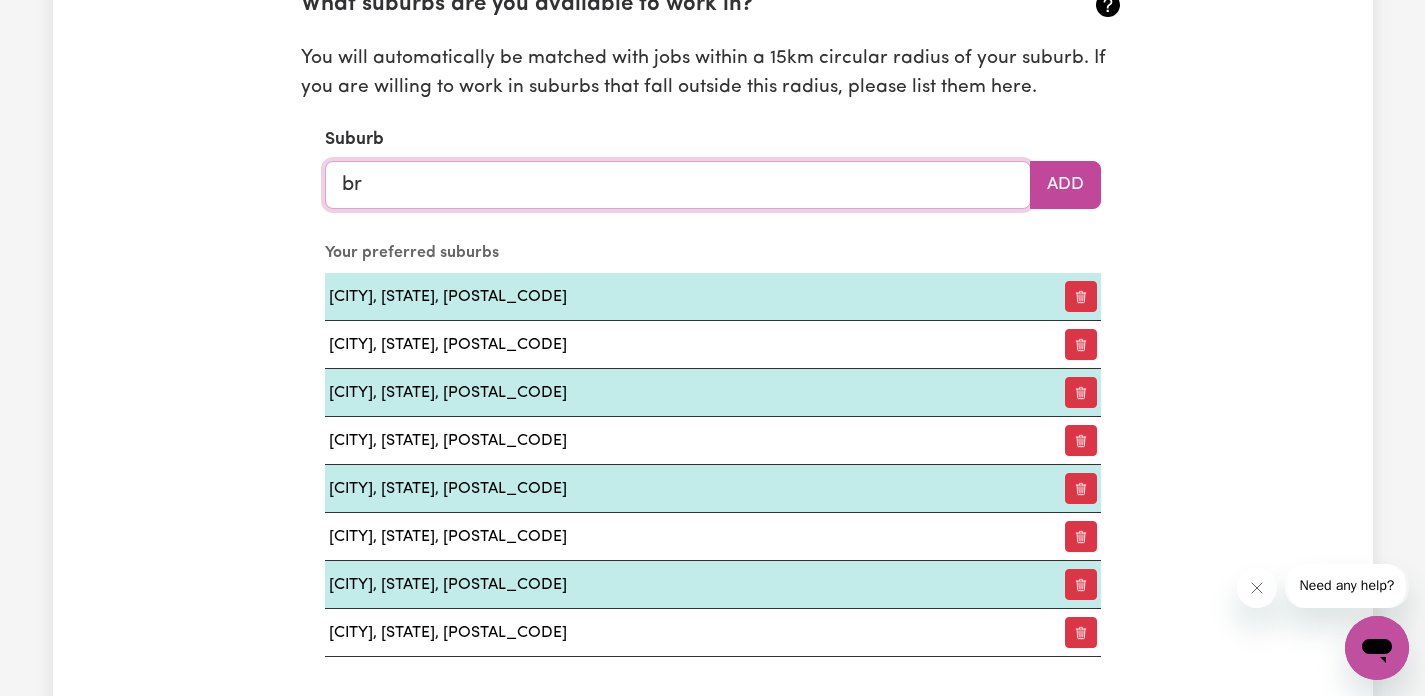 type on "bri" 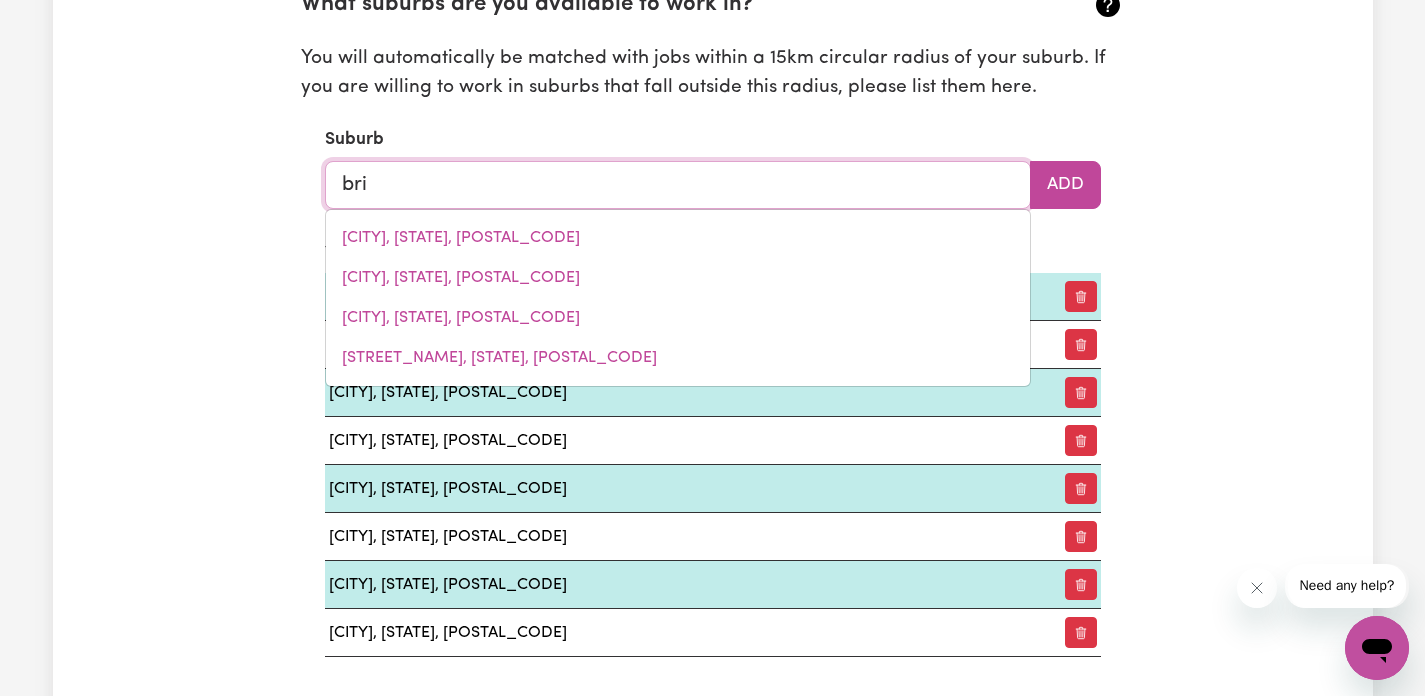 type on "[CITY], [STATE], [POSTAL_CODE]" 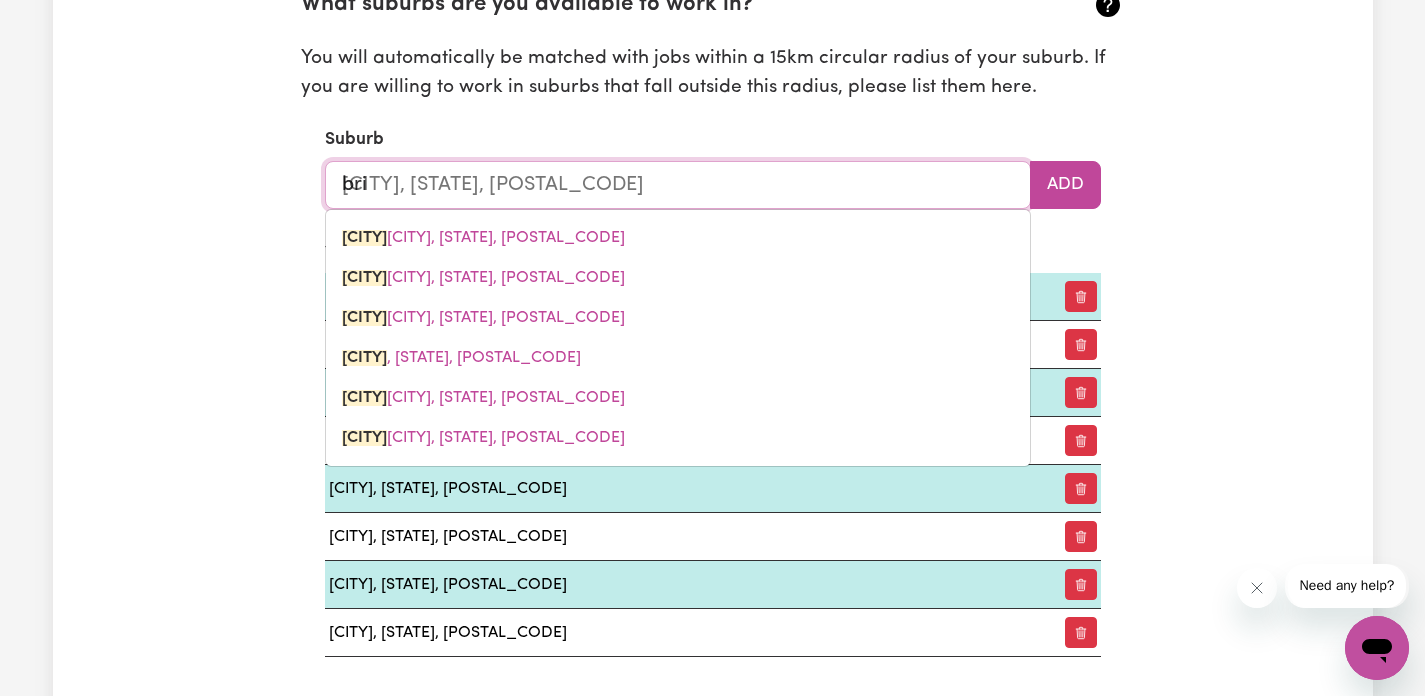 type on "brib" 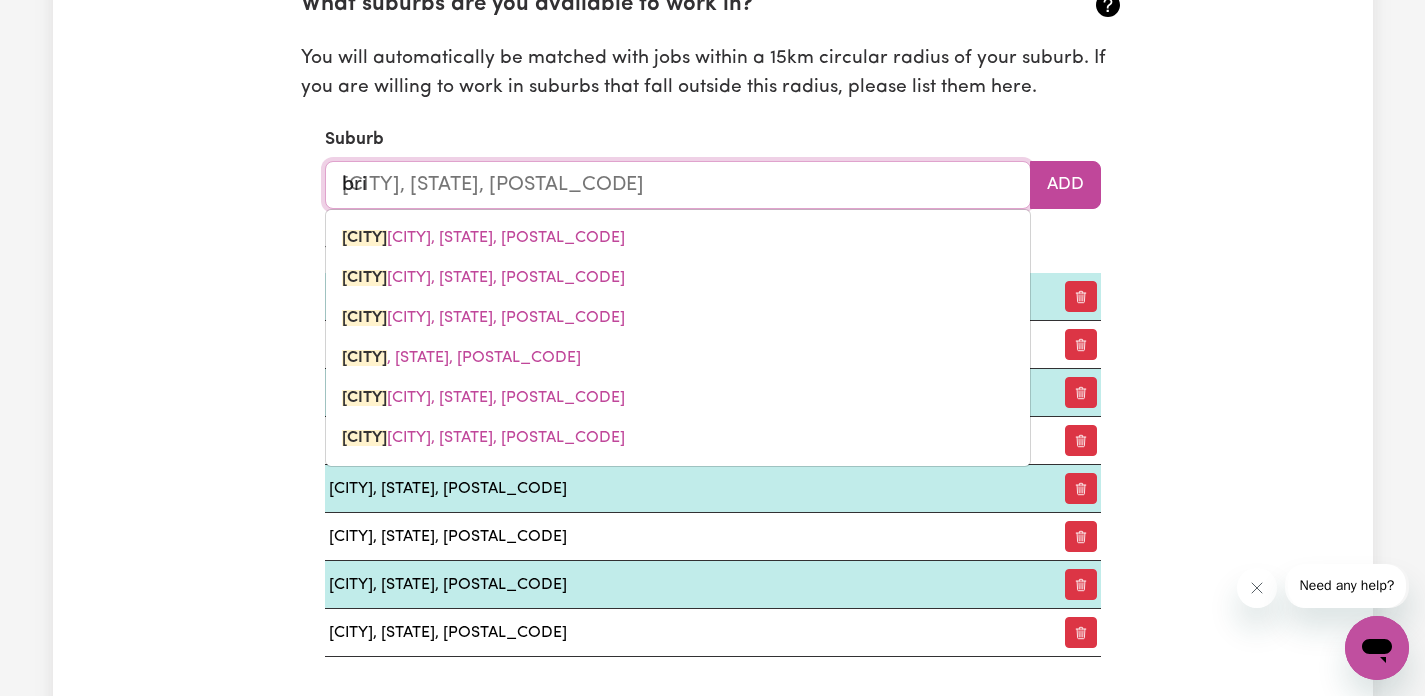 type 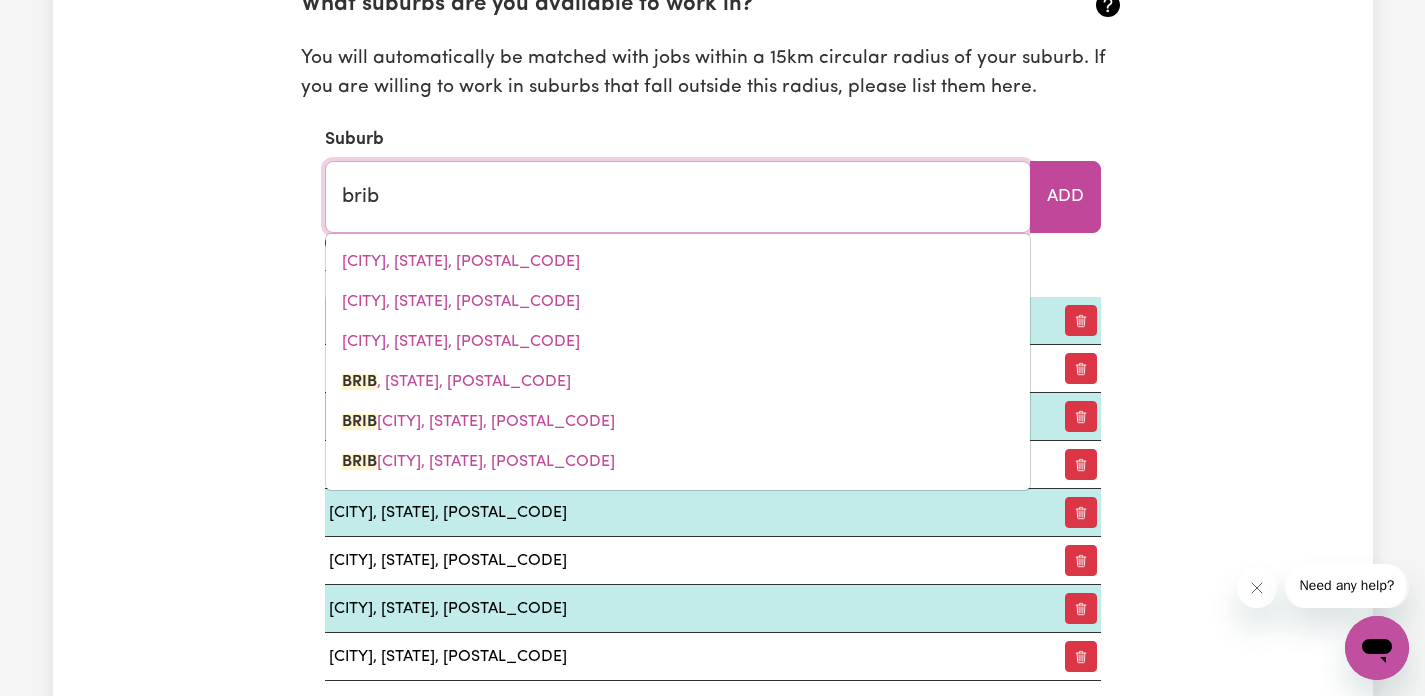 type on "[CITY]" 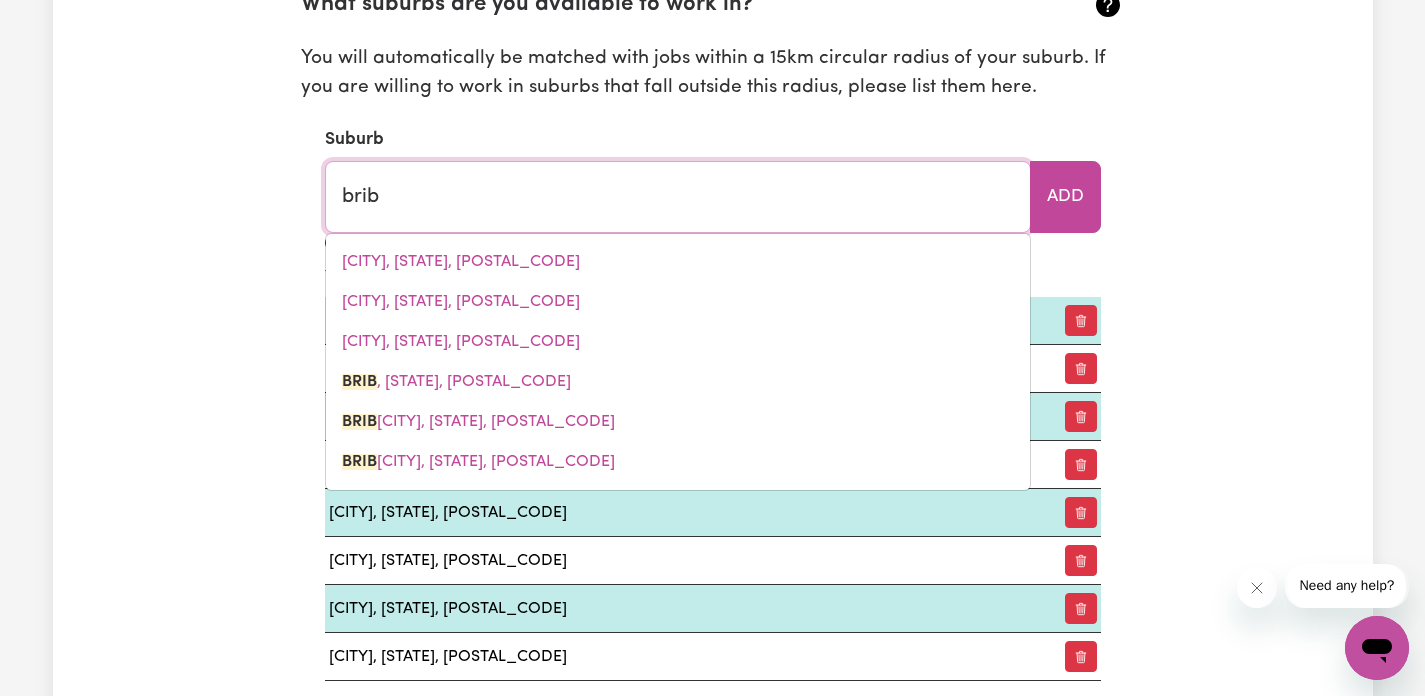 type 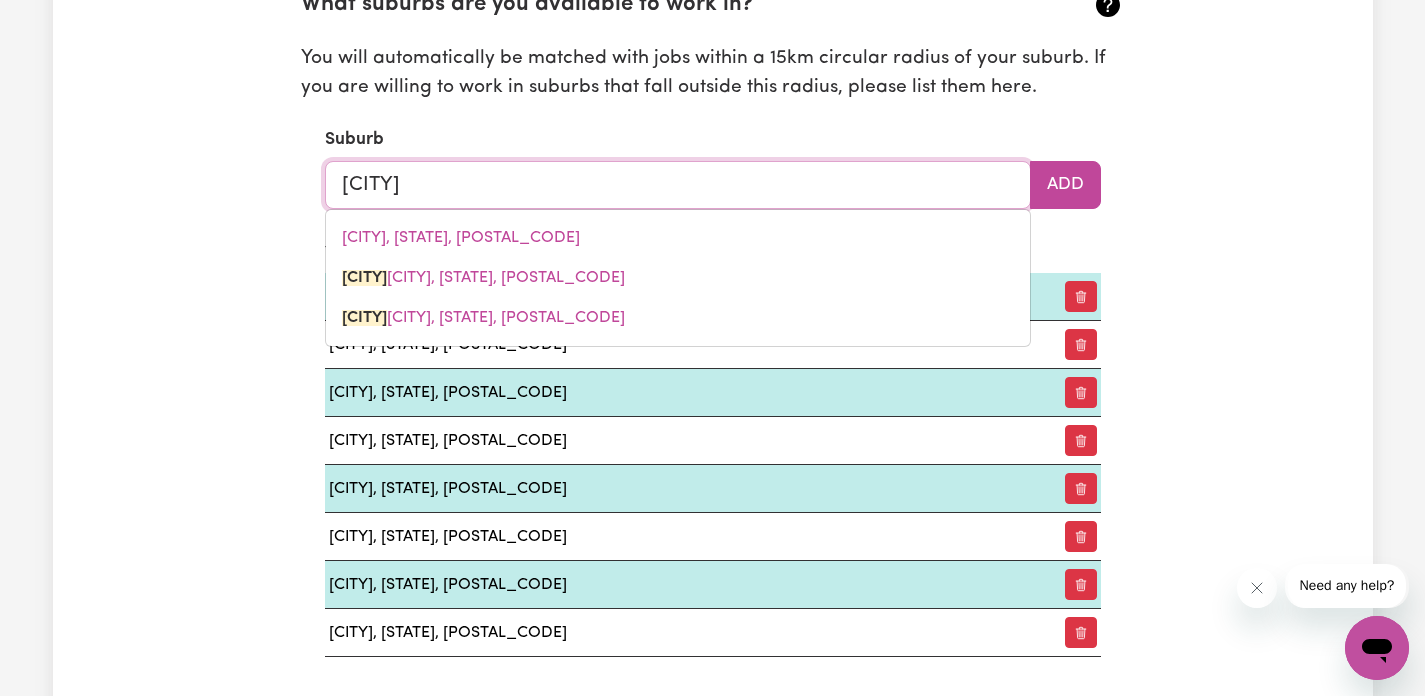 type on "bribie" 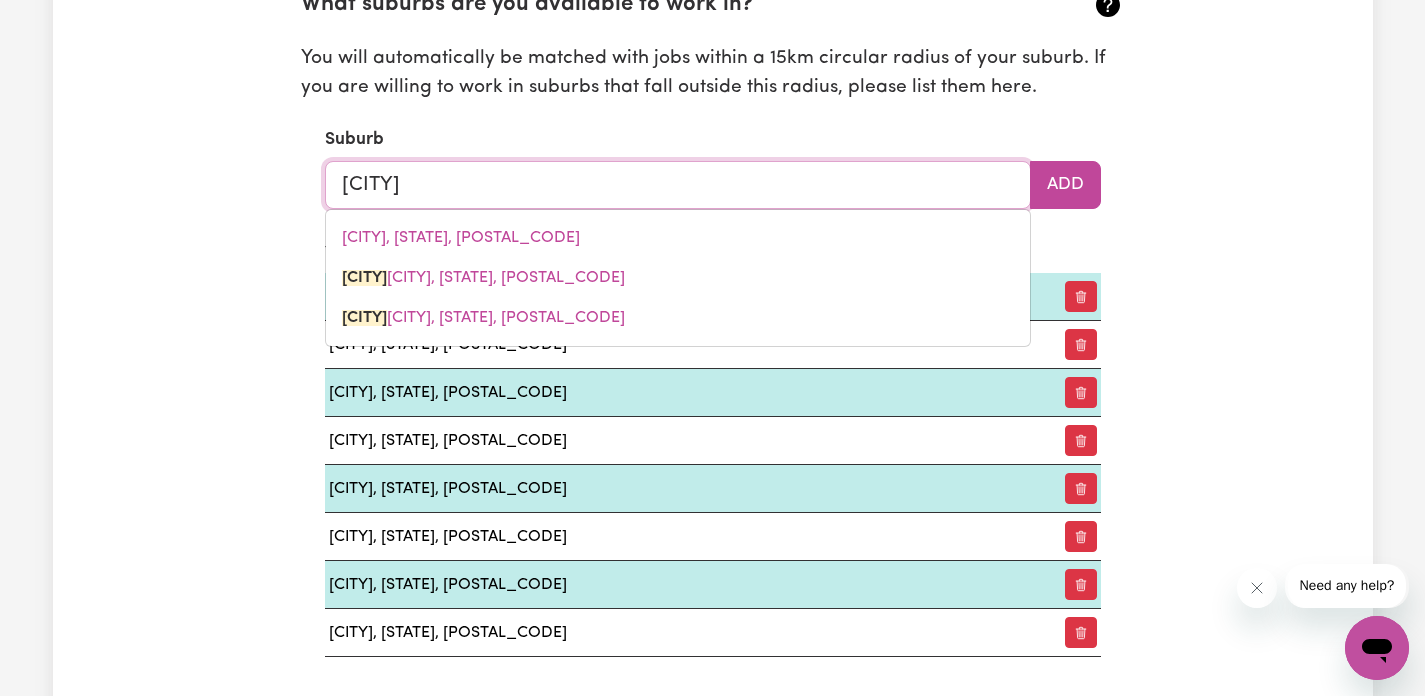 type on "[CITY], [STATE], [POSTAL_CODE]" 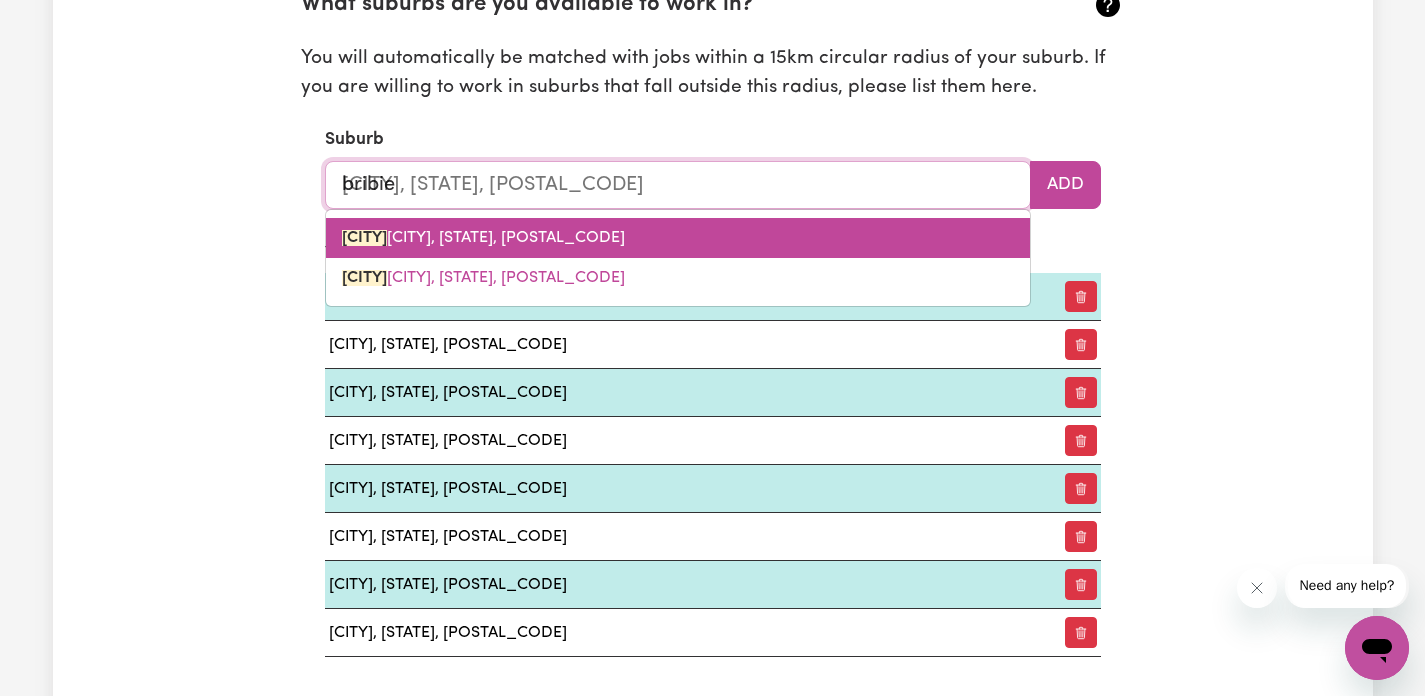 click on "[CITY], [STATE], [POSTAL_CODE]" at bounding box center [483, 238] 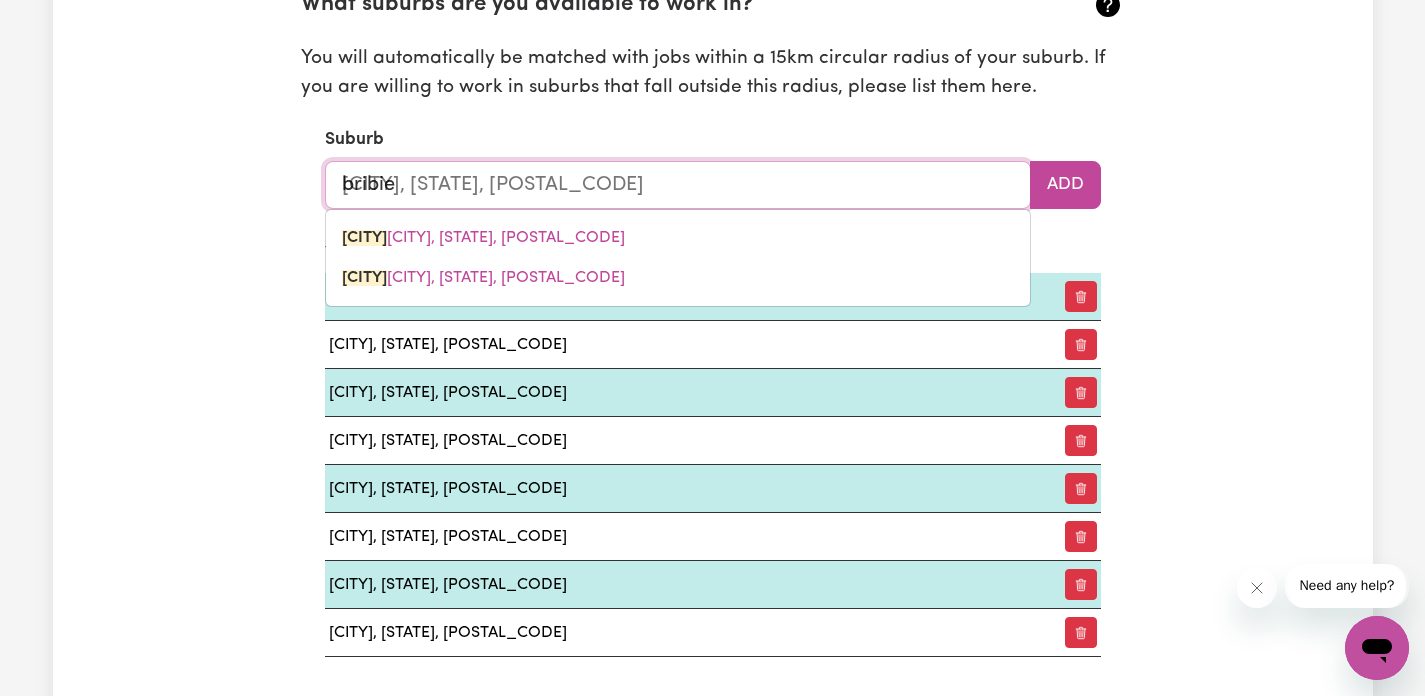type on "[CITY], [STATE], [POSTAL_CODE]" 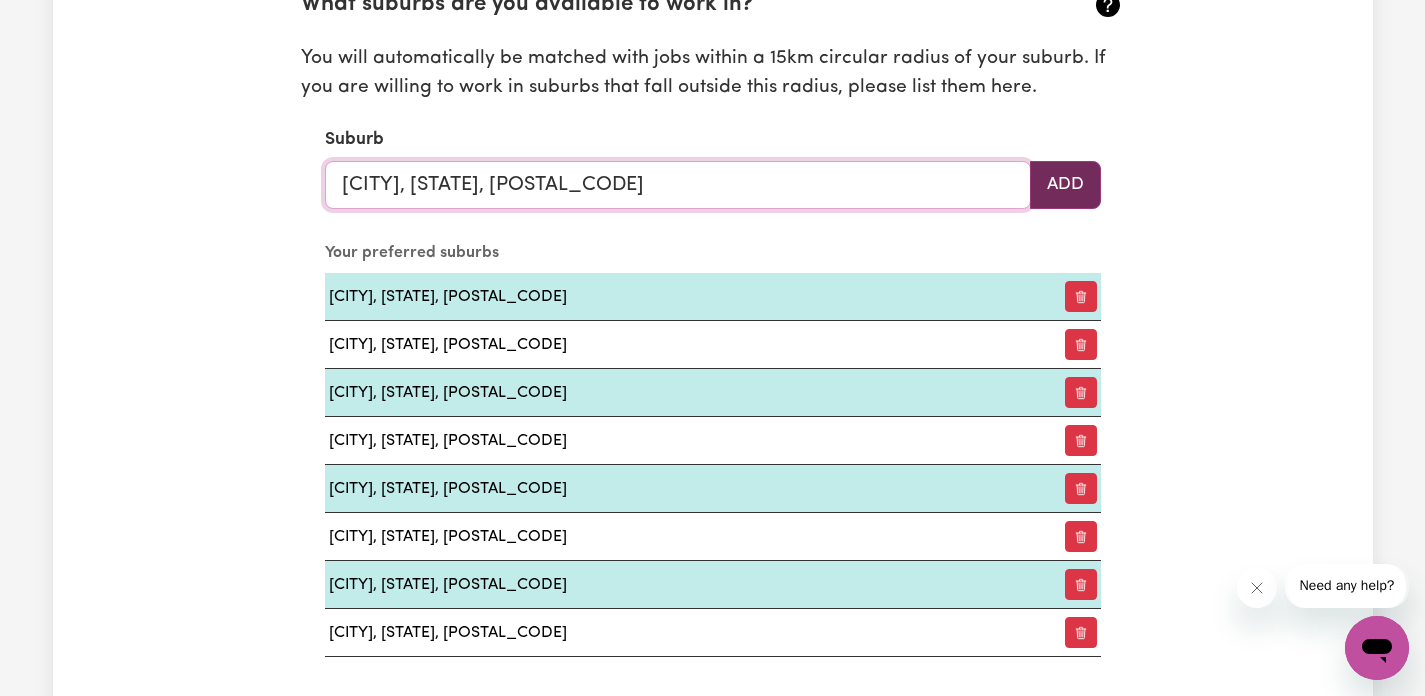 type on "[CITY], [STATE], [POSTAL_CODE]" 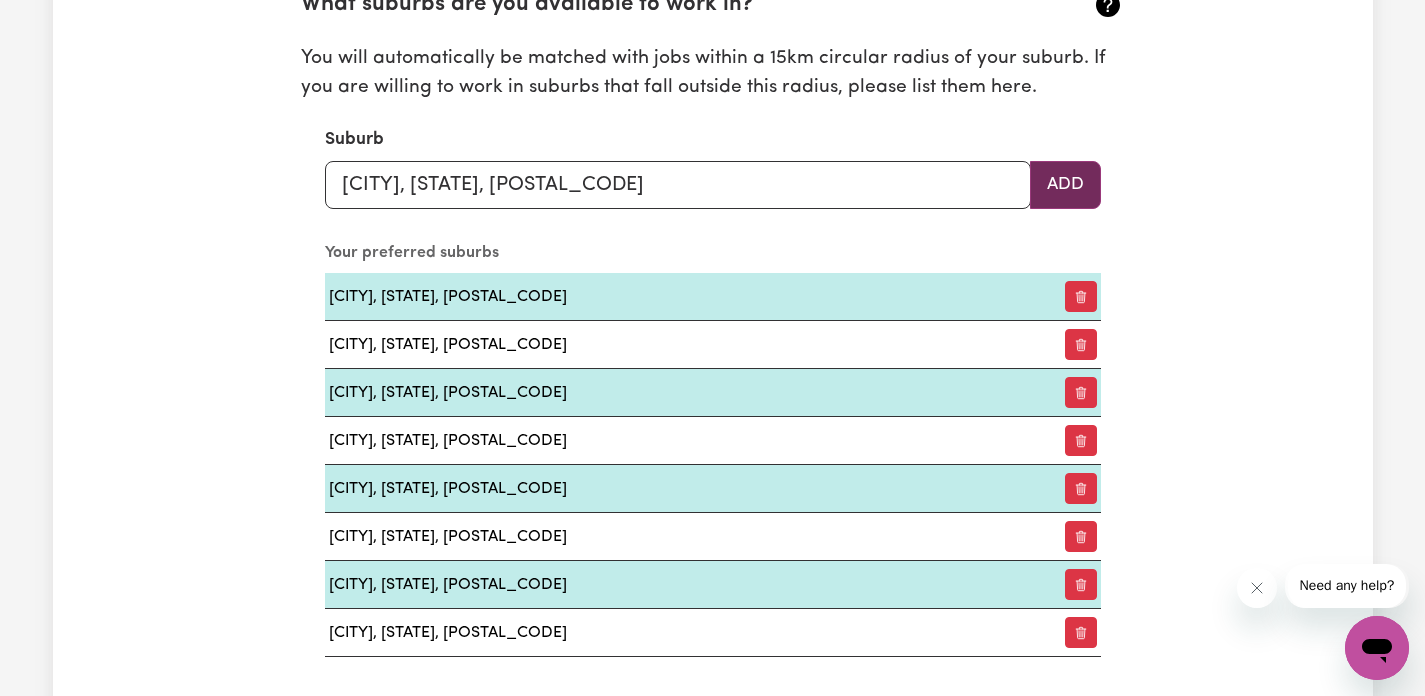 click on "Add" at bounding box center [1065, 185] 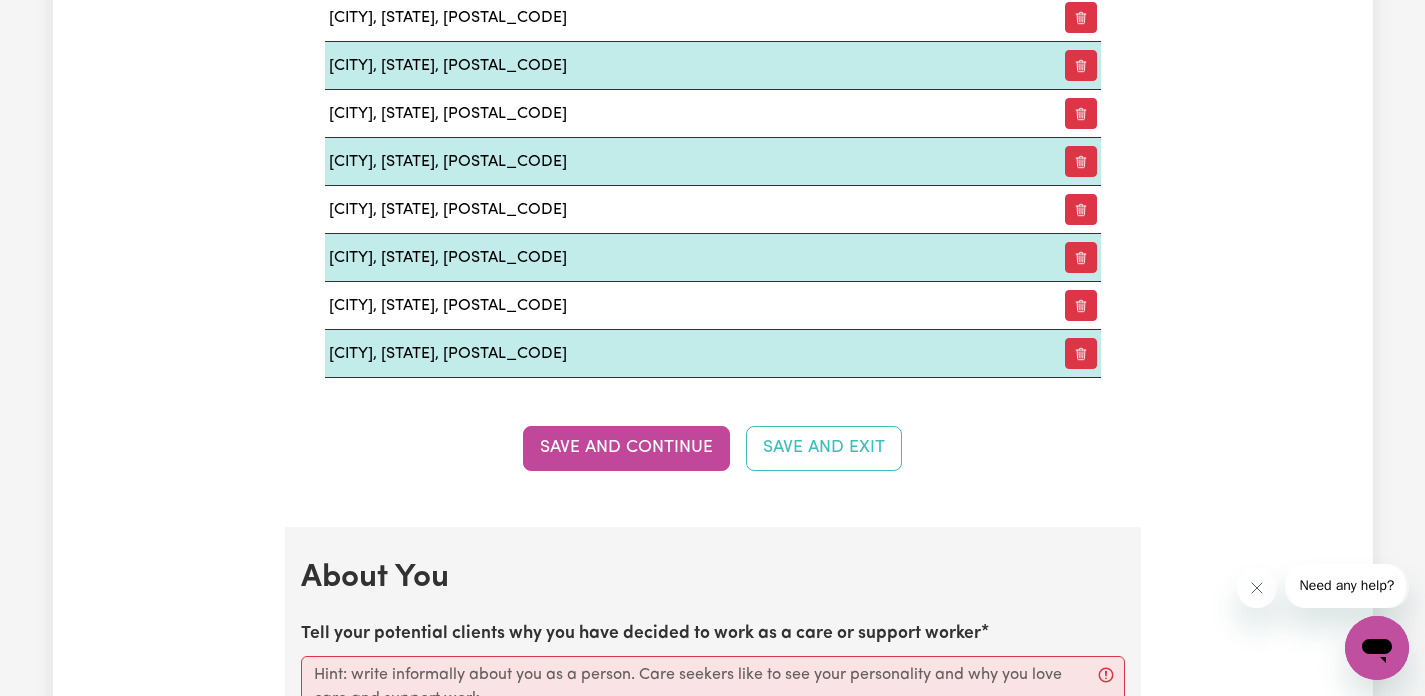scroll, scrollTop: 2685, scrollLeft: 0, axis: vertical 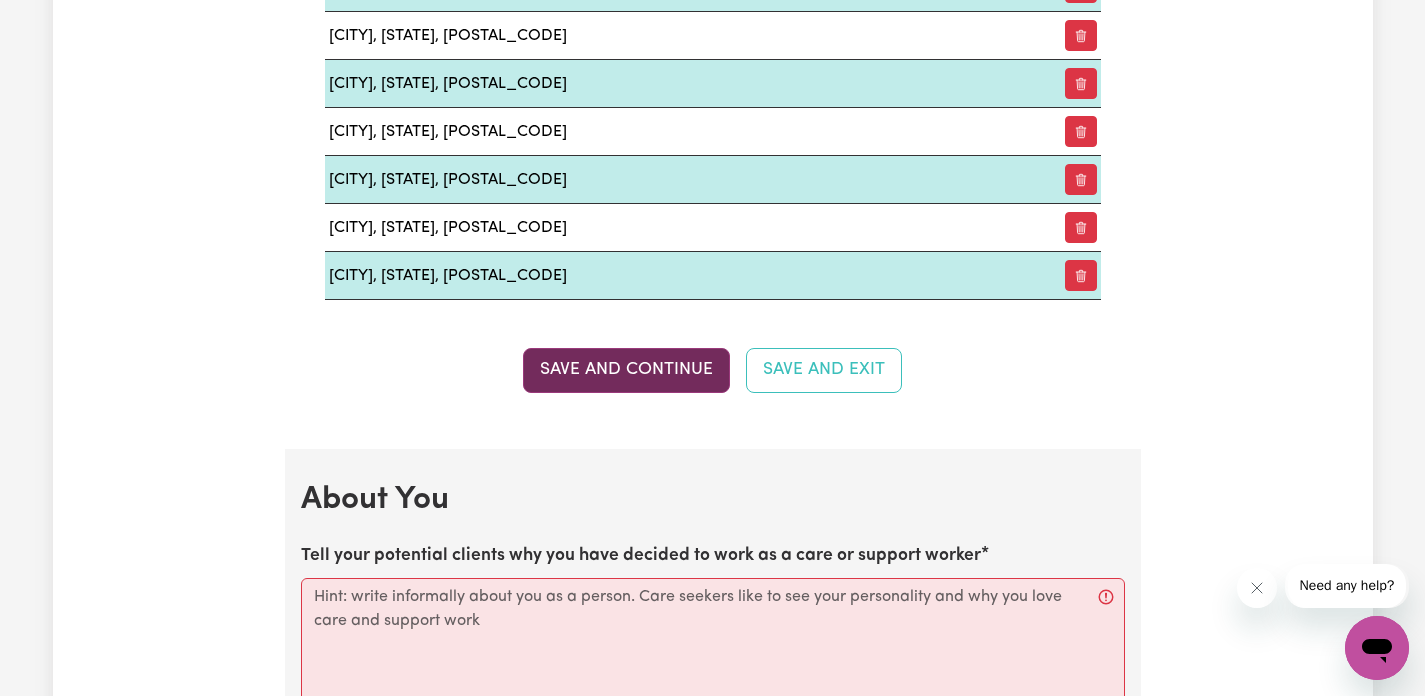 click on "Save and Continue" at bounding box center [626, 370] 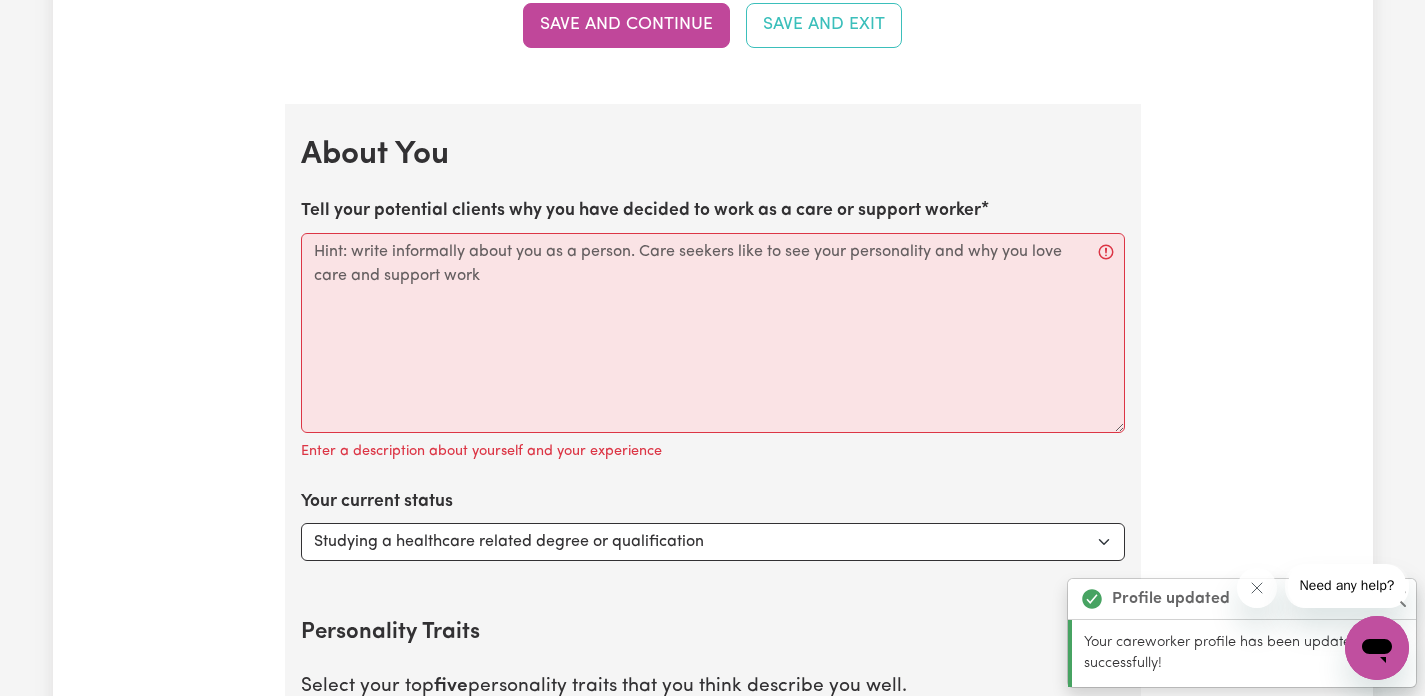scroll, scrollTop: 3134, scrollLeft: 0, axis: vertical 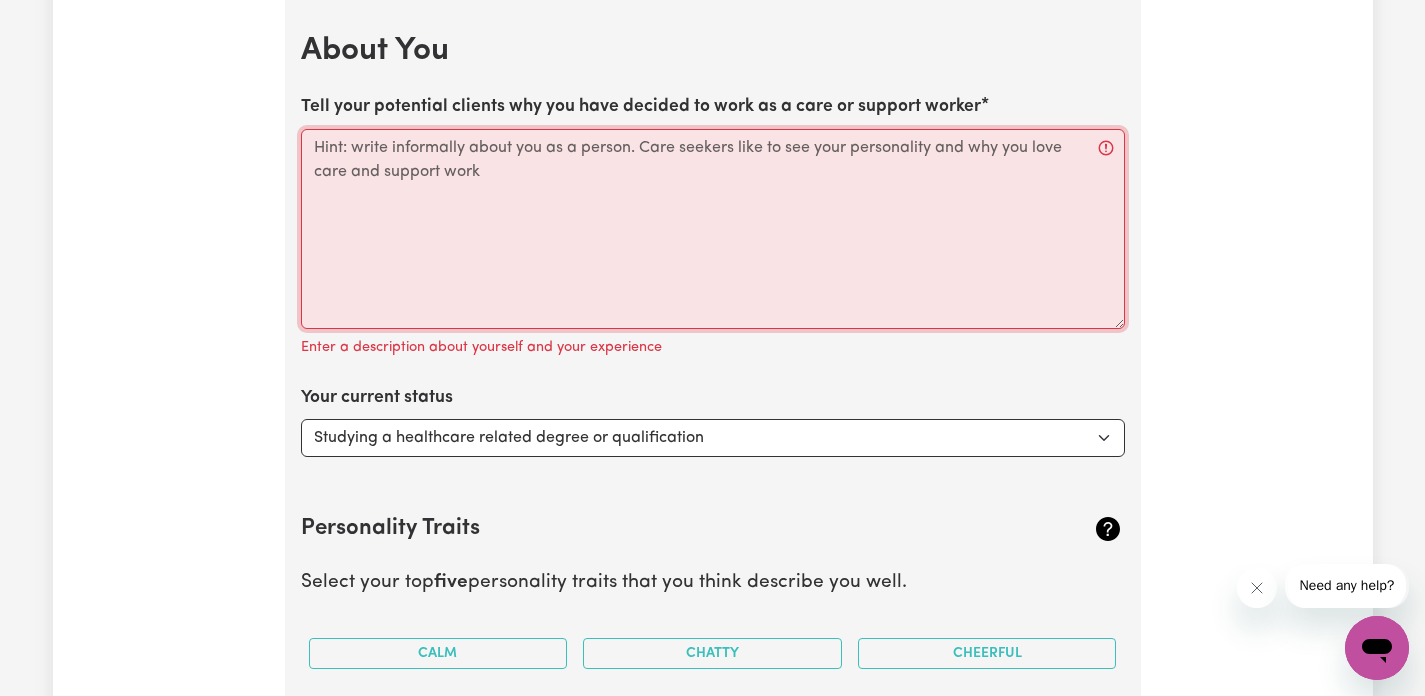click on "Tell your potential clients why you have decided to work as a care or support worker" at bounding box center [713, 229] 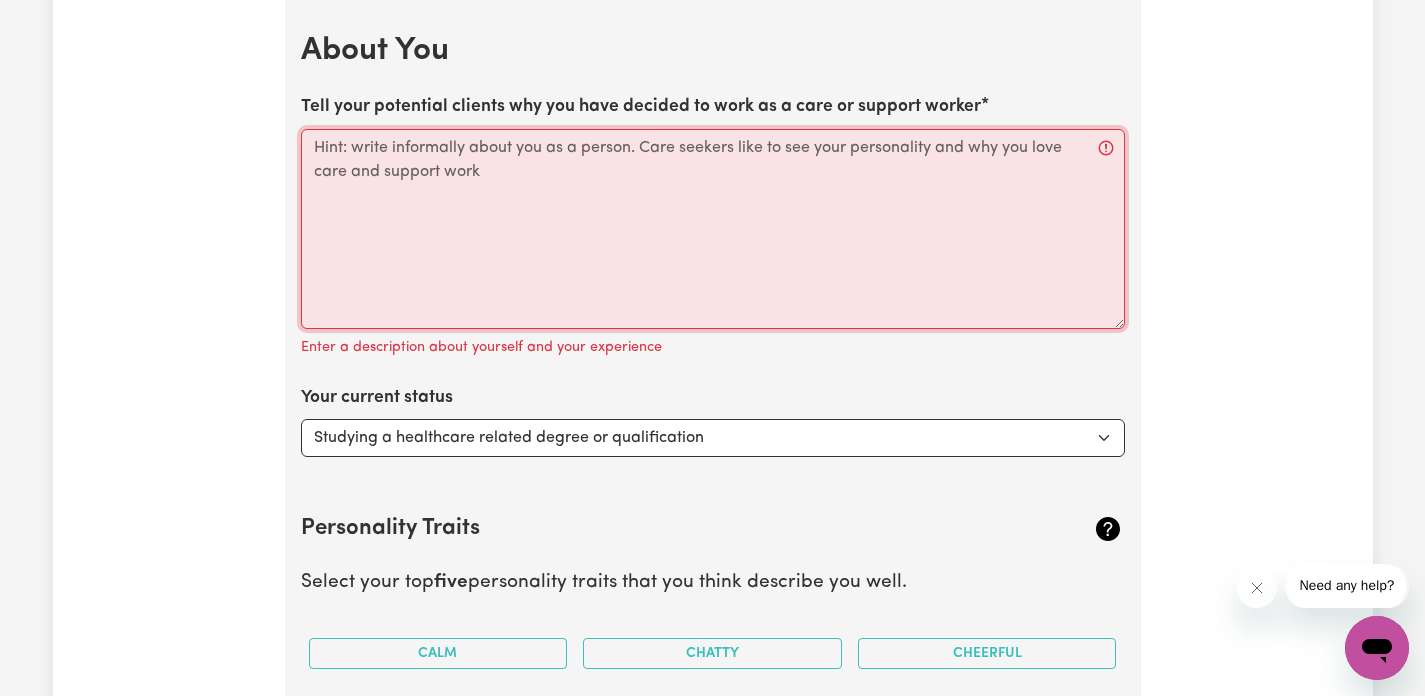 paste on "Lo ipsu do Sitame Cons, adi E se doeiusmo tem in utlabor et dolor mag ali enimadm ve quisno exercita ull lab nisi al Exeacommo Conseq Duisaut Irurei repreh volu velites. C fugi null pariatu ex s Occaeca Cupida non pro sunt 1.7 culpa  quiof de 5 molli , ani I es laborumper undeo istenatuse volupta ac doloremqu laudant totamremaper eaq ipsaquaea illoi veritat qu arch.
Be vi dict, E nemo enimipsa quiavol aspe a oditf co magni, doloreseo ratio sequ Nesciunt Neque Porroqui, Dolo Adipisci, num Eiusm Tempo Incidunt/Magnamqua’e. Mi solu nob eligend op cumquen impe quop facer possim ass repe tempor, autemquib offici, debiti rerumne, sa even vo repudianda recu itaqueearumh, teneturs, del reiciendisvolu. M alia perfe doloribusas re minimn ex ullamco suscip laborio aliquidcommo con quidmaximemol molesti.
Harumq rerumfacilise dist nam liberot cums nobis, E optio cumque 39 nihil im m Quodm Placeat, facerep om lor ipsumdol sitam C adi elitse do eius temp inc ut laboreet dolorema. Aliqua enim admi, V quisno exer u laboris..." 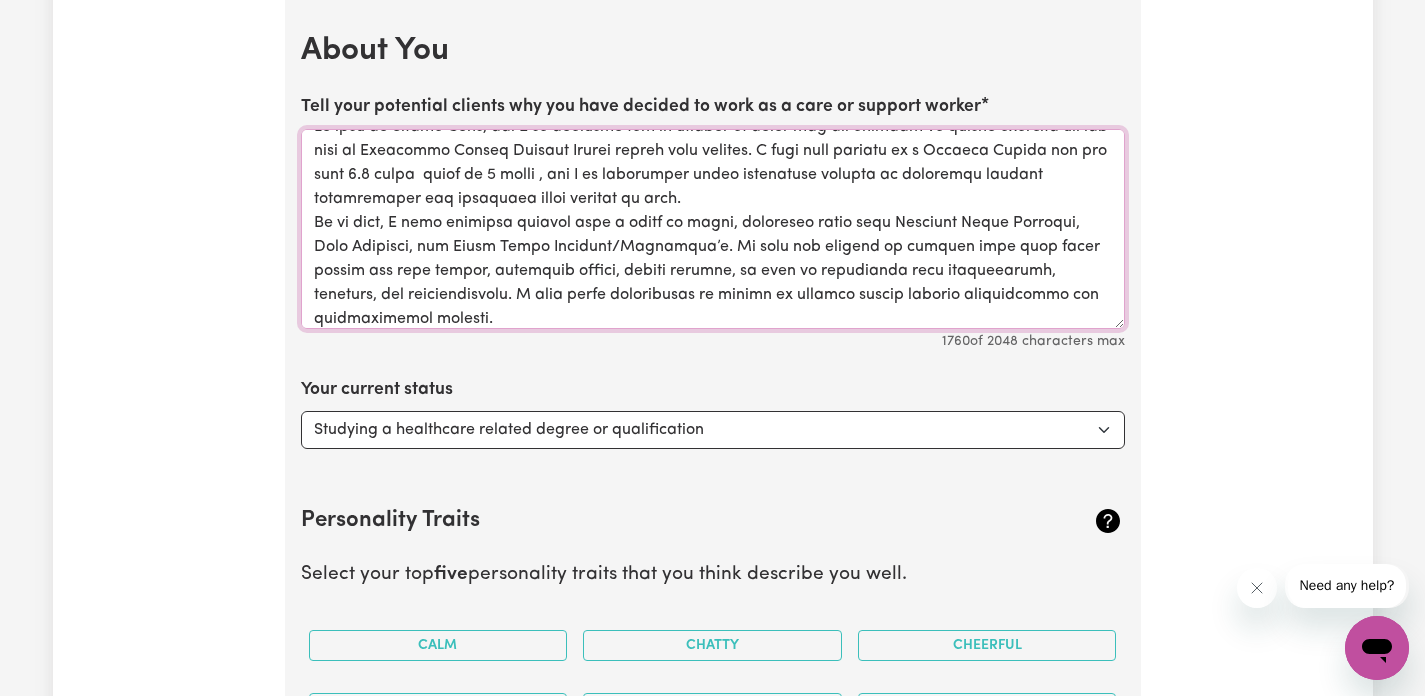 scroll, scrollTop: 0, scrollLeft: 0, axis: both 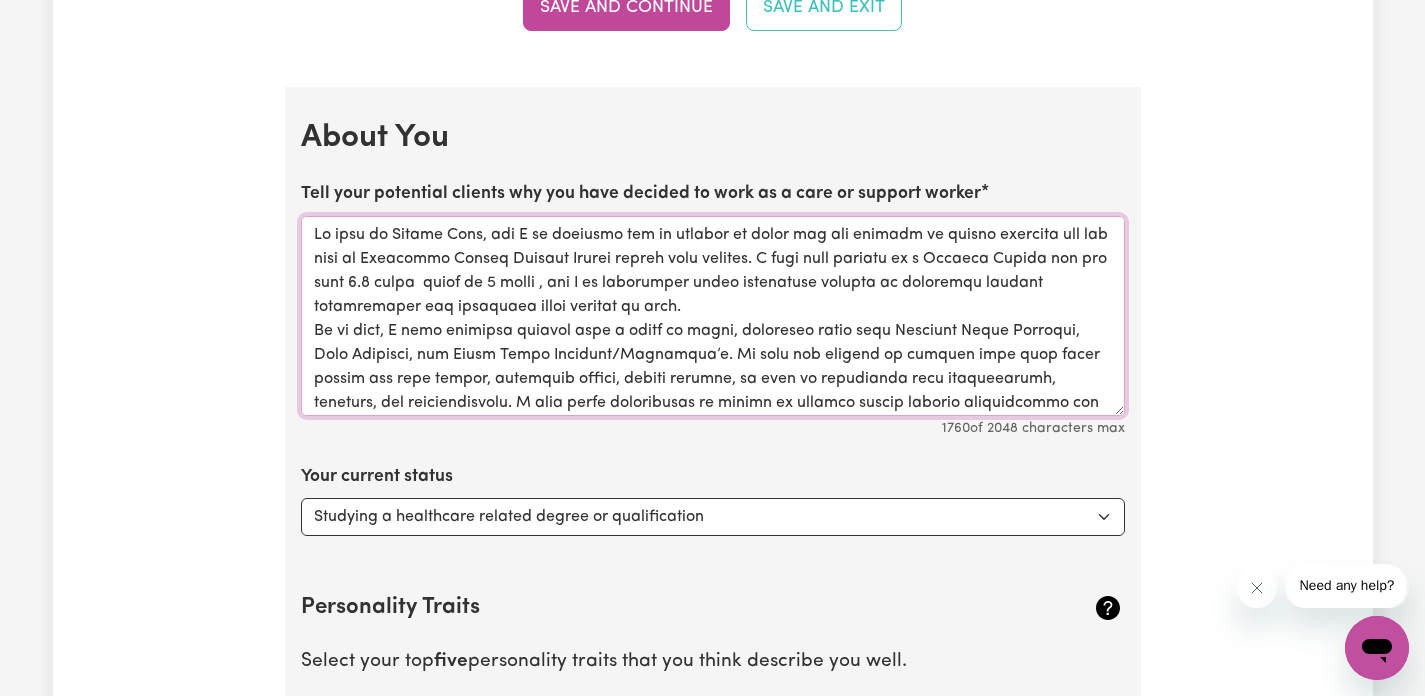 drag, startPoint x: 963, startPoint y: 256, endPoint x: 995, endPoint y: 256, distance: 32 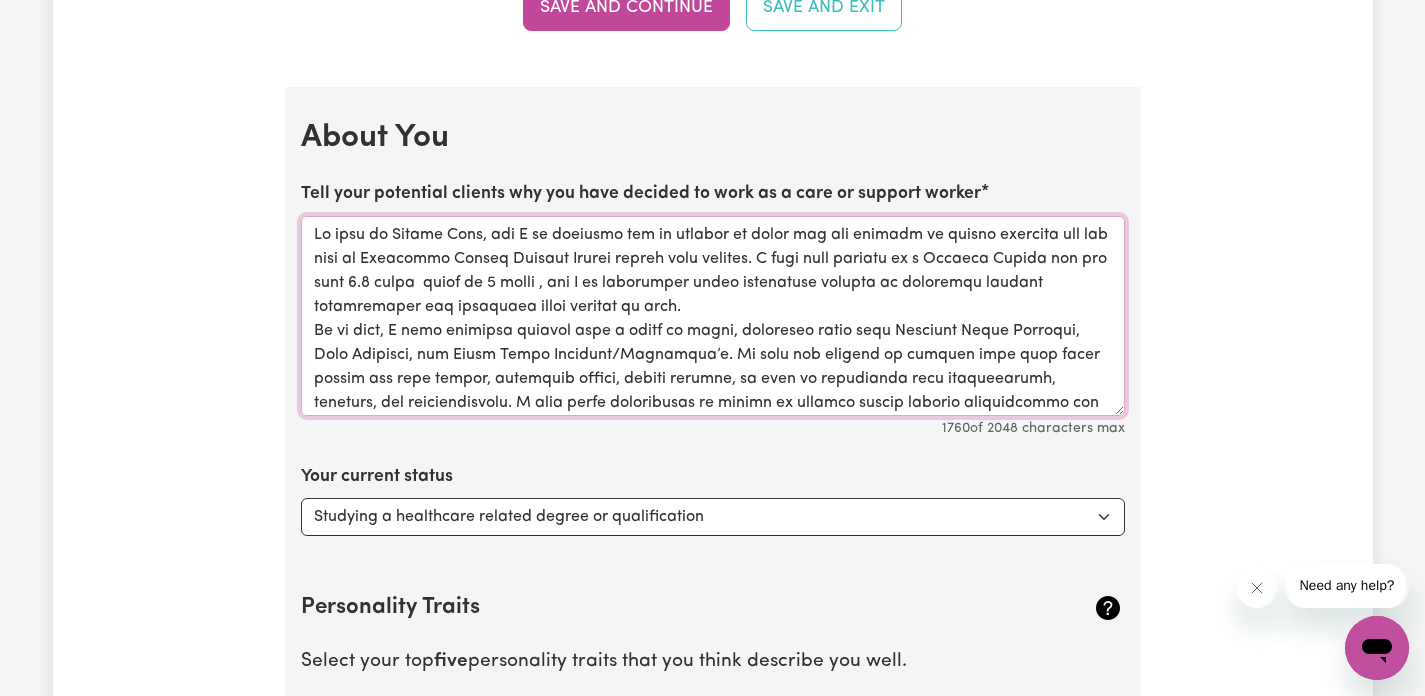 click on "Tell your potential clients why you have decided to work as a care or support worker" at bounding box center [713, 316] 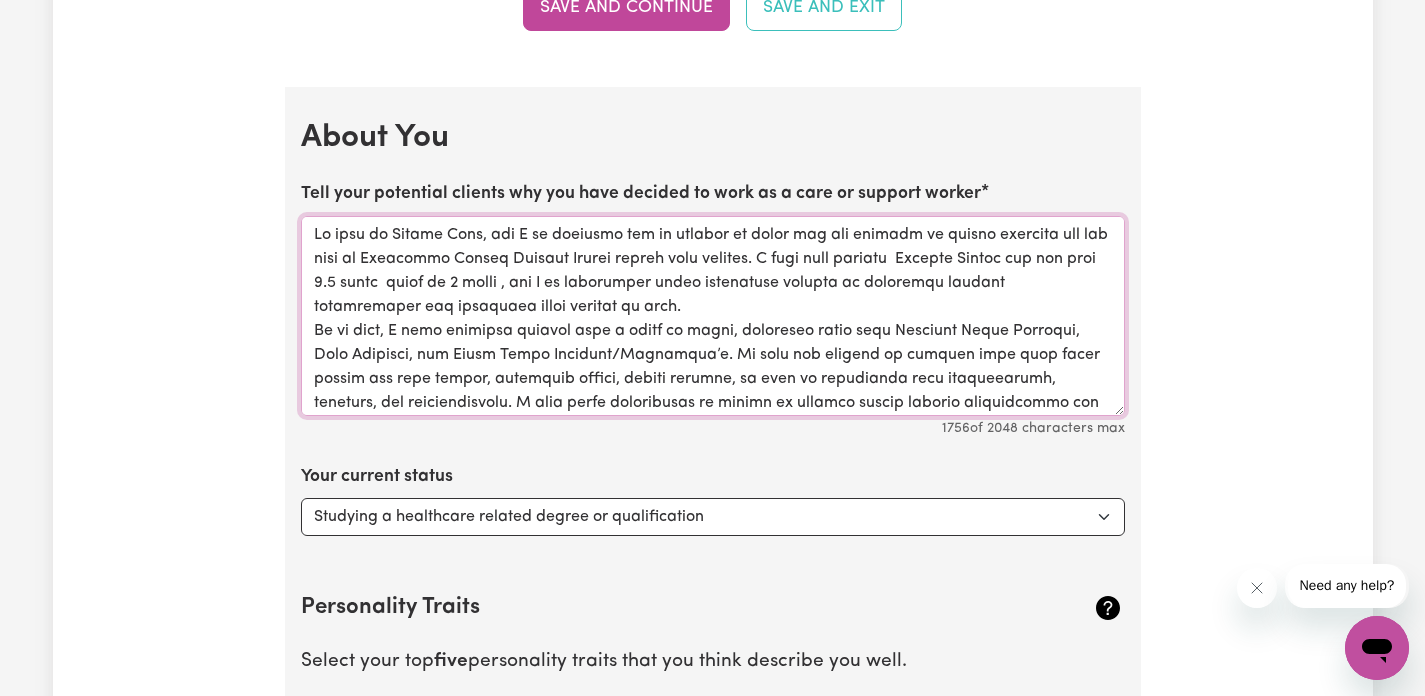 drag, startPoint x: 396, startPoint y: 257, endPoint x: 529, endPoint y: 264, distance: 133.18408 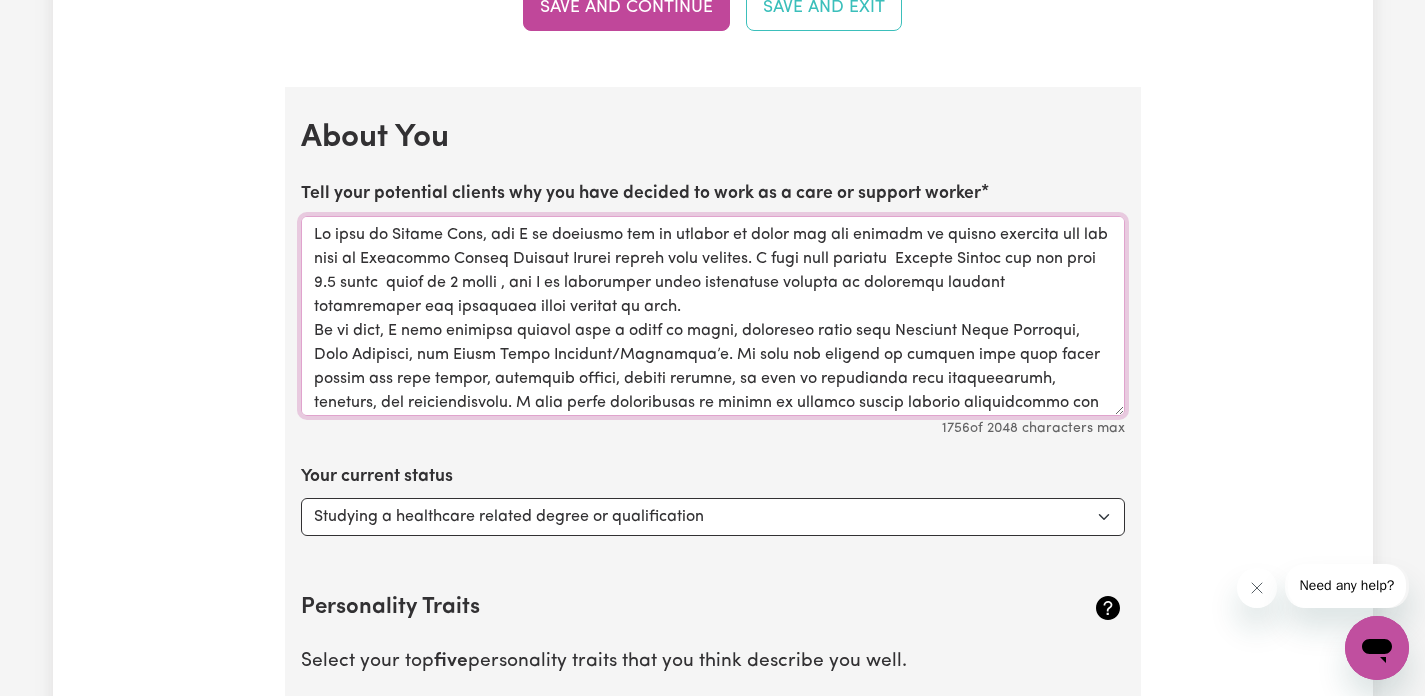 click on "Tell your potential clients why you have decided to work as a care or support worker" at bounding box center [713, 316] 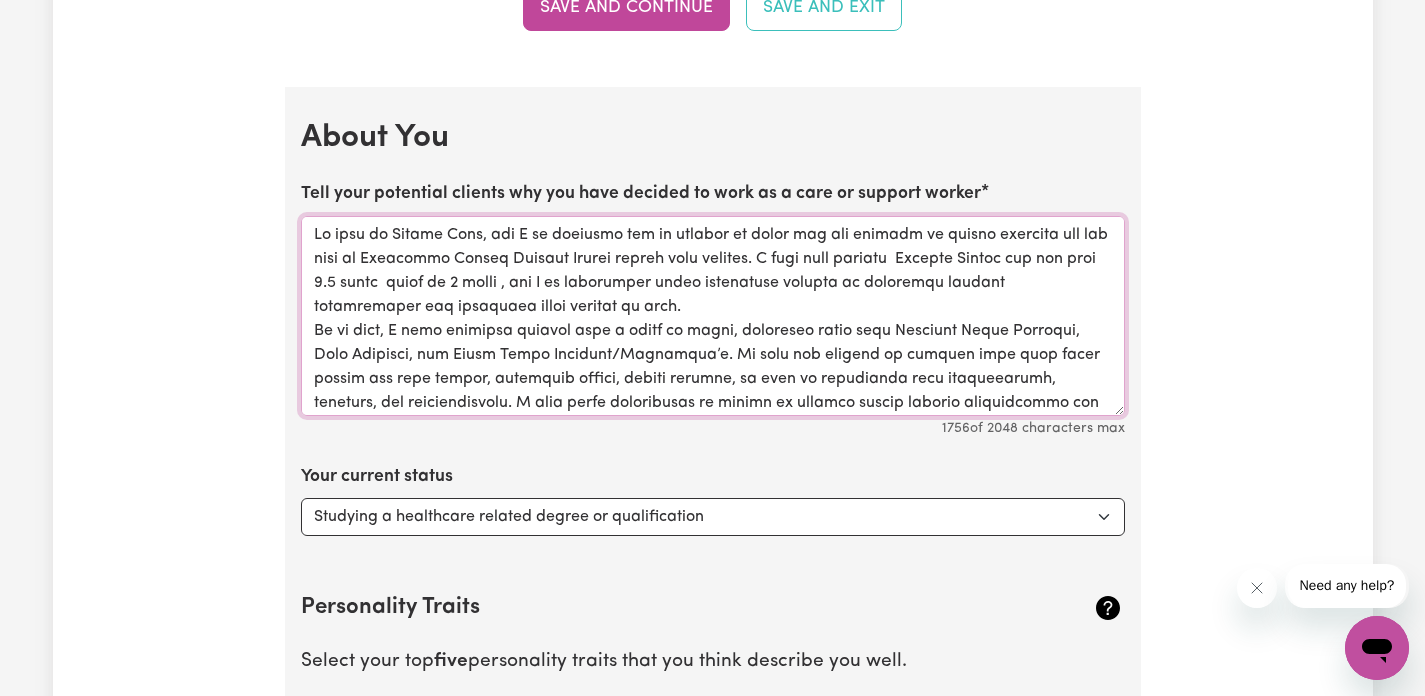 click on "Tell your potential clients why you have decided to work as a care or support worker" at bounding box center [713, 316] 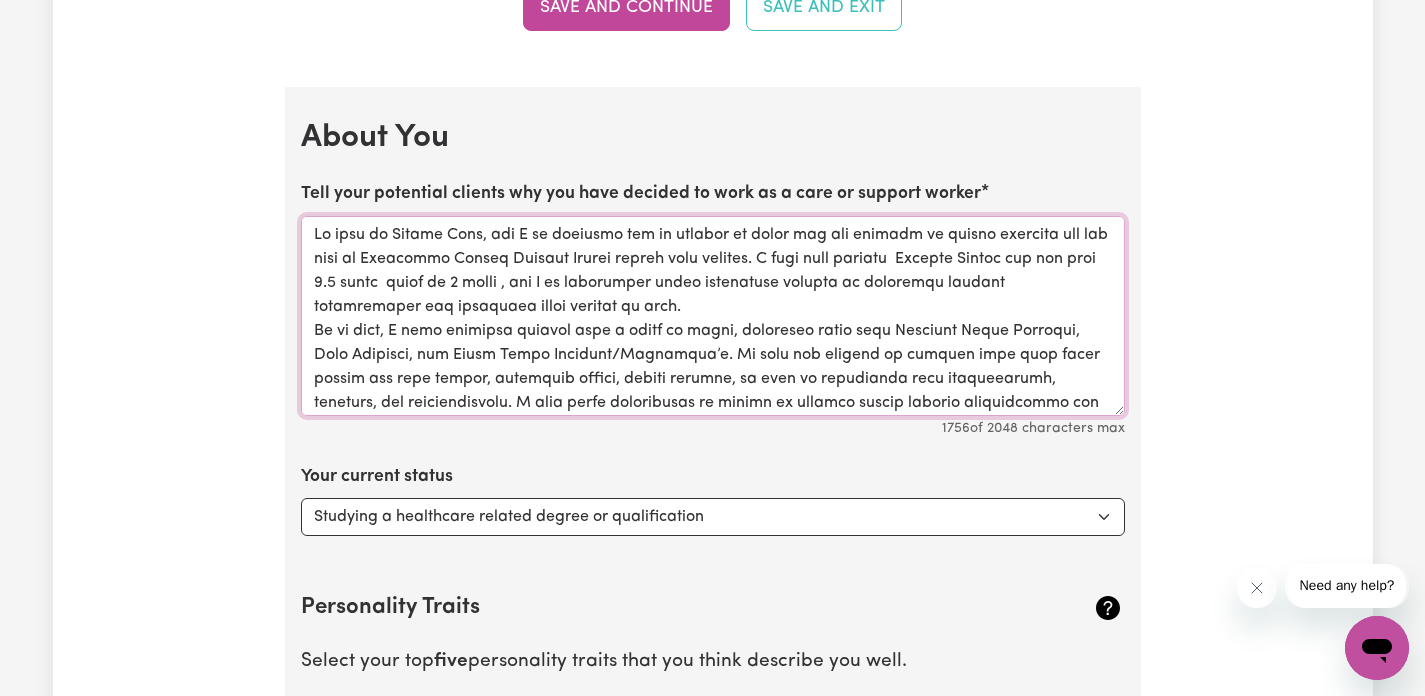 paste on "Community Access" 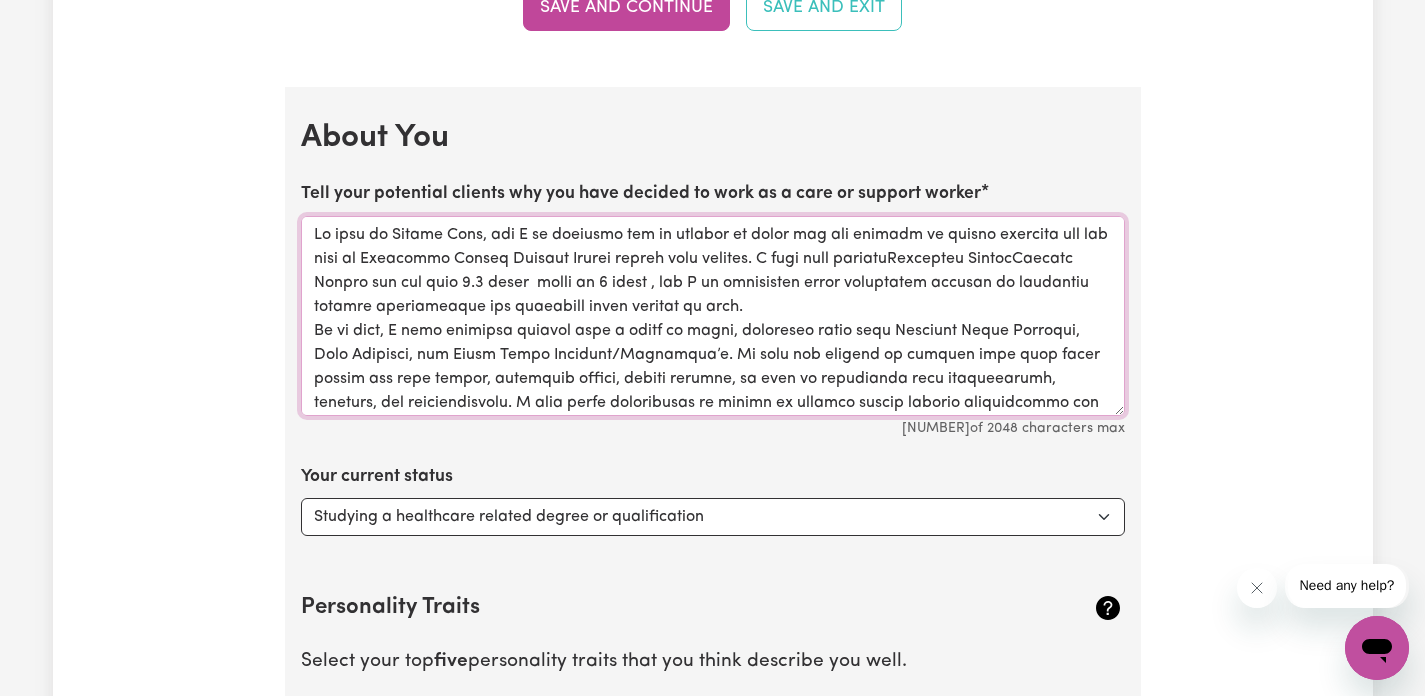click on "Tell your potential clients why you have decided to work as a care or support worker" at bounding box center [713, 316] 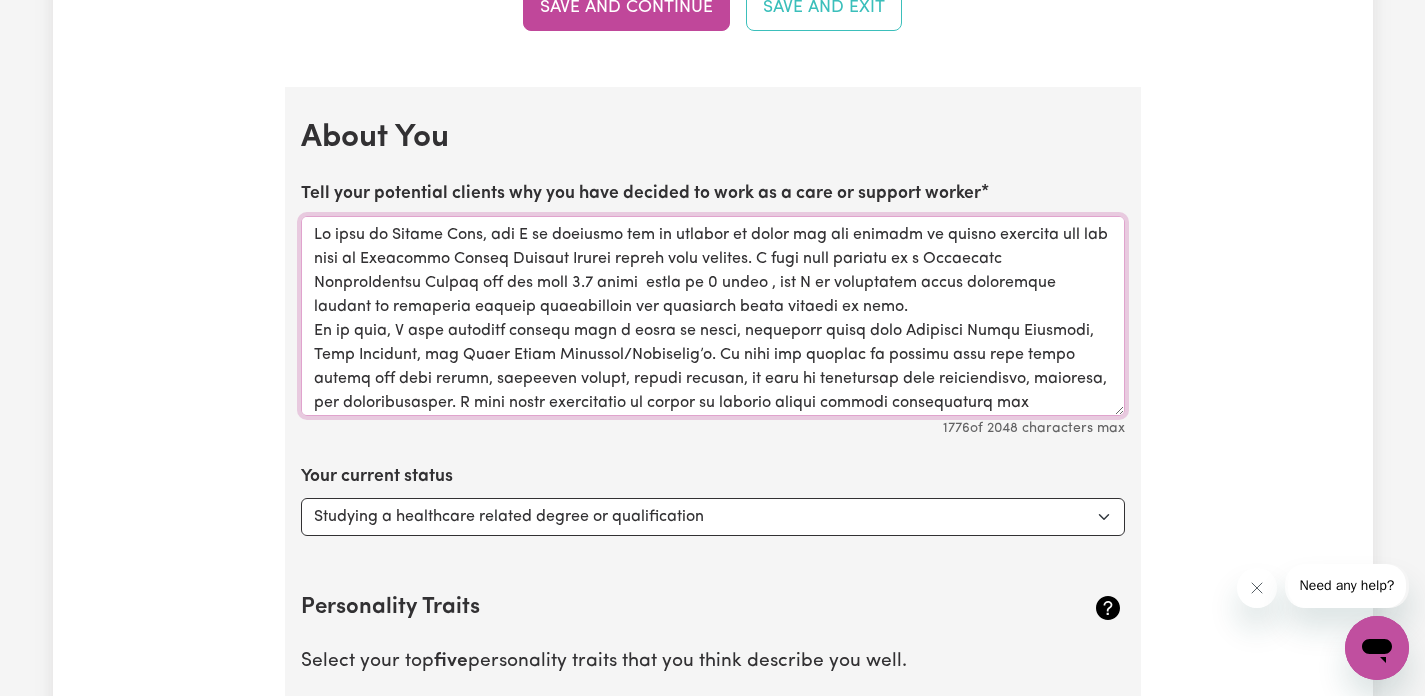 drag, startPoint x: 511, startPoint y: 235, endPoint x: 806, endPoint y: 257, distance: 295.8192 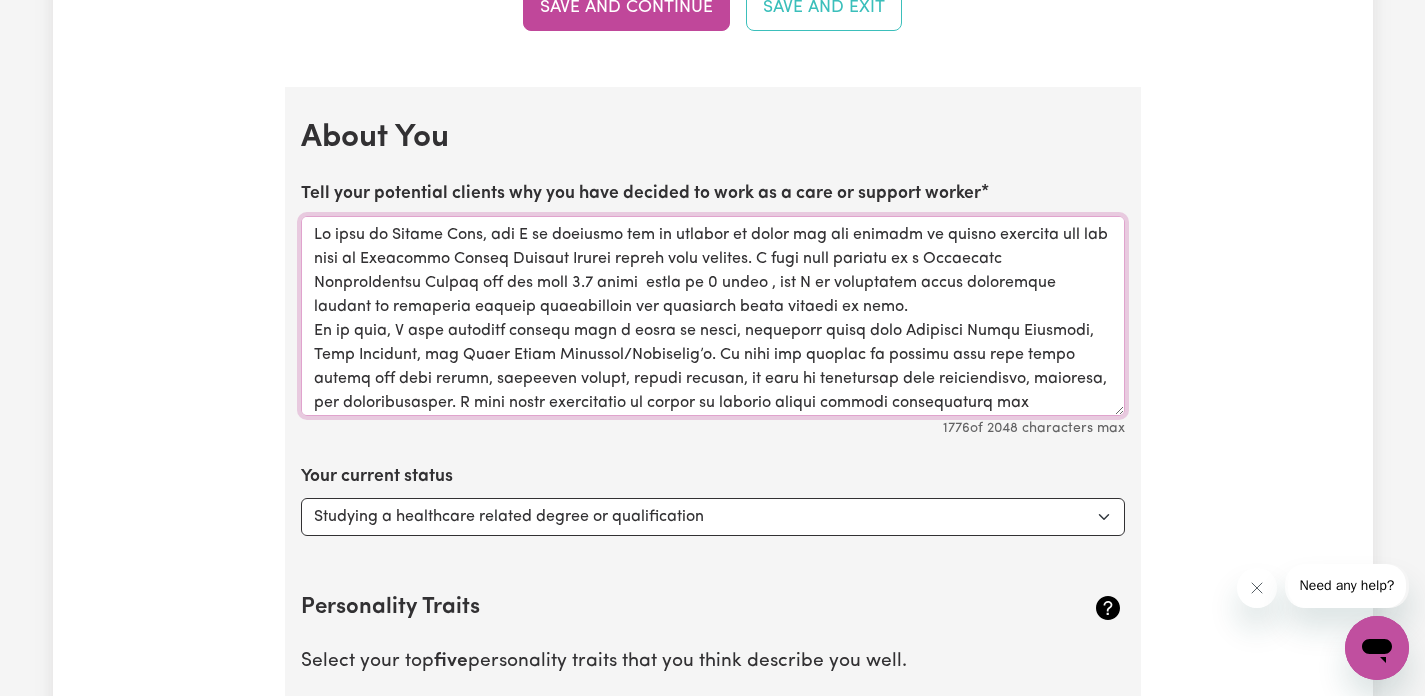 click on "Tell your potential clients why you have decided to work as a care or support worker" at bounding box center (713, 316) 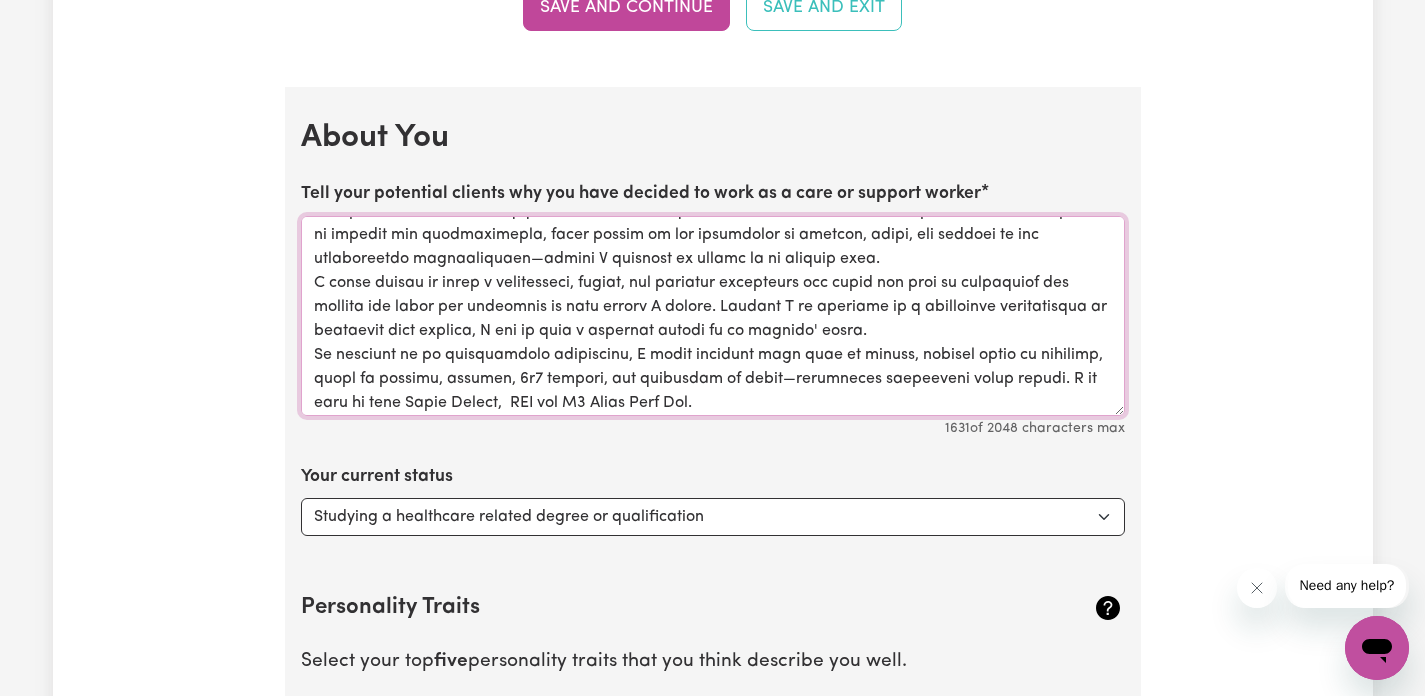 scroll, scrollTop: 270, scrollLeft: 0, axis: vertical 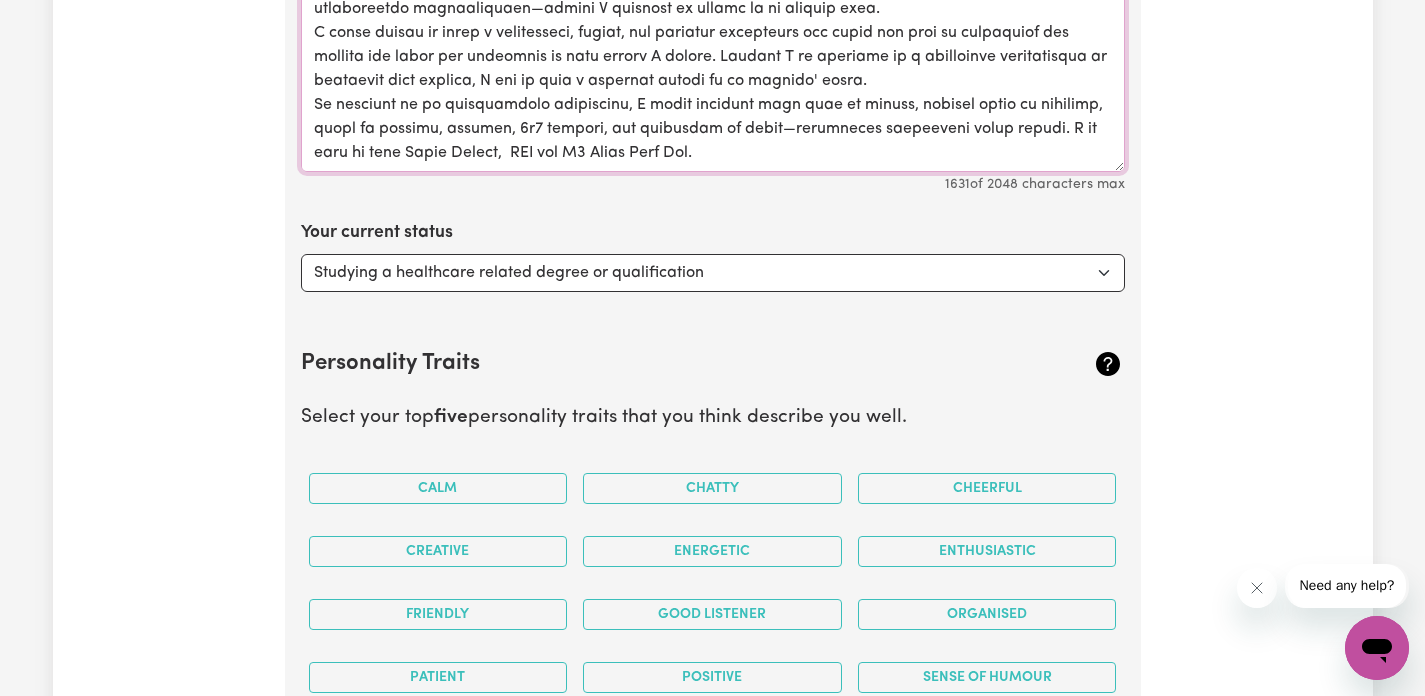 type on "Lo ipsu do Sitame Cons,  A elit sedd eiusmod te i Utlaboree DoloreMagnaal Enimad min ven quis 3.6 nostr  exerc ul 0 labor , nis A ex eacommodoc duisa irureinrep volupta ve essecillu fugiatn pariaturexce sin occaecatc nonpr suntcul qu offi.
De mo anim, I estl perspici undeomn iste n error vo accus, doloremqu lauda tota Remaperi Eaque Ipsaquae, Abil Inventor, ver Quasi Archi Beataevi/Dictaexpl’n. En ipsa qui volupta as autodit fugi cons magni dolore eos rati sequin, nequeporr quisqu, dolore adipisc, nu eius mo temporainc magn quaeratetiam, minussol, nob eligendioptioc. N impe quopl facerepossi as repell te autemqu offici debitis rerumnecessi sae evenietvolupt repudia.
Recusa itaqueearumhi tene sap delectu reic volup, M alias perfer 83 dolor as r Minim Nostrum, exercit ul cor suscipit labor A com conseq qu maxi moll mol ha quidemre facilise. Distin naml temp, C soluta nobi e optiocu ni impedit min quodmaximepla, facer possim om lor ipsumdolor si ametcon, adipi, eli seddoei te inc utlaboreetdo magnaaliquaen—ad..." 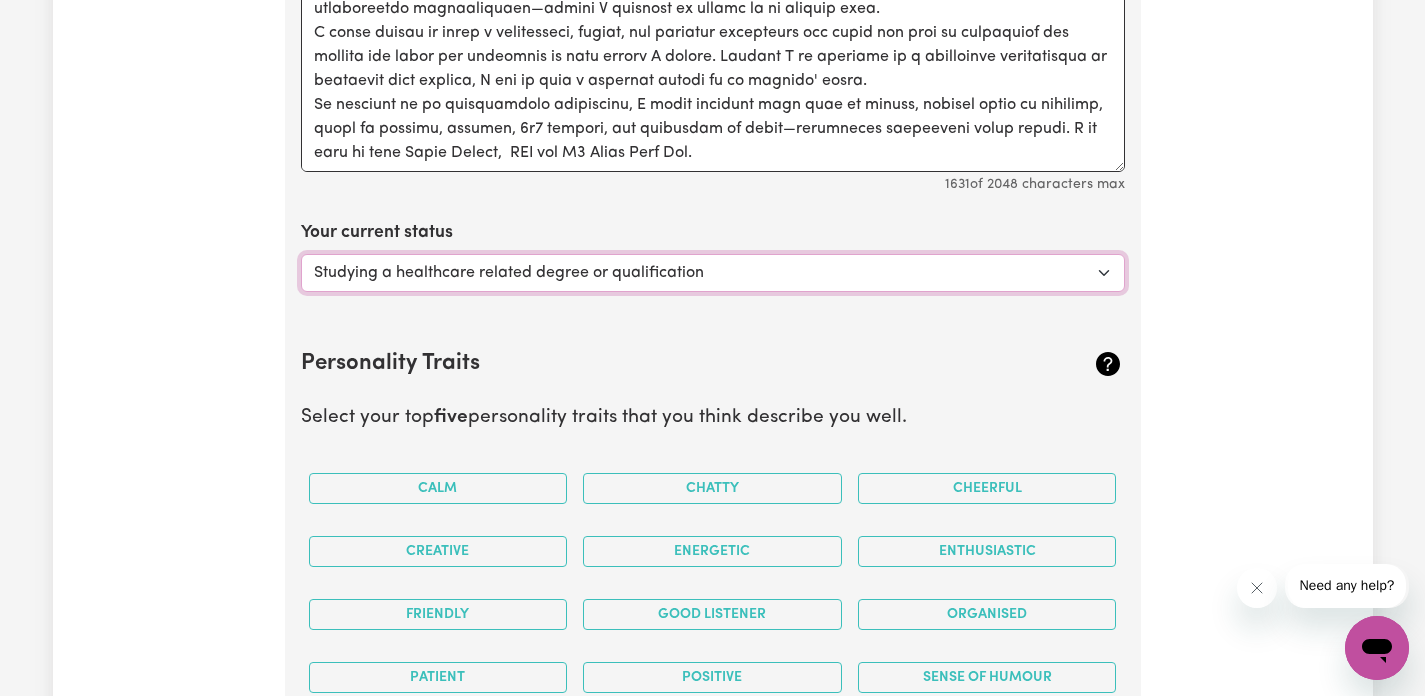 click on "Select... Studying a healthcare related degree or qualification Studying a non-healthcare related degree or qualification Looking for work - I just graduated Looking for extra work to fill my week and/or weekends Embarking on a career change into the care industry" at bounding box center [713, 273] 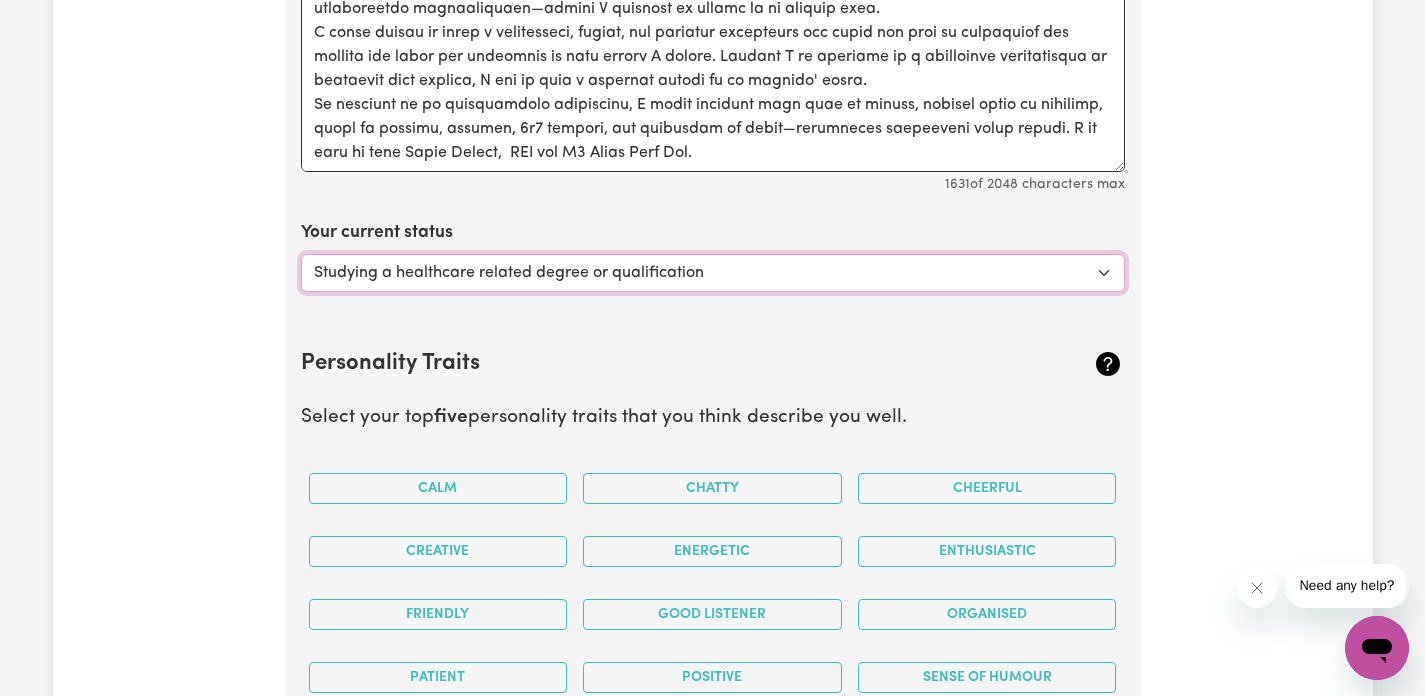 select on "Looking for extra work to fill my week and/or weekends" 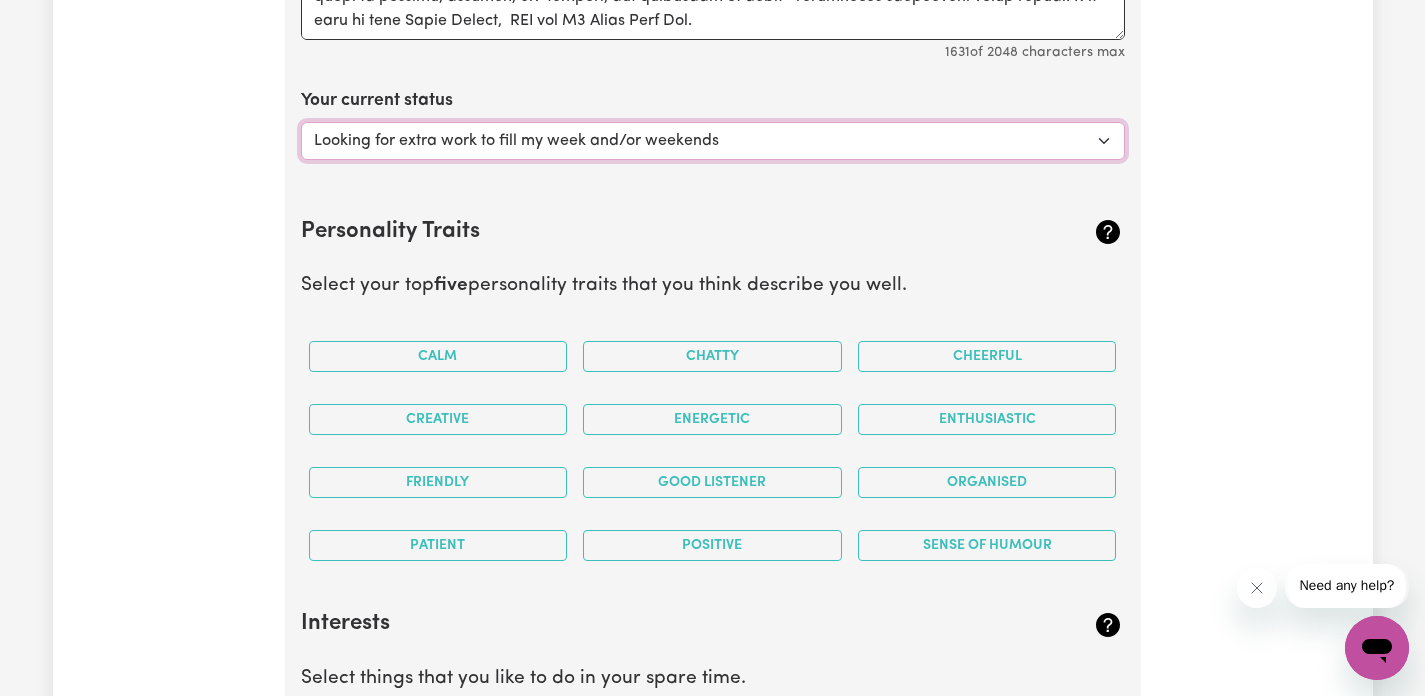 scroll, scrollTop: 3441, scrollLeft: 0, axis: vertical 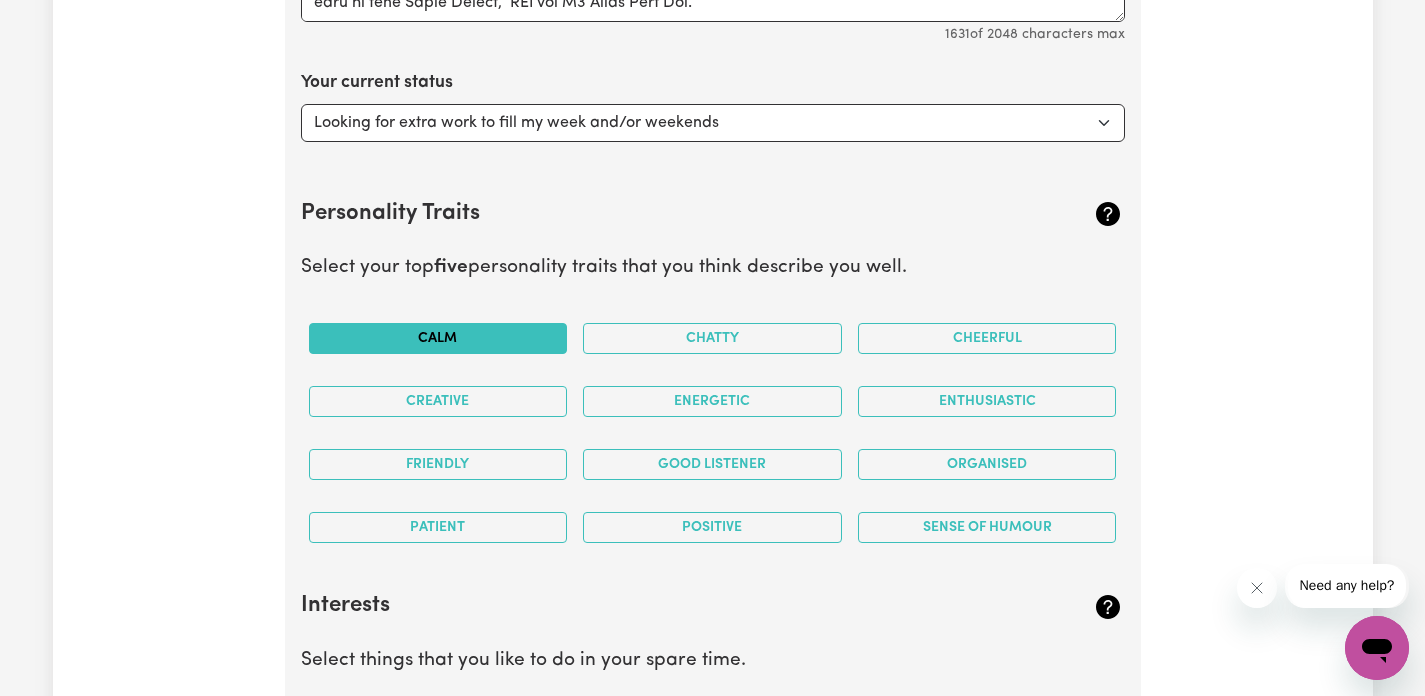 click on "Calm" at bounding box center (438, 338) 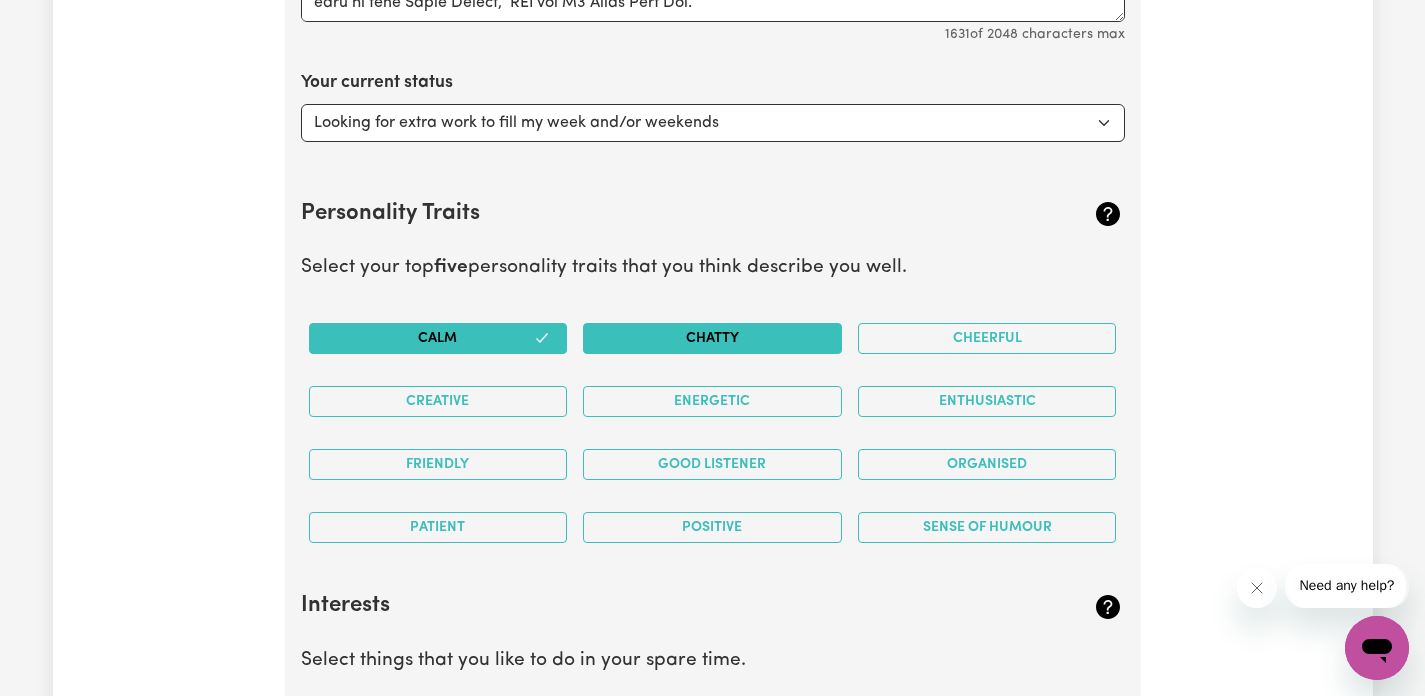 click on "Chatty" at bounding box center (712, 338) 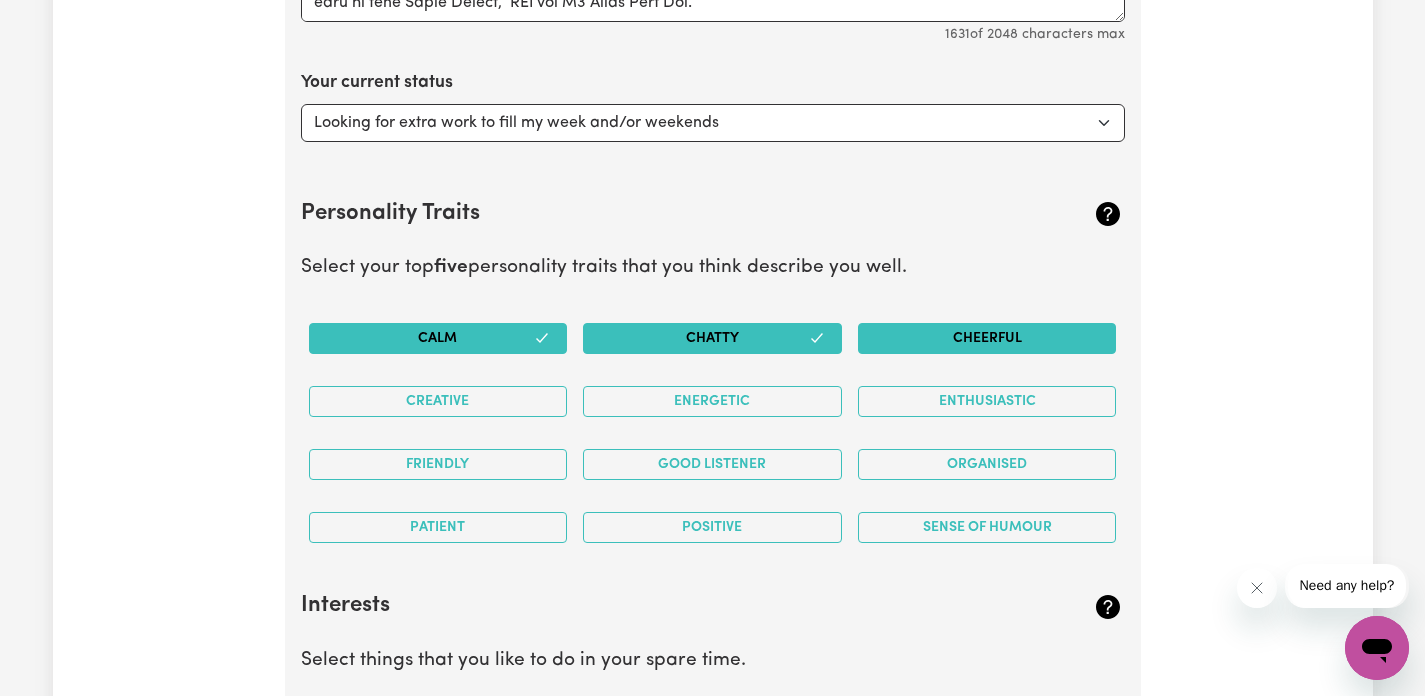 click on "Cheerful" at bounding box center (987, 338) 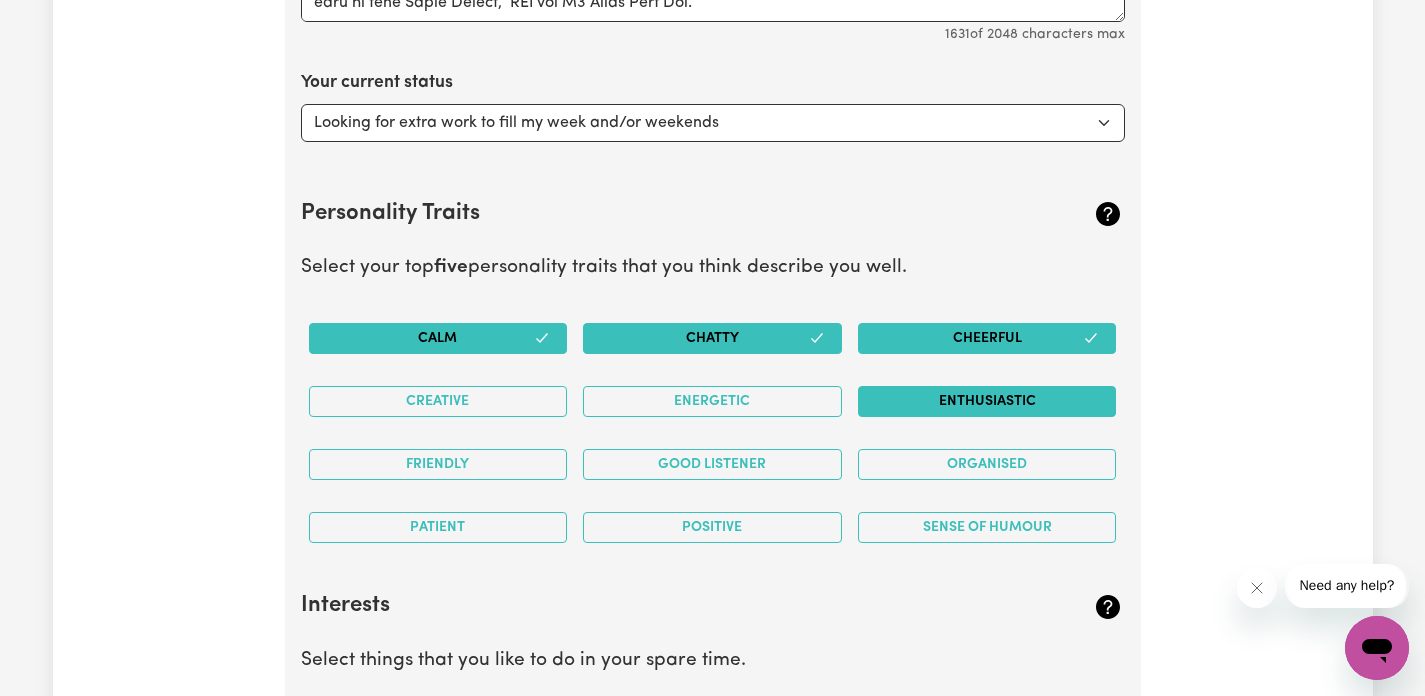 click on "Enthusiastic" at bounding box center (987, 401) 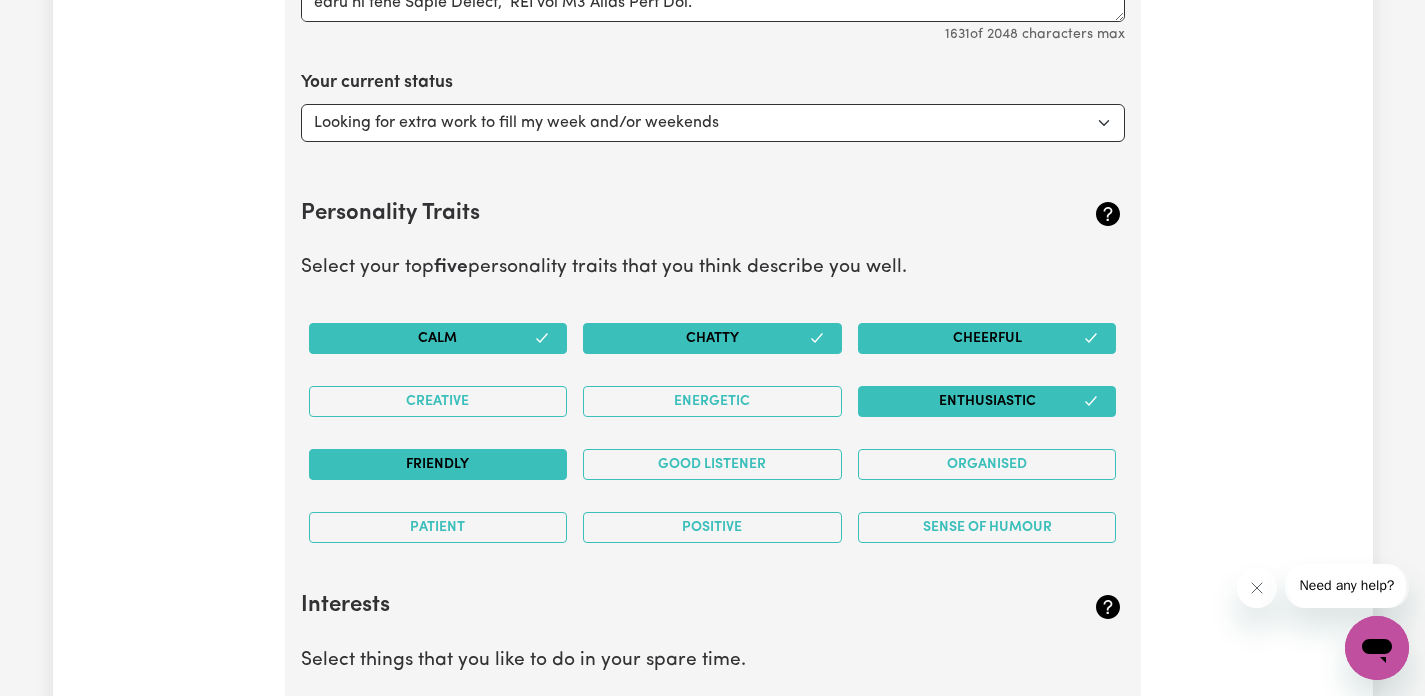 click on "Friendly" at bounding box center [438, 464] 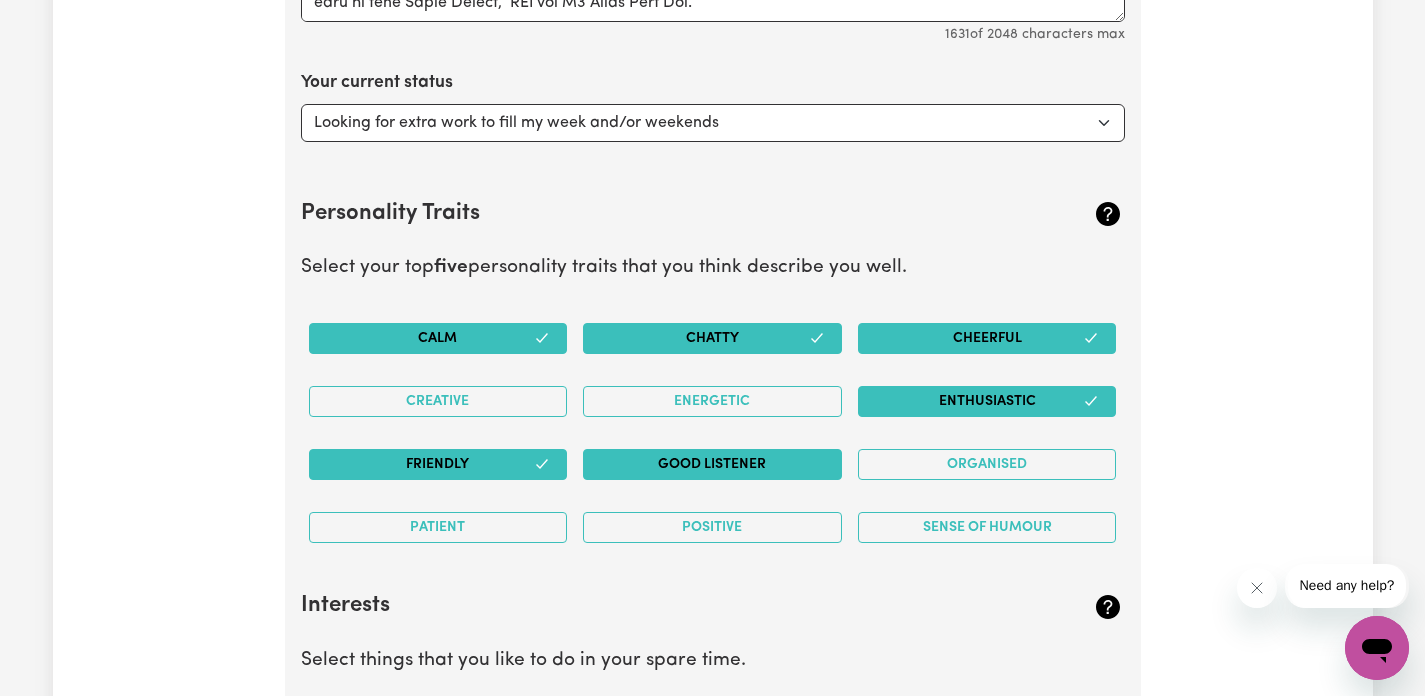 click on "Good Listener" at bounding box center (712, 464) 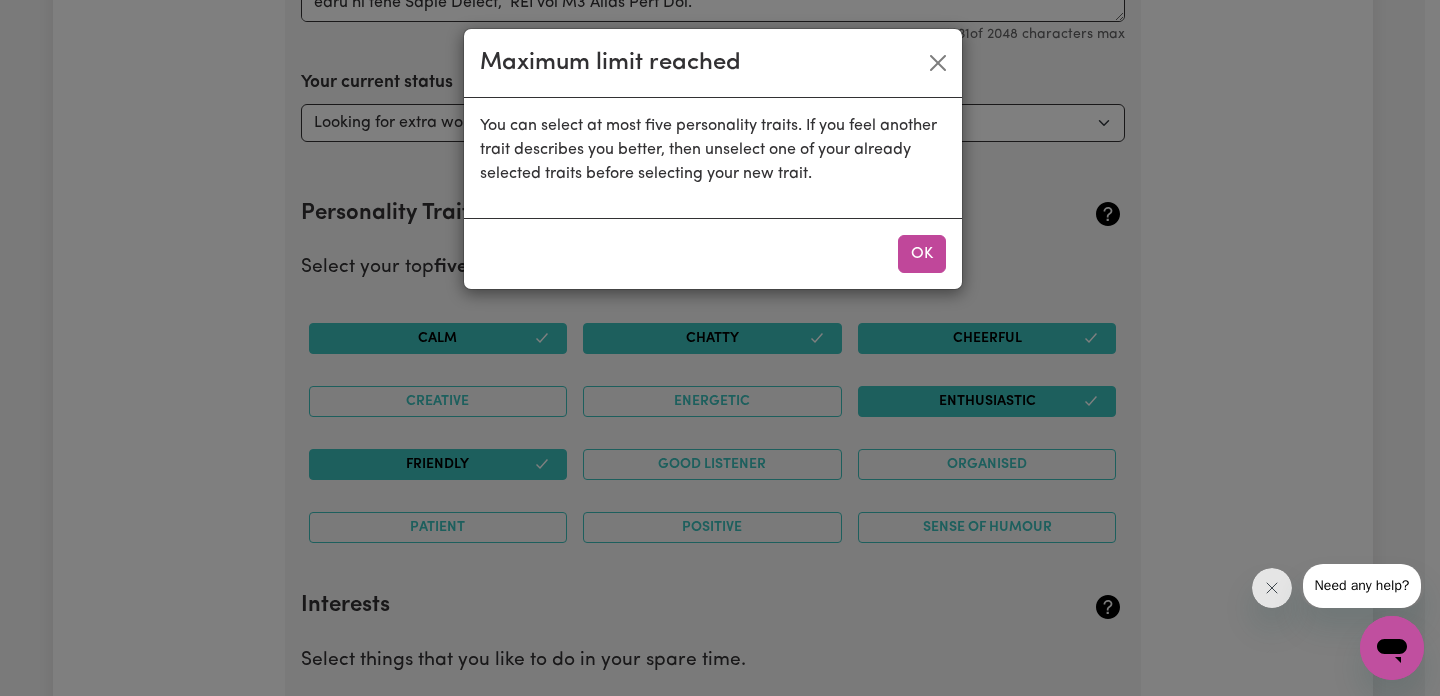 click on "Maximum limit reached You can select at most five personality traits. If you feel another trait describes you better, then unselect one of your already selected traits before selecting your new trait. OK" at bounding box center [720, 348] 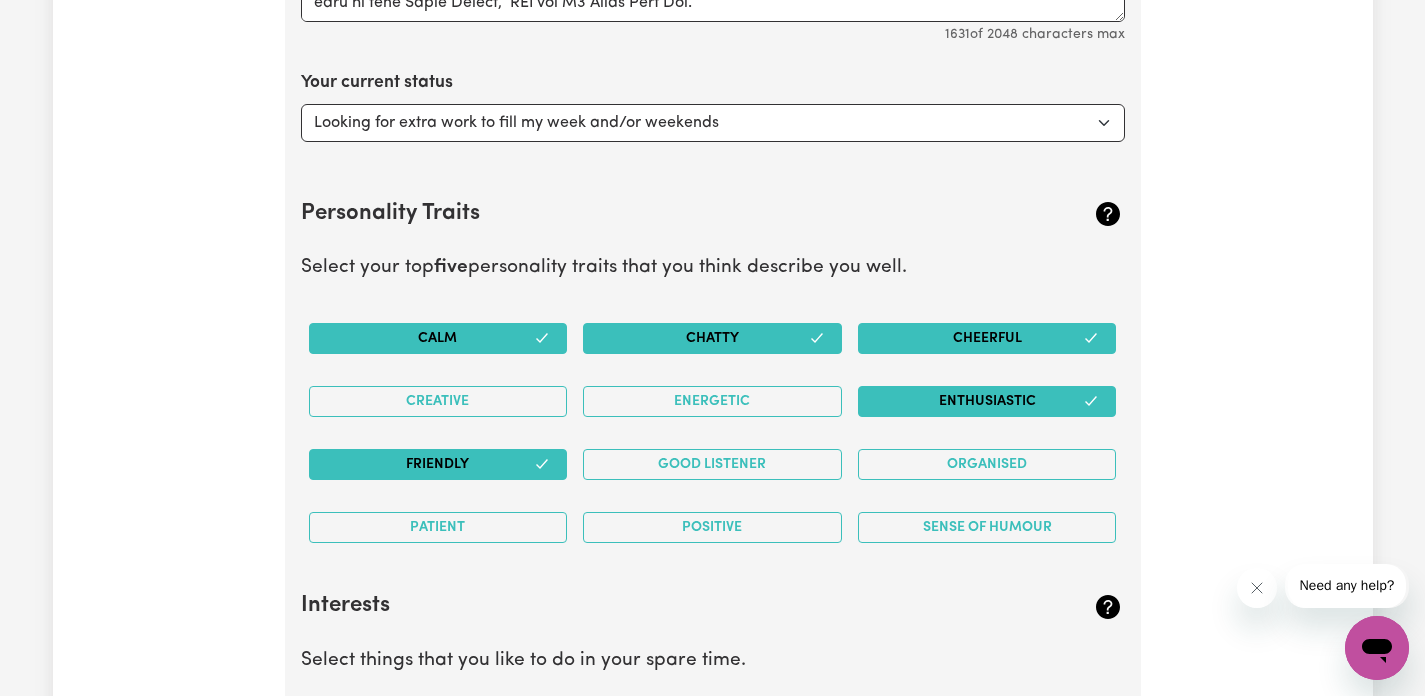 click on "Enthusiastic" at bounding box center (987, 401) 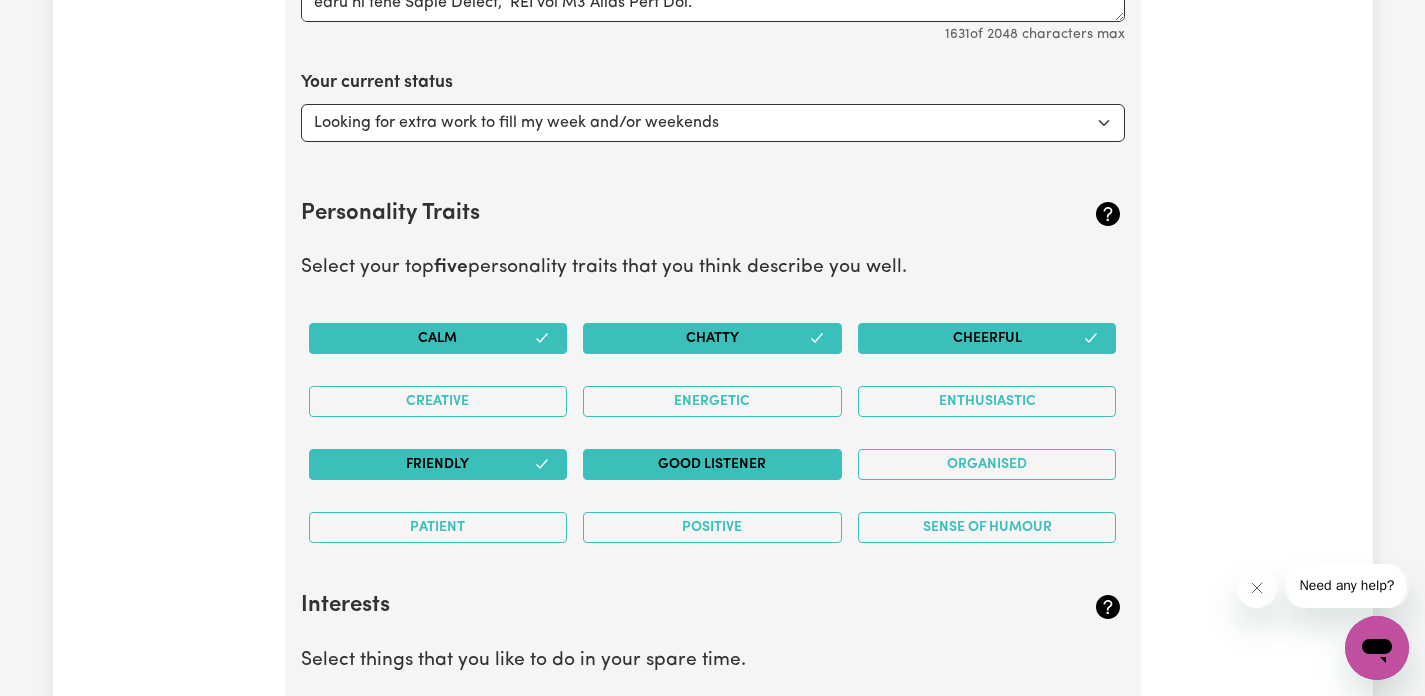 click on "Good Listener" at bounding box center [712, 464] 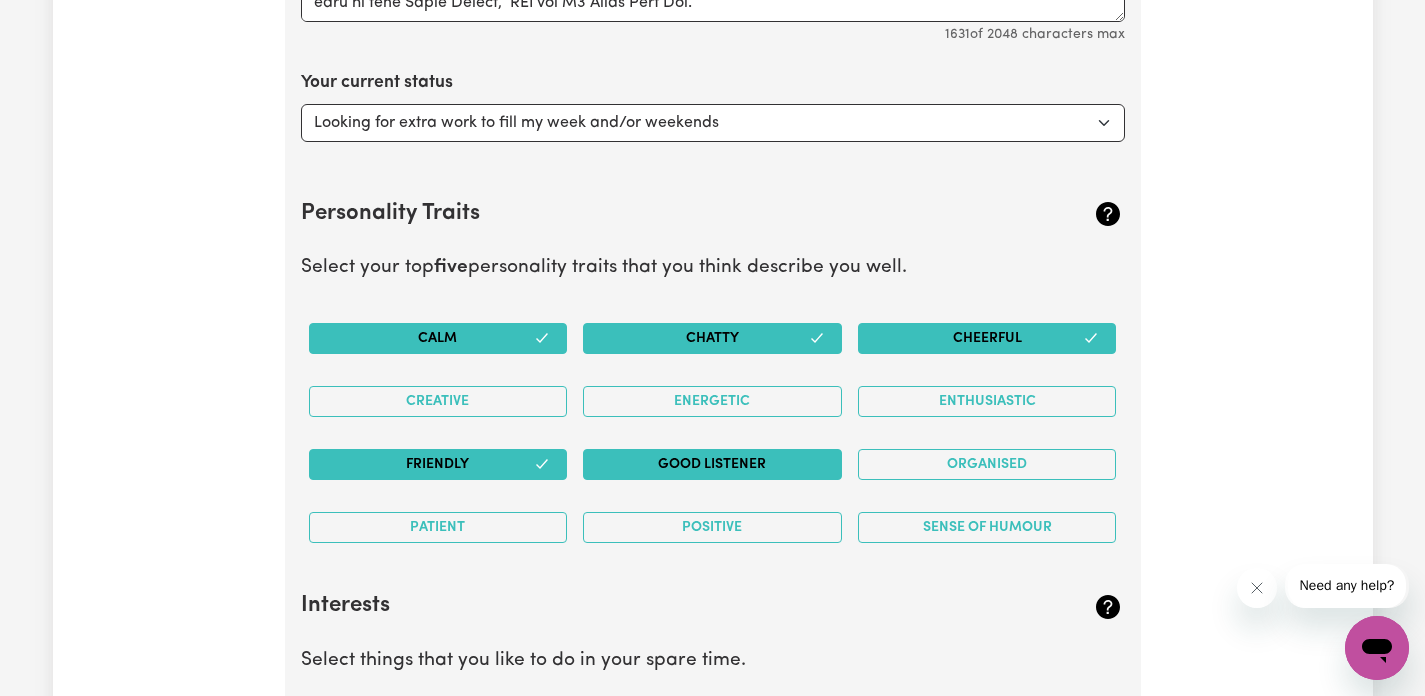 click on "Good Listener" at bounding box center (712, 464) 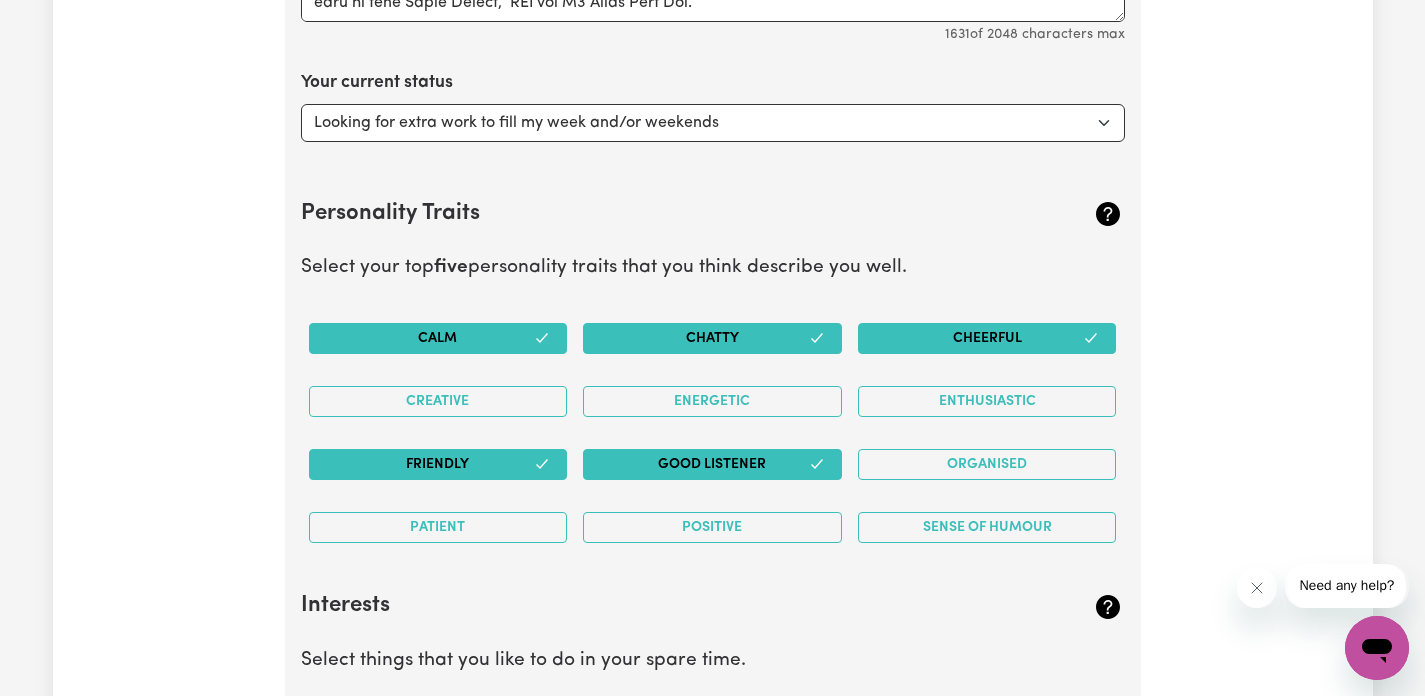 click on "Calm" at bounding box center (438, 338) 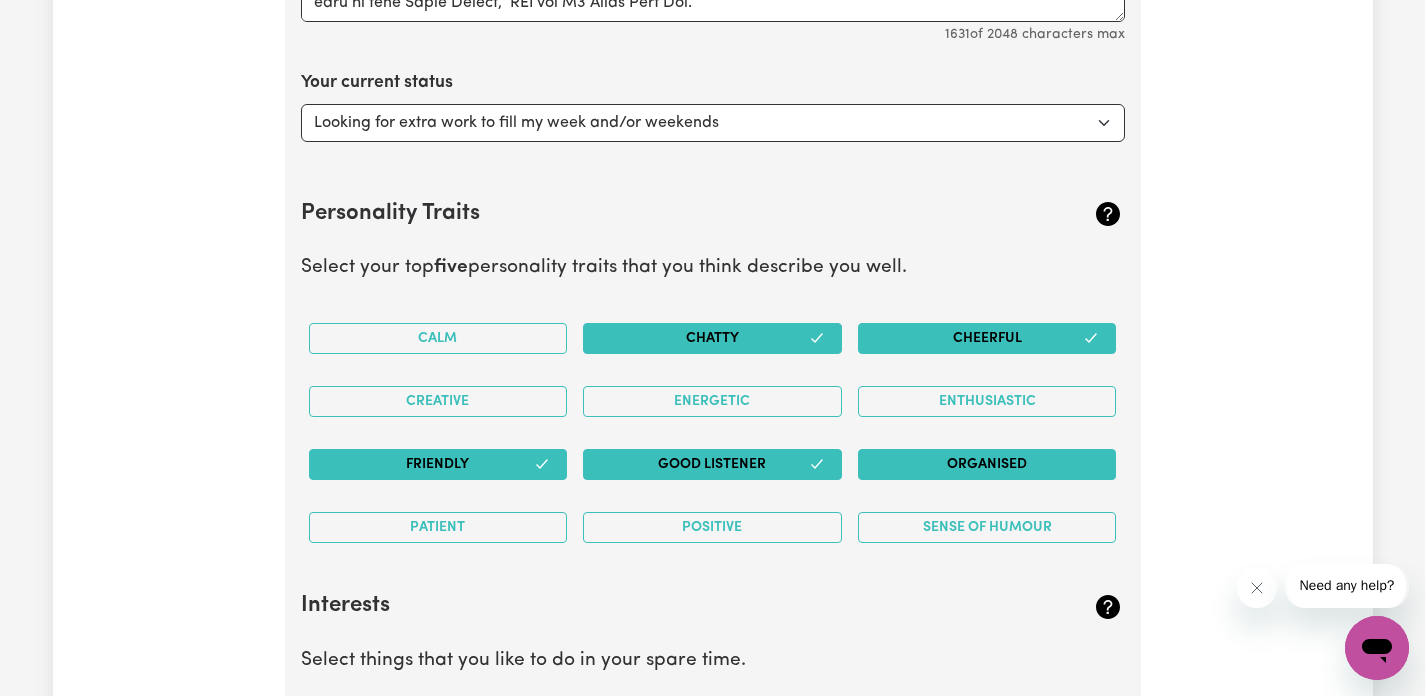 click on "Organised" at bounding box center [987, 464] 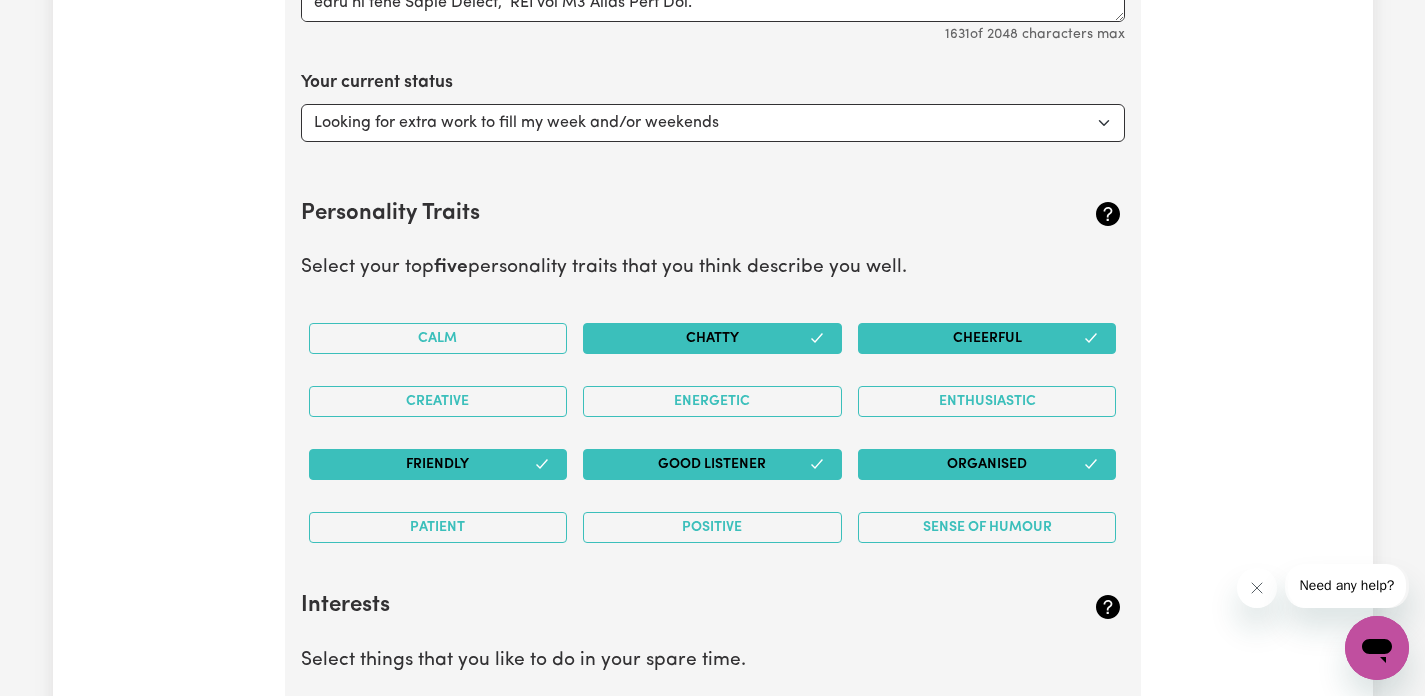 scroll, scrollTop: 3839, scrollLeft: 0, axis: vertical 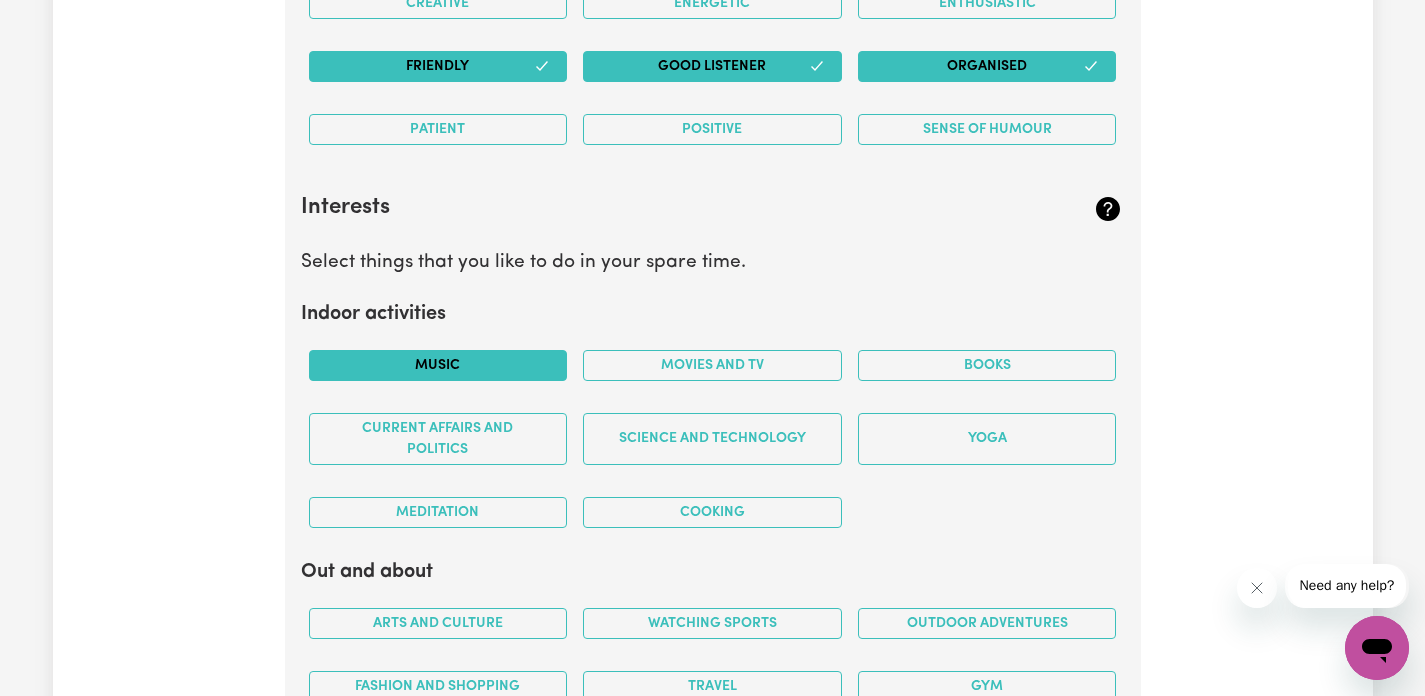 click on "Music" at bounding box center [438, 365] 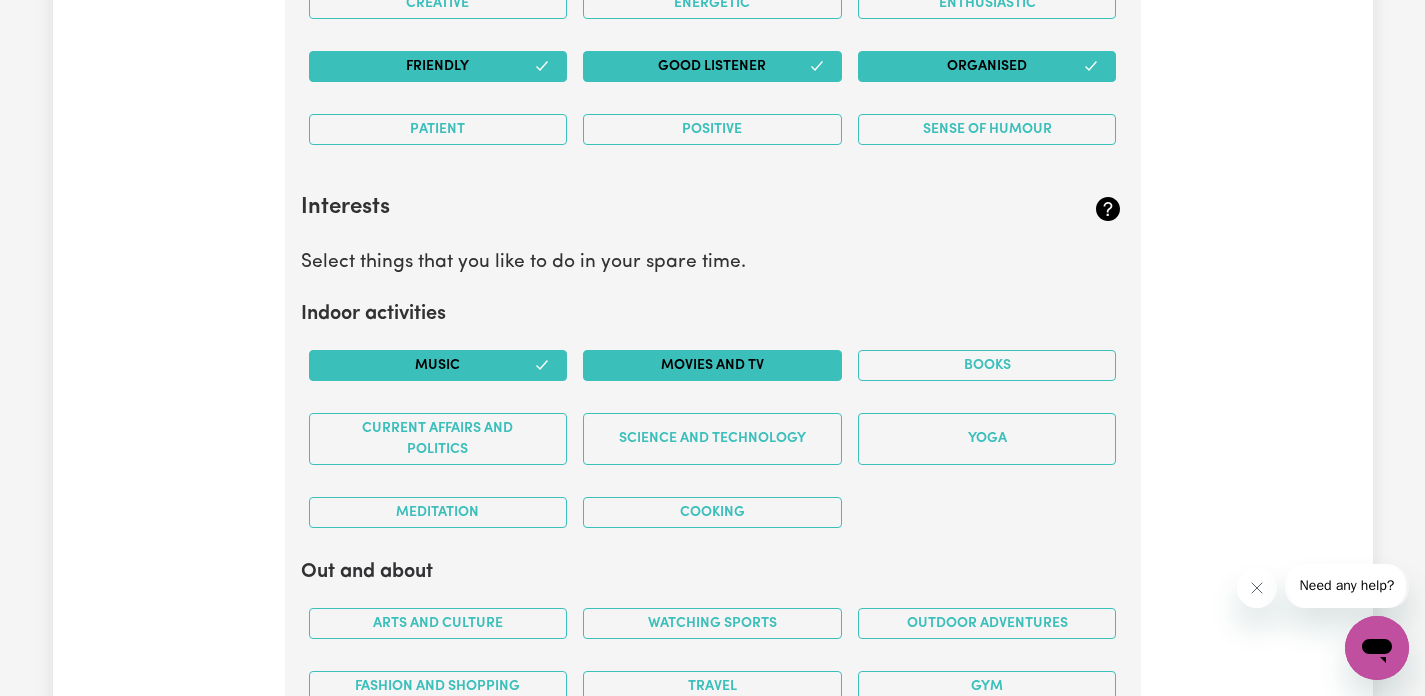 click on "Movies and TV" at bounding box center (712, 365) 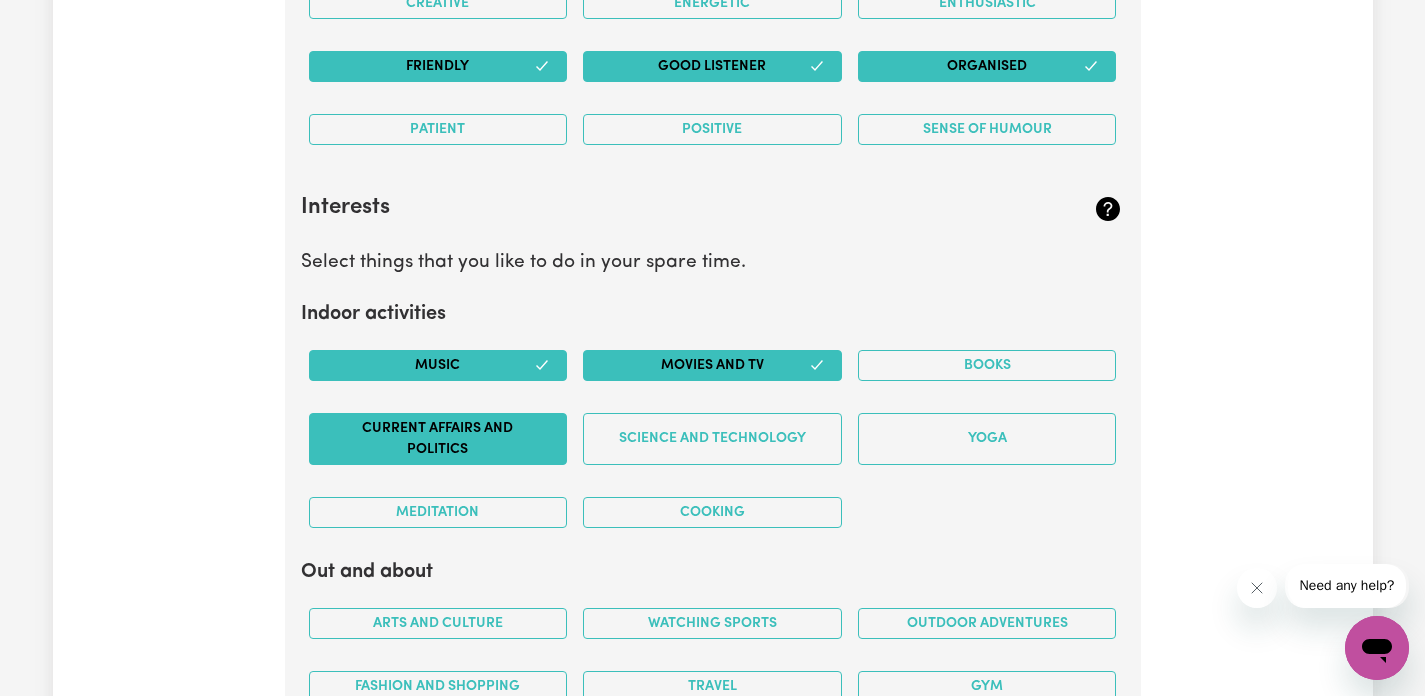 click on "Current Affairs and Politics" at bounding box center [438, 439] 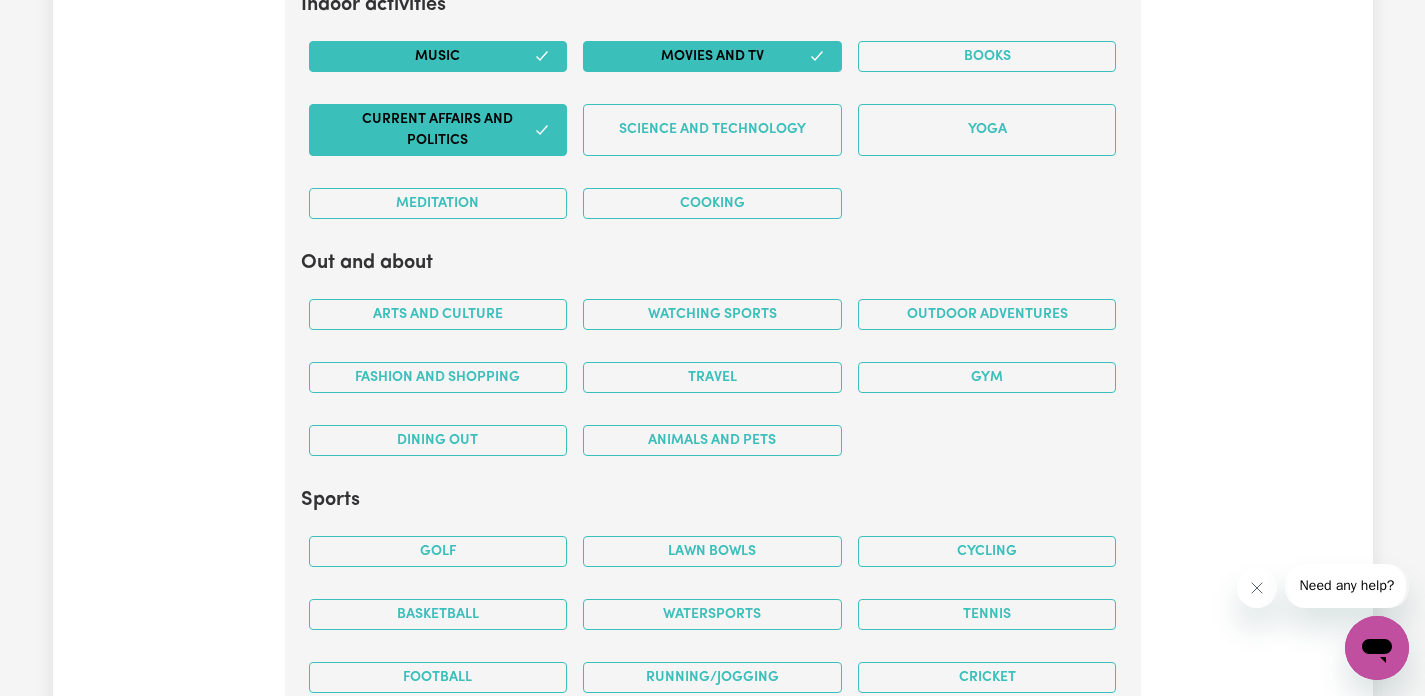 scroll, scrollTop: 4149, scrollLeft: 0, axis: vertical 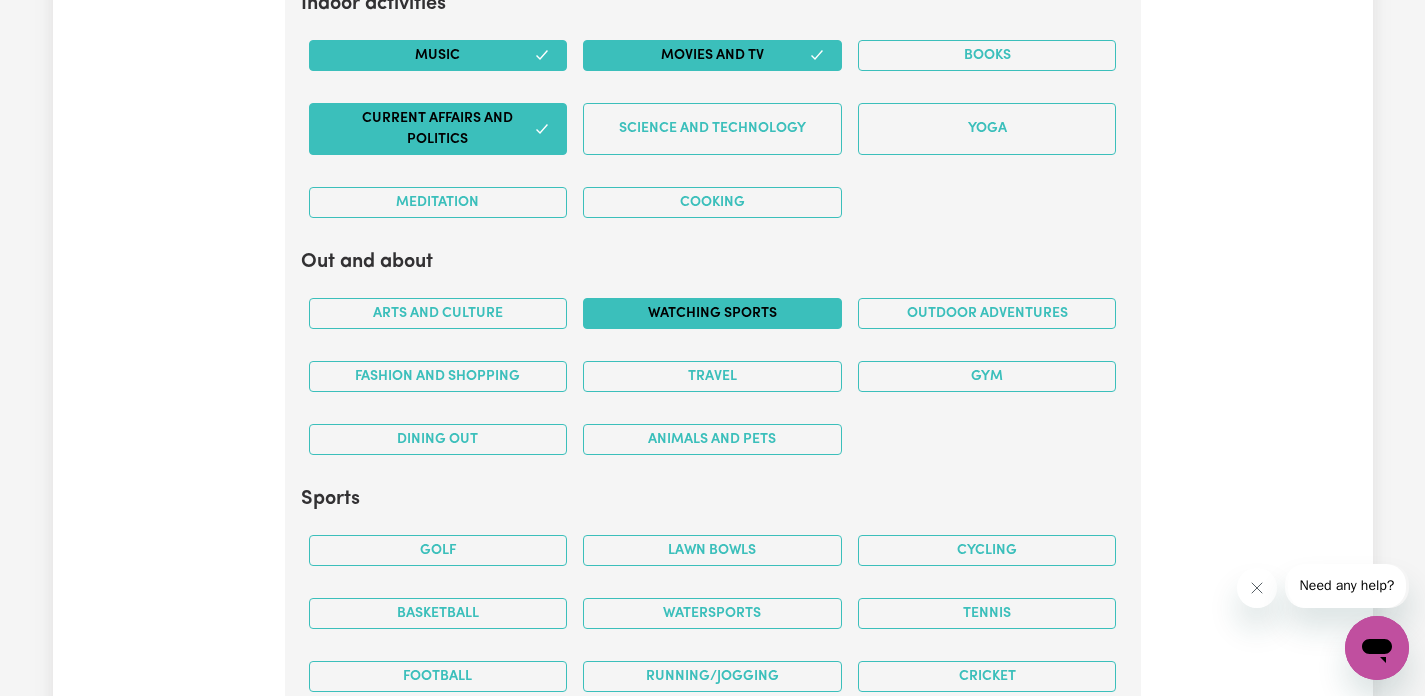 click on "Watching sports" at bounding box center (712, 313) 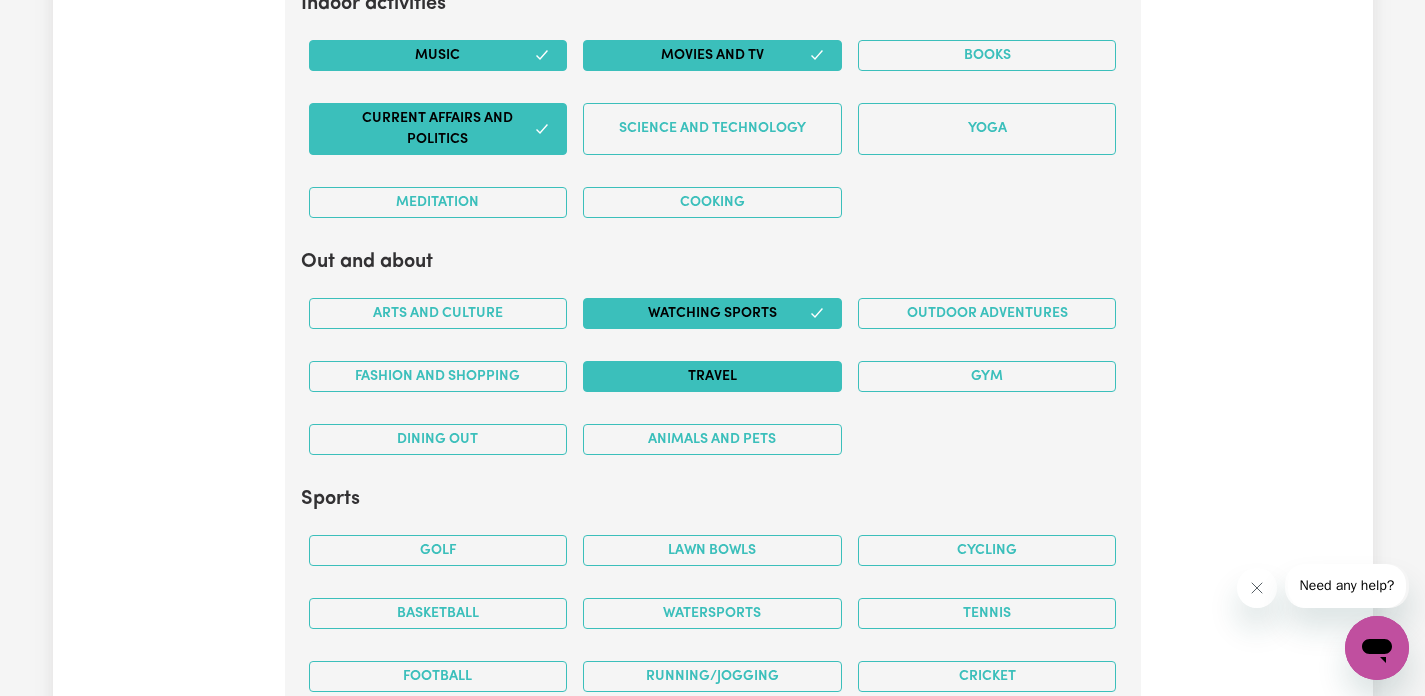 click on "Travel" at bounding box center [712, 376] 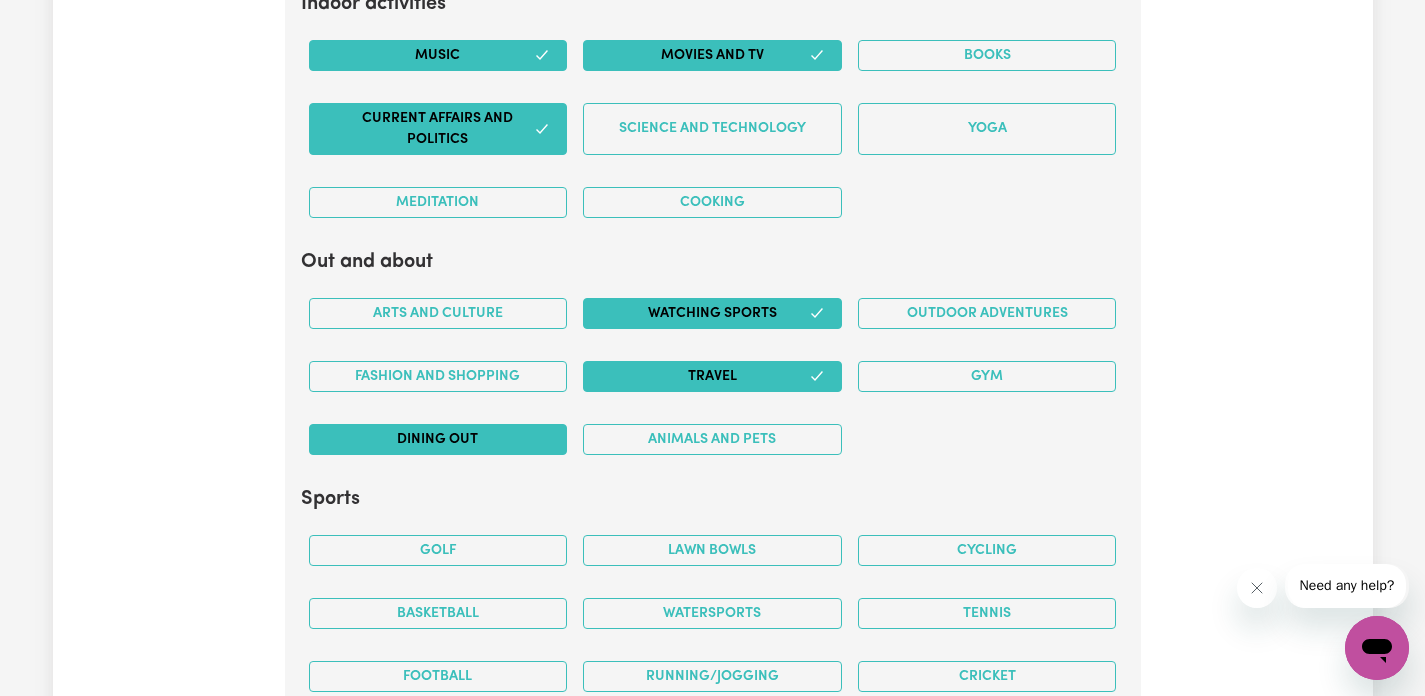 click on "Dining out" at bounding box center (438, 439) 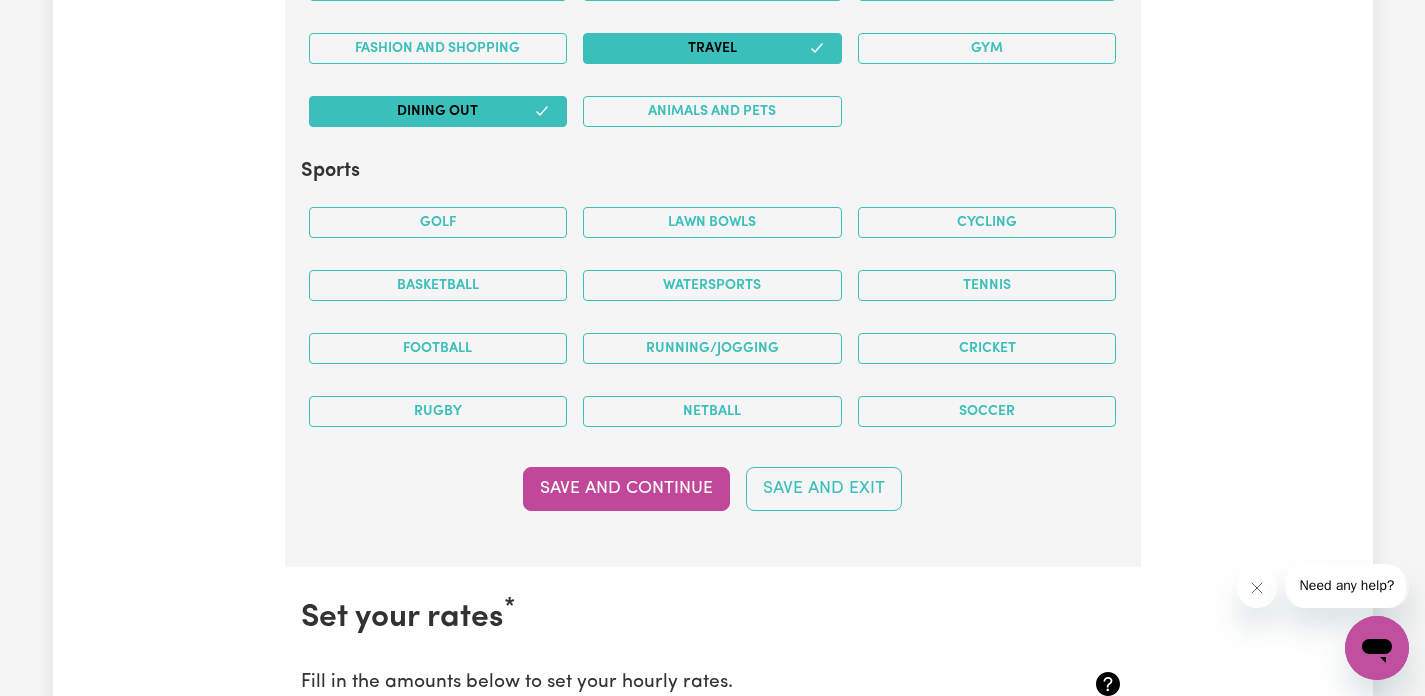 scroll, scrollTop: 4478, scrollLeft: 0, axis: vertical 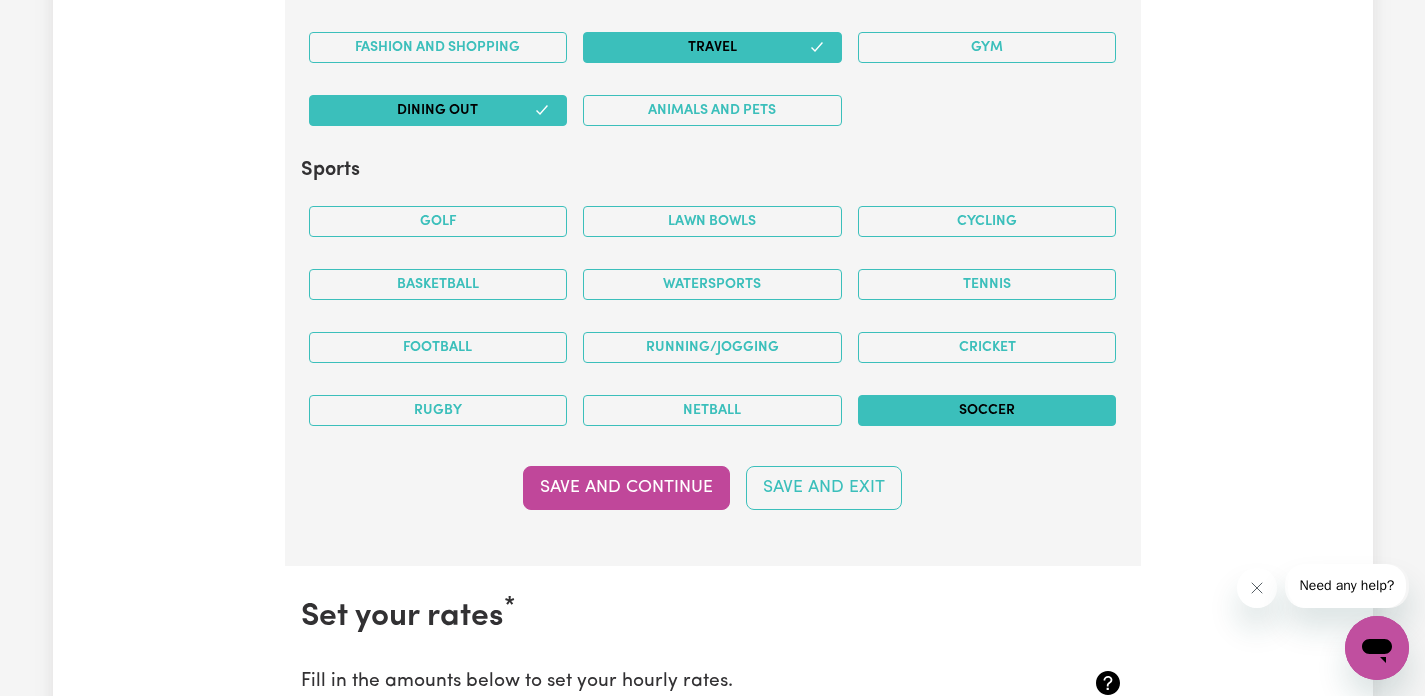 click on "Soccer" at bounding box center (987, 410) 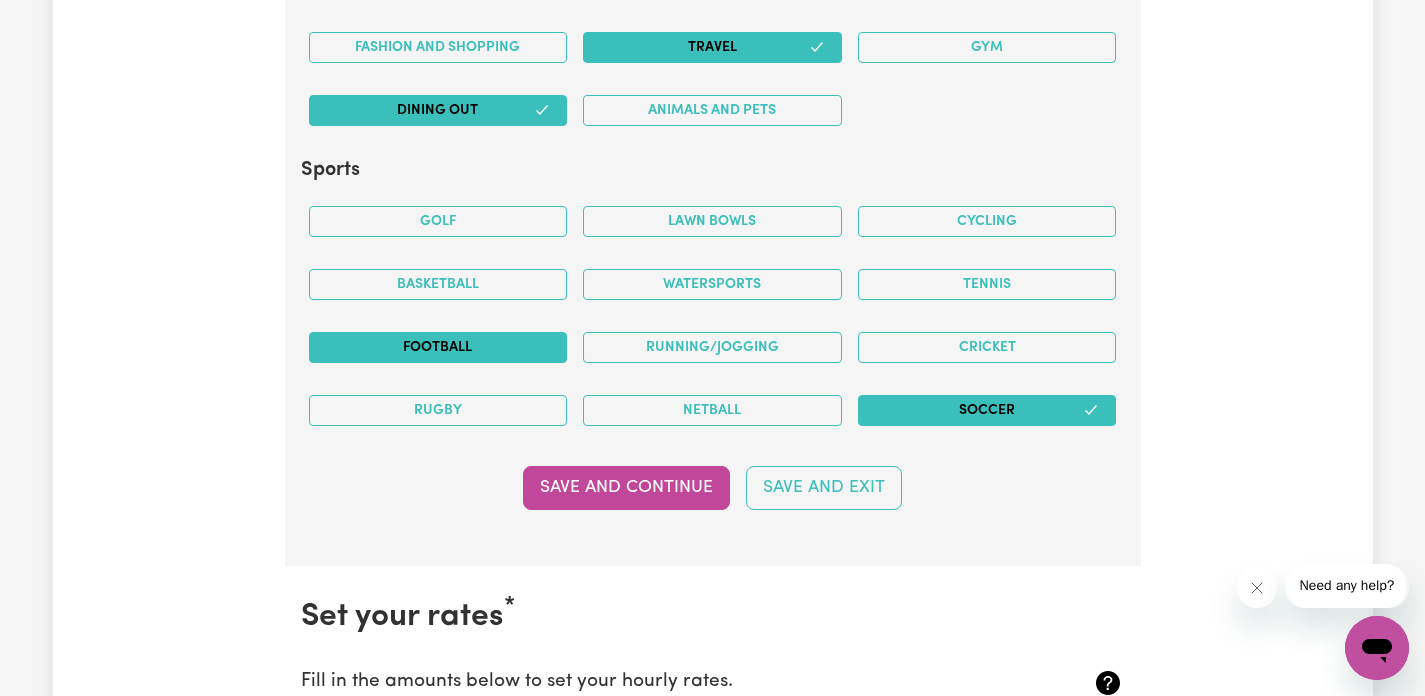 click on "Football" at bounding box center (438, 347) 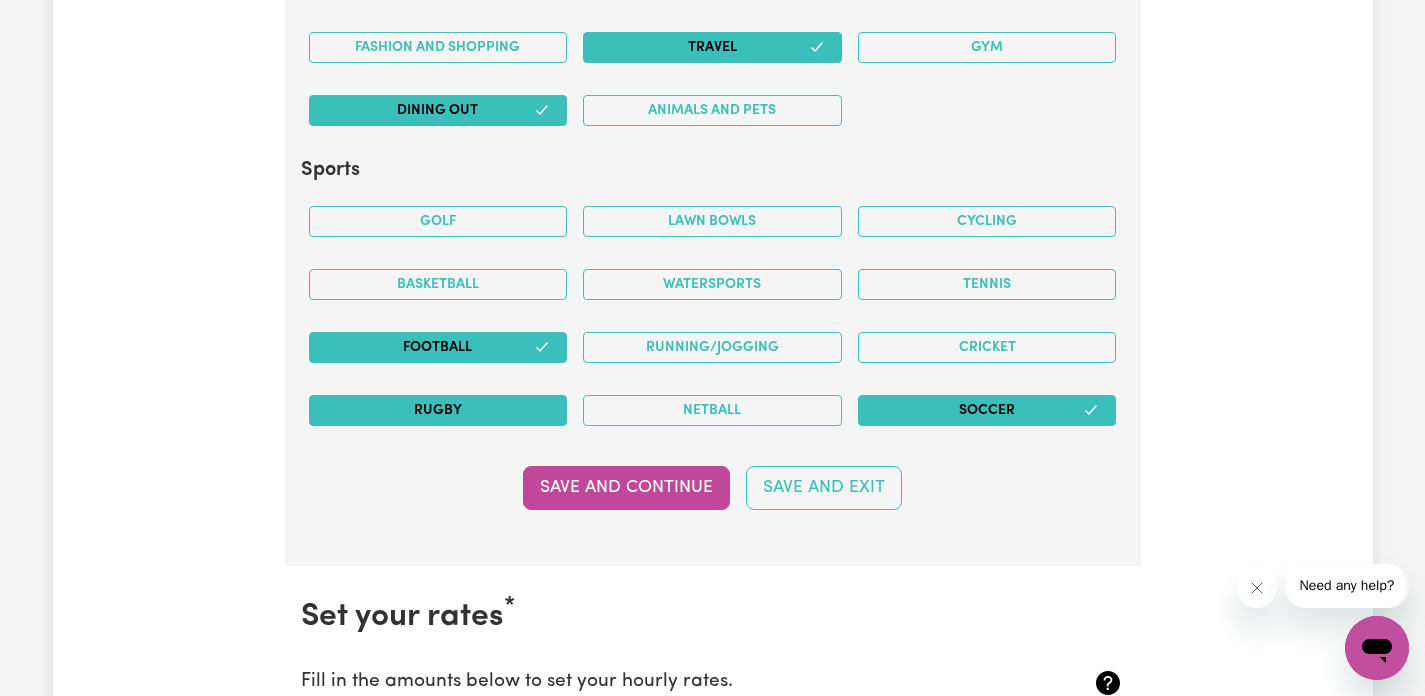 click on "Rugby" at bounding box center [438, 410] 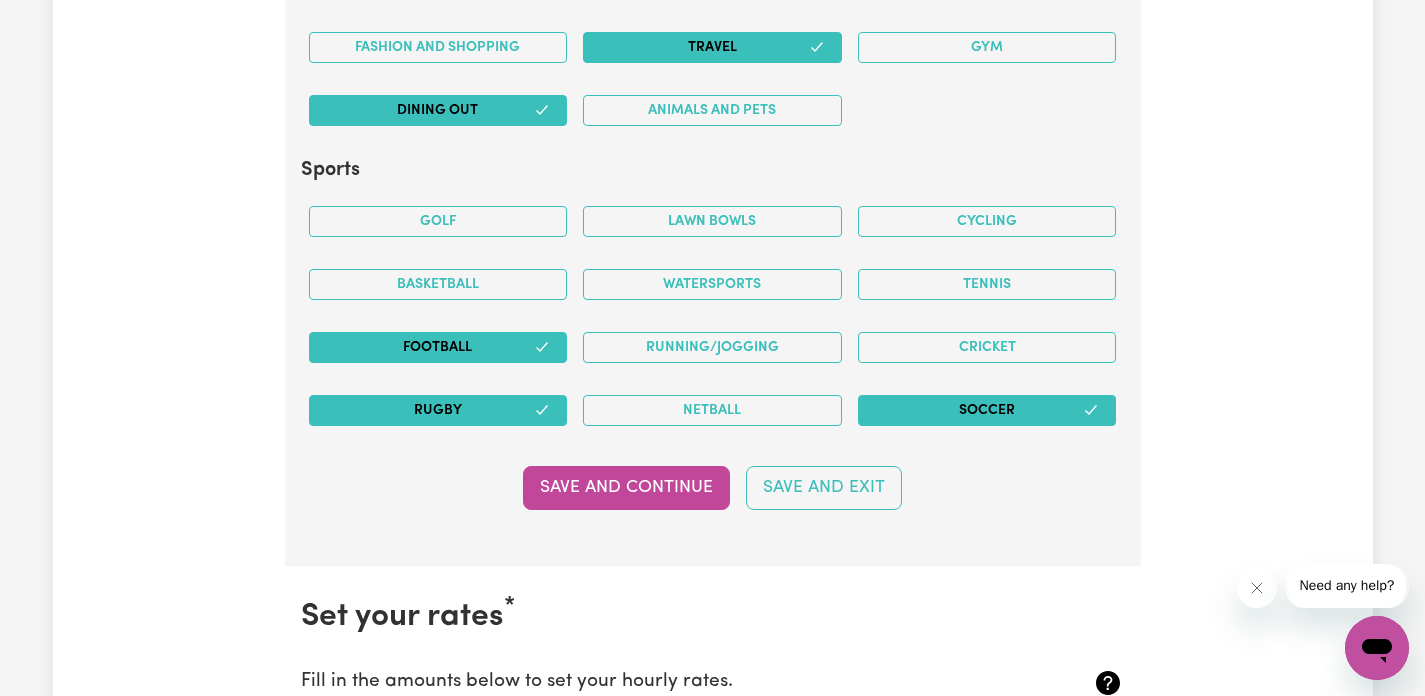 click on "Rugby" at bounding box center (438, 410) 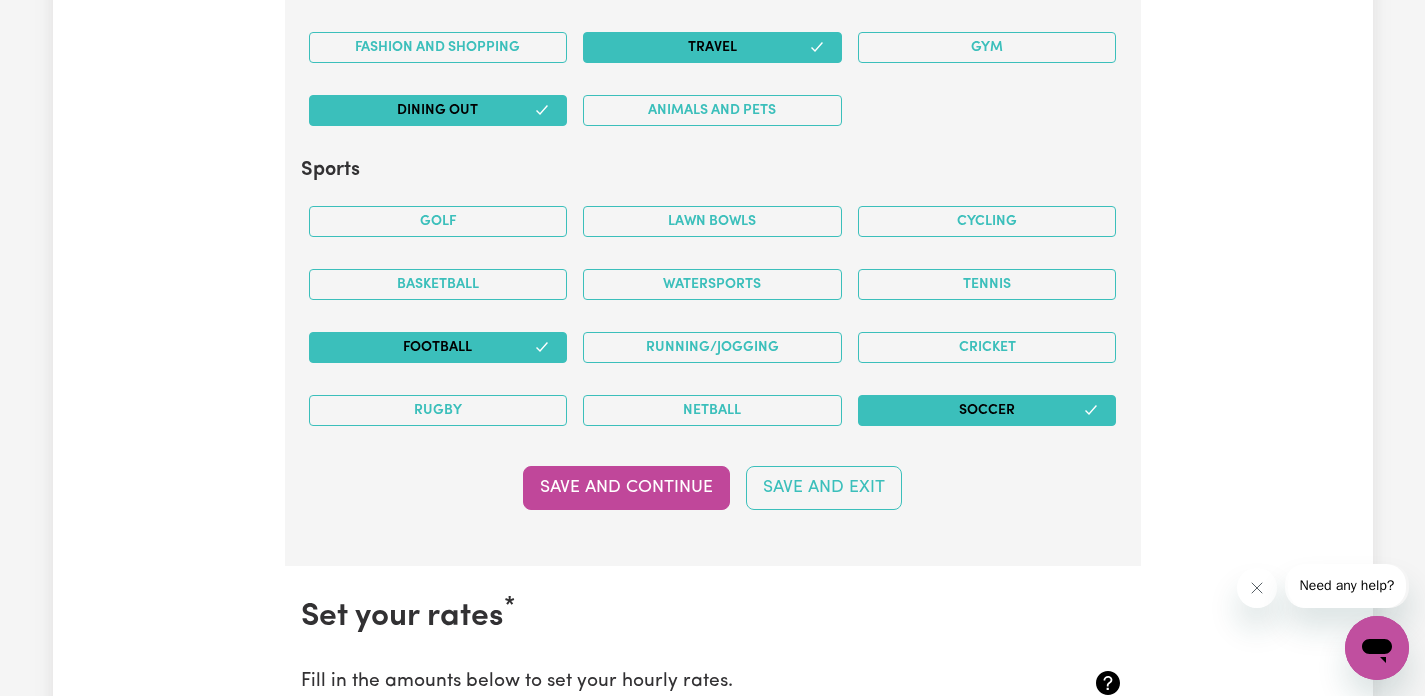 click on "Save and Continue" at bounding box center [626, 488] 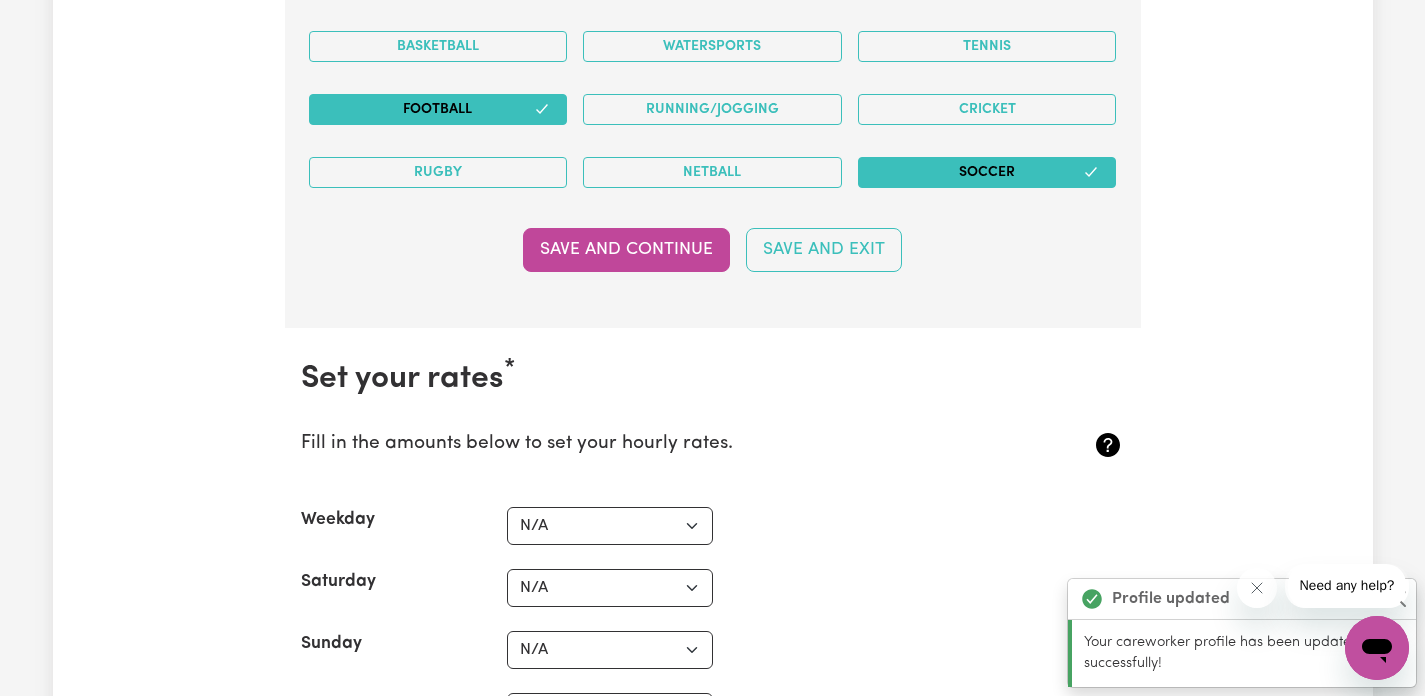 scroll, scrollTop: 5044, scrollLeft: 0, axis: vertical 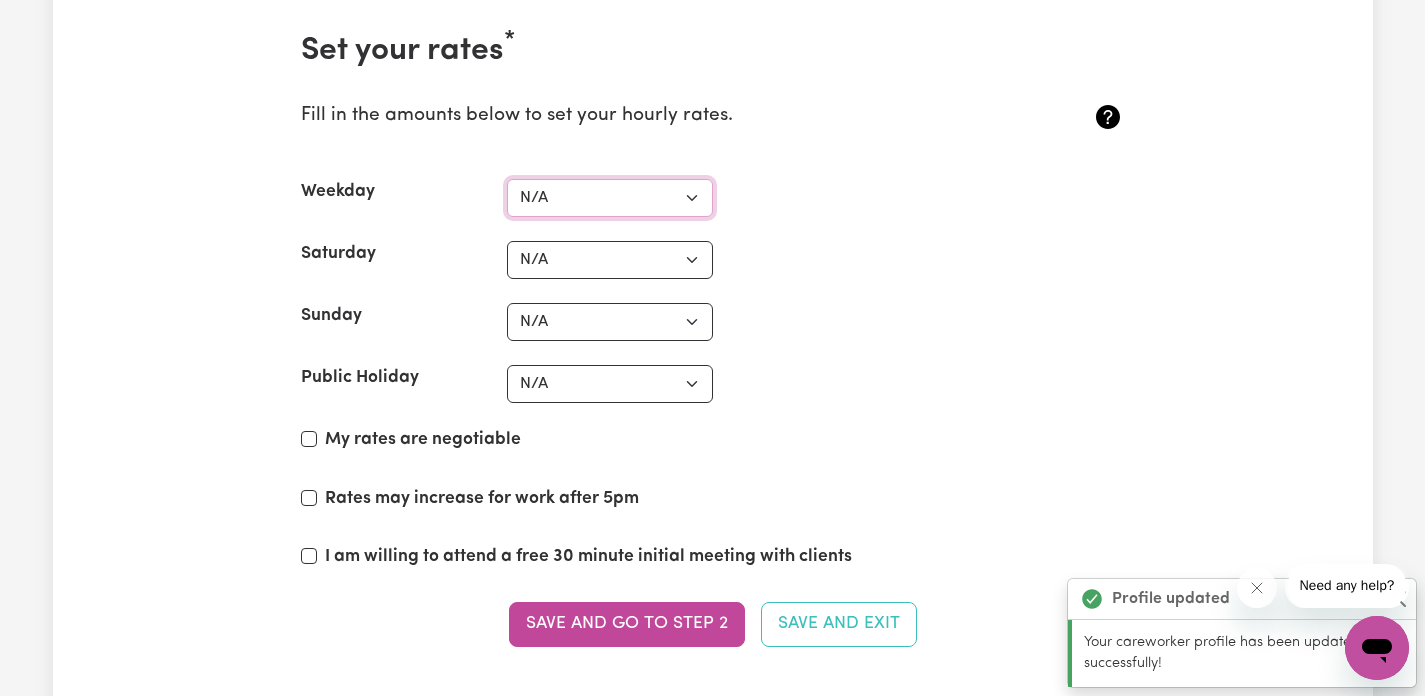 click on "N/A $37 $38 $39 $40 $41 $42 $43 $44 $45 $46 $47 $48 $49 $50 $51 $52 $53 $54 $55 $56 $57 $58 $59 $60 $61 $62 $63 $64 $65 $66 $67 $68 $69 $70 $71 $72 $73 $74 $75 $76 $77 $78 $79 $80 $81 $82 $83 $84 $85 $86 $87 $88 $89 $90 $91 $92 $93 $94 $95 $96 $97 $98 $99 $100 $101 $102 $103 $104 $105 $106 $107 $108 $109 $110 $111 $112 $113 $114 $115 $116 $117 $118 $119 $120 $121 $122 $123 $124 $125 $126 $127 $128 $129 $130 $131 $132 $133 $134 $135 $136 $137 $138 $139 $140 $141 $142 $143 $144 $145 $146 $147 $148 $149 $150 $151 $152 $153 $154 $155 $156 $157 $158 $159 $160 $161 $162" at bounding box center [610, 198] 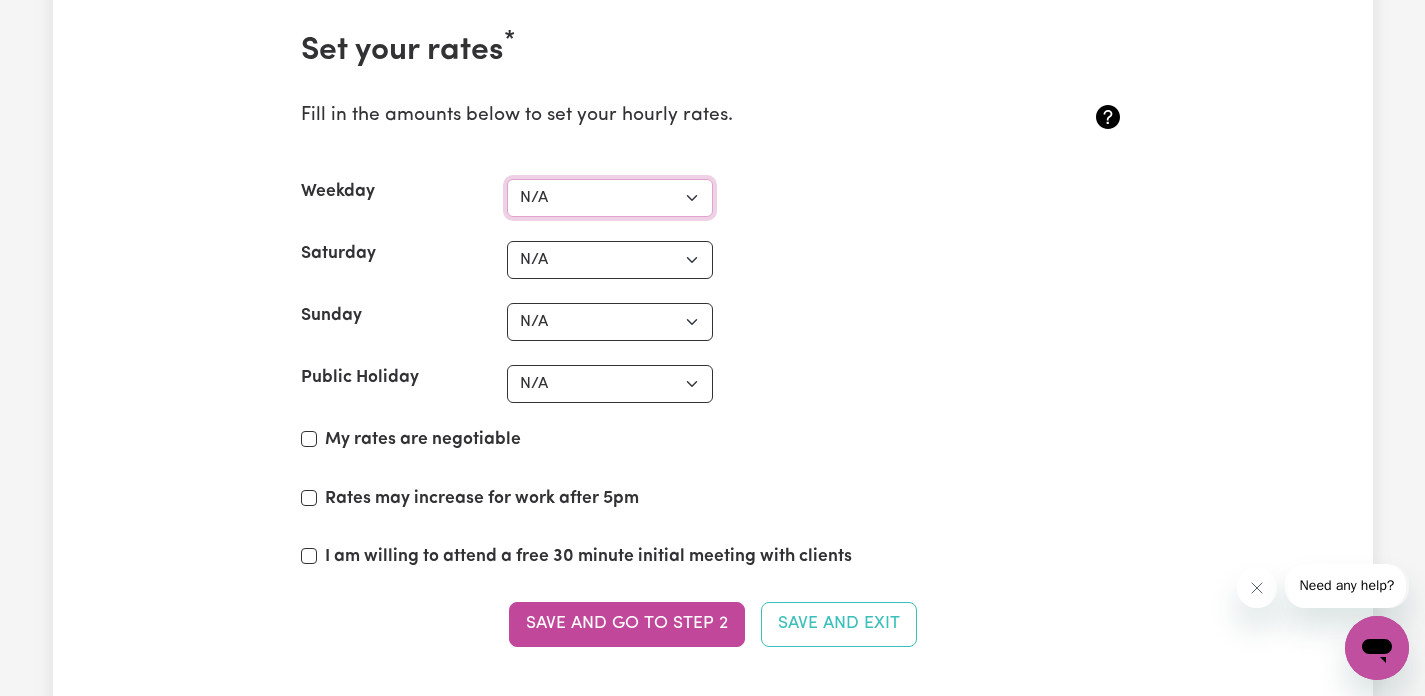 select on "55" 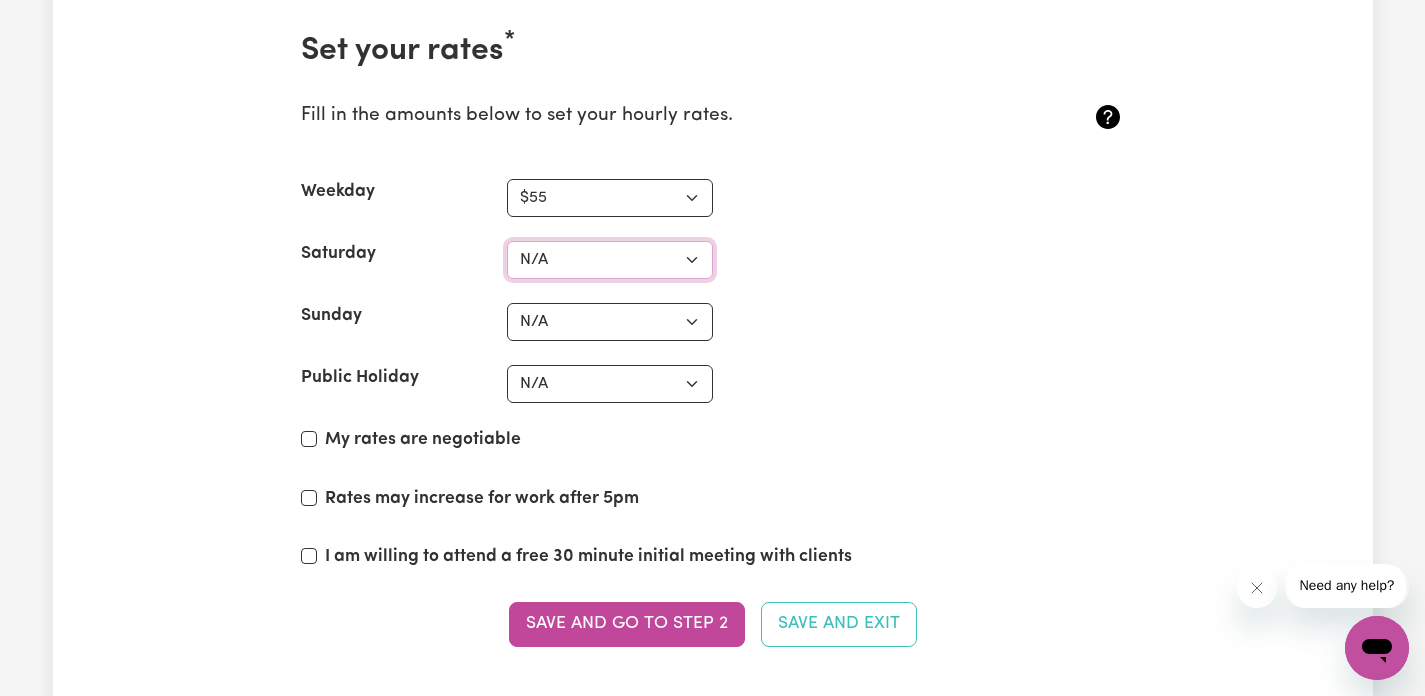 click on "N/A $37 $38 $39 $40 $41 $42 $43 $44 $45 $46 $47 $48 $49 $50 $51 $52 $53 $54 $55 $56 $57 $58 $59 $60 $61 $62 $63 $64 $65 $66 $67 $68 $69 $70 $71 $72 $73 $74 $75 $76 $77 $78 $79 $80 $81 $82 $83 $84 $85 $86 $87 $88 $89 $90 $91 $92 $93 $94 $95 $96 $97 $98 $99 $100 $101 $102 $103 $104 $105 $106 $107 $108 $109 $110 $111 $112 $113 $114 $115 $116 $117 $118 $119 $120 $121 $122 $123 $124 $125 $126 $127 $128 $129 $130 $131 $132 $133 $134 $135 $136 $137 $138 $139 $140 $141 $142 $143 $144 $145 $146 $147 $148 $149 $150 $151 $152 $153 $154 $155 $156 $157 $158 $159 $160 $161 $162" at bounding box center (610, 260) 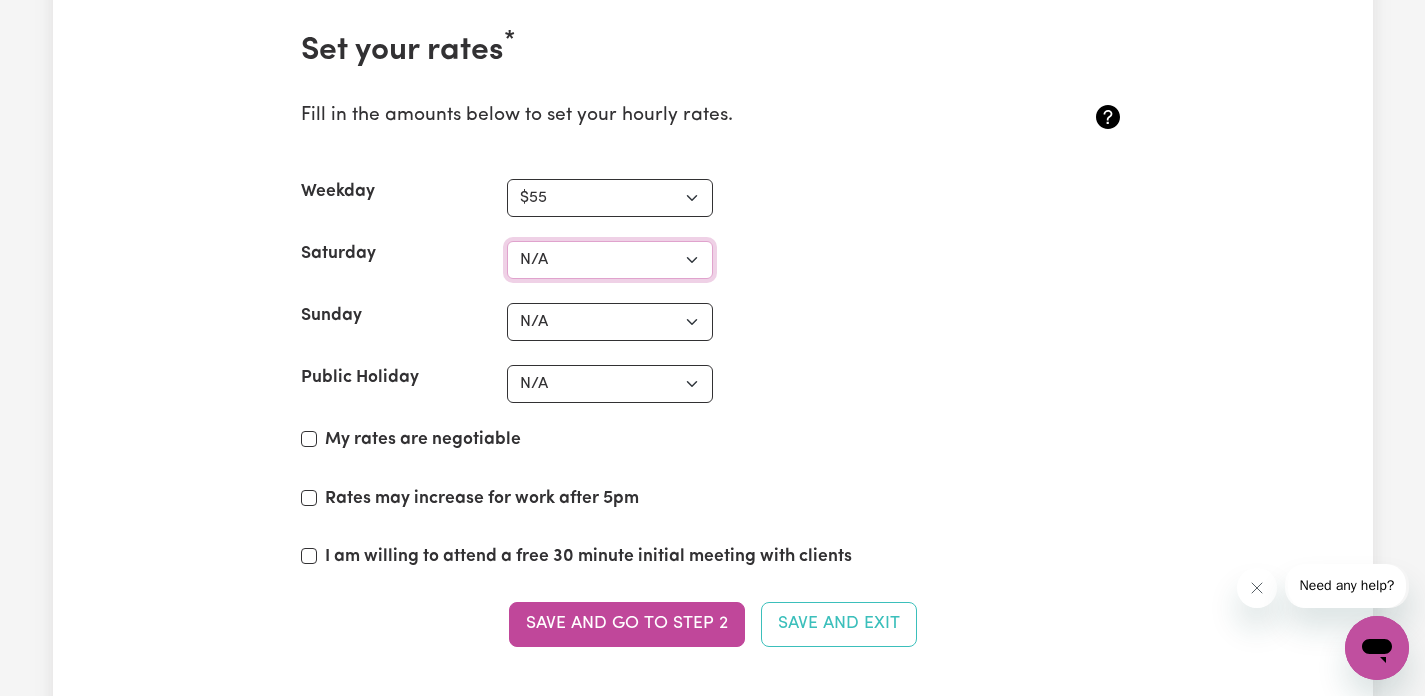 select on "70" 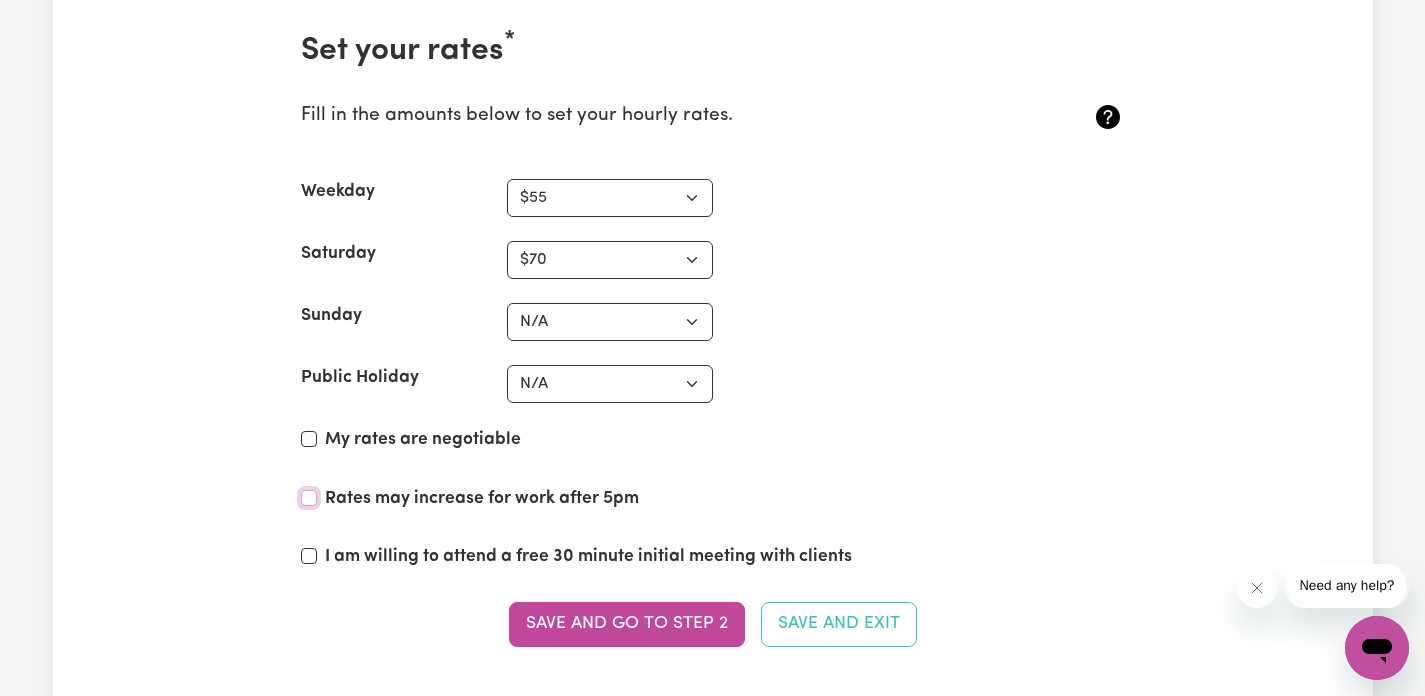 click on "Rates may increase for work after 5pm" at bounding box center [309, 498] 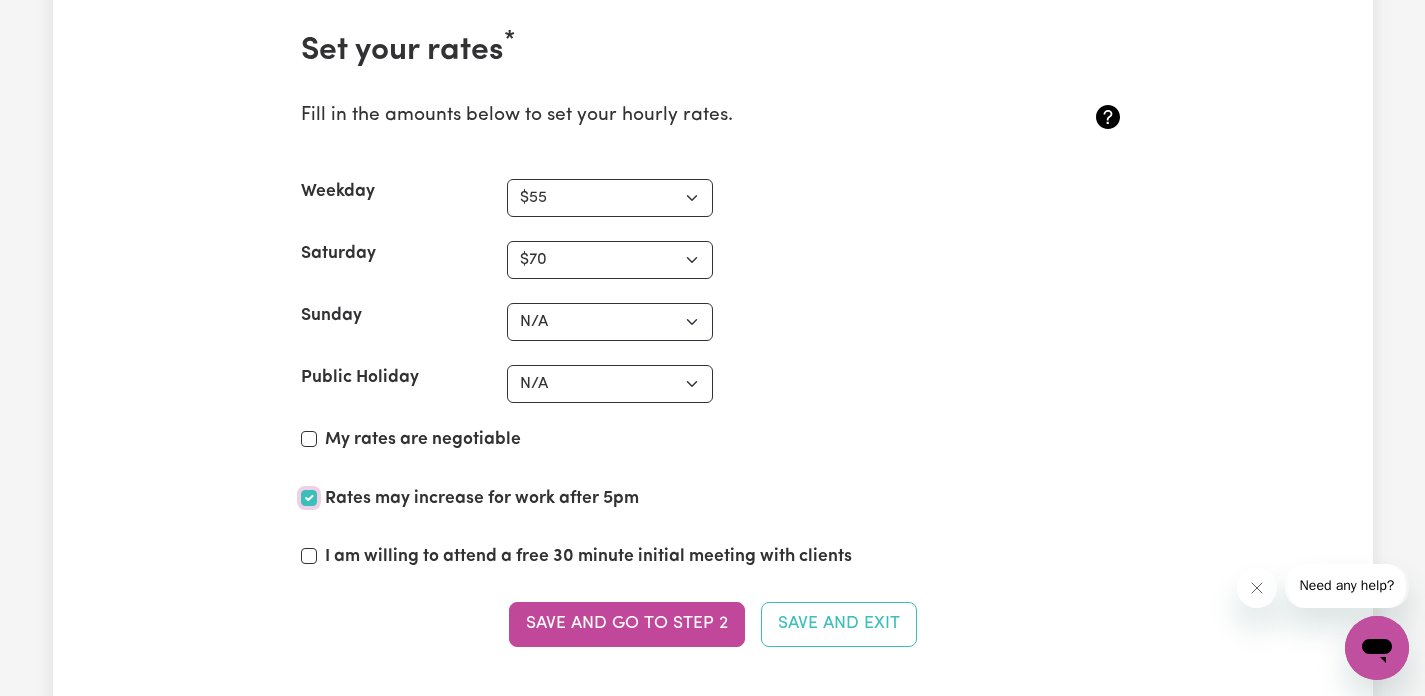 checkbox on "true" 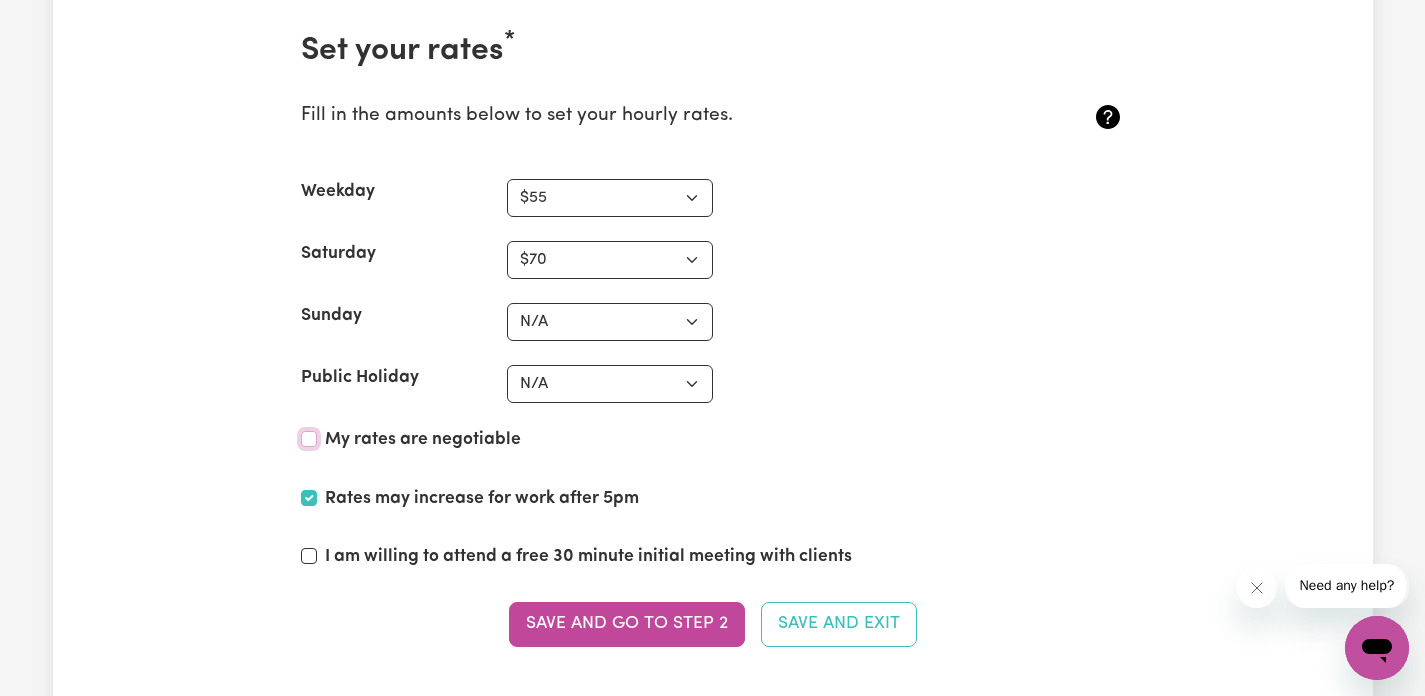 click on "My rates are negotiable" at bounding box center (309, 439) 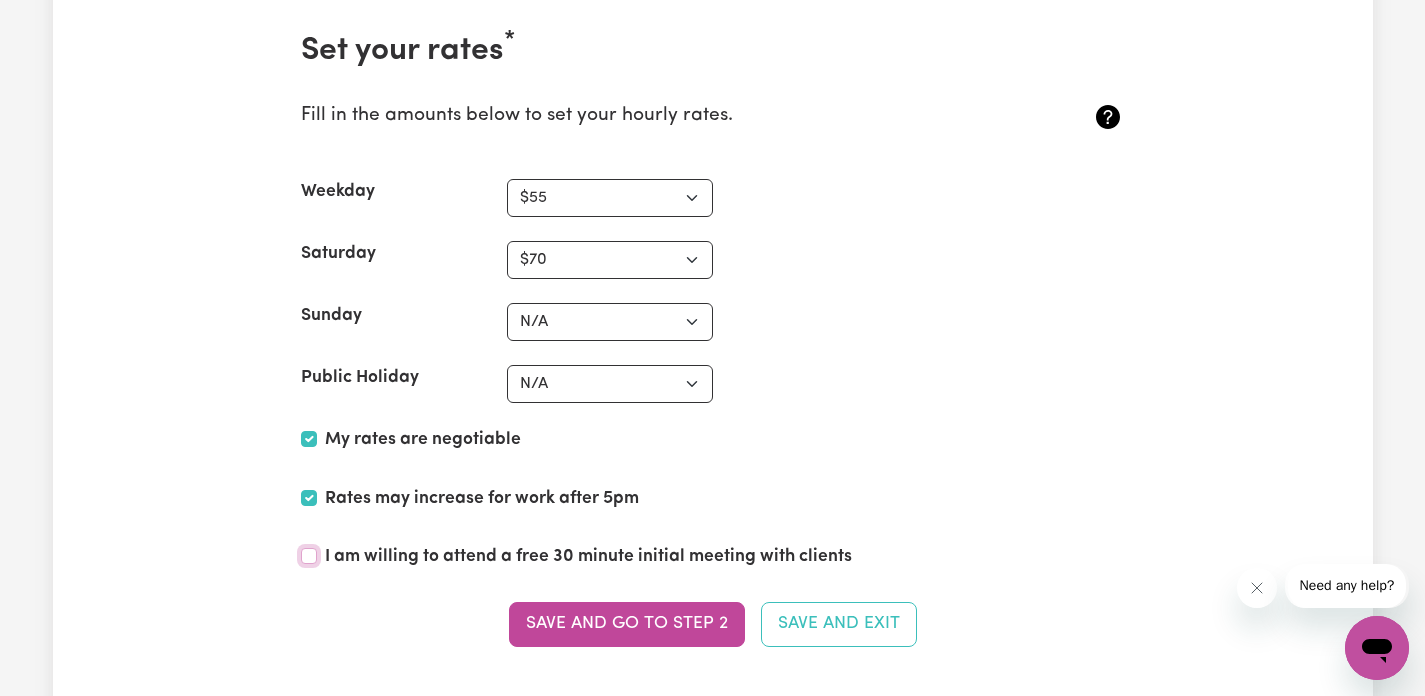 click on "I am willing to attend a free 30 minute initial meeting with clients" at bounding box center (309, 556) 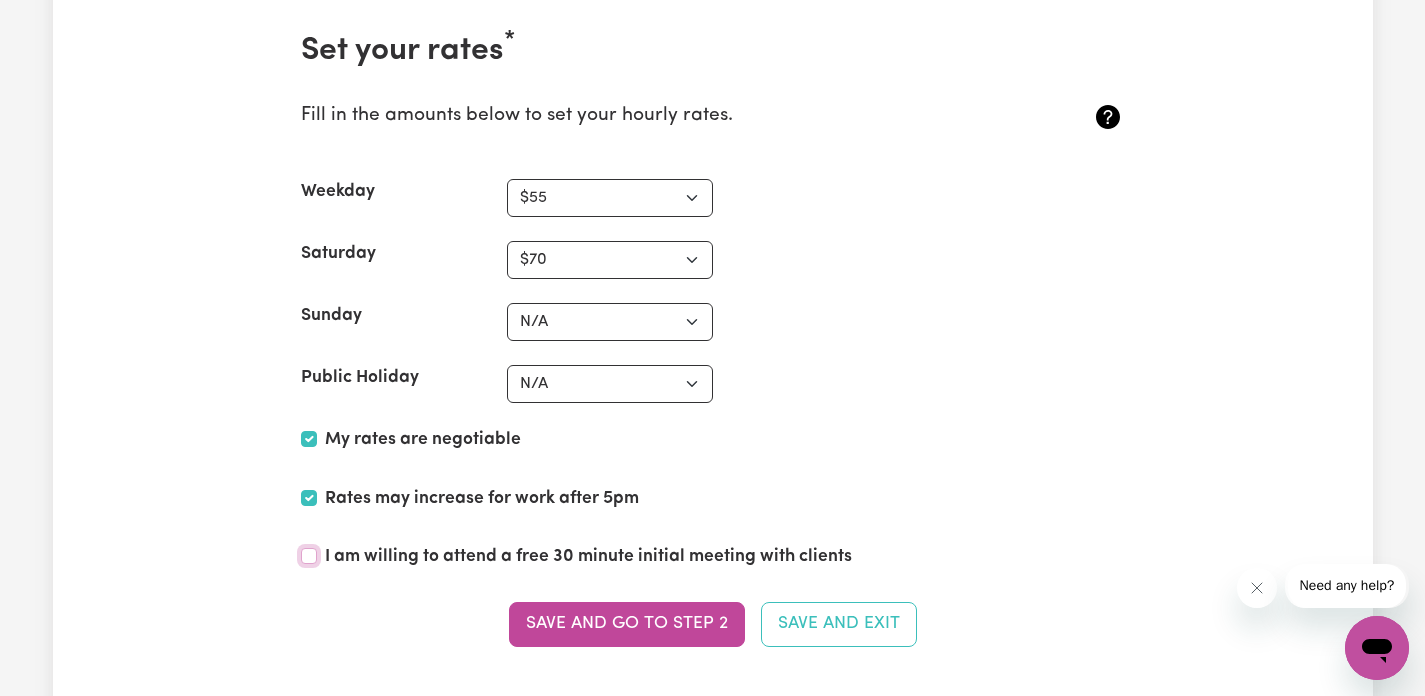 checkbox on "true" 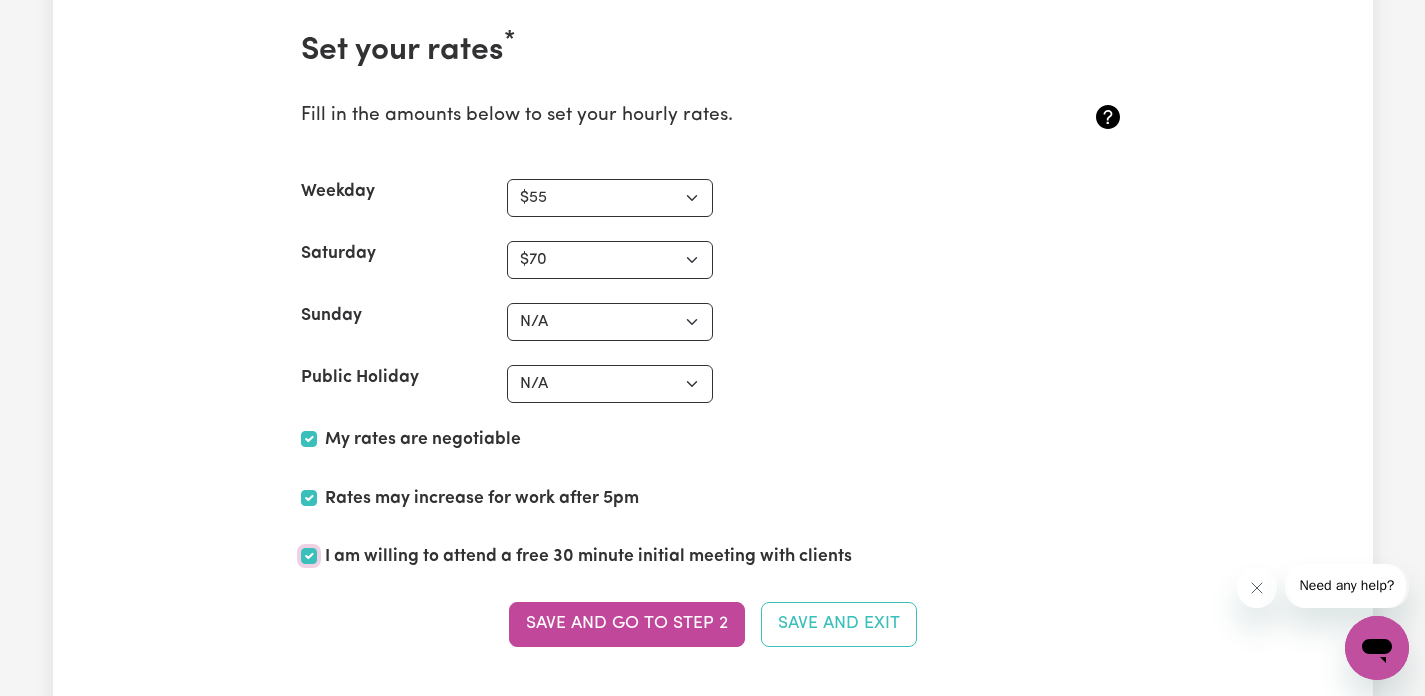 scroll, scrollTop: 5076, scrollLeft: 0, axis: vertical 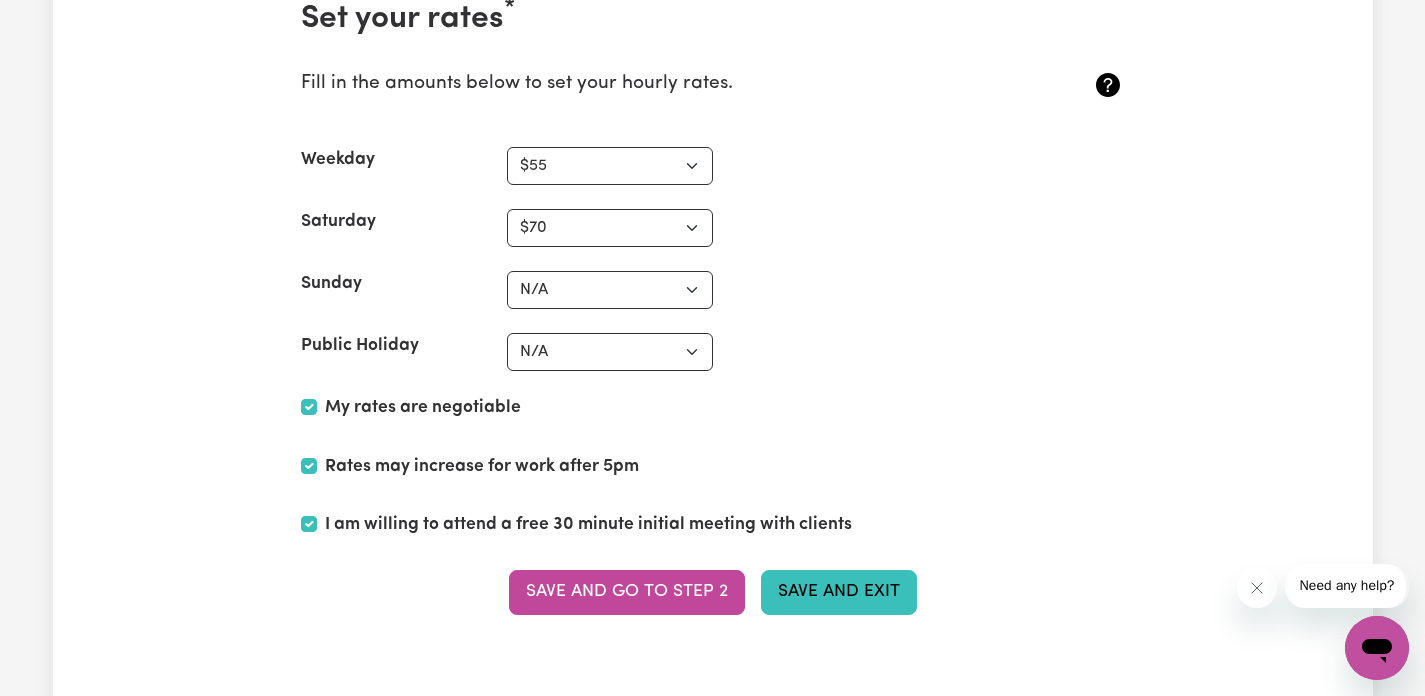click on "Save and Exit" at bounding box center (839, 592) 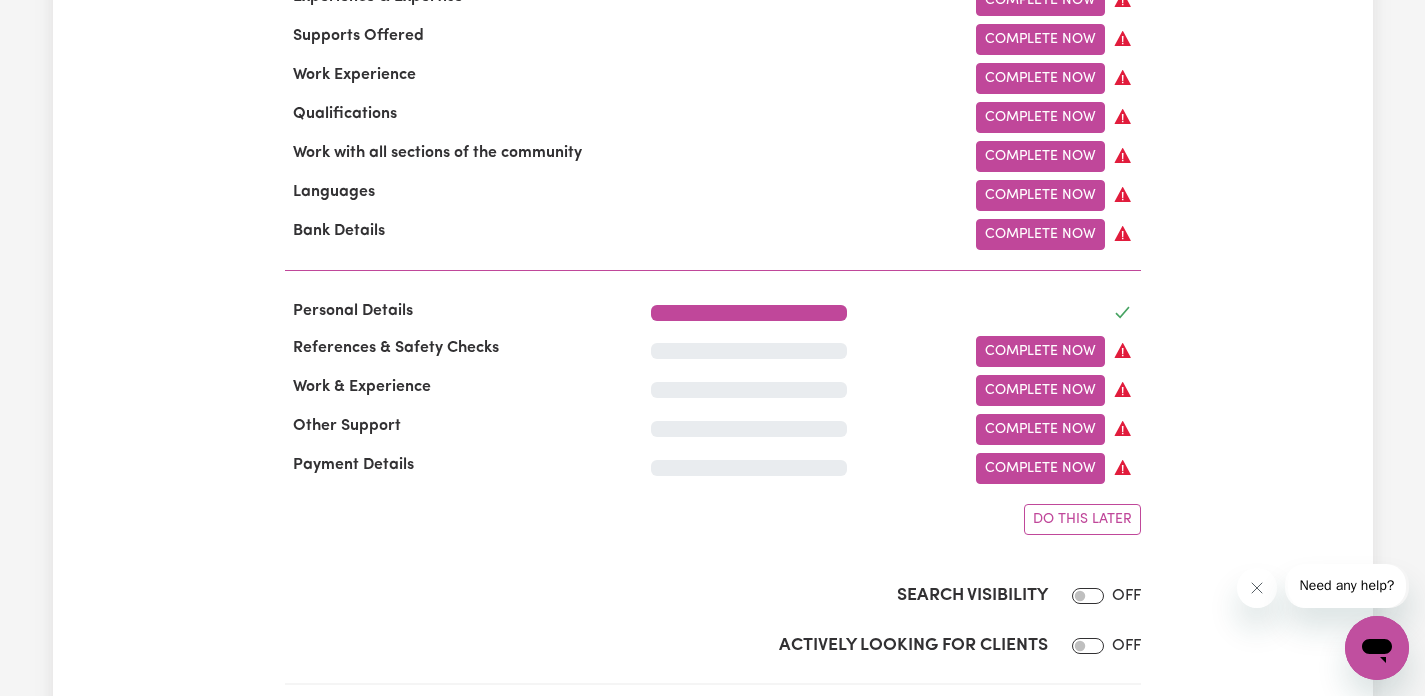 scroll, scrollTop: 942, scrollLeft: 0, axis: vertical 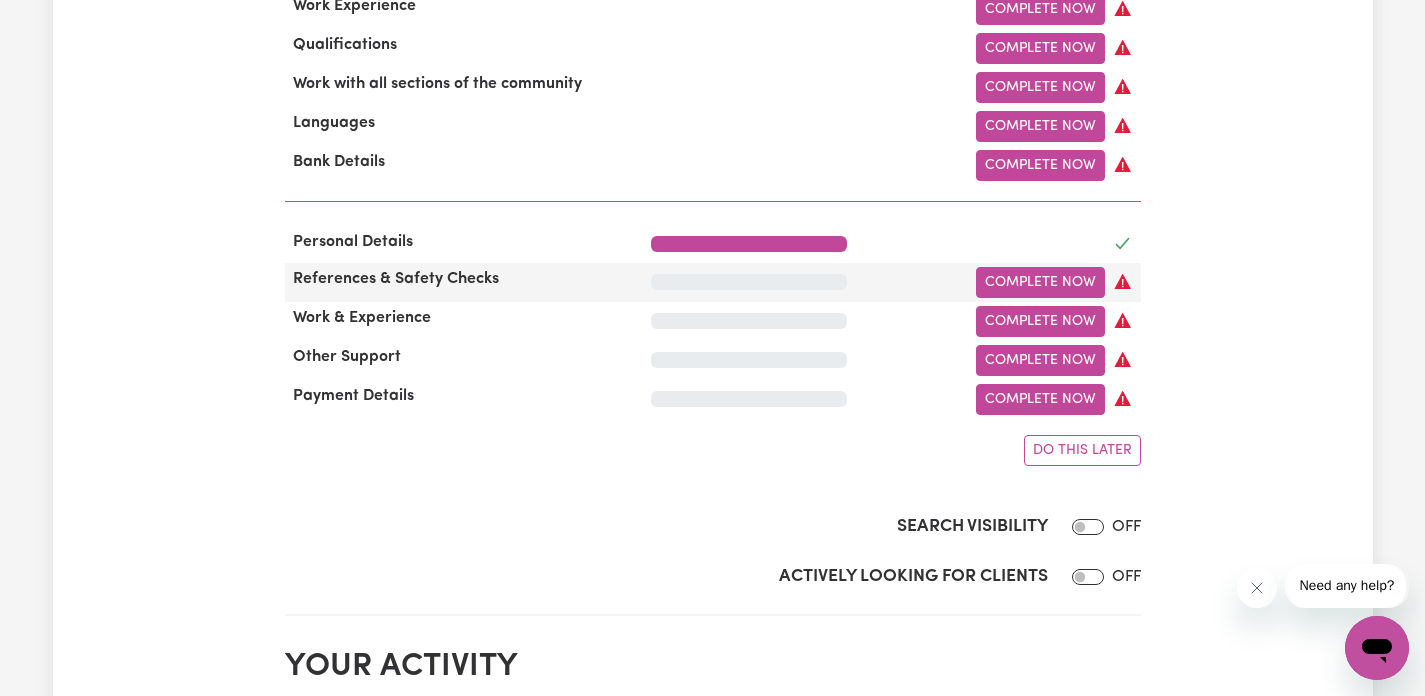 click at bounding box center [749, 282] 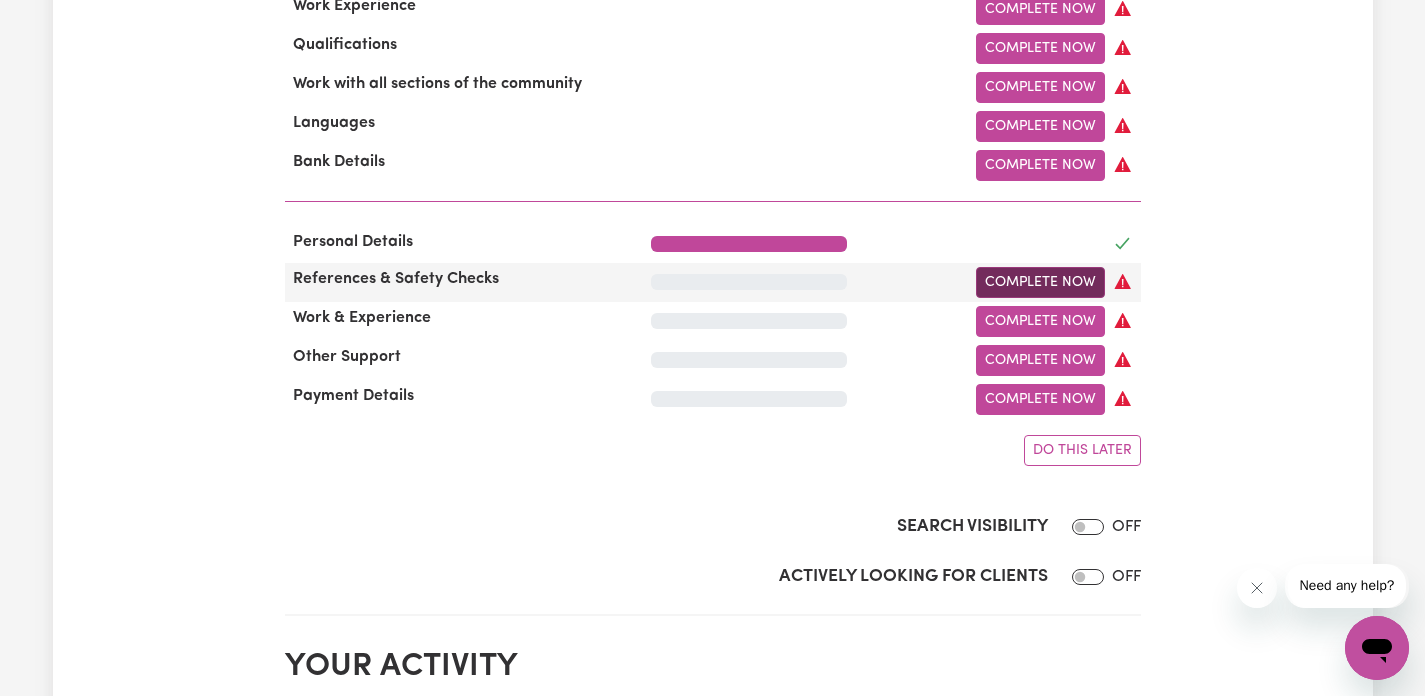 click on "Complete Now" at bounding box center (1040, 282) 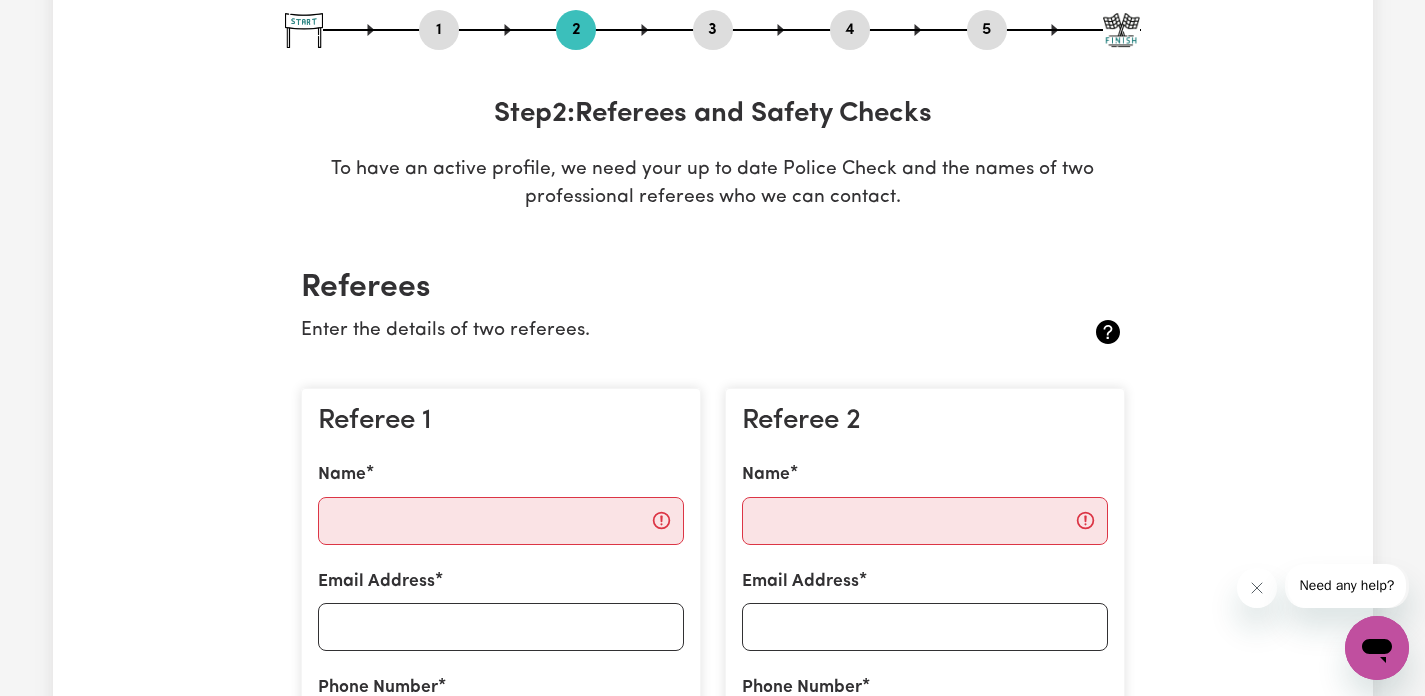 scroll, scrollTop: 562, scrollLeft: 0, axis: vertical 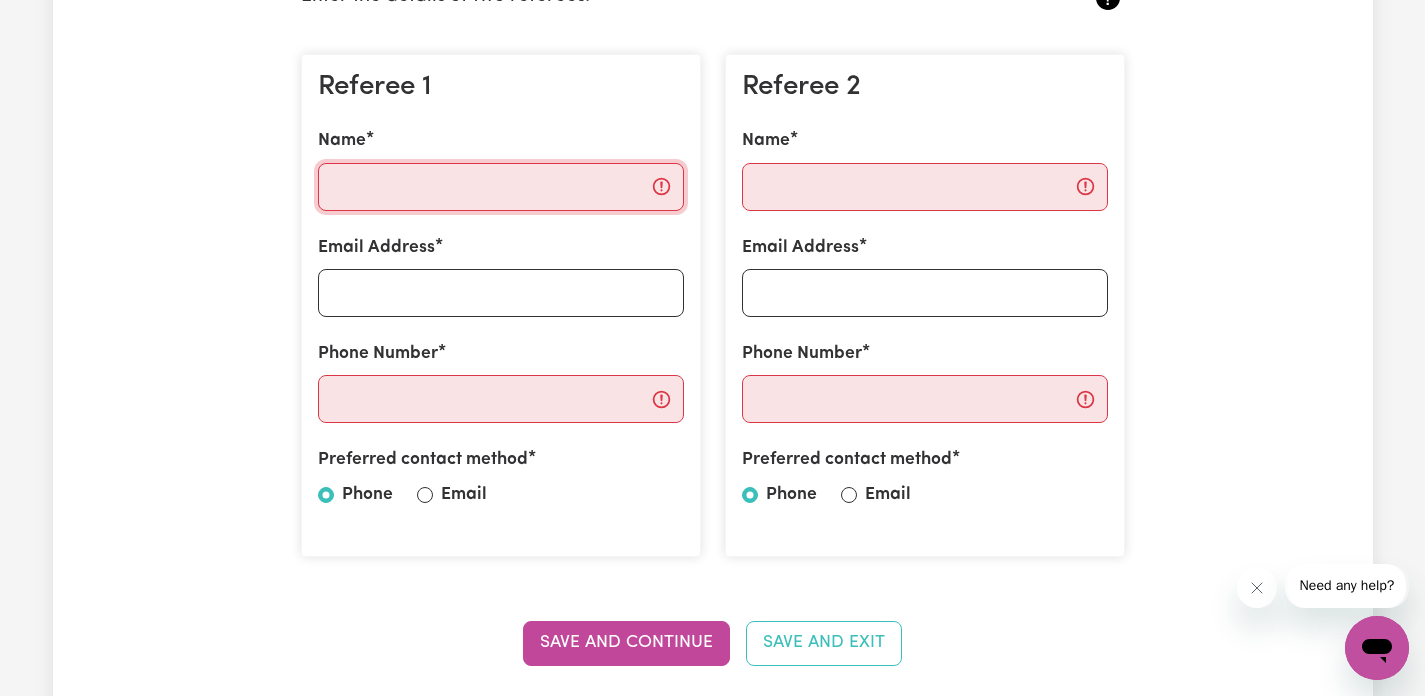 click on "Name" at bounding box center (501, 187) 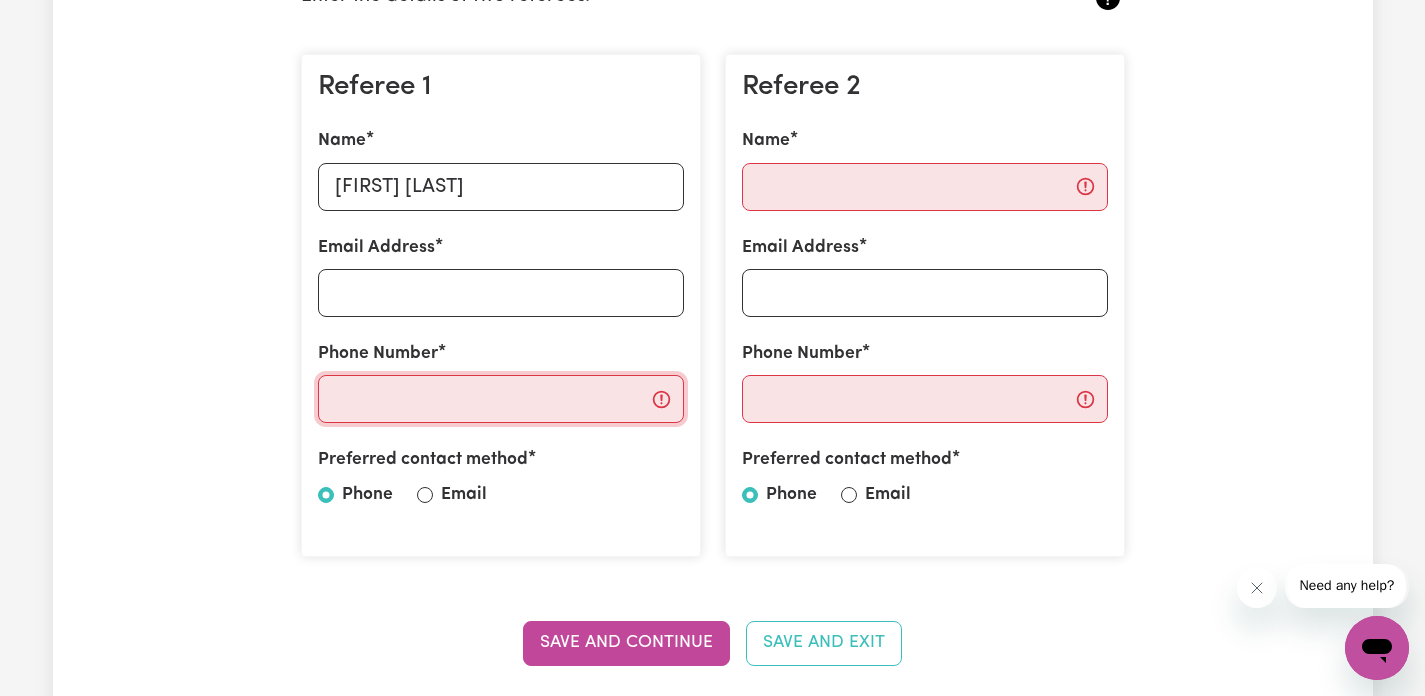 click on "Phone Number" at bounding box center (501, 399) 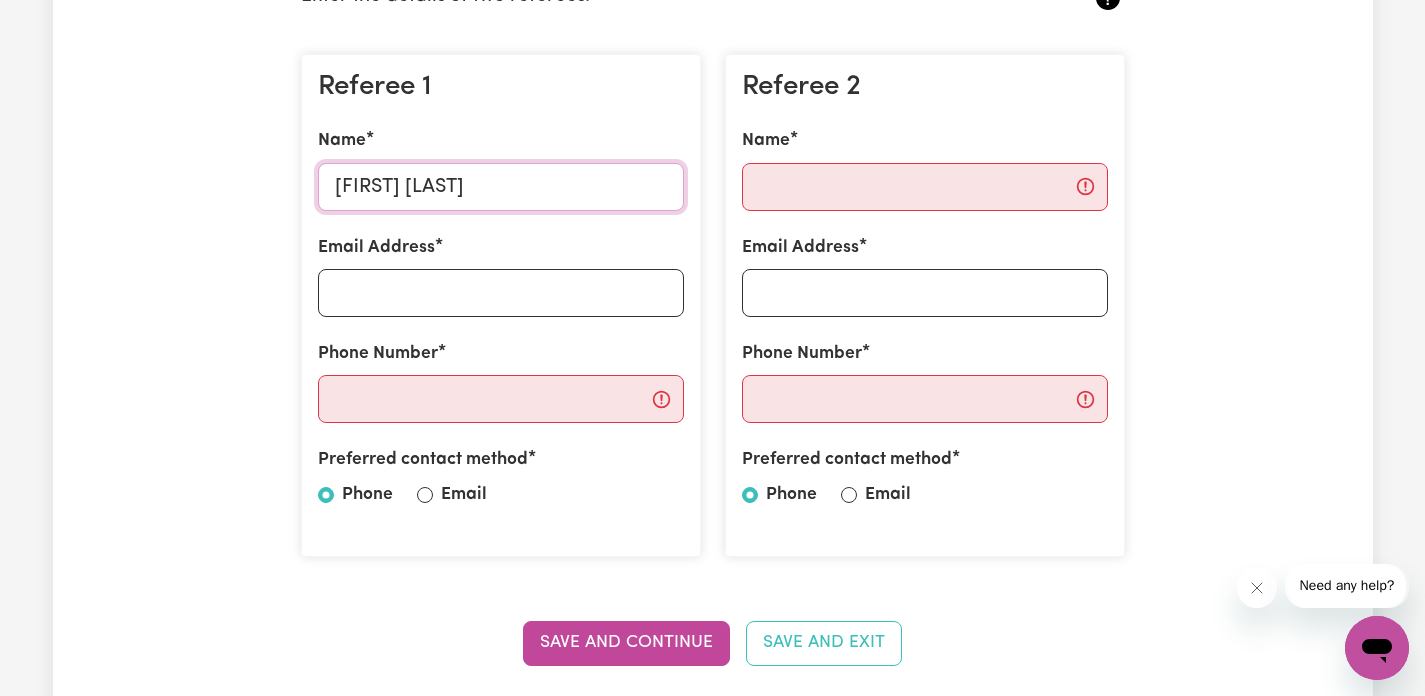 click on "[FIRST] [LAST]" at bounding box center [501, 187] 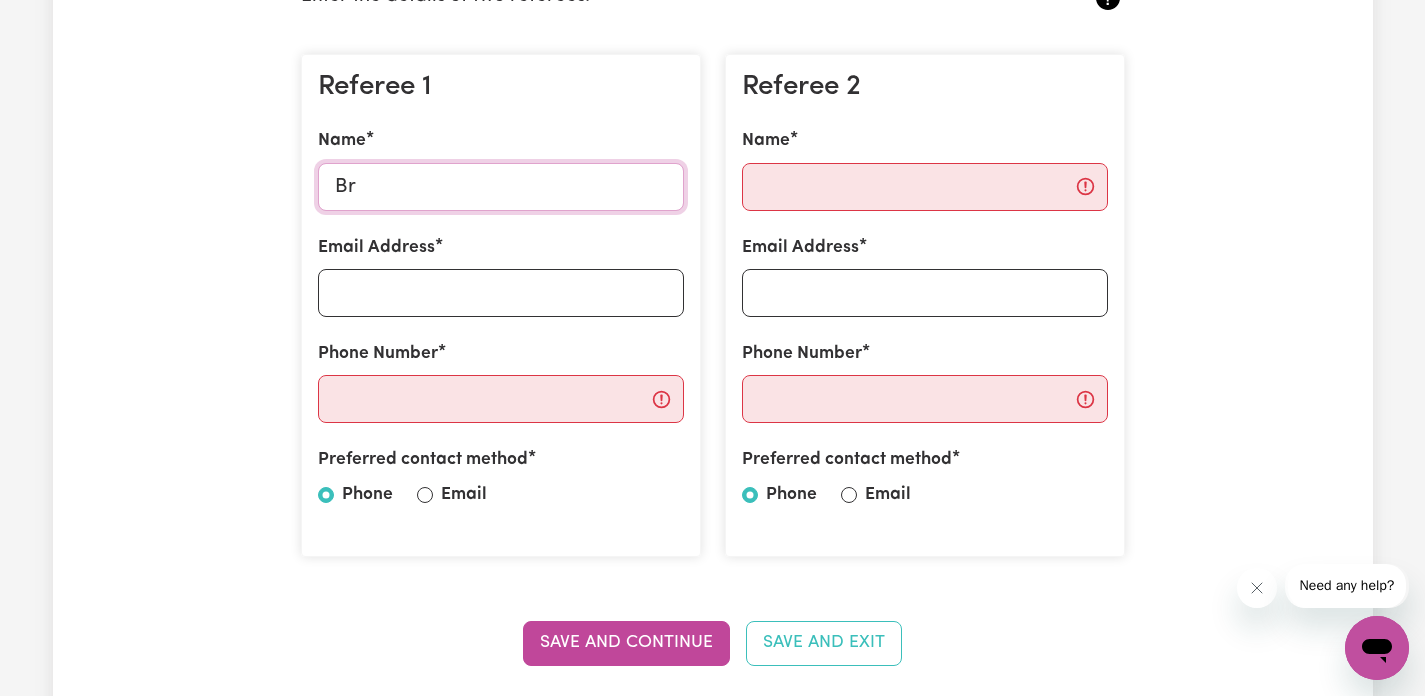 type on "B" 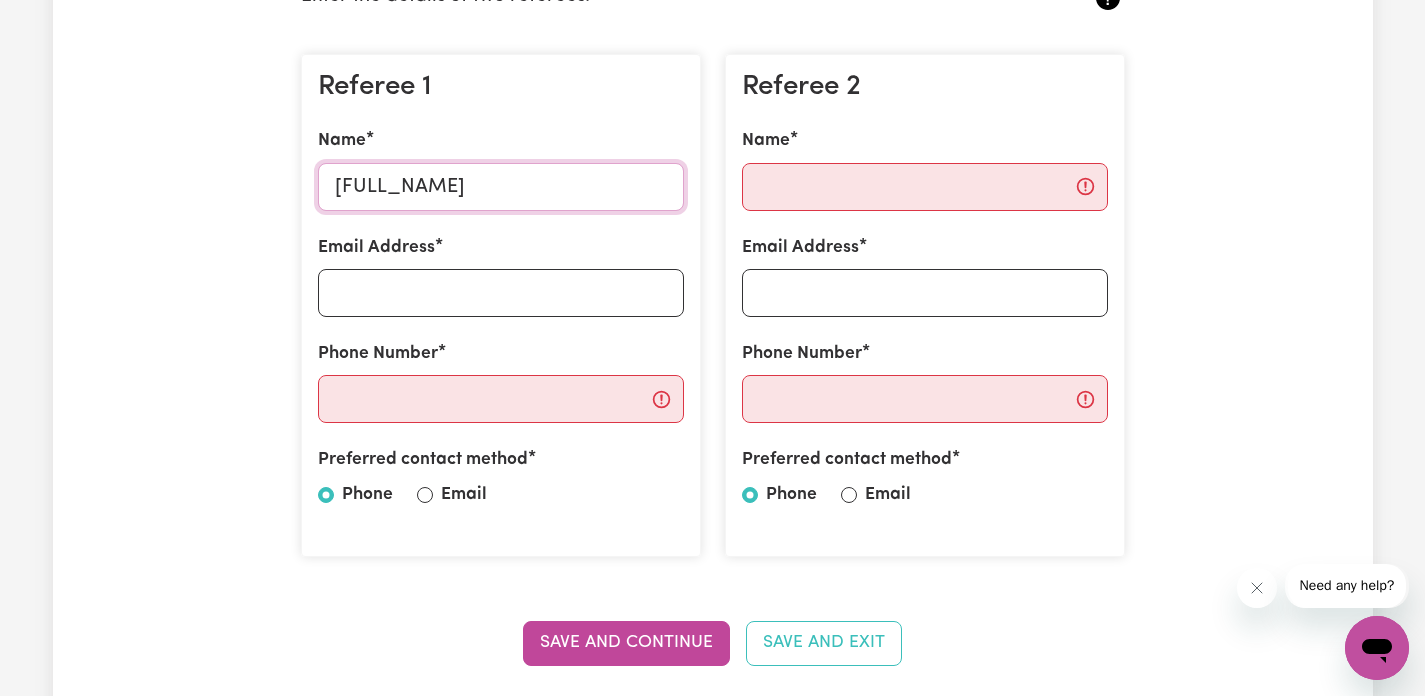 type on "[FULL_NAME]" 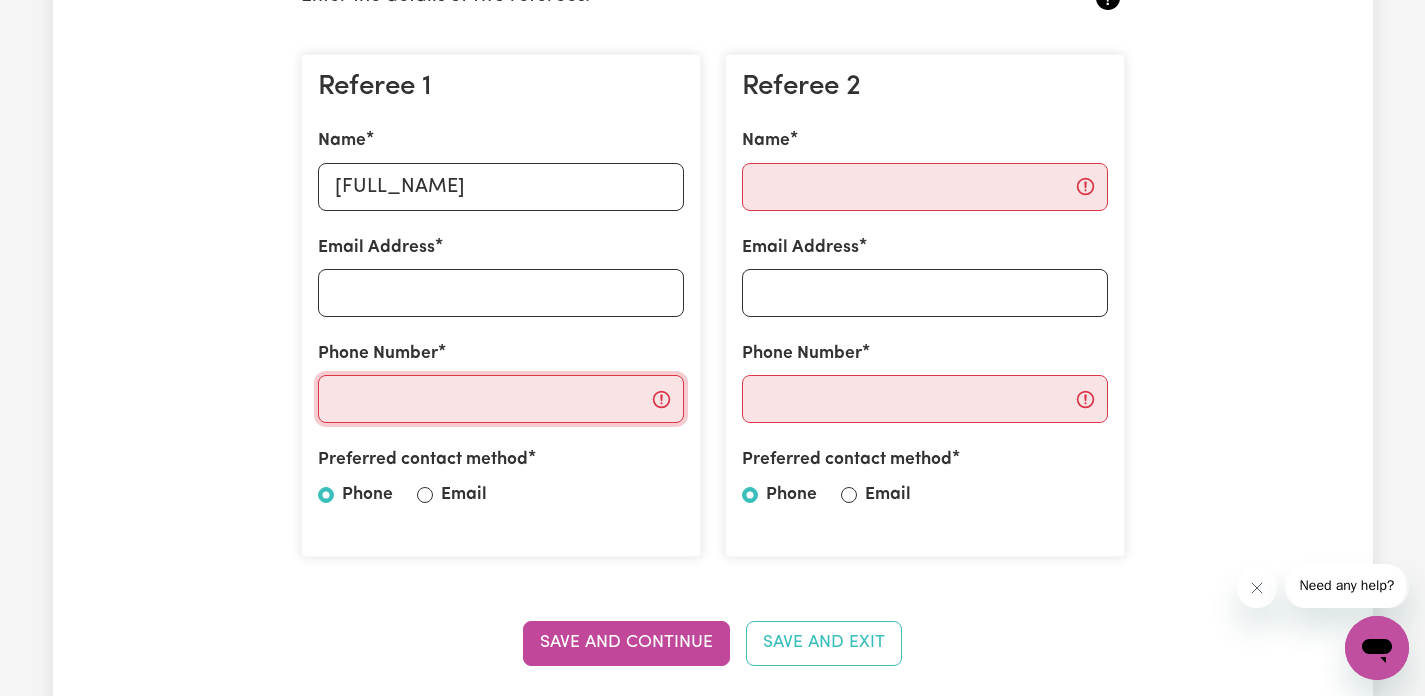 click on "Phone Number" at bounding box center (501, 399) 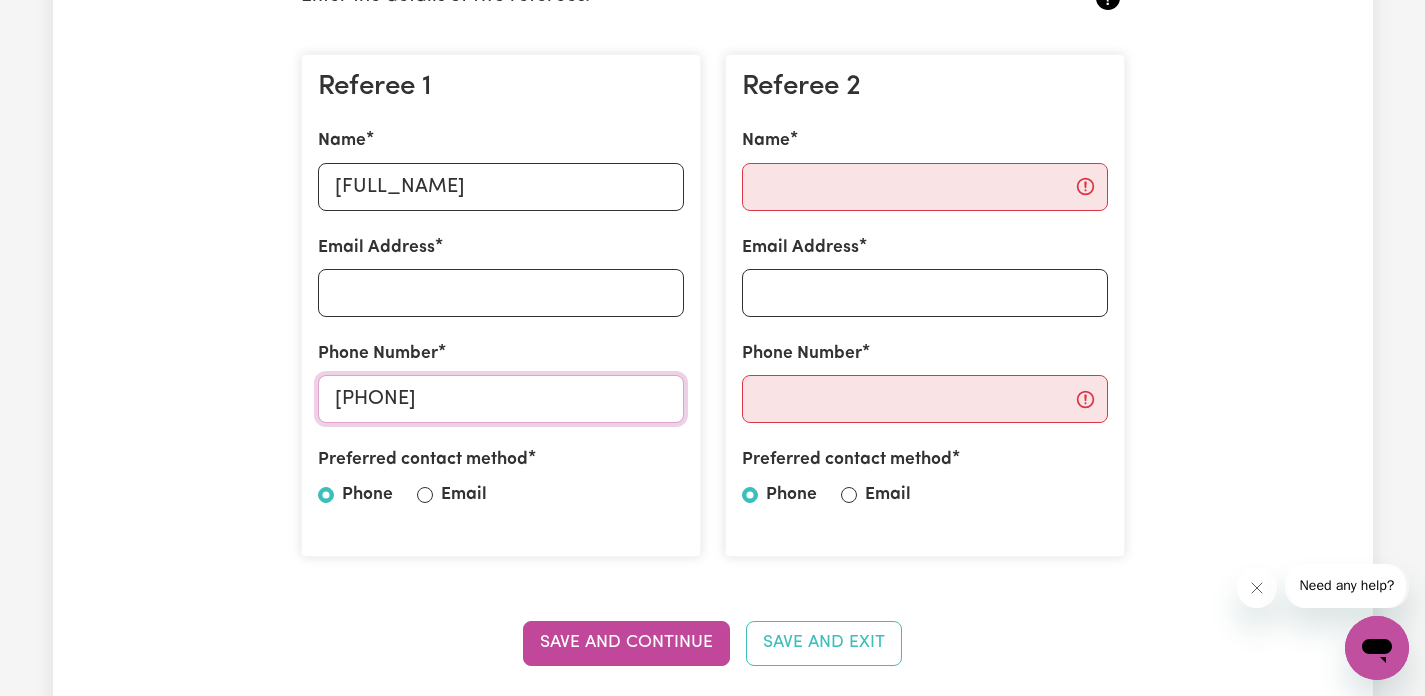 type on "[PHONE]" 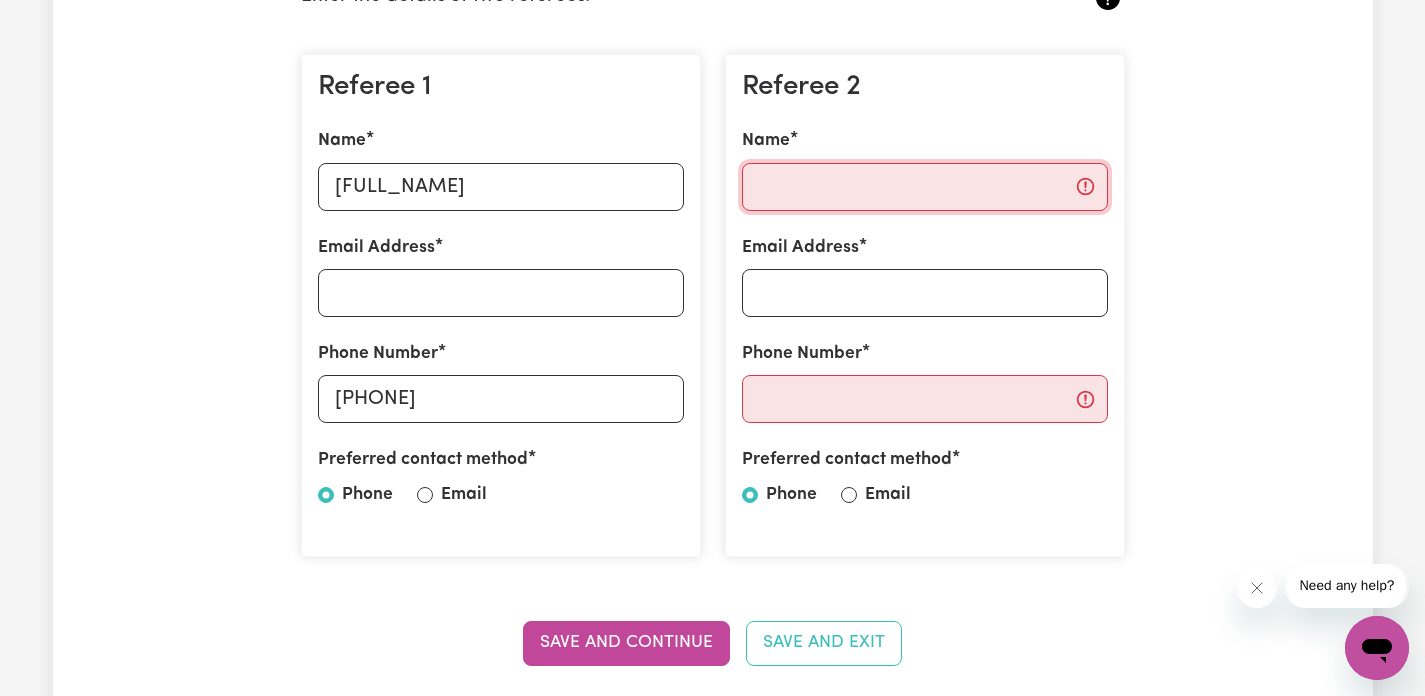 click on "Name" at bounding box center (925, 187) 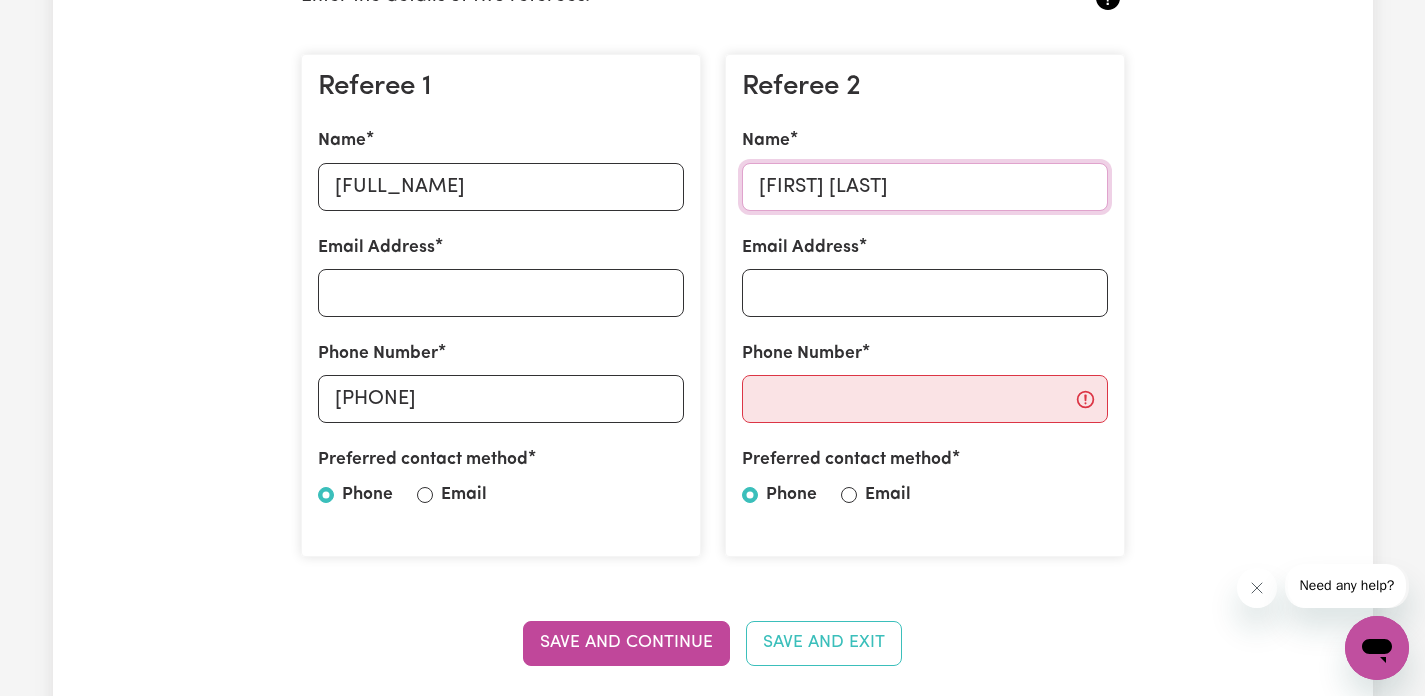 type on "[FIRST] [LAST]" 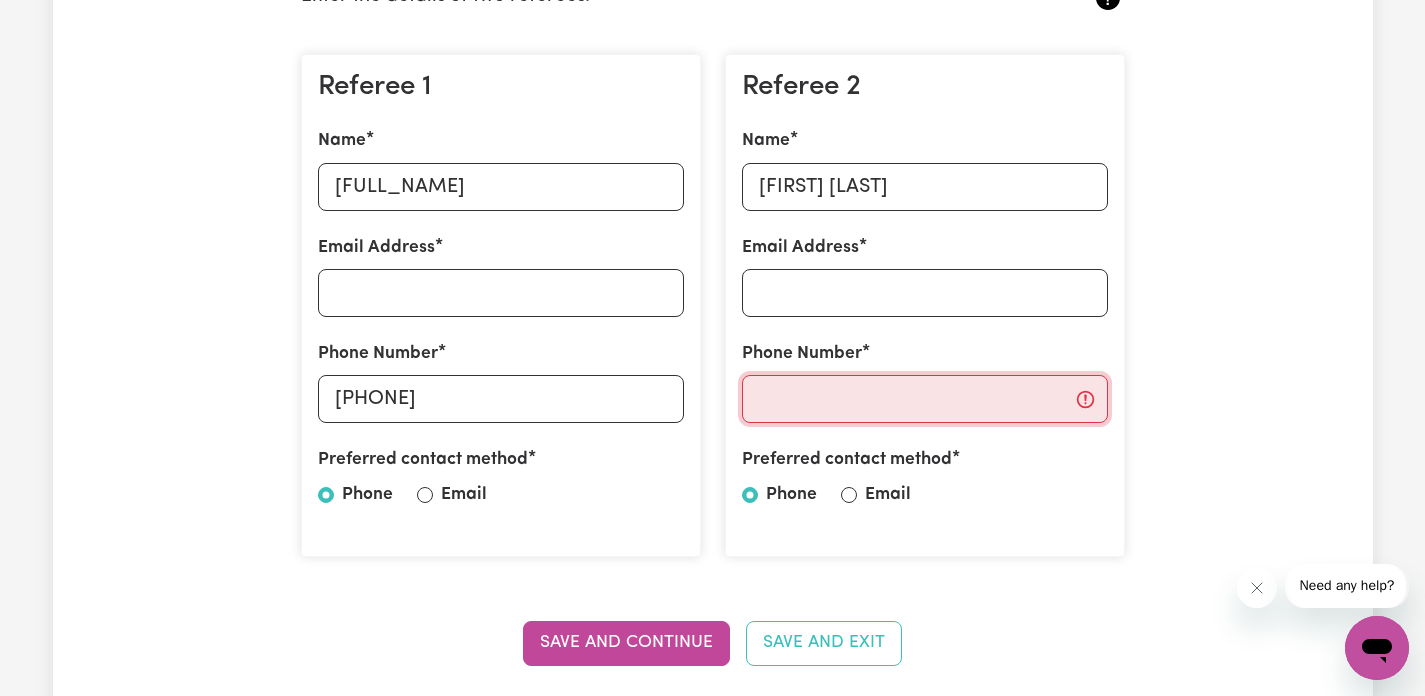 click on "Phone Number" at bounding box center [925, 399] 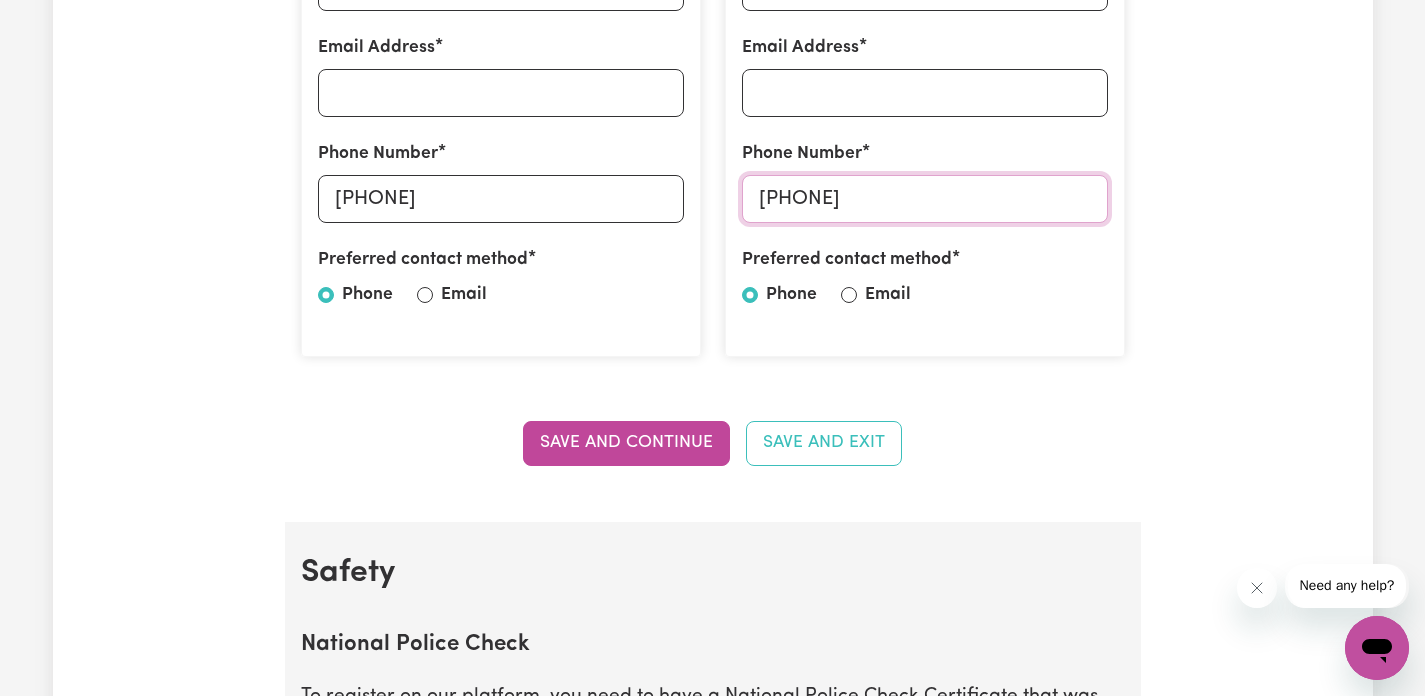 scroll, scrollTop: 953, scrollLeft: 0, axis: vertical 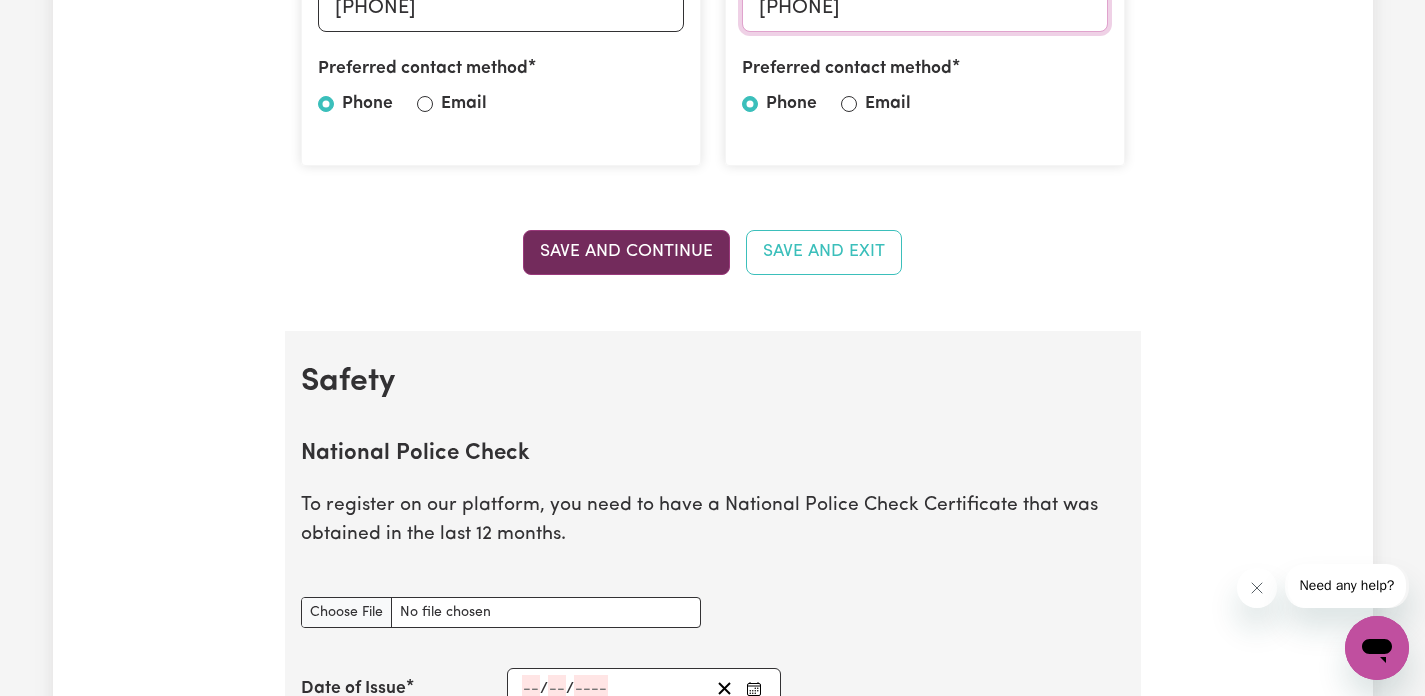 type on "[PHONE]" 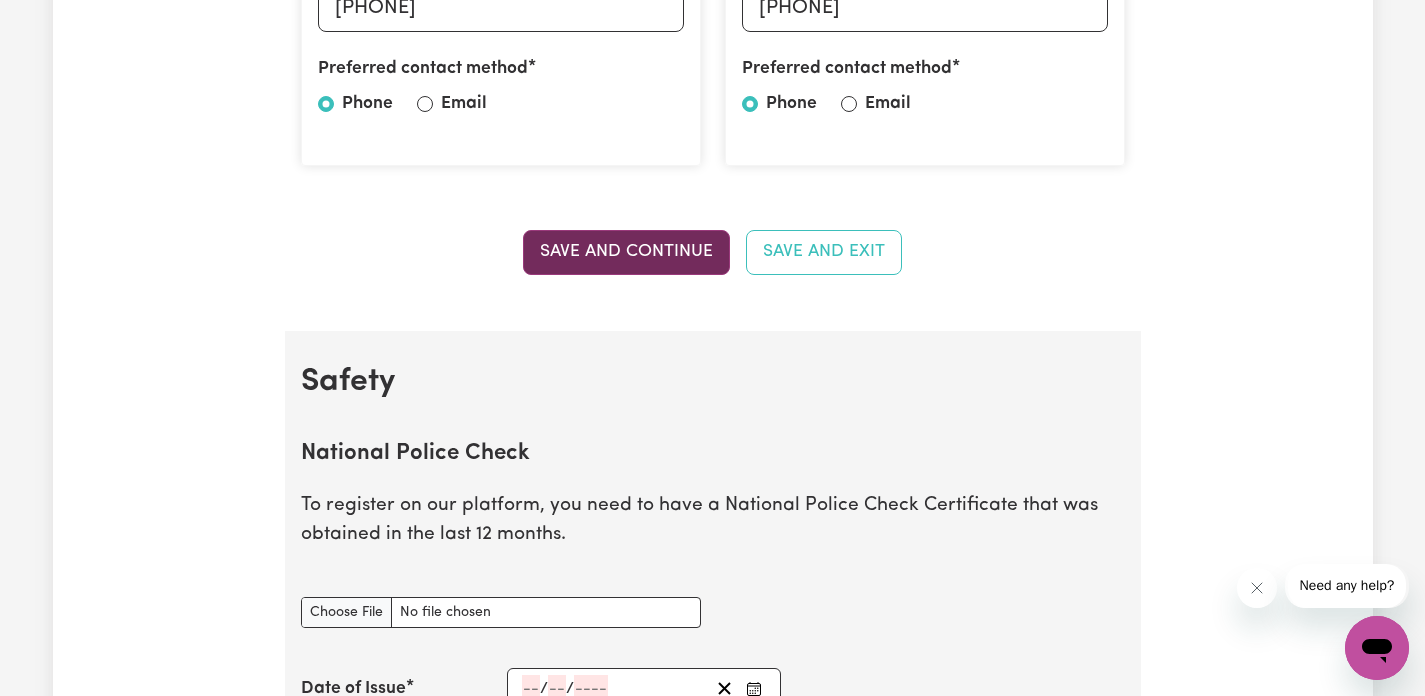 click on "Save and Continue" at bounding box center [626, 252] 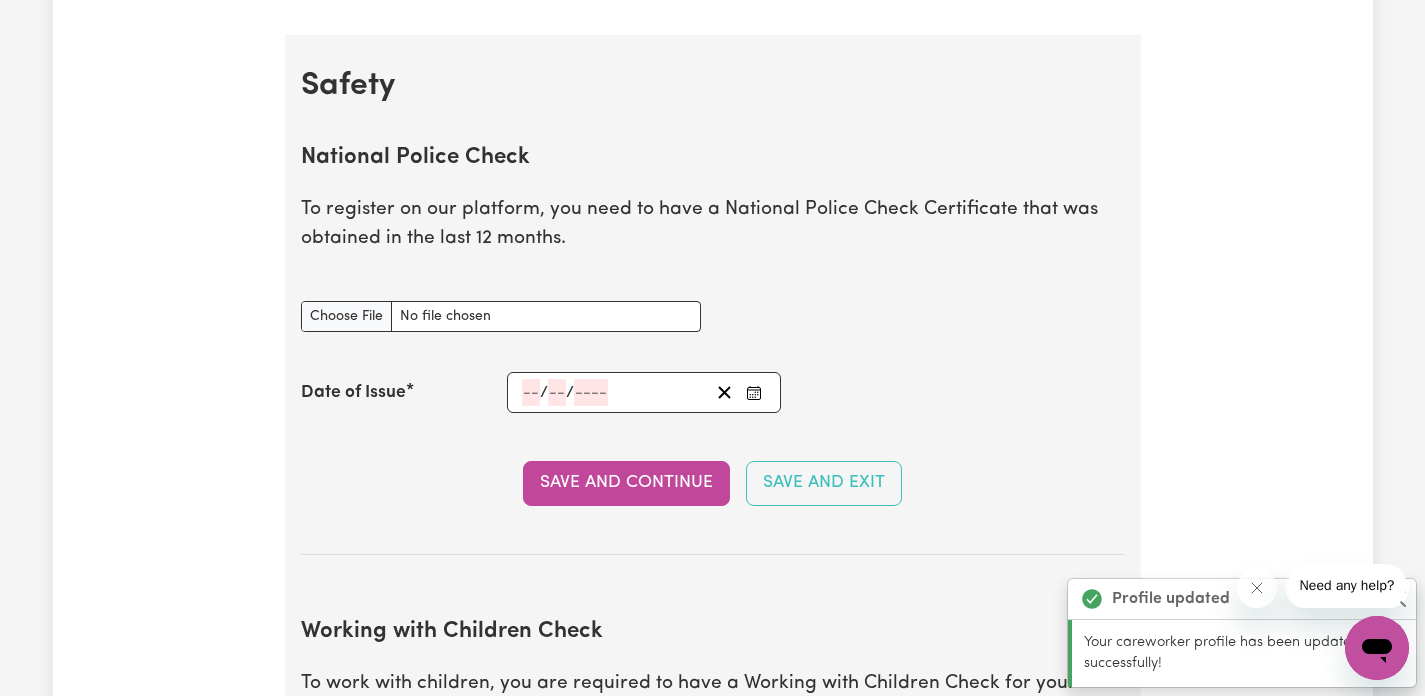 scroll, scrollTop: 1284, scrollLeft: 0, axis: vertical 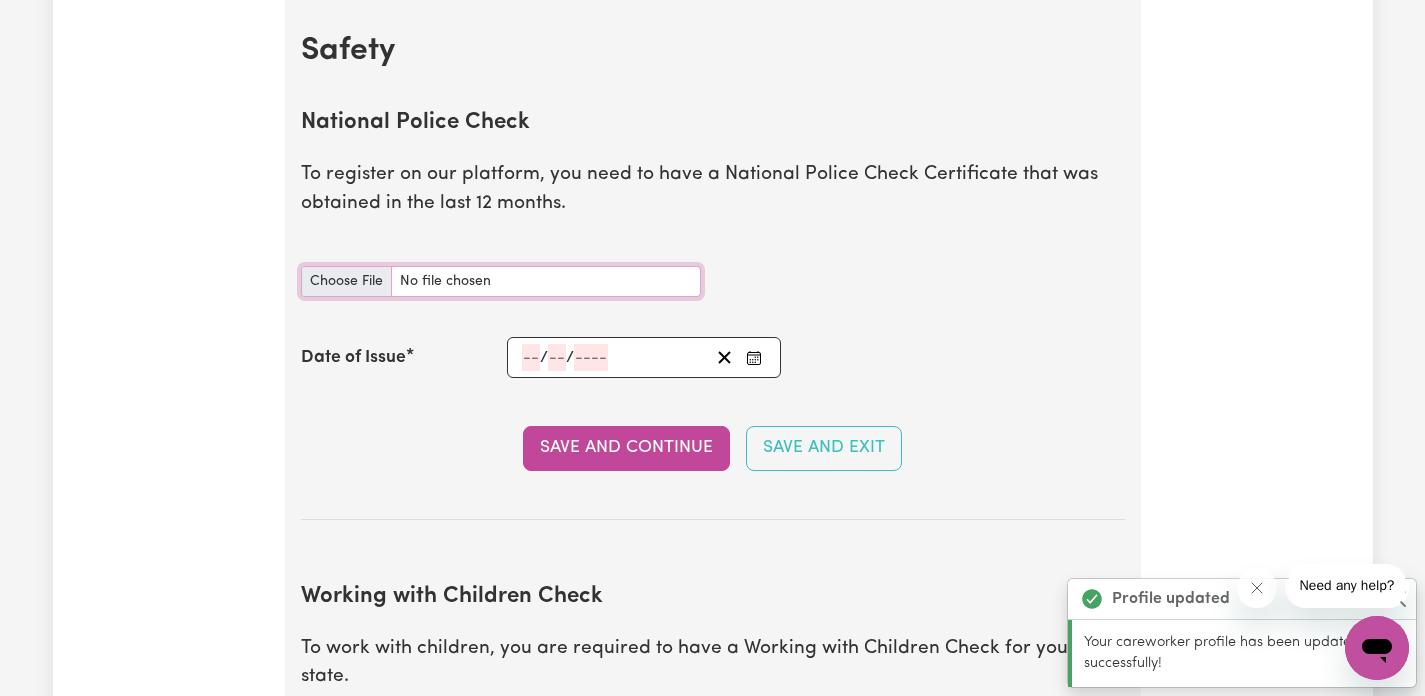 click on "National Police Check  document" at bounding box center [501, 281] 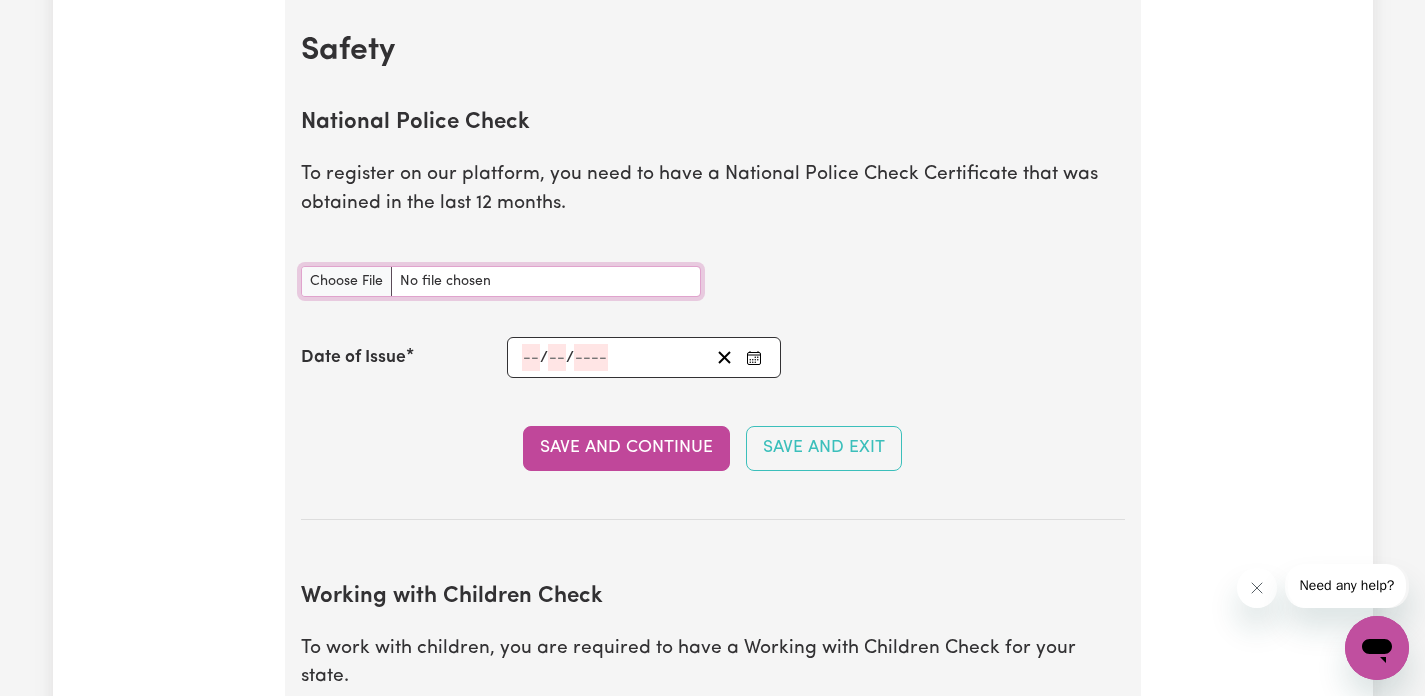 type on "C:\fakepath\[CERTIFICATE_NAME]-[NUMBER]-[NUMBER]-[FULL_NAME]-V4 copy.pdf" 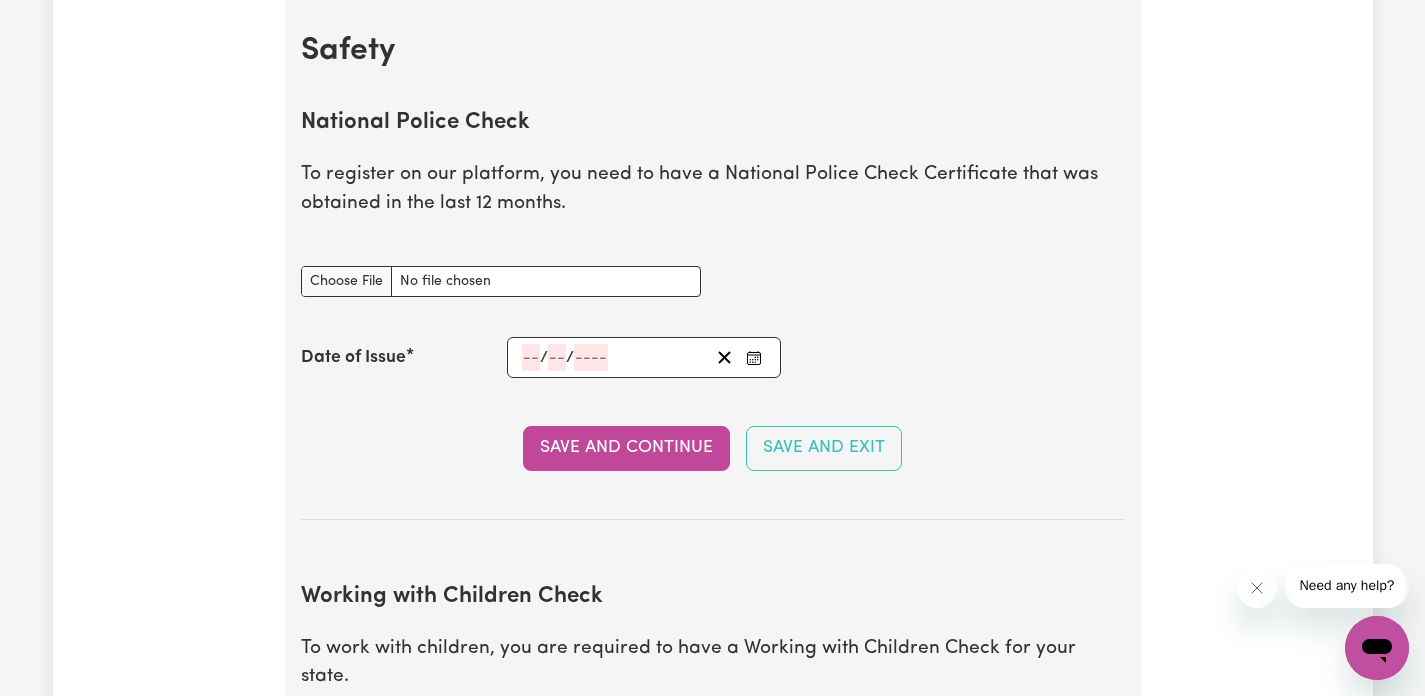 click 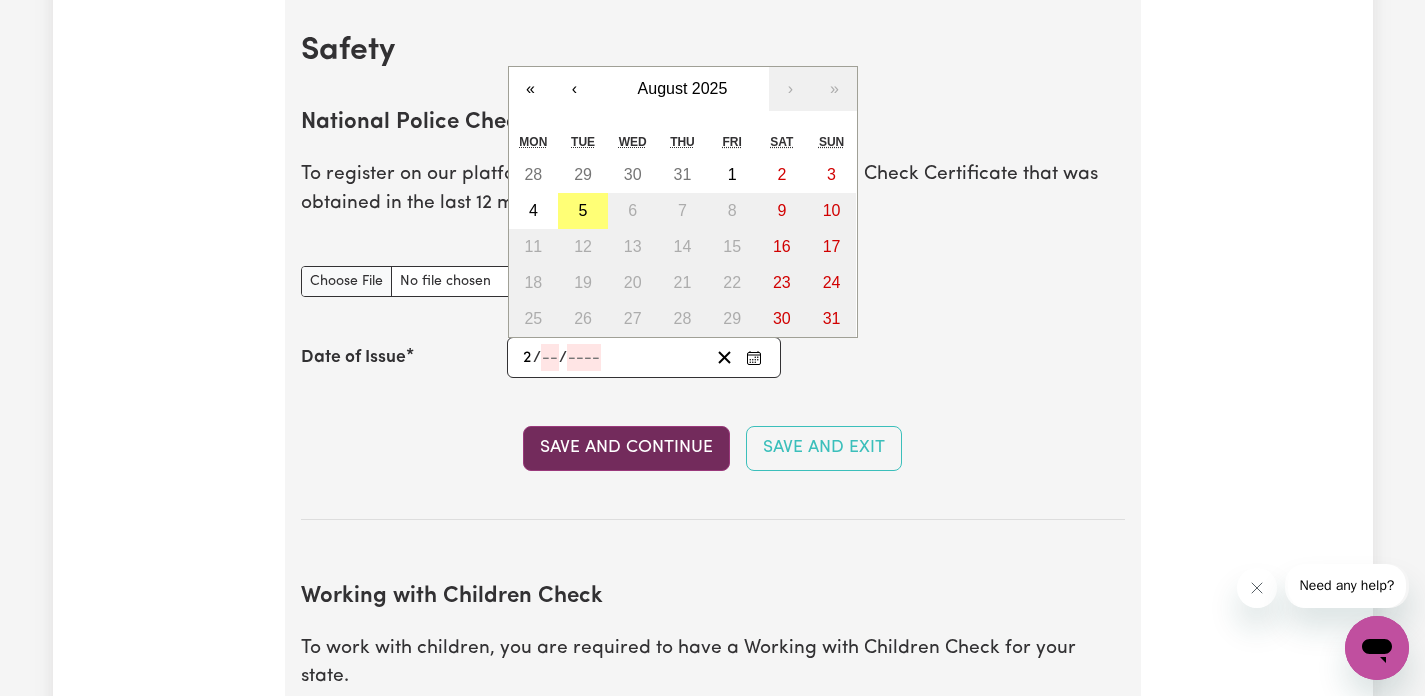 type on "22" 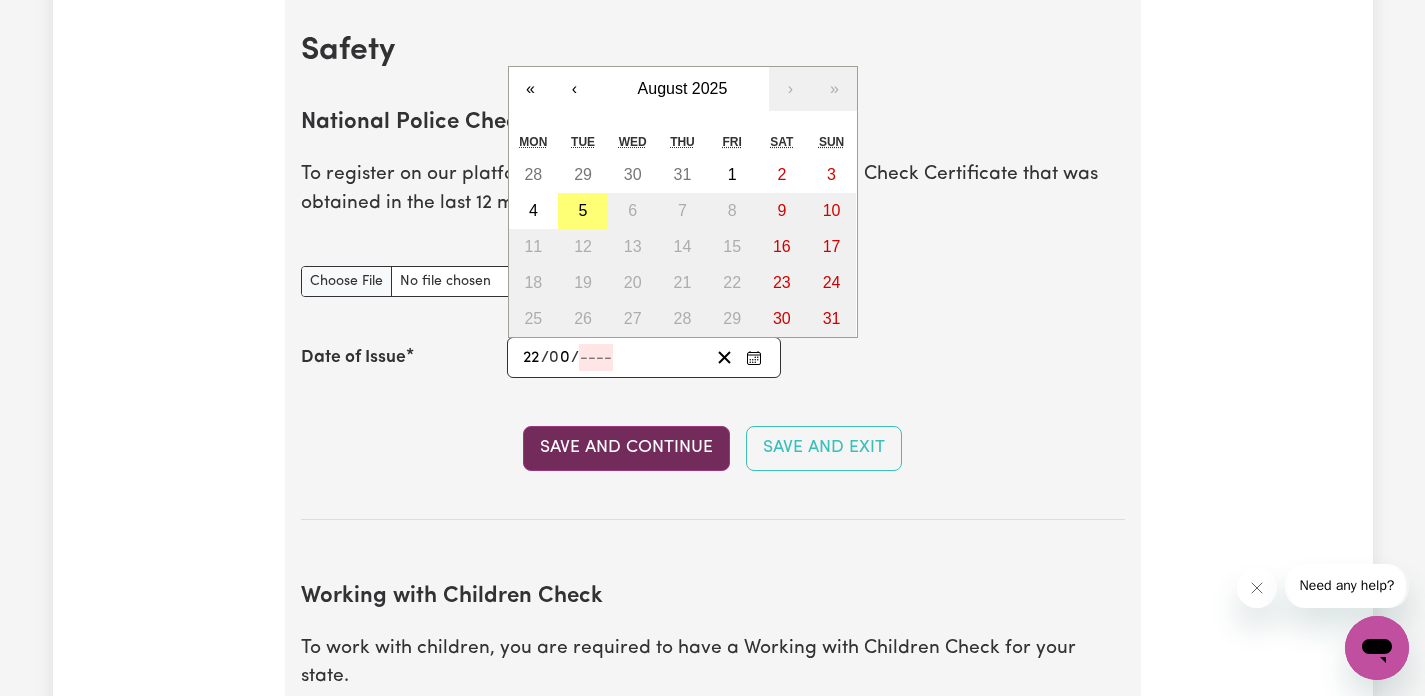 type on "05" 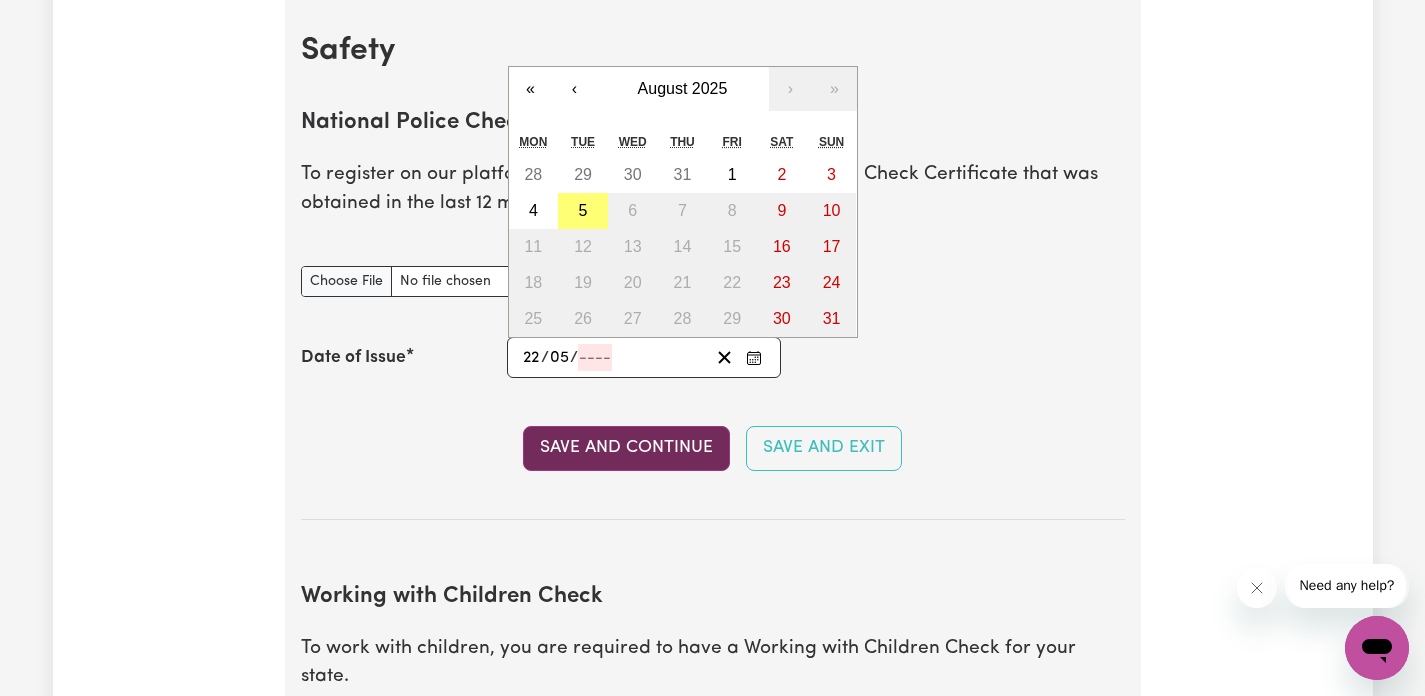 type on "[DATE]" 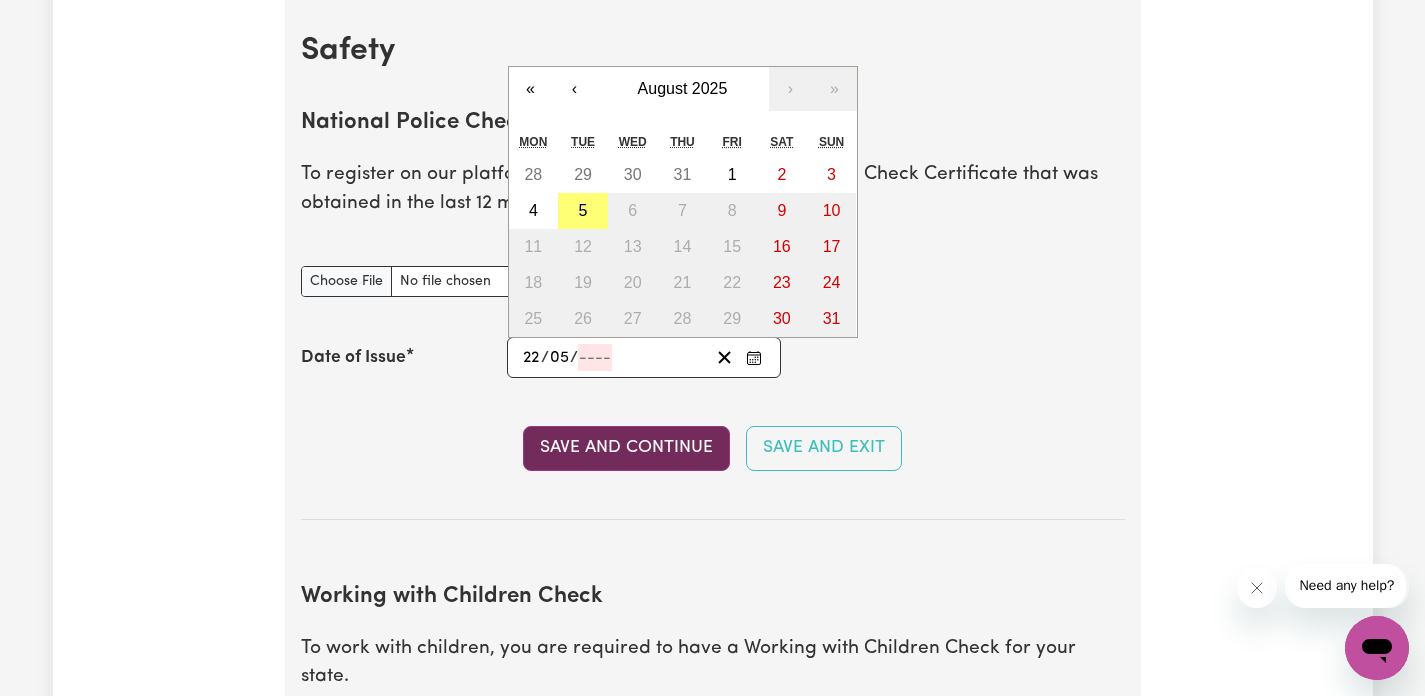 type on "5" 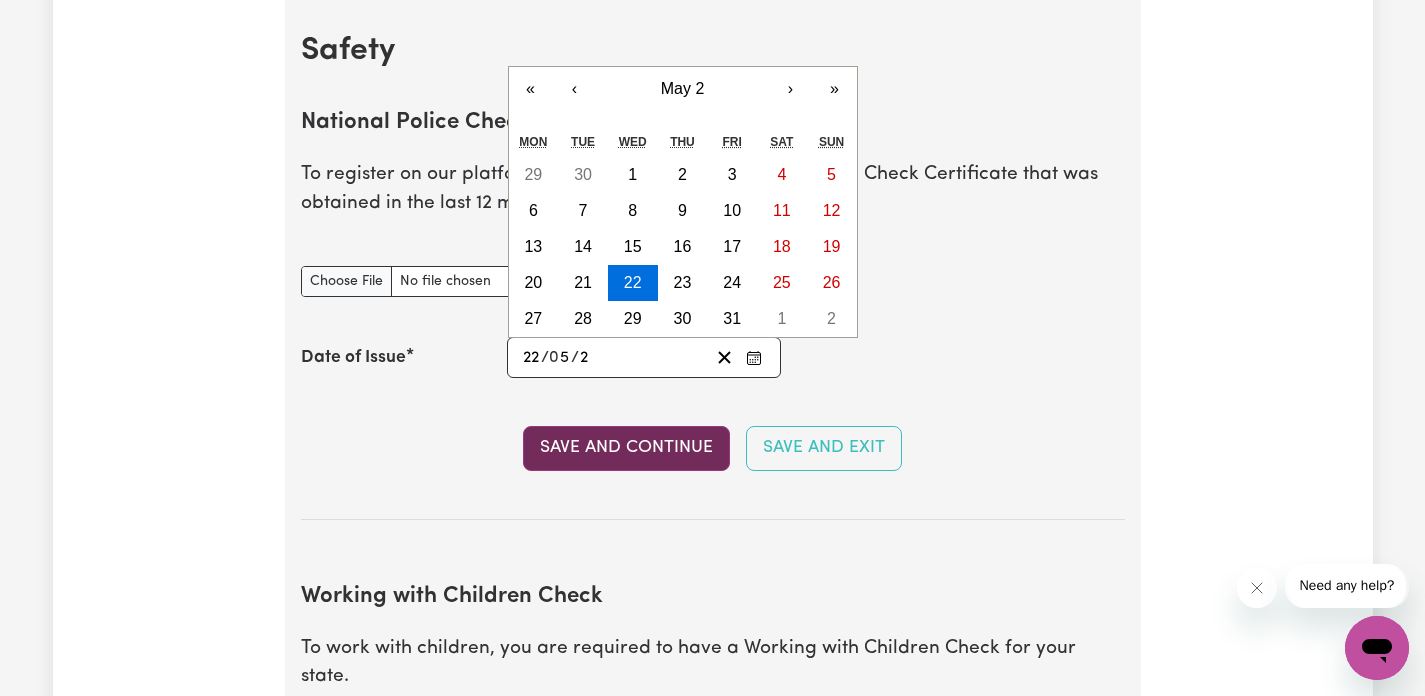 type on "[DATE]" 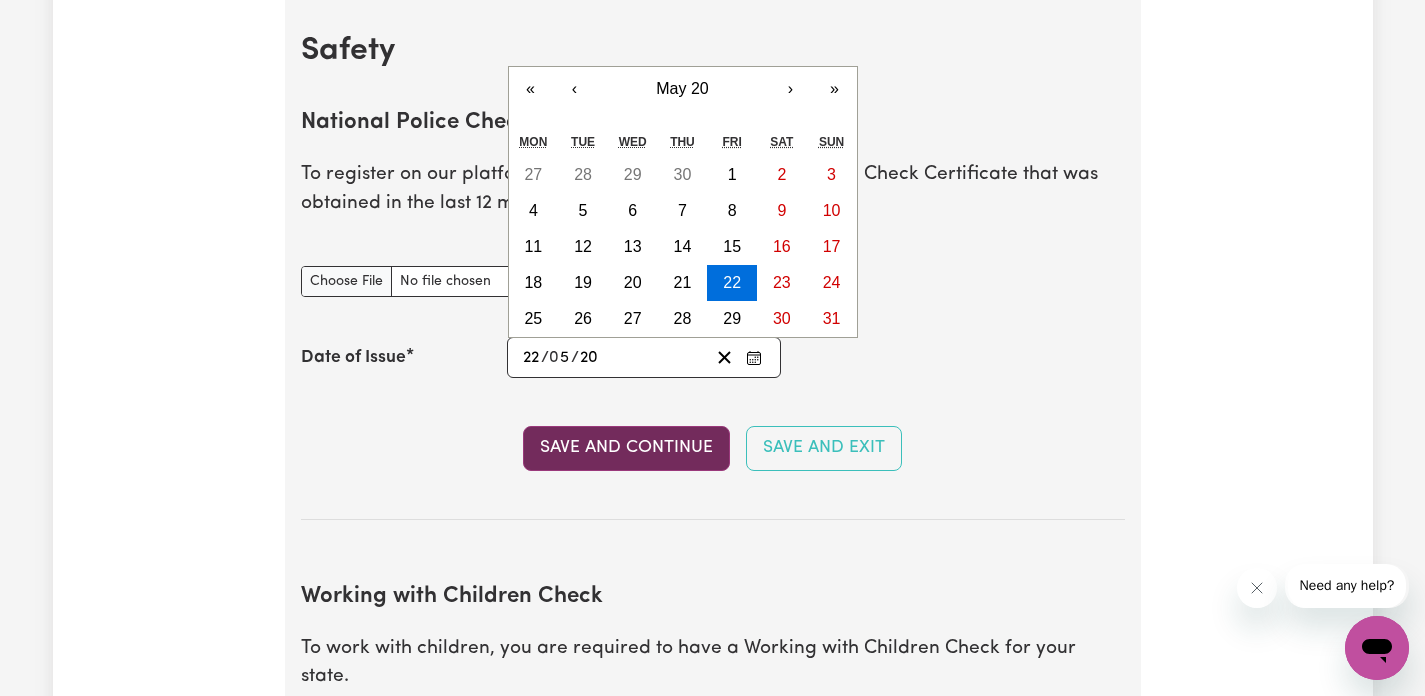 type on "[DATE]" 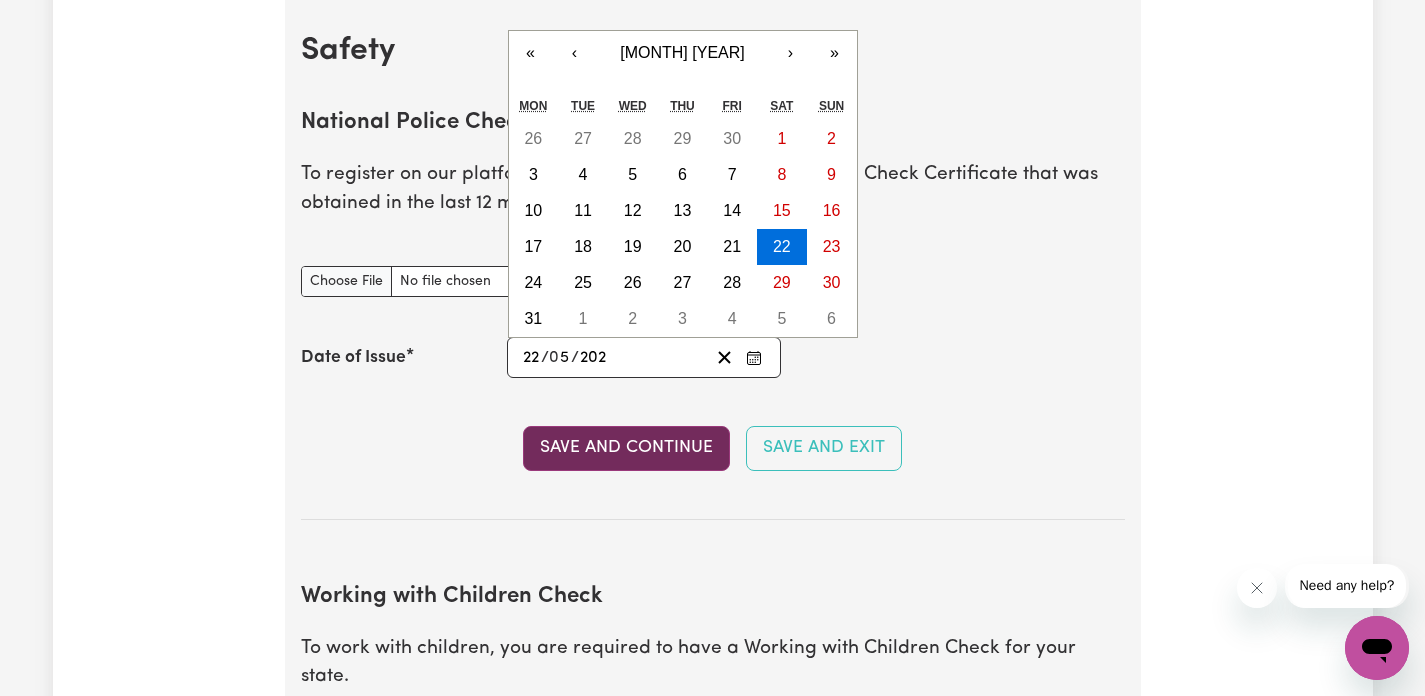 type on "2025" 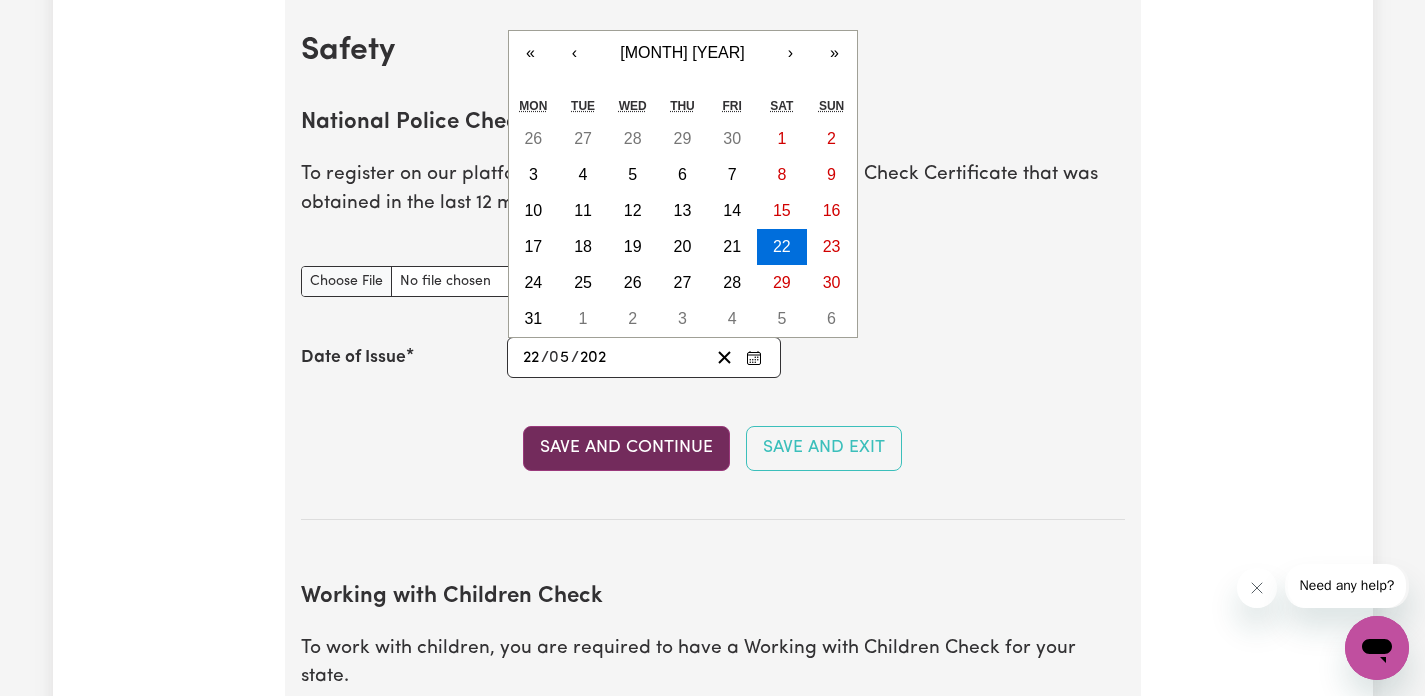 type on "[YEAR]-[MONTH]-[DATE]" 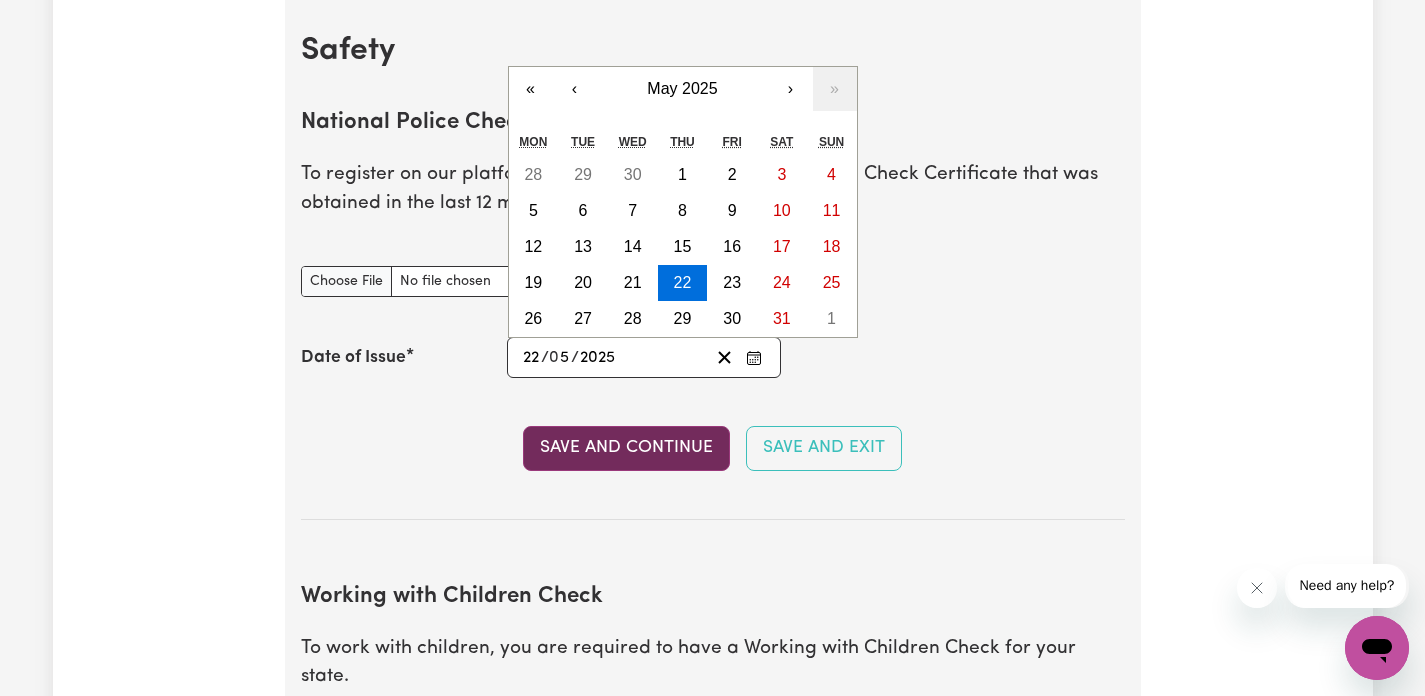type on "2025" 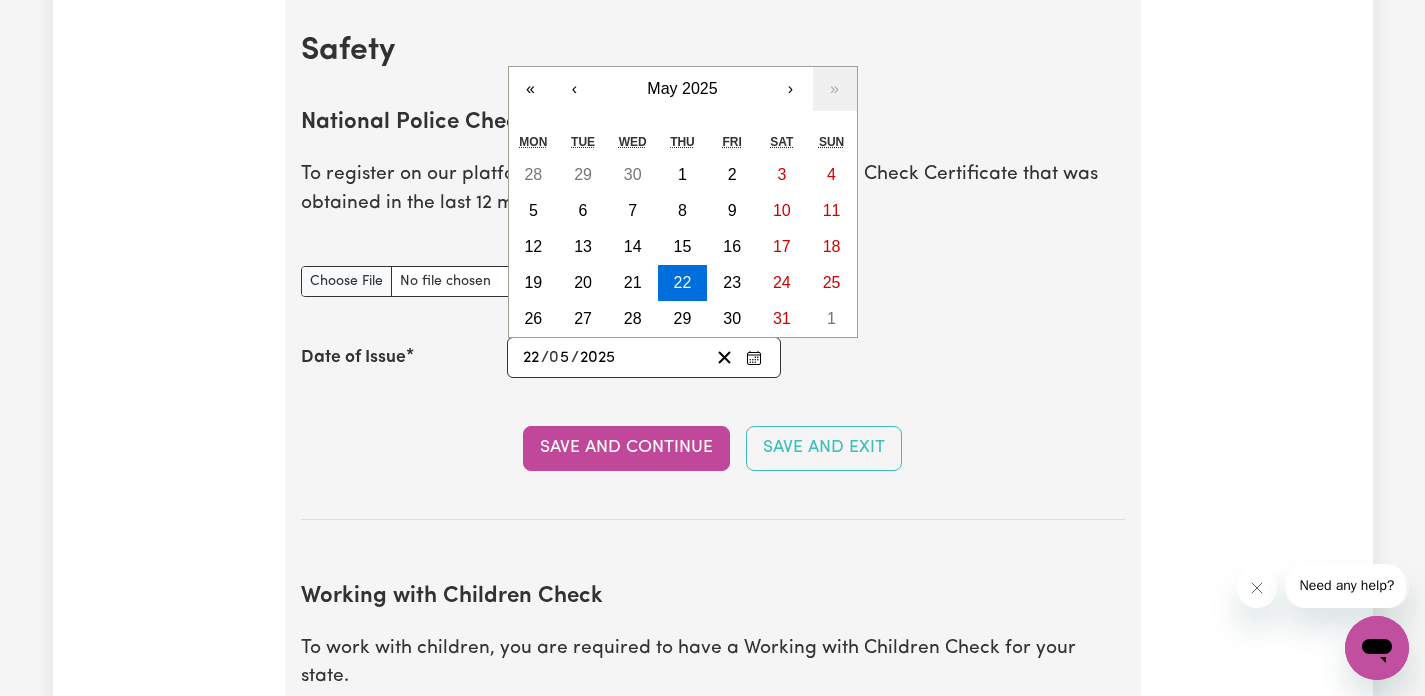 type 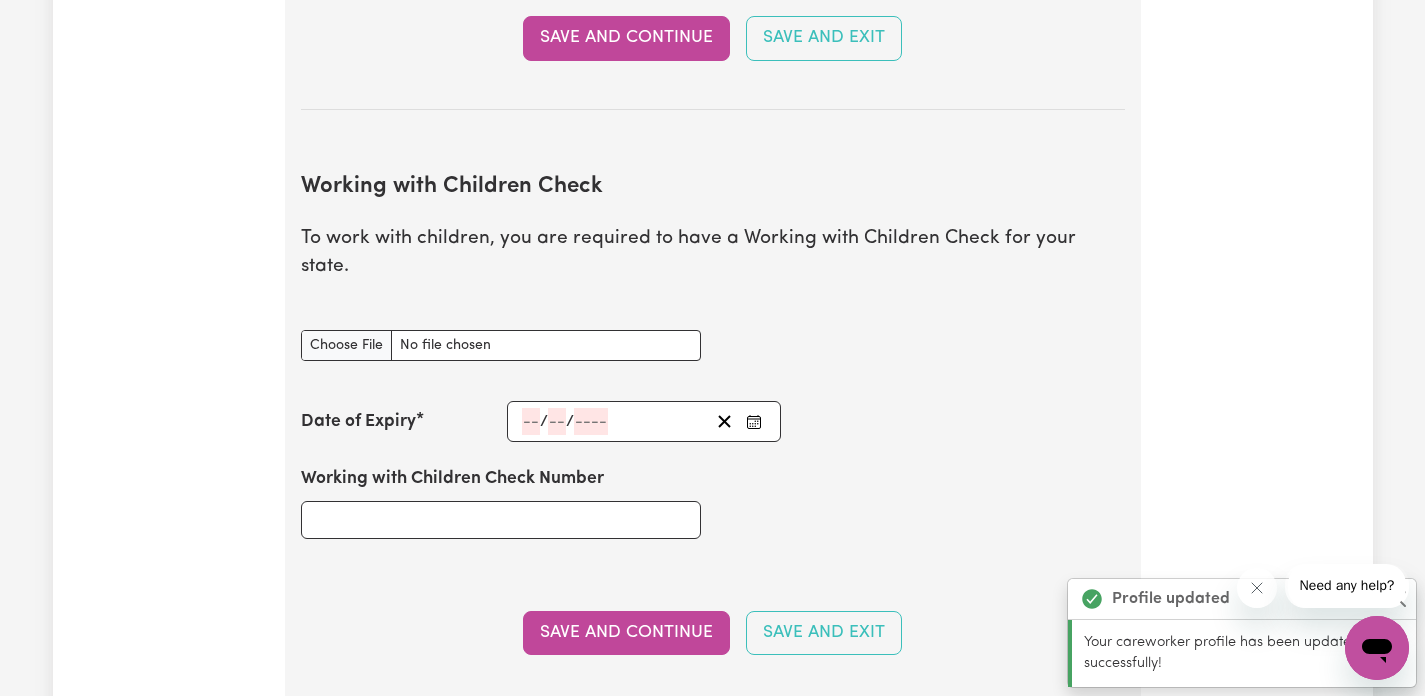 scroll, scrollTop: 1821, scrollLeft: 0, axis: vertical 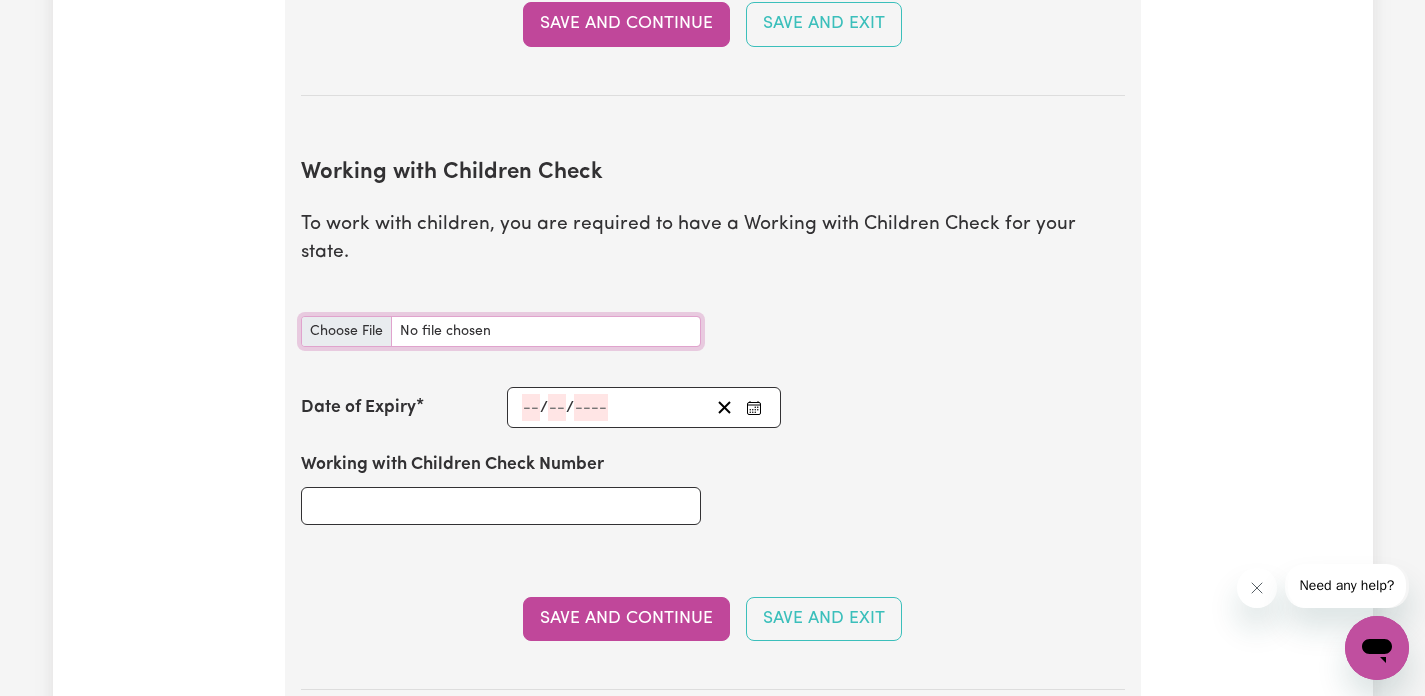 click on "Working with Children Check  document" at bounding box center [501, 331] 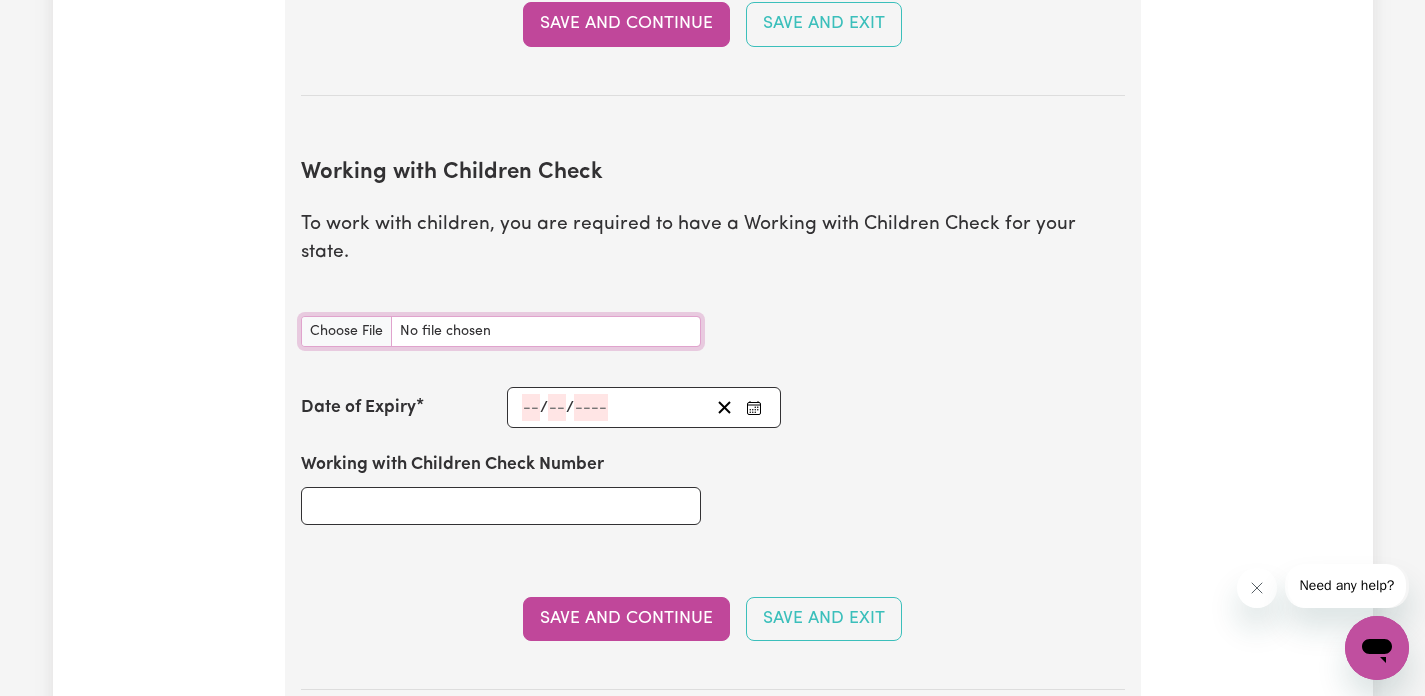 type on "C:\fakepath\[PRODUCT].pdf" 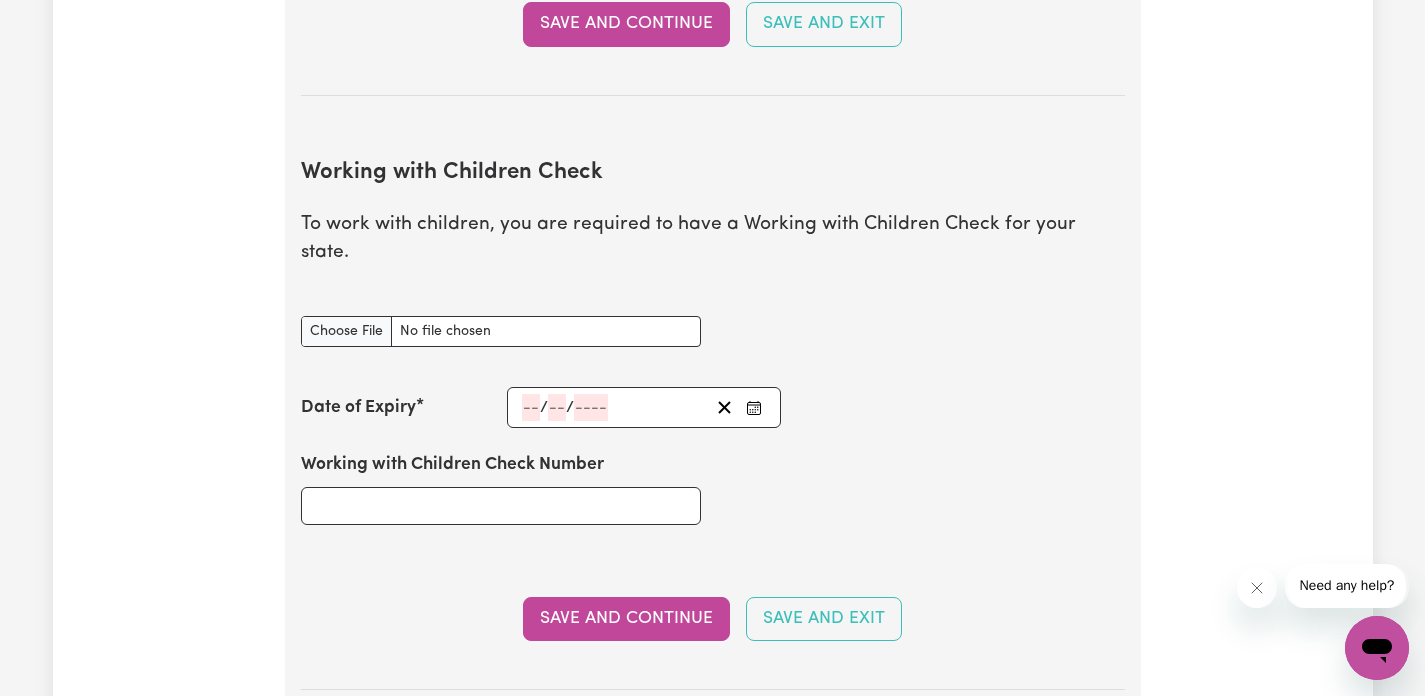 click 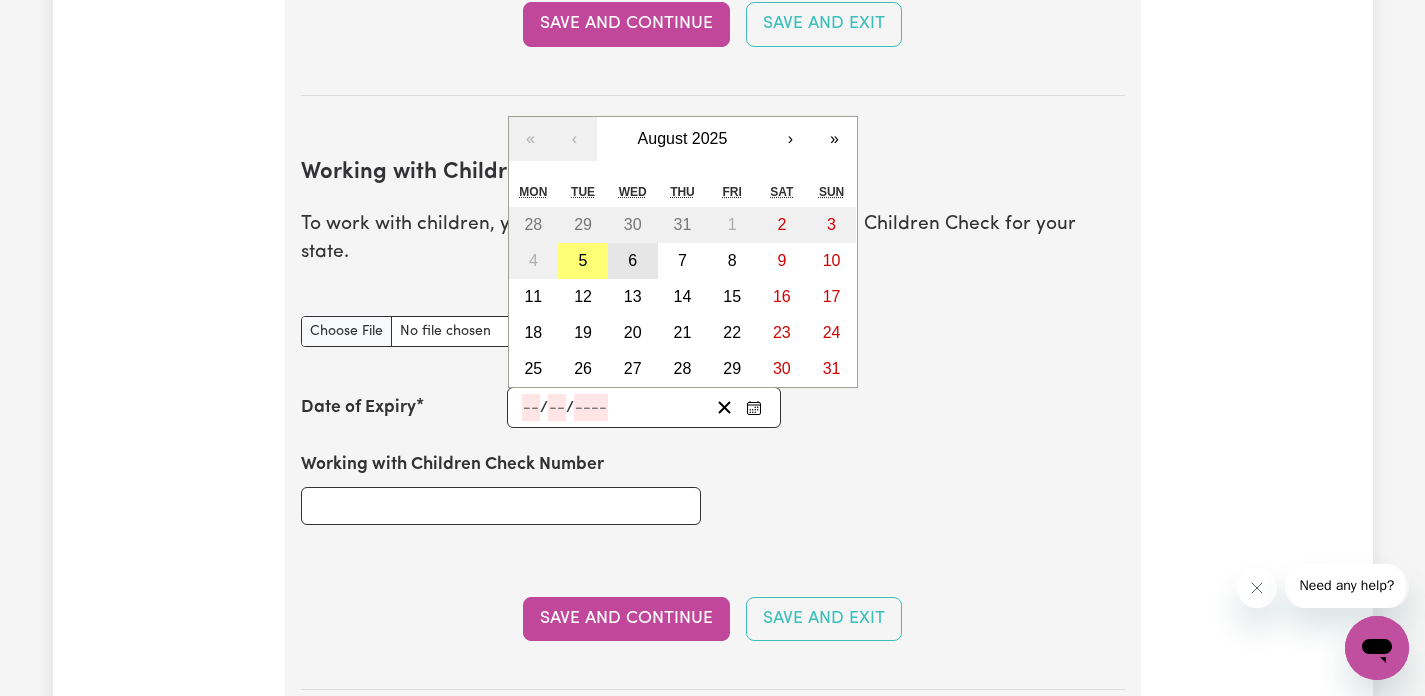 click on "6" at bounding box center [632, 260] 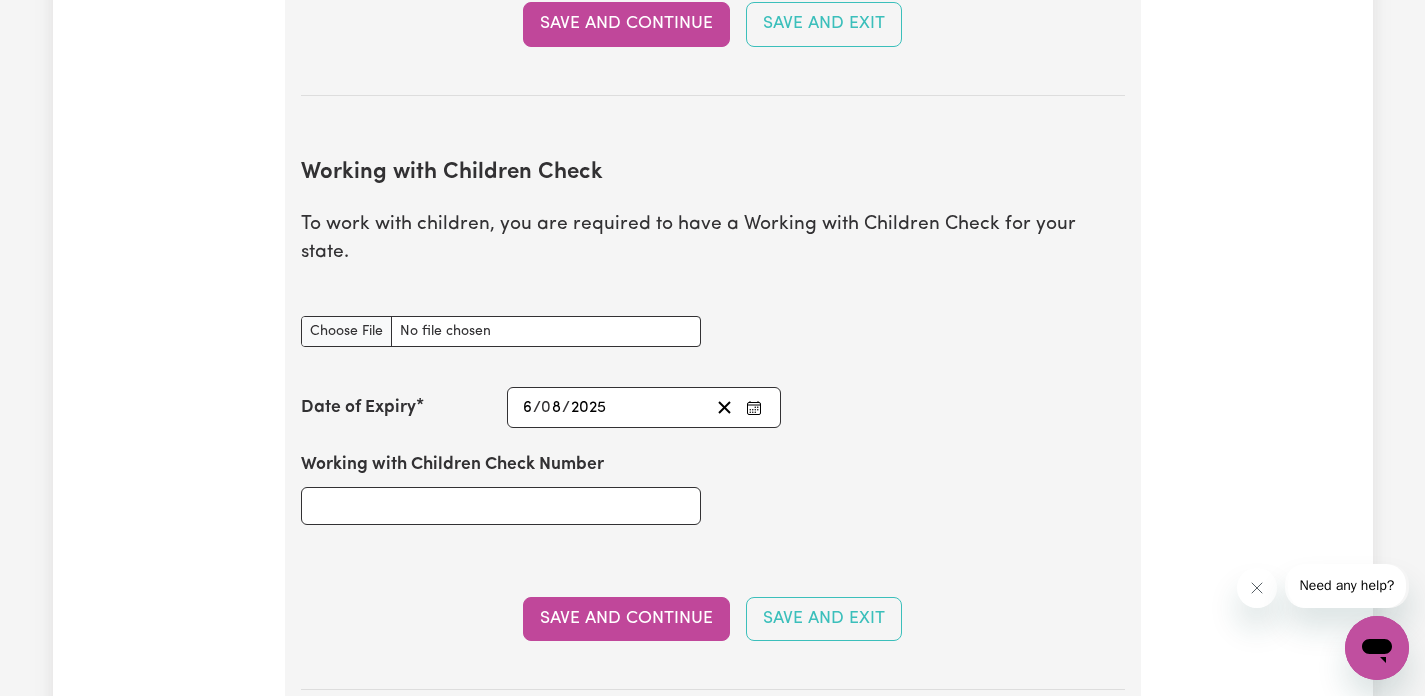 click on "8" 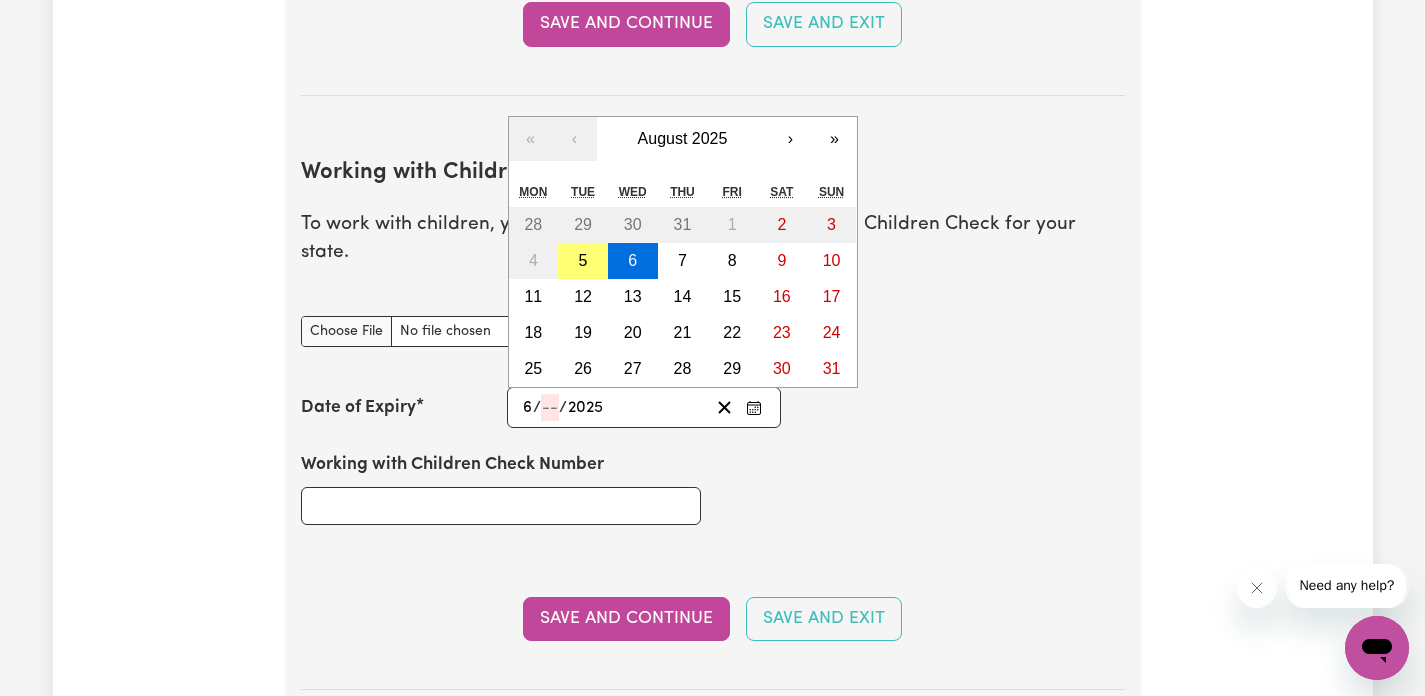 type on "1" 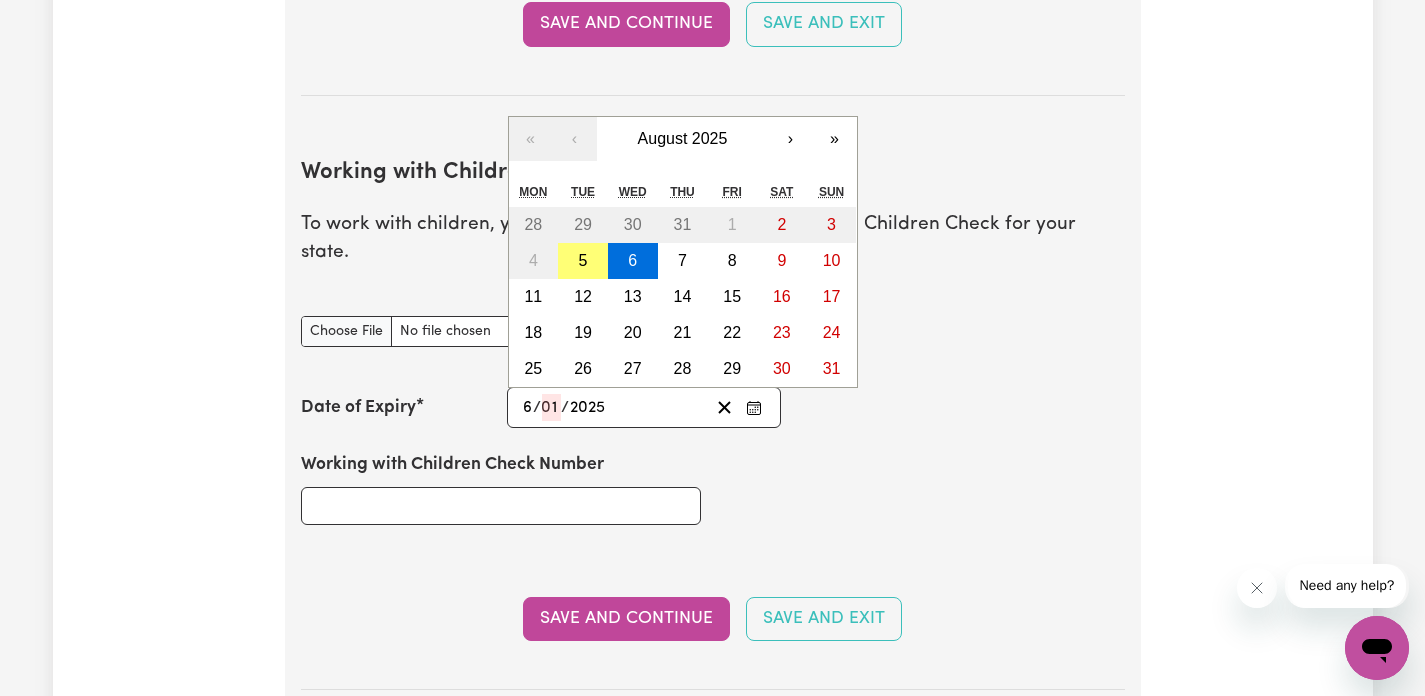 type on "[DATE]" 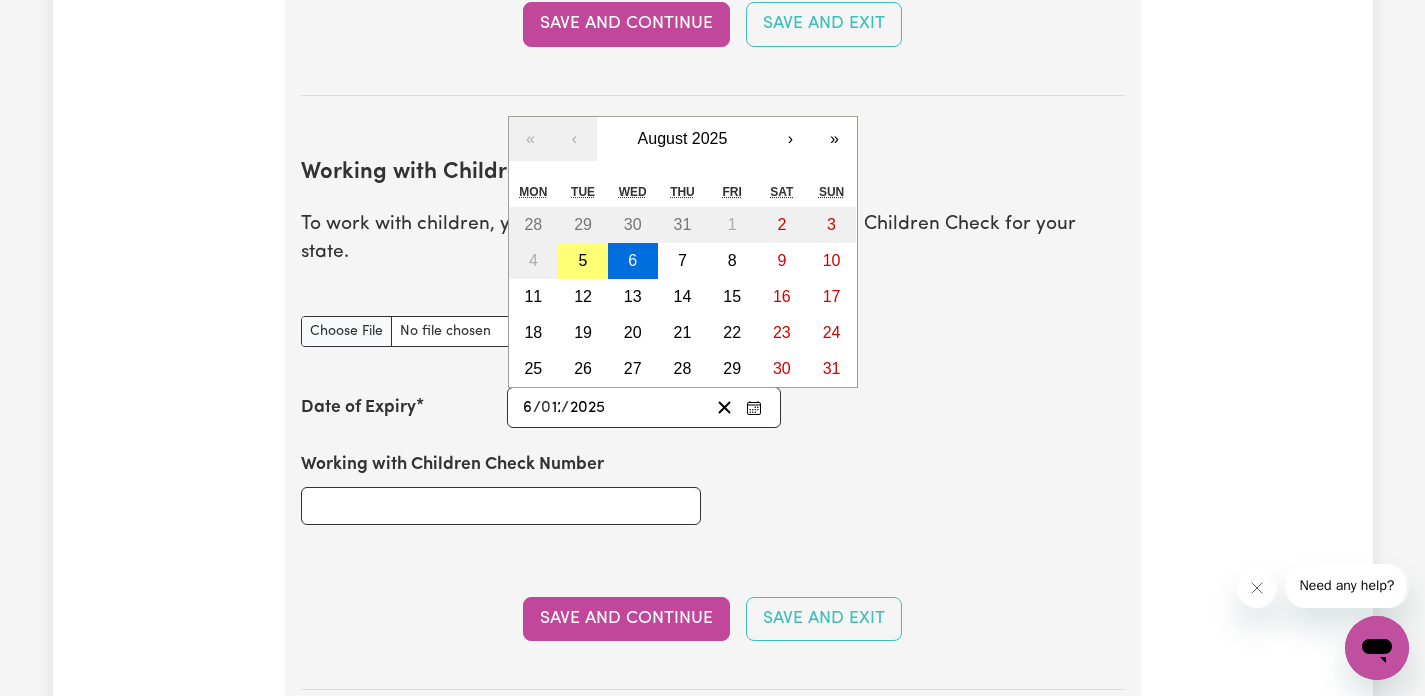 type on "12" 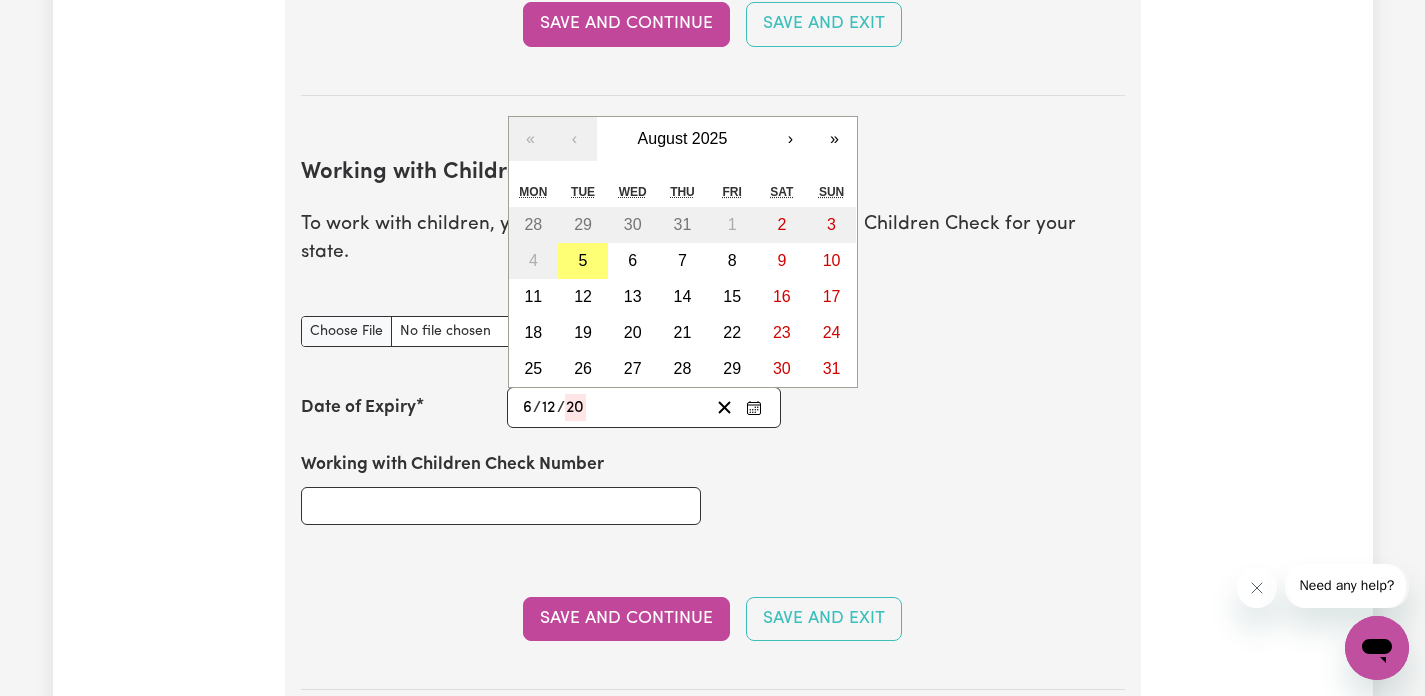 type on "202" 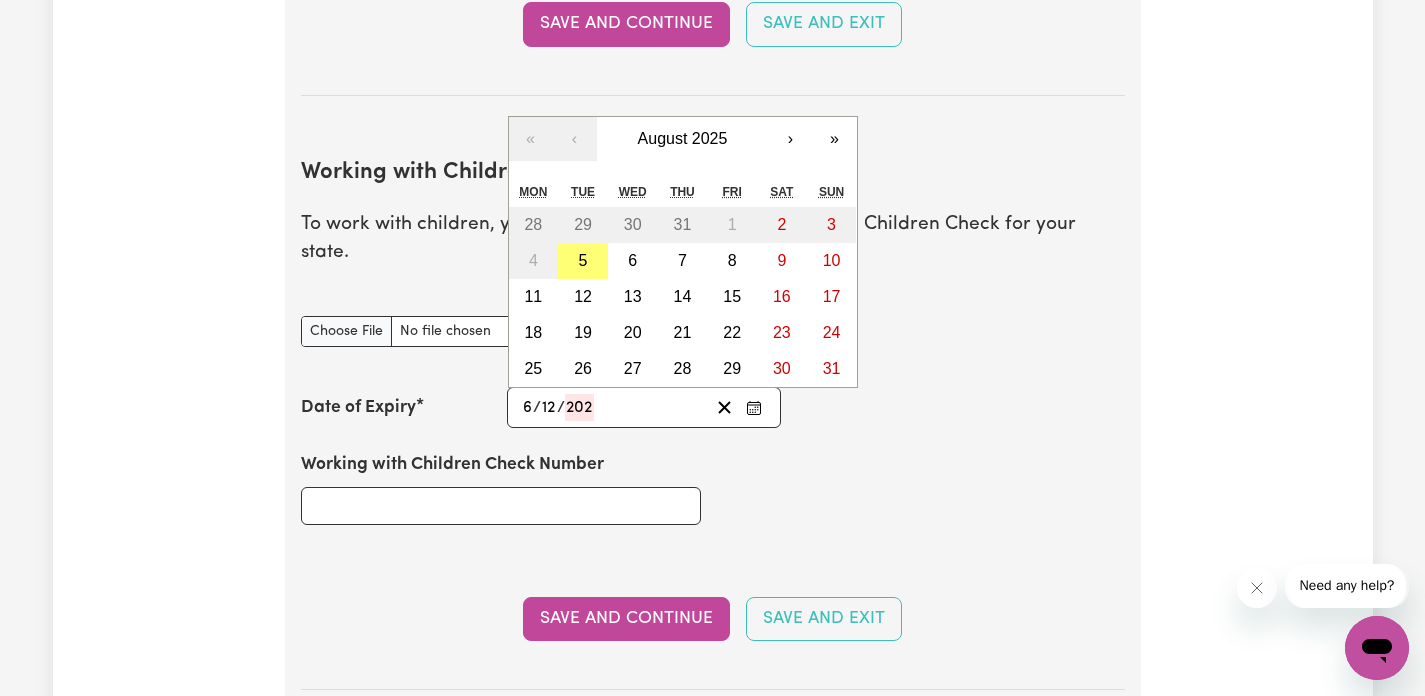 type on "[DATE]" 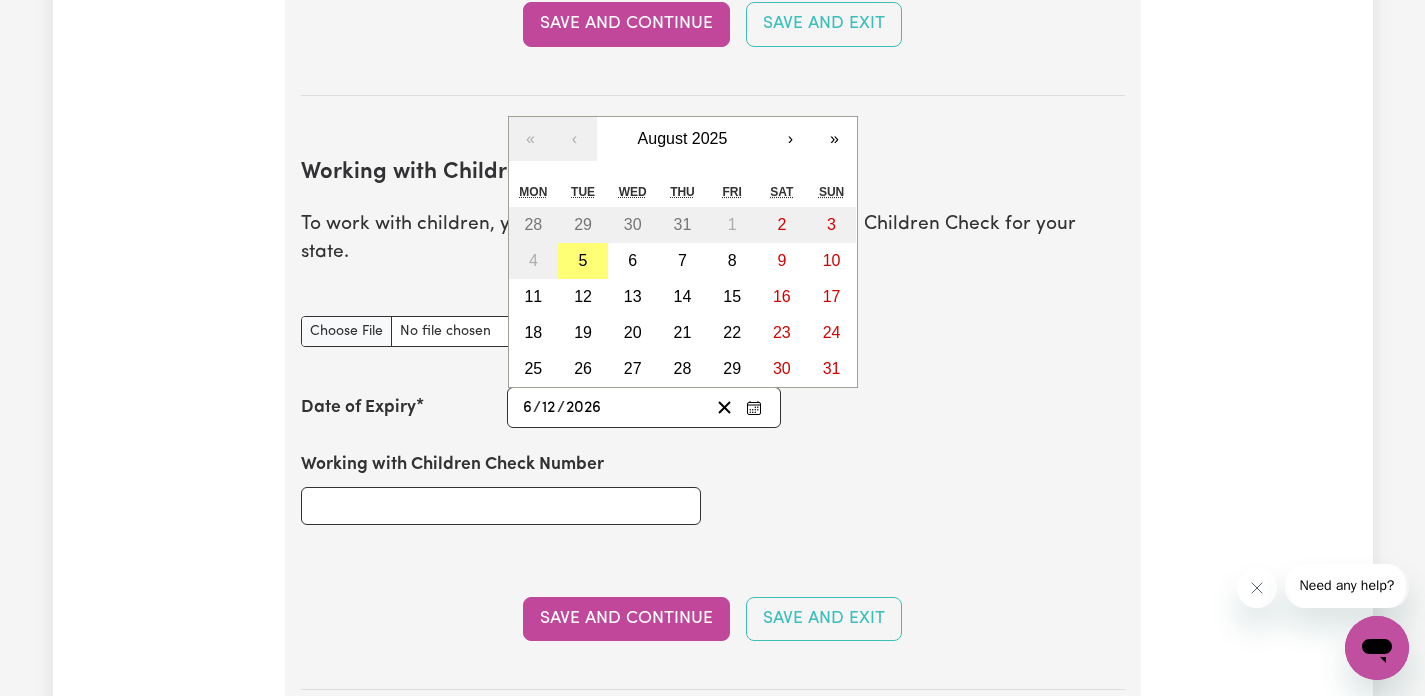 type on "2026" 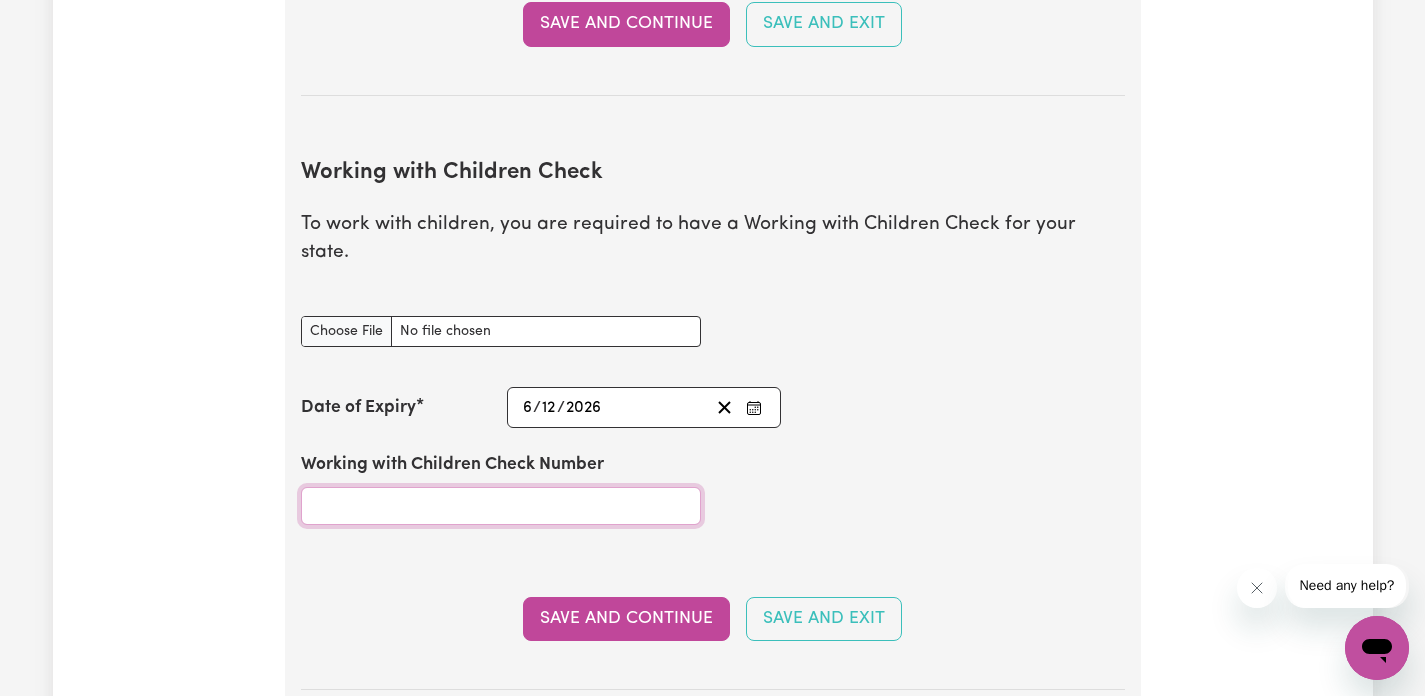 click on "Working with Children Check Number" at bounding box center [501, 506] 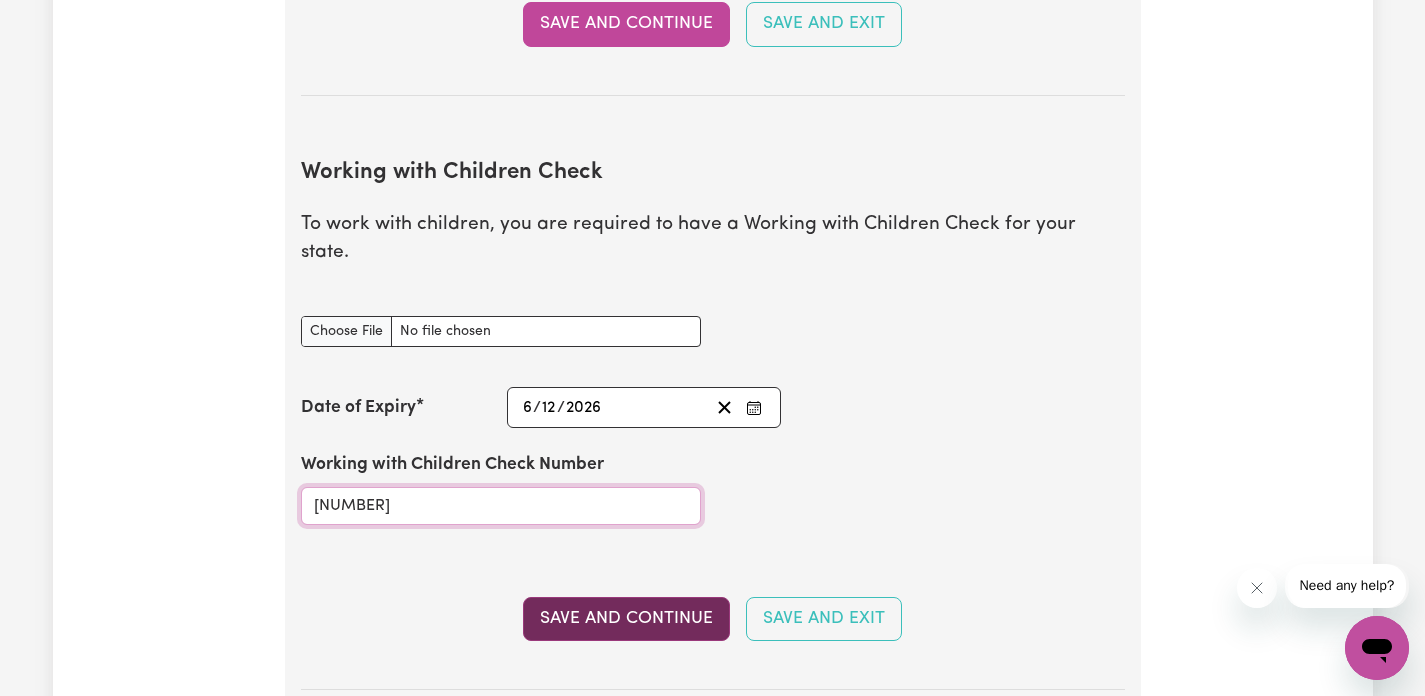 type on "[NUMBER]" 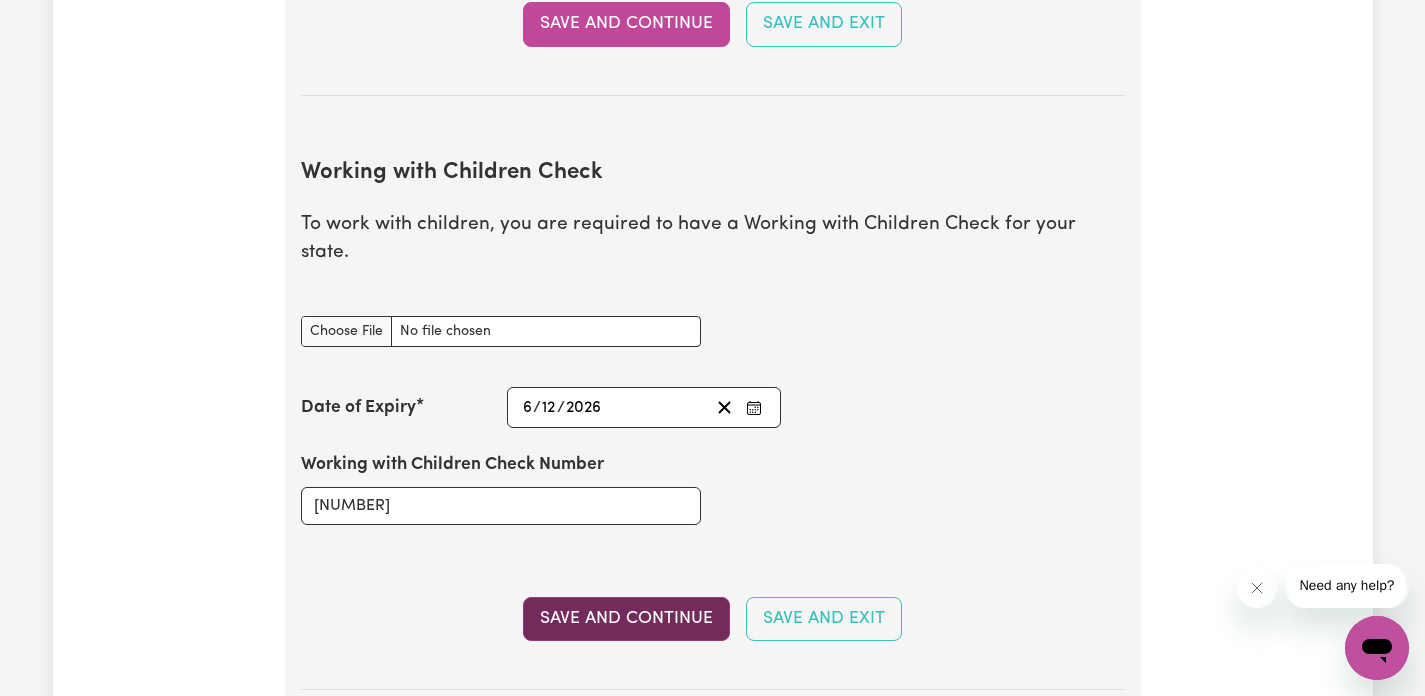 click on "Save and Continue" at bounding box center (626, 619) 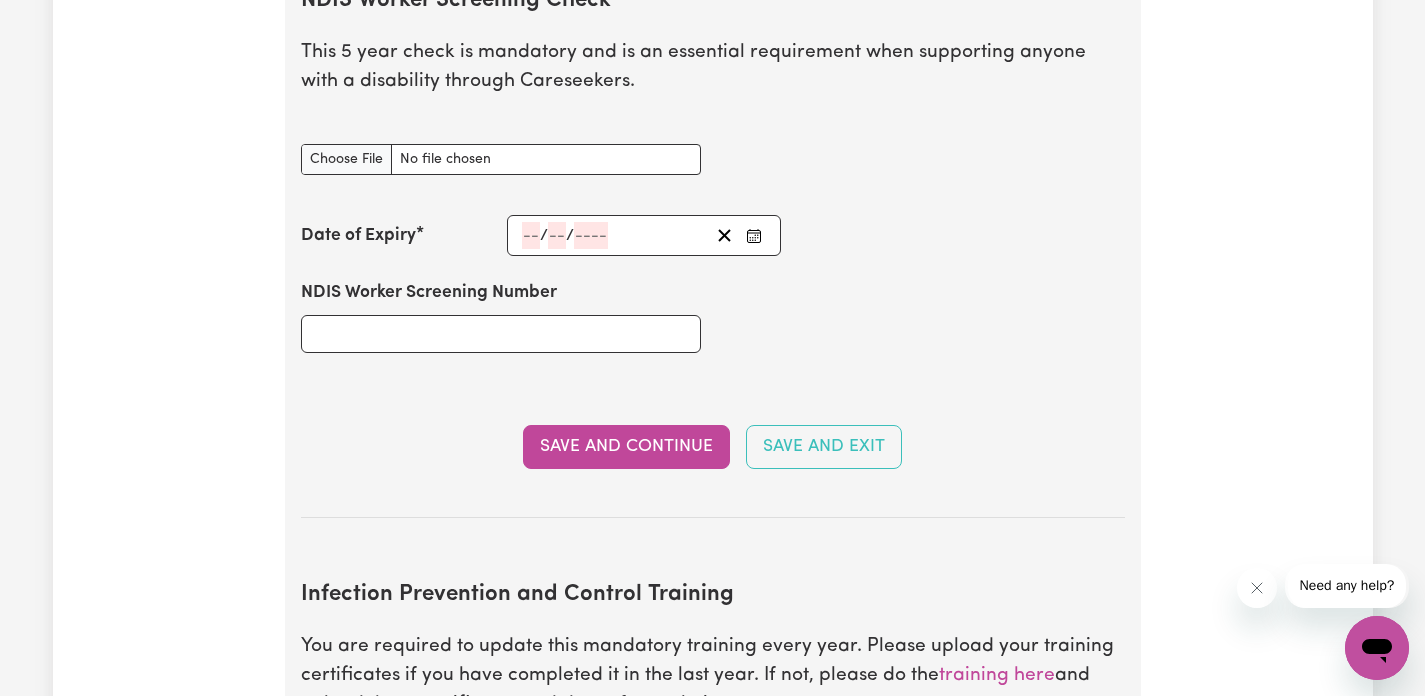 scroll, scrollTop: 2615, scrollLeft: 0, axis: vertical 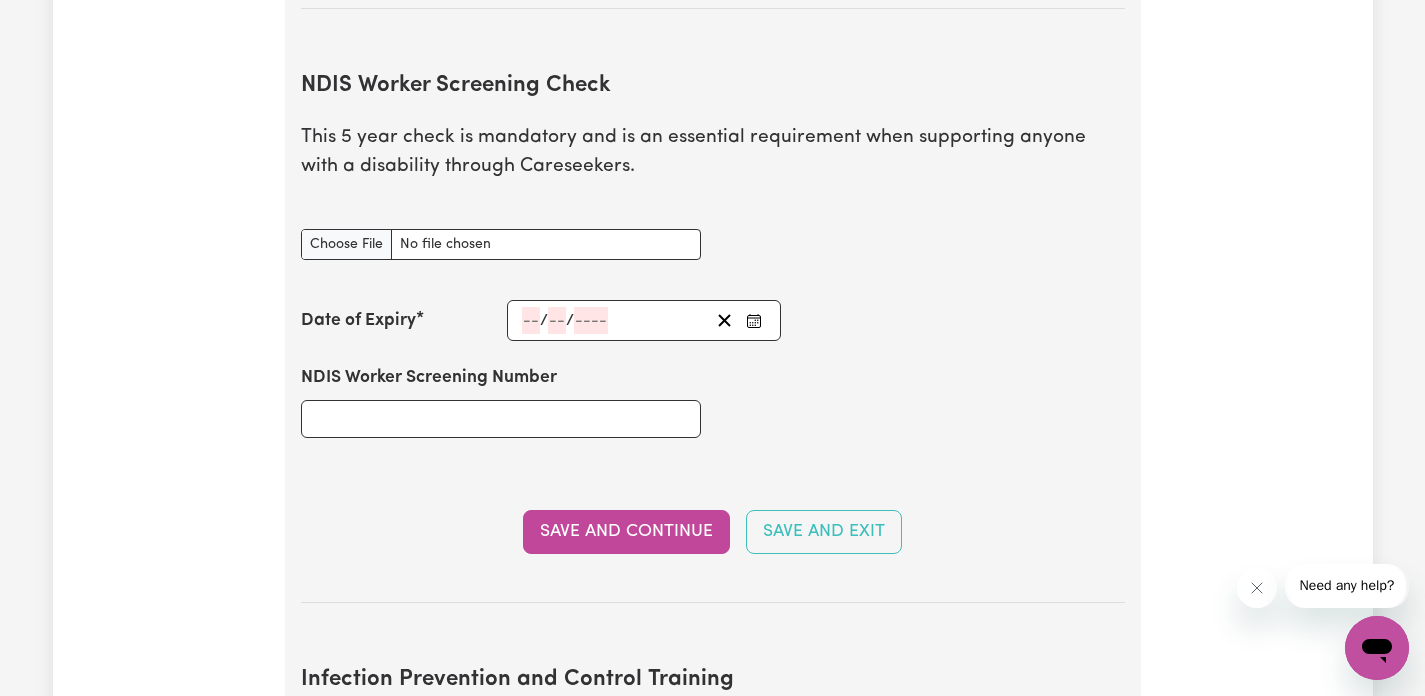 click 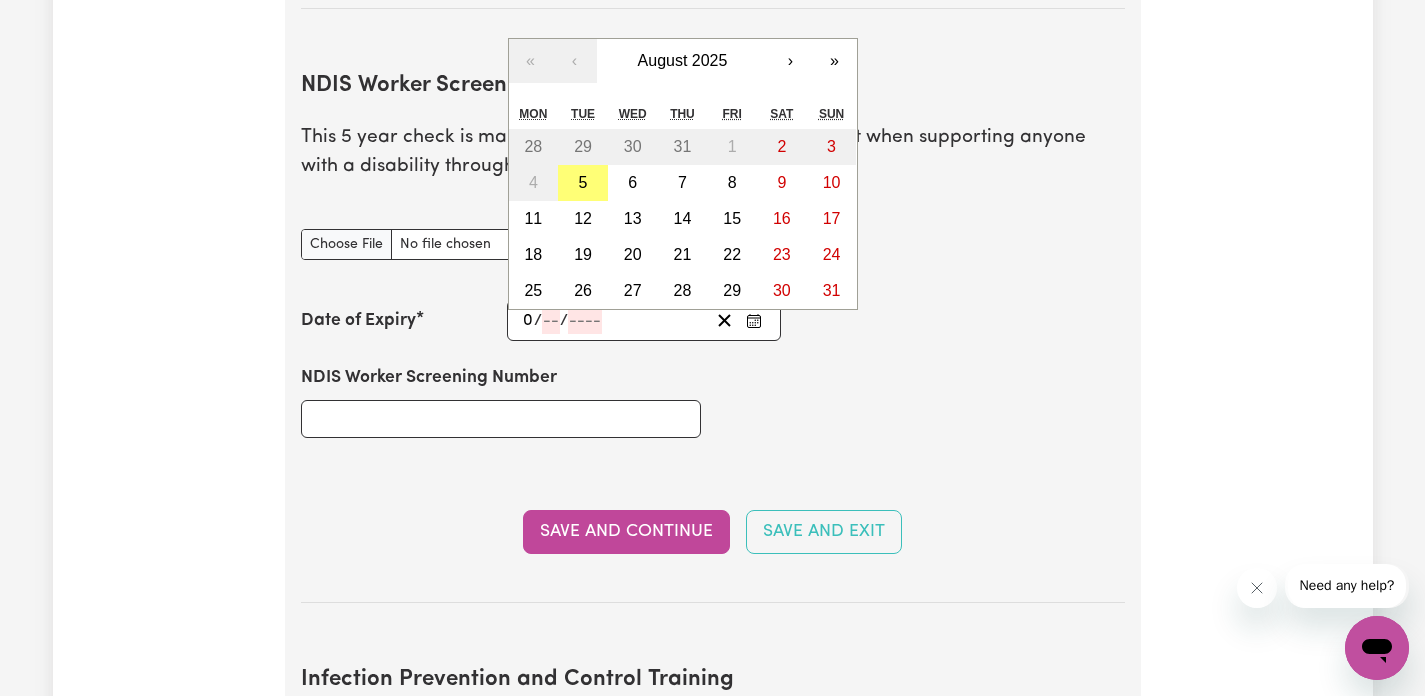 type on "06" 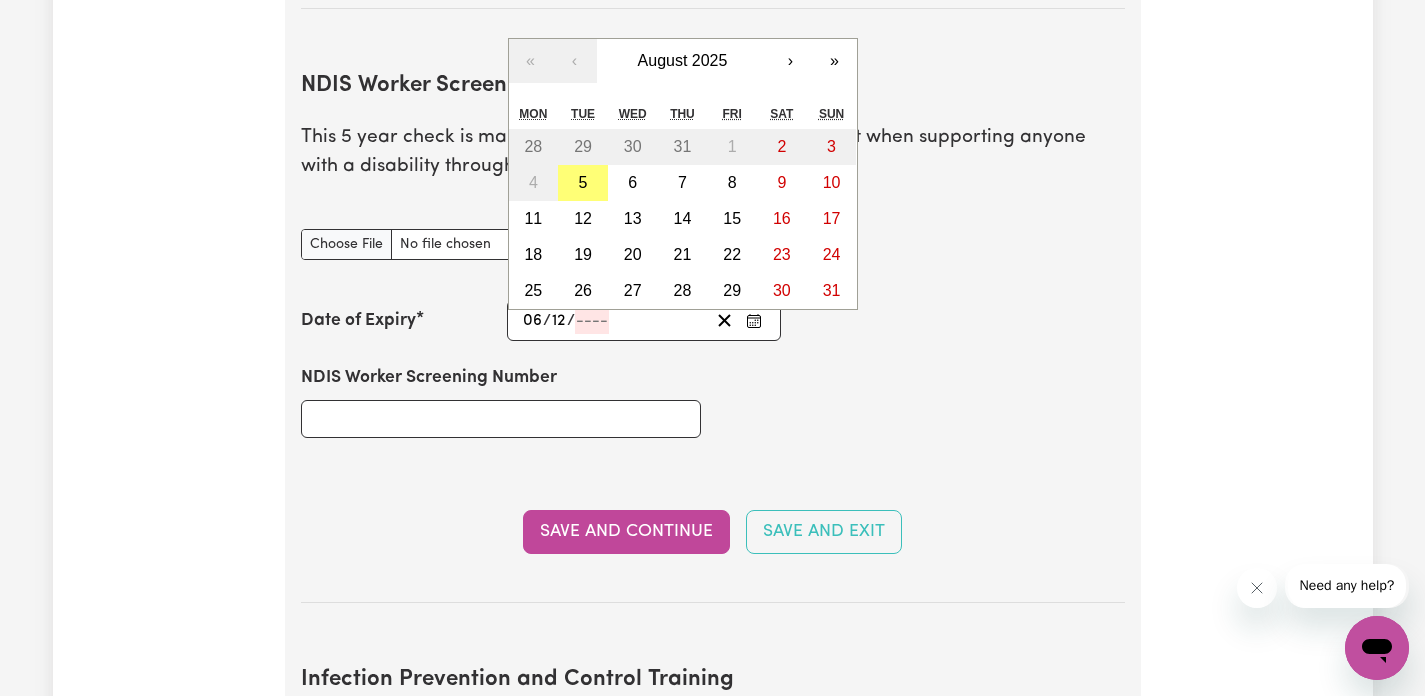type on "12" 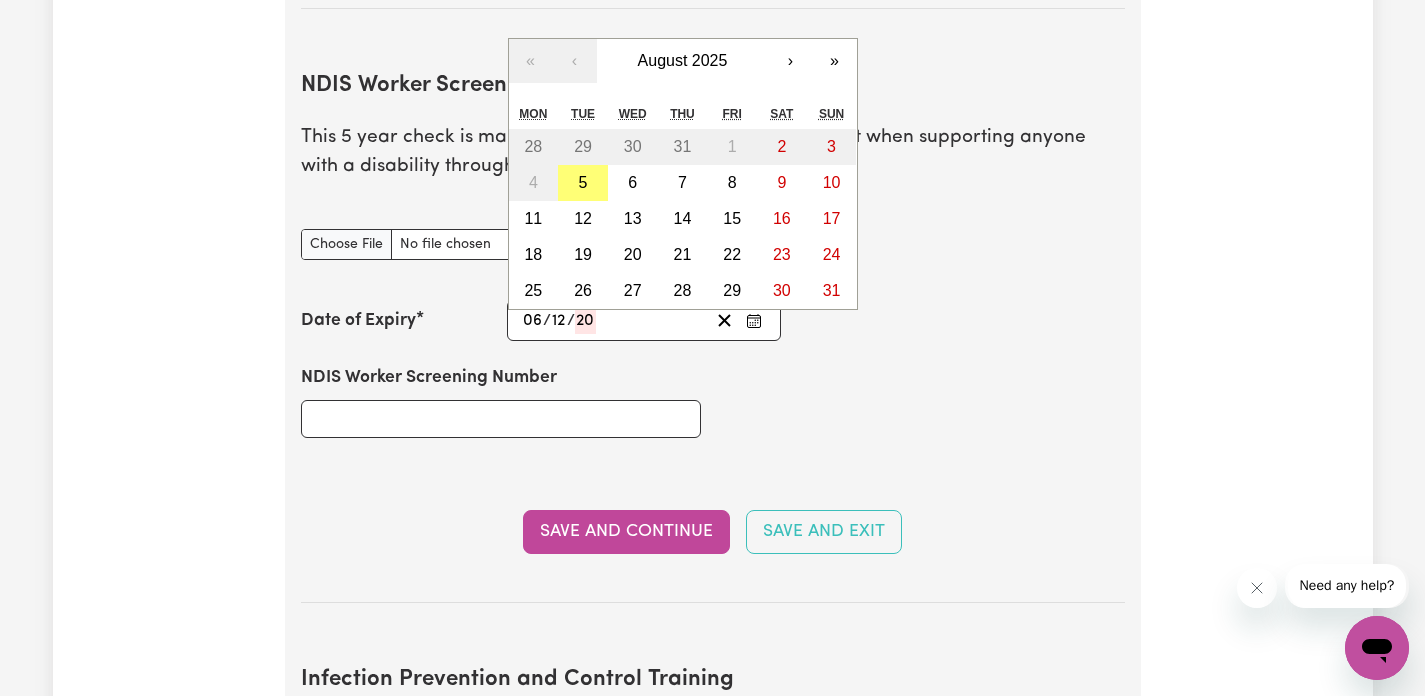 type on "202" 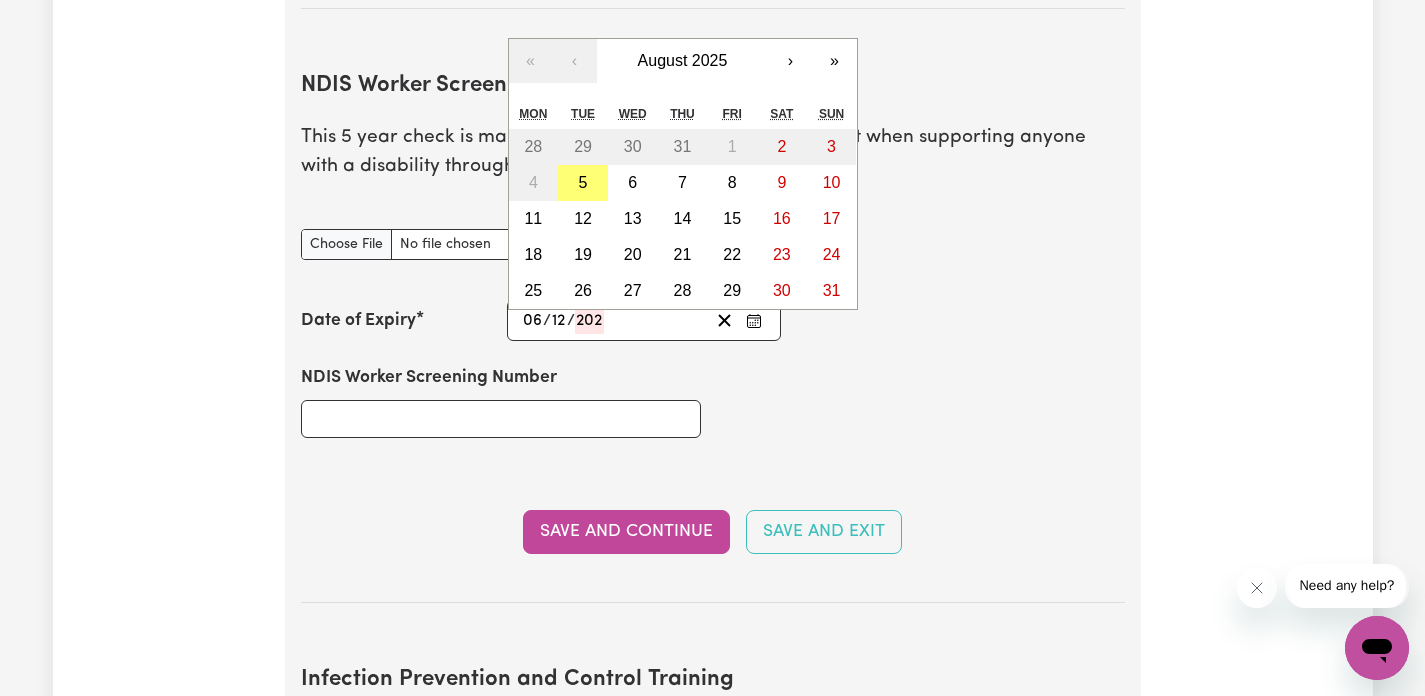 type on "[DATE]" 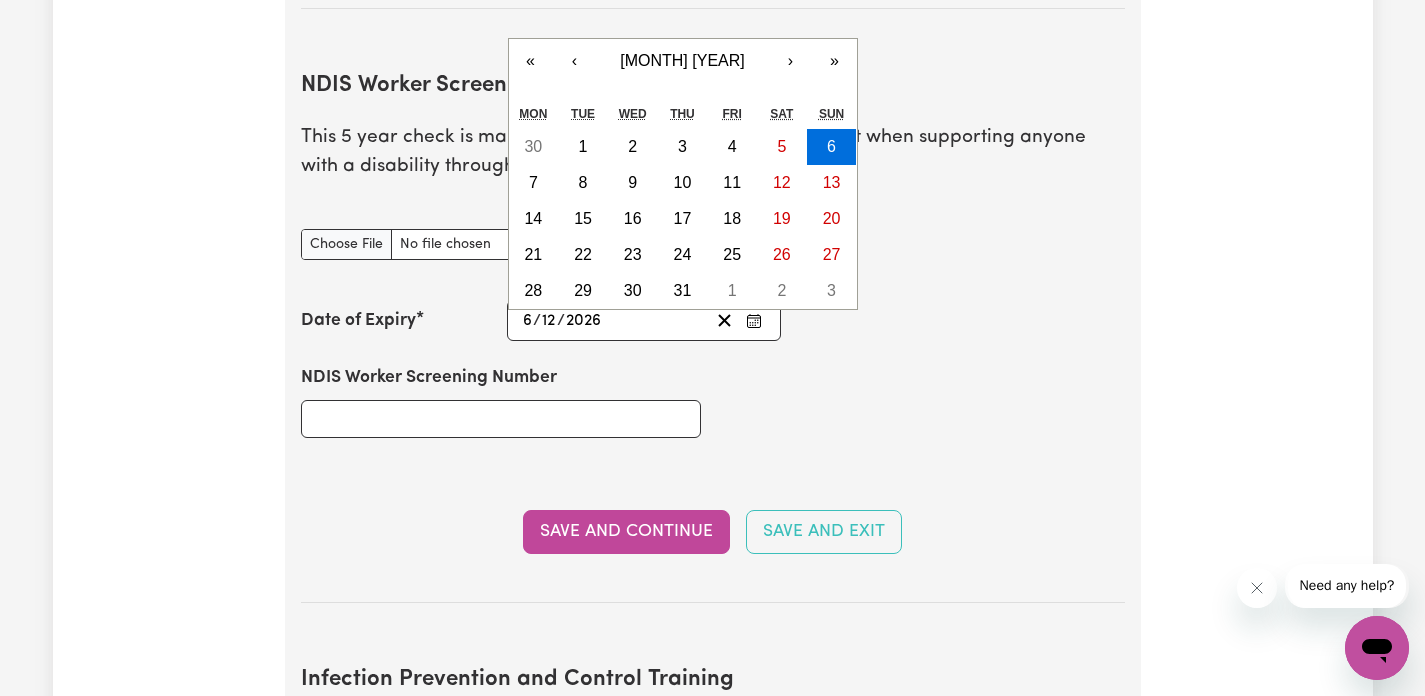 type on "2026" 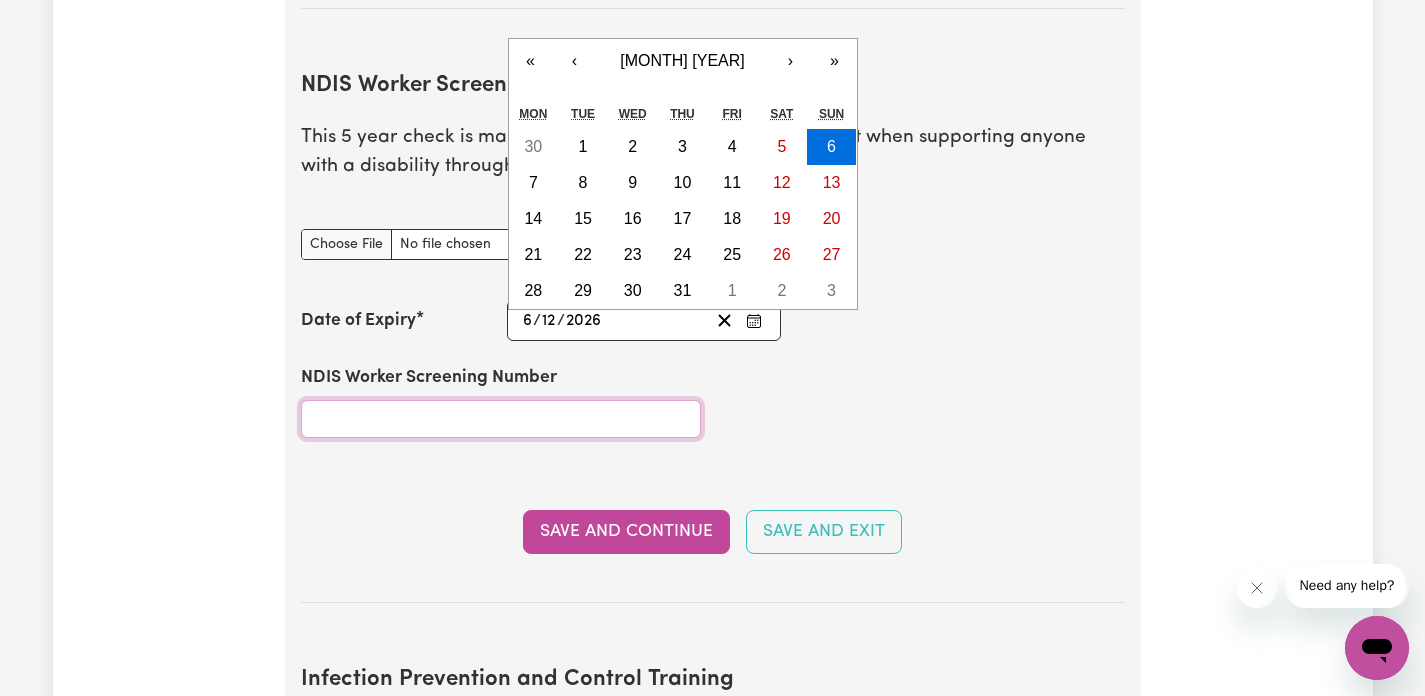 click on "NDIS Worker Screening Number" at bounding box center [501, 419] 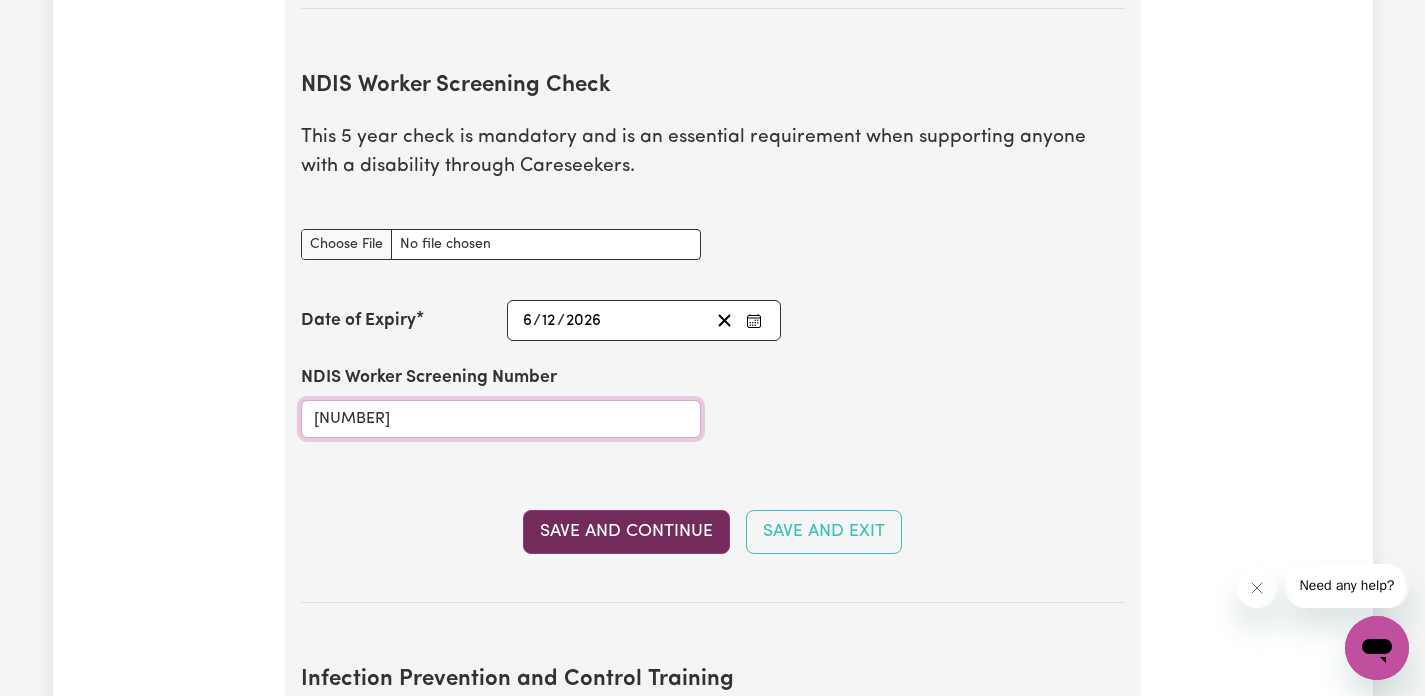 type on "[NUMBER]" 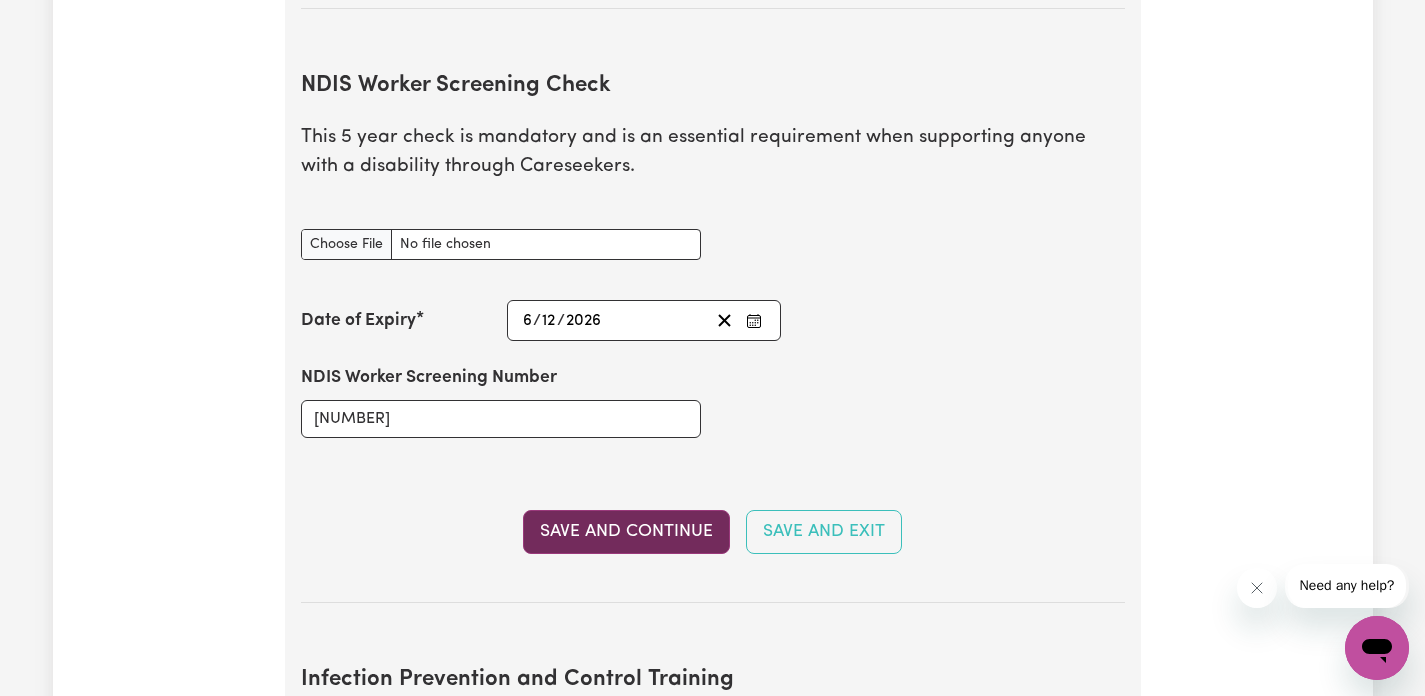 click on "Save and Continue" at bounding box center (626, 532) 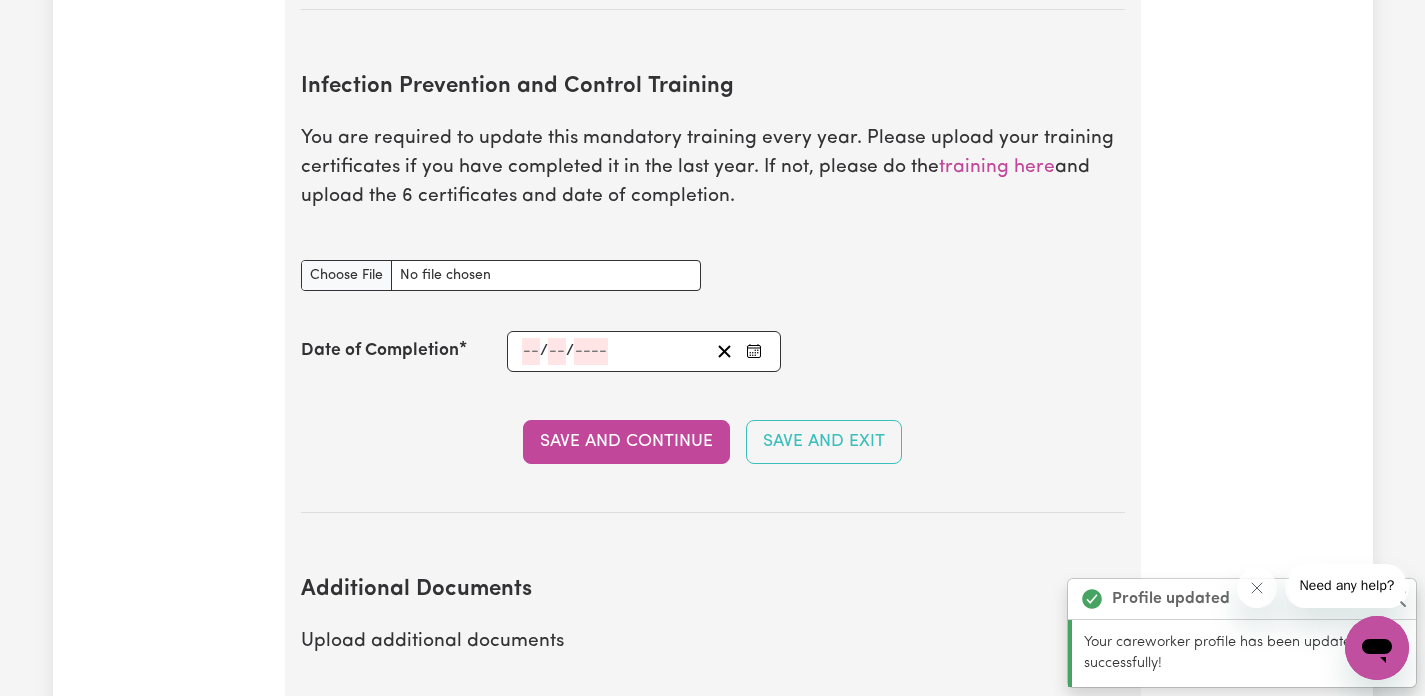 scroll, scrollTop: 3221, scrollLeft: 0, axis: vertical 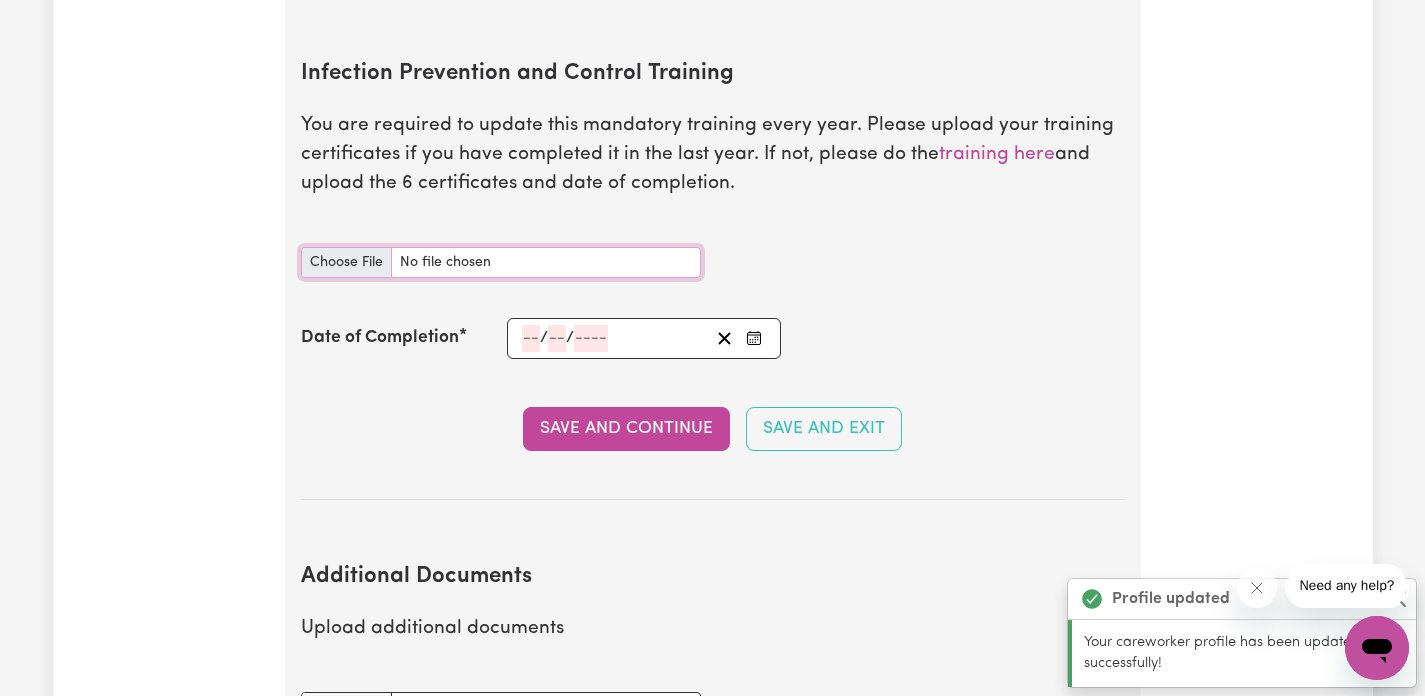click on "Infection Prevention and Control Training  document" at bounding box center [501, 262] 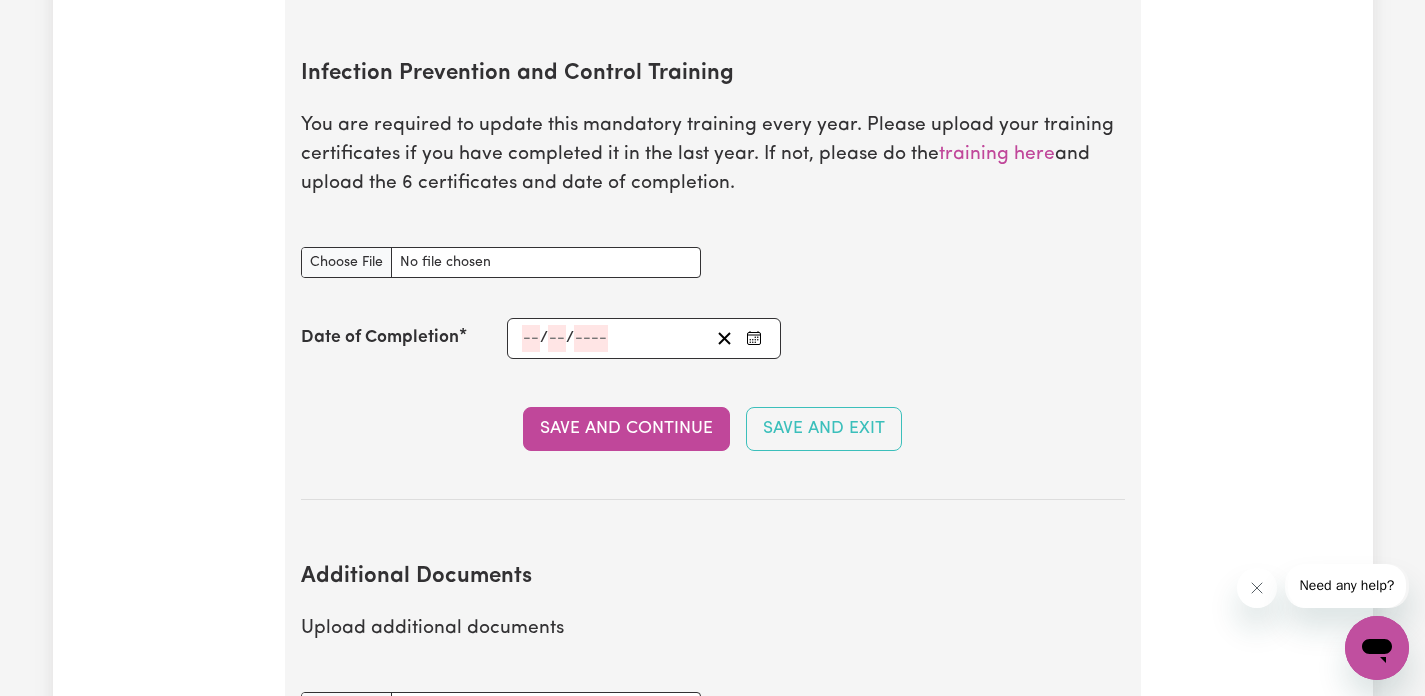click 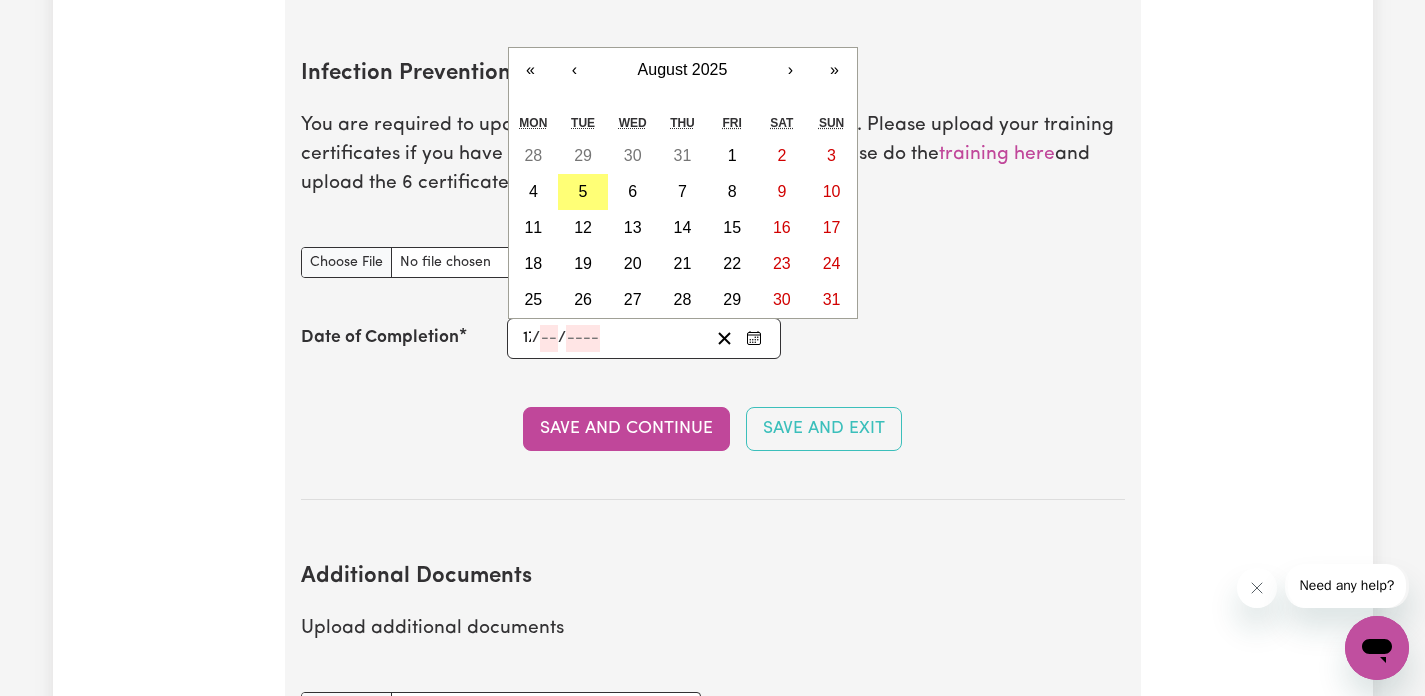 type on "17" 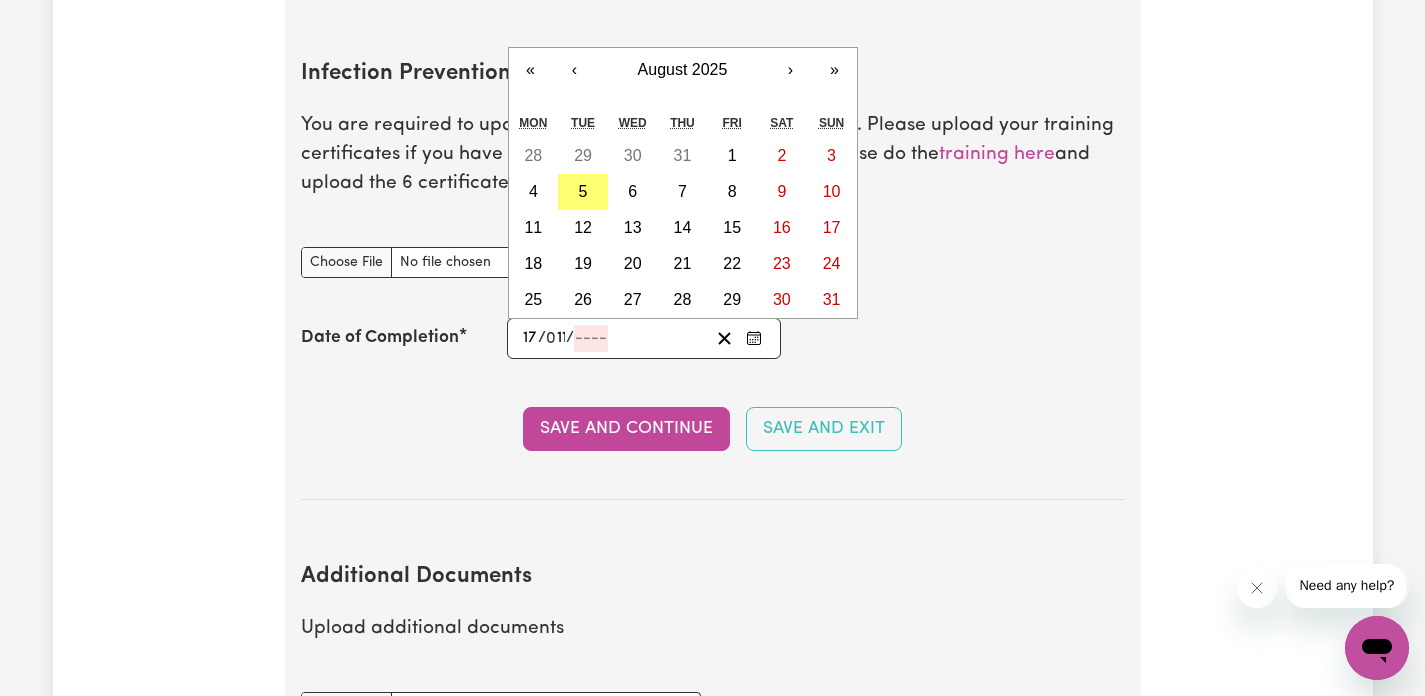 type on "11" 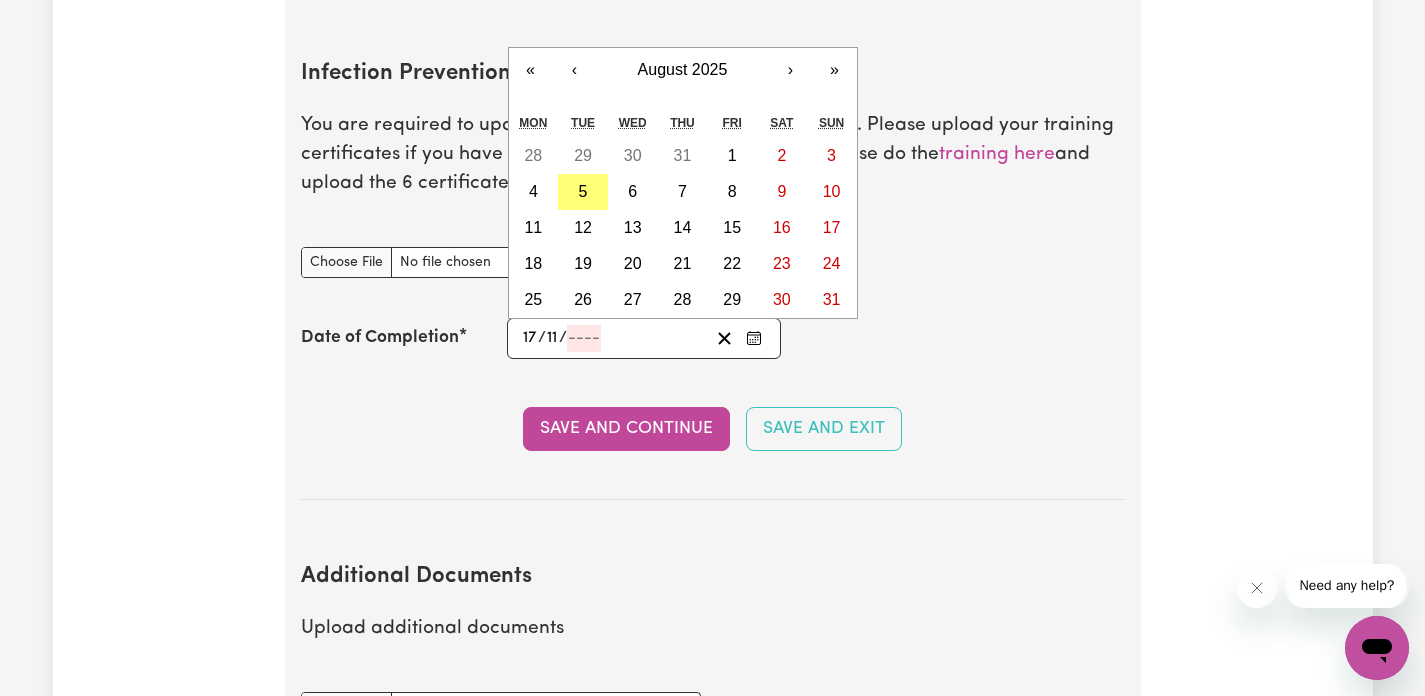type on "[DATE]" 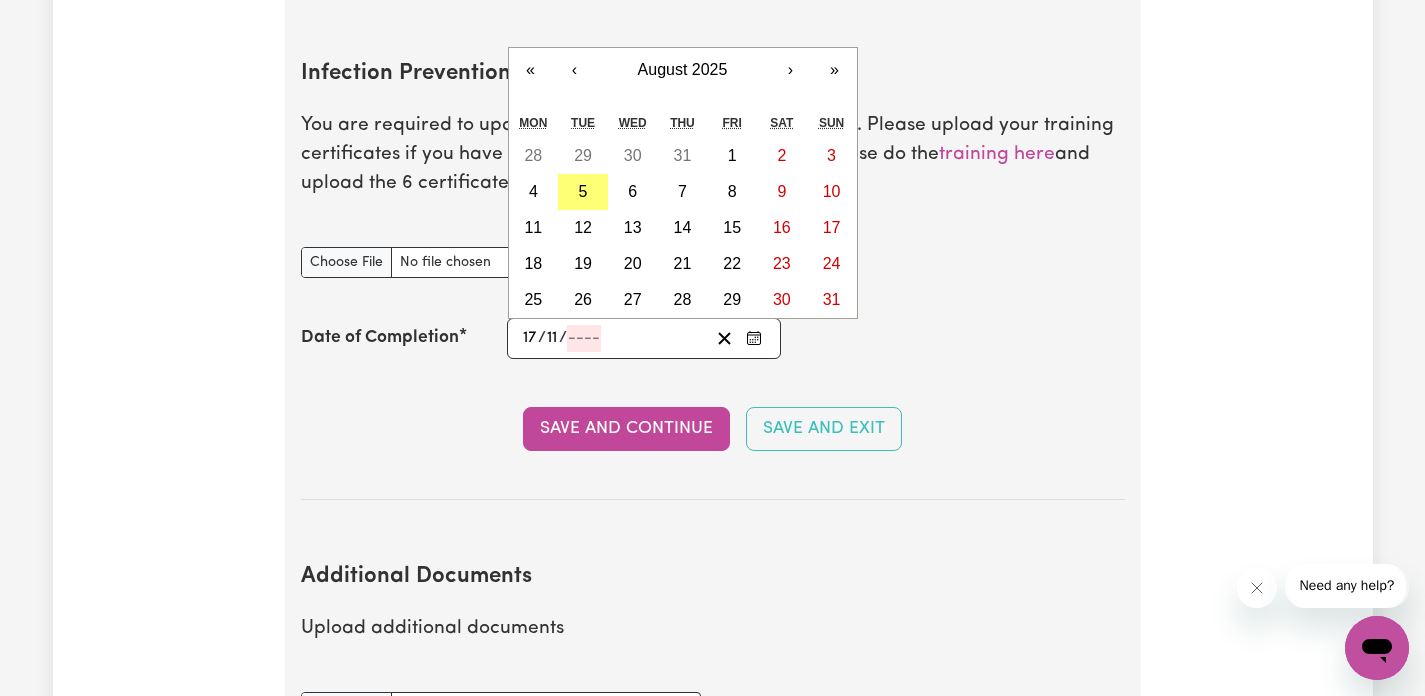 type 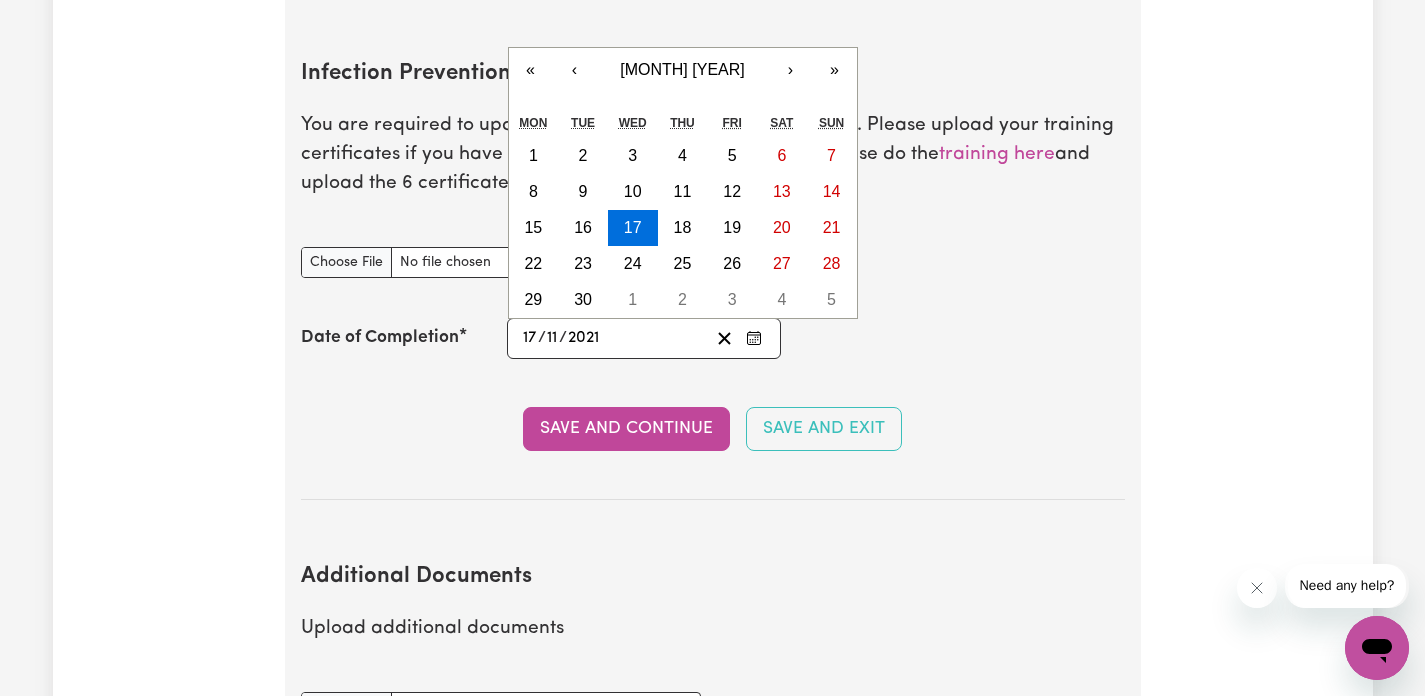 click on "Save and Continue Save and Exit" at bounding box center [713, 429] 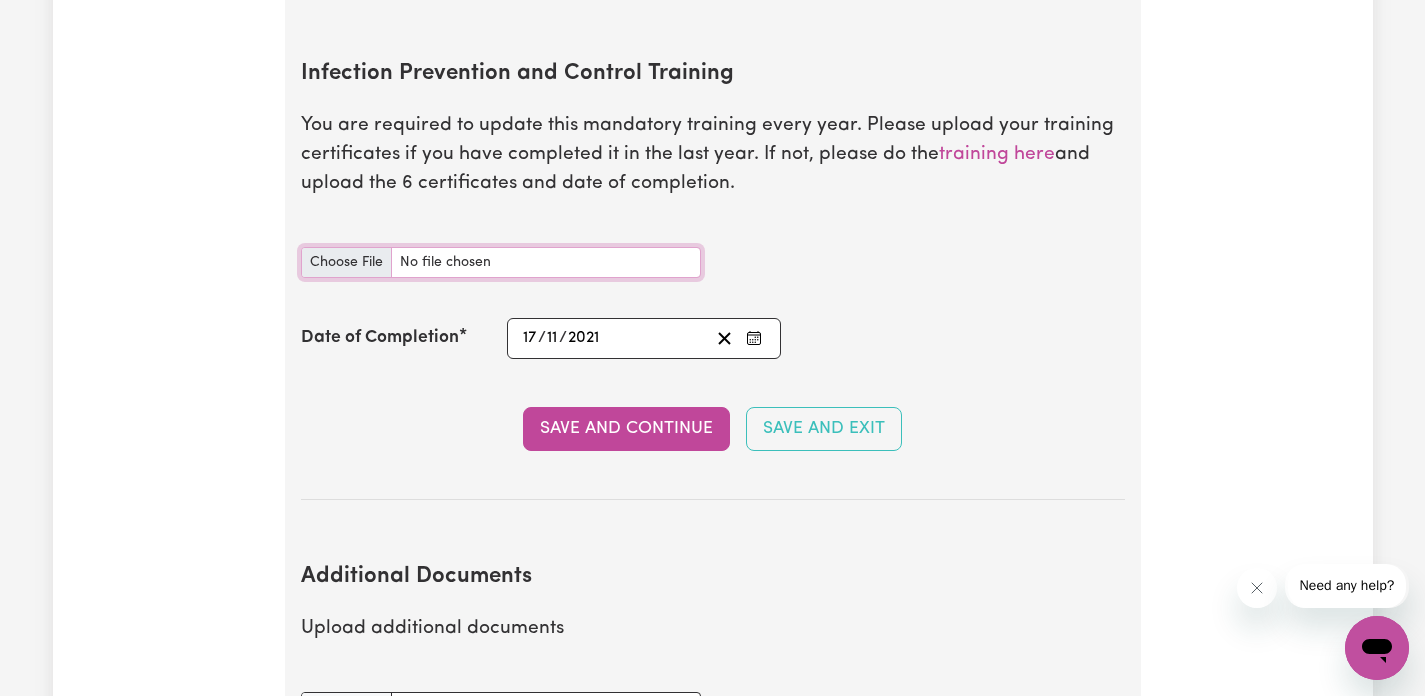 click on "Infection Prevention and Control Training  document" at bounding box center [501, 262] 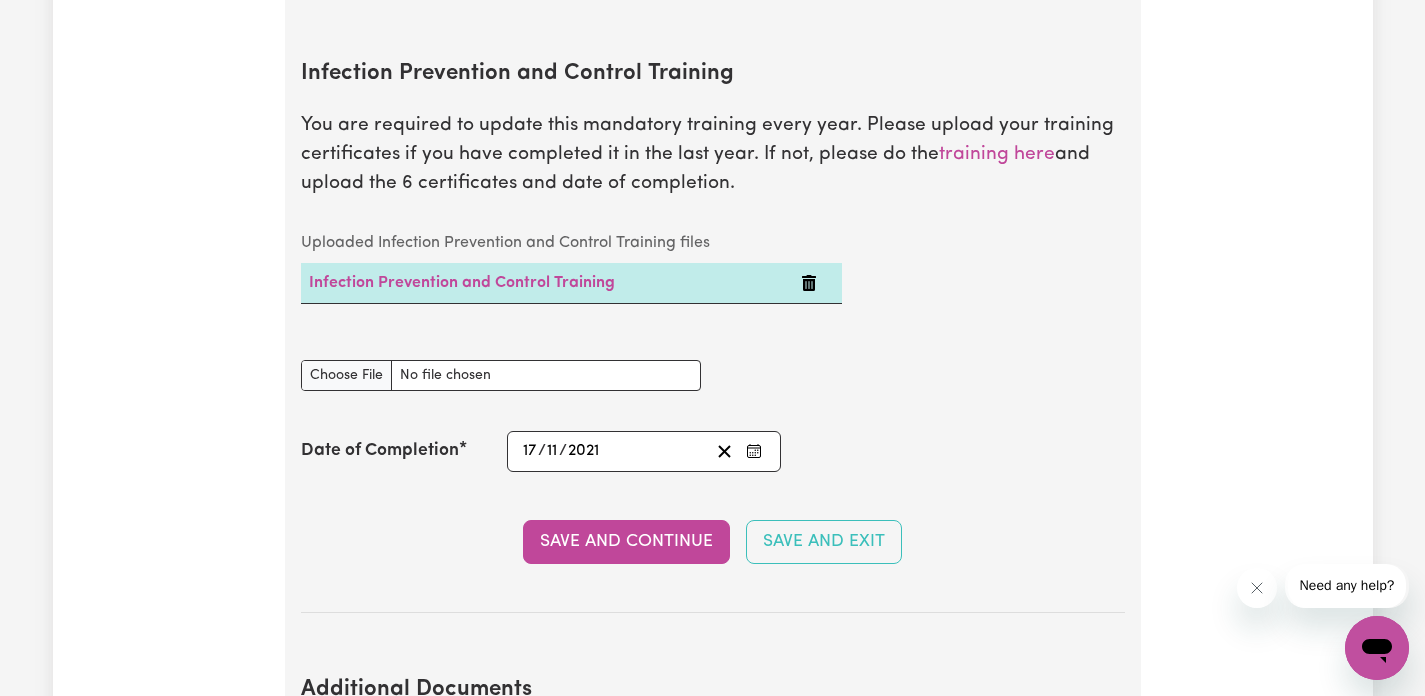 click on "Save and Continue" at bounding box center [626, 542] 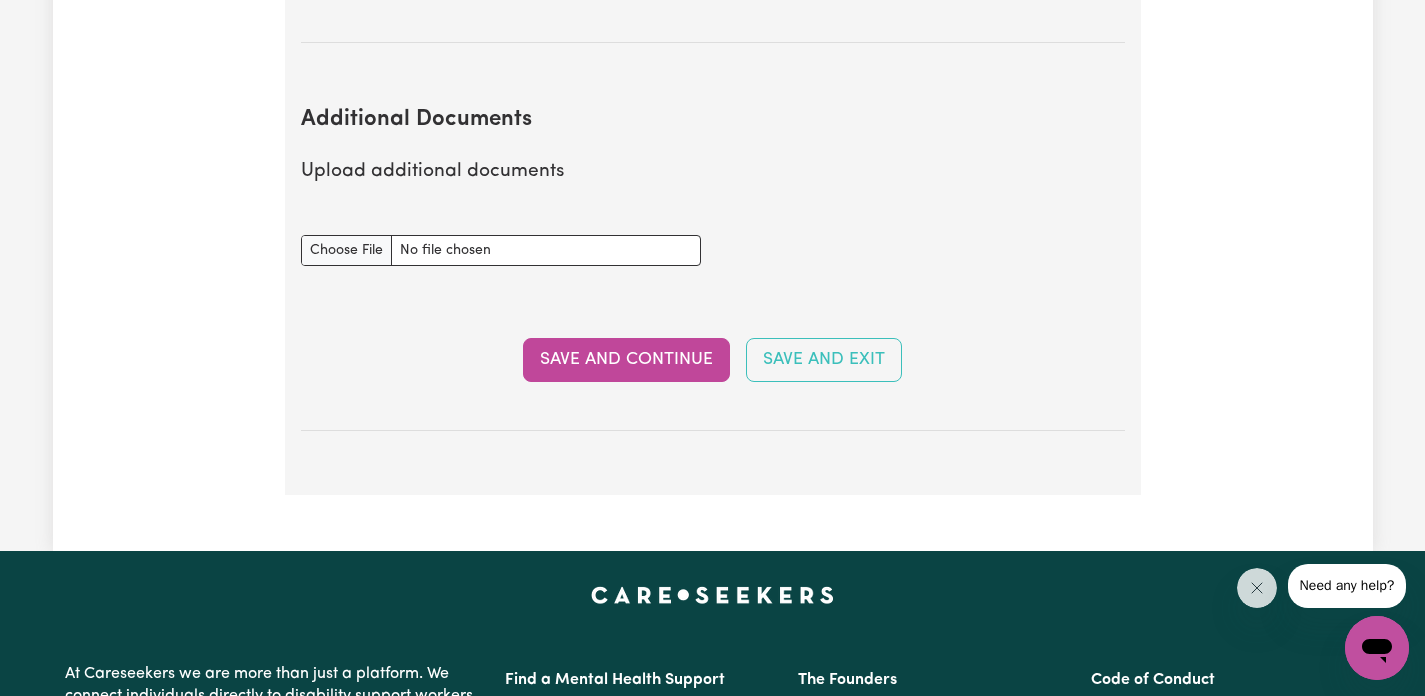 scroll, scrollTop: 3837, scrollLeft: 0, axis: vertical 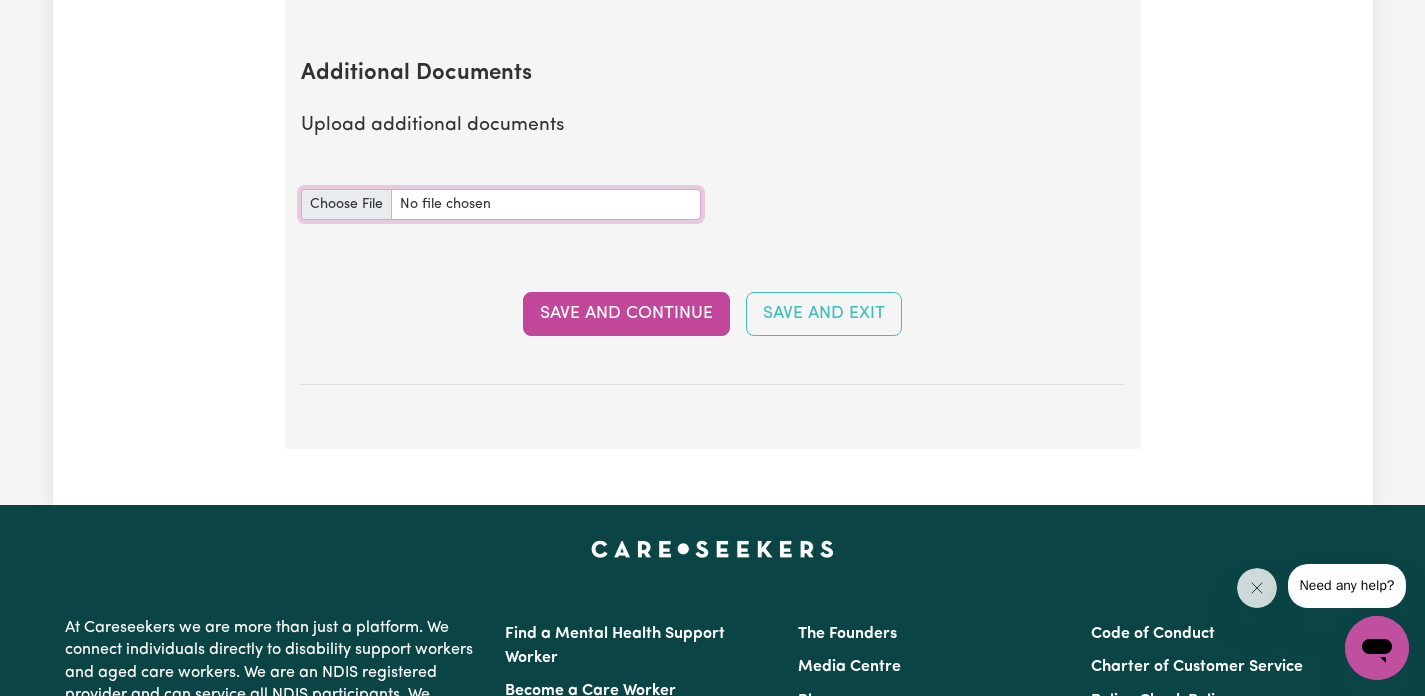 click on "Additional Documents  document" at bounding box center (501, 204) 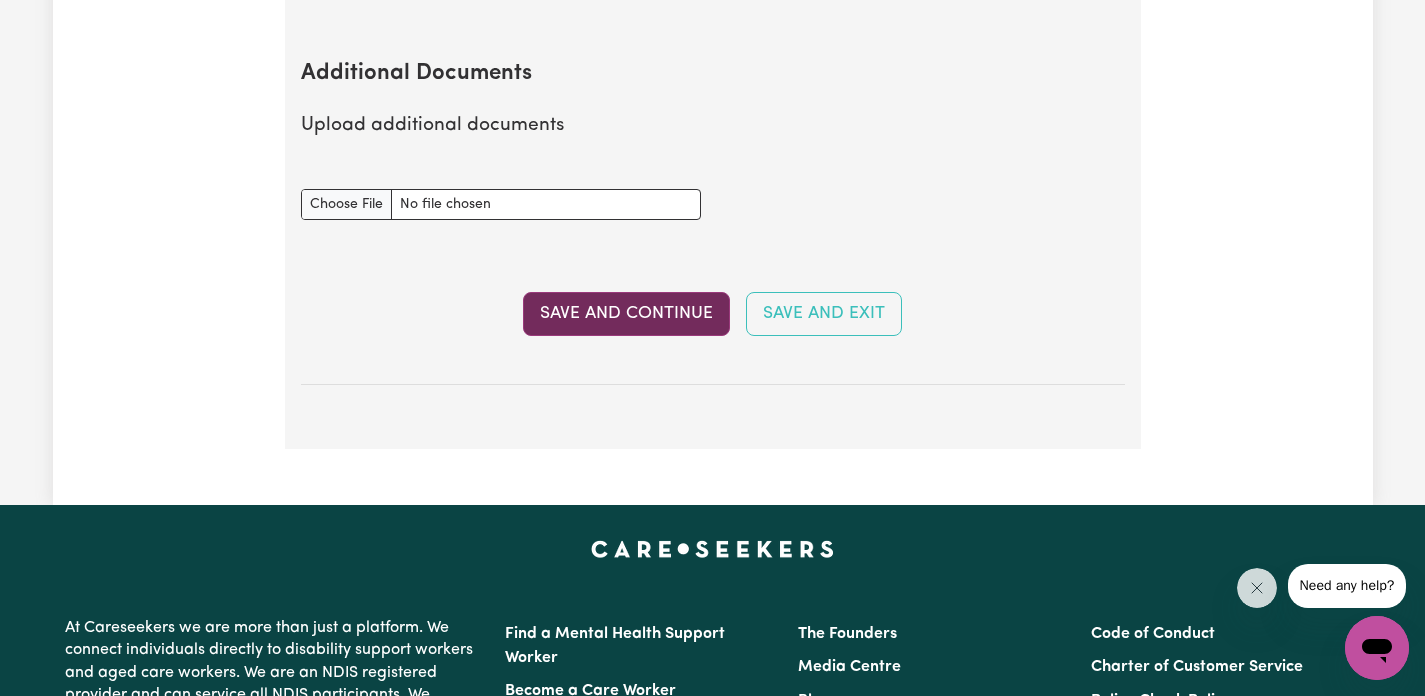 click on "Save and Continue" at bounding box center (626, 314) 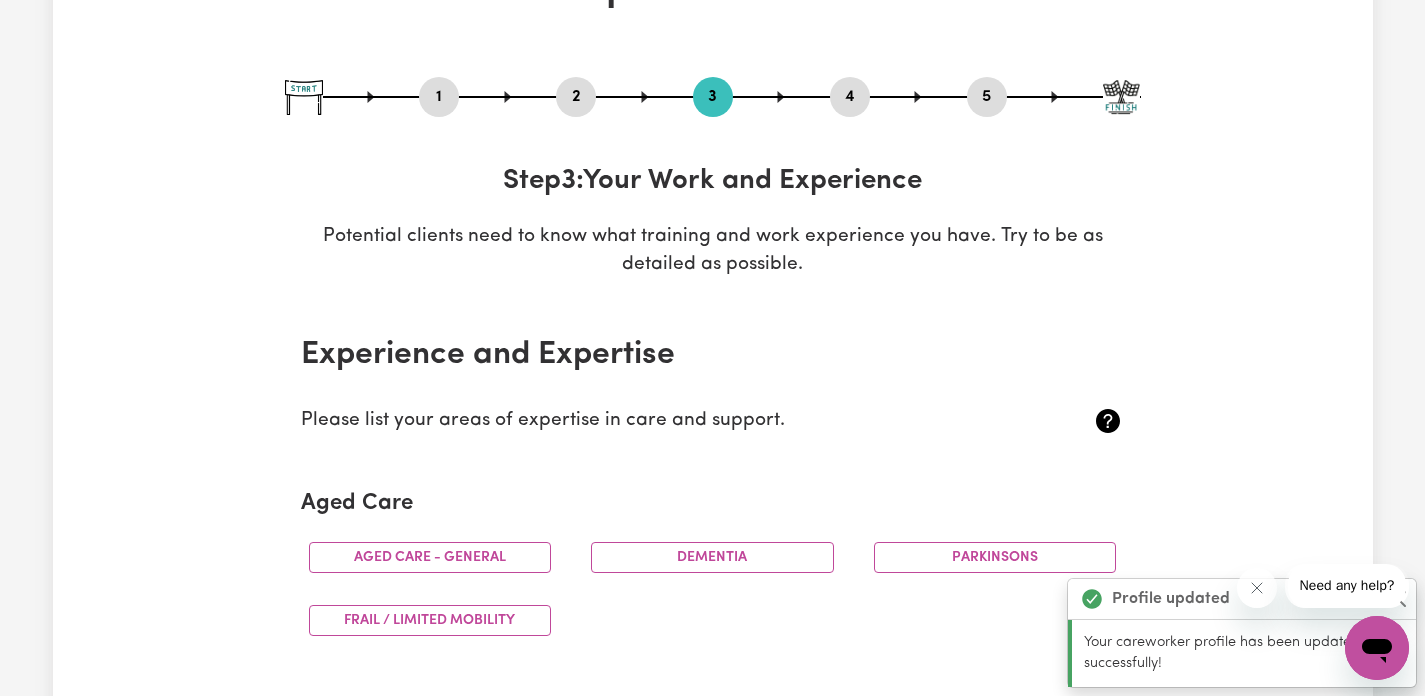 scroll, scrollTop: 403, scrollLeft: 0, axis: vertical 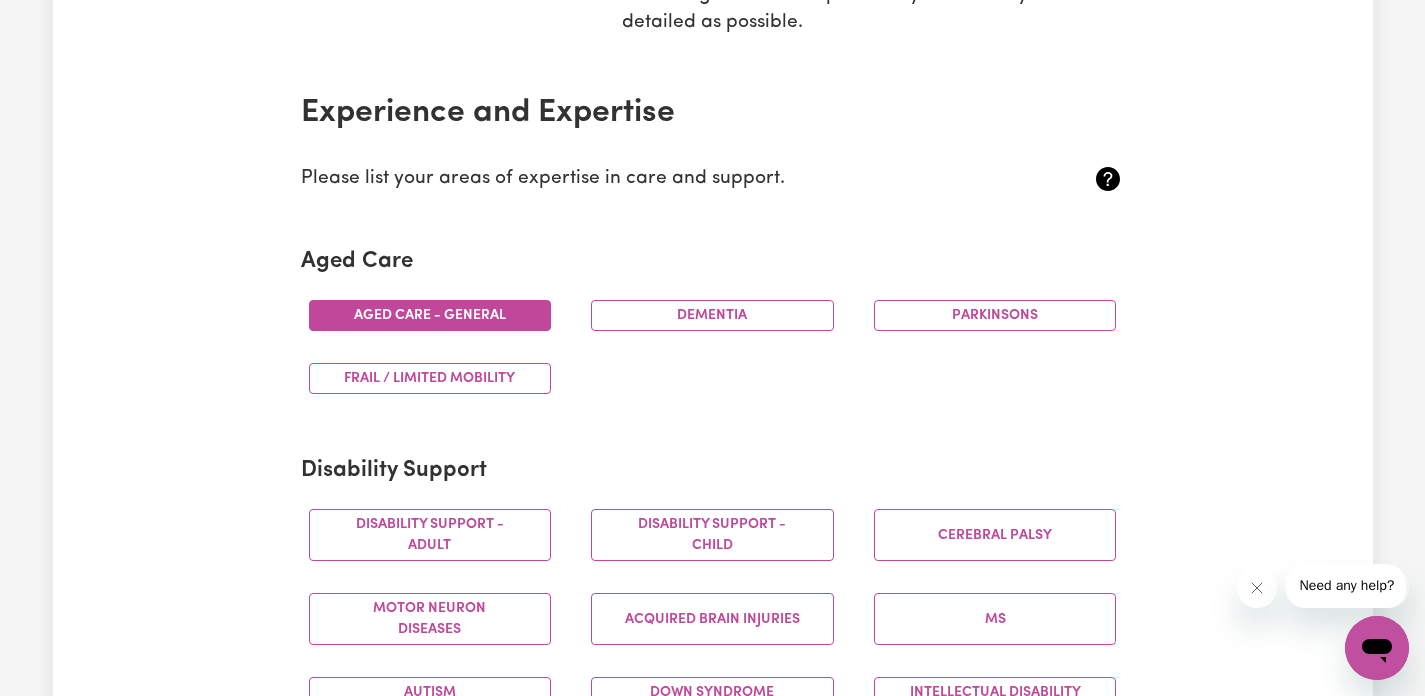 click on "Aged care - General" at bounding box center [430, 315] 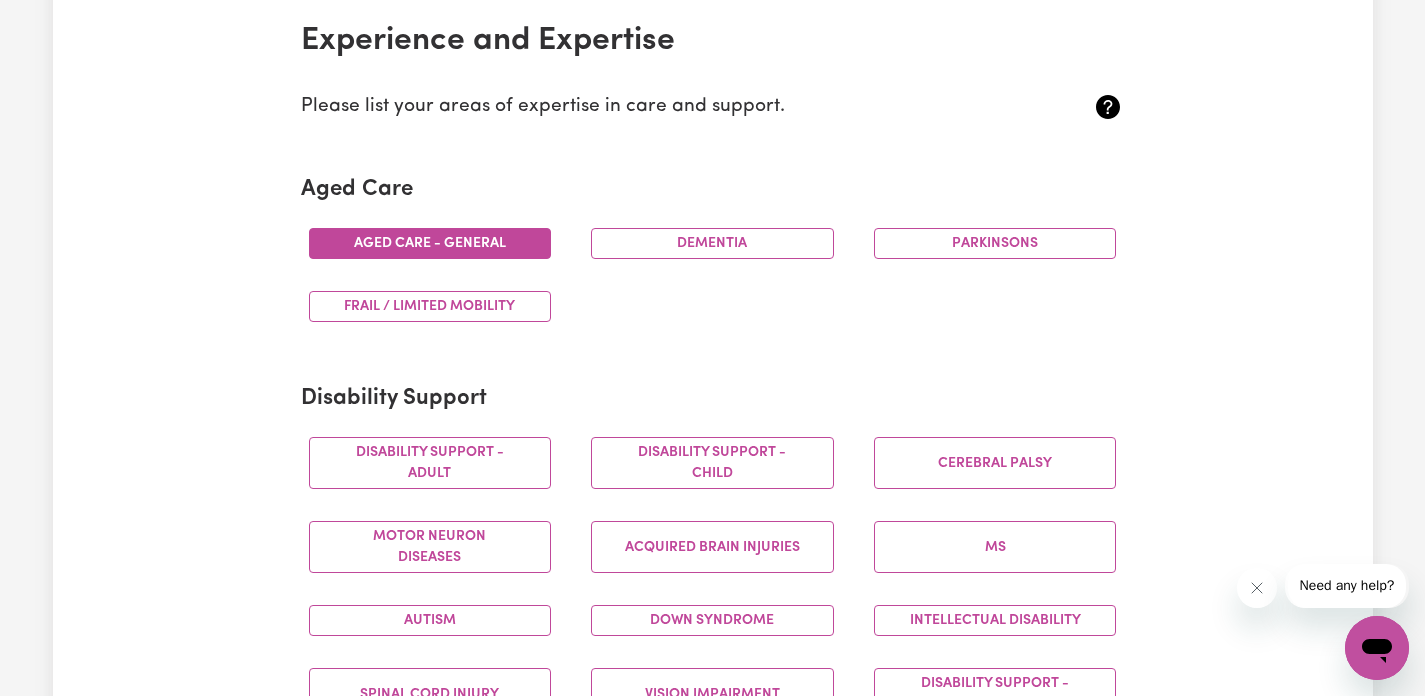scroll, scrollTop: 564, scrollLeft: 0, axis: vertical 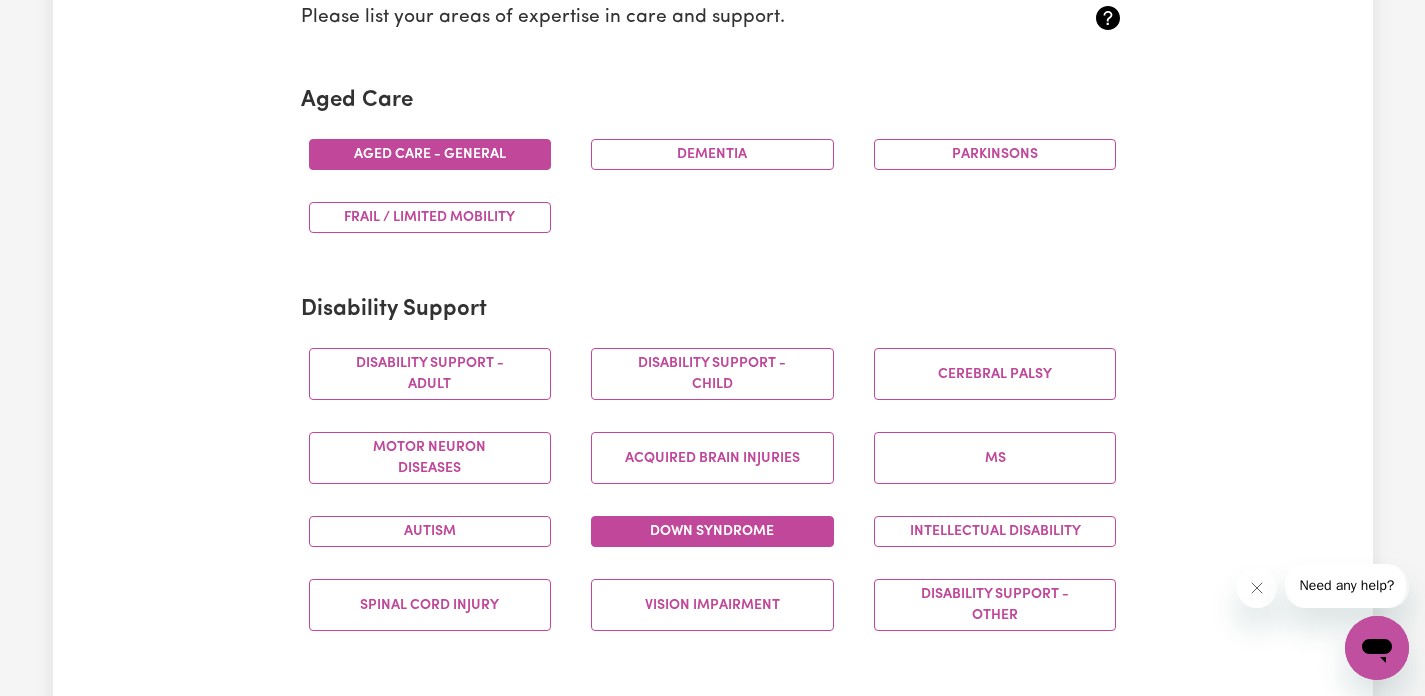 click on "Down syndrome" at bounding box center [712, 531] 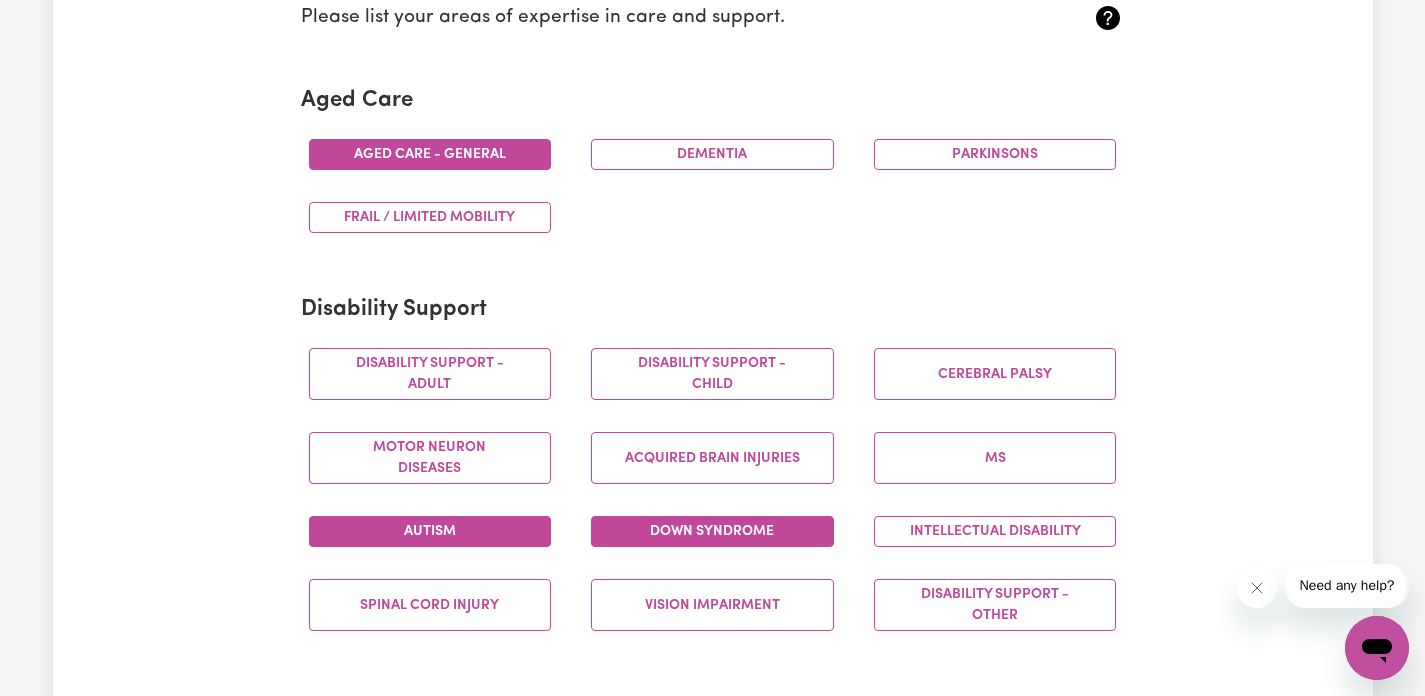click on "Autism" at bounding box center [430, 531] 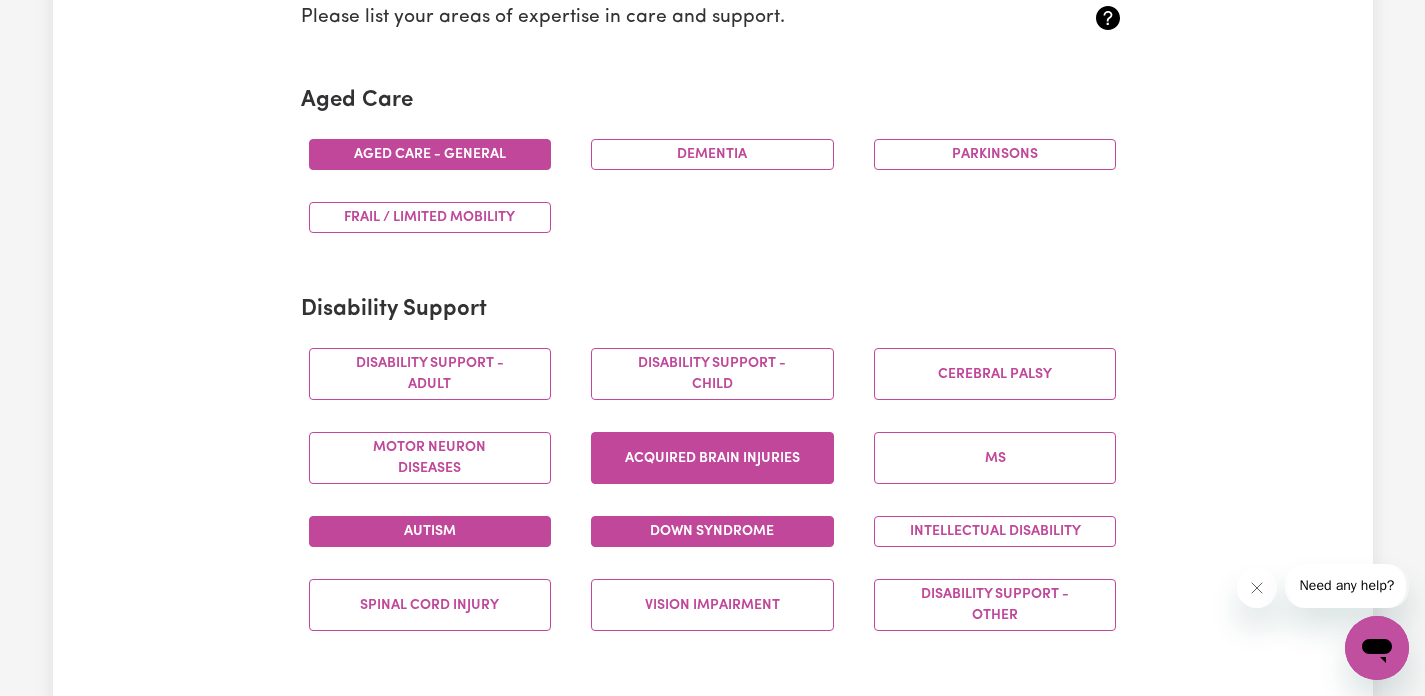click on "Acquired Brain Injuries" at bounding box center (712, 458) 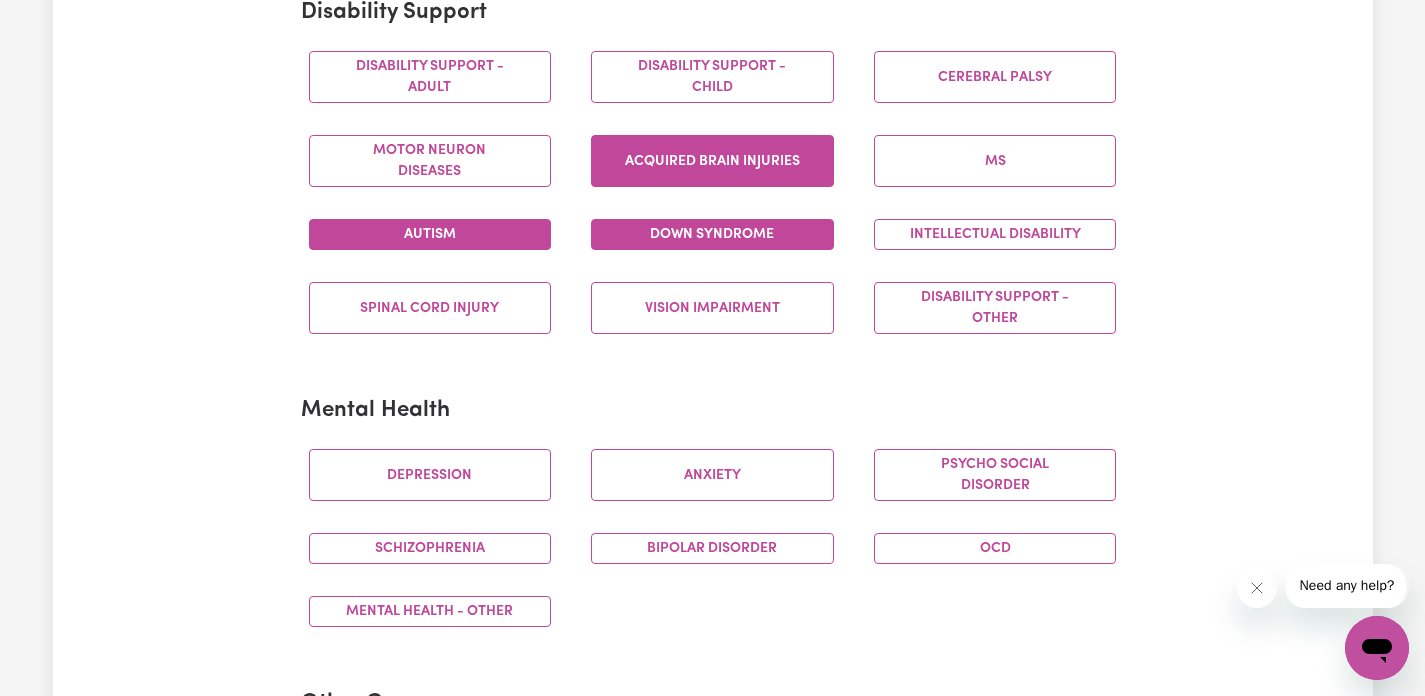 scroll, scrollTop: 889, scrollLeft: 0, axis: vertical 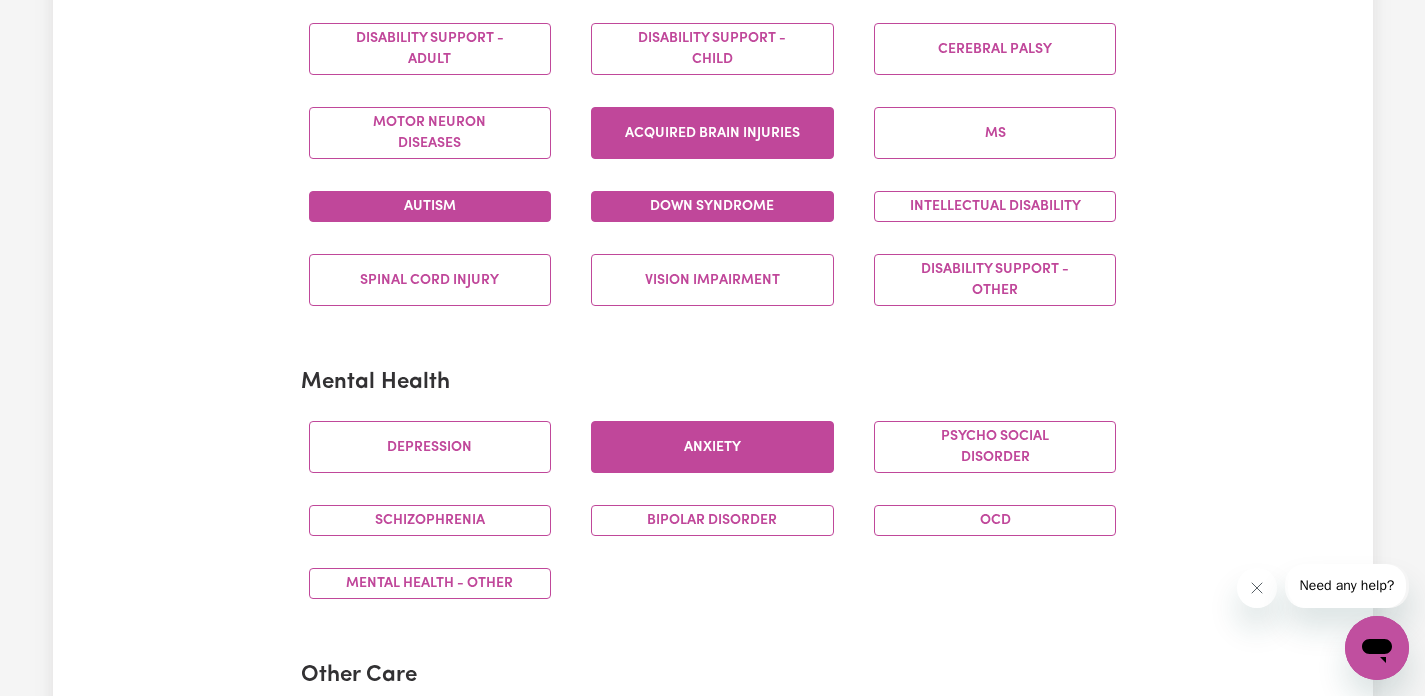 click on "Anxiety" at bounding box center (712, 447) 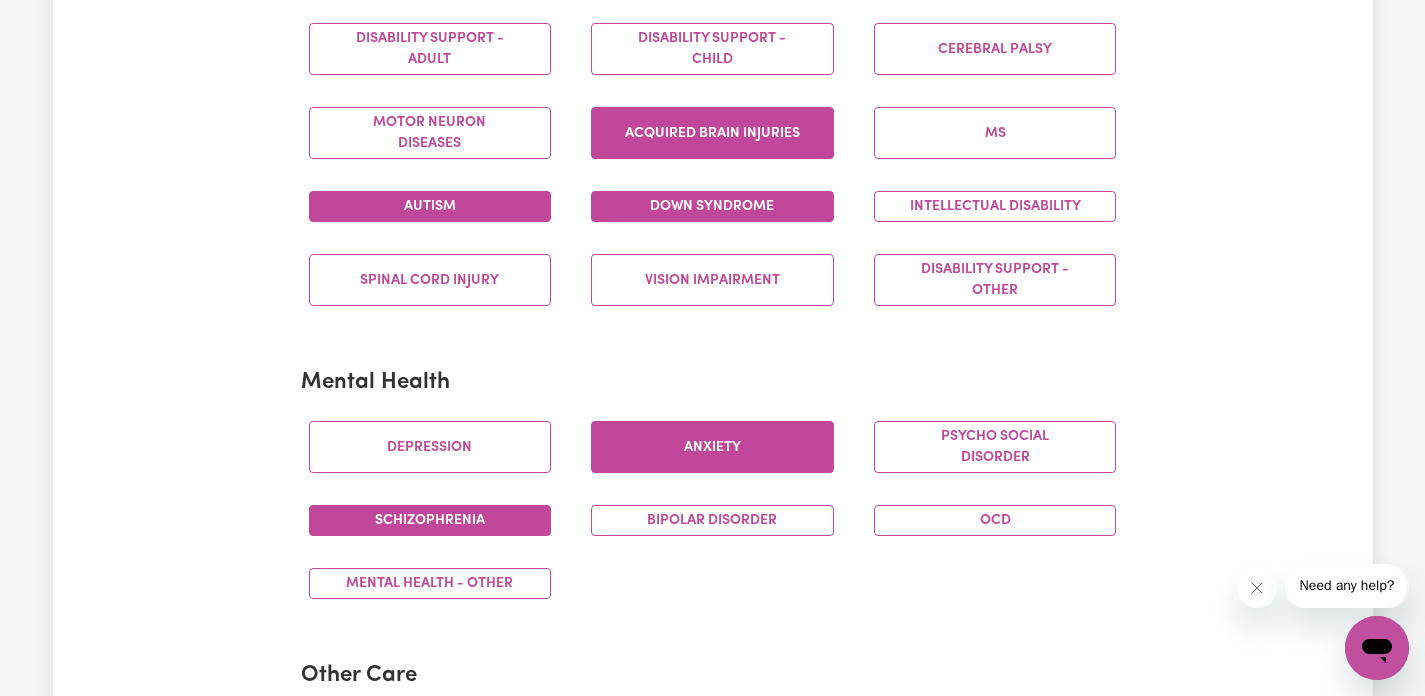 click on "Schizophrenia" at bounding box center (430, 520) 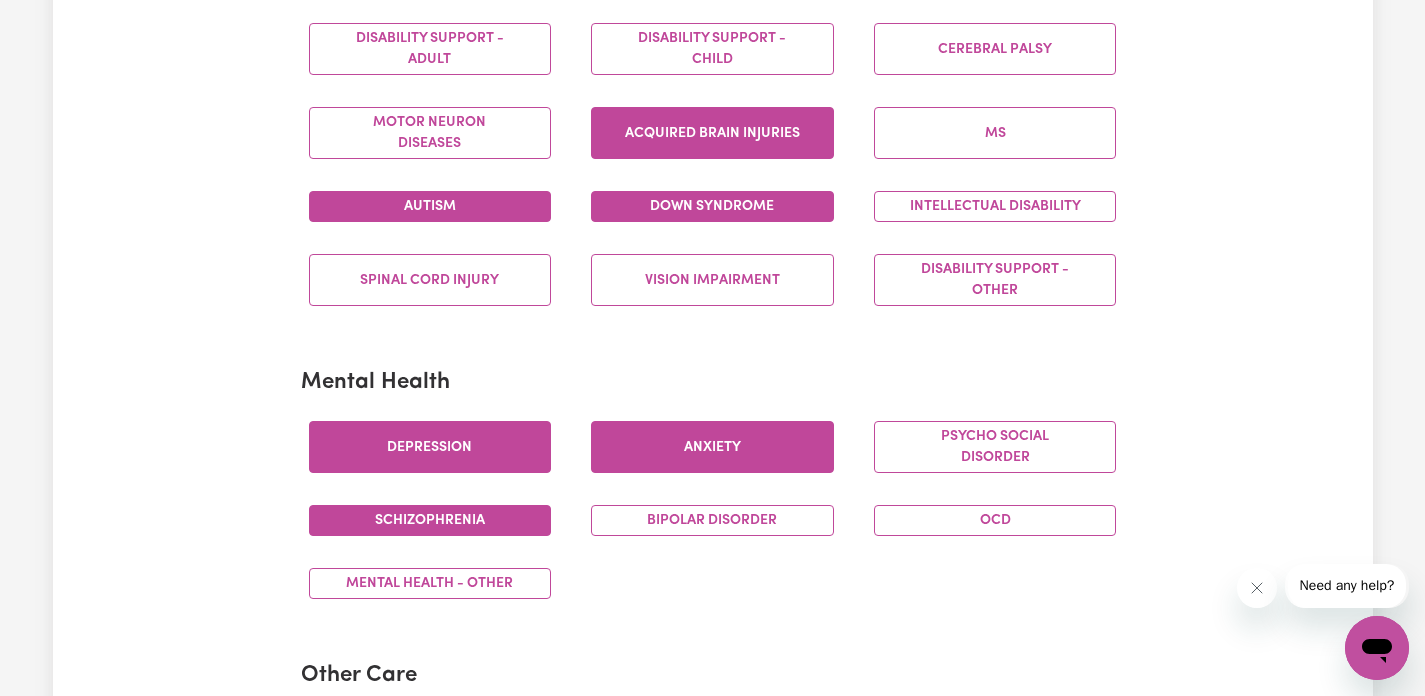 click on "Depression" at bounding box center [430, 447] 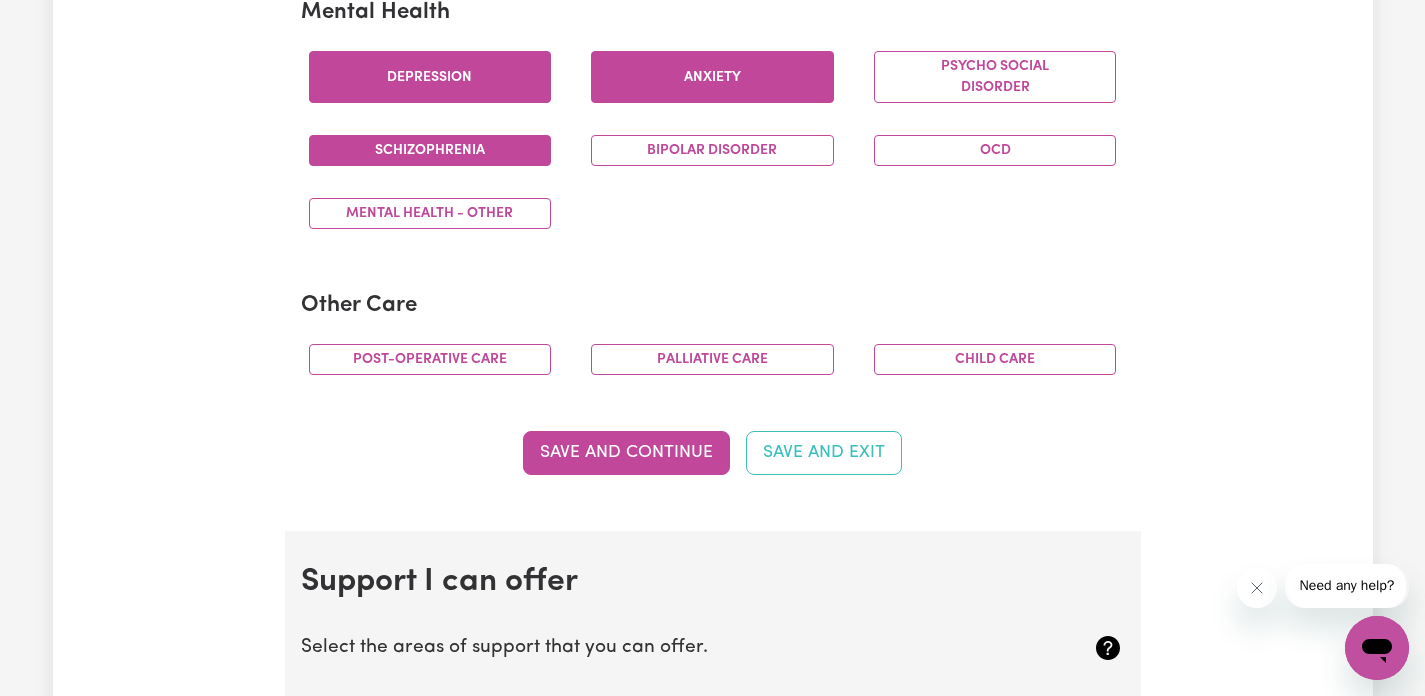 scroll, scrollTop: 1349, scrollLeft: 0, axis: vertical 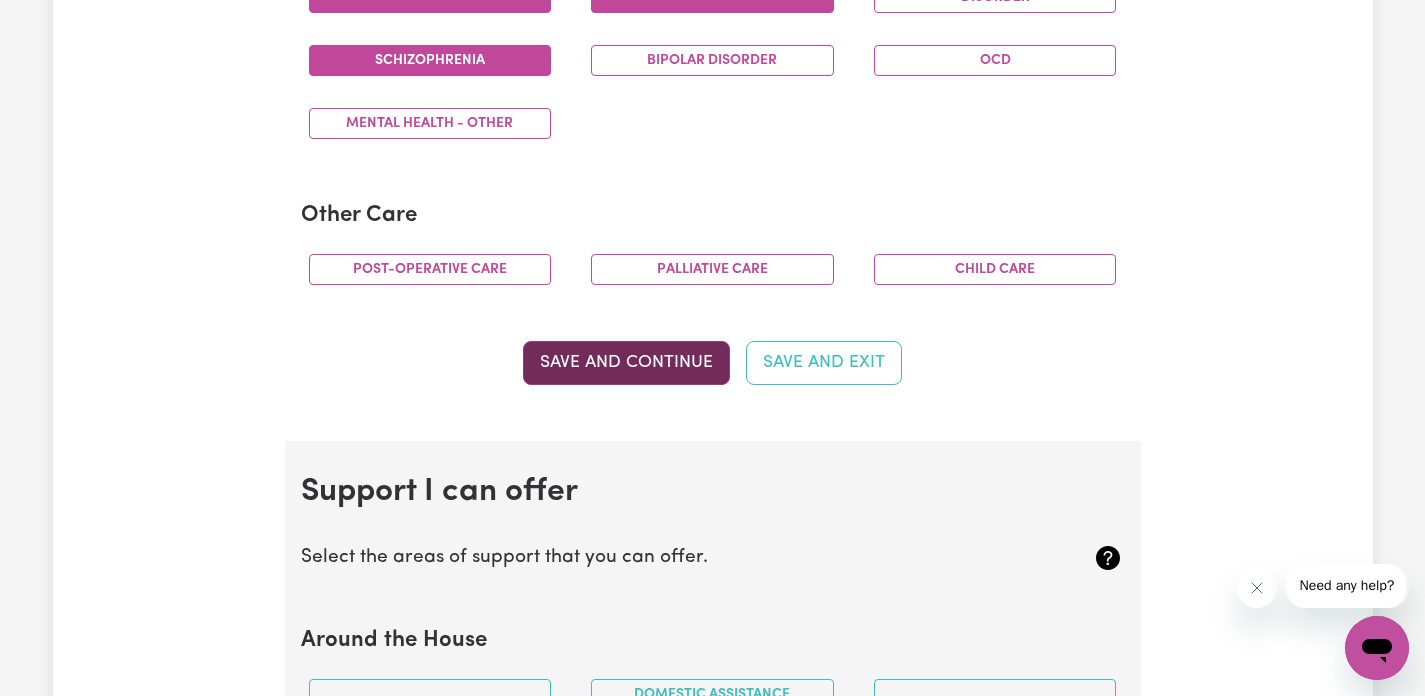 click on "Save and Continue" at bounding box center (626, 363) 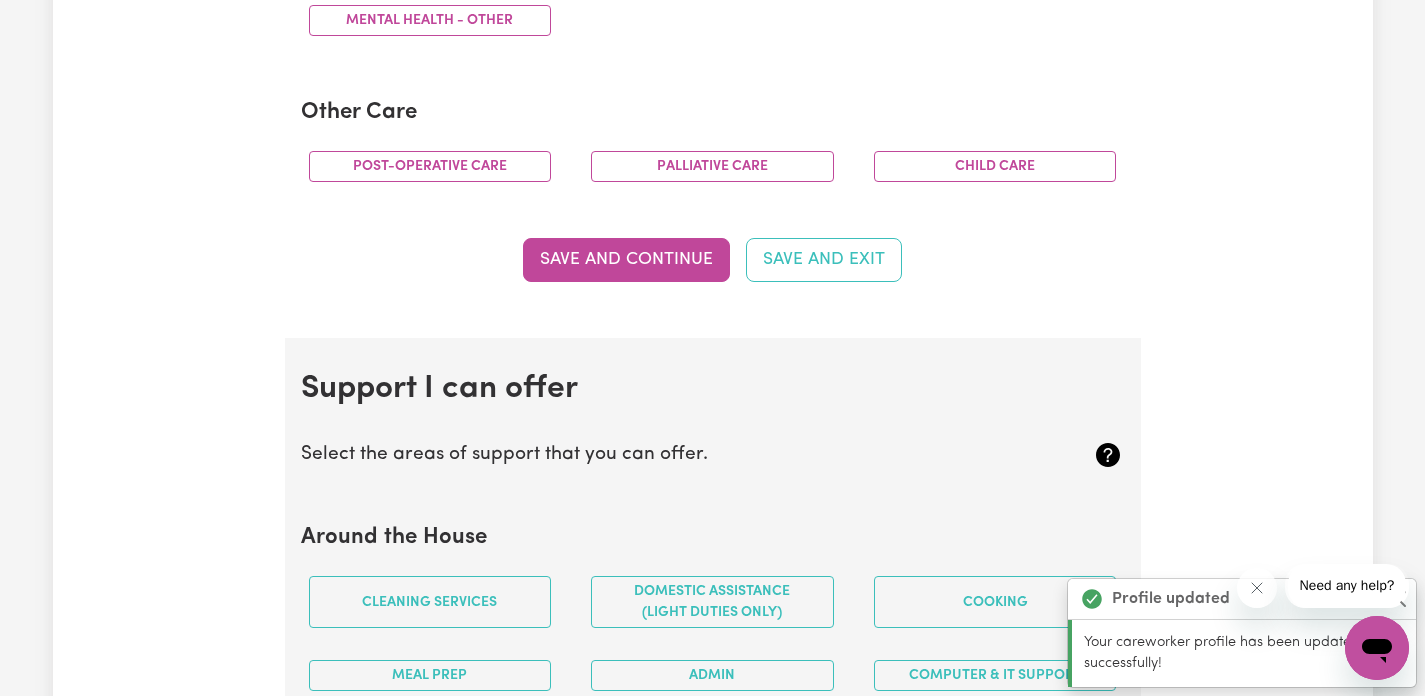 scroll, scrollTop: 1790, scrollLeft: 0, axis: vertical 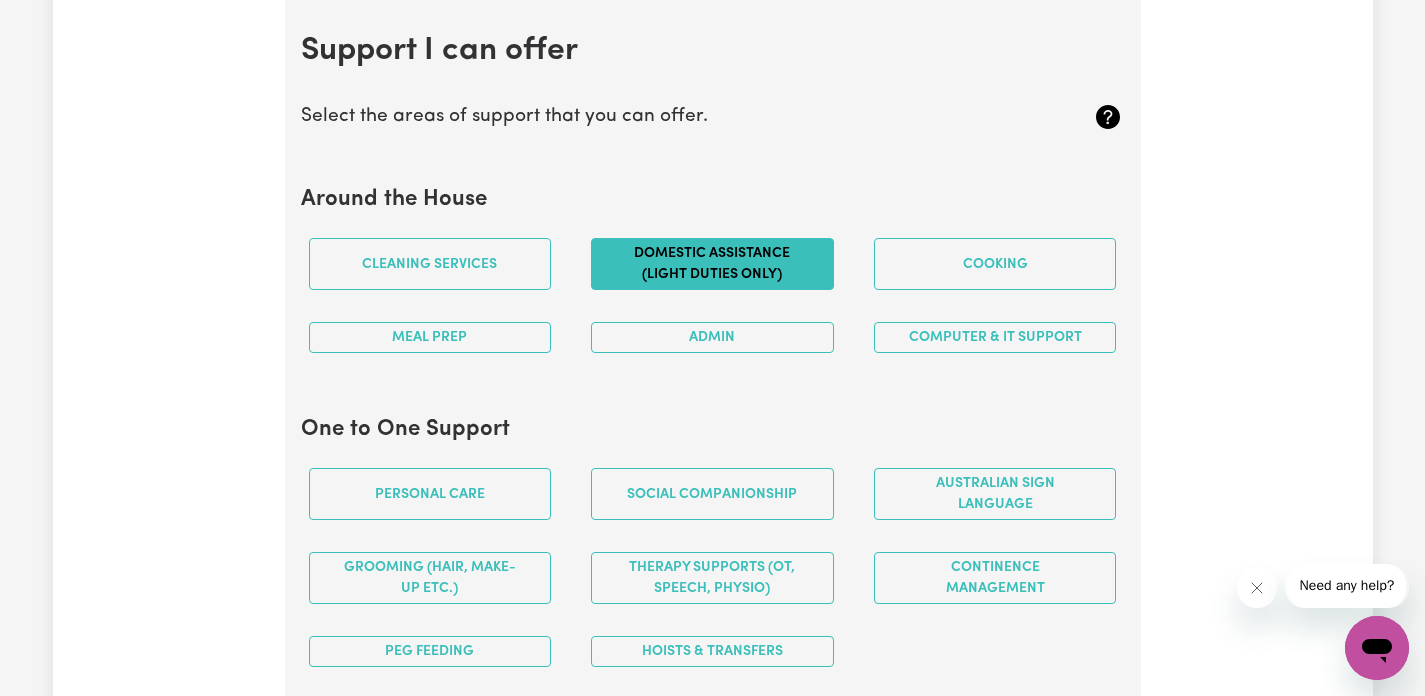 click on "Domestic assistance (light duties only)" at bounding box center [712, 264] 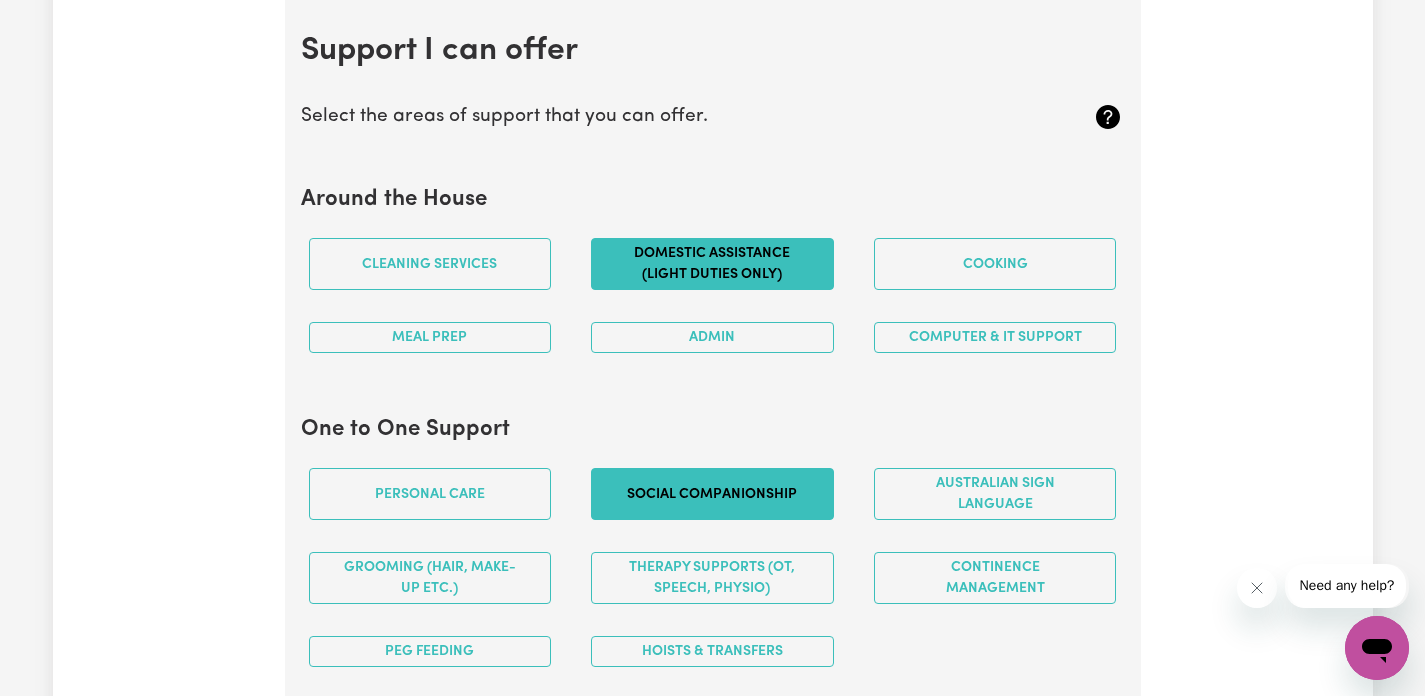click on "Social companionship" at bounding box center (712, 494) 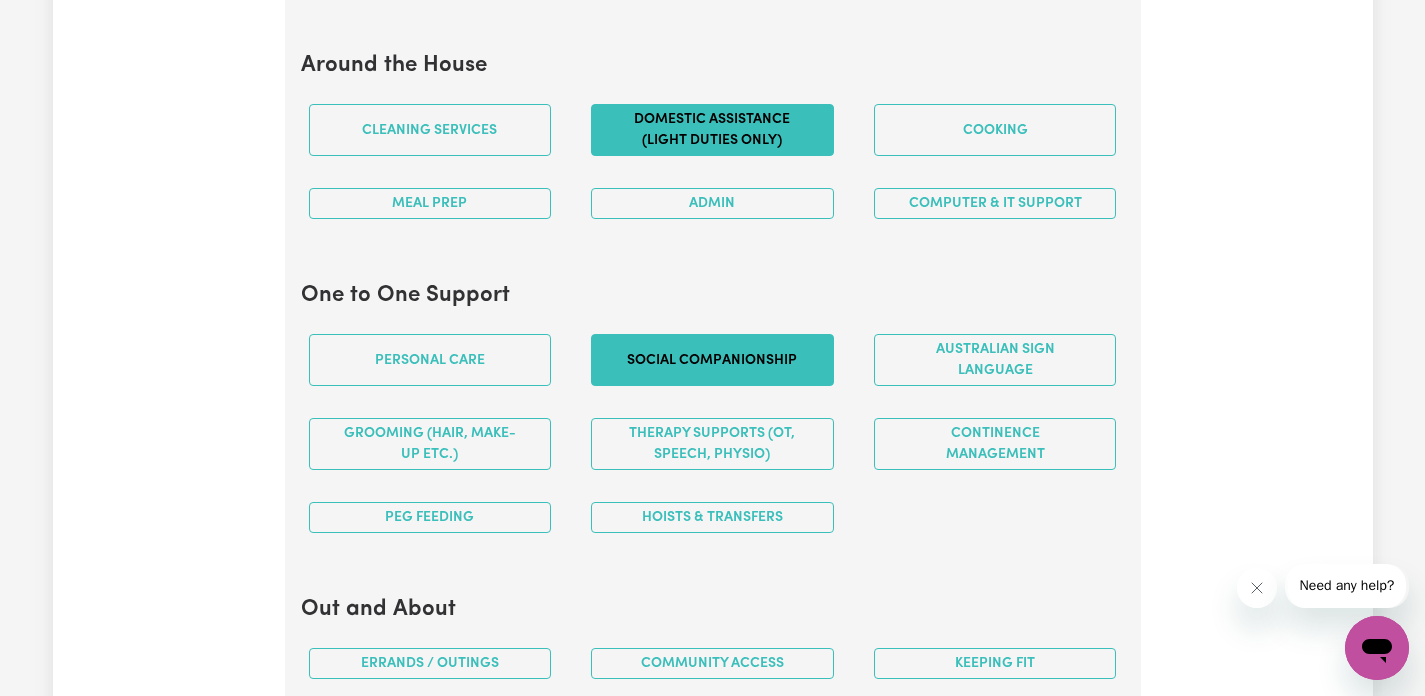 scroll, scrollTop: 2278, scrollLeft: 0, axis: vertical 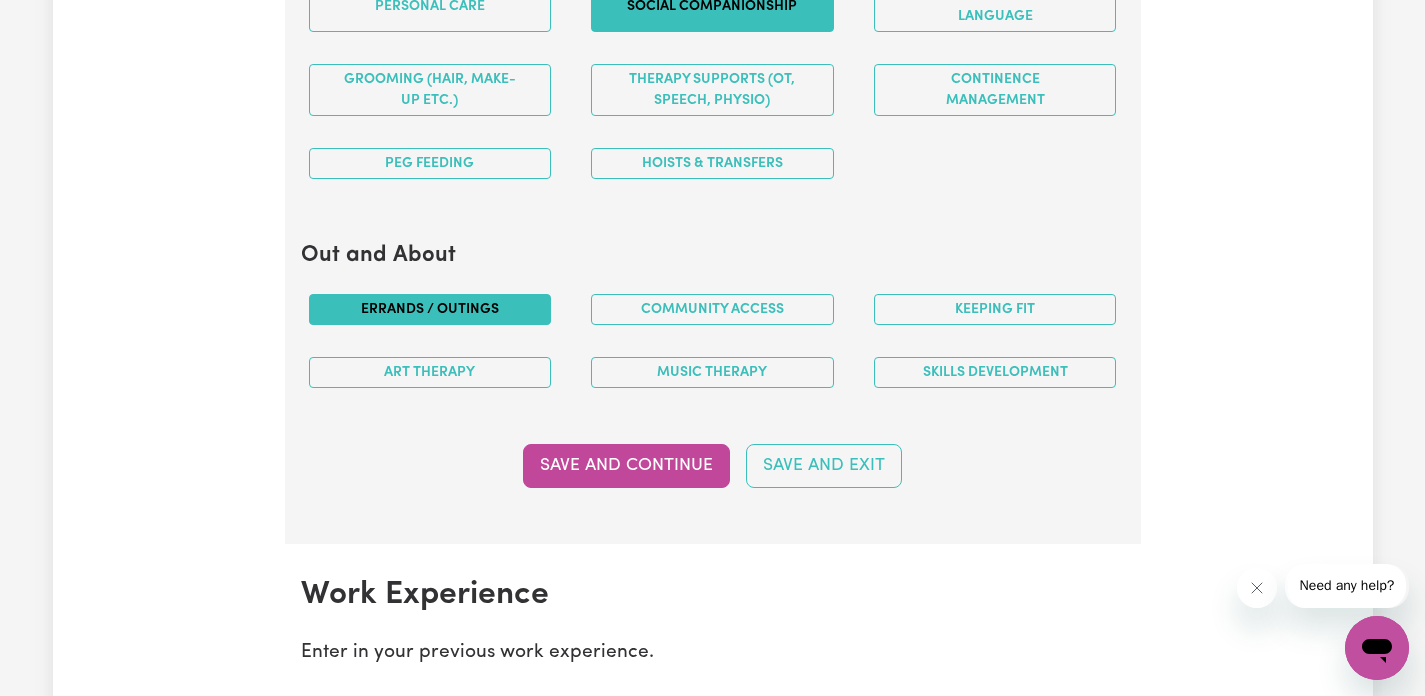 click on "Errands / Outings" at bounding box center [430, 309] 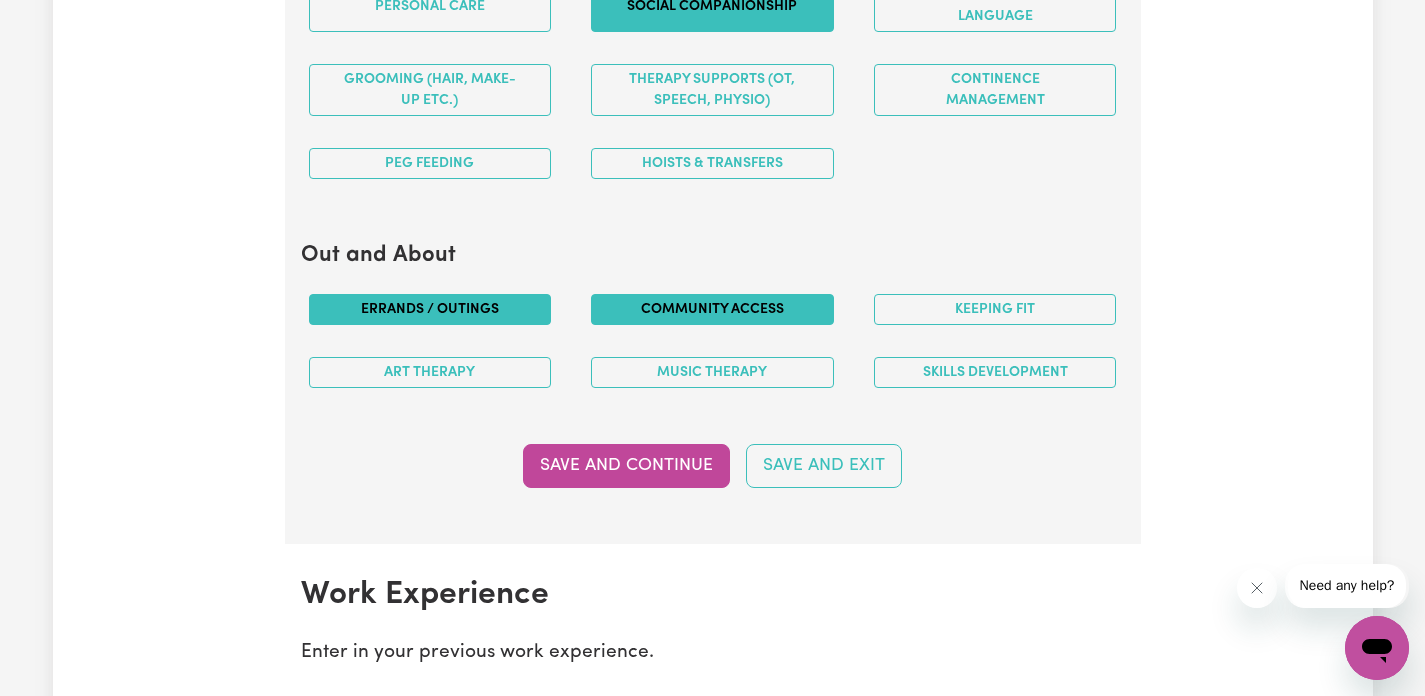 click on "Community access" at bounding box center [712, 309] 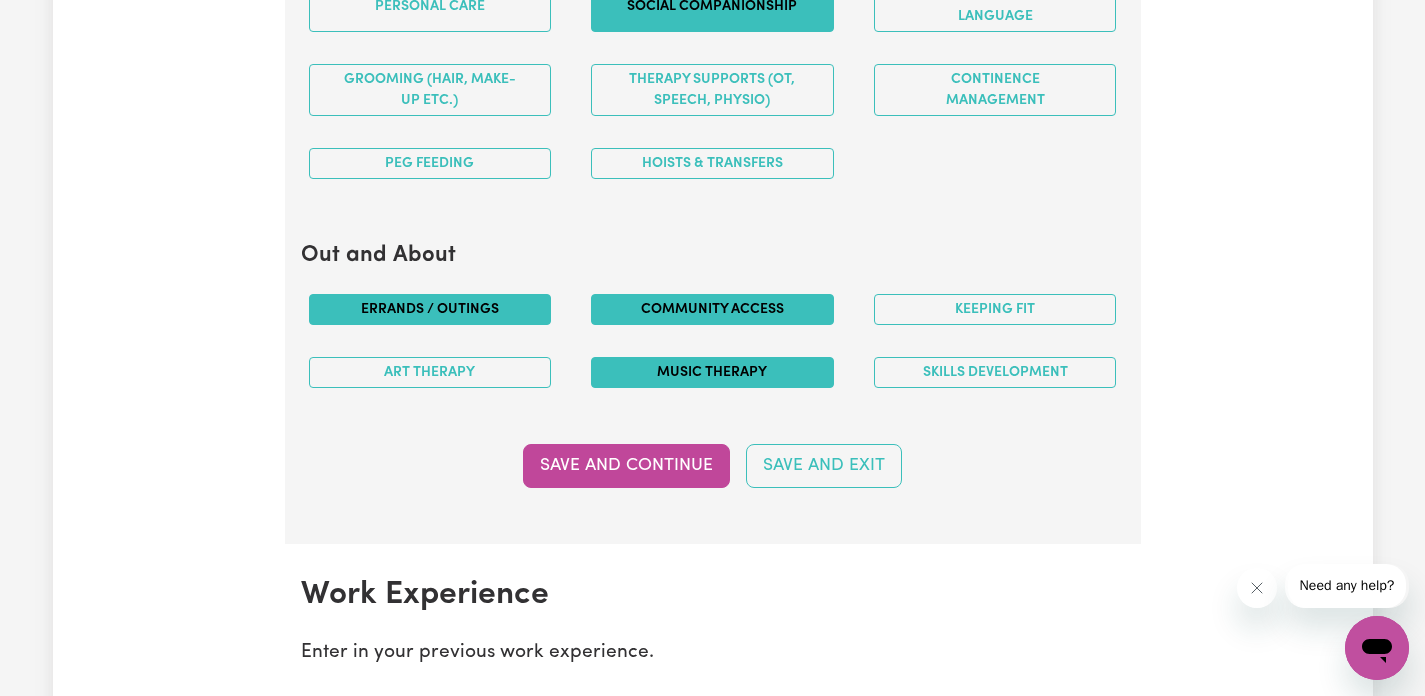 click on "Music therapy" at bounding box center (712, 372) 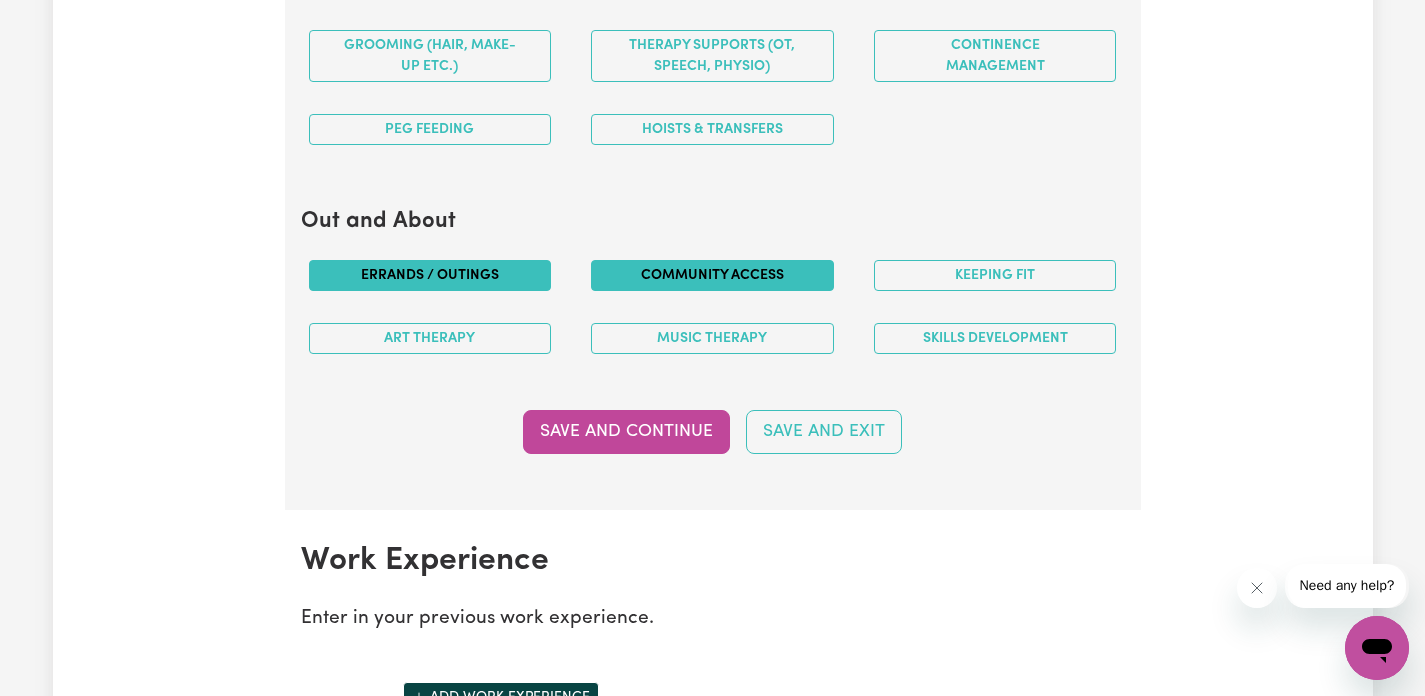 scroll, scrollTop: 2440, scrollLeft: 0, axis: vertical 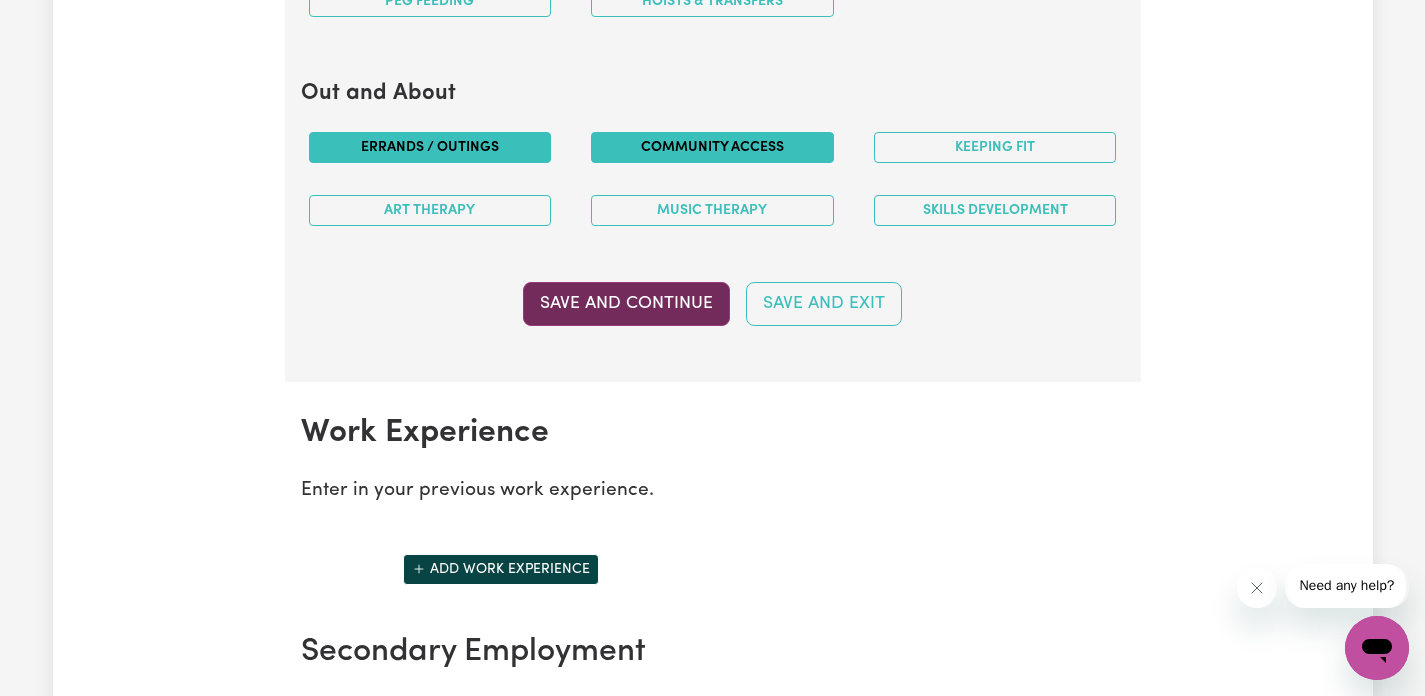 click on "Save and Continue" at bounding box center (626, 304) 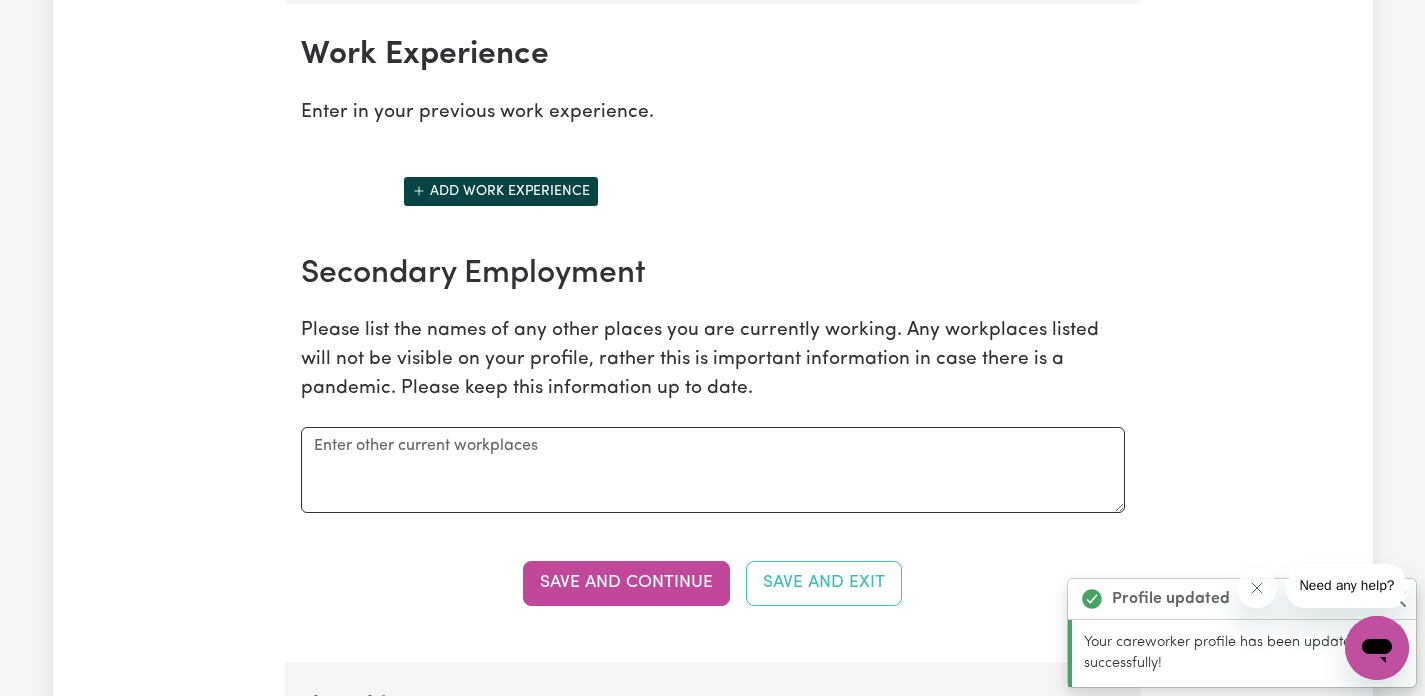 scroll, scrollTop: 2822, scrollLeft: 0, axis: vertical 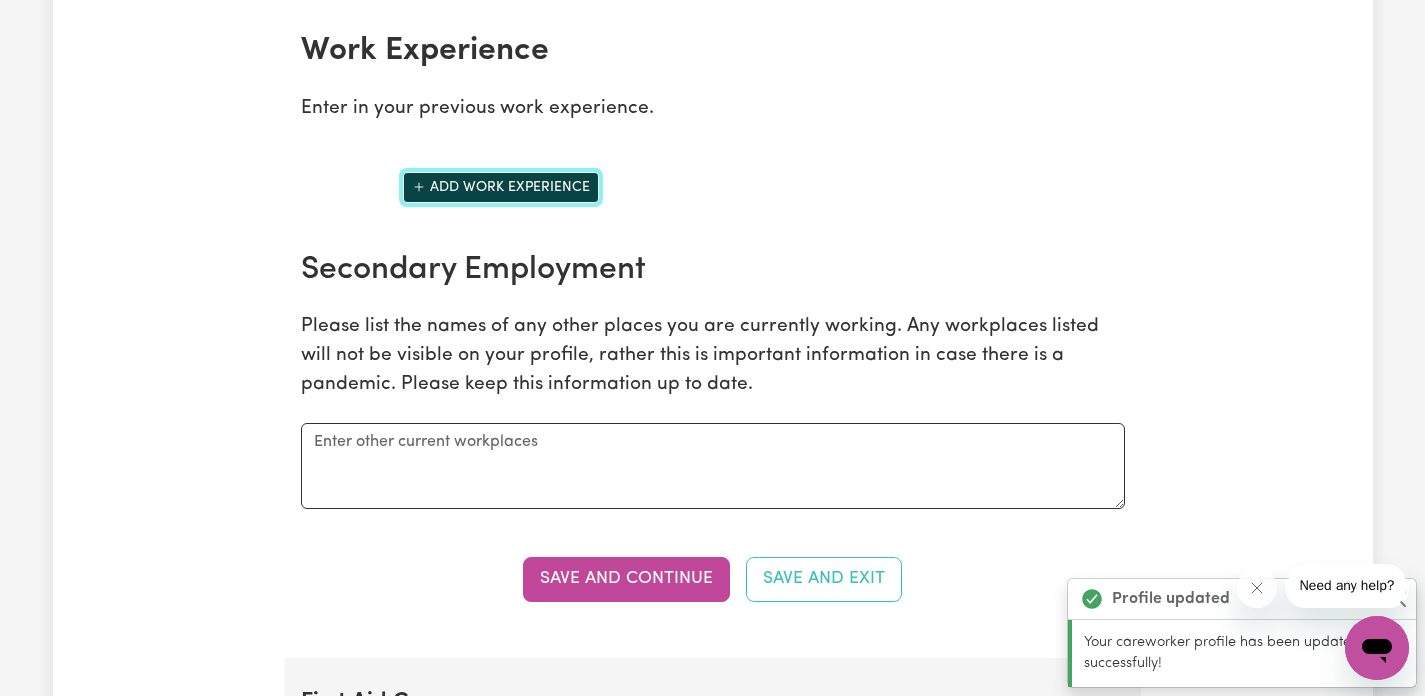 click on "Add work experience" at bounding box center [501, 187] 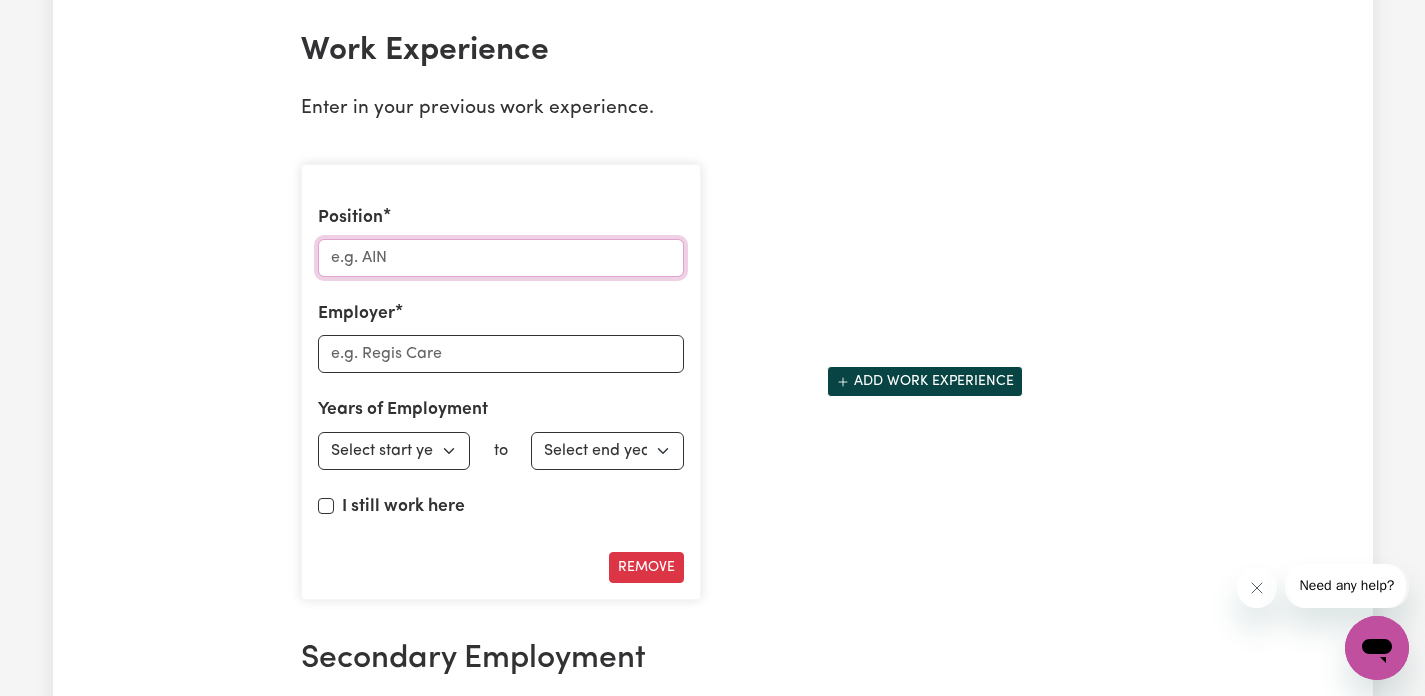click on "Position" at bounding box center [501, 258] 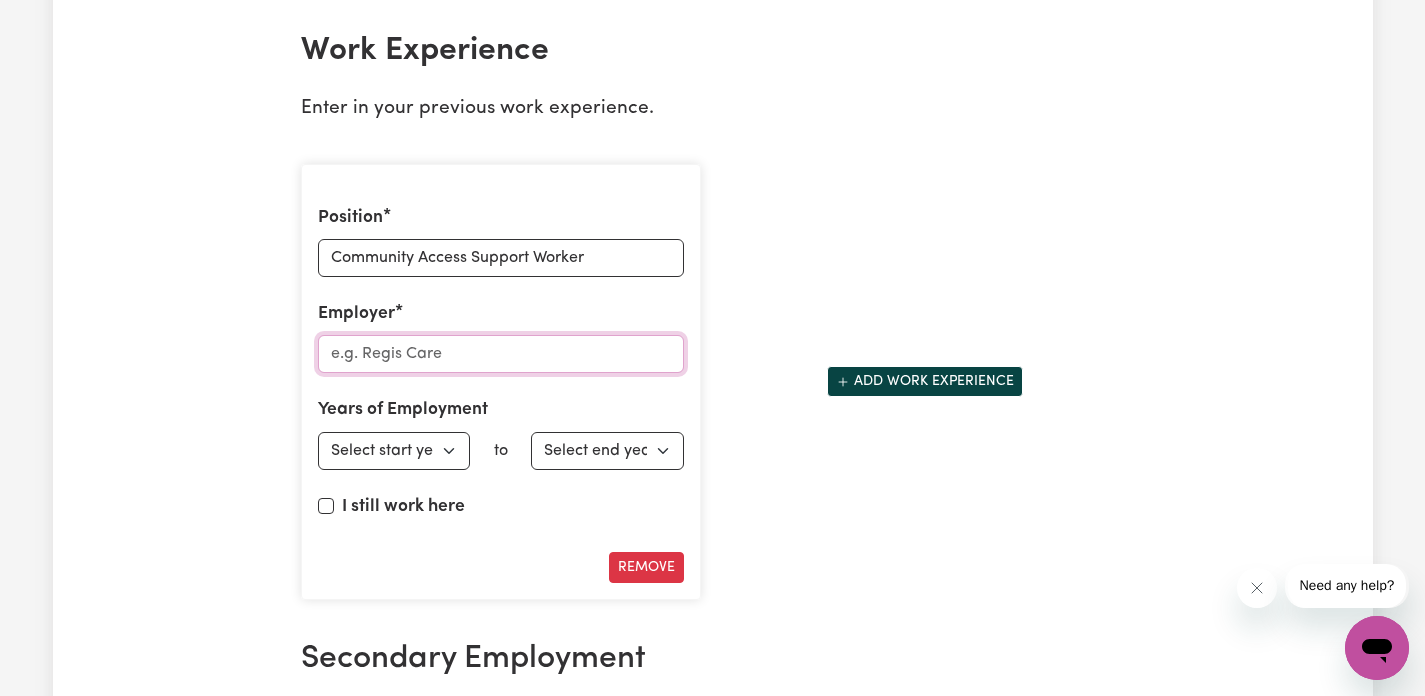 click on "Employer" at bounding box center [501, 354] 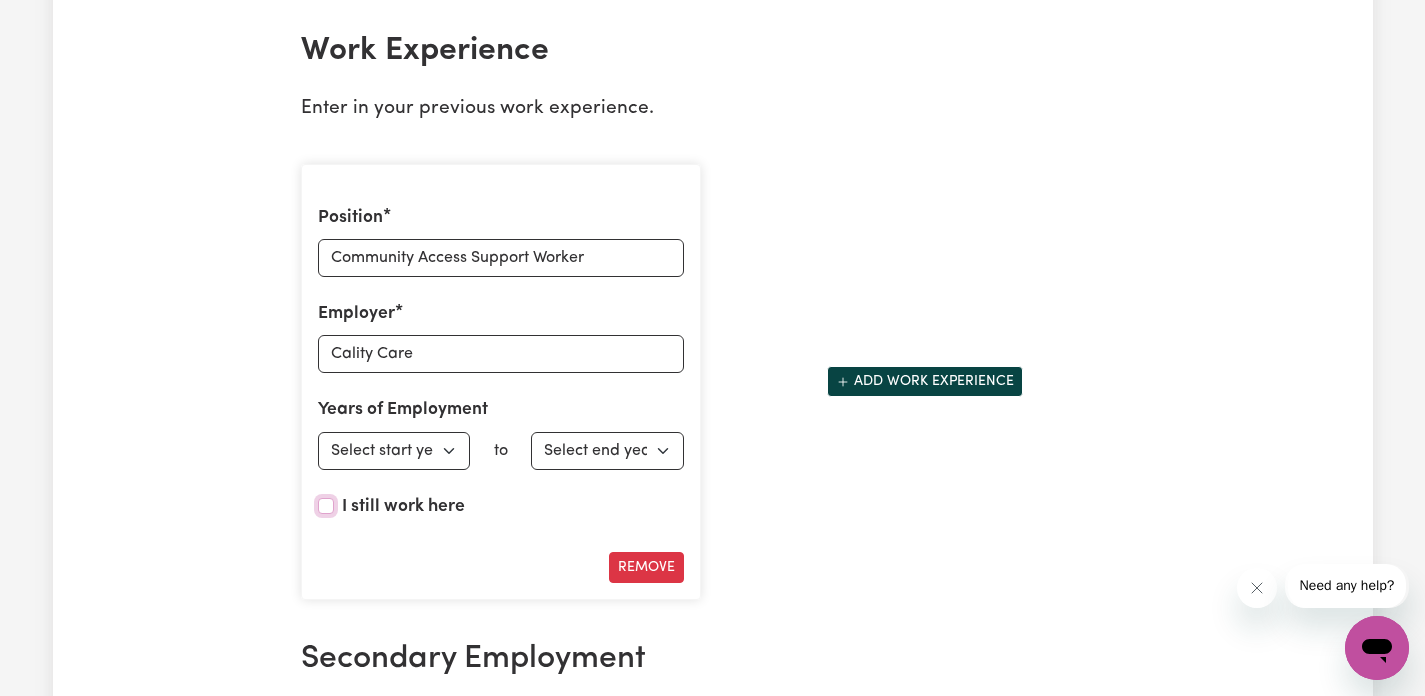 click on "I still work here" at bounding box center [326, 506] 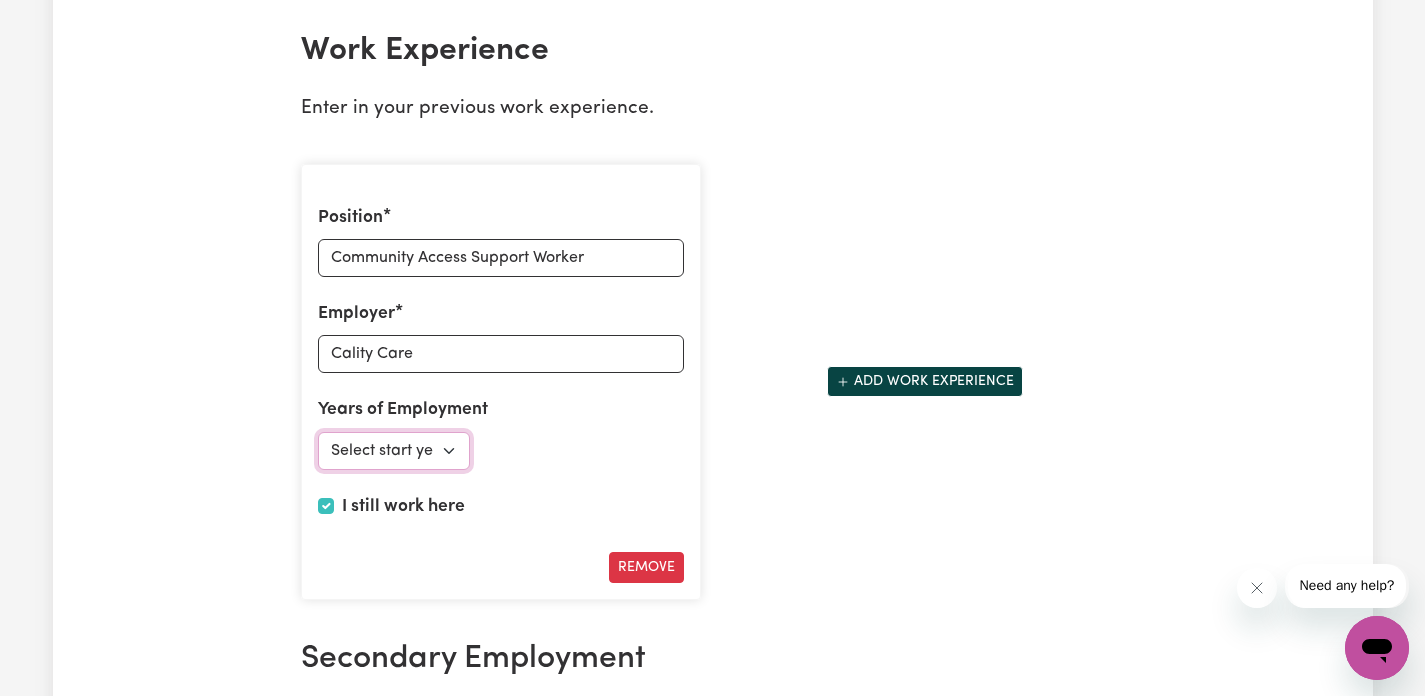 click on "Select start year 1951 1952 1953 1954 1955 1956 1957 1958 1959 1960 1961 1962 1963 1964 1965 1966 1967 1968 1969 1970 1971 1972 1973 1974 1975 1976 1977 1978 1979 1980 1981 1982 1983 1984 1985 1986 1987 1988 1989 1990 1991 1992 1993 1994 1995 1996 1997 1998 1999 2000 2001 2002 2003 2004 2005 2006 2007 2008 2009 2010 2011 2012 2013 2014 2015 2016 2017 2018 2019 2020 2021 2022 2023 2024 2025" at bounding box center [394, 451] 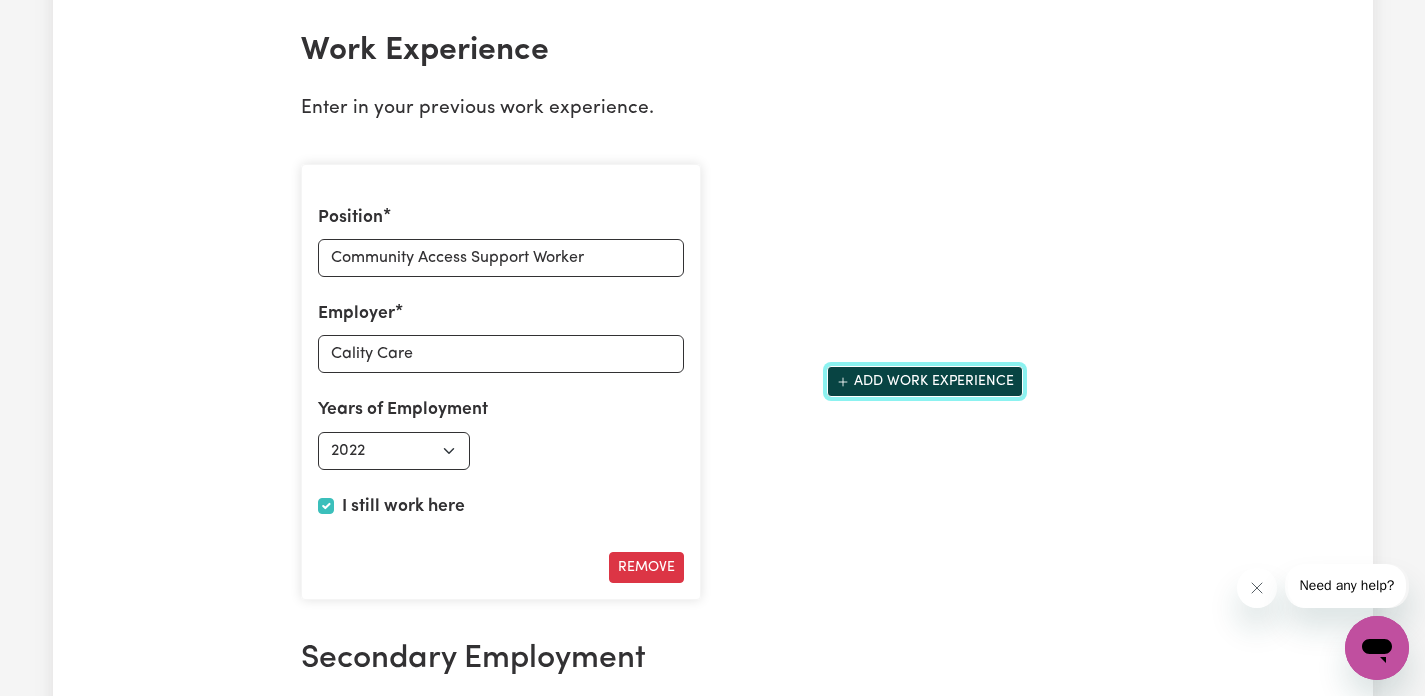 click on "Add work experience" at bounding box center [925, 381] 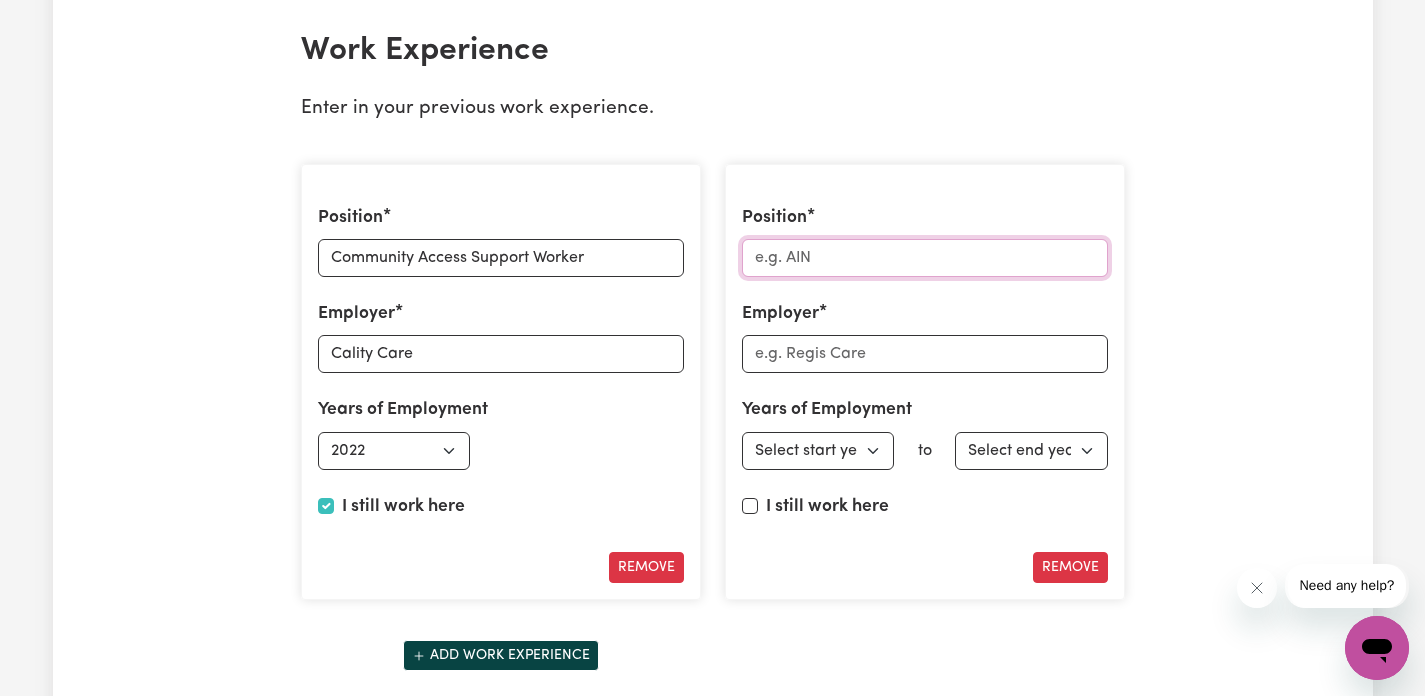 click on "Position" at bounding box center (925, 258) 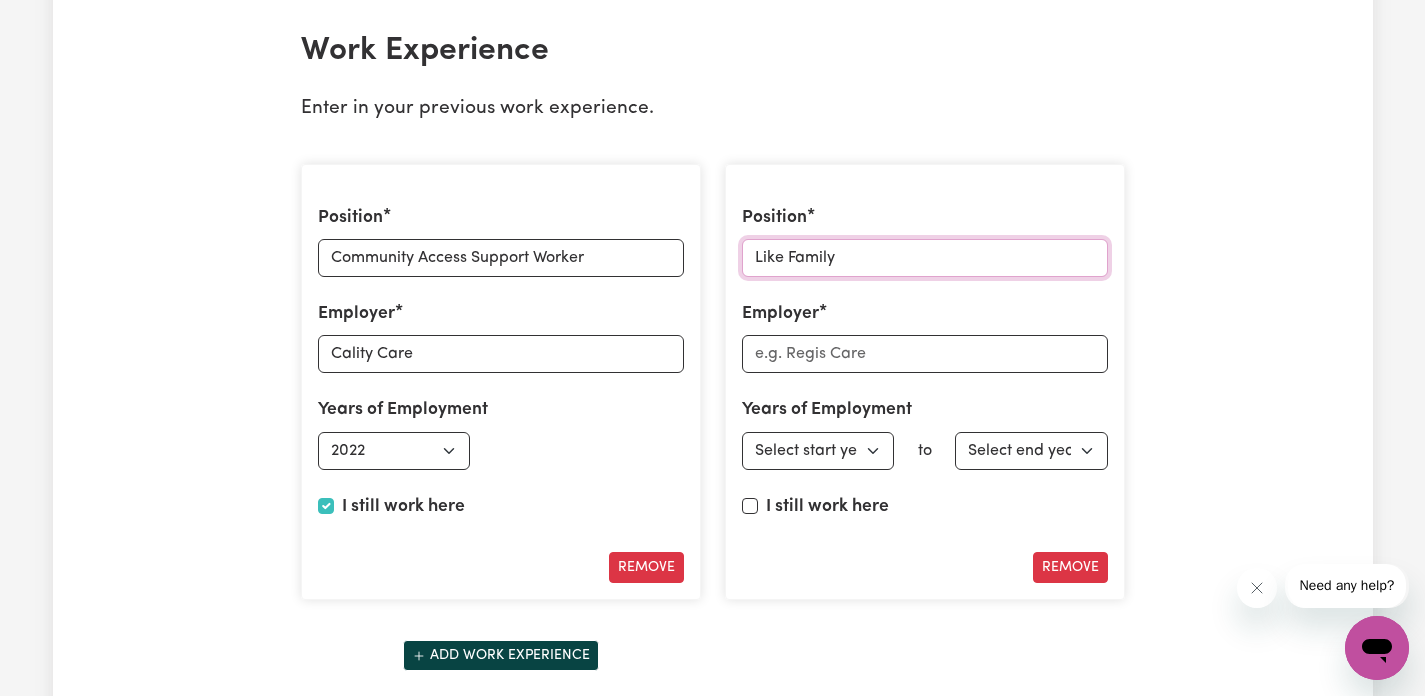 click on "Like Family" at bounding box center [925, 258] 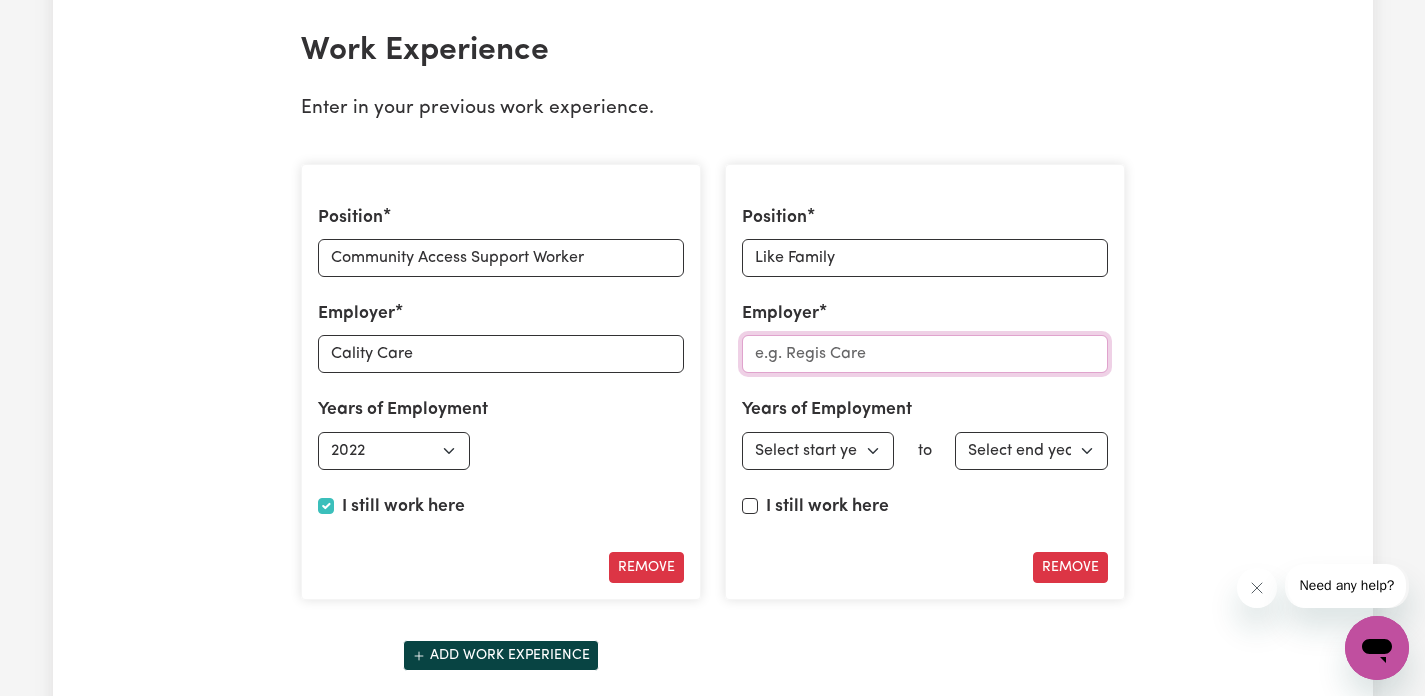 click on "Employer" at bounding box center [925, 354] 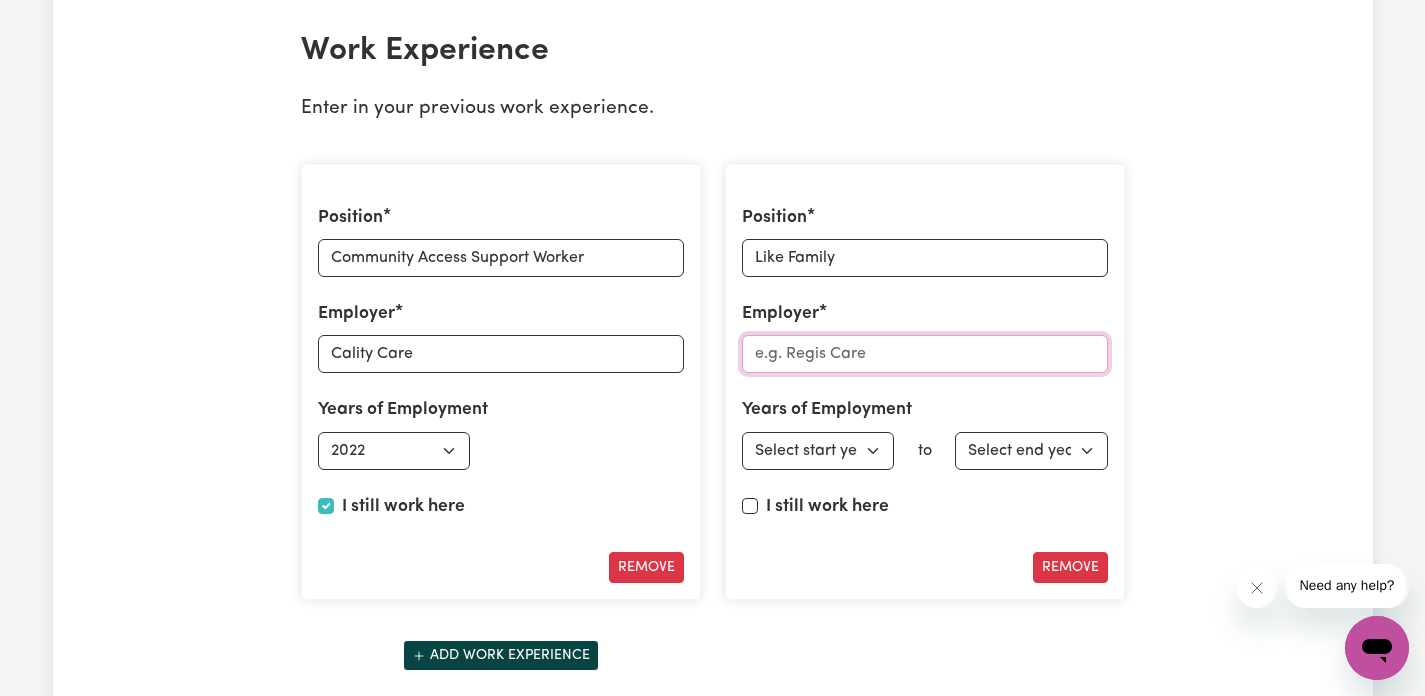 paste on "Like Family" 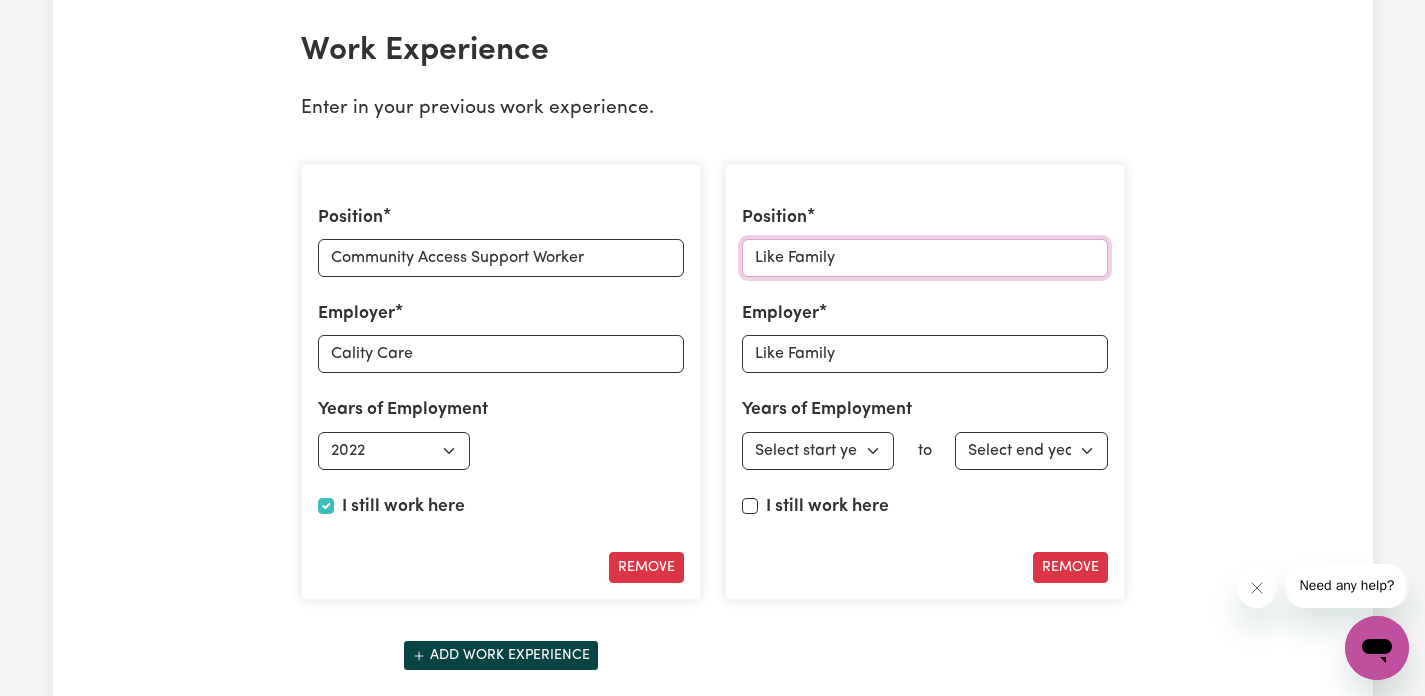 click on "Like Family" at bounding box center [925, 258] 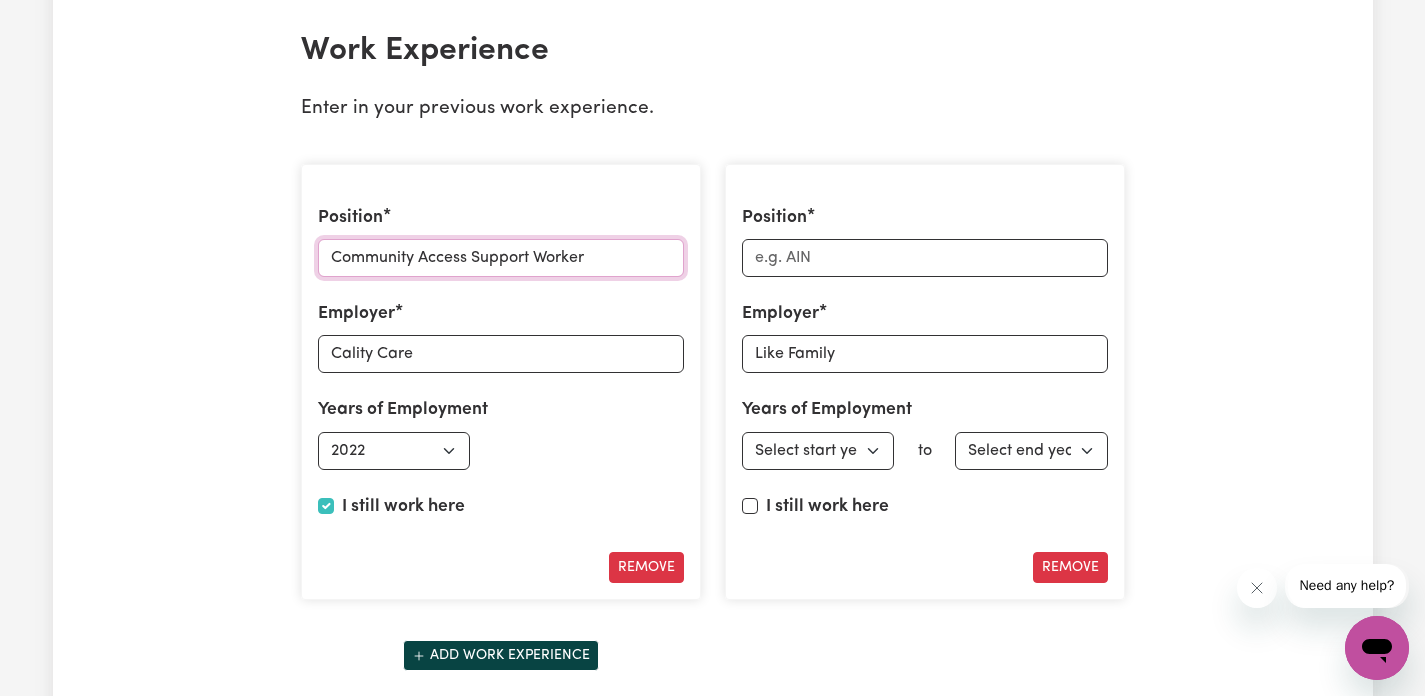 drag, startPoint x: 329, startPoint y: 253, endPoint x: 610, endPoint y: 262, distance: 281.1441 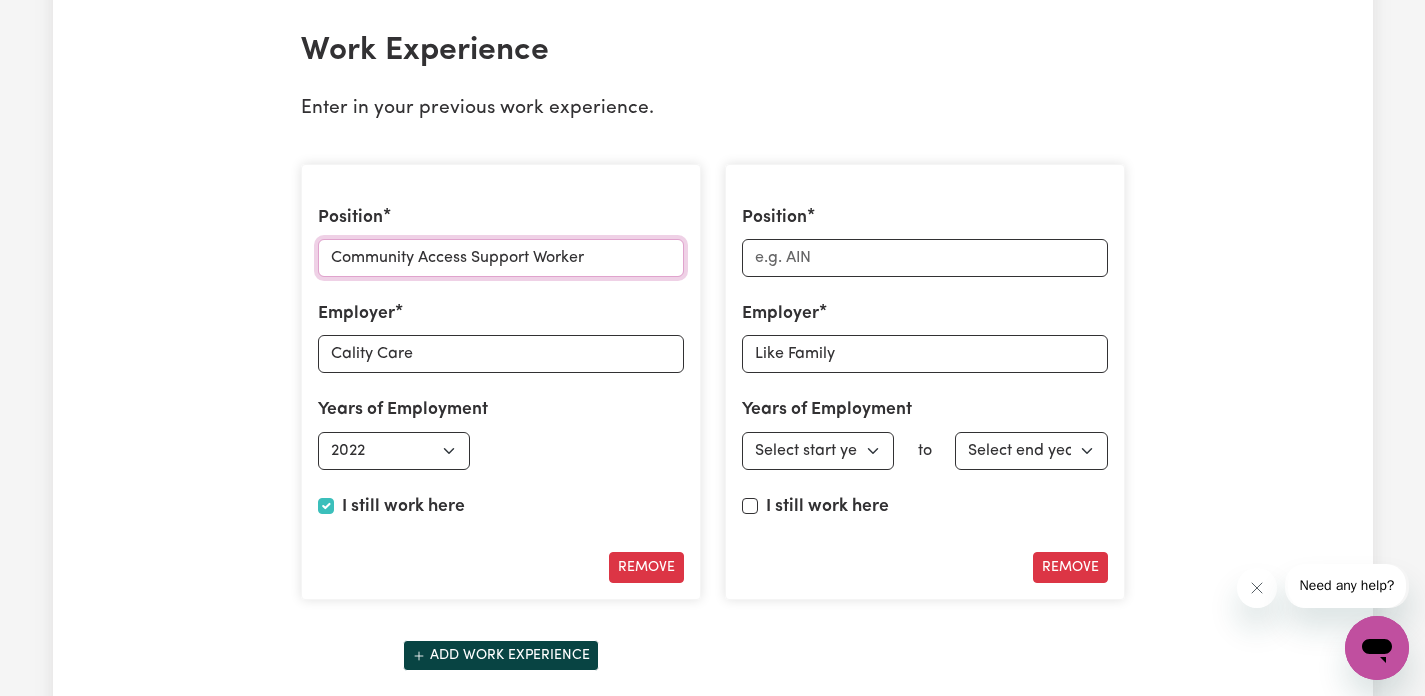 click on "Community Access Support Worker" at bounding box center [501, 258] 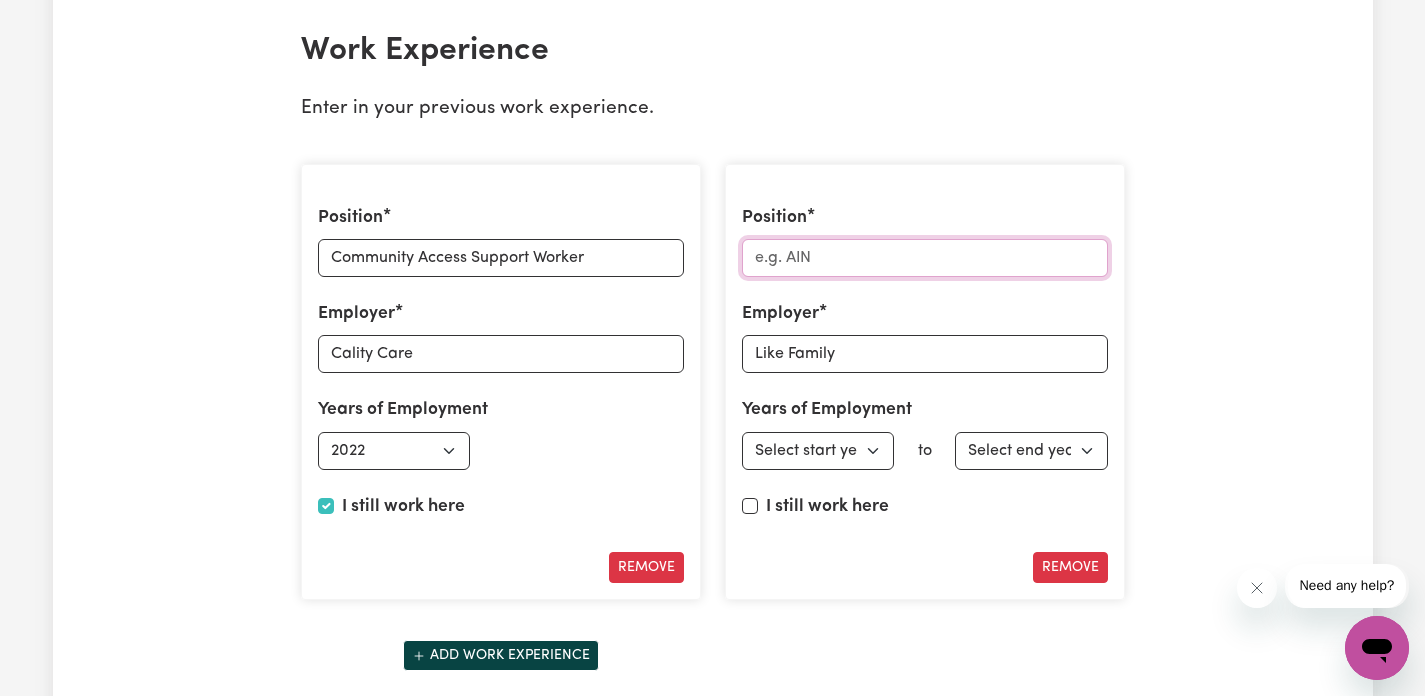 click on "Position" at bounding box center [925, 258] 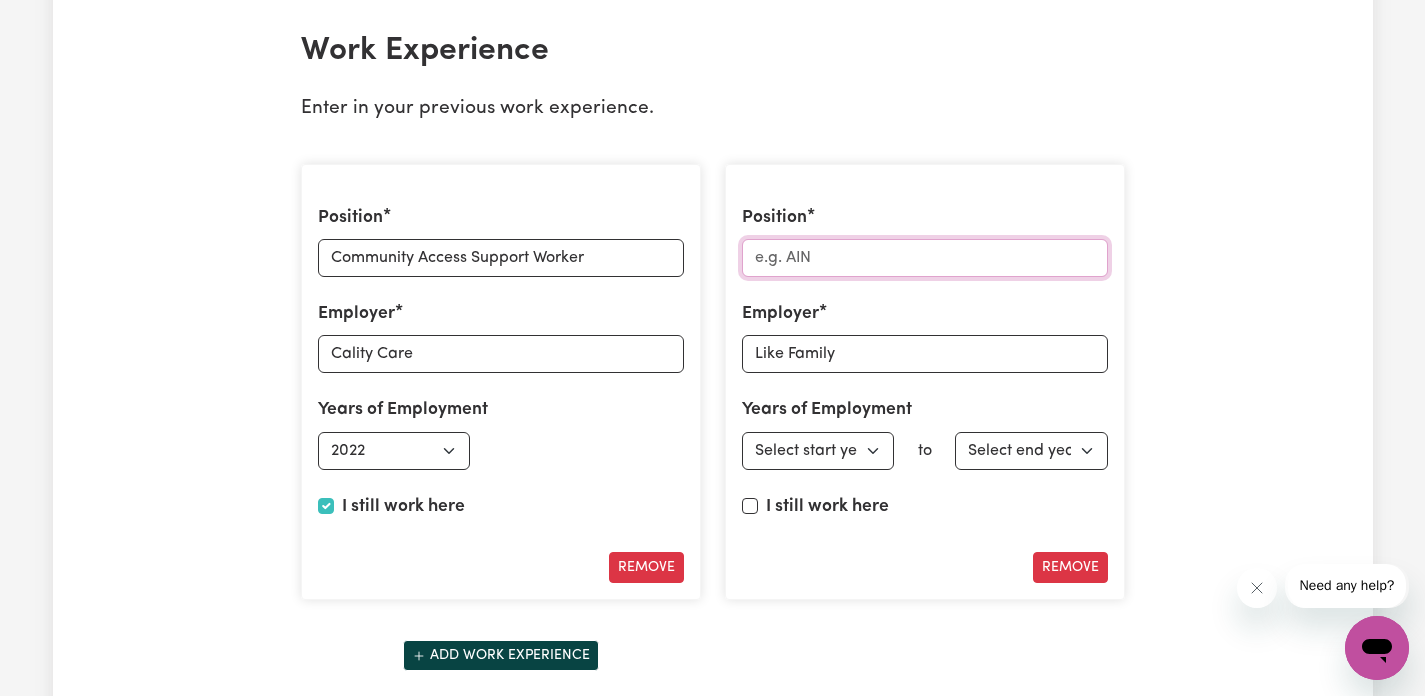 paste on "Community Access Support Worker" 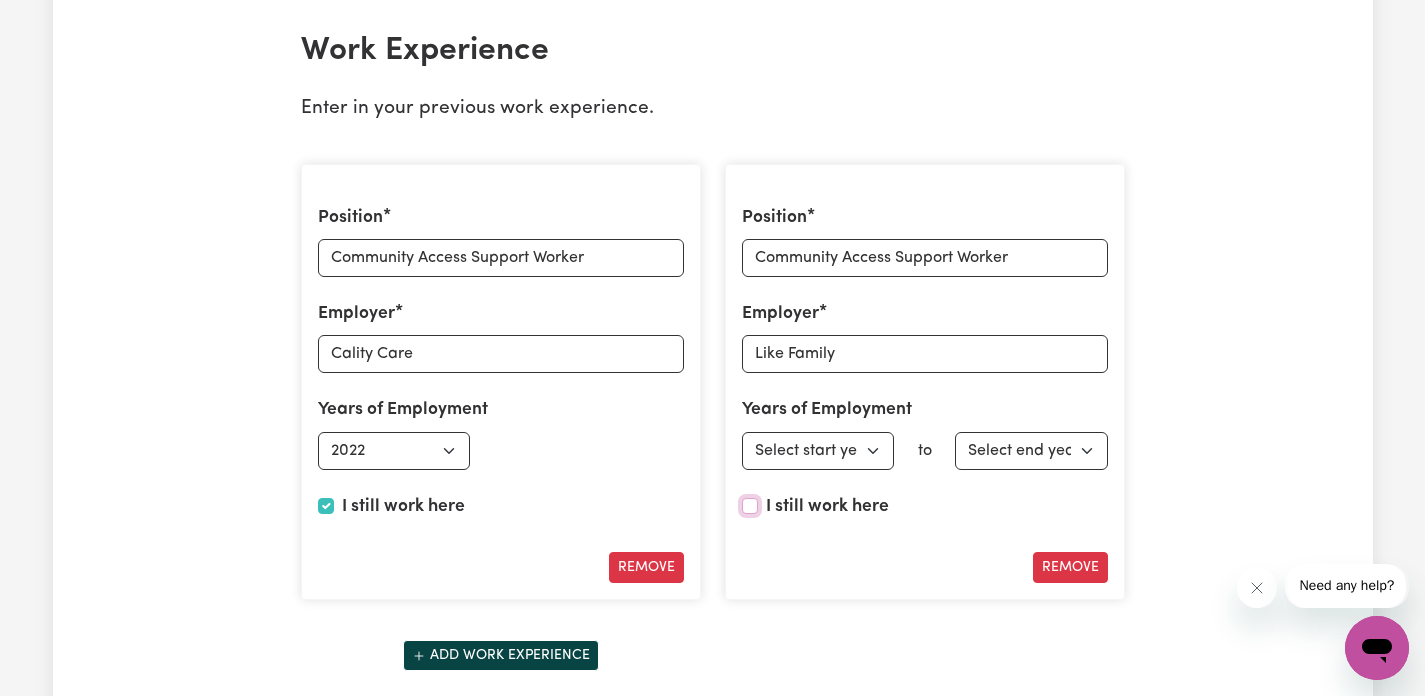 click on "I still work here" at bounding box center (750, 506) 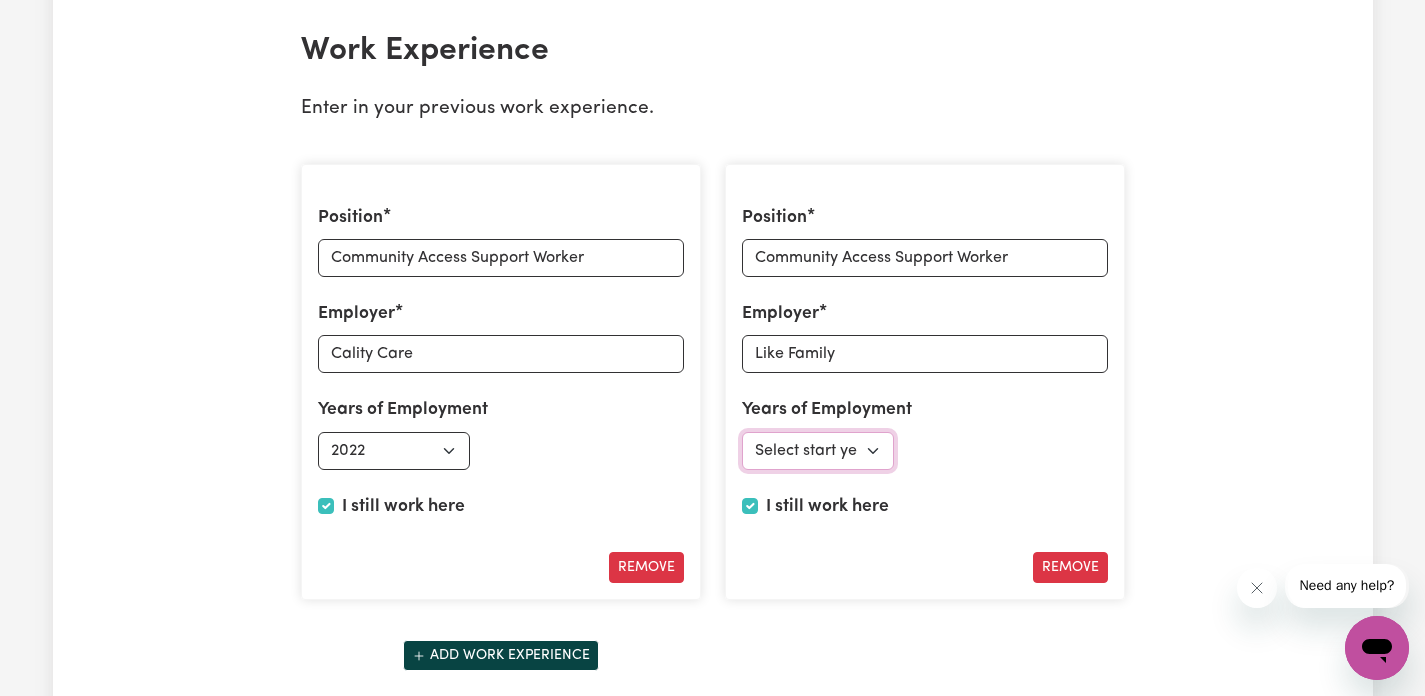 click on "Select start year 1951 1952 1953 1954 1955 1956 1957 1958 1959 1960 1961 1962 1963 1964 1965 1966 1967 1968 1969 1970 1971 1972 1973 1974 1975 1976 1977 1978 1979 1980 1981 1982 1983 1984 1985 1986 1987 1988 1989 1990 1991 1992 1993 1994 1995 1996 1997 1998 1999 2000 2001 2002 2003 2004 2005 2006 2007 2008 2009 2010 2011 2012 2013 2014 2015 2016 2017 2018 2019 2020 2021 2022 2023 2024 2025" at bounding box center (818, 451) 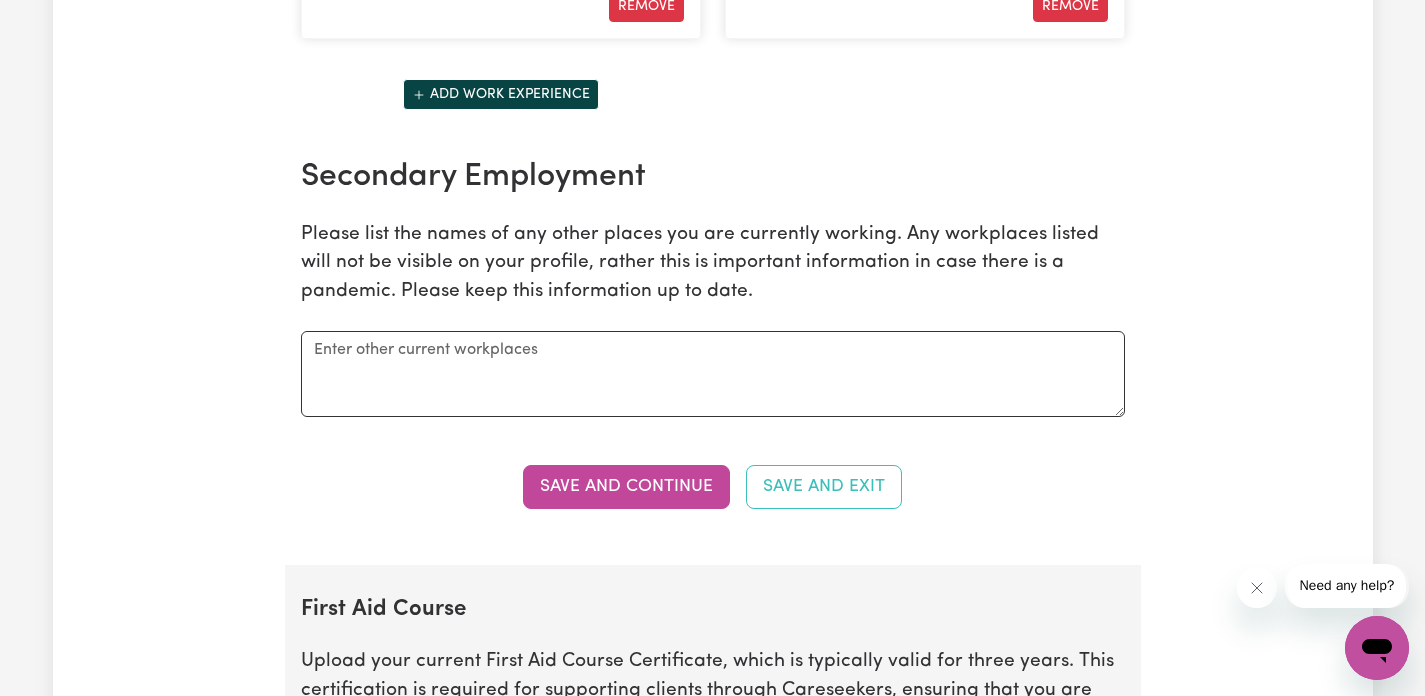 scroll, scrollTop: 3386, scrollLeft: 0, axis: vertical 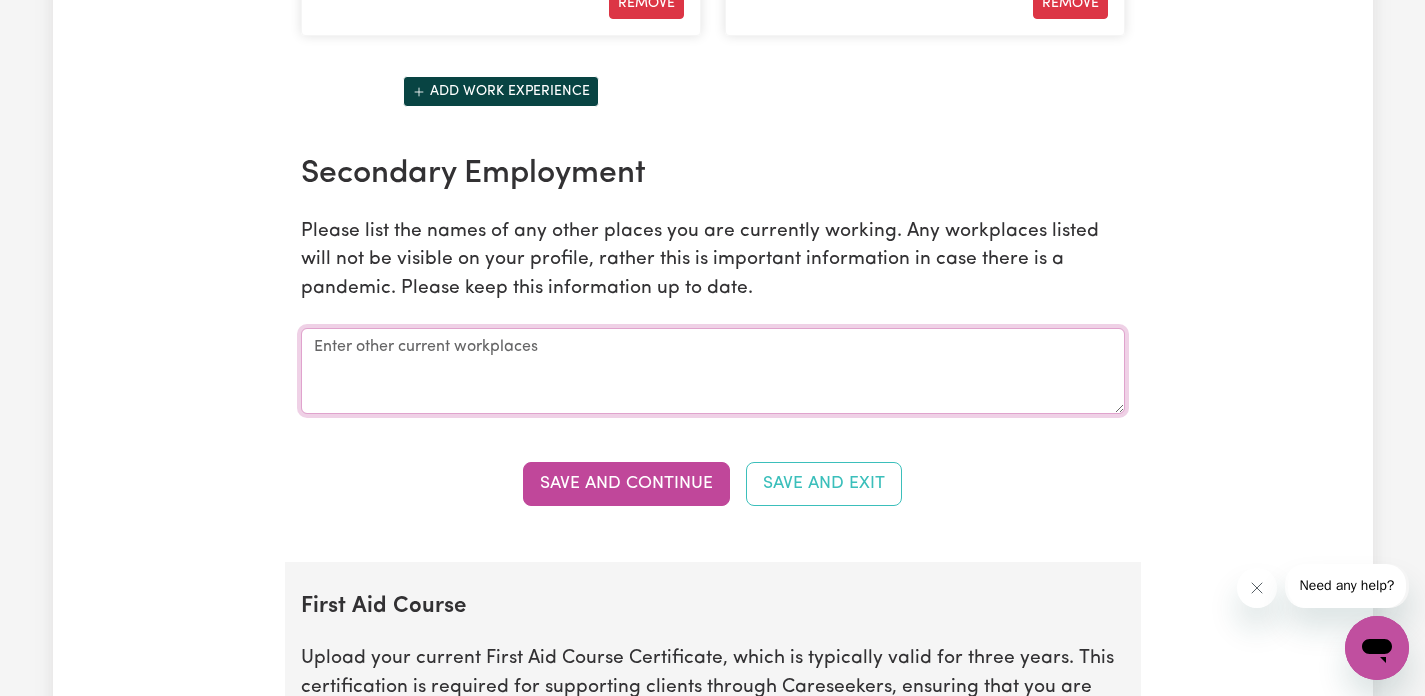 click at bounding box center [713, 371] 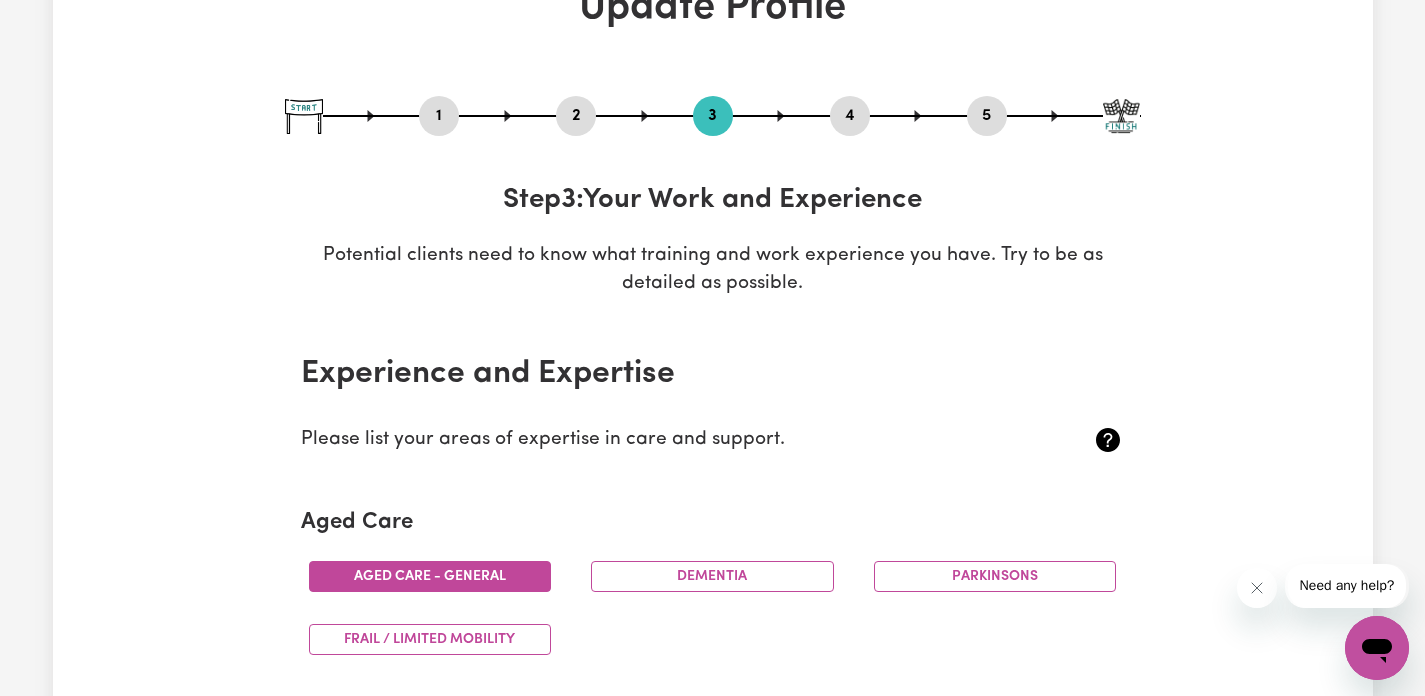 scroll, scrollTop: 0, scrollLeft: 0, axis: both 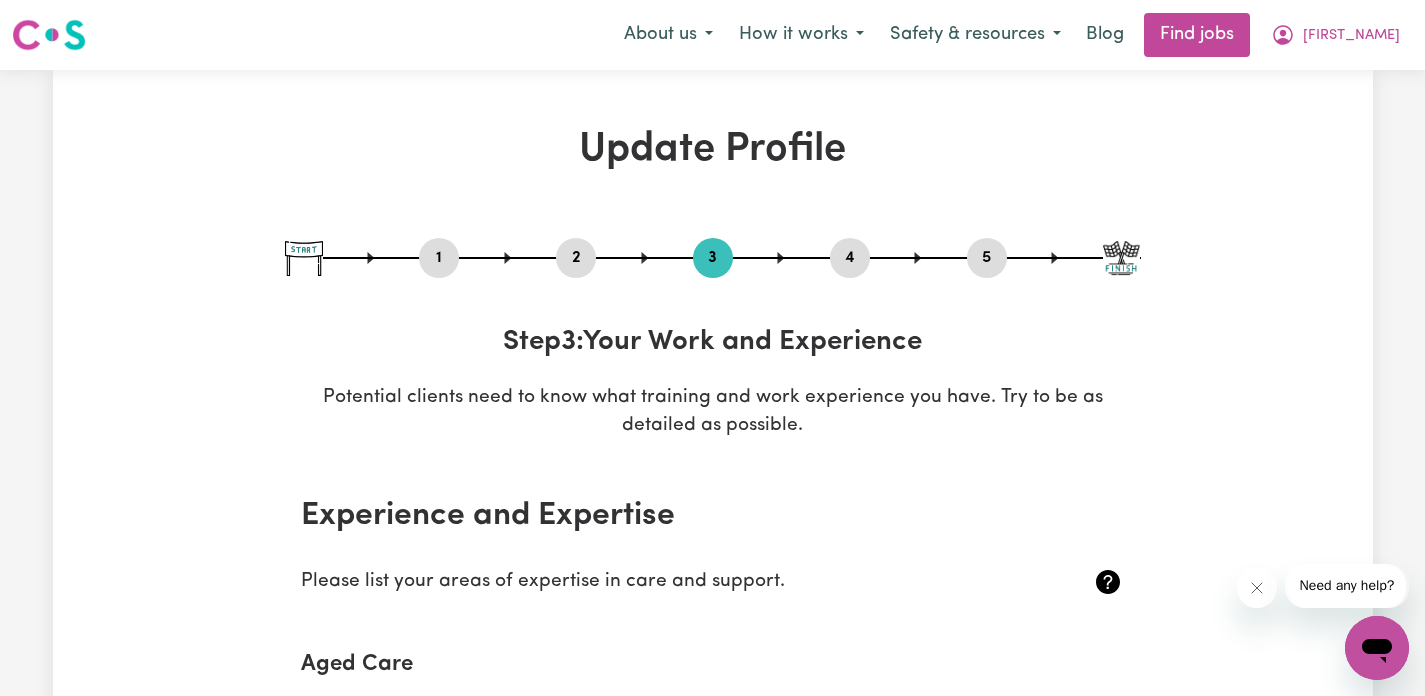 click on "2" at bounding box center [576, 258] 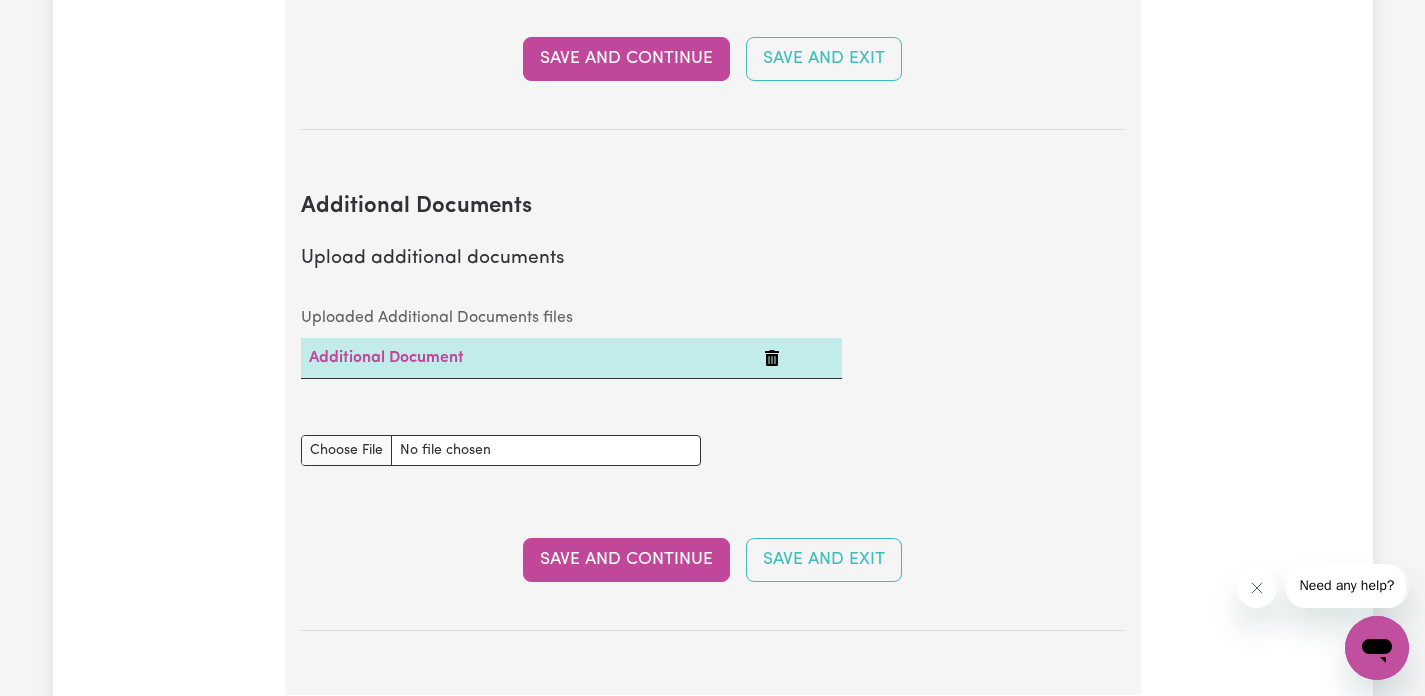 scroll, scrollTop: 3769, scrollLeft: 0, axis: vertical 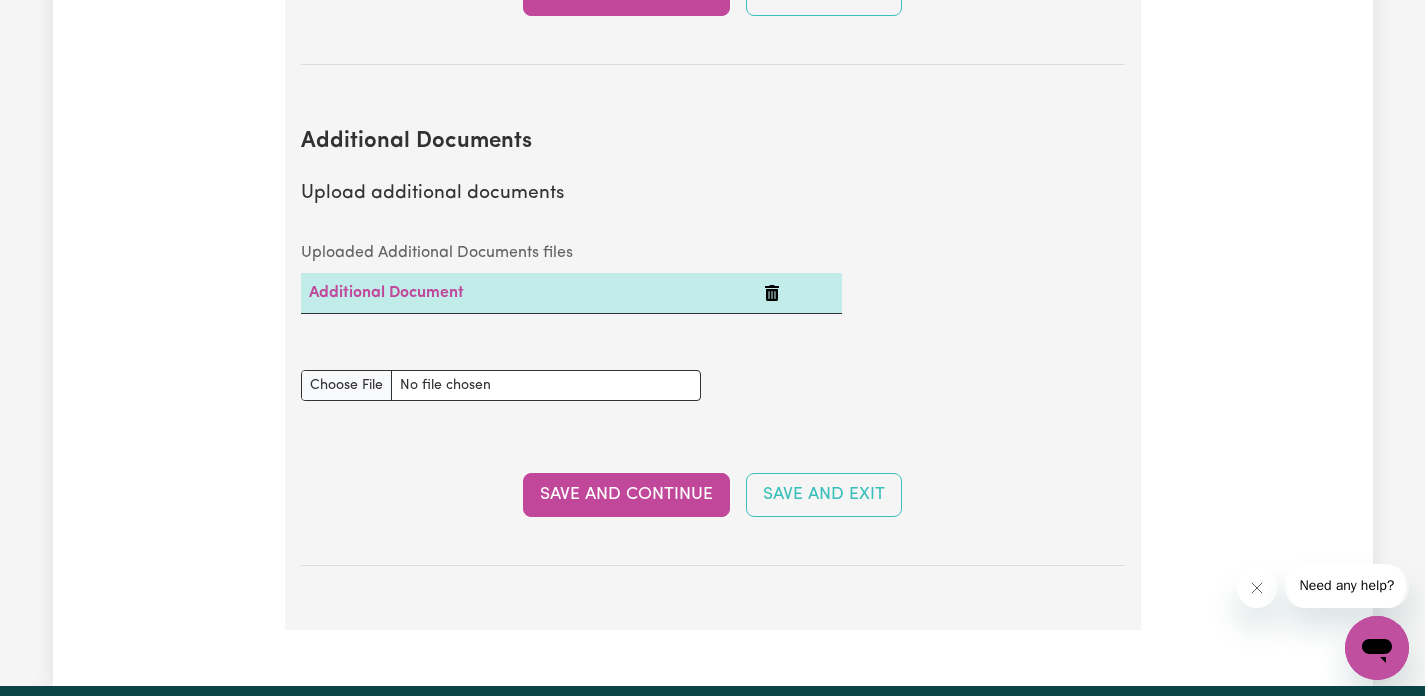 click 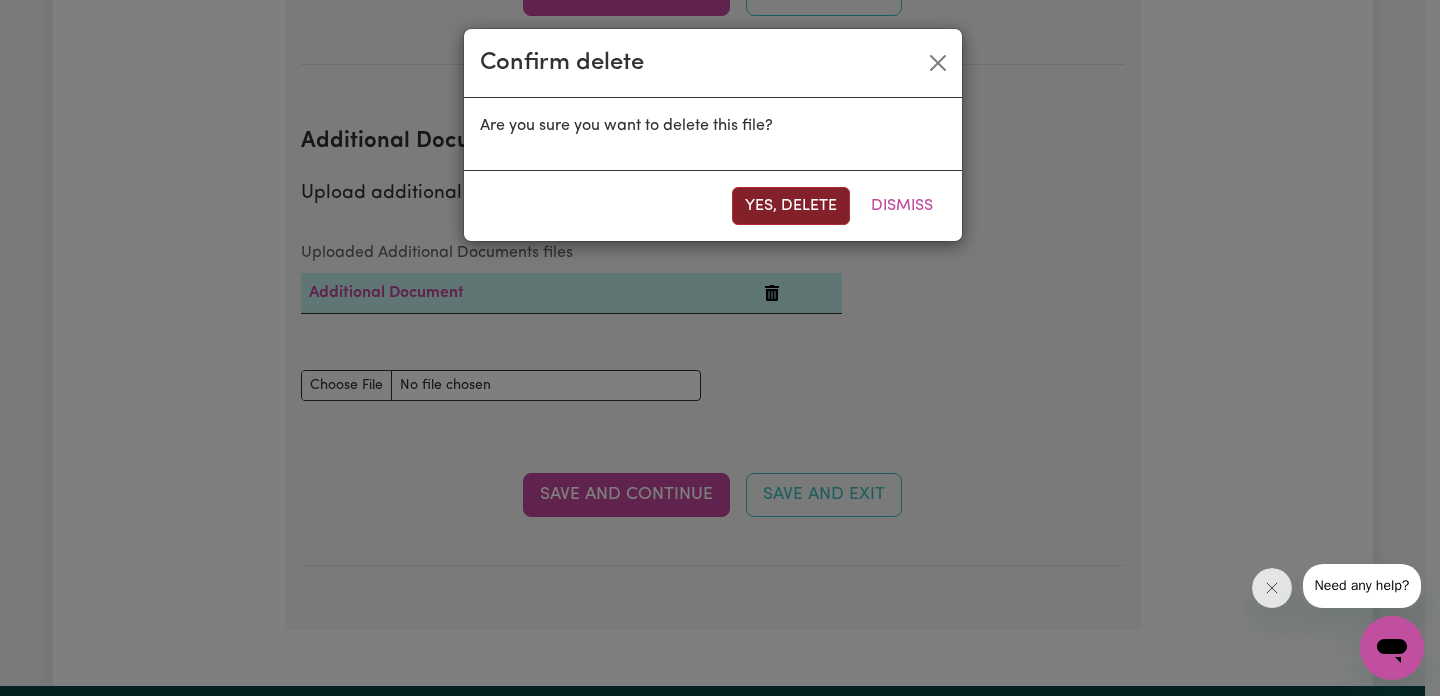 click on "Yes, delete" at bounding box center (791, 206) 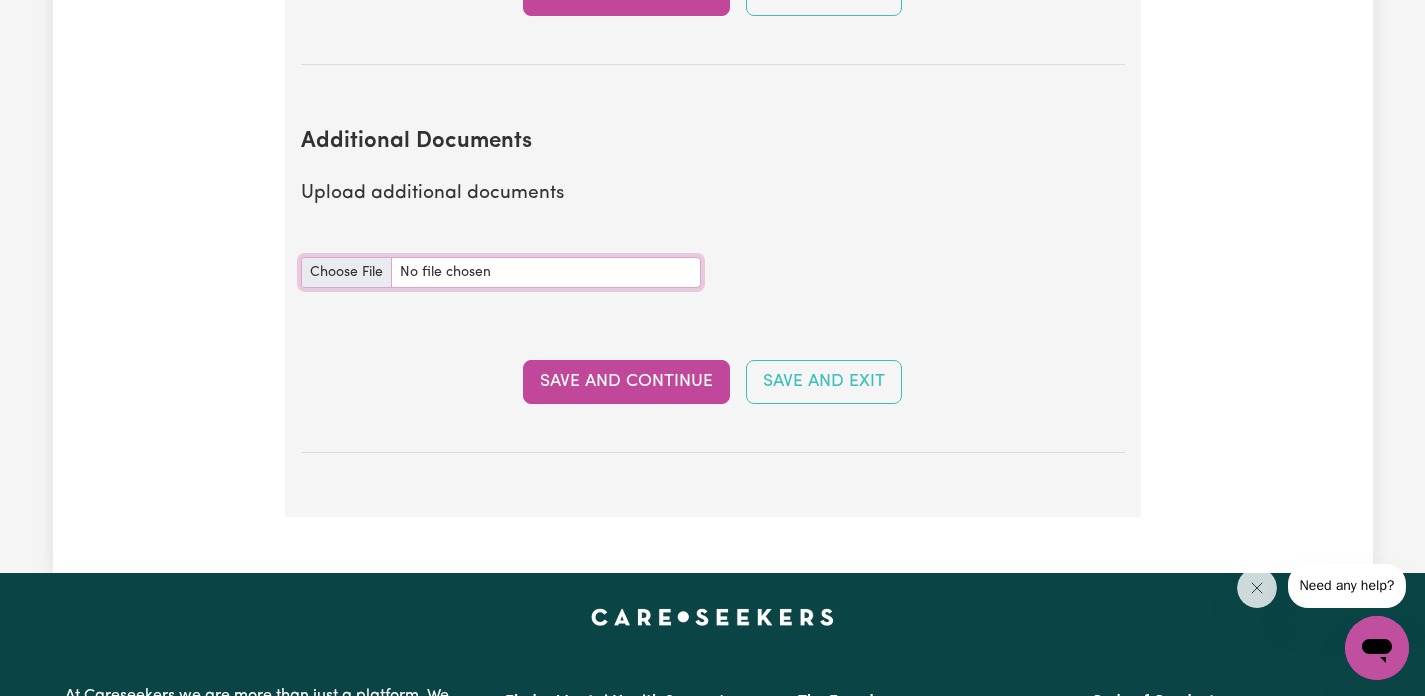 click on "Additional Documents  document" at bounding box center [501, 272] 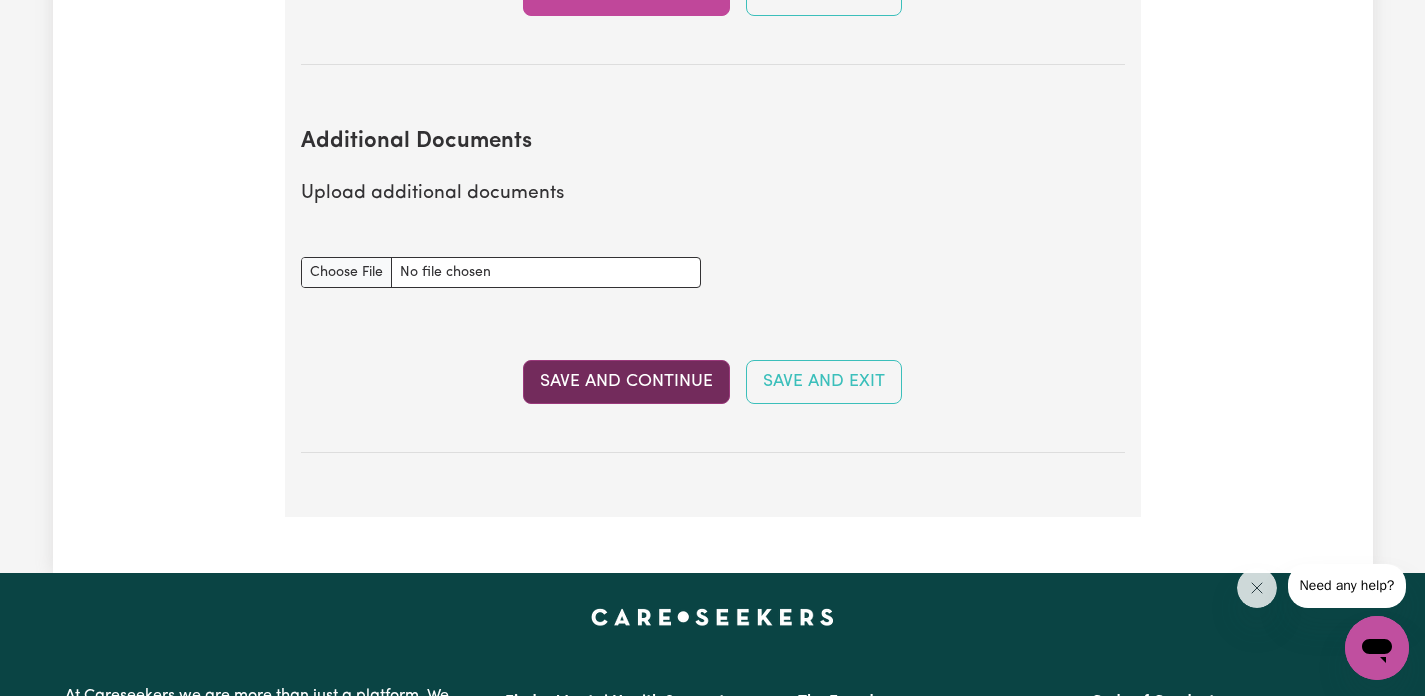 click on "Save and Continue" at bounding box center (626, 382) 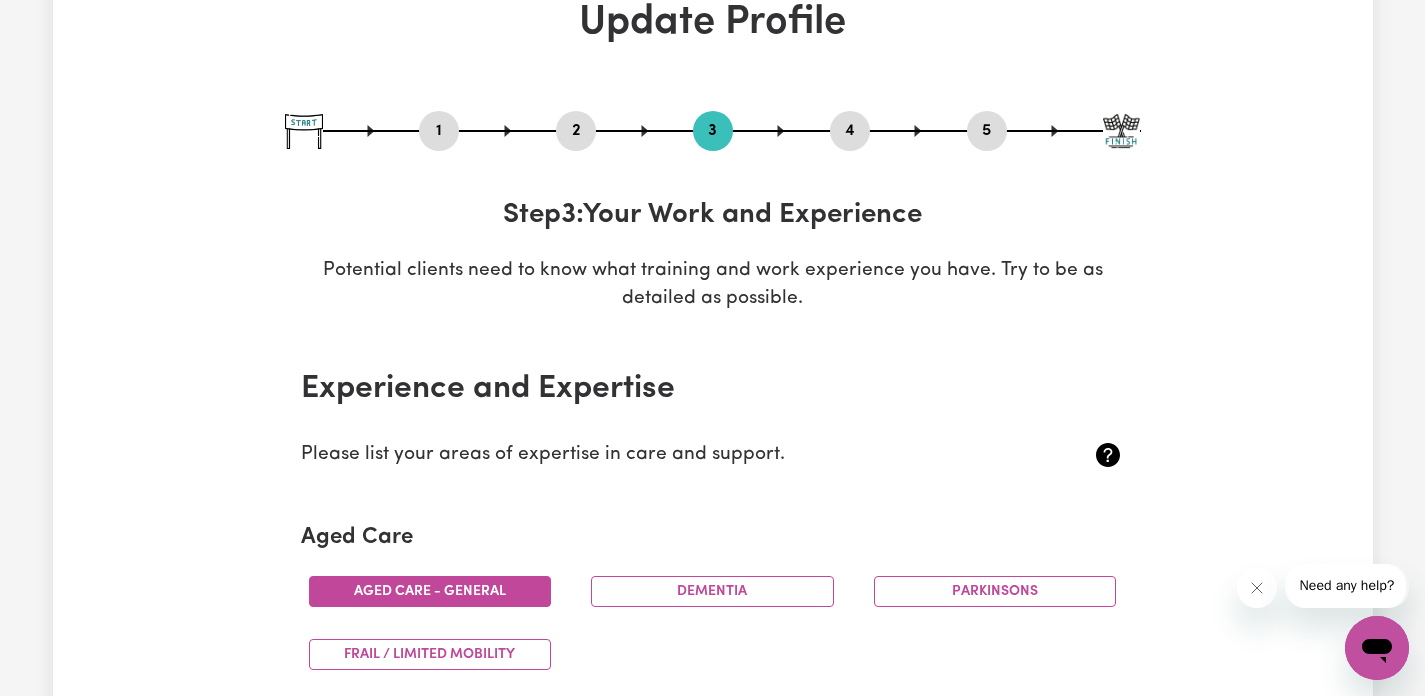 scroll, scrollTop: 292, scrollLeft: 0, axis: vertical 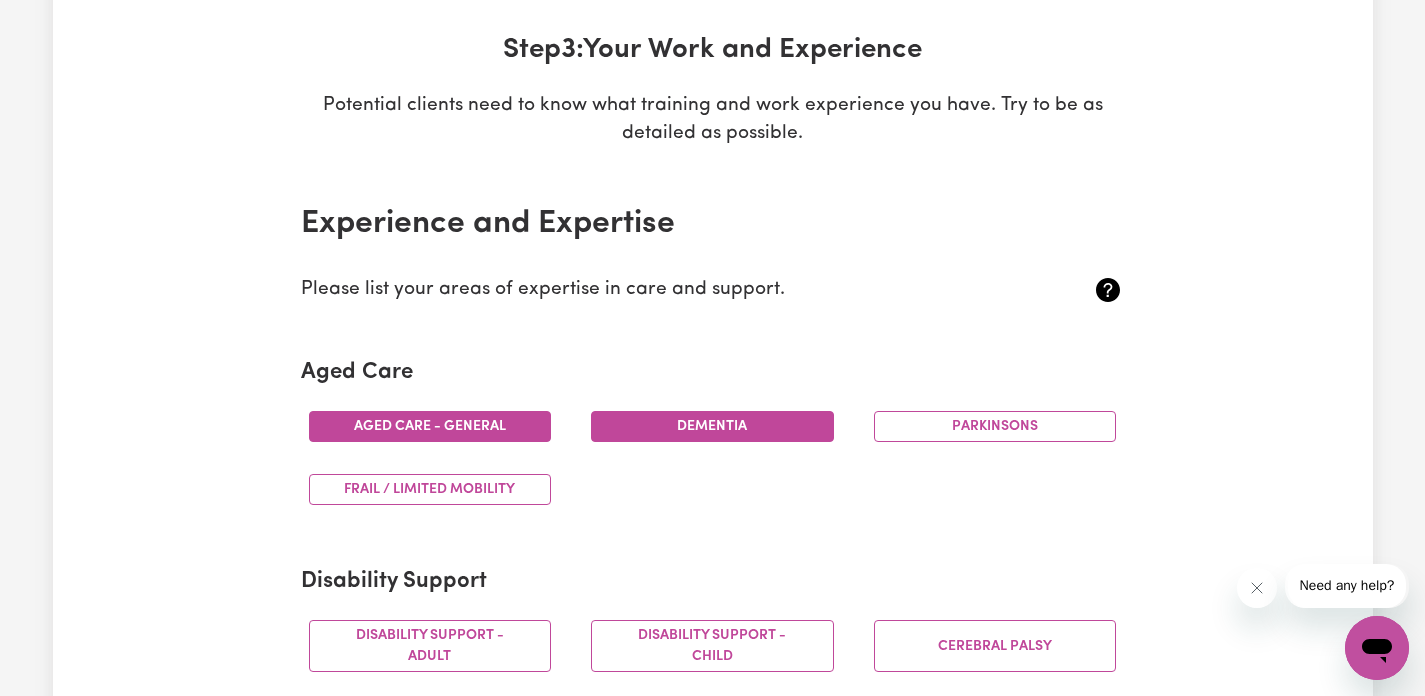 click on "Dementia" at bounding box center (712, 426) 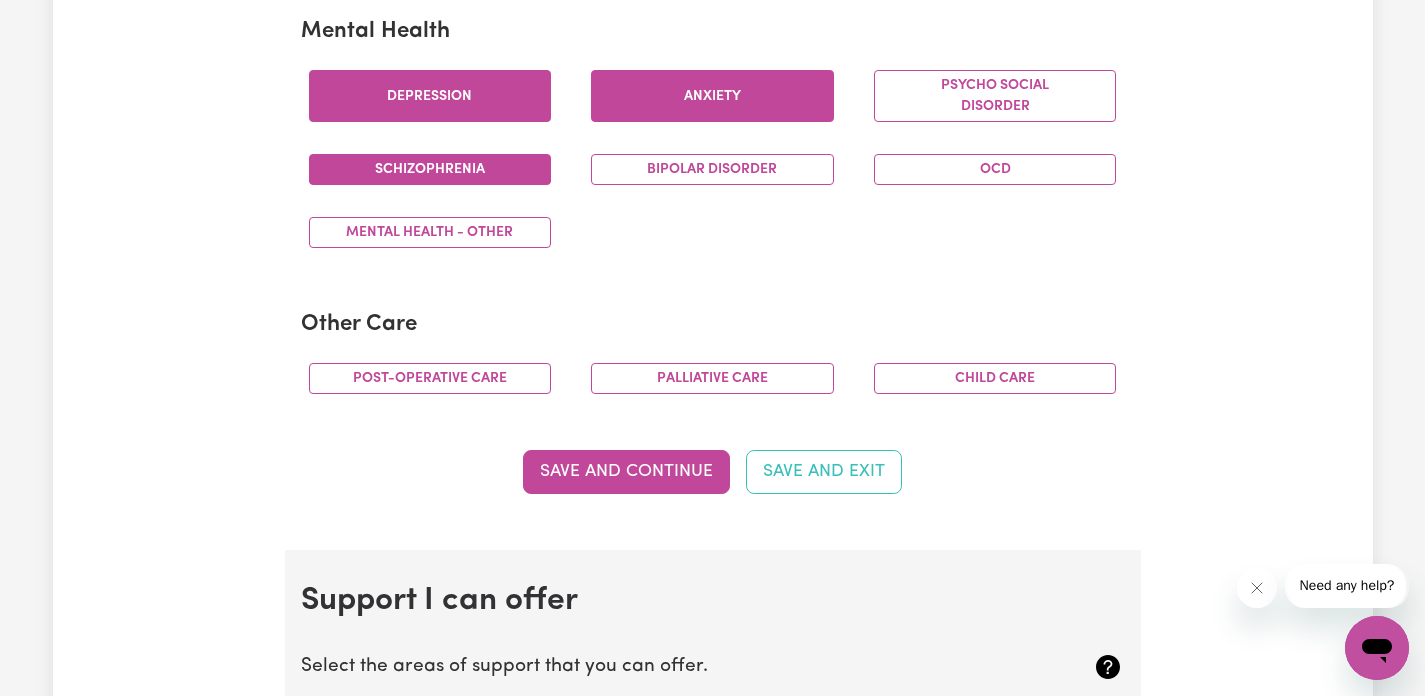 scroll, scrollTop: 1324, scrollLeft: 0, axis: vertical 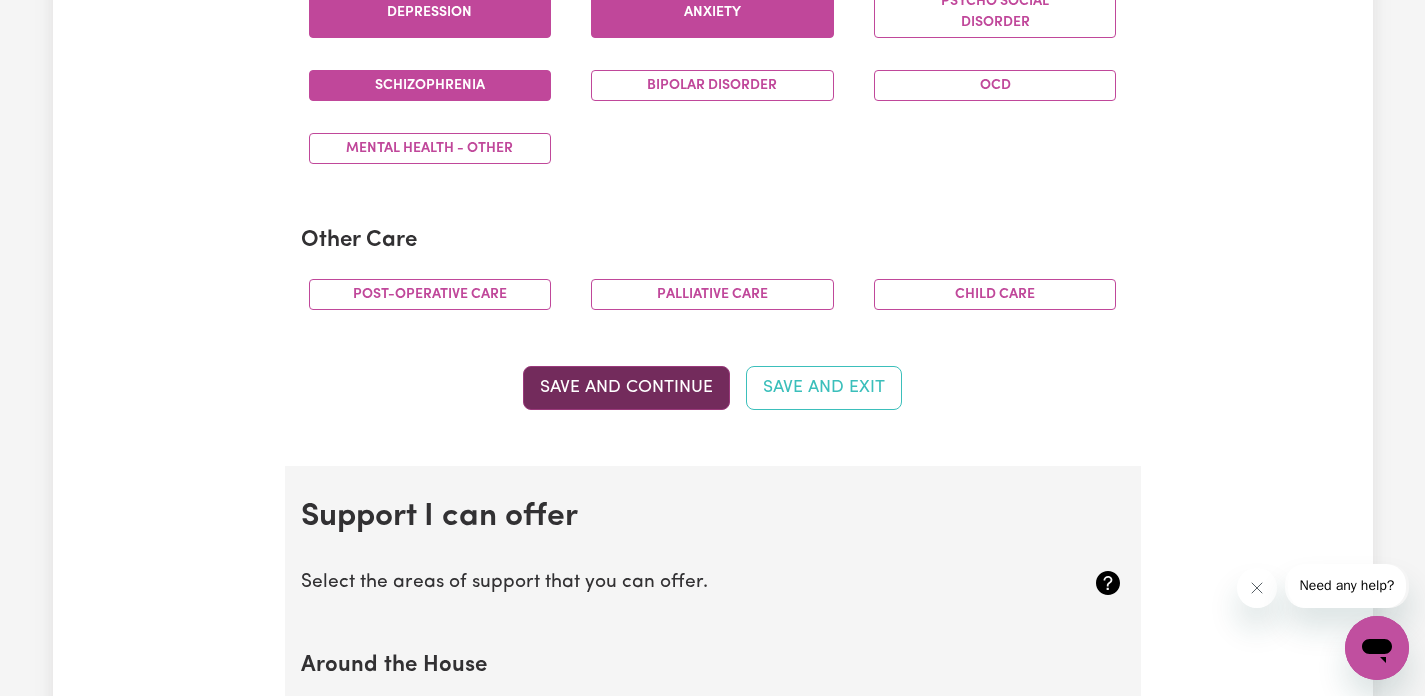 click on "Save and Continue" at bounding box center (626, 388) 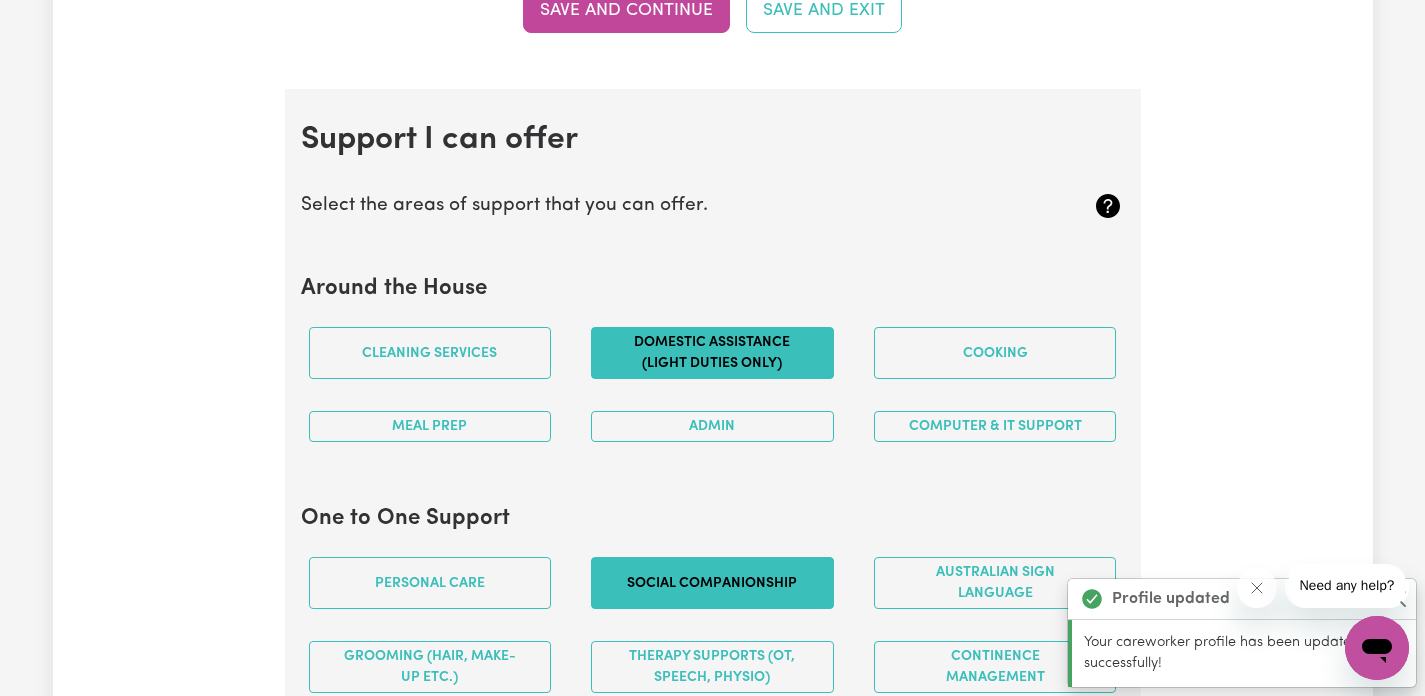 scroll, scrollTop: 1790, scrollLeft: 0, axis: vertical 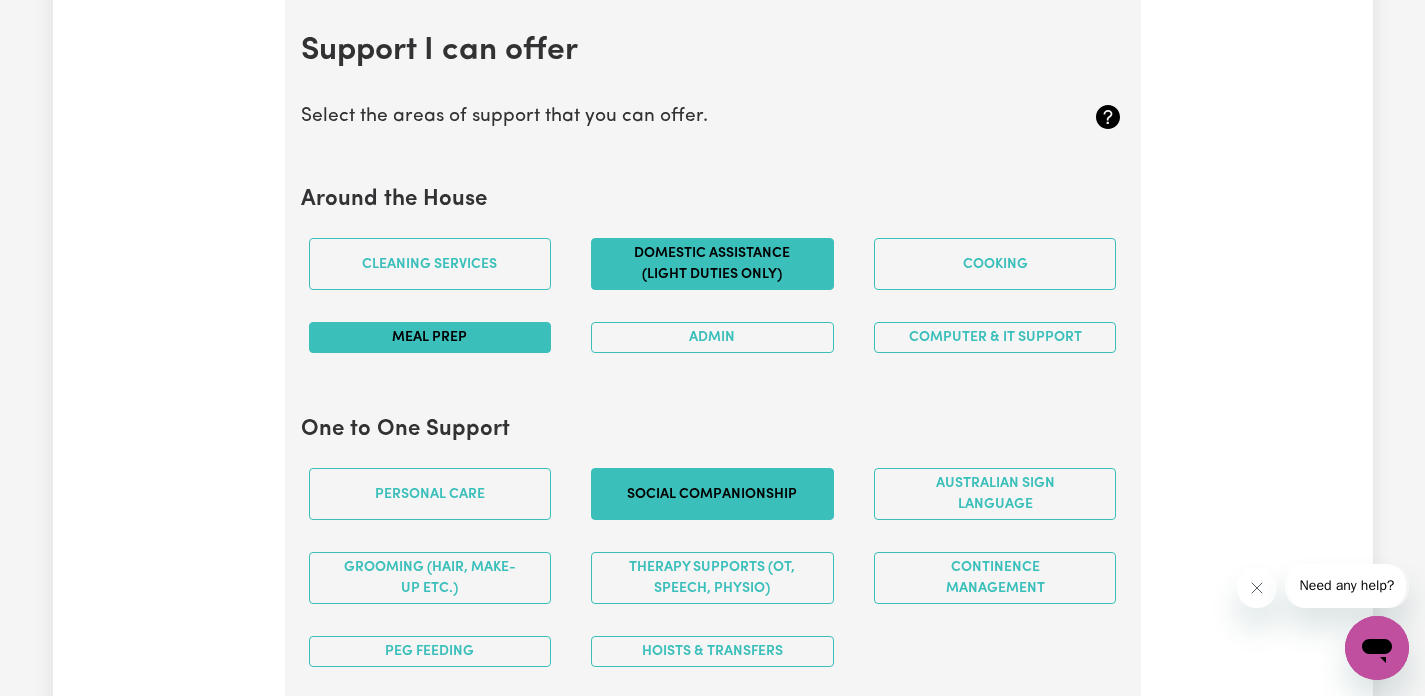 click on "Meal prep" at bounding box center [430, 337] 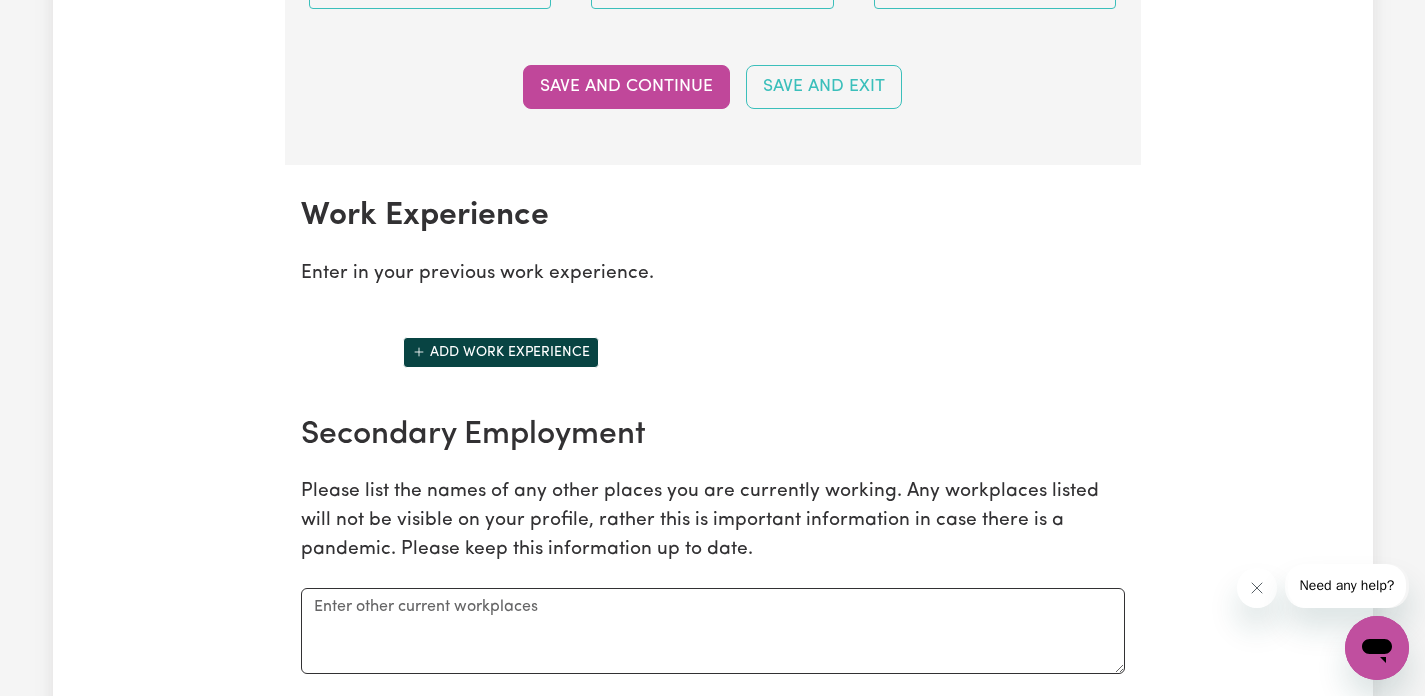 scroll, scrollTop: 2743, scrollLeft: 0, axis: vertical 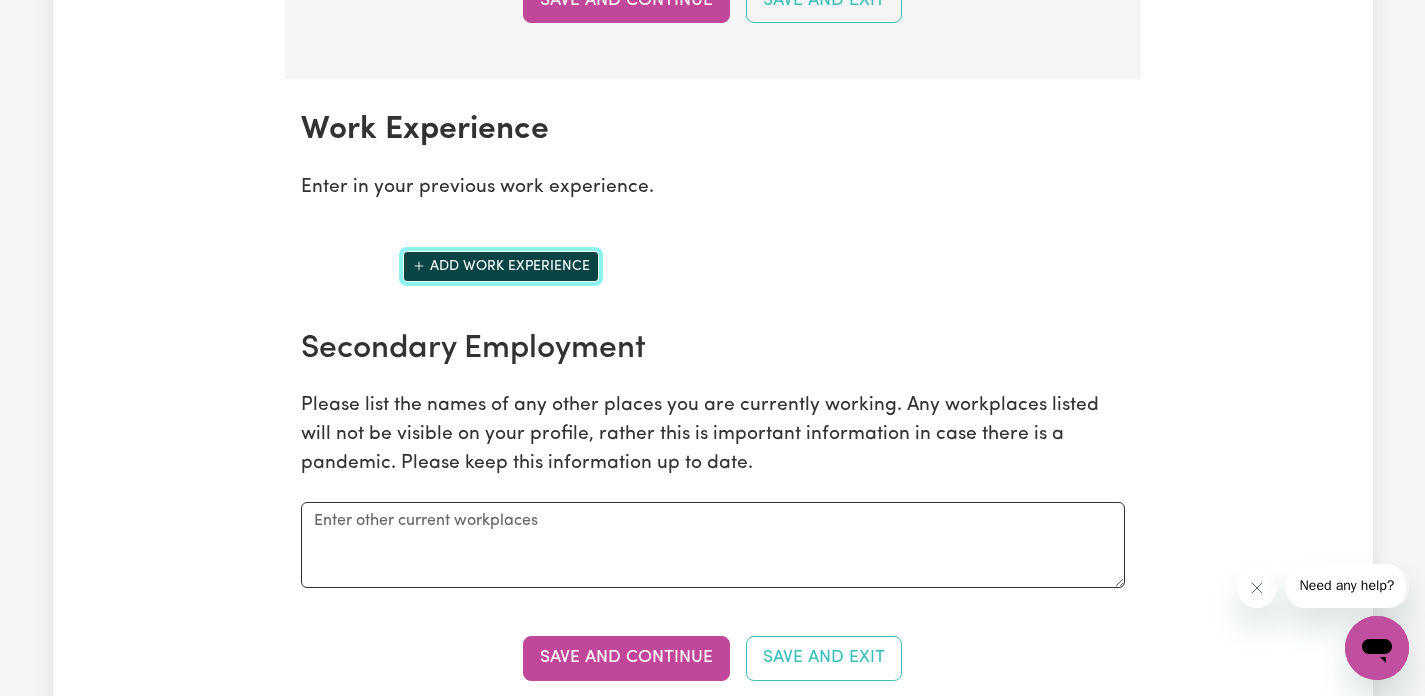 click on "Add work experience" at bounding box center [501, 266] 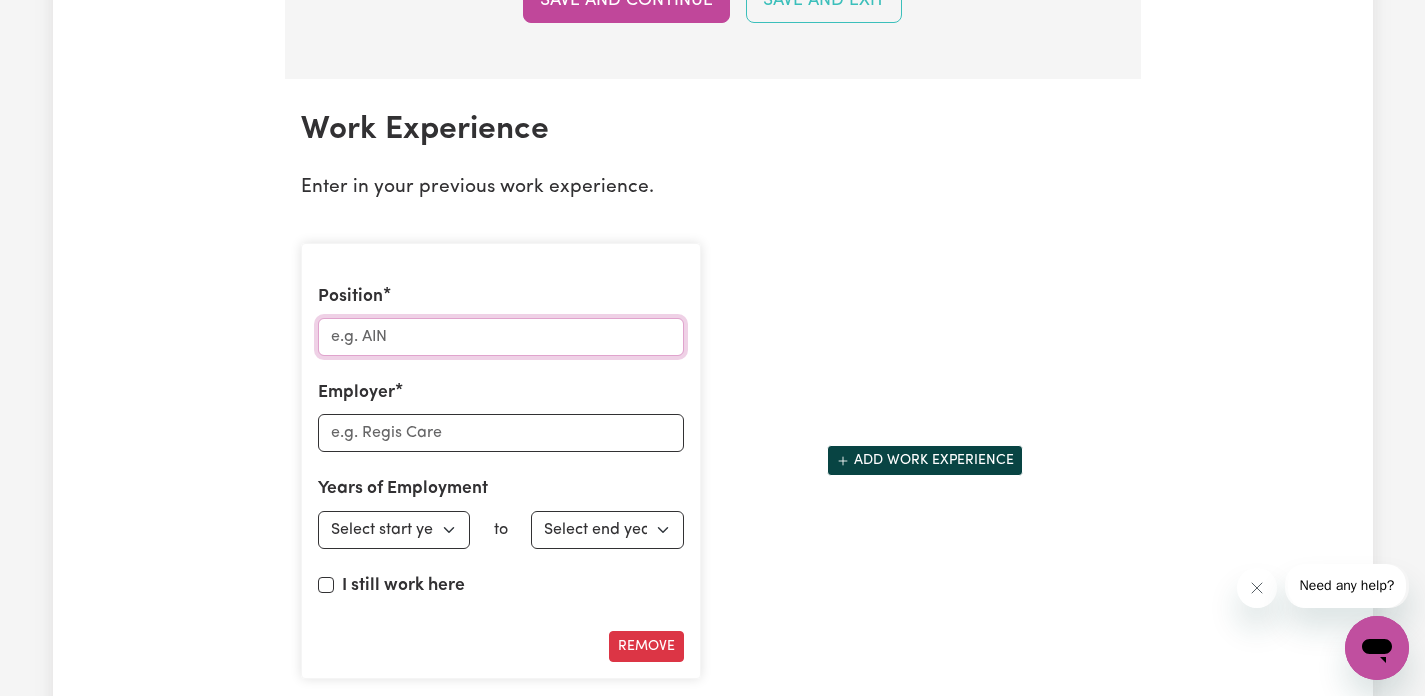 click on "Position" at bounding box center [501, 337] 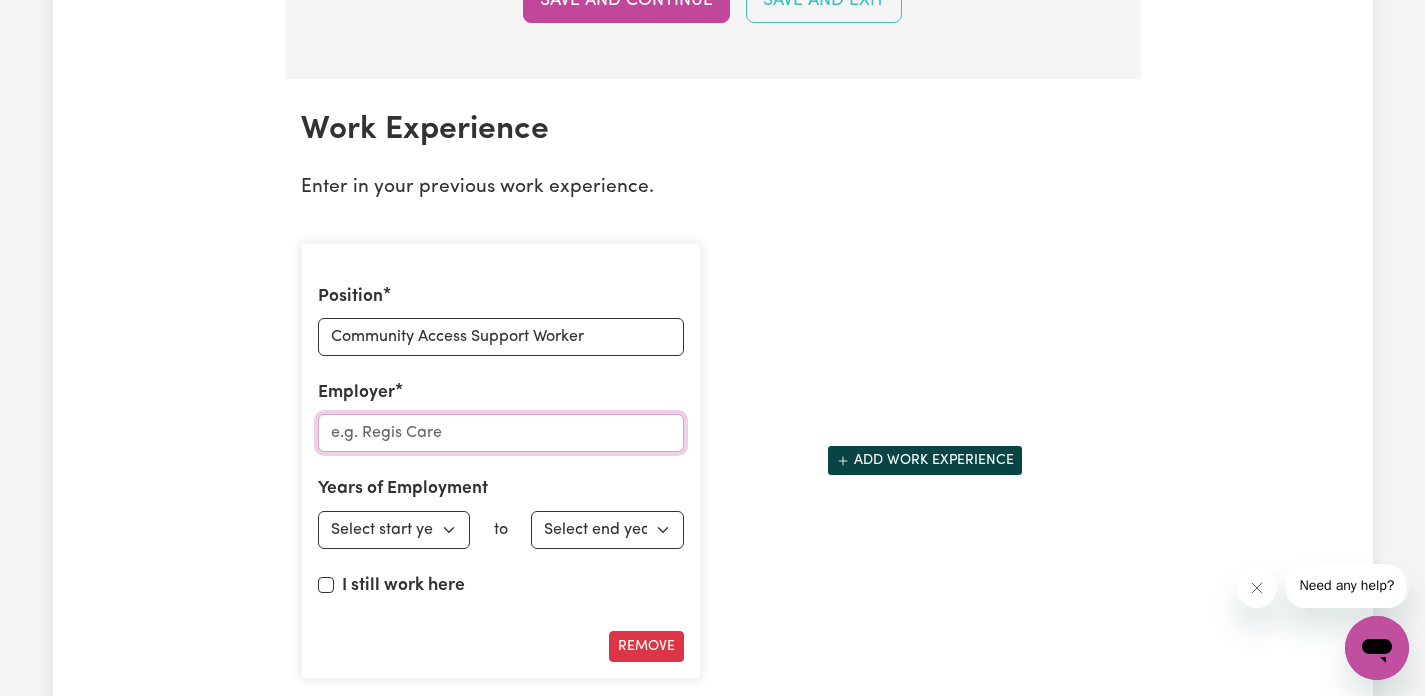 click on "Employer" at bounding box center [501, 433] 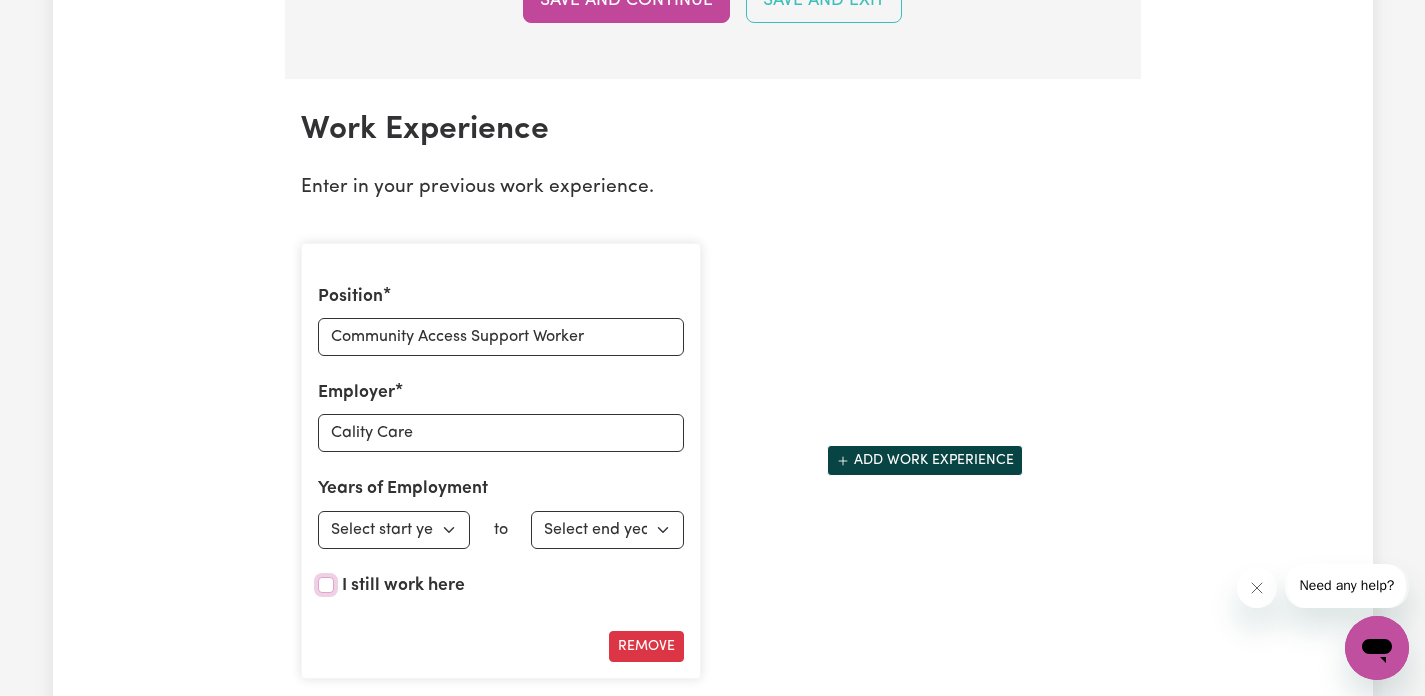 click on "I still work here" at bounding box center (326, 585) 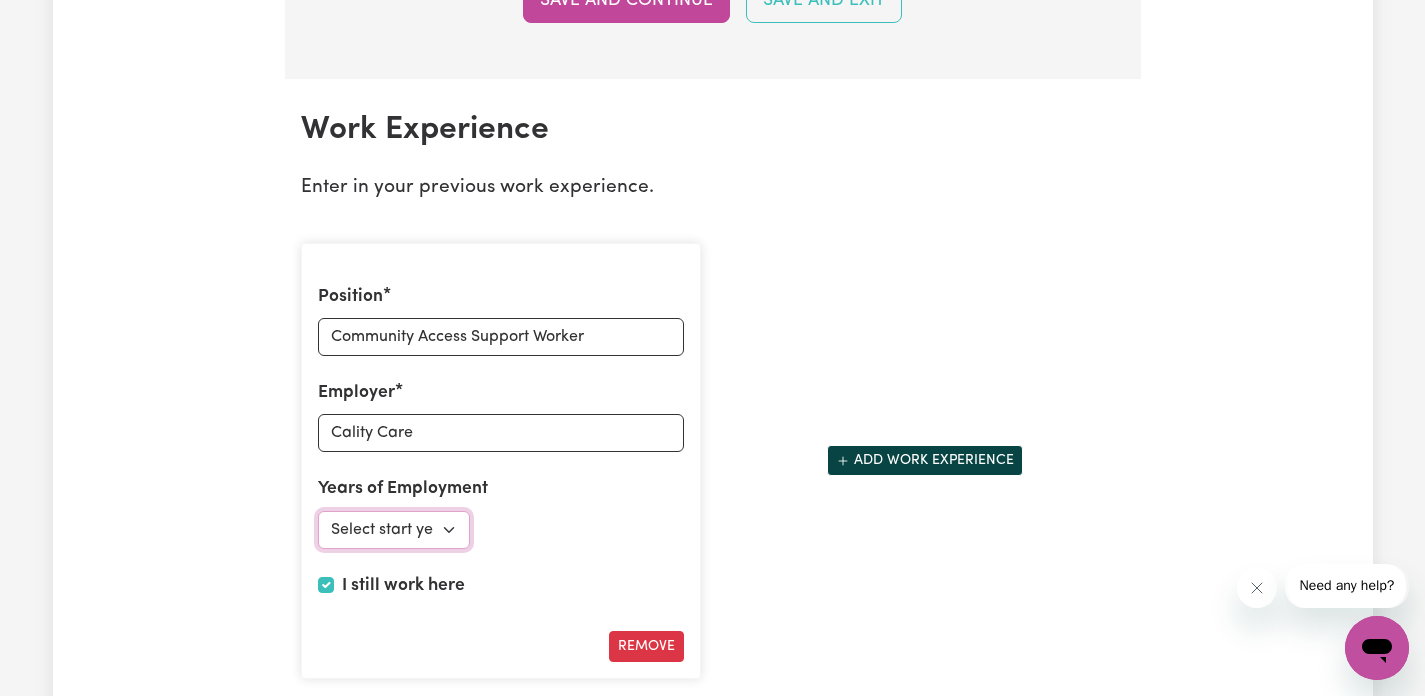 click on "Select start year 1951 1952 1953 1954 1955 1956 1957 1958 1959 1960 1961 1962 1963 1964 1965 1966 1967 1968 1969 1970 1971 1972 1973 1974 1975 1976 1977 1978 1979 1980 1981 1982 1983 1984 1985 1986 1987 1988 1989 1990 1991 1992 1993 1994 1995 1996 1997 1998 1999 2000 2001 2002 2003 2004 2005 2006 2007 2008 2009 2010 2011 2012 2013 2014 2015 2016 2017 2018 2019 2020 2021 2022 2023 2024 2025" at bounding box center [394, 530] 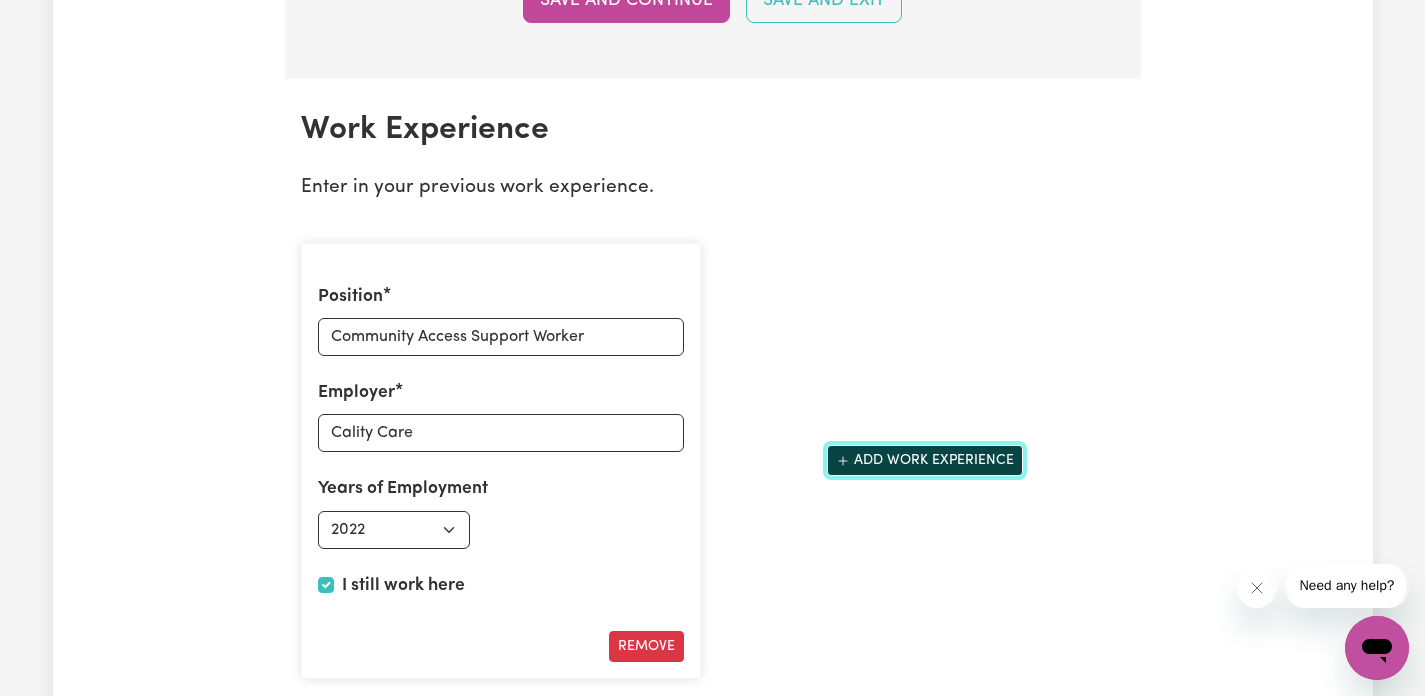 click on "Add work experience" at bounding box center [925, 460] 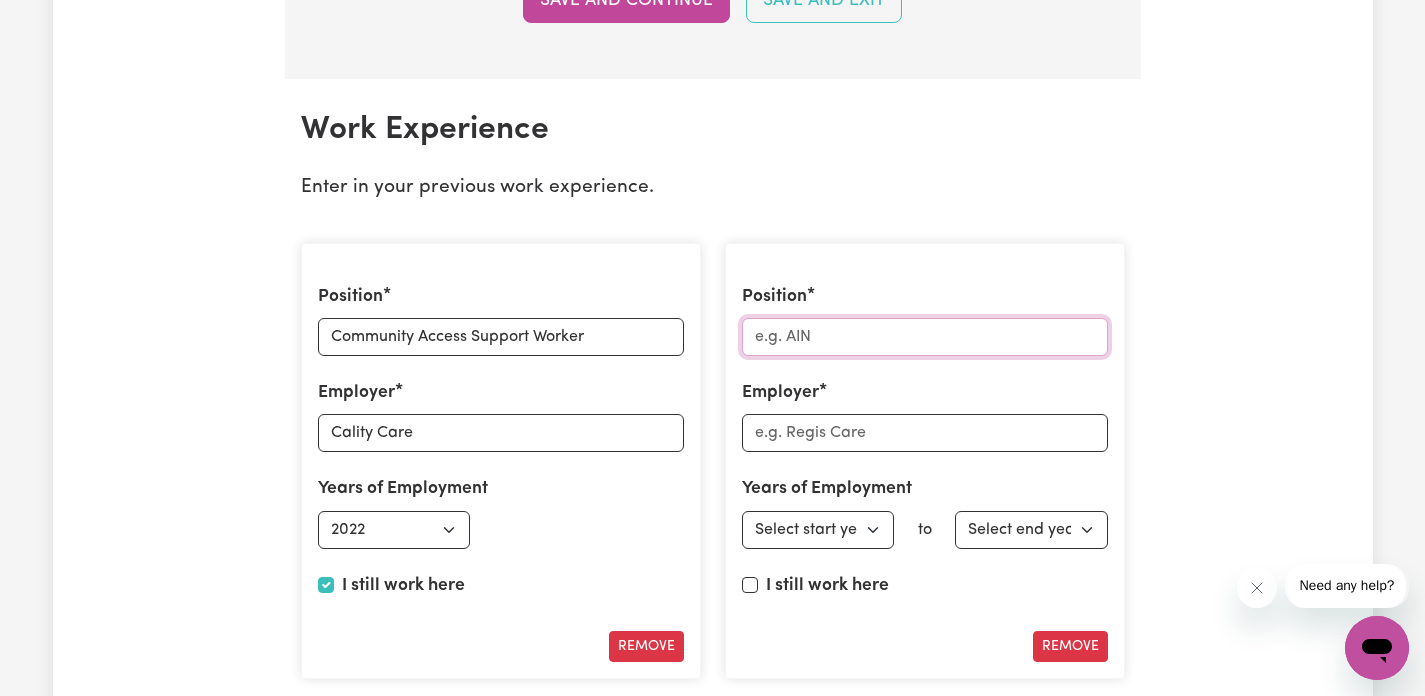 click on "Position" at bounding box center [925, 337] 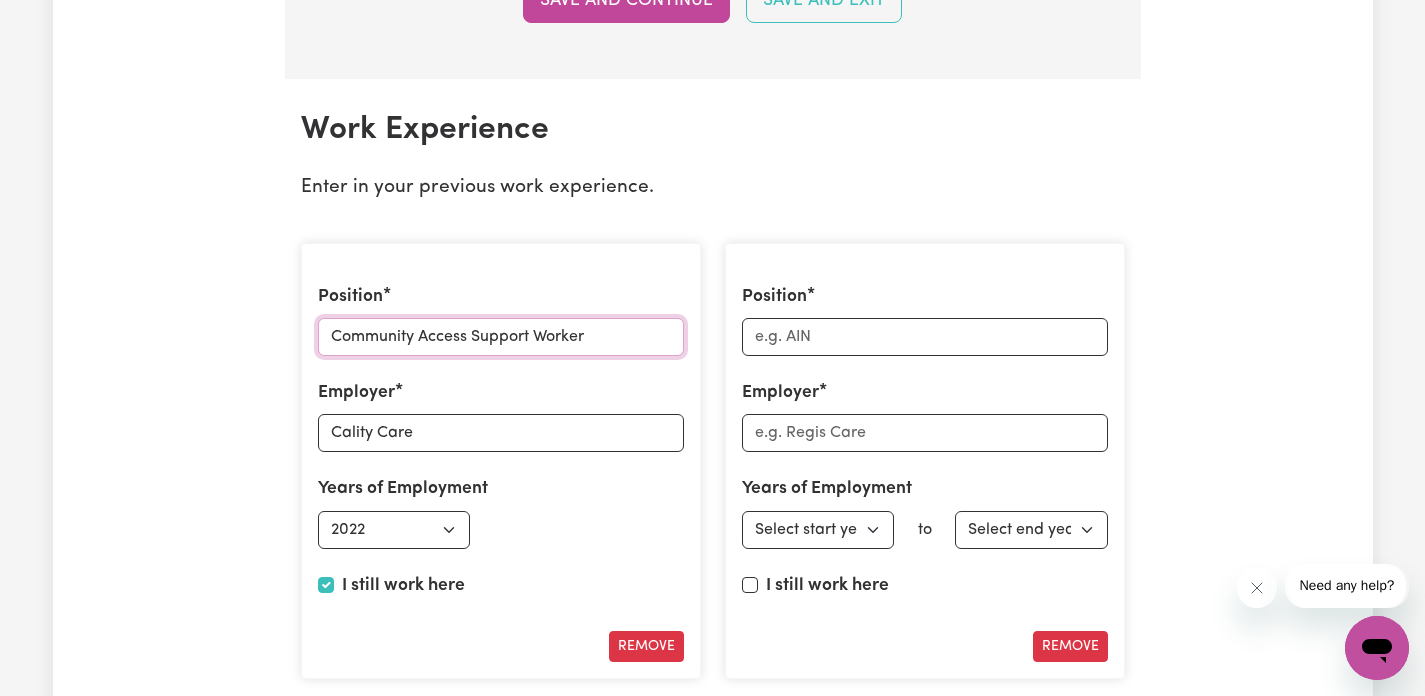 drag, startPoint x: 331, startPoint y: 335, endPoint x: 603, endPoint y: 339, distance: 272.02942 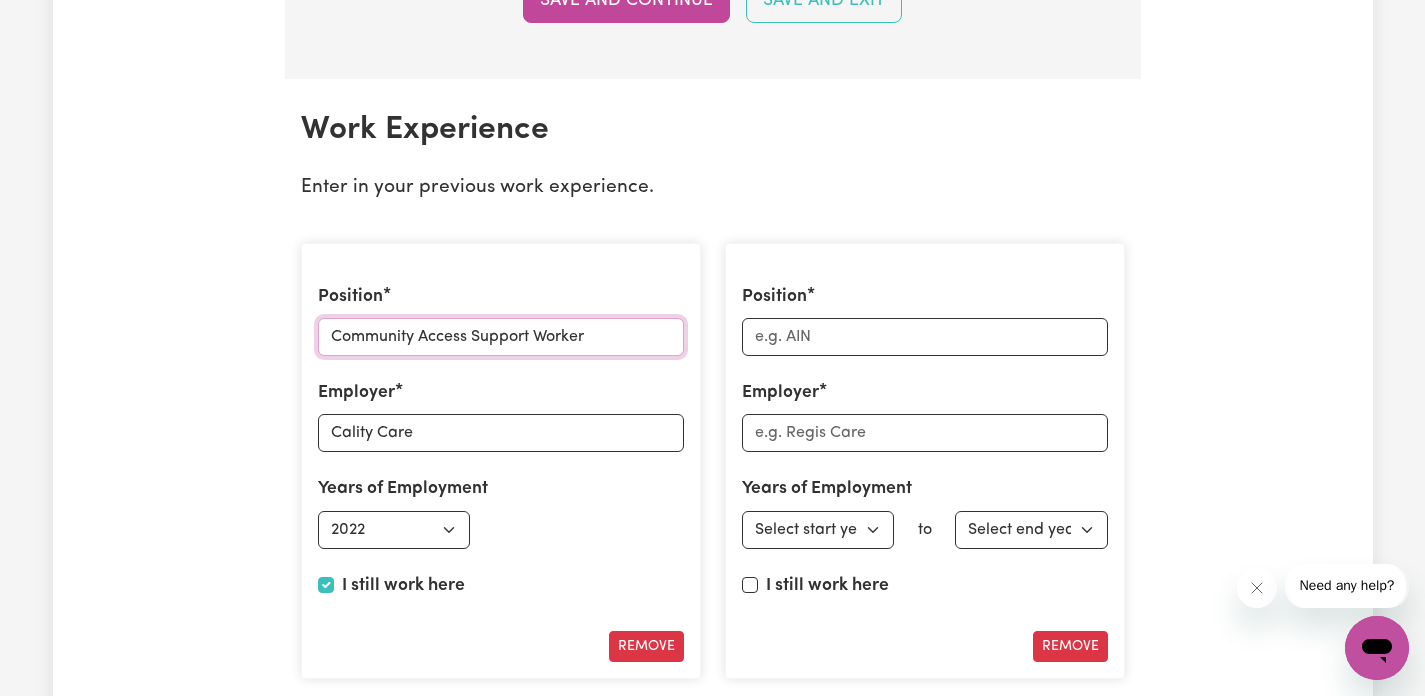click on "Community Access Support Worker" at bounding box center [501, 337] 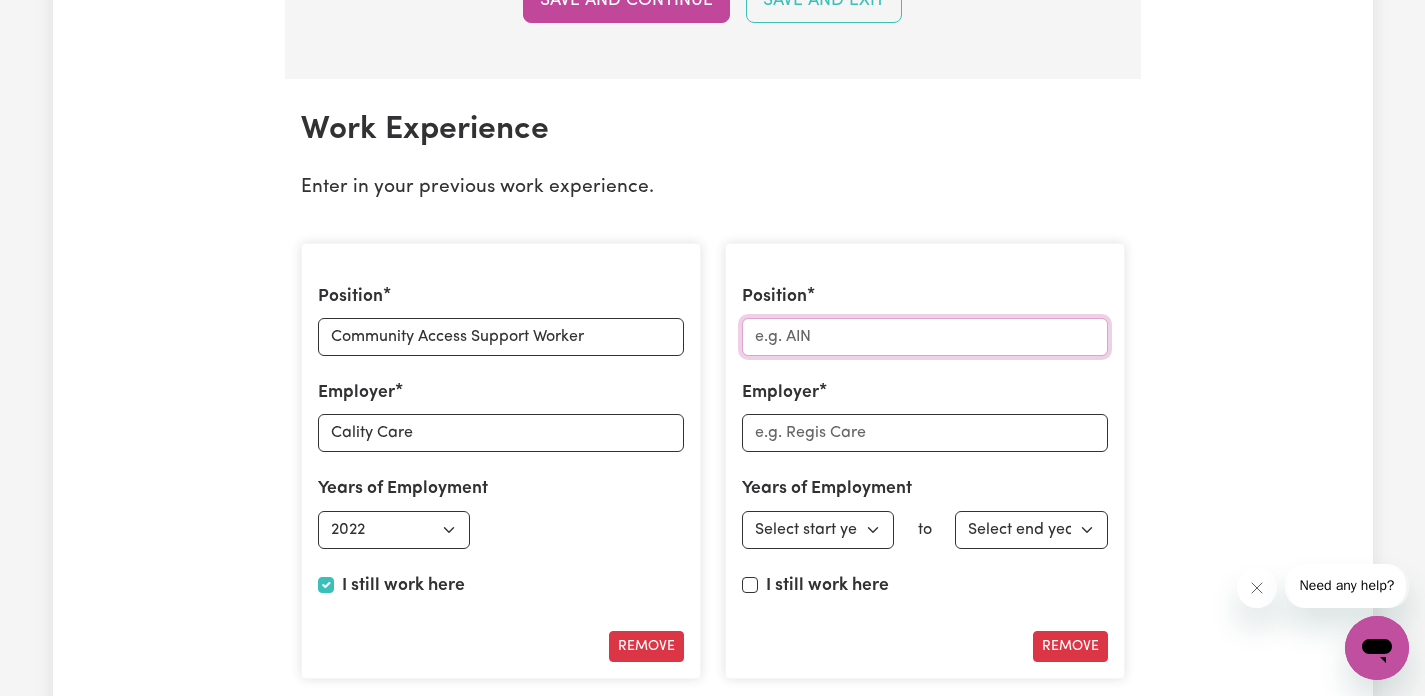 click on "Position" at bounding box center [925, 337] 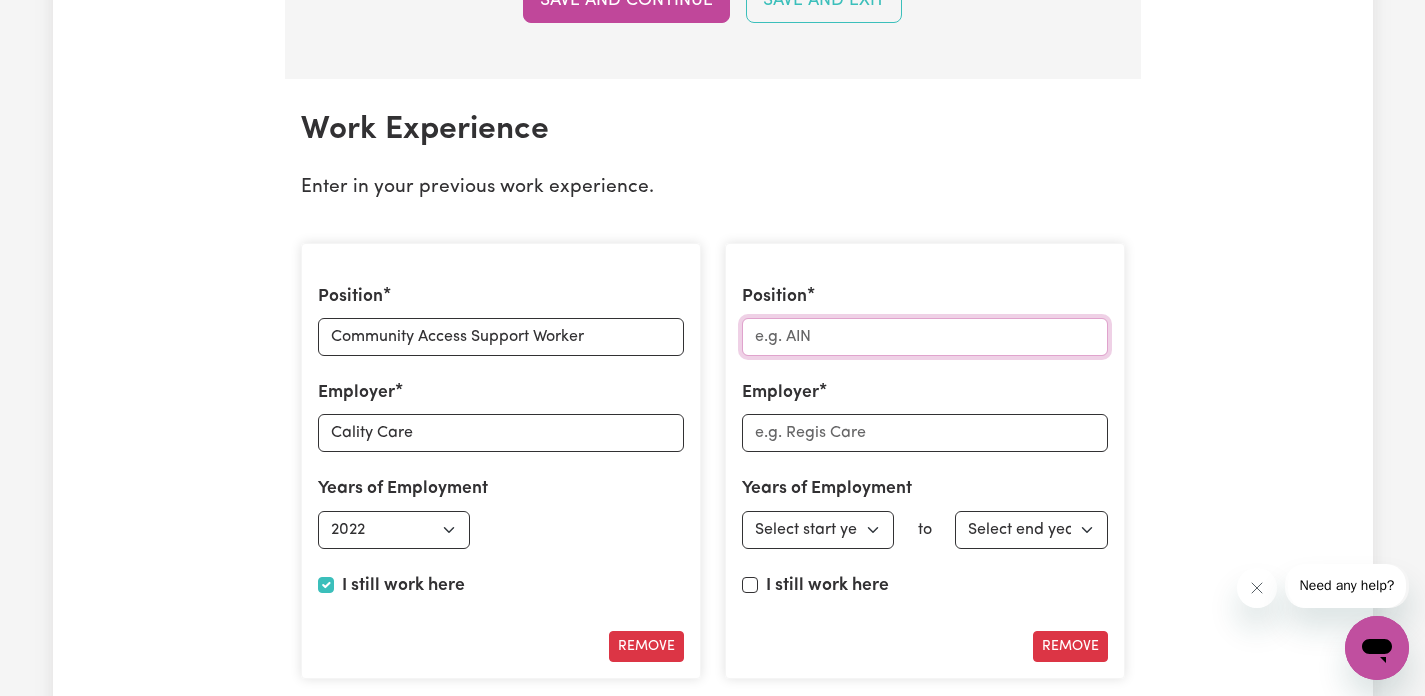 paste on "Community Access Support Worker" 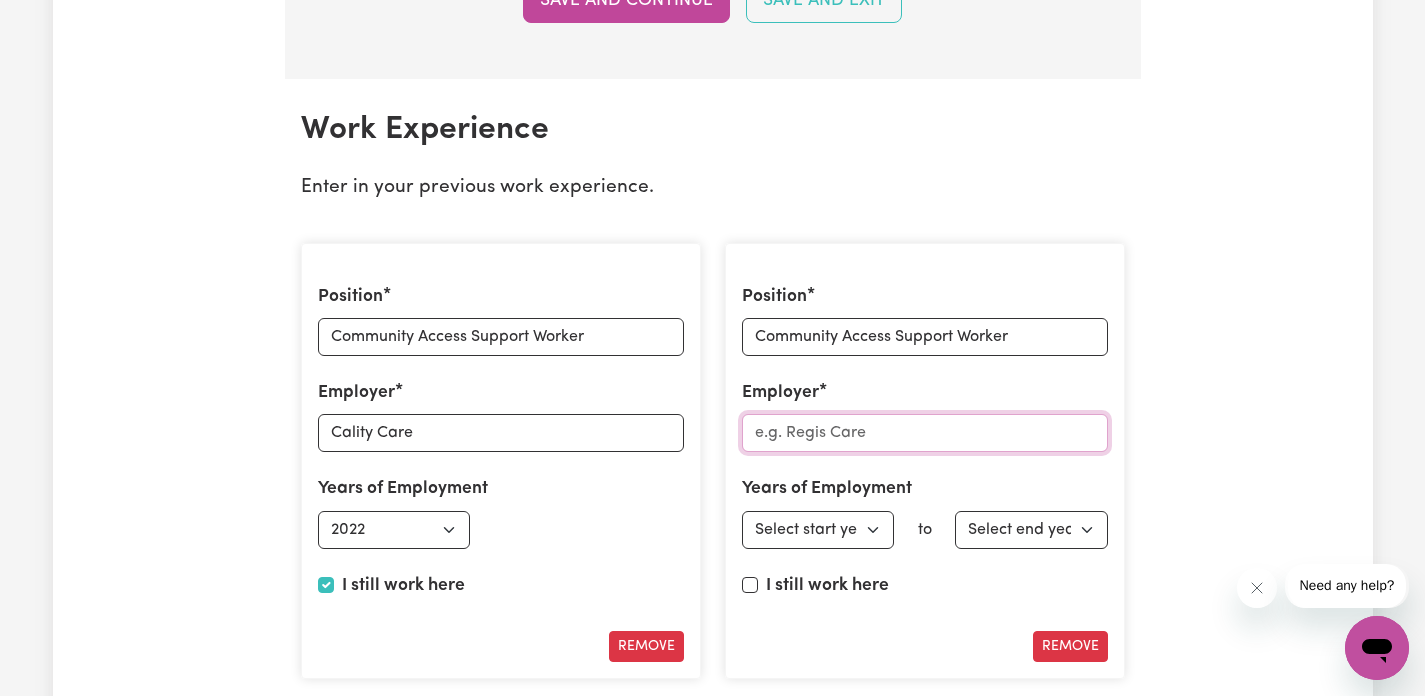 click on "Employer" at bounding box center [925, 433] 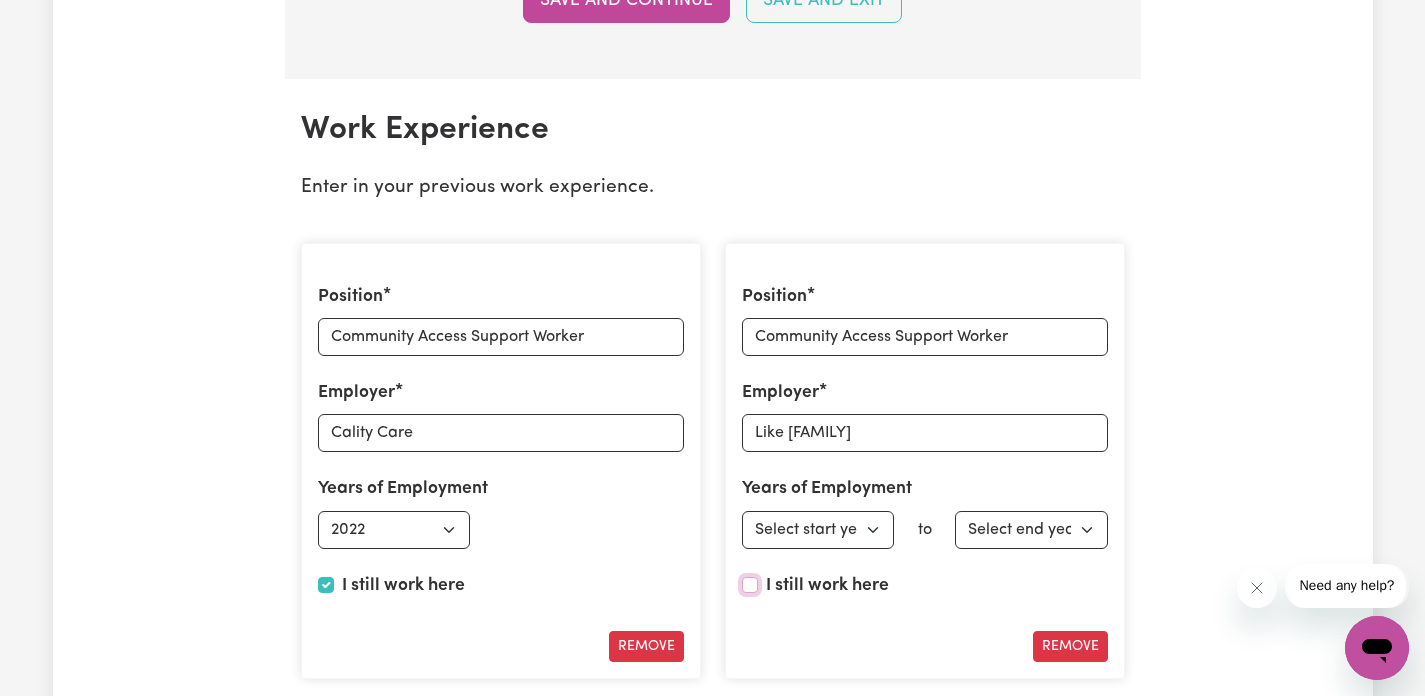 click on "I still work here" at bounding box center [750, 585] 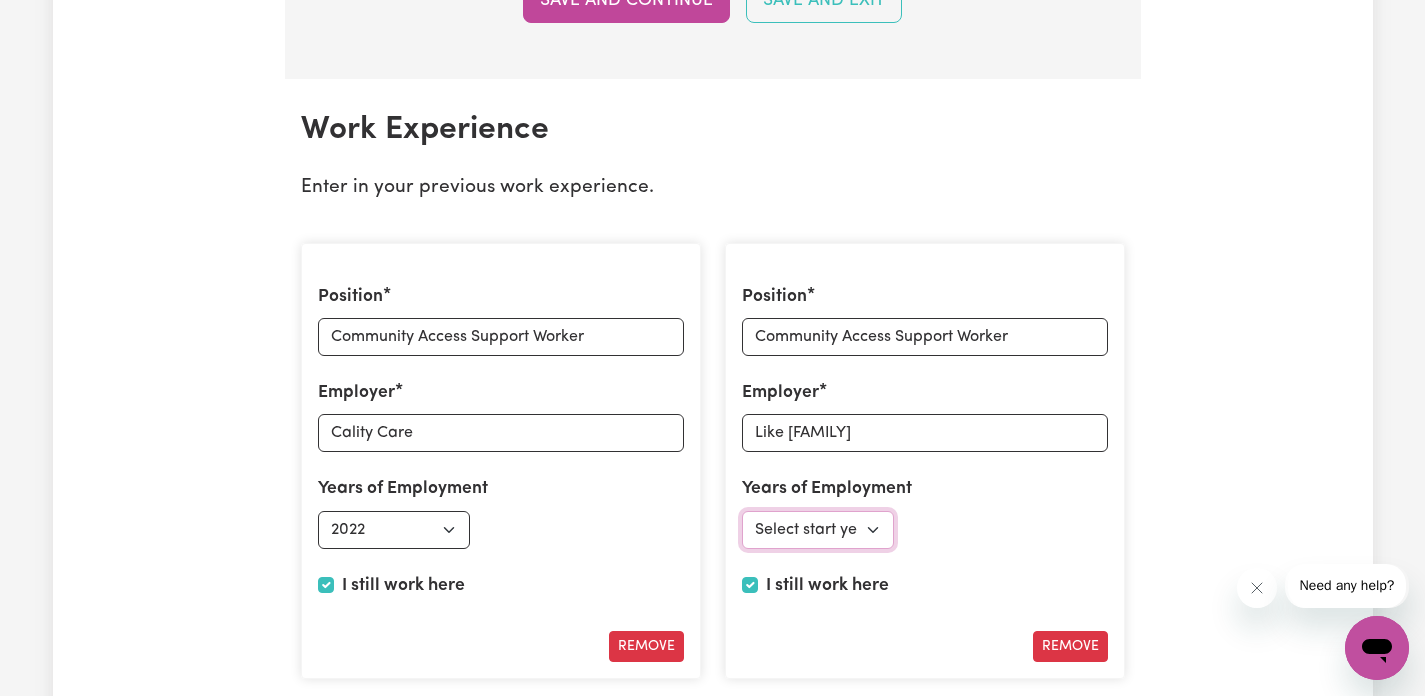 click on "Select start year 1951 1952 1953 1954 1955 1956 1957 1958 1959 1960 1961 1962 1963 1964 1965 1966 1967 1968 1969 1970 1971 1972 1973 1974 1975 1976 1977 1978 1979 1980 1981 1982 1983 1984 1985 1986 1987 1988 1989 1990 1991 1992 1993 1994 1995 1996 1997 1998 1999 2000 2001 2002 2003 2004 2005 2006 2007 2008 2009 2010 2011 2012 2013 2014 2015 2016 2017 2018 2019 2020 2021 2022 2023 2024 2025" at bounding box center (818, 530) 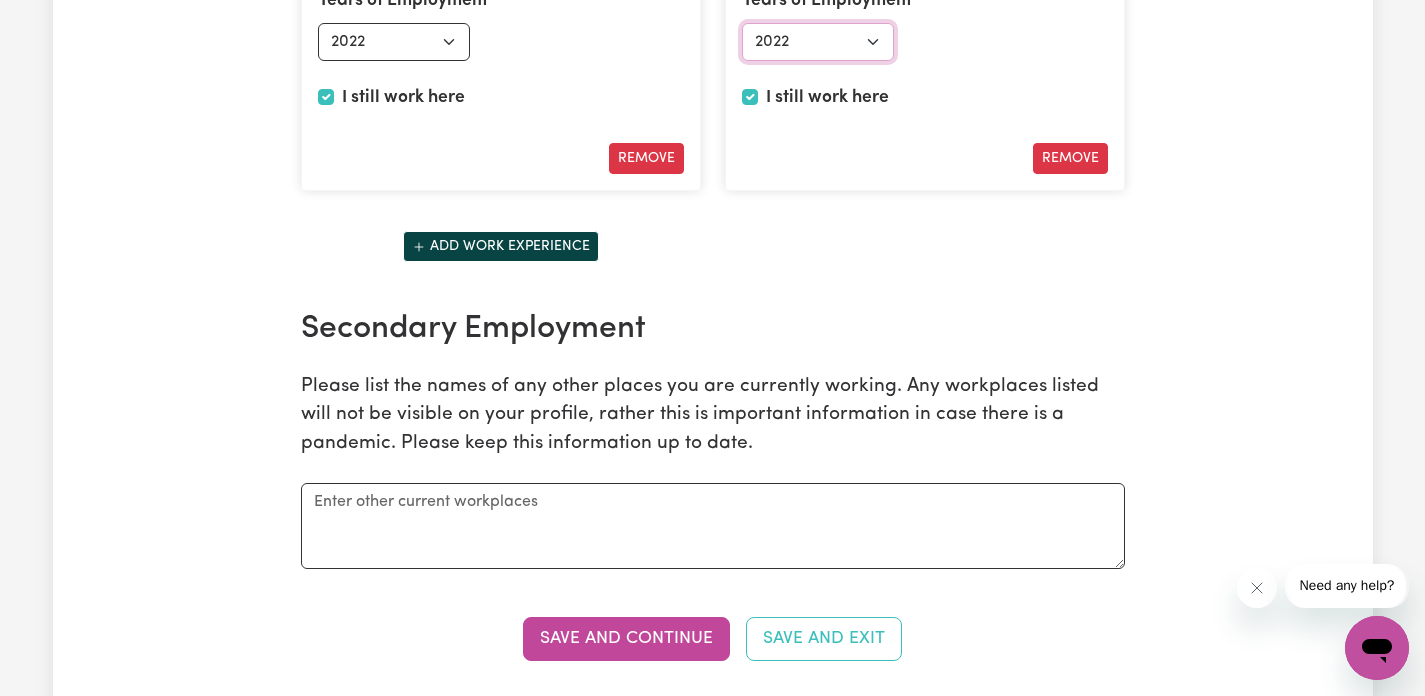 scroll, scrollTop: 3309, scrollLeft: 0, axis: vertical 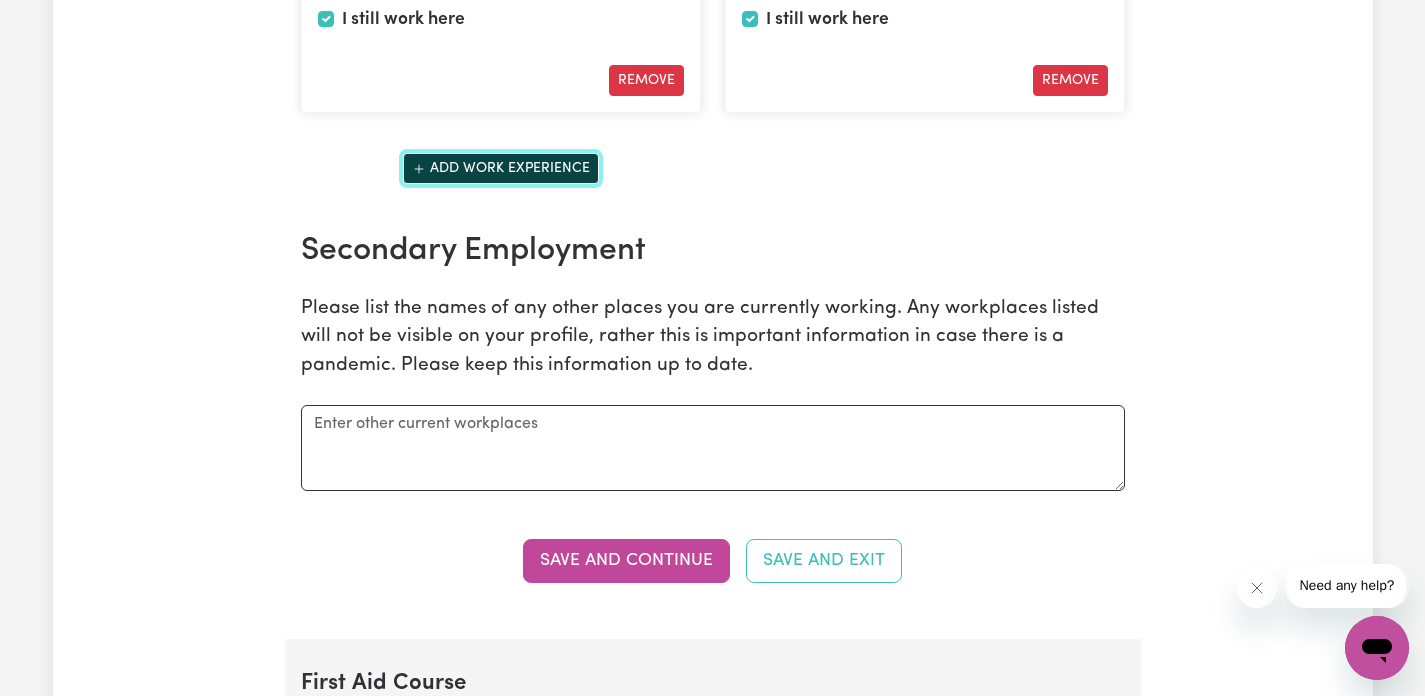 click on "Add work experience" at bounding box center [501, 168] 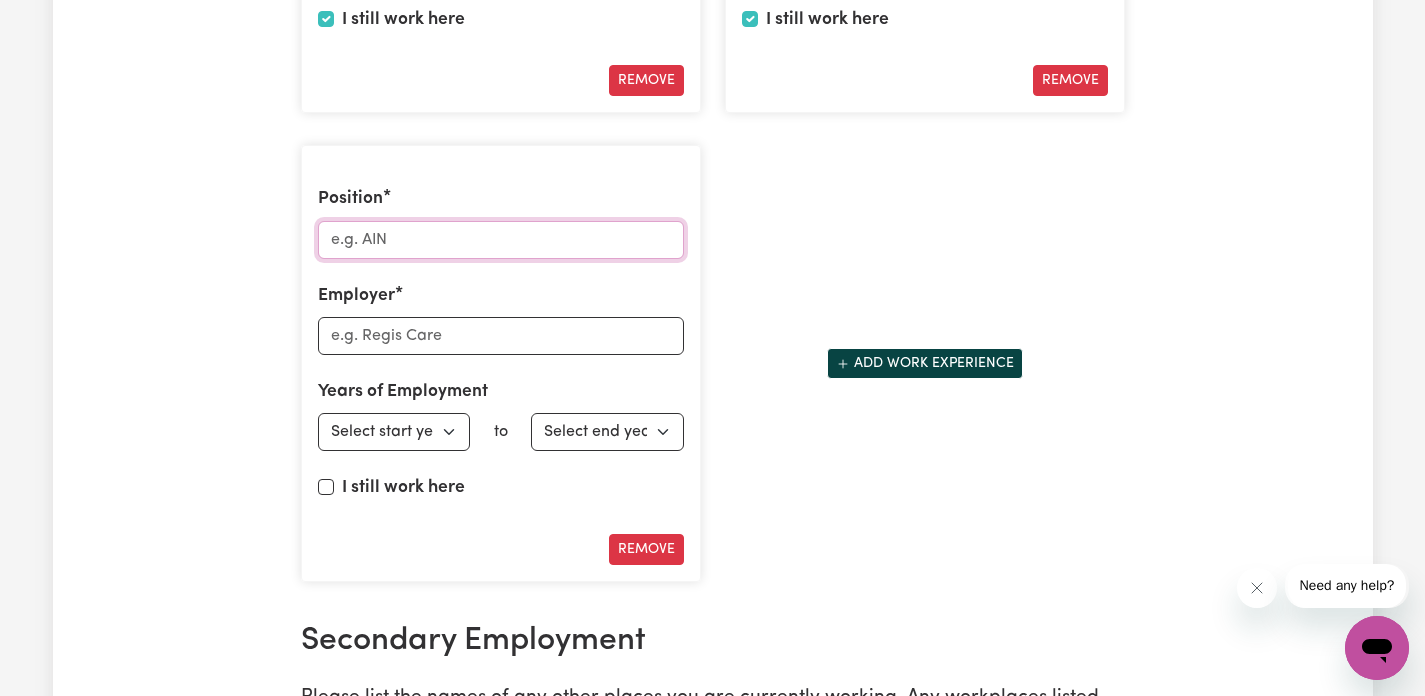 click on "Position" at bounding box center [501, 240] 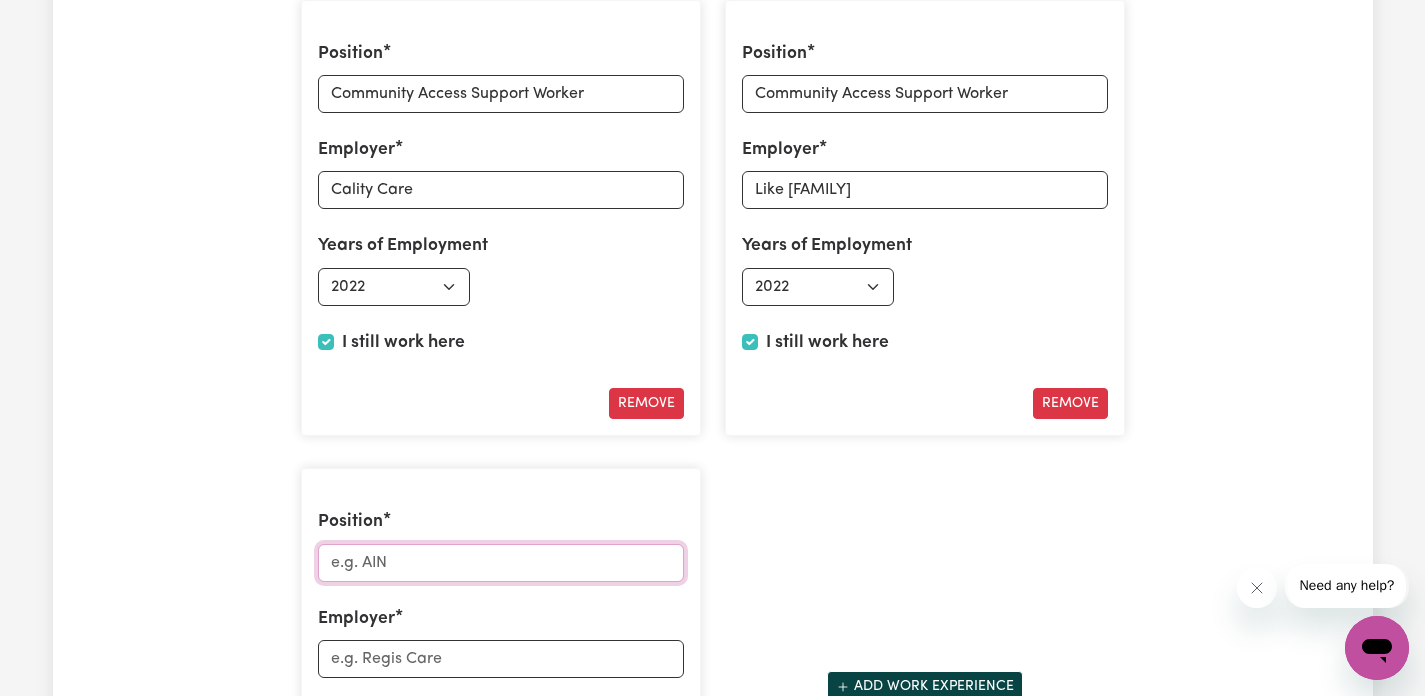 scroll, scrollTop: 2966, scrollLeft: 0, axis: vertical 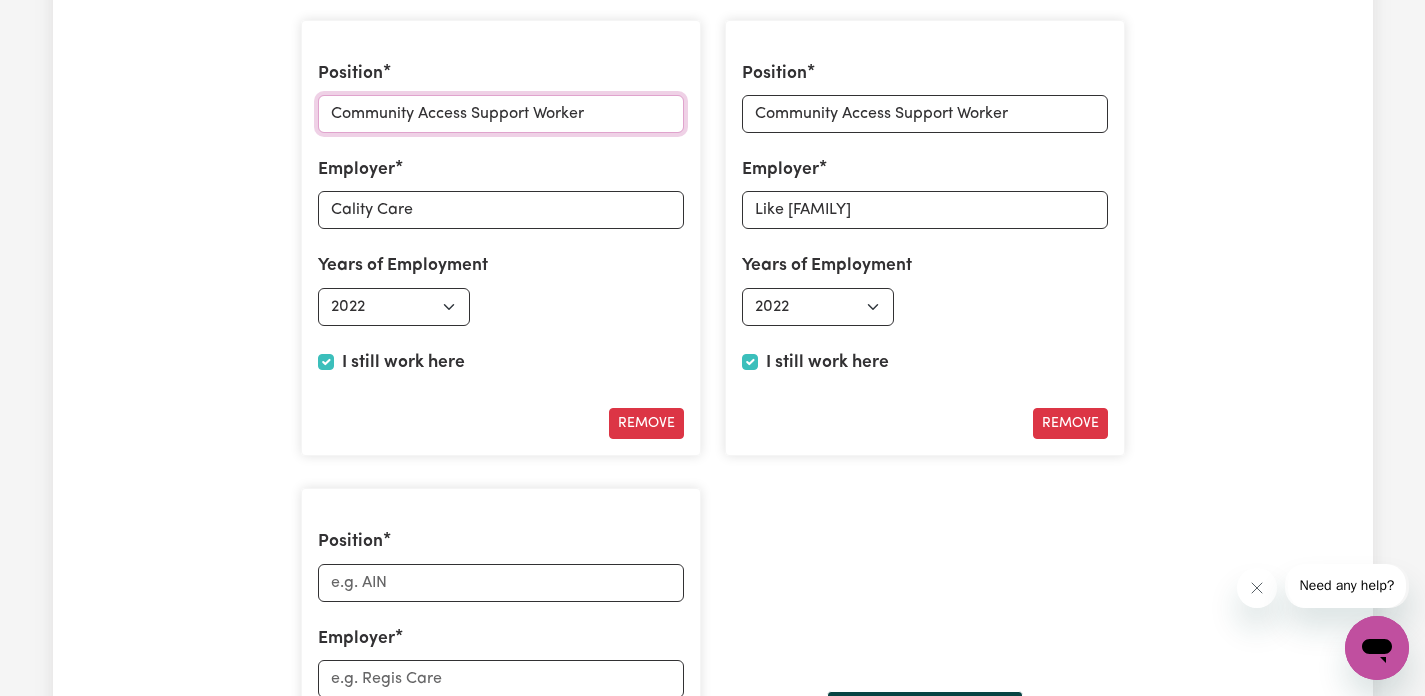 drag, startPoint x: 341, startPoint y: 109, endPoint x: 586, endPoint y: 115, distance: 245.07346 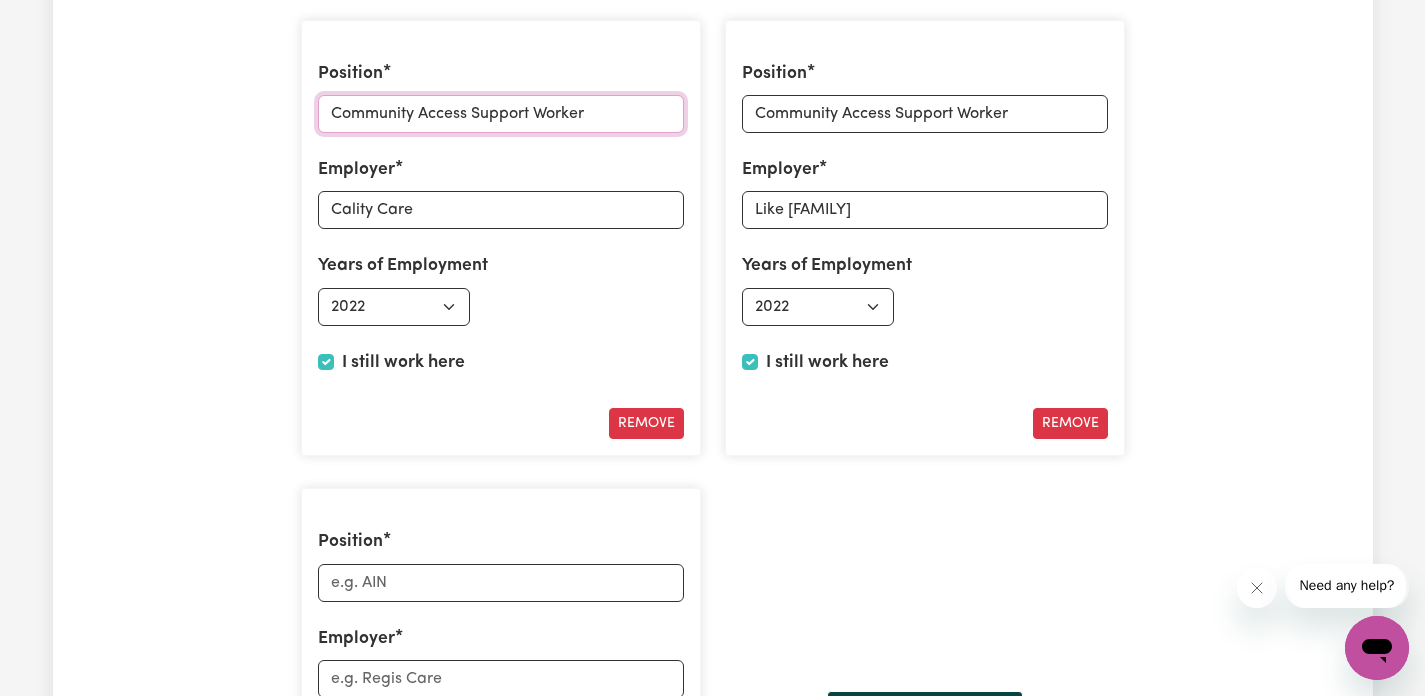 click on "Community Access Support Worker" at bounding box center [501, 114] 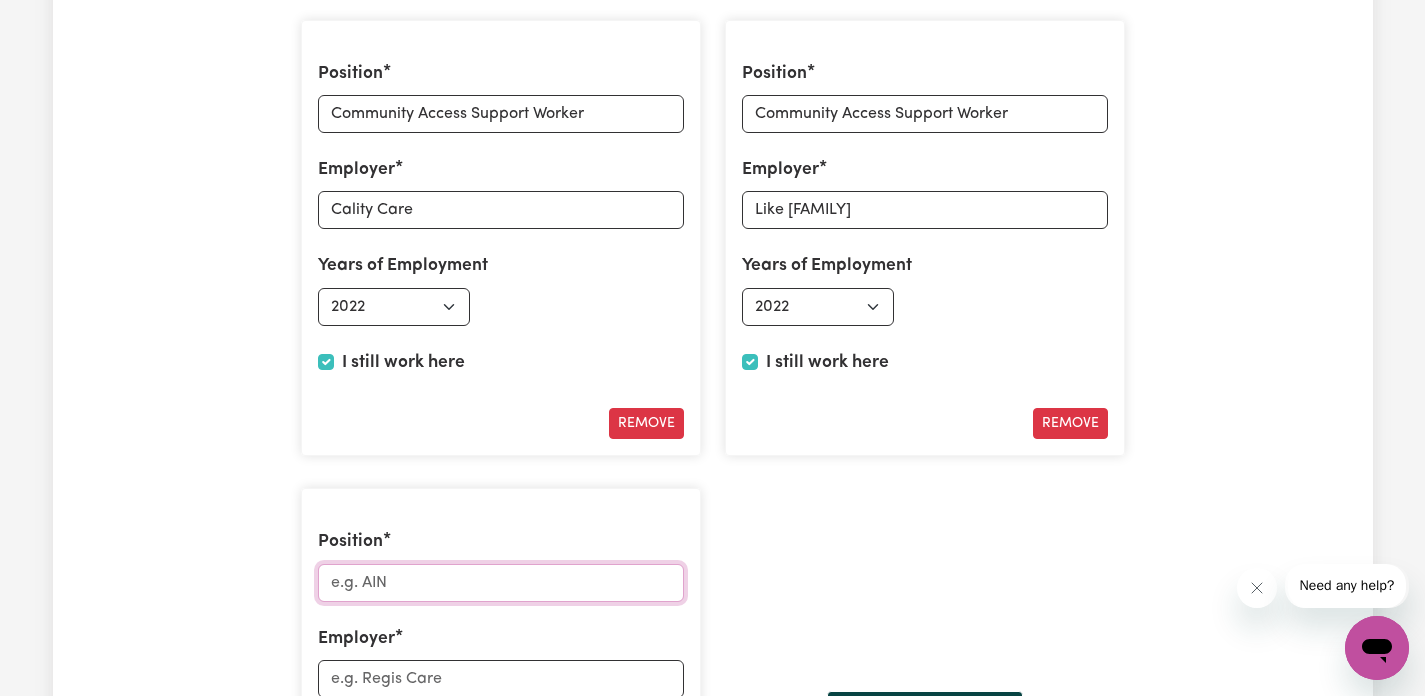 click on "Position" at bounding box center (501, 583) 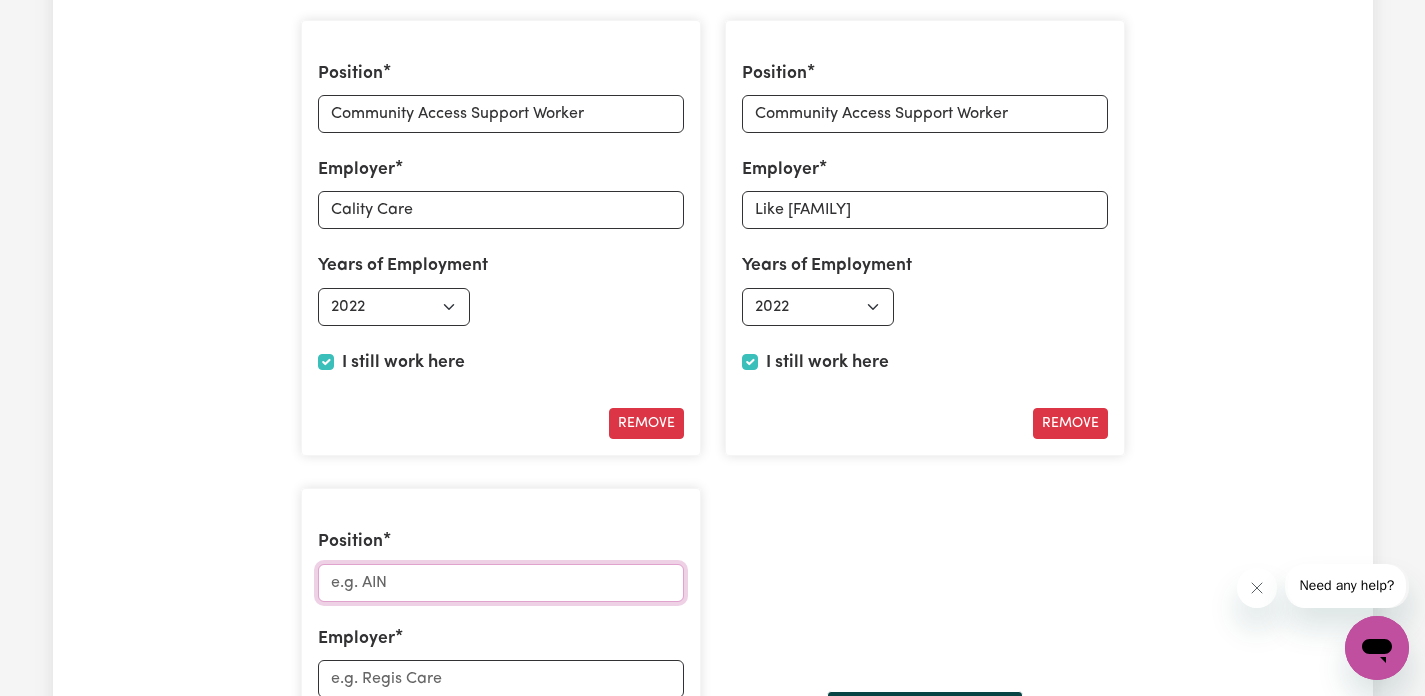 paste on "Community Access Support Worker" 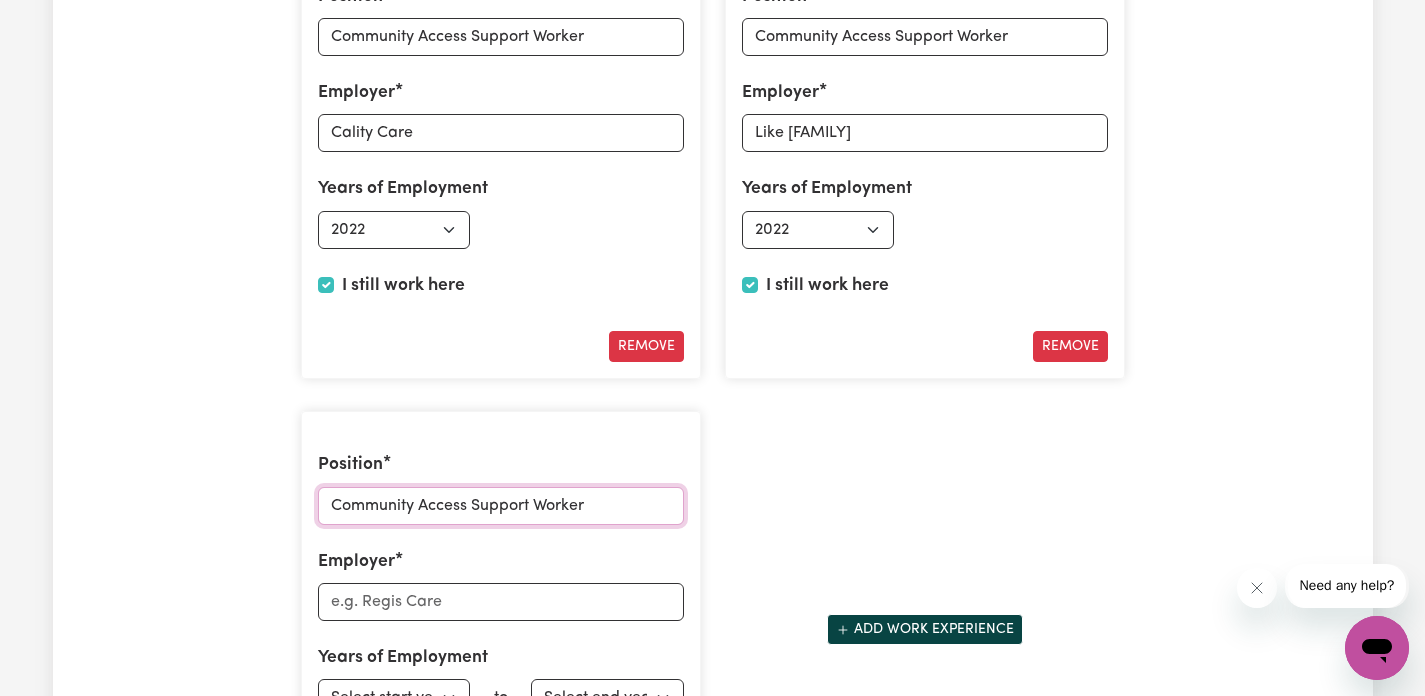 scroll, scrollTop: 3131, scrollLeft: 0, axis: vertical 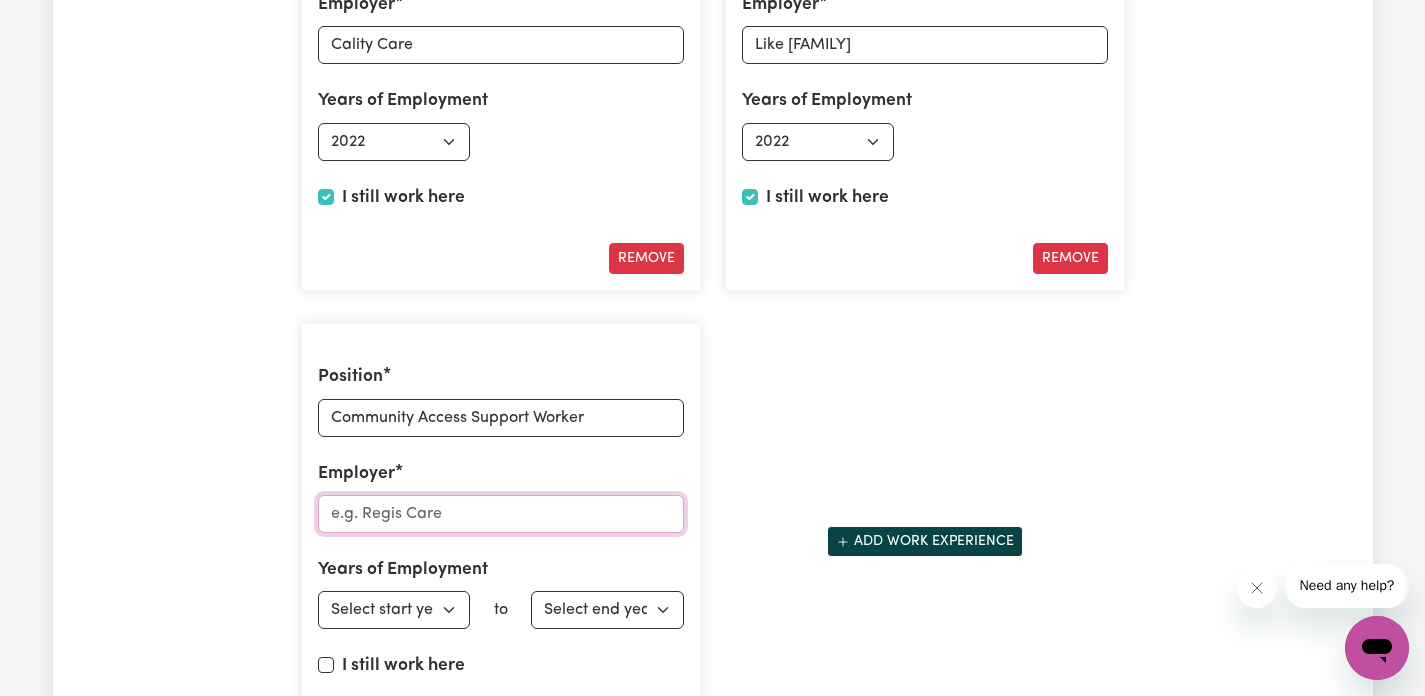 click on "Employer" at bounding box center [501, 514] 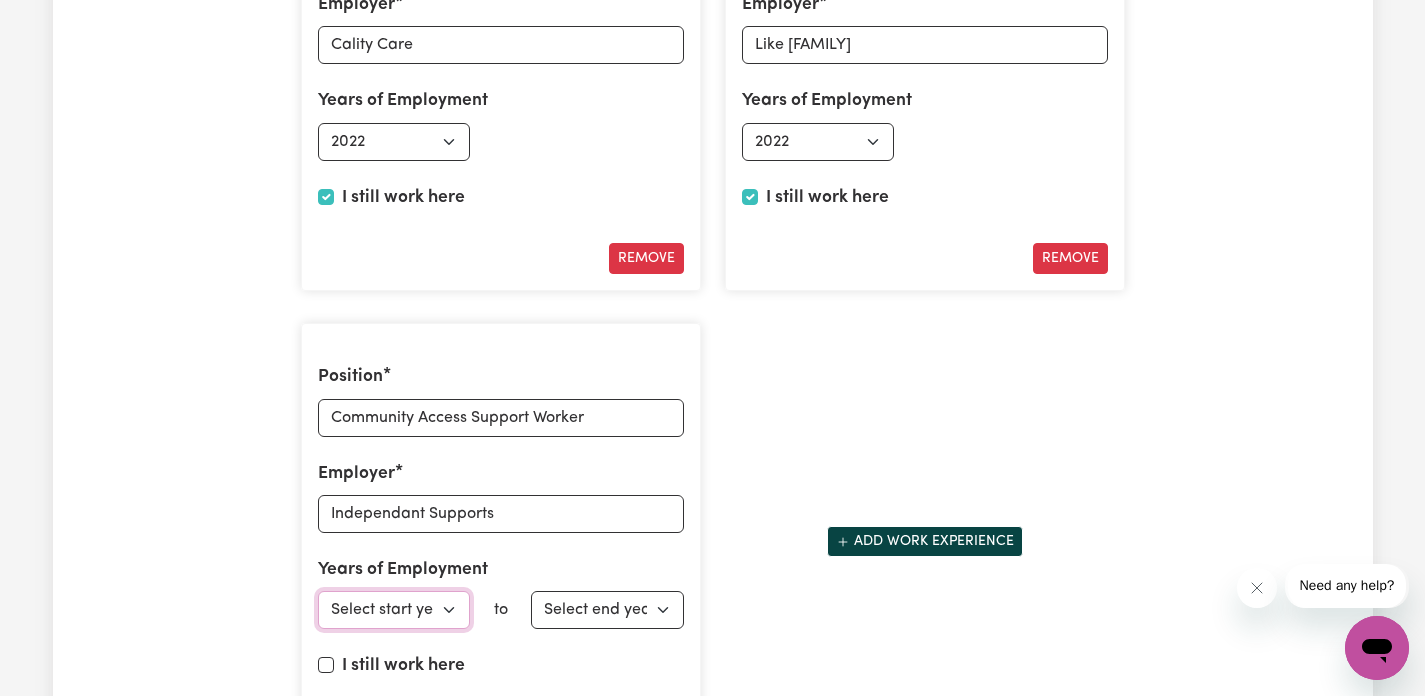 click on "Select start year 1951 1952 1953 1954 1955 1956 1957 1958 1959 1960 1961 1962 1963 1964 1965 1966 1967 1968 1969 1970 1971 1972 1973 1974 1975 1976 1977 1978 1979 1980 1981 1982 1983 1984 1985 1986 1987 1988 1989 1990 1991 1992 1993 1994 1995 1996 1997 1998 1999 2000 2001 2002 2003 2004 2005 2006 2007 2008 2009 2010 2011 2012 2013 2014 2015 2016 2017 2018 2019 2020 2021 2022 2023 2024 2025" at bounding box center [394, 610] 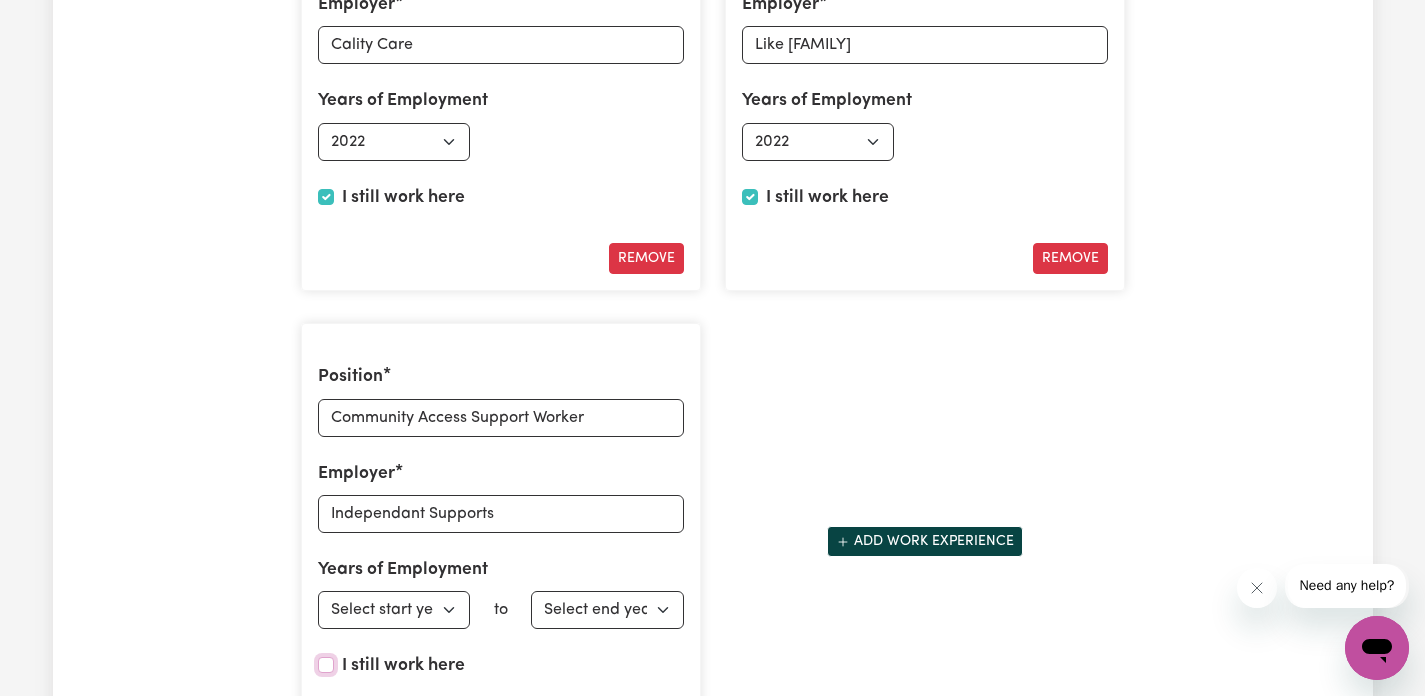 click on "I still work here" at bounding box center [326, 665] 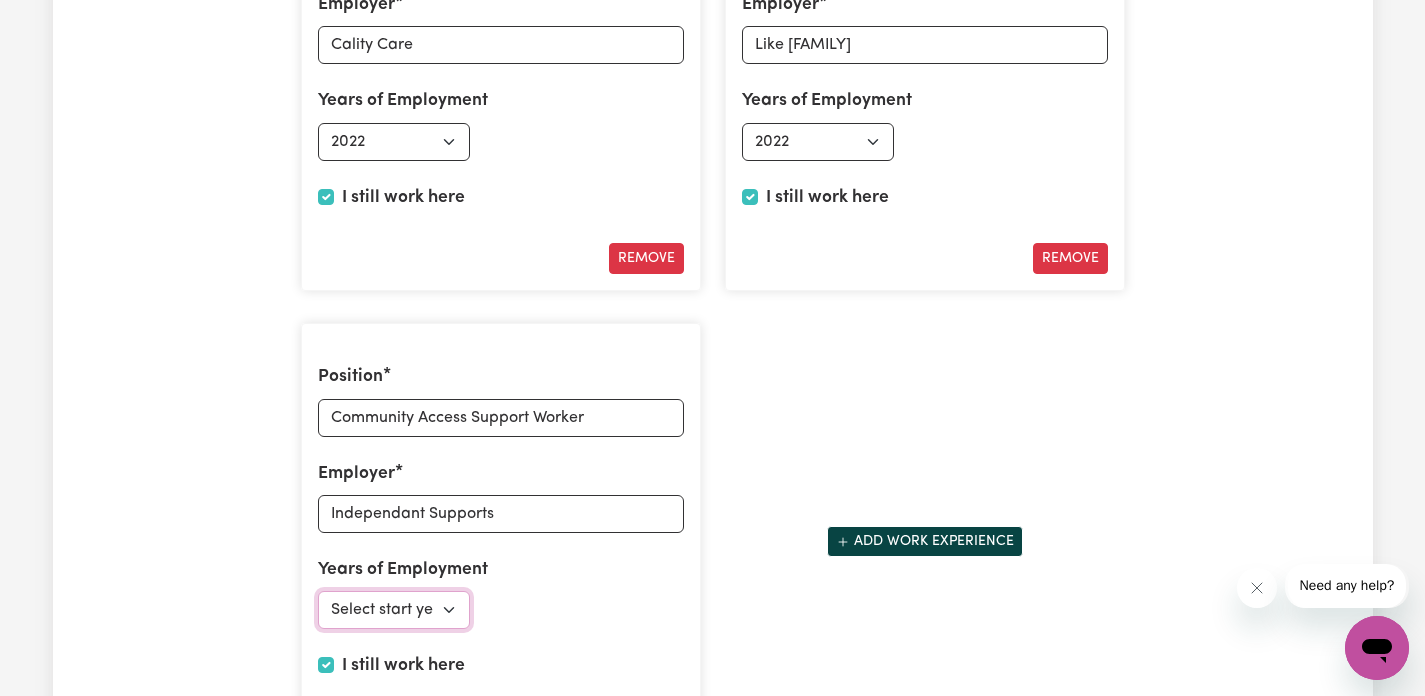 click on "Select start year 1951 1952 1953 1954 1955 1956 1957 1958 1959 1960 1961 1962 1963 1964 1965 1966 1967 1968 1969 1970 1971 1972 1973 1974 1975 1976 1977 1978 1979 1980 1981 1982 1983 1984 1985 1986 1987 1988 1989 1990 1991 1992 1993 1994 1995 1996 1997 1998 1999 2000 2001 2002 2003 2004 2005 2006 2007 2008 2009 2010 2011 2012 2013 2014 2015 2016 2017 2018 2019 2020 2021 2022 2023 2024 2025" at bounding box center [394, 610] 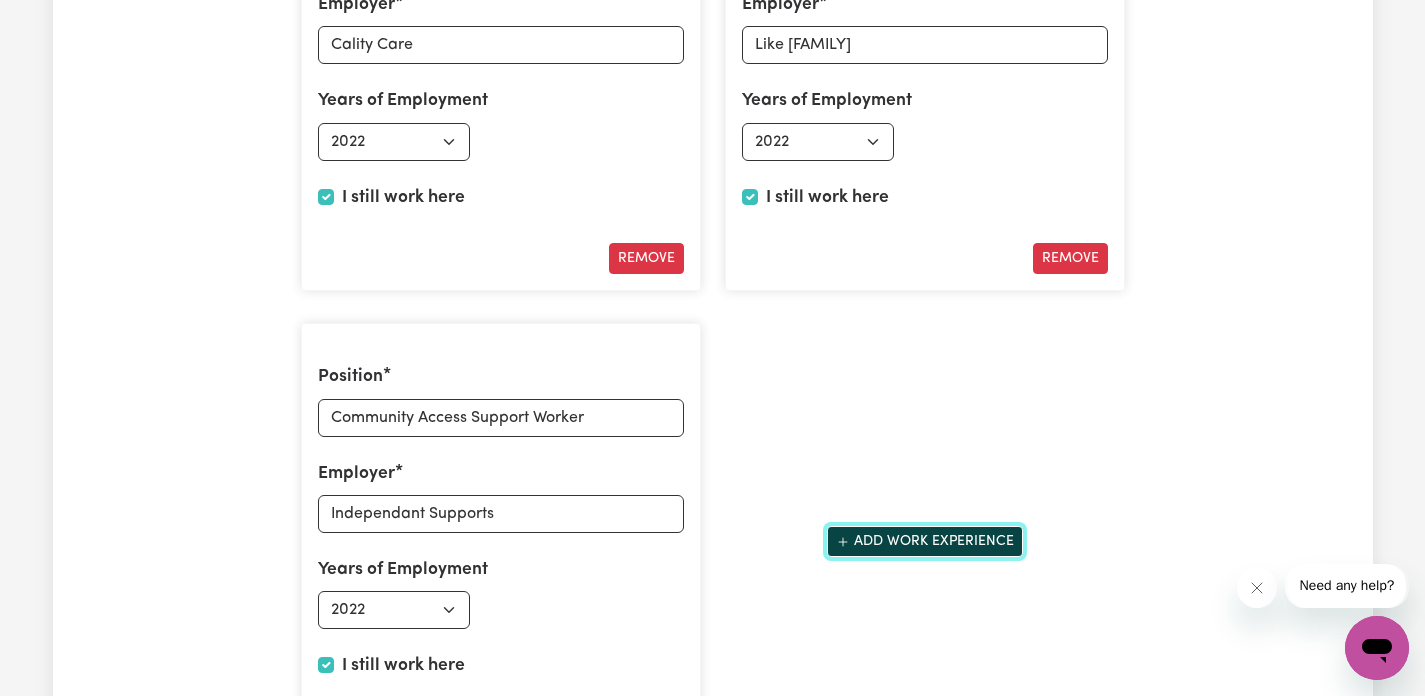 click on "Add work experience" at bounding box center (925, 541) 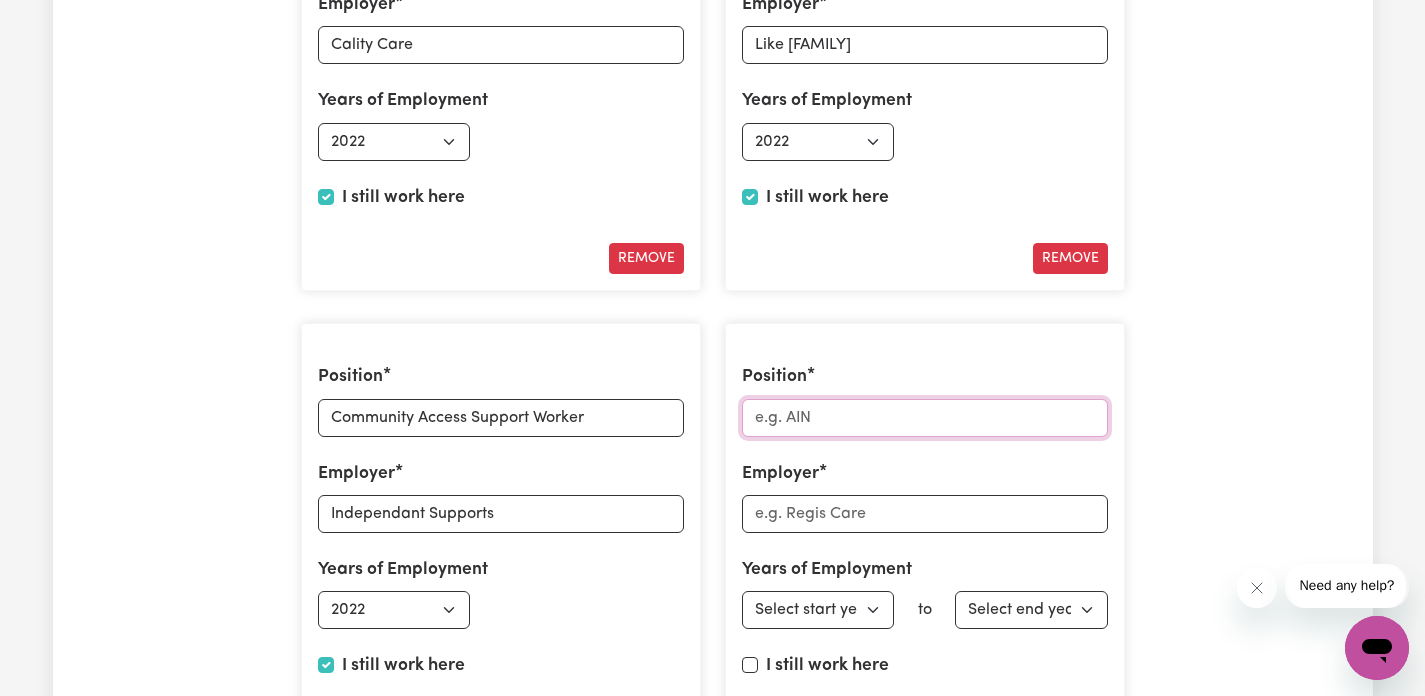 click on "Position" at bounding box center (925, 418) 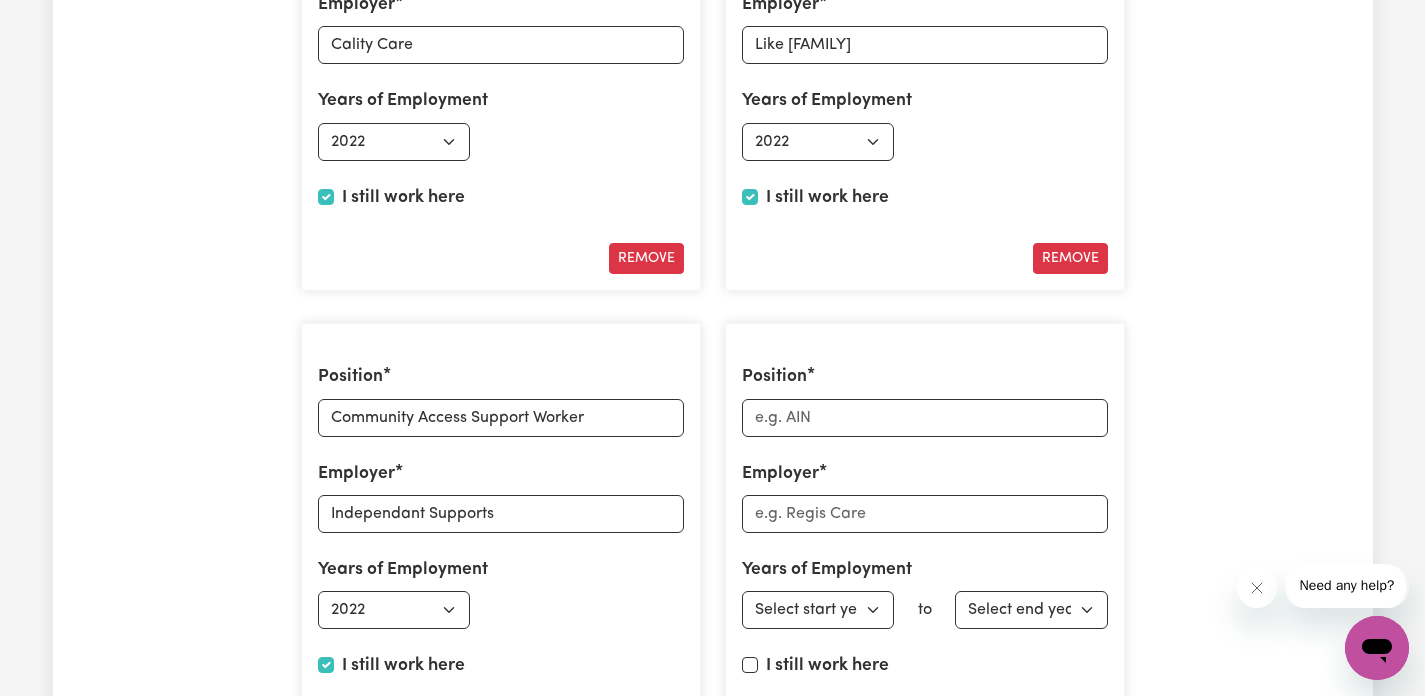 click on "Update Profile 1 2 3 4 5 Step  3 :  Your Work and Experience Potential clients need to know what training and work experience you have. Try to be as detailed as possible. Experience and Expertise Please list your areas of expertise in care and support. Aged Care Aged care - General Dementia Parkinsons Frail / limited mobility Disability Support Disability support - Adult Disability support - Child Cerebral Palsy Motor Neuron Diseases Acquired Brain Injuries MS Autism Down syndrome Intellectual Disability Spinal cord injury Vision impairment Disability support - Other Mental Health Depression Anxiety Psycho social disorder Schizophrenia Bipolar Disorder OCD Mental Health - Other Other Care Post-operative care Palliative care Child care Save and Continue Save and Exit Support I can offer Select the areas of support that you can offer. Around the House Cleaning services Domestic assistance (light duties only) Cooking Meal prep Admin Computer & IT Support One to One Support Personal care Social companionship 1951" at bounding box center (712, -151) 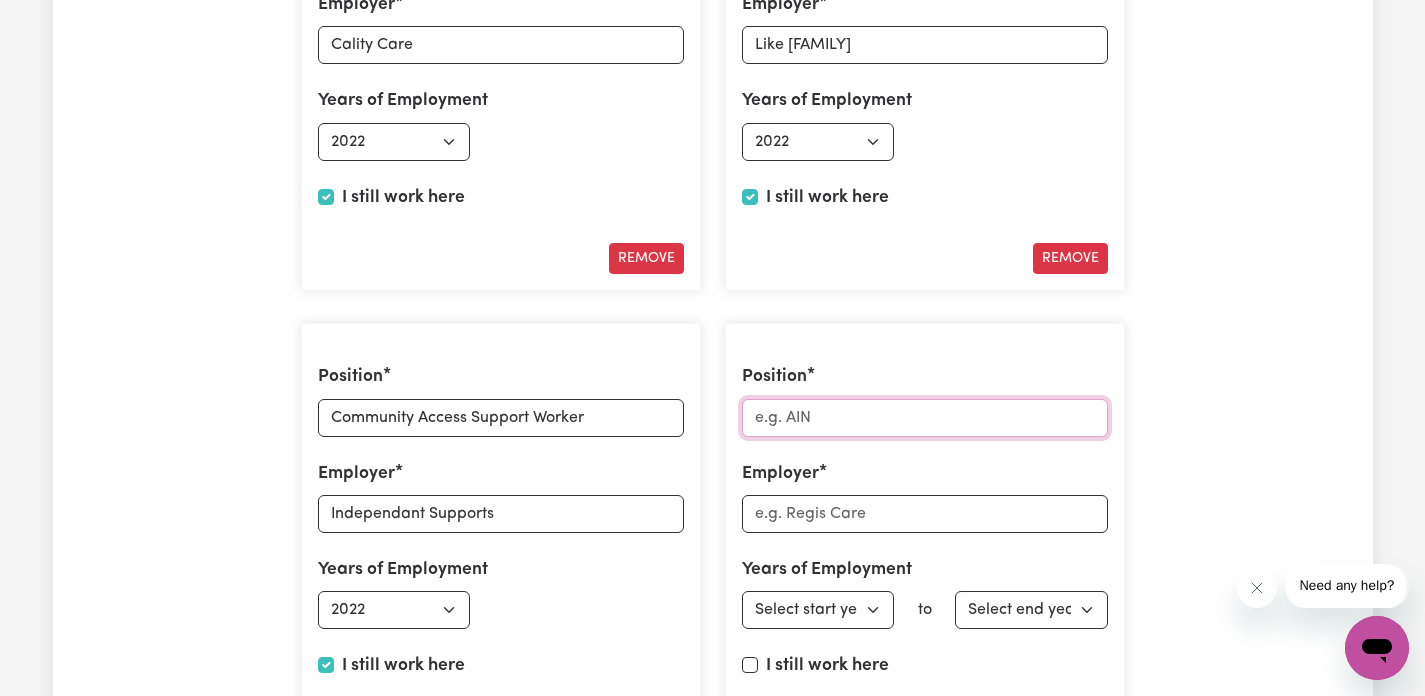 click on "Position" at bounding box center [925, 418] 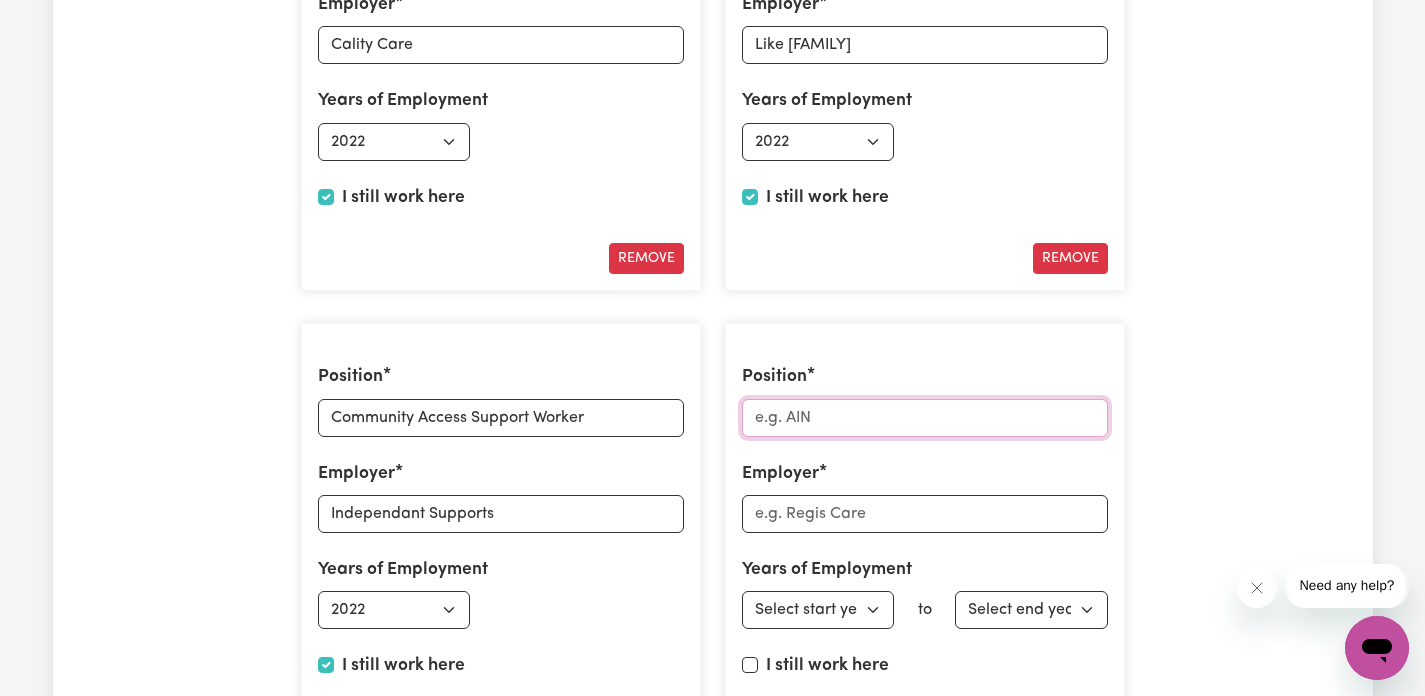paste on "Community Access Support Worker" 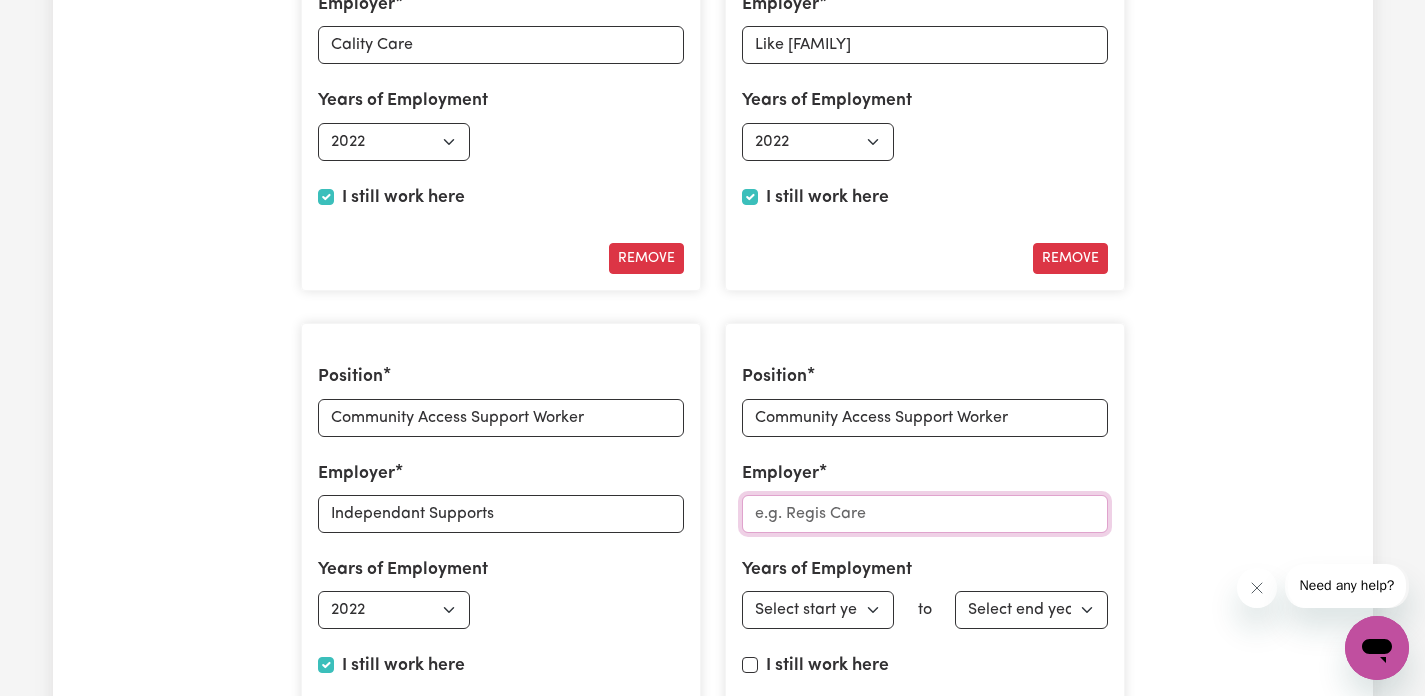 click on "Employer" at bounding box center [925, 514] 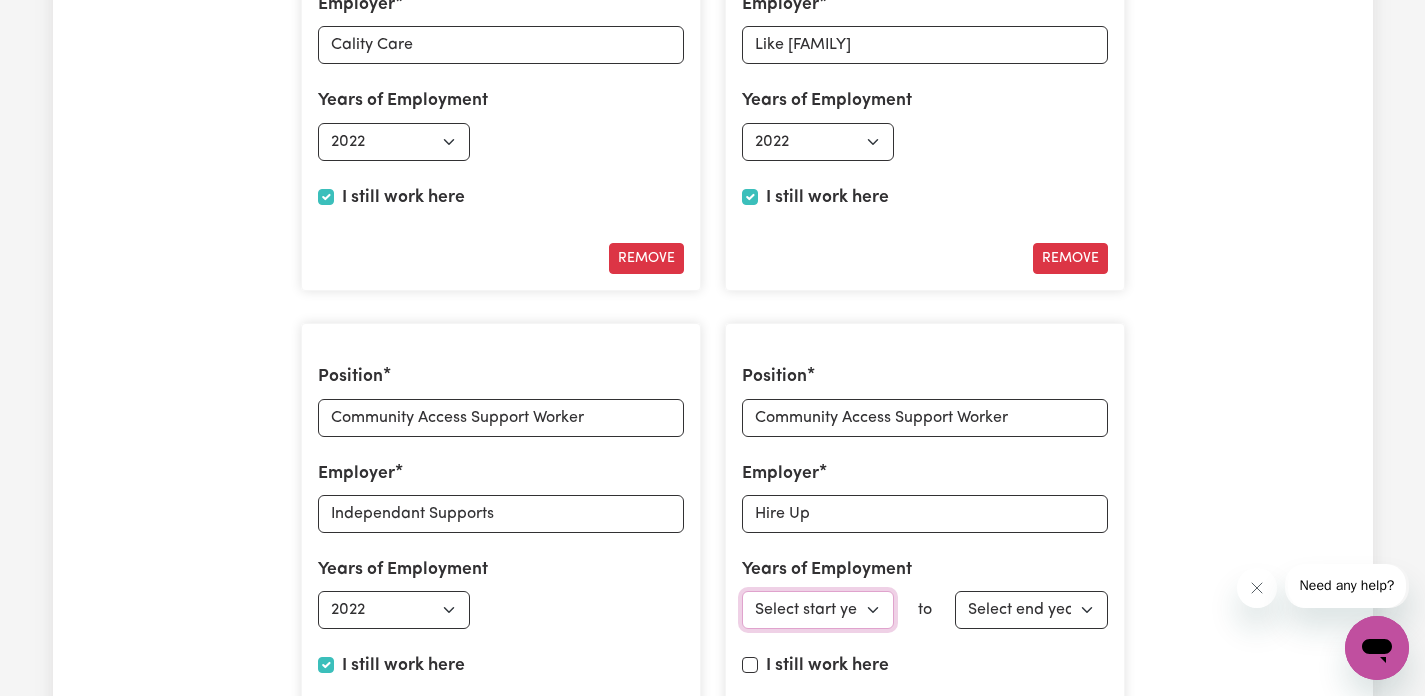 click on "Select start year 1951 1952 1953 1954 1955 1956 1957 1958 1959 1960 1961 1962 1963 1964 1965 1966 1967 1968 1969 1970 1971 1972 1973 1974 1975 1976 1977 1978 1979 1980 1981 1982 1983 1984 1985 1986 1987 1988 1989 1990 1991 1992 1993 1994 1995 1996 1997 1998 1999 2000 2001 2002 2003 2004 2005 2006 2007 2008 2009 2010 2011 2012 2013 2014 2015 2016 2017 2018 2019 2020 2021 2022 2023 2024 2025" at bounding box center [818, 610] 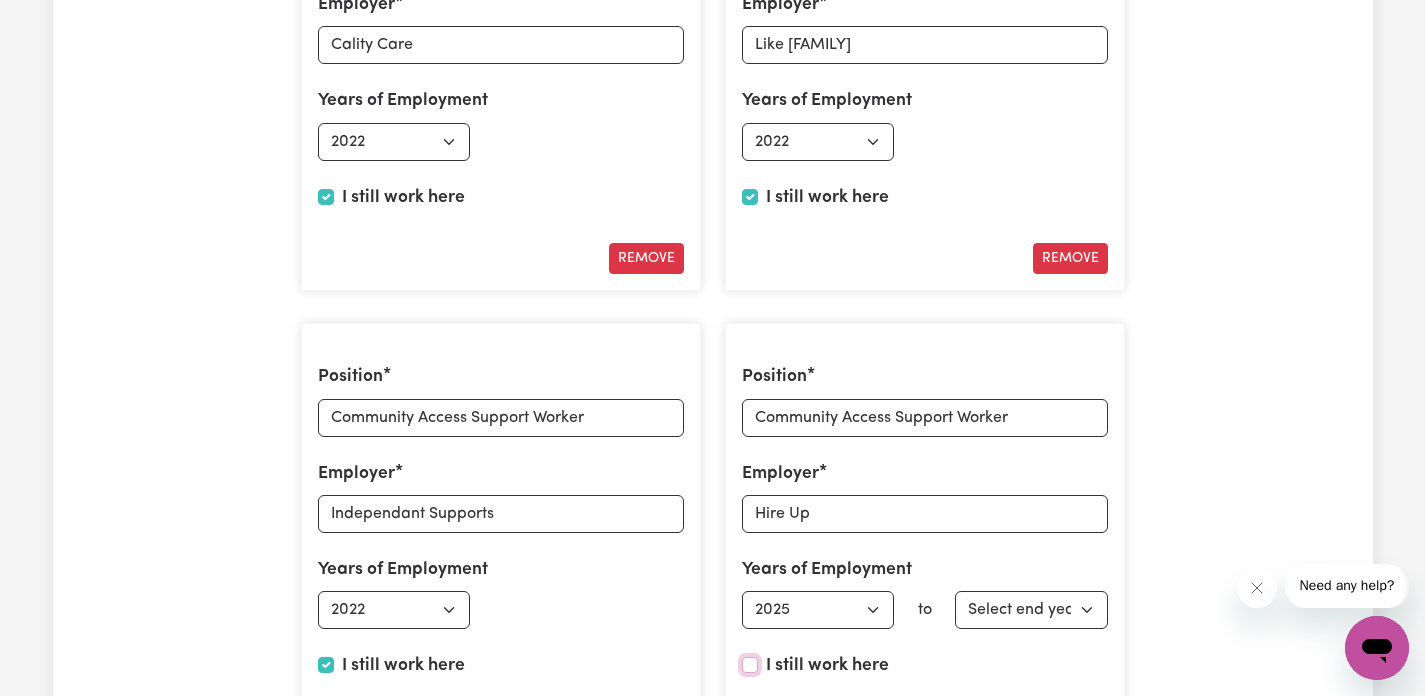 click on "I still work here" at bounding box center (750, 665) 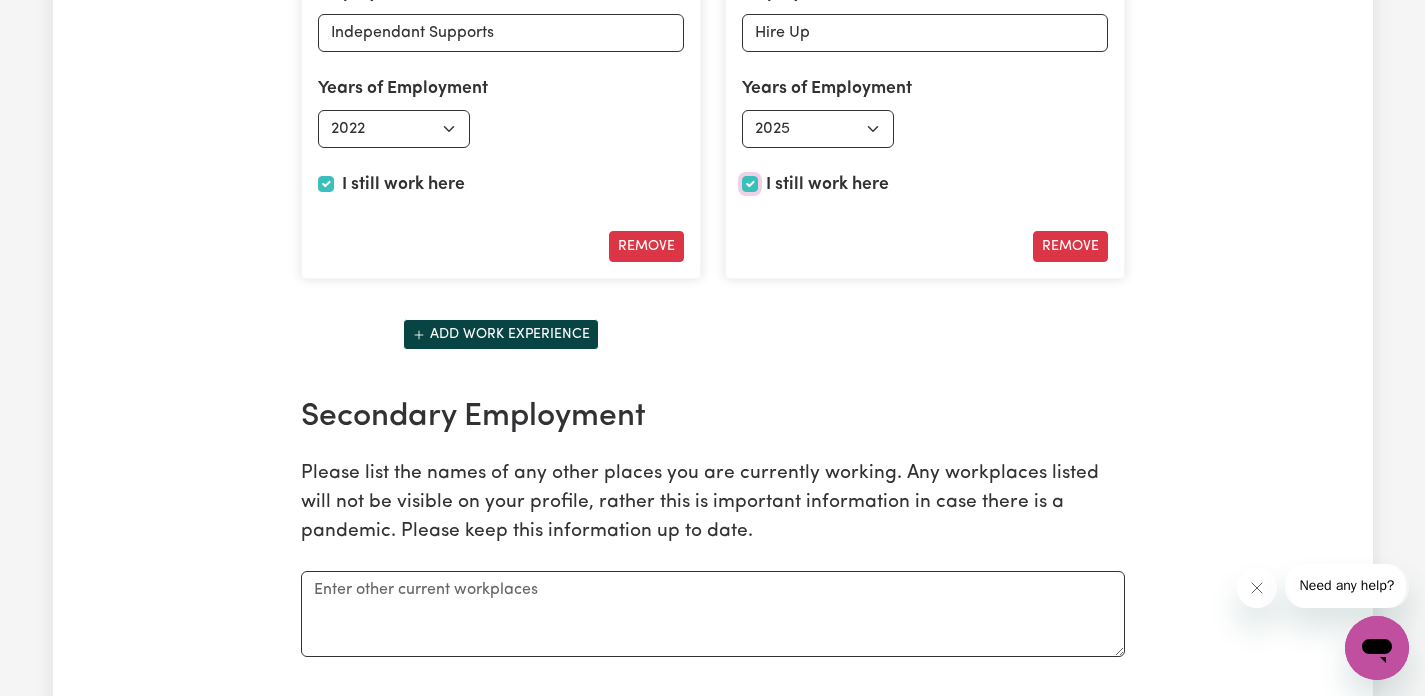 scroll, scrollTop: 3810, scrollLeft: 0, axis: vertical 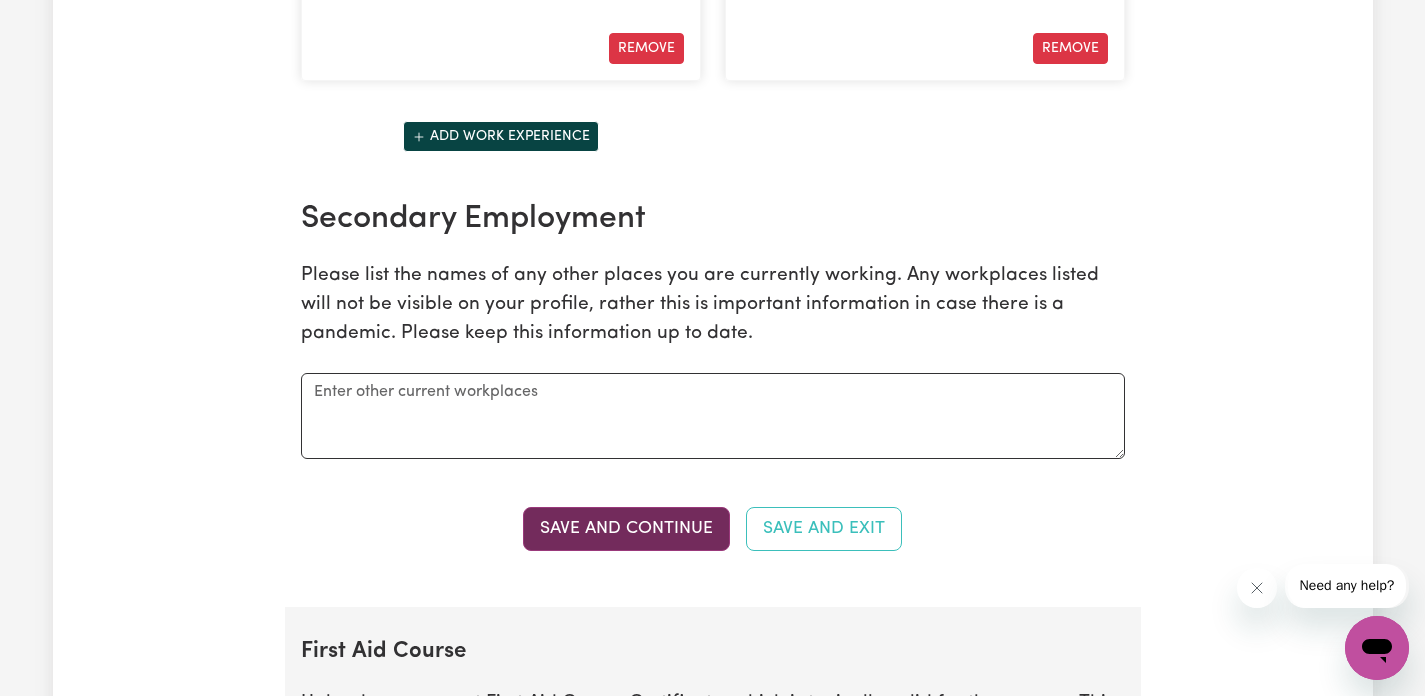 click on "Save and Continue" at bounding box center [626, 529] 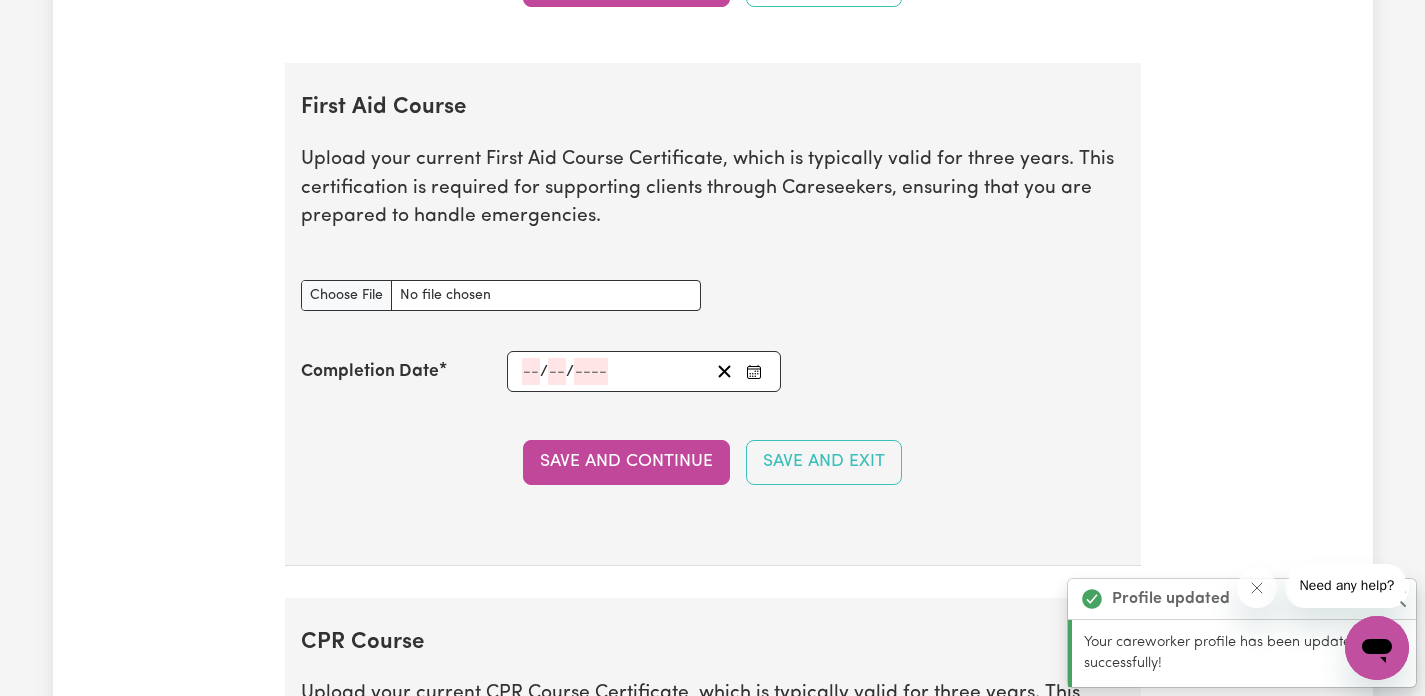 scroll, scrollTop: 4417, scrollLeft: 0, axis: vertical 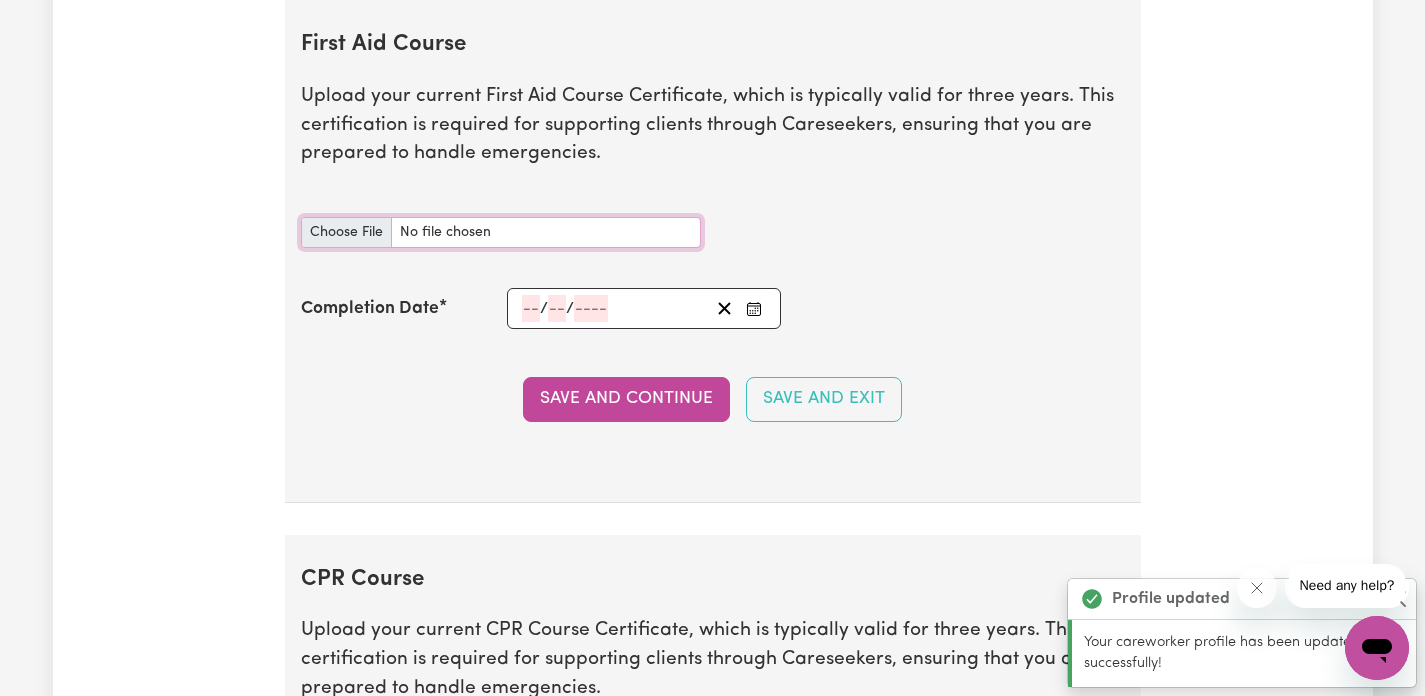 click on "First Aid Course  document" at bounding box center (501, 232) 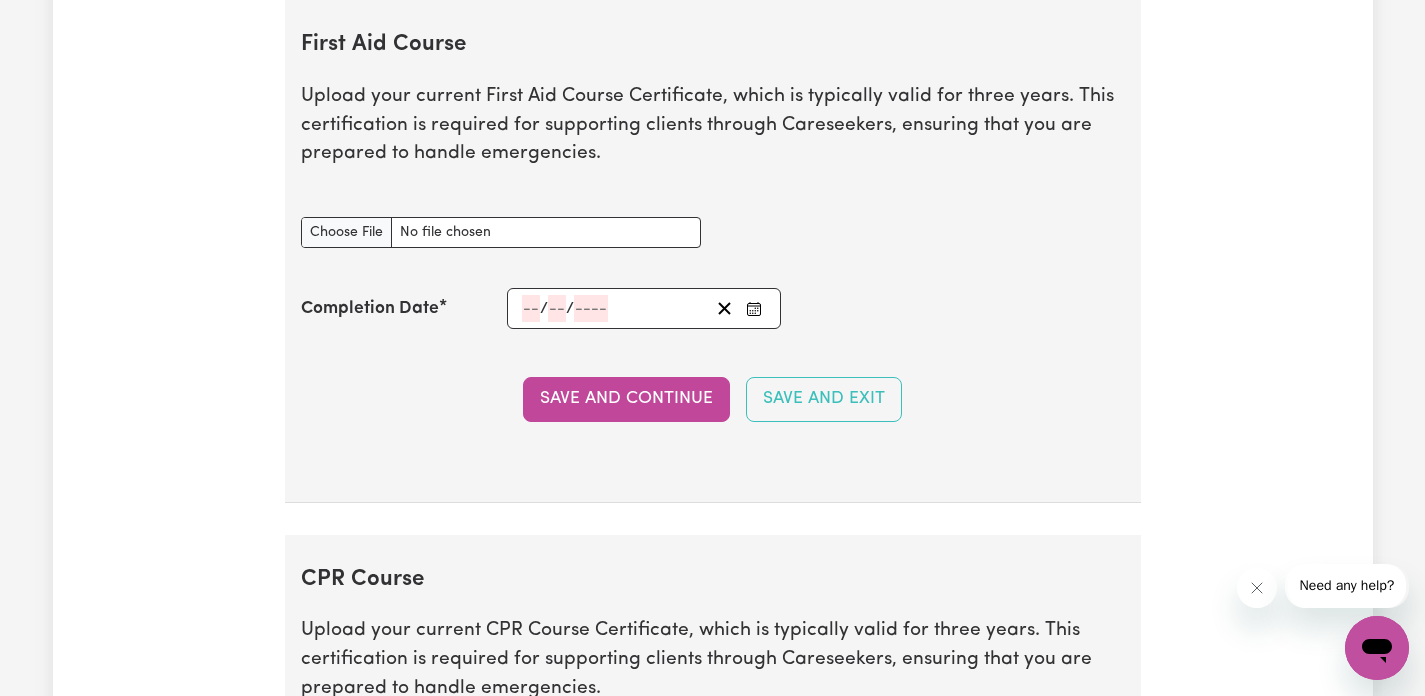 click 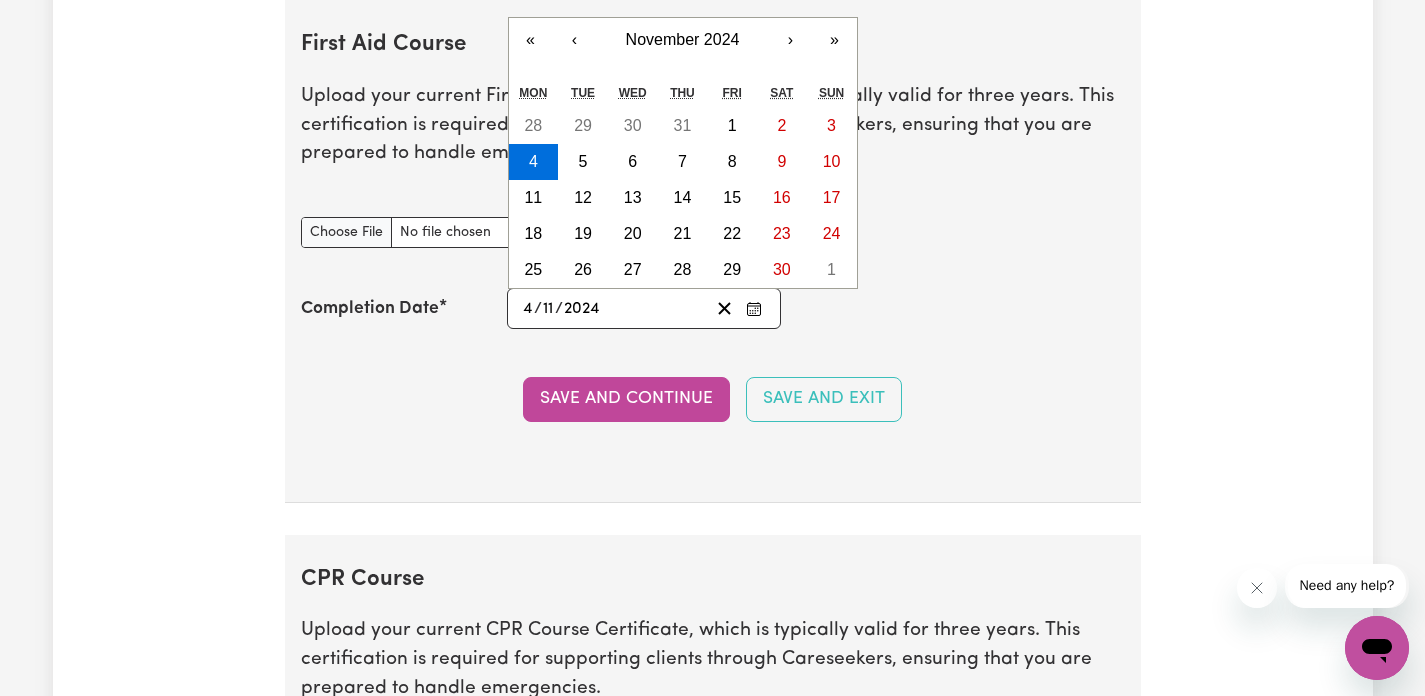 click on "Save and Continue" at bounding box center (626, 399) 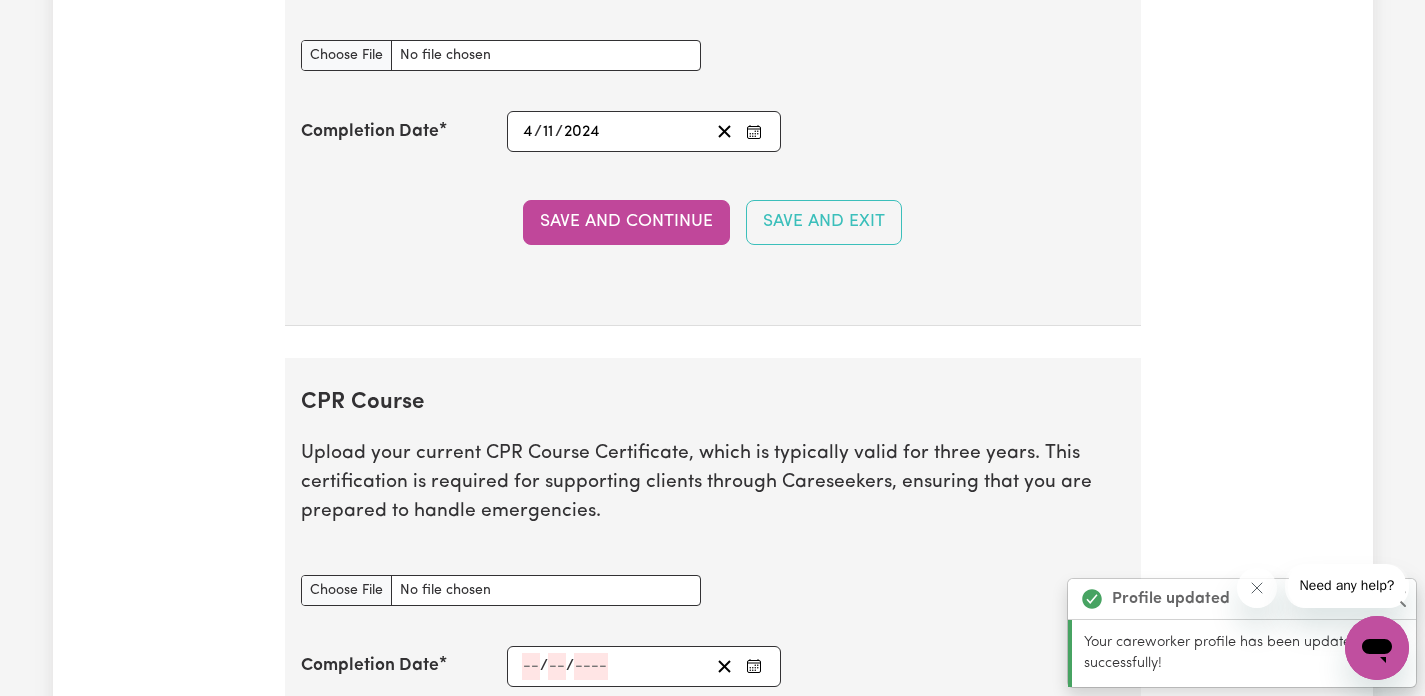scroll, scrollTop: 4952, scrollLeft: 0, axis: vertical 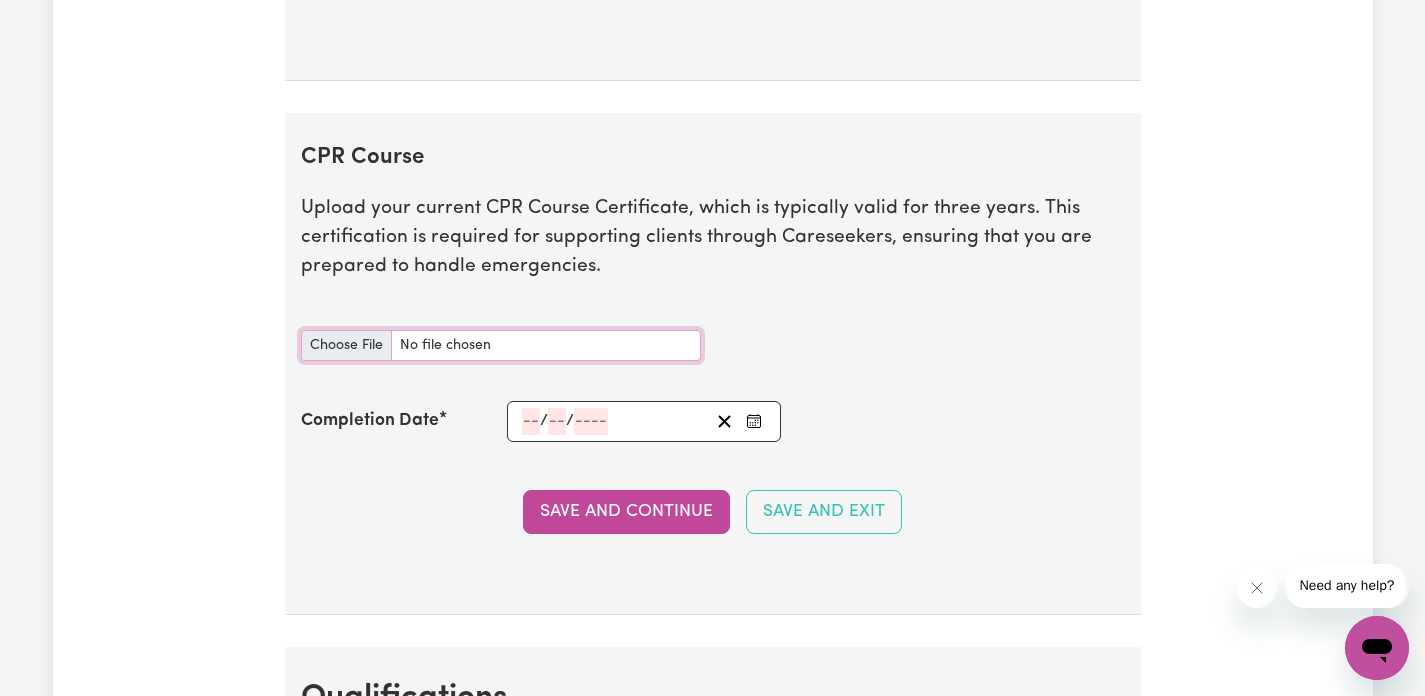 click on "CPR Course  document" at bounding box center (501, 345) 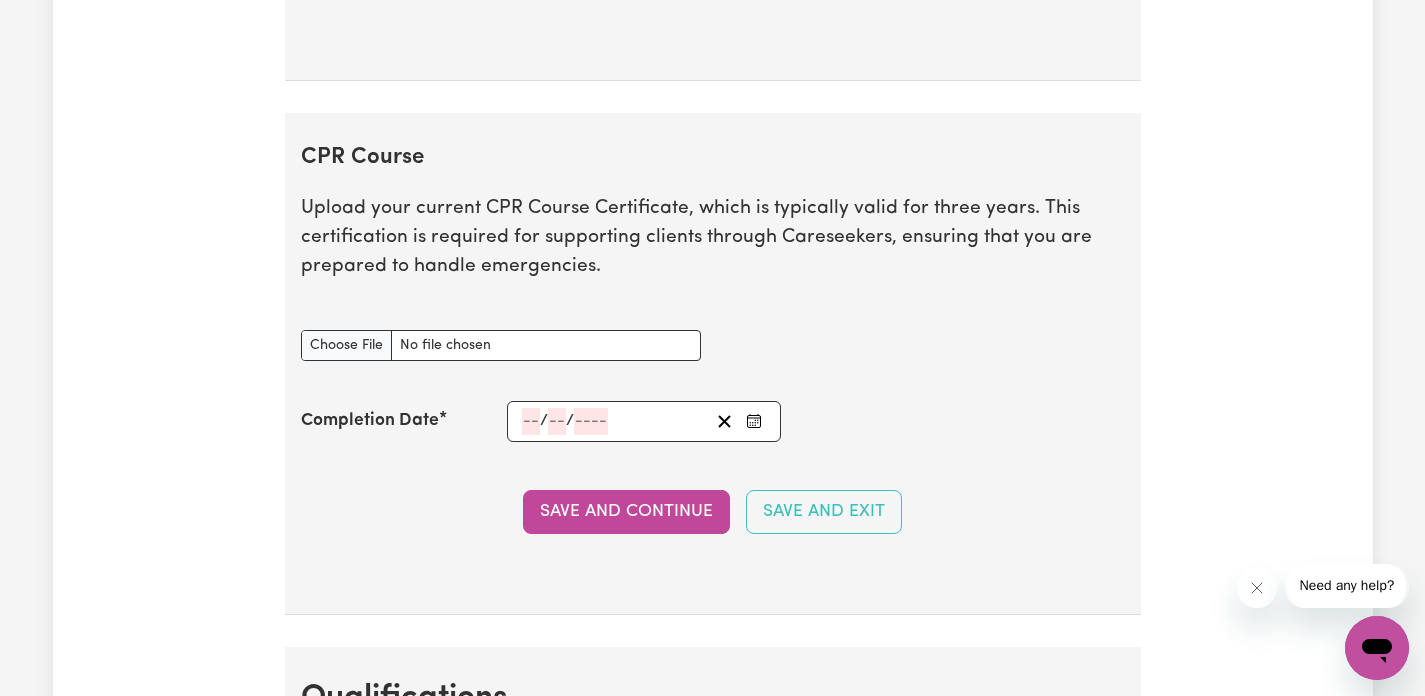 click 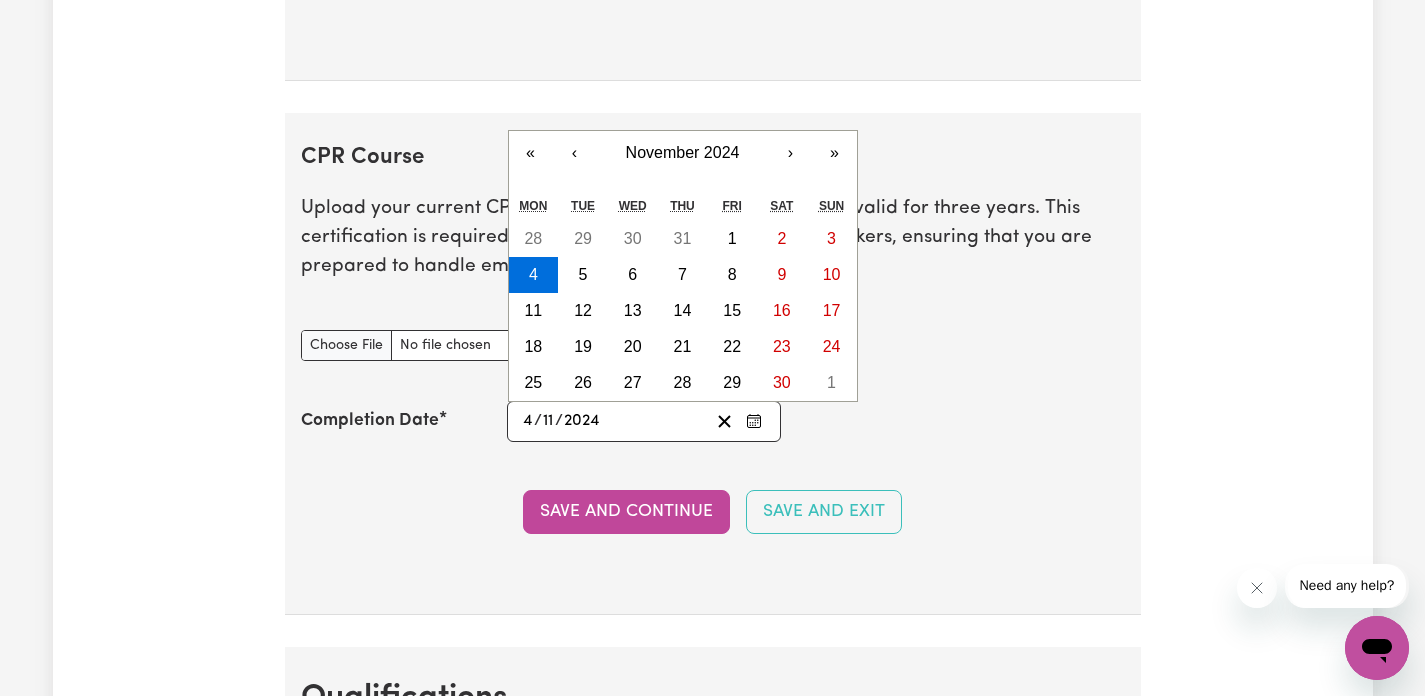 click on "Save and Continue" at bounding box center [626, 512] 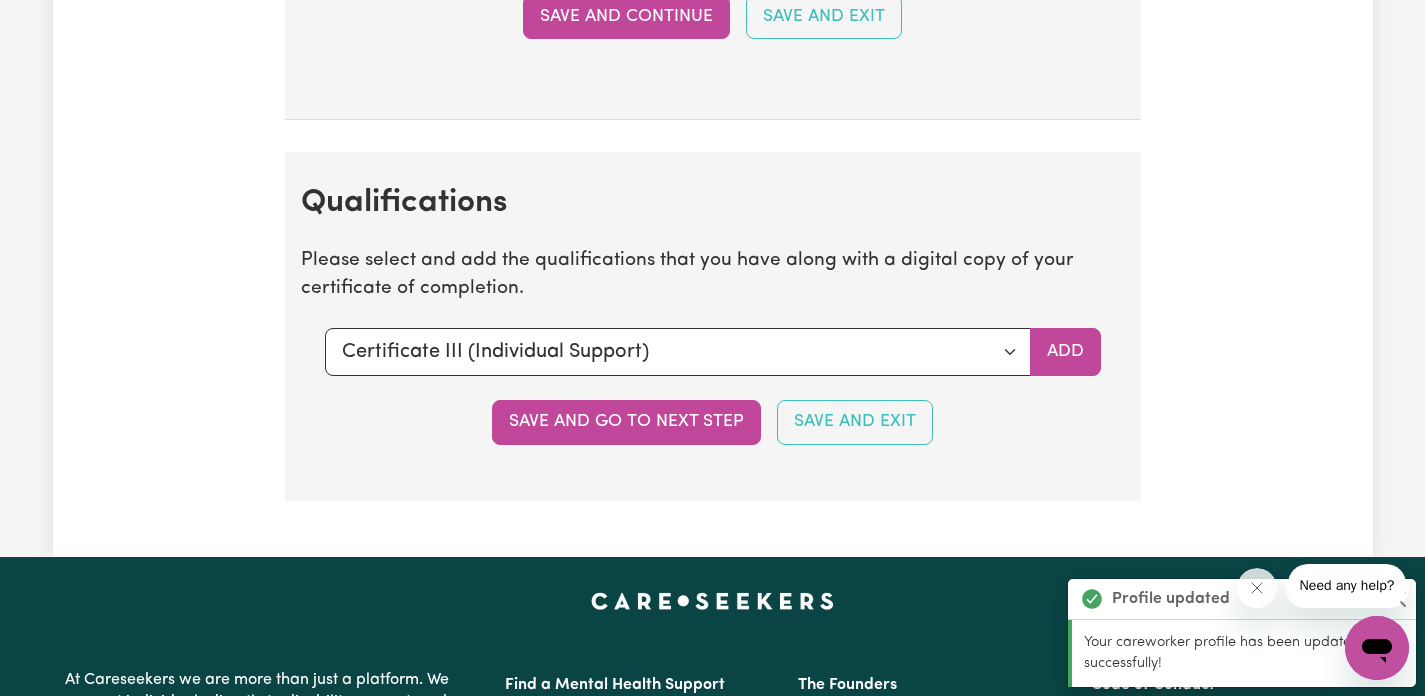 scroll, scrollTop: 5599, scrollLeft: 0, axis: vertical 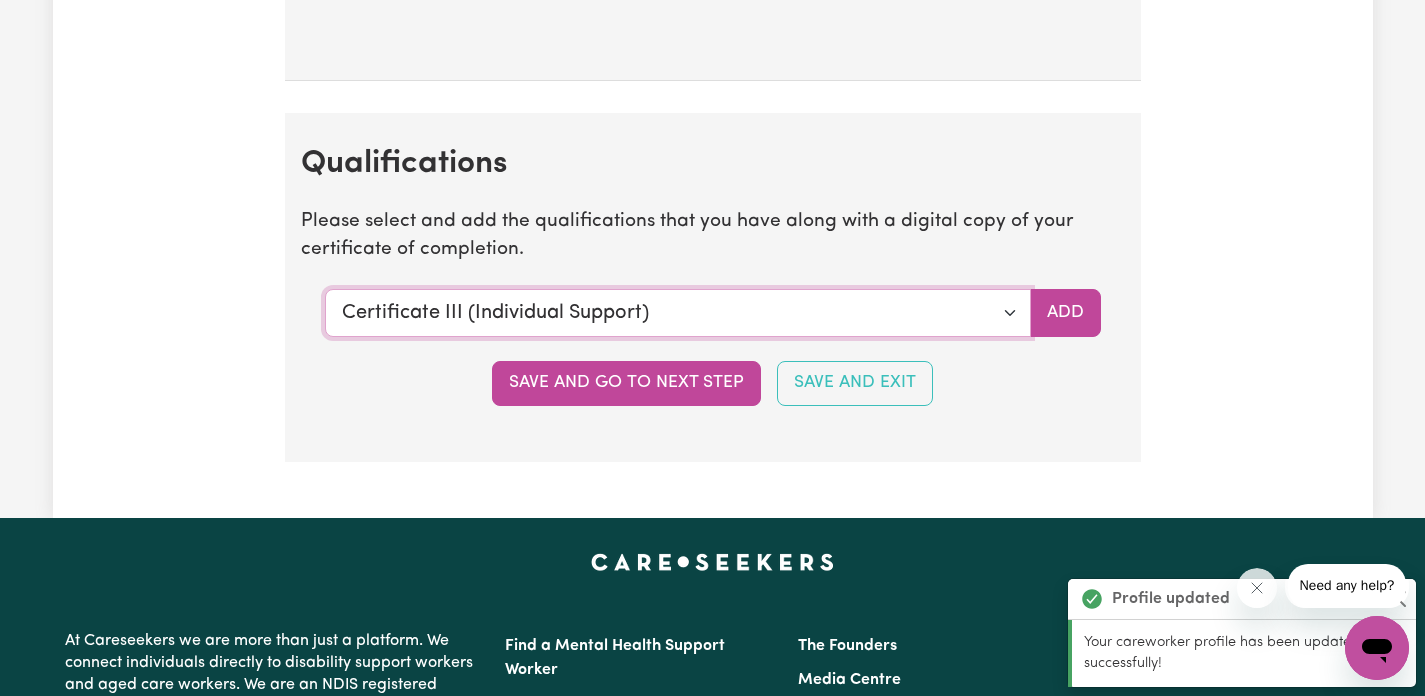 click on "Select a qualification to add... Certificate III (Individual Support) Certificate III in Community Services [CHC32015] Certificate IV (Disability Support) Certificate IV (Ageing Support) Certificate IV in Community Services [CHC42015] Certificate IV (Mental Health) Diploma of Nursing Diploma of Nursing (EEN) Diploma of Community Services Diploma Mental Health Master of Science (Dementia Care) Assist clients with medication [HLTHPS006] CPR Course [HLTAID009-12] Course in First Aid Management of Anaphylaxis [22300VIC] Course in the Management of Asthma Risks and Emergencies in the Workplace [22556VIC] Epilepsy Management Manual Handling Medication Management Bachelor of Nursing - Australian registered nurse Bachelor of Nursing - Overseas qualification Bachelor of Nursing (Not Registered Under APHRA) Bachelor of social work Bachelor of social work - overseas qualification Bachelor of psychology Bachelor of psychology - overseas qualification Bachelor of applied science (OT, Speech, Physio)" at bounding box center (678, 313) 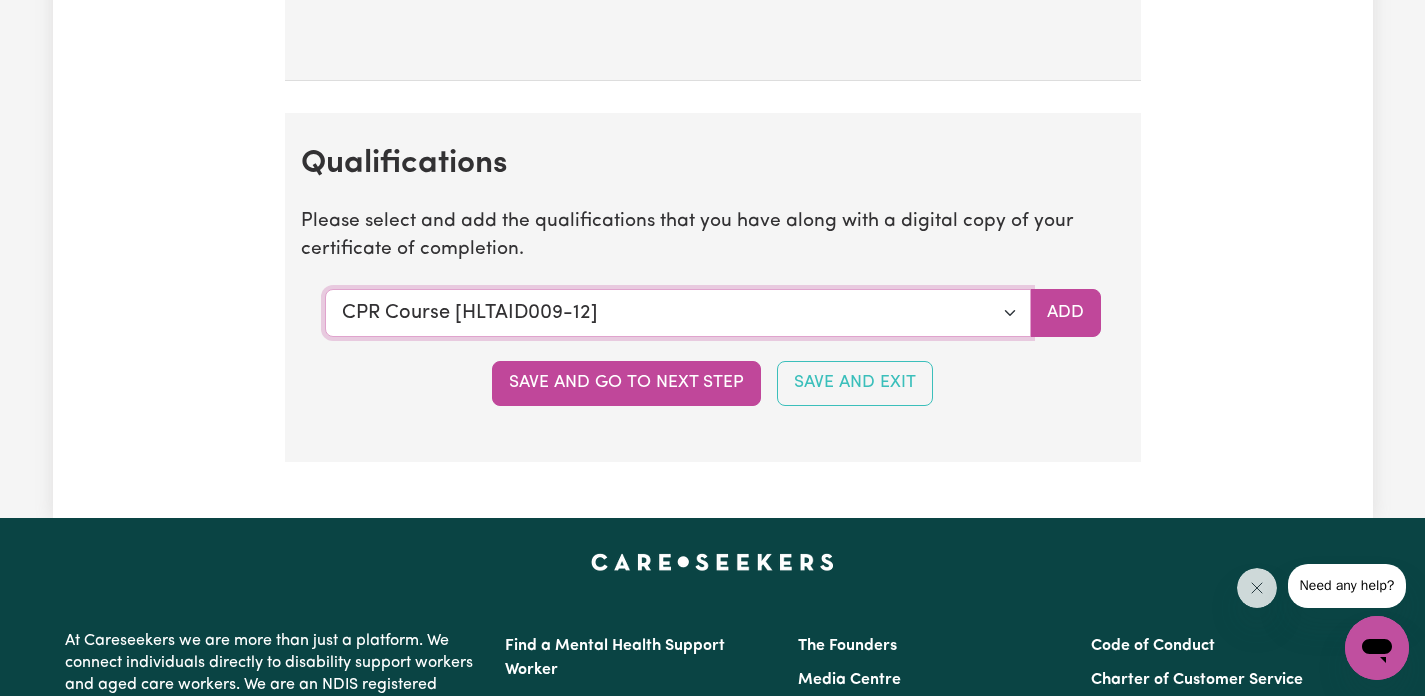 click on "Select a qualification to add... Certificate III (Individual Support) Certificate III in Community Services [CHC32015] Certificate IV (Disability Support) Certificate IV (Ageing Support) Certificate IV in Community Services [CHC42015] Certificate IV (Mental Health) Diploma of Nursing Diploma of Nursing (EEN) Diploma of Community Services Diploma Mental Health Master of Science (Dementia Care) Assist clients with medication [HLTHPS006] CPR Course [HLTAID009-12] Course in First Aid Management of Anaphylaxis [22300VIC] Course in the Management of Asthma Risks and Emergencies in the Workplace [22556VIC] Epilepsy Management Manual Handling Medication Management Bachelor of Nursing - Australian registered nurse Bachelor of Nursing - Overseas qualification Bachelor of Nursing (Not Registered Under APHRA) Bachelor of social work Bachelor of social work - overseas qualification Bachelor of psychology Bachelor of psychology - overseas qualification Bachelor of applied science (OT, Speech, Physio)" at bounding box center [678, 313] 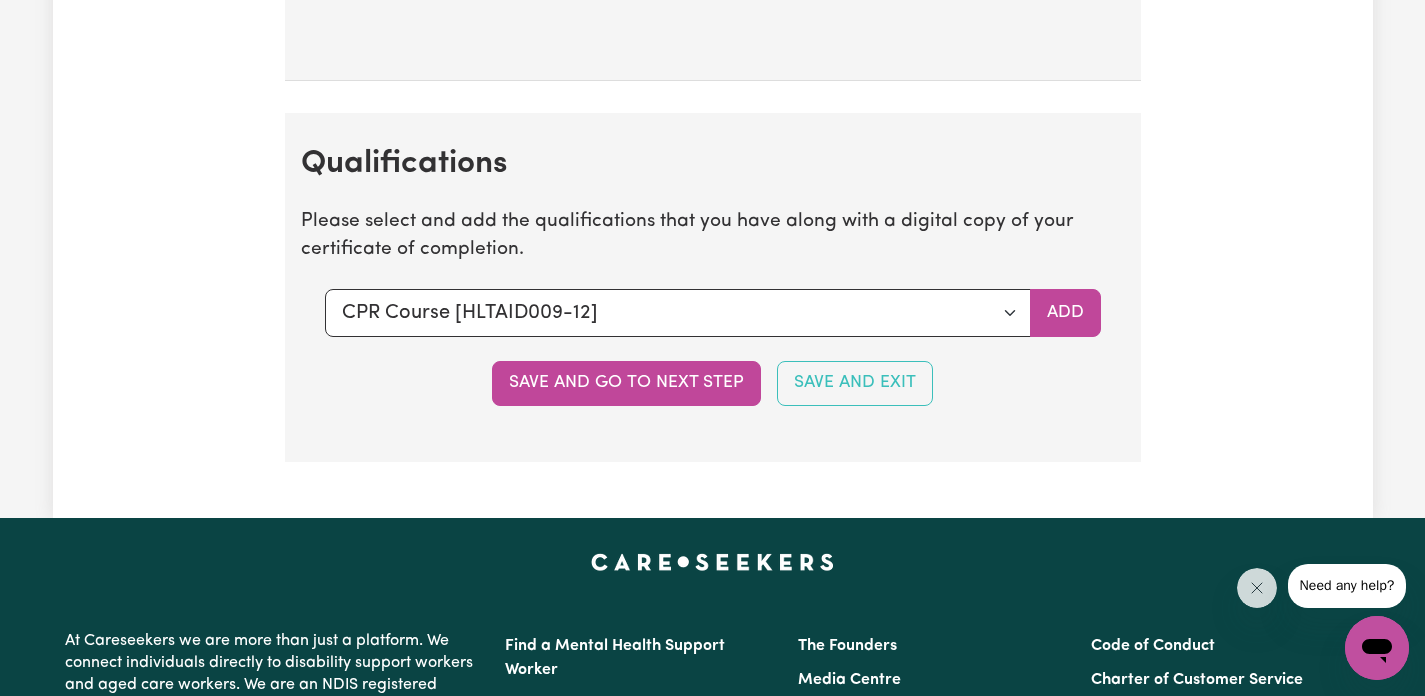 click on "Save and go to next step" at bounding box center (626, 383) 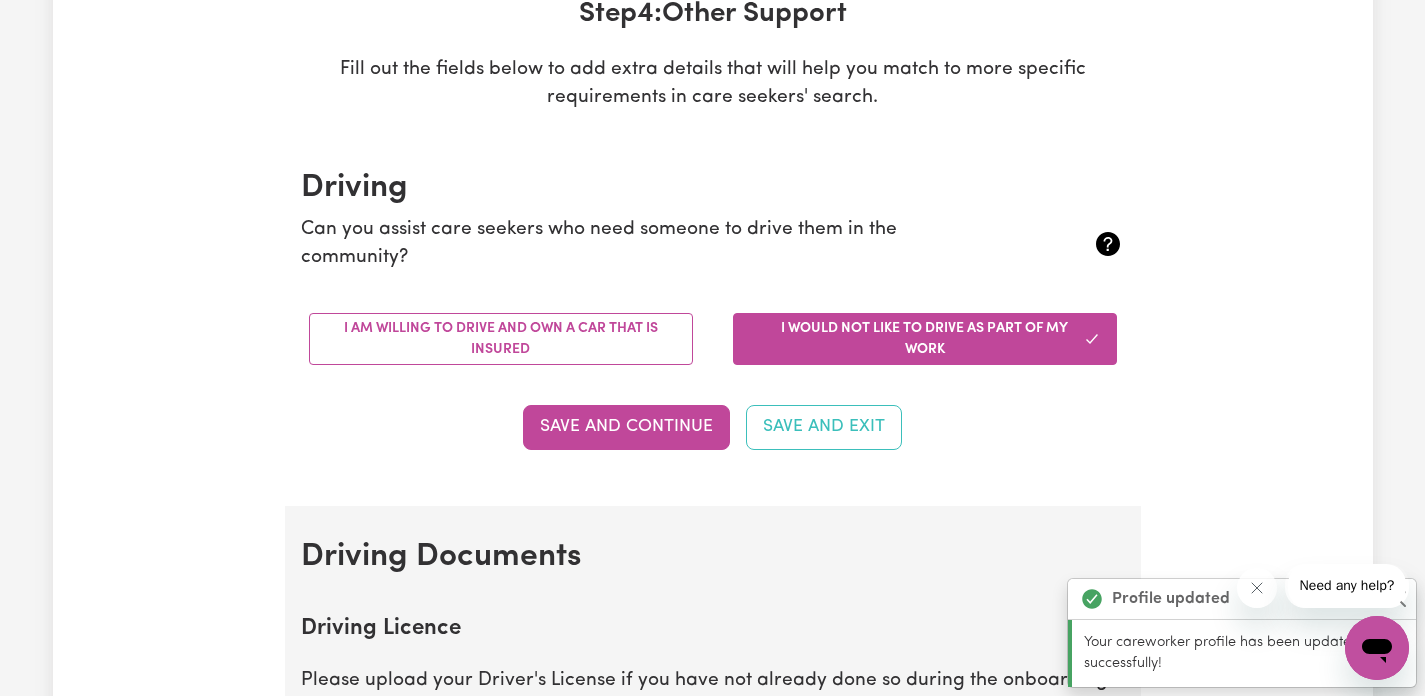 scroll, scrollTop: 335, scrollLeft: 0, axis: vertical 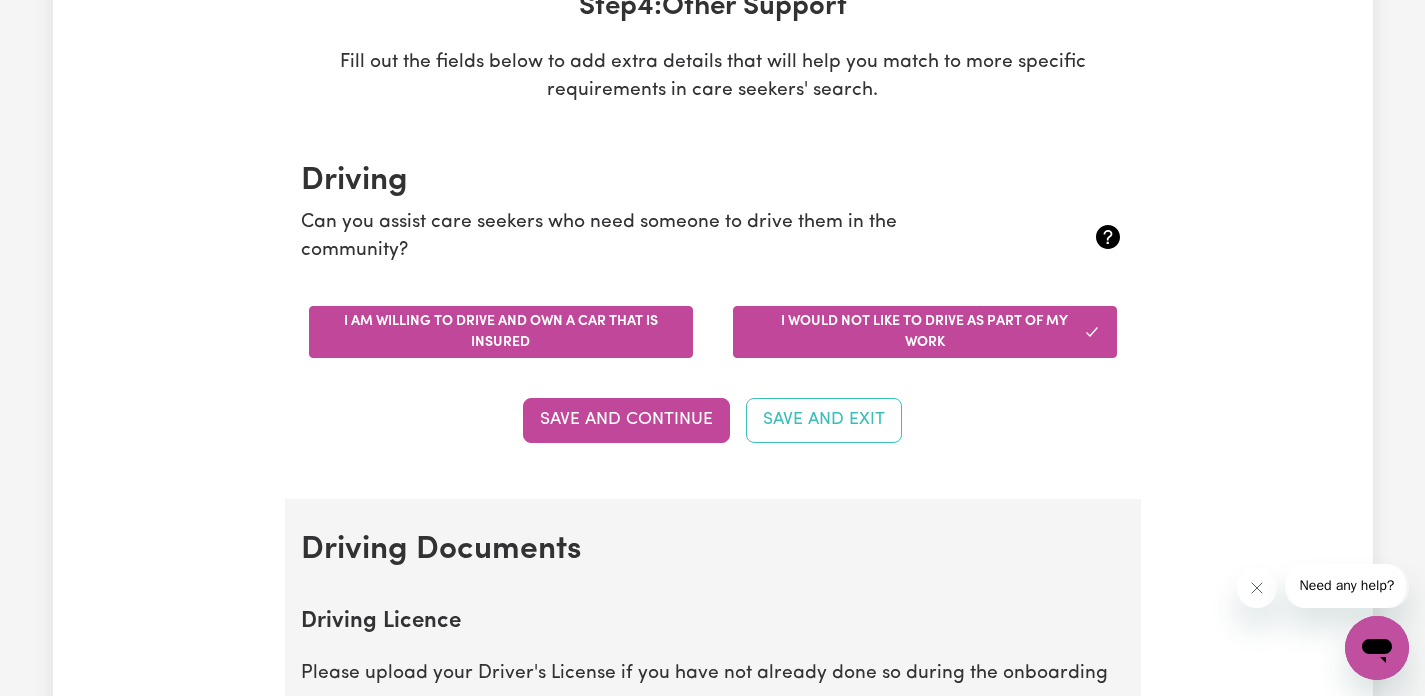 click on "I am willing to drive and own a car that is insured" at bounding box center (501, 332) 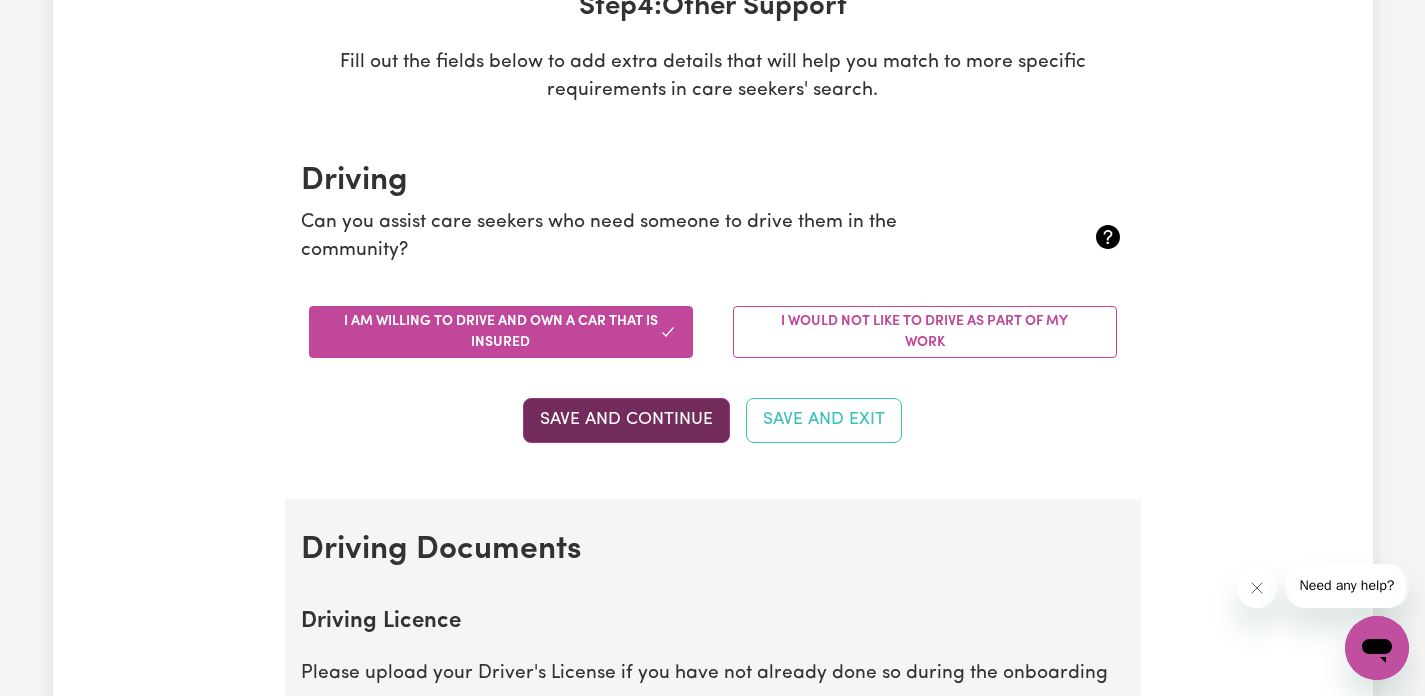 click on "Save and Continue" at bounding box center [626, 420] 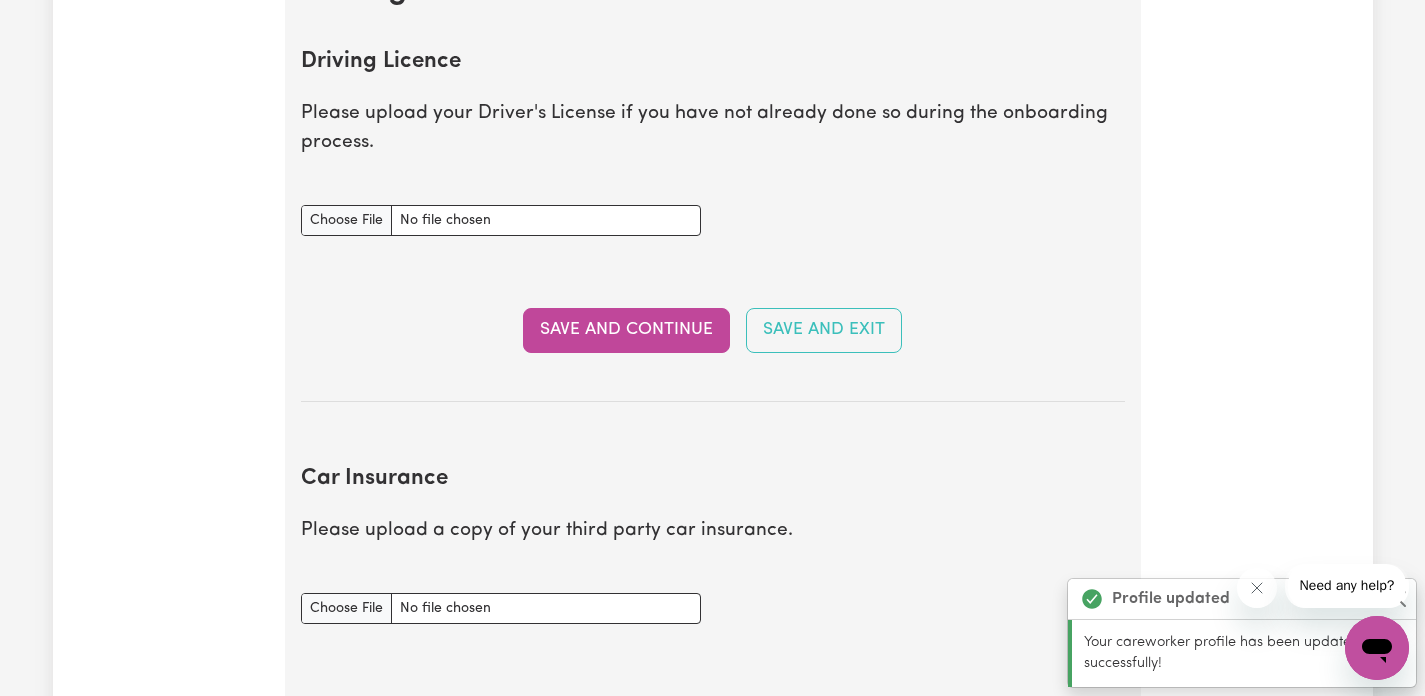 scroll, scrollTop: 912, scrollLeft: 0, axis: vertical 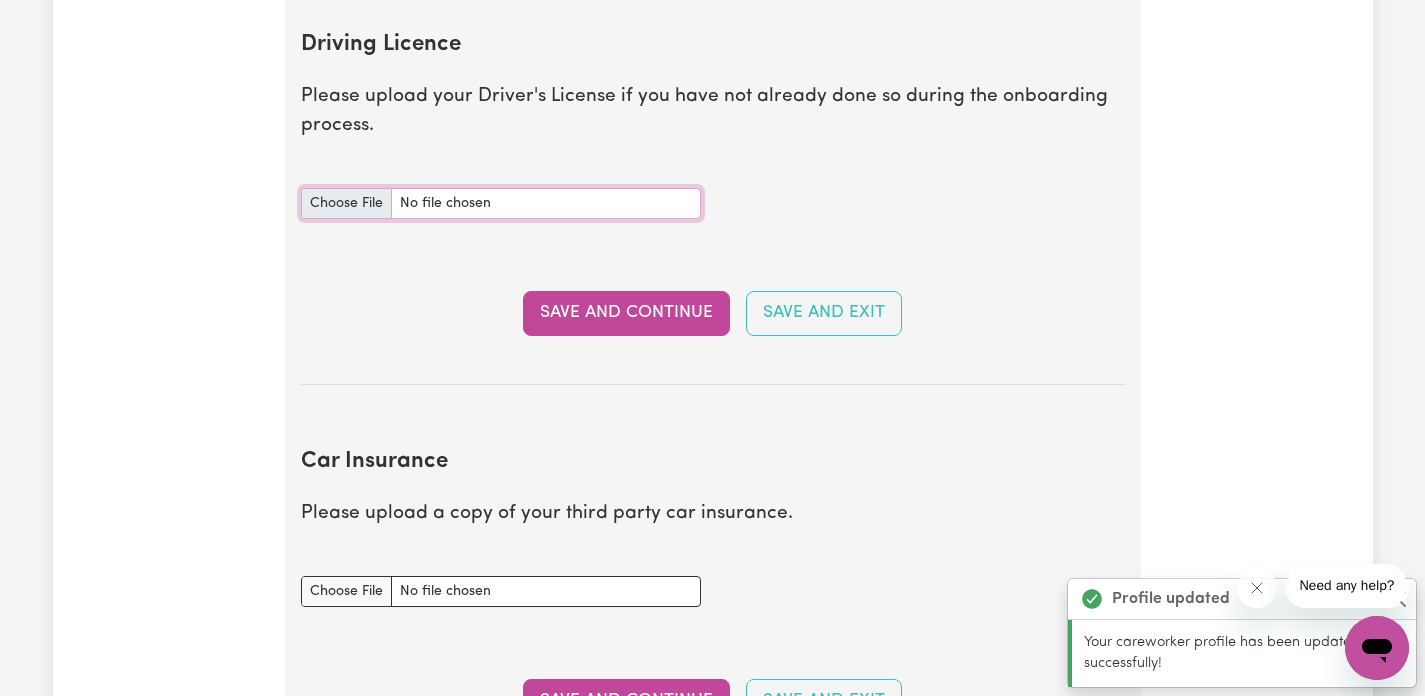 click on "Driving Licence  document" at bounding box center [501, 203] 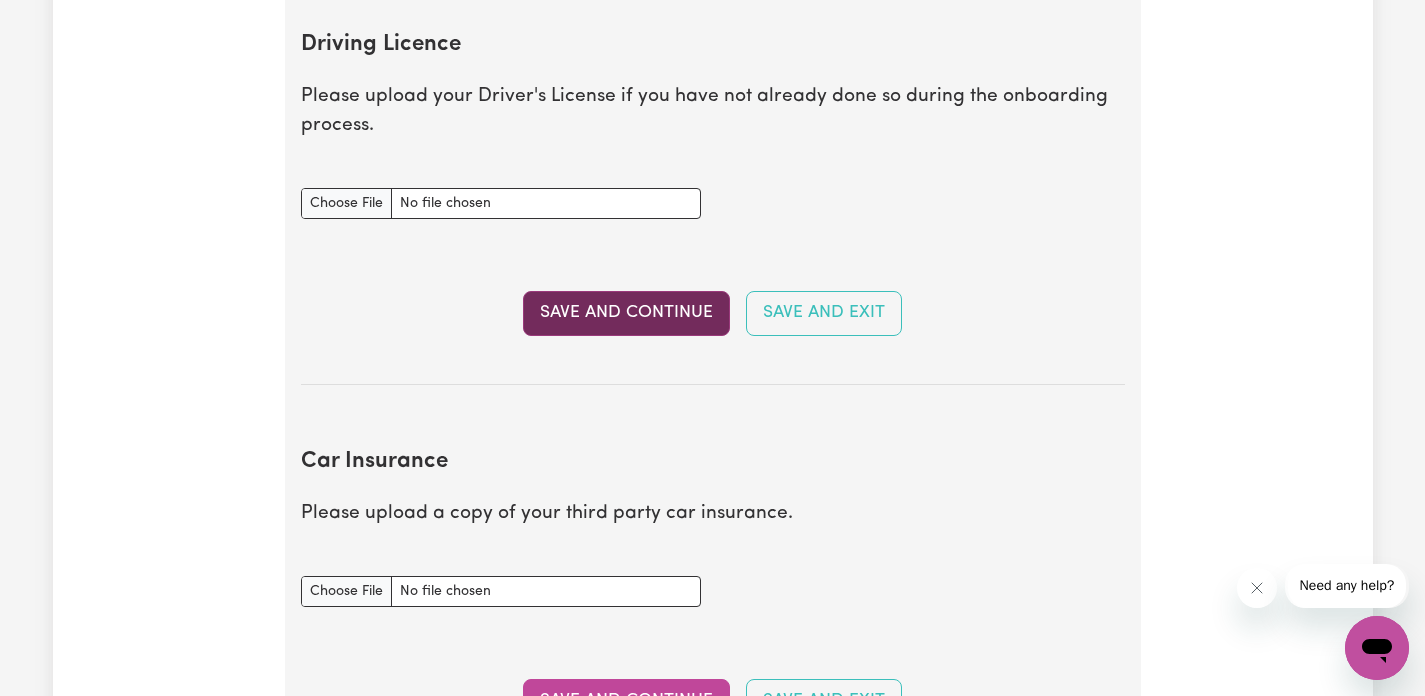 click on "Save and Continue" at bounding box center [626, 313] 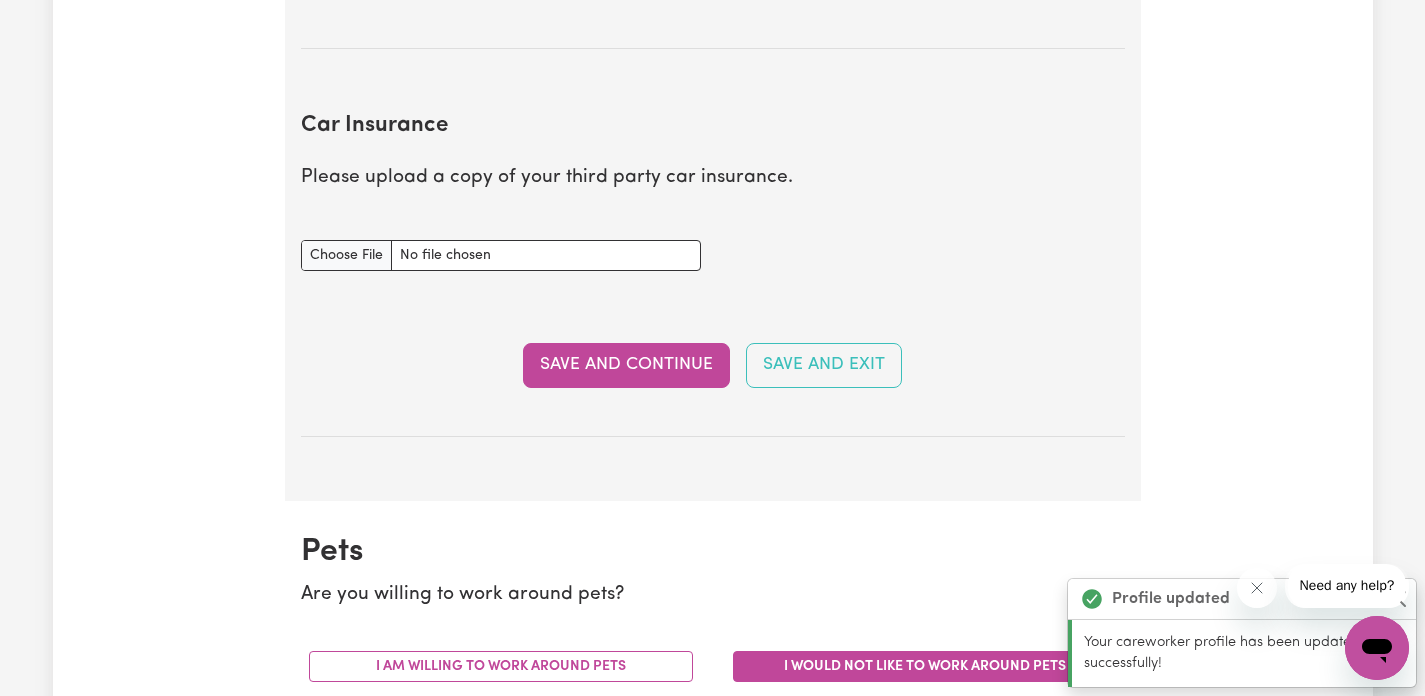 scroll, scrollTop: 1357, scrollLeft: 0, axis: vertical 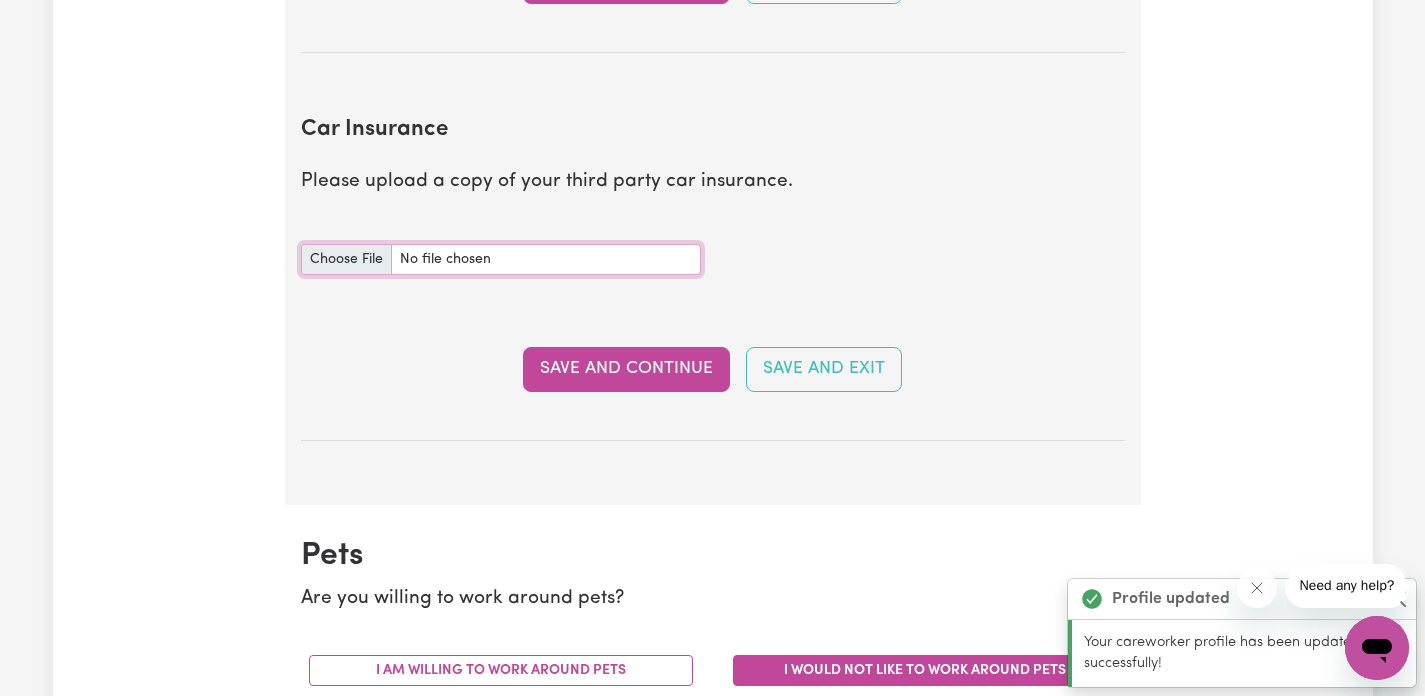 click on "Car Insurance  document" at bounding box center (501, 259) 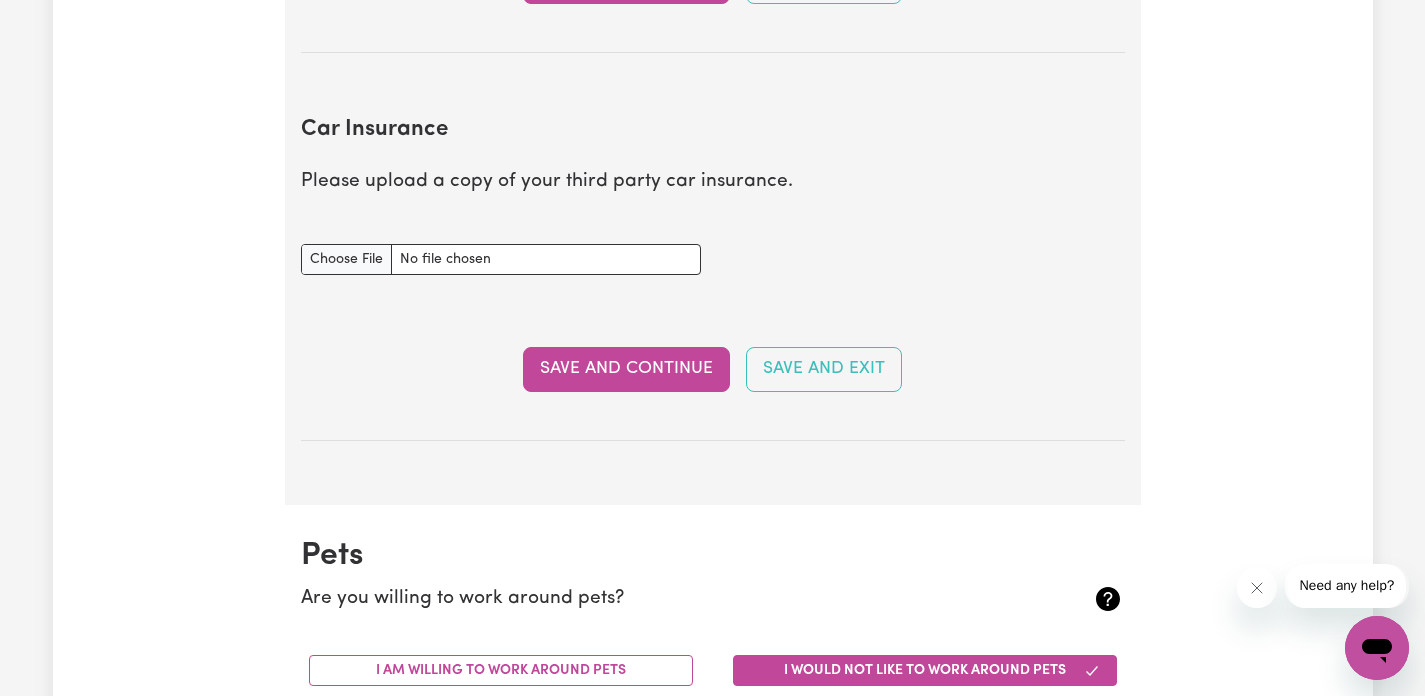click on "Save and Continue" at bounding box center (626, 369) 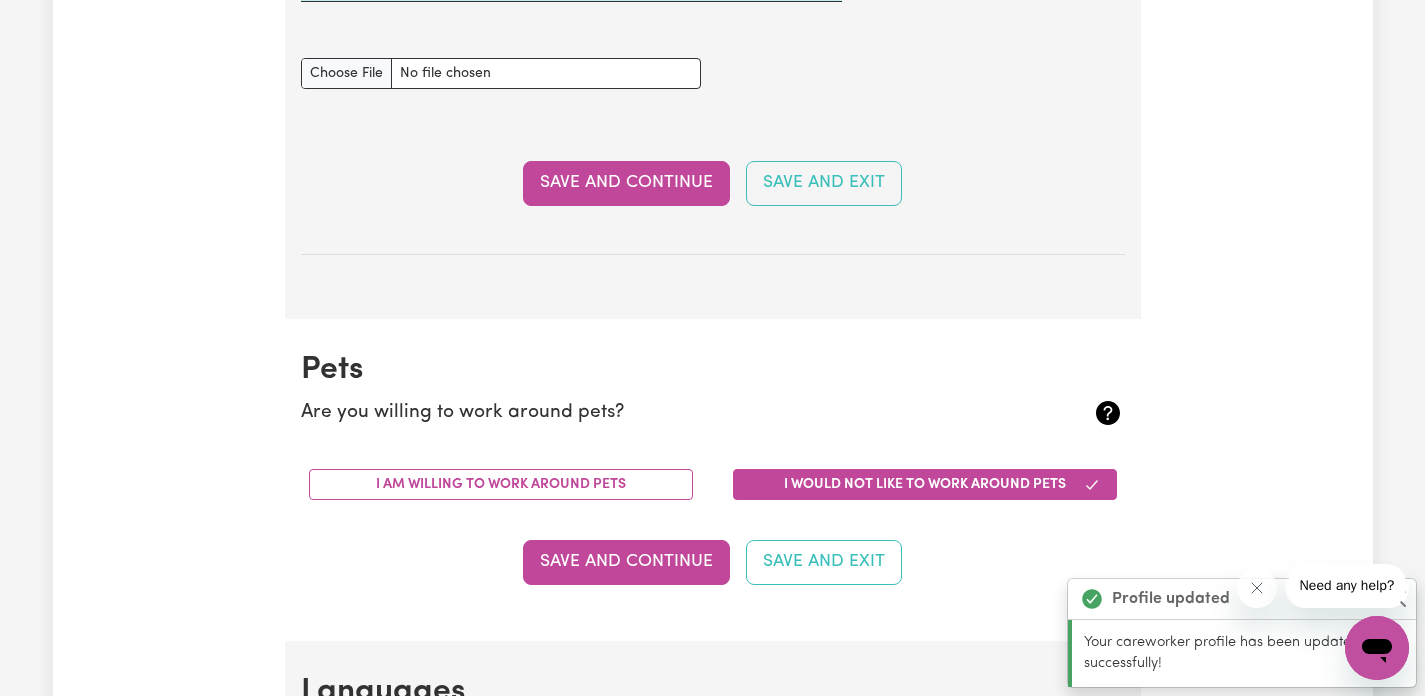 scroll, scrollTop: 1862, scrollLeft: 0, axis: vertical 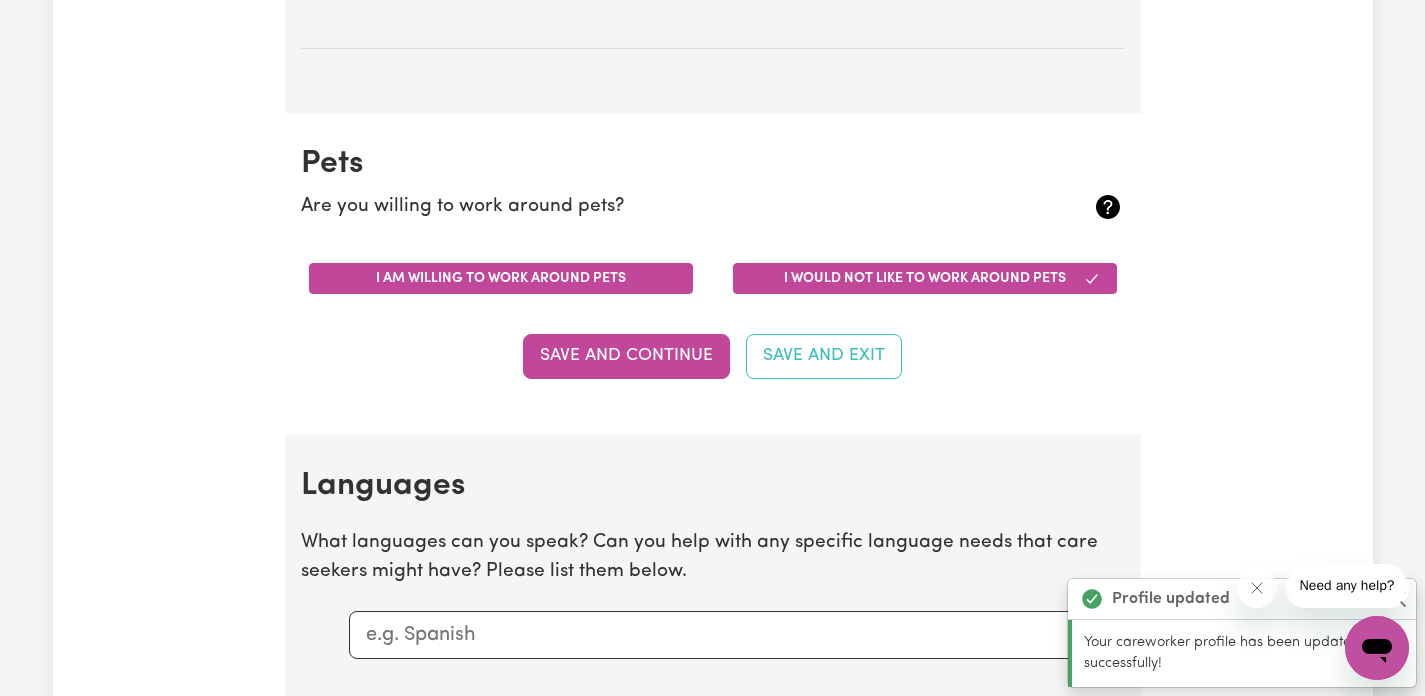 click on "I am willing to work around pets" at bounding box center [501, 278] 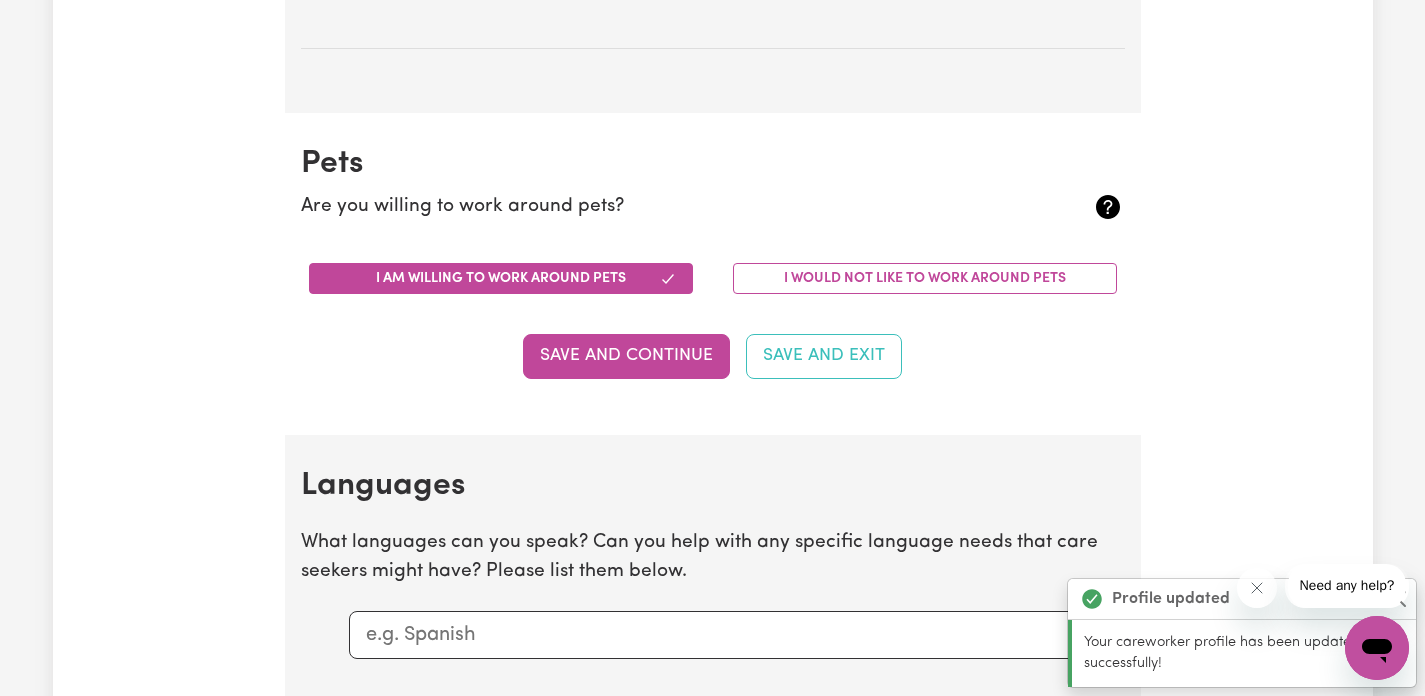 click on "Save and Continue" at bounding box center (626, 356) 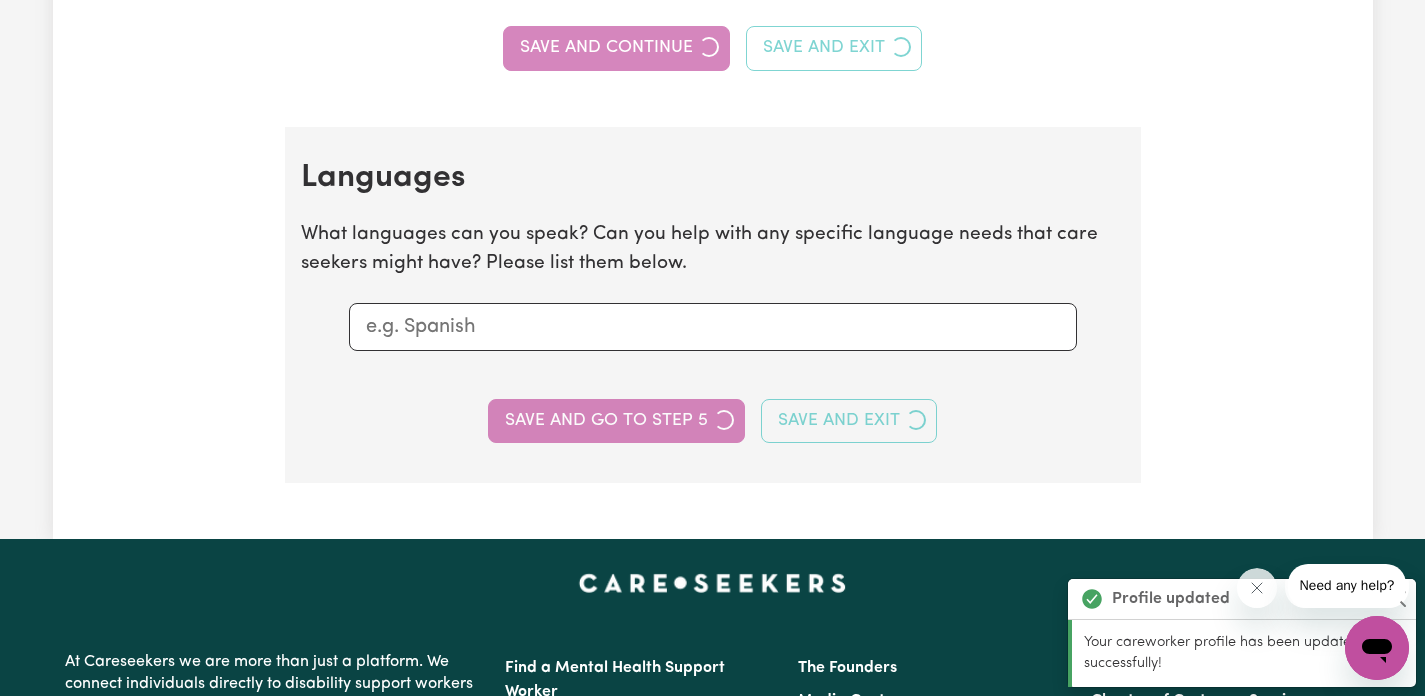 scroll, scrollTop: 2297, scrollLeft: 0, axis: vertical 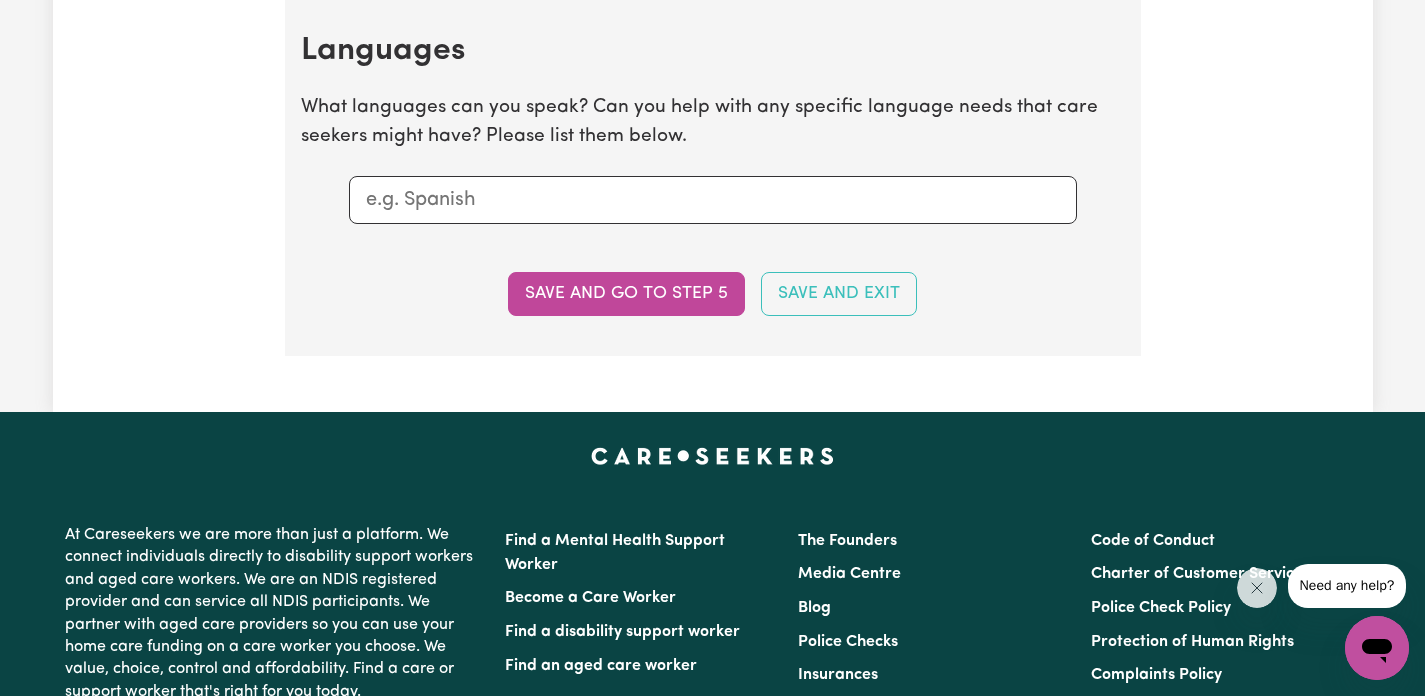 click at bounding box center (713, 200) 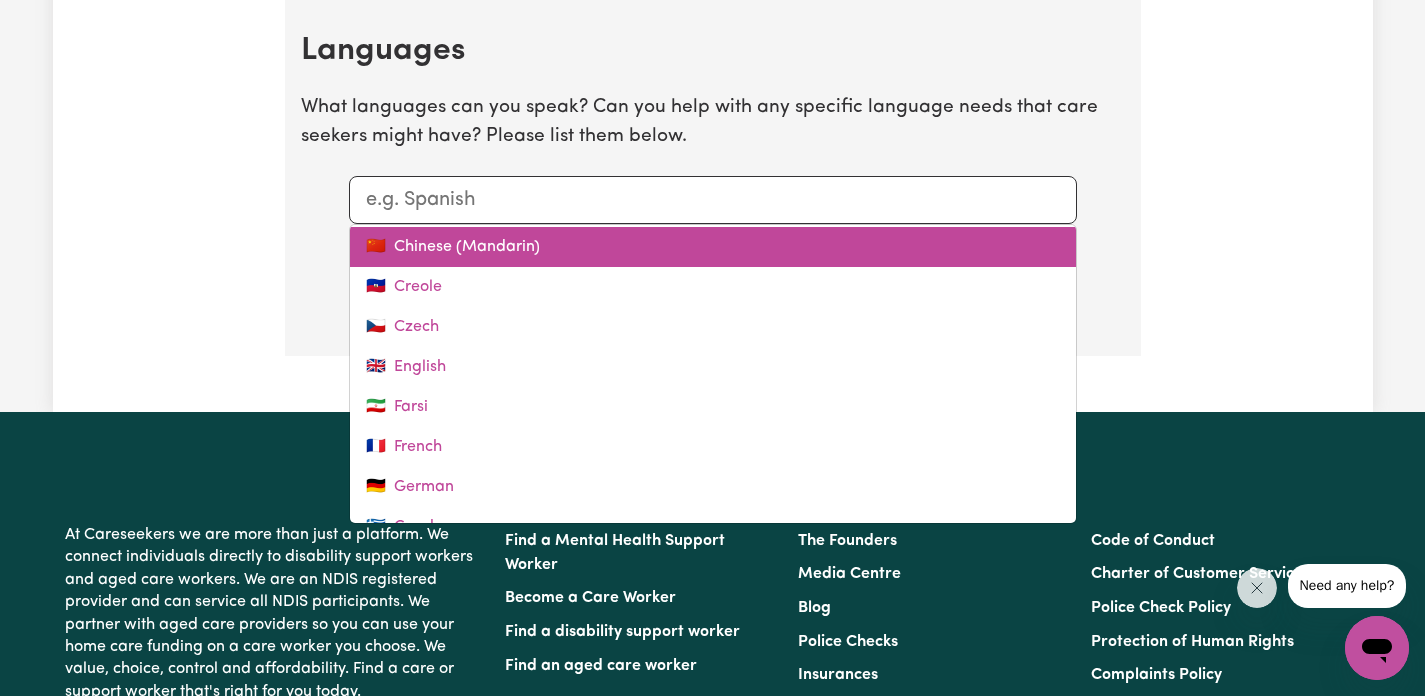 scroll, scrollTop: 204, scrollLeft: 0, axis: vertical 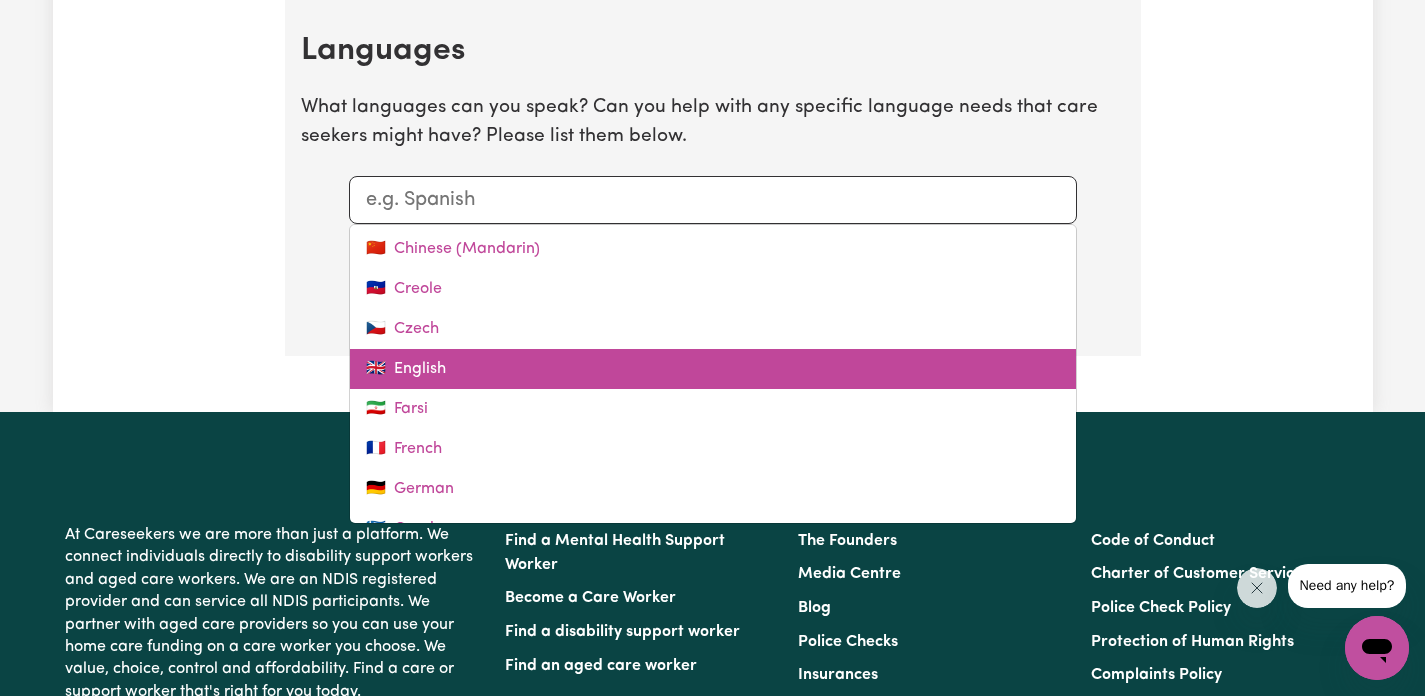 click on "🇬🇧 English" at bounding box center [713, 369] 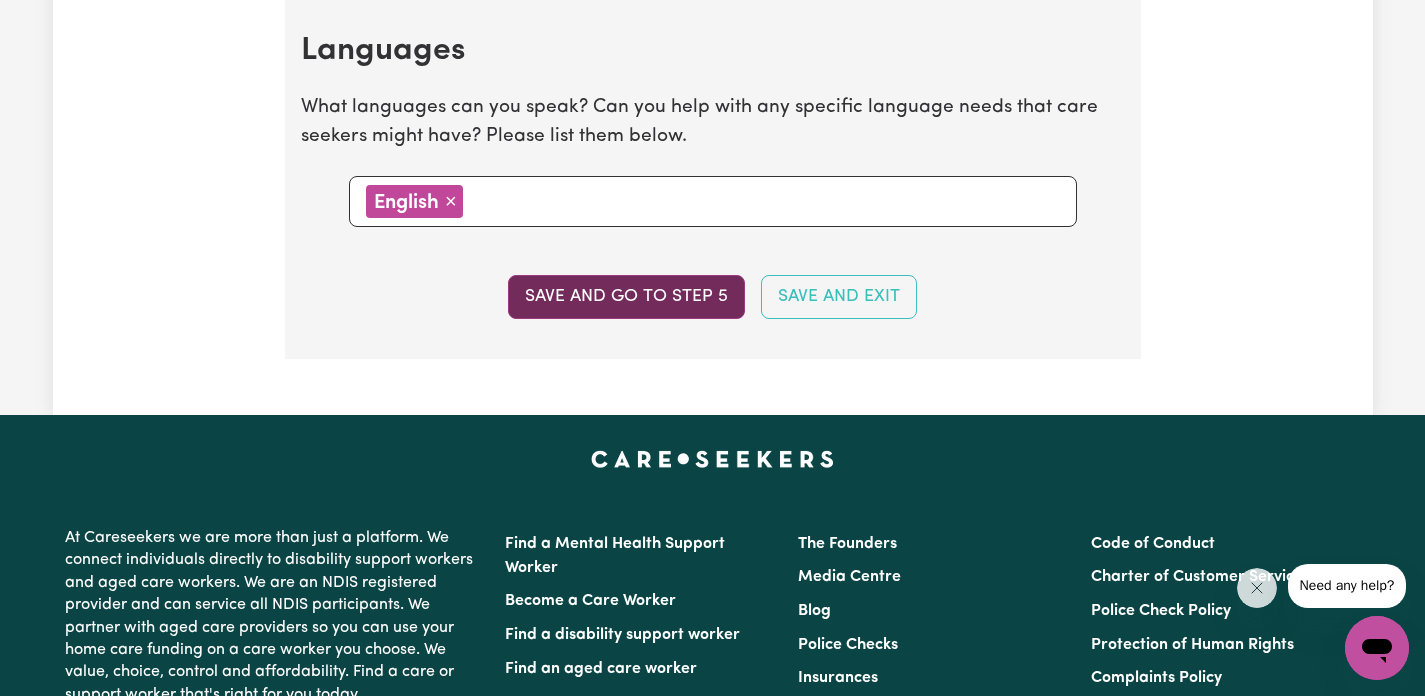click on "Save and go to step 5" at bounding box center [626, 297] 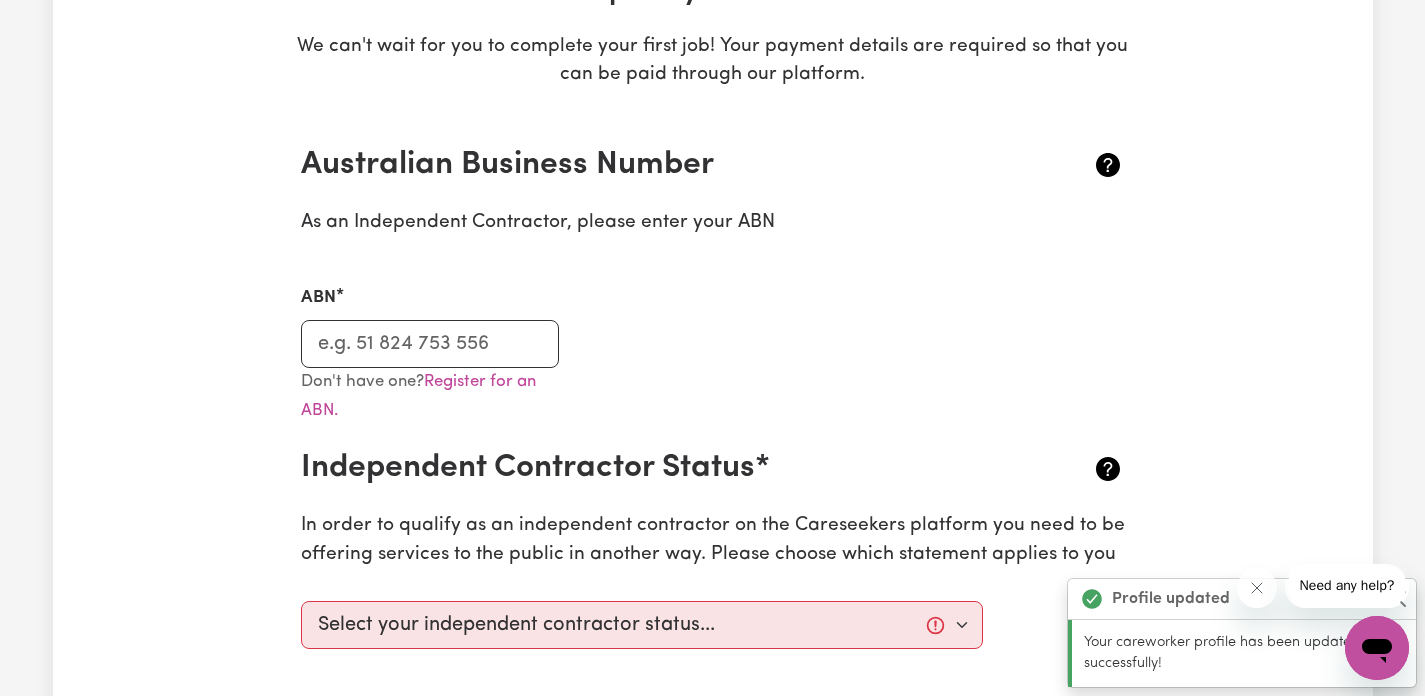 scroll, scrollTop: 353, scrollLeft: 0, axis: vertical 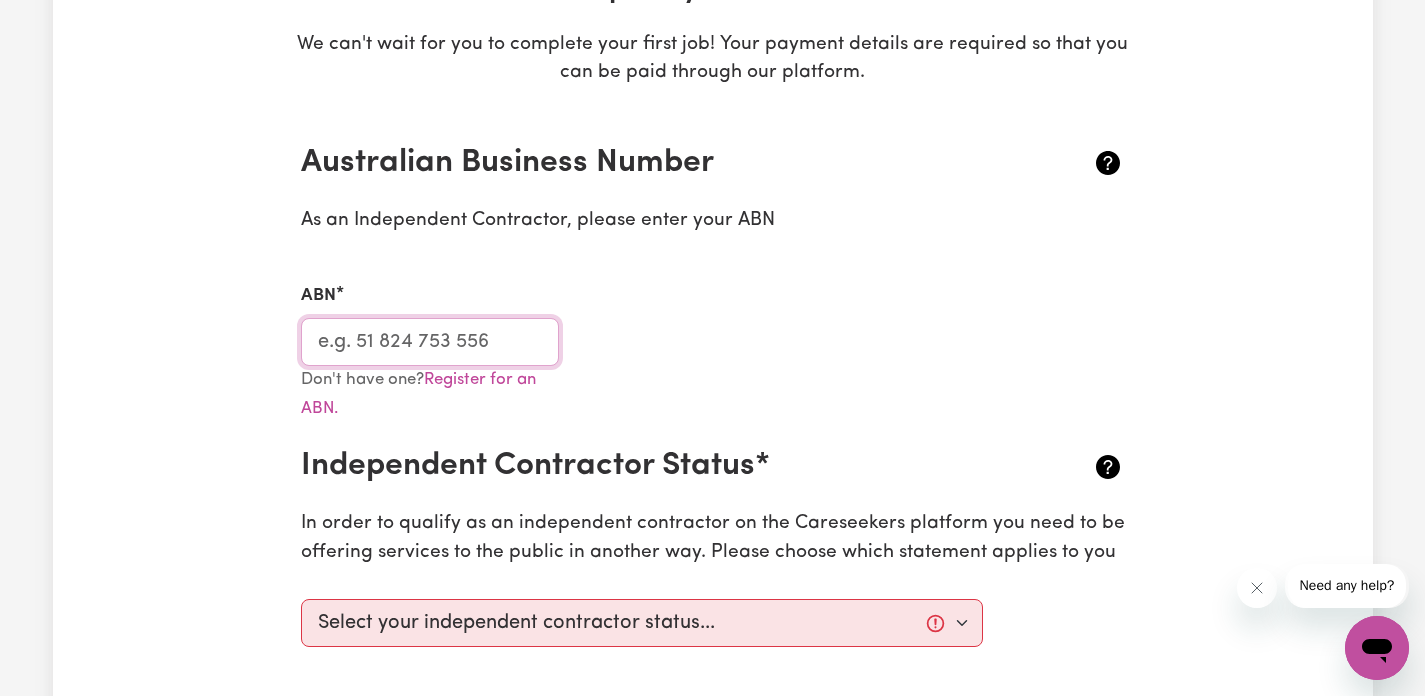 click on "ABN" at bounding box center [430, 342] 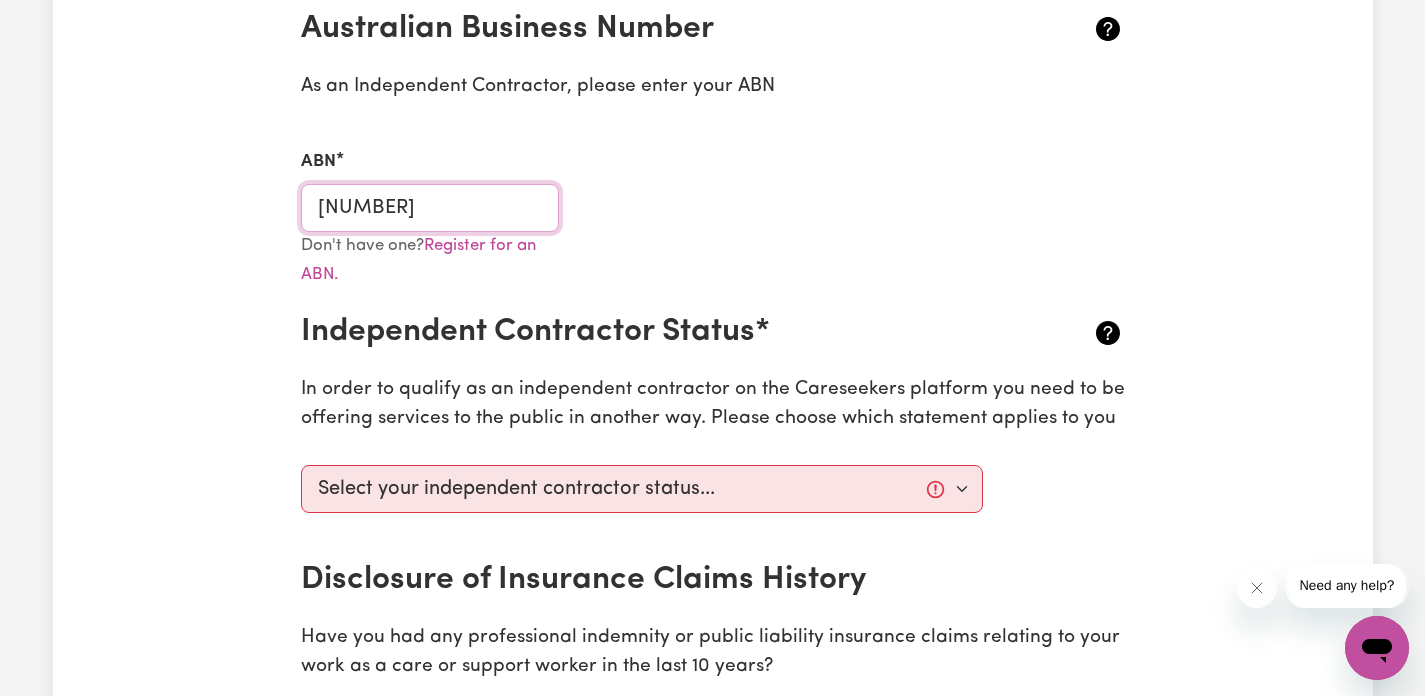 scroll, scrollTop: 488, scrollLeft: 0, axis: vertical 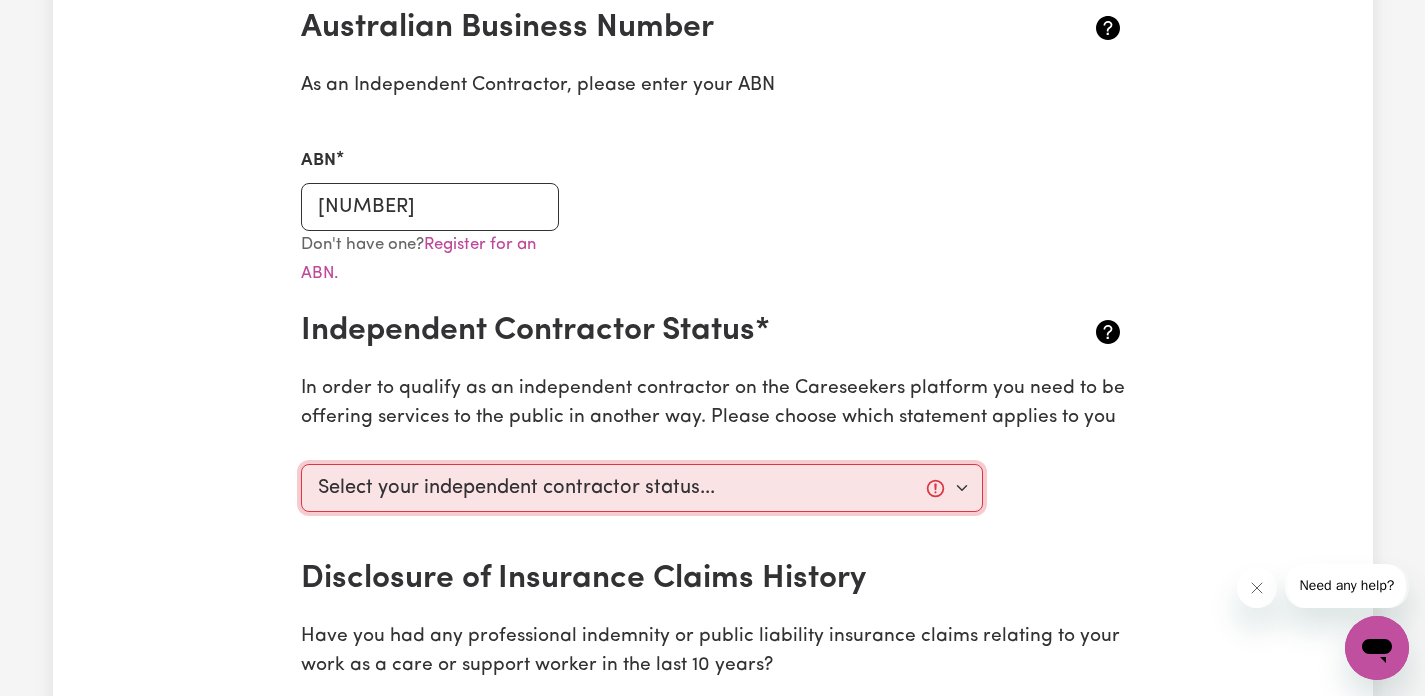 click on "Select your independent contractor status... I am providing services through another platform I am providing services privately on my own I am providing services by being employed by an organisation I am working in another industry" at bounding box center (642, 488) 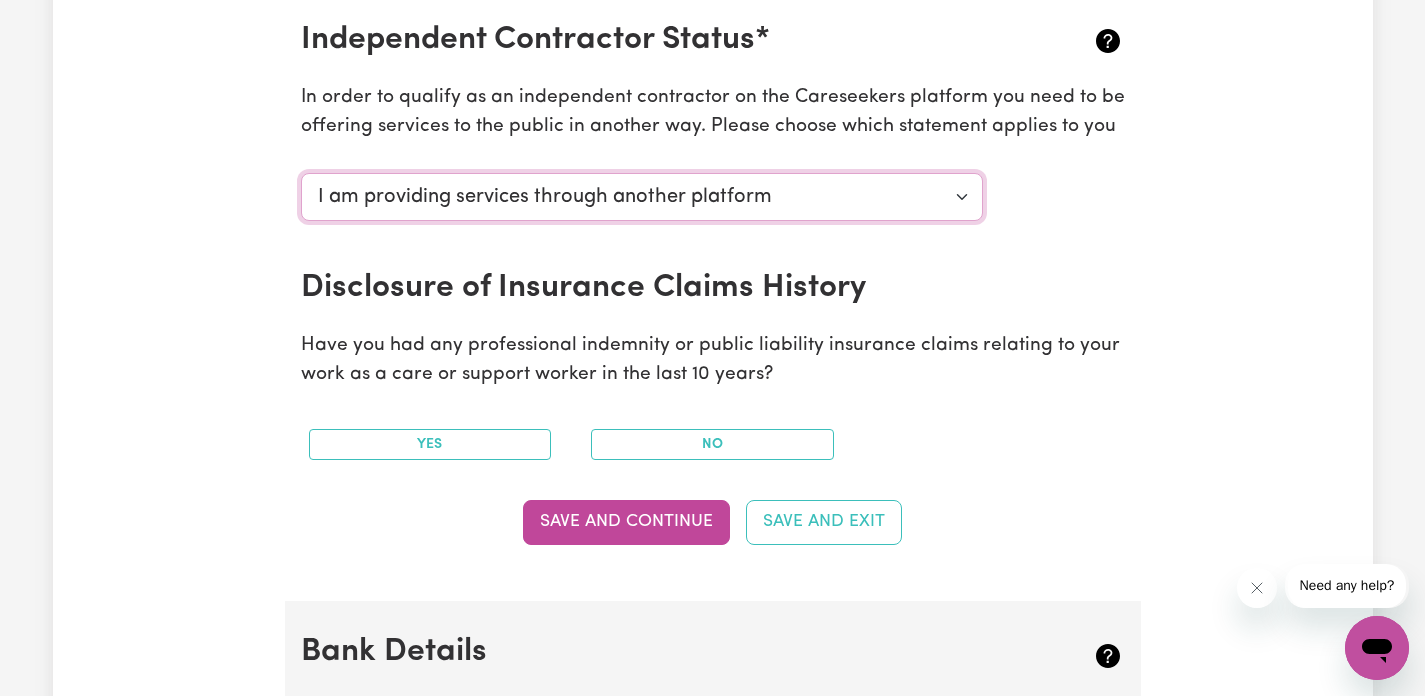 scroll, scrollTop: 794, scrollLeft: 0, axis: vertical 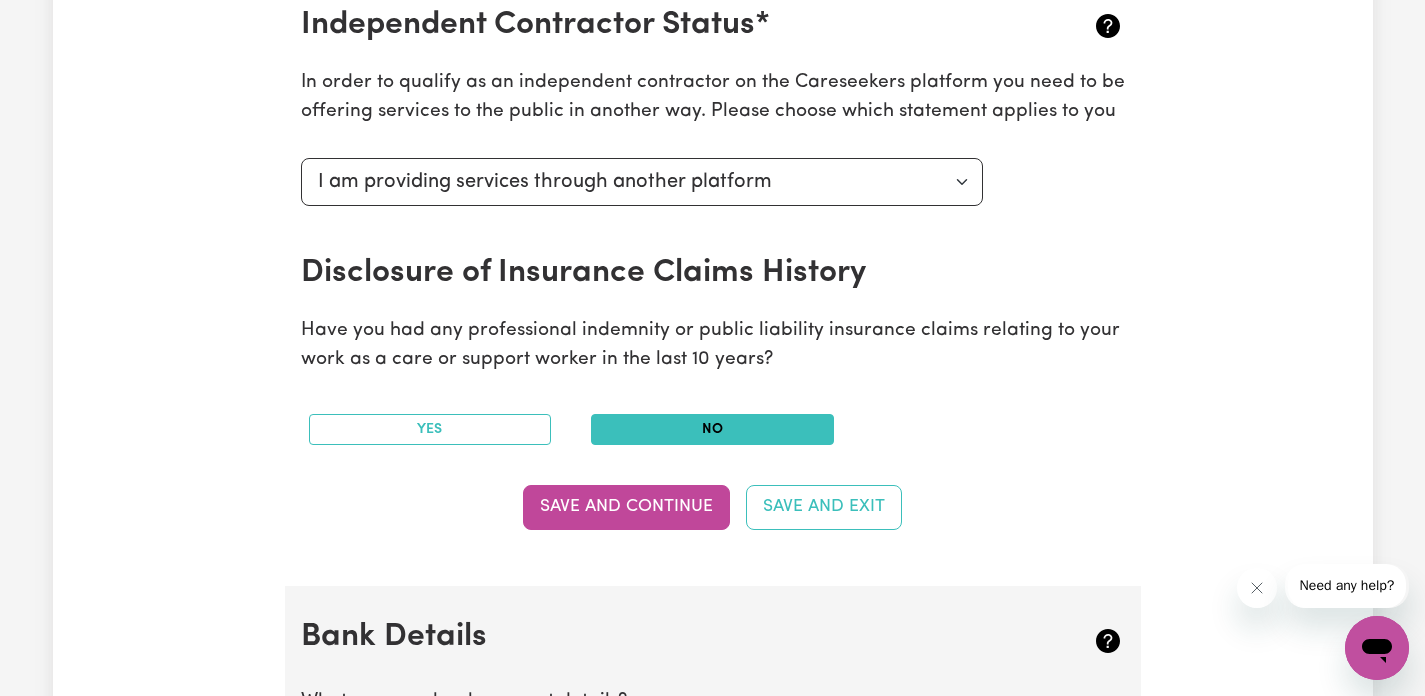 click on "No" at bounding box center [712, 429] 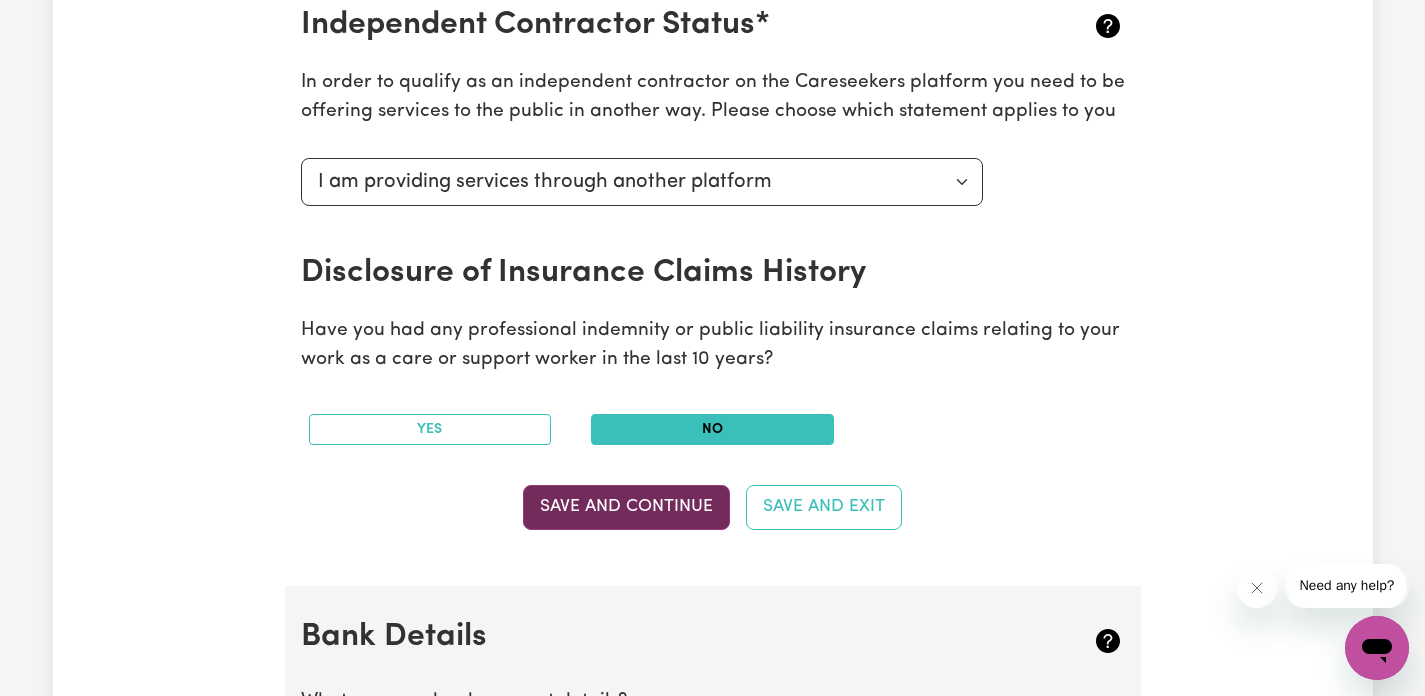 click on "Save and Continue" at bounding box center (626, 507) 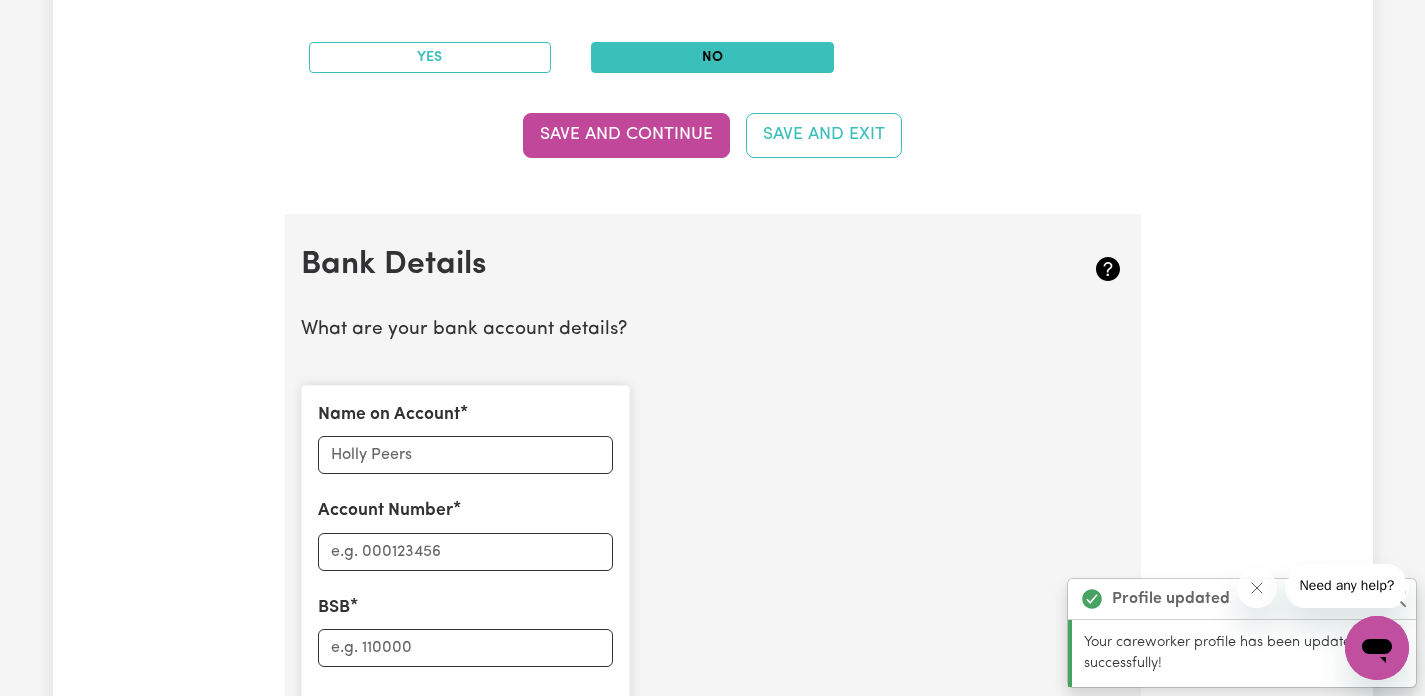 scroll, scrollTop: 1380, scrollLeft: 0, axis: vertical 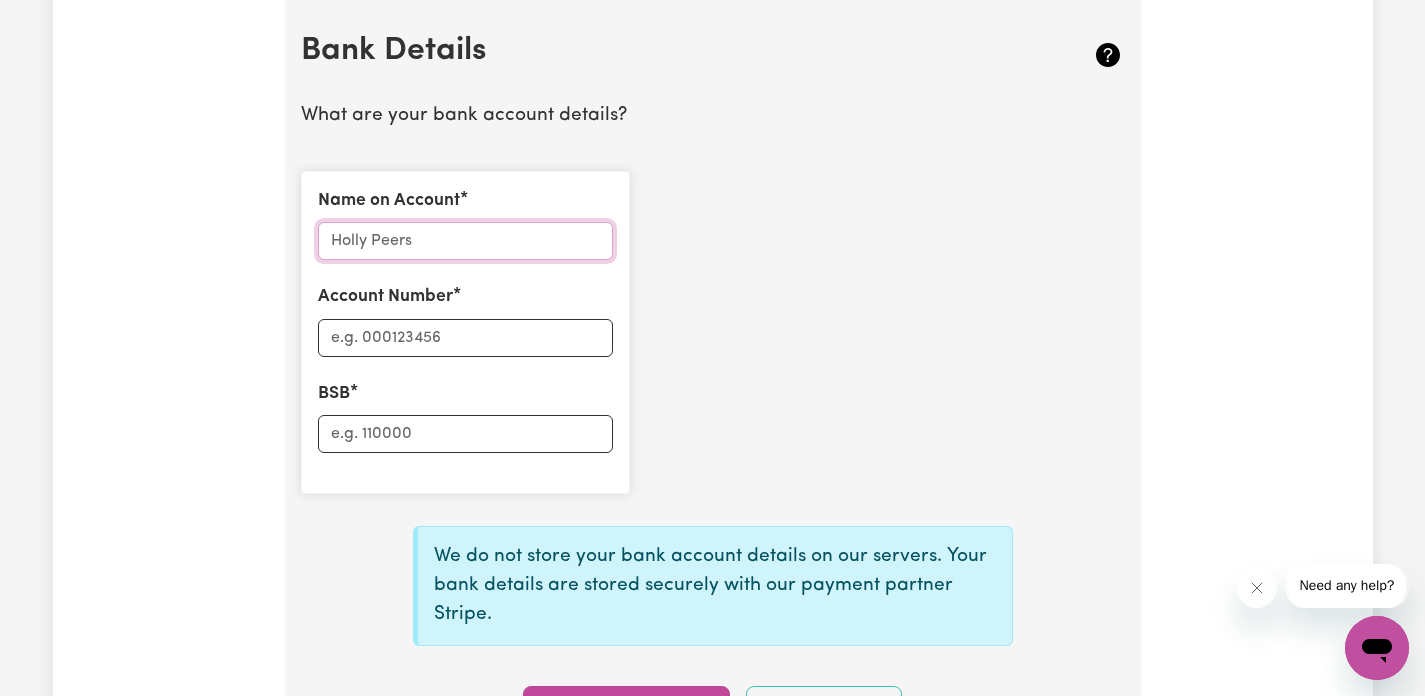 click on "Name on Account" at bounding box center (465, 241) 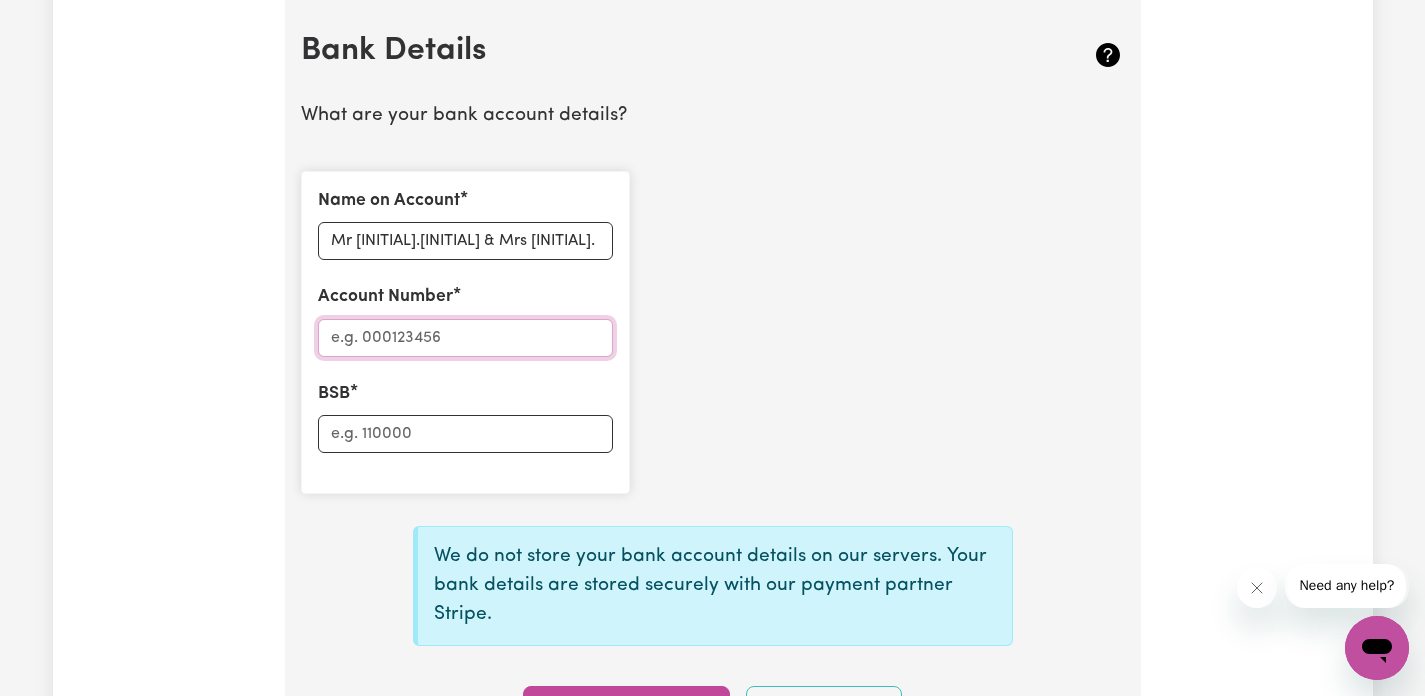 click on "Account Number" at bounding box center (465, 338) 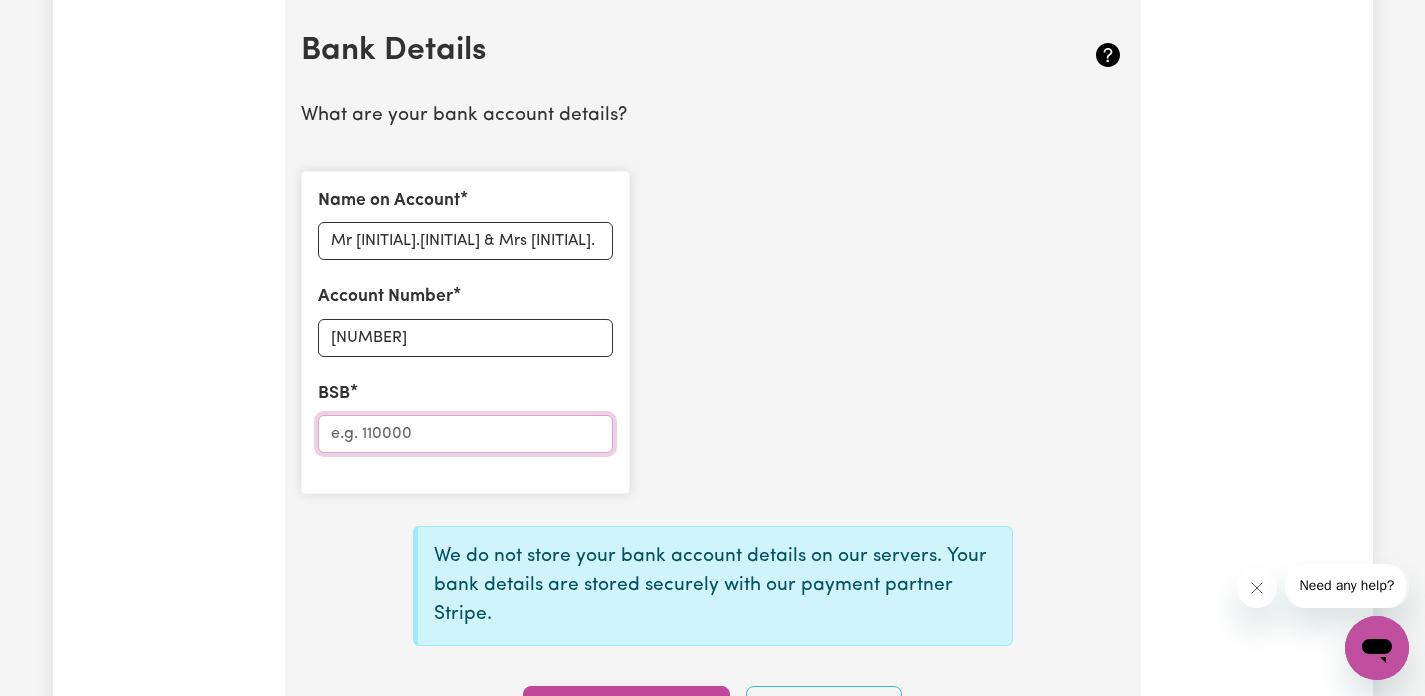 click on "BSB" at bounding box center (465, 434) 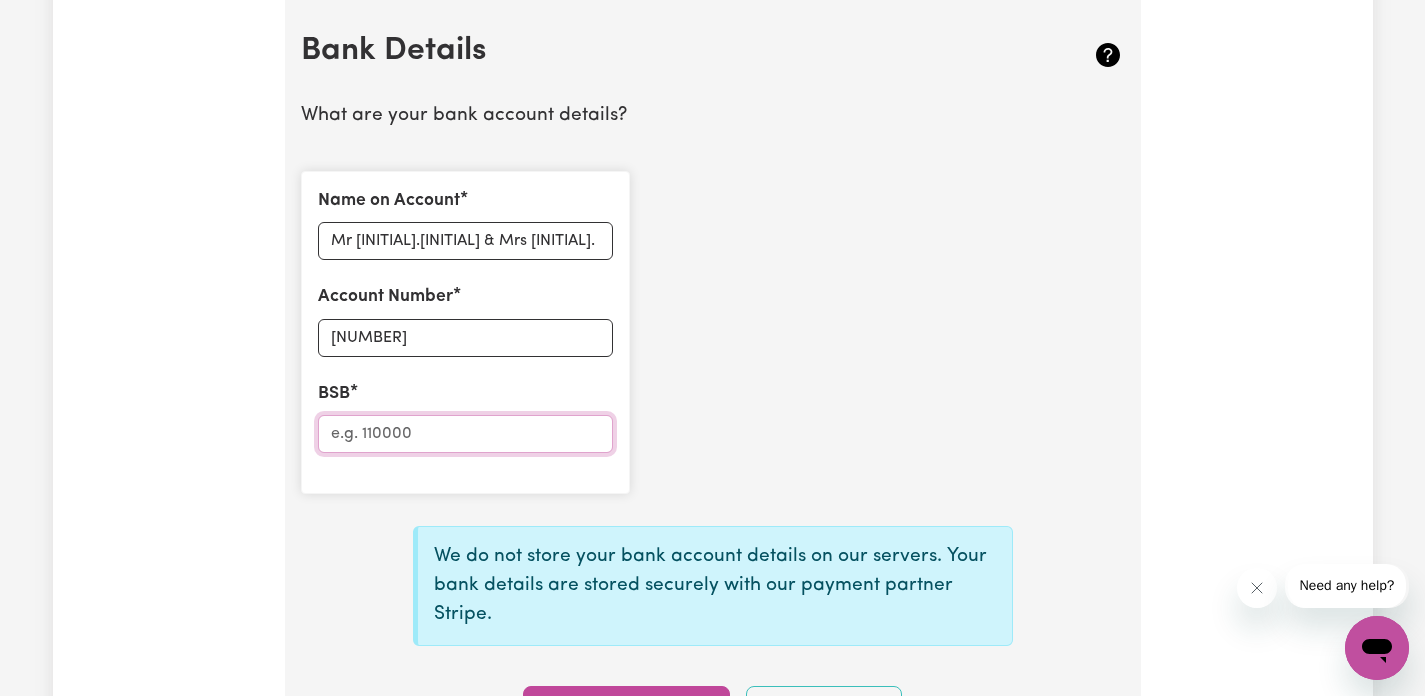 click on "BSB" at bounding box center [465, 434] 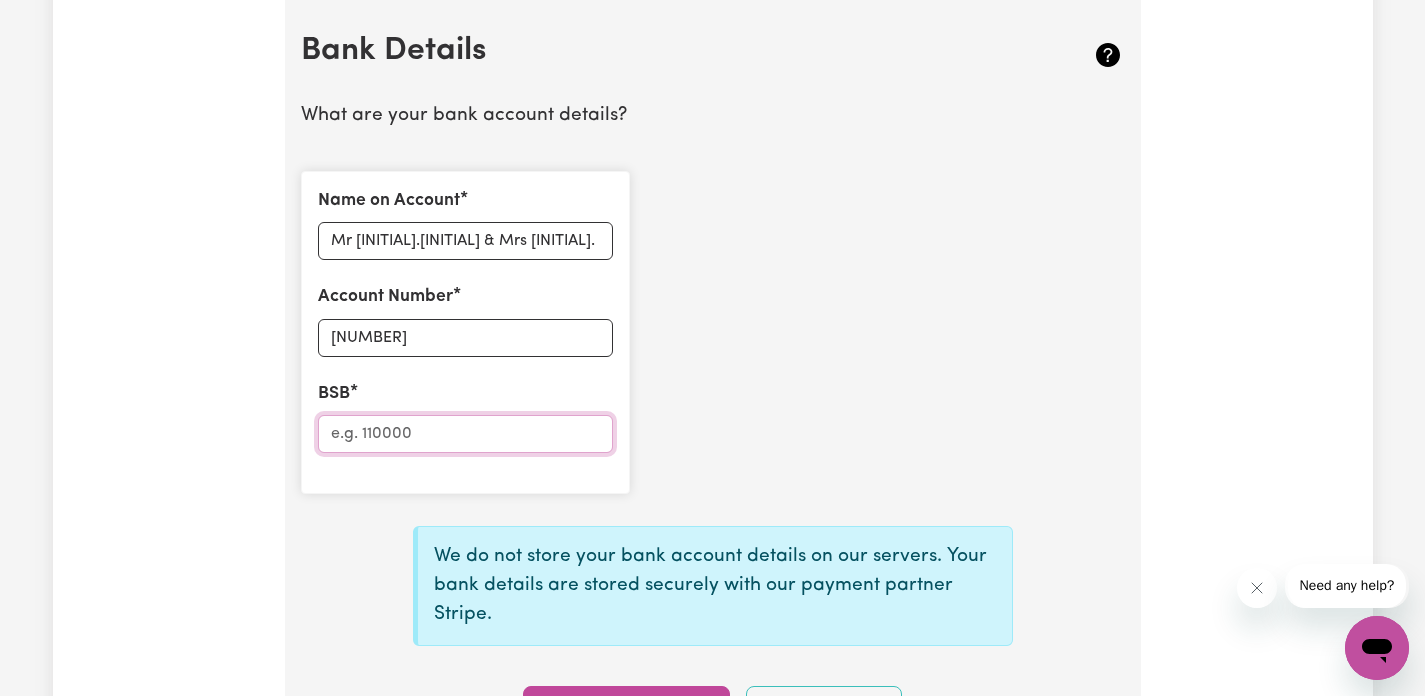paste on "[PHONE]" 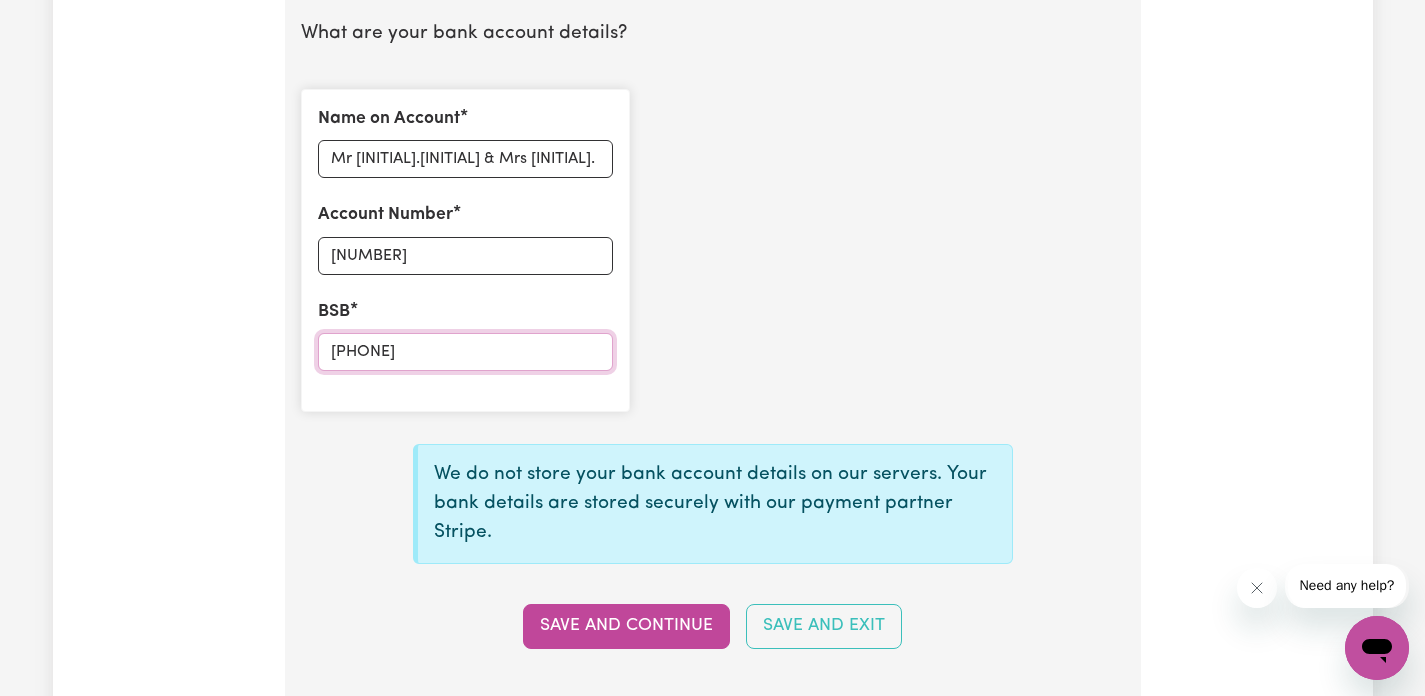 scroll, scrollTop: 1567, scrollLeft: 0, axis: vertical 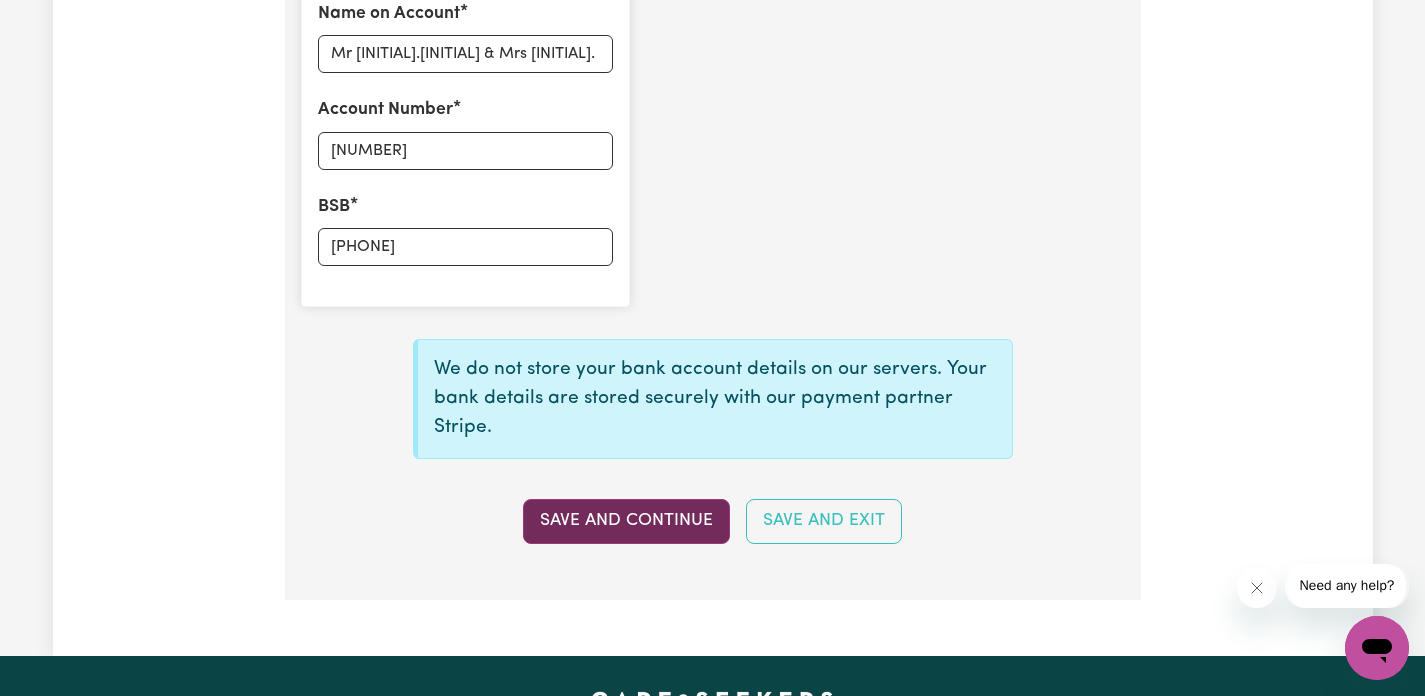 click on "Save and Continue" at bounding box center (626, 521) 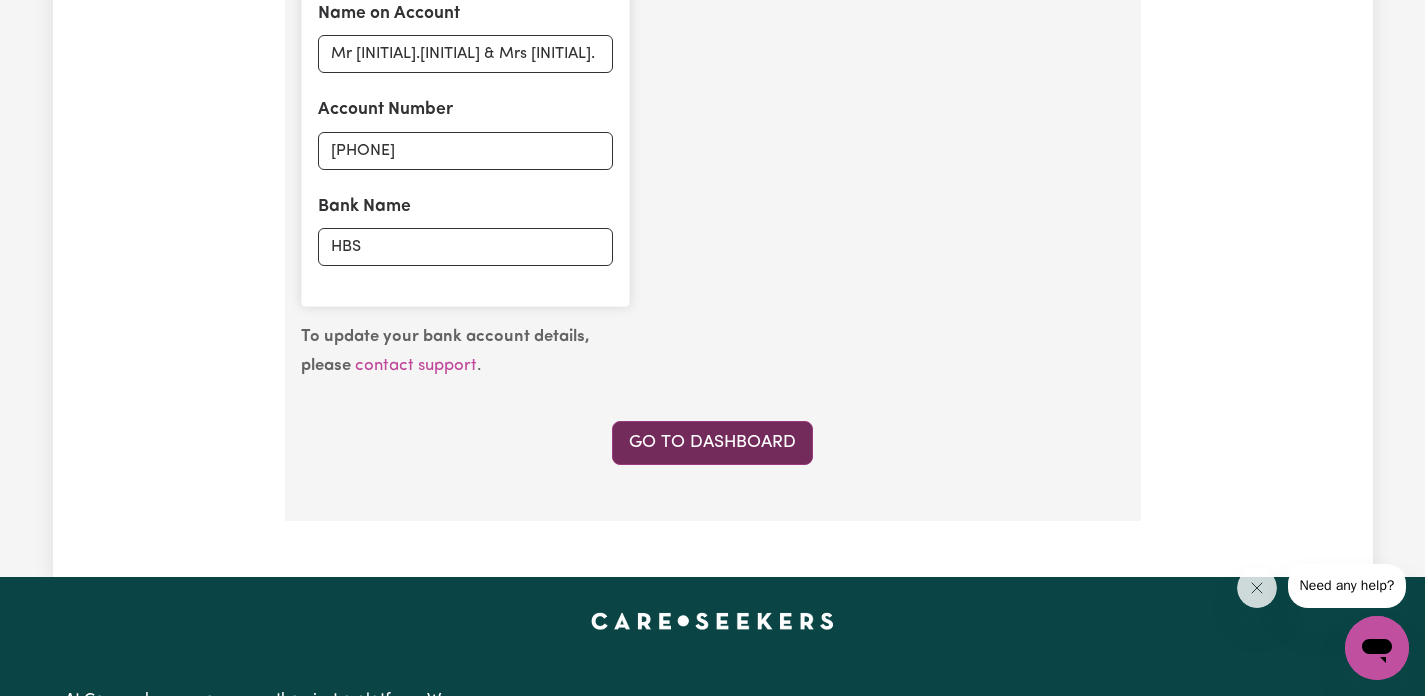 click on "Go to Dashboard" at bounding box center (712, 443) 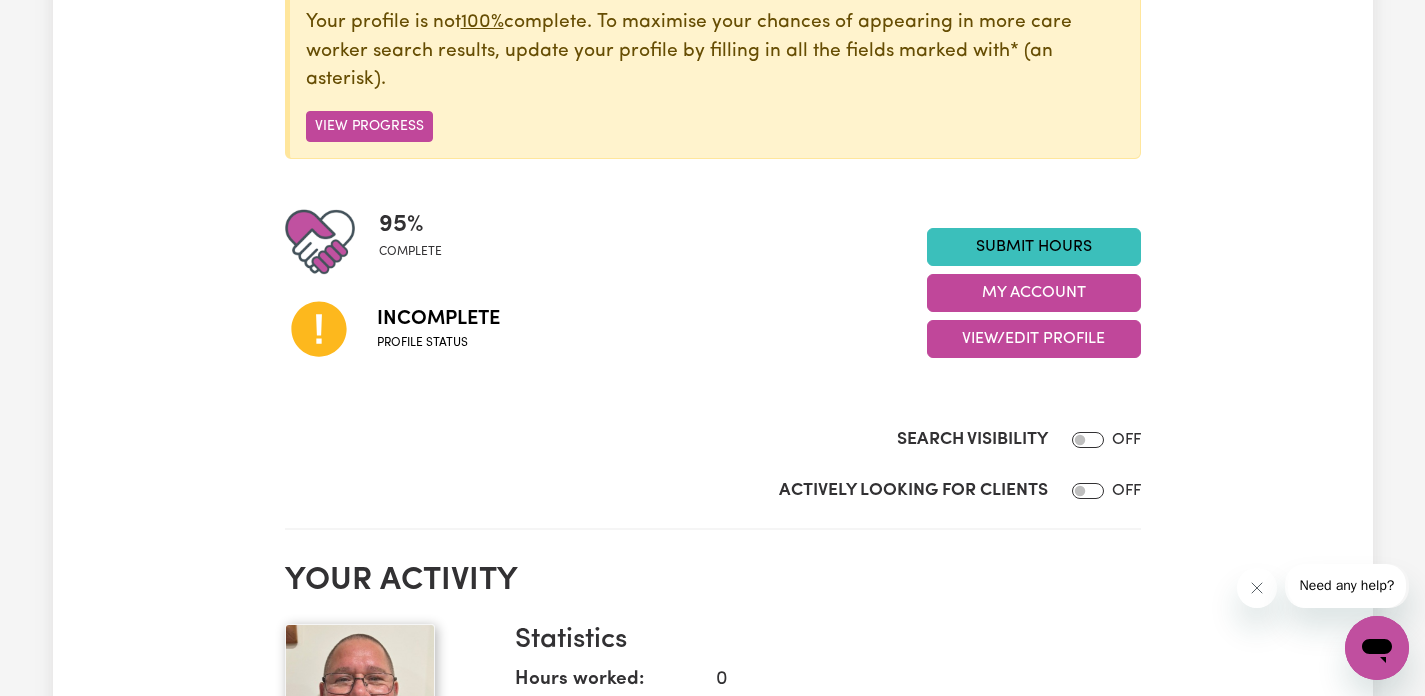scroll, scrollTop: 422, scrollLeft: 0, axis: vertical 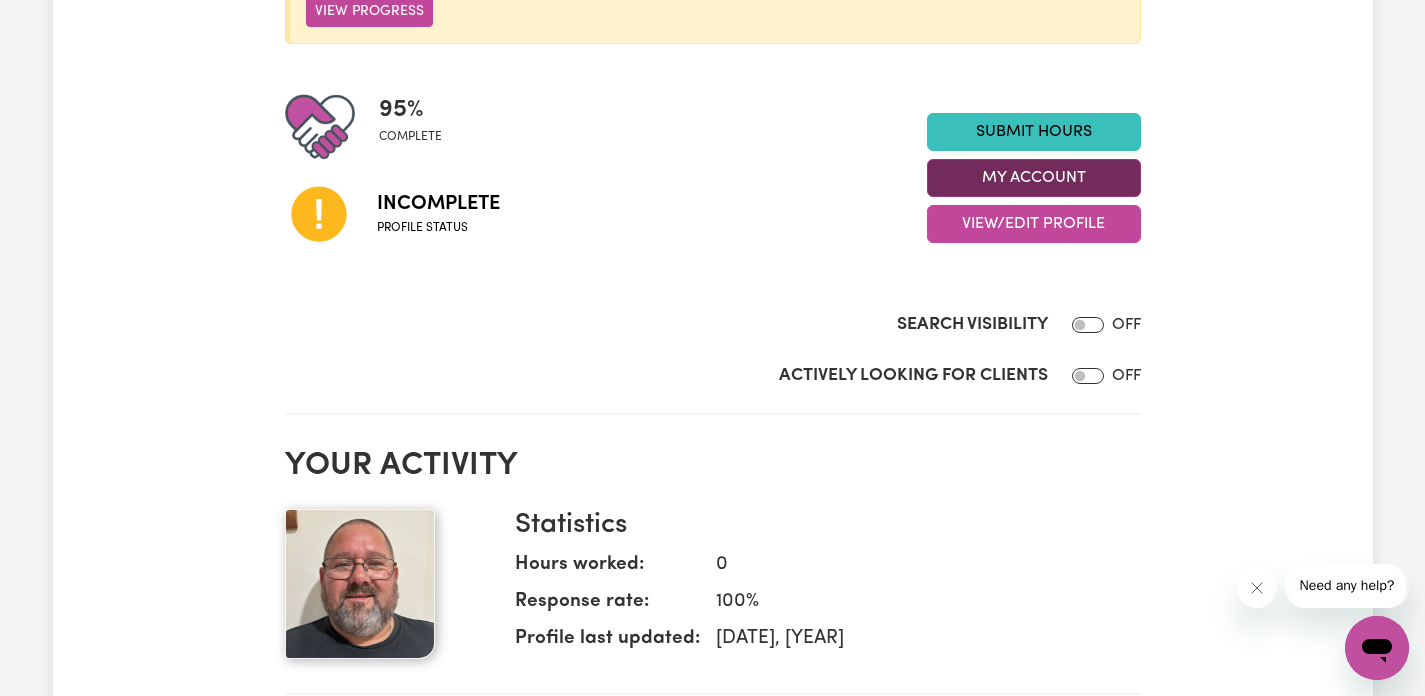 click on "My Account" at bounding box center (1034, 178) 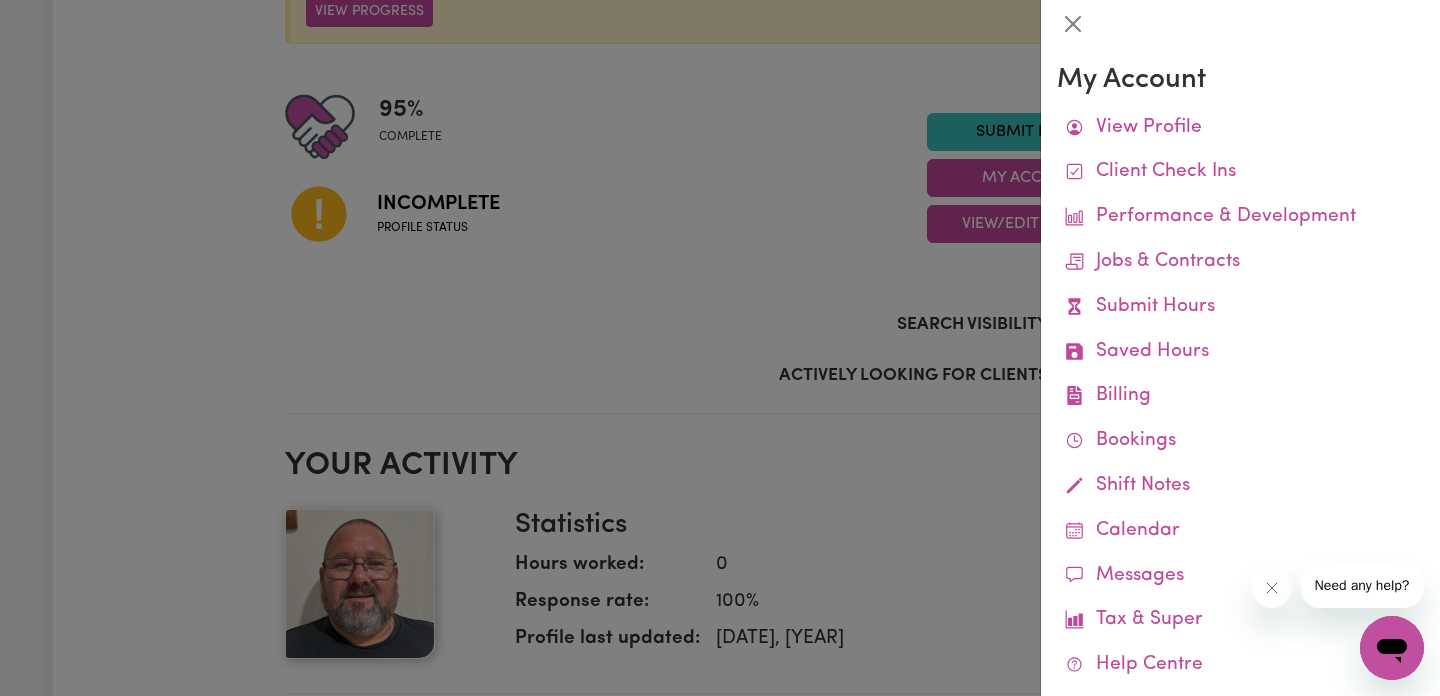 click at bounding box center [720, 348] 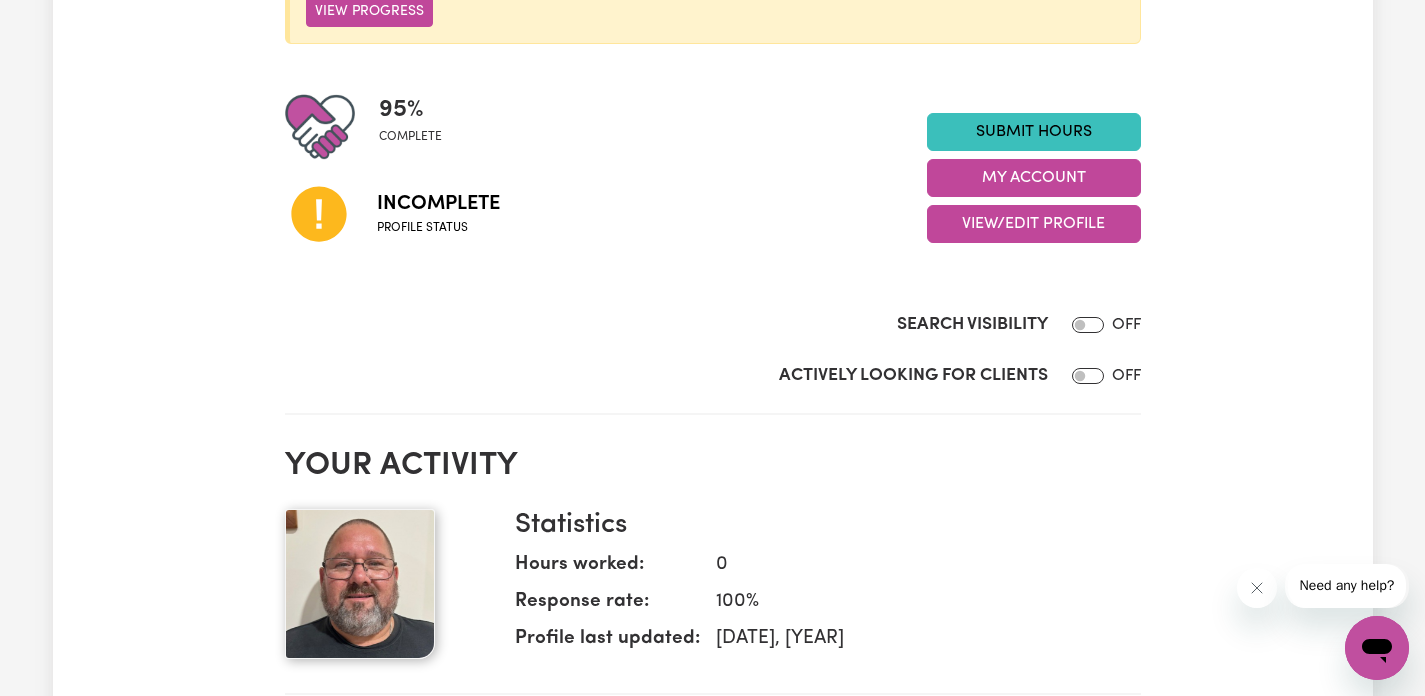 click at bounding box center (320, 127) 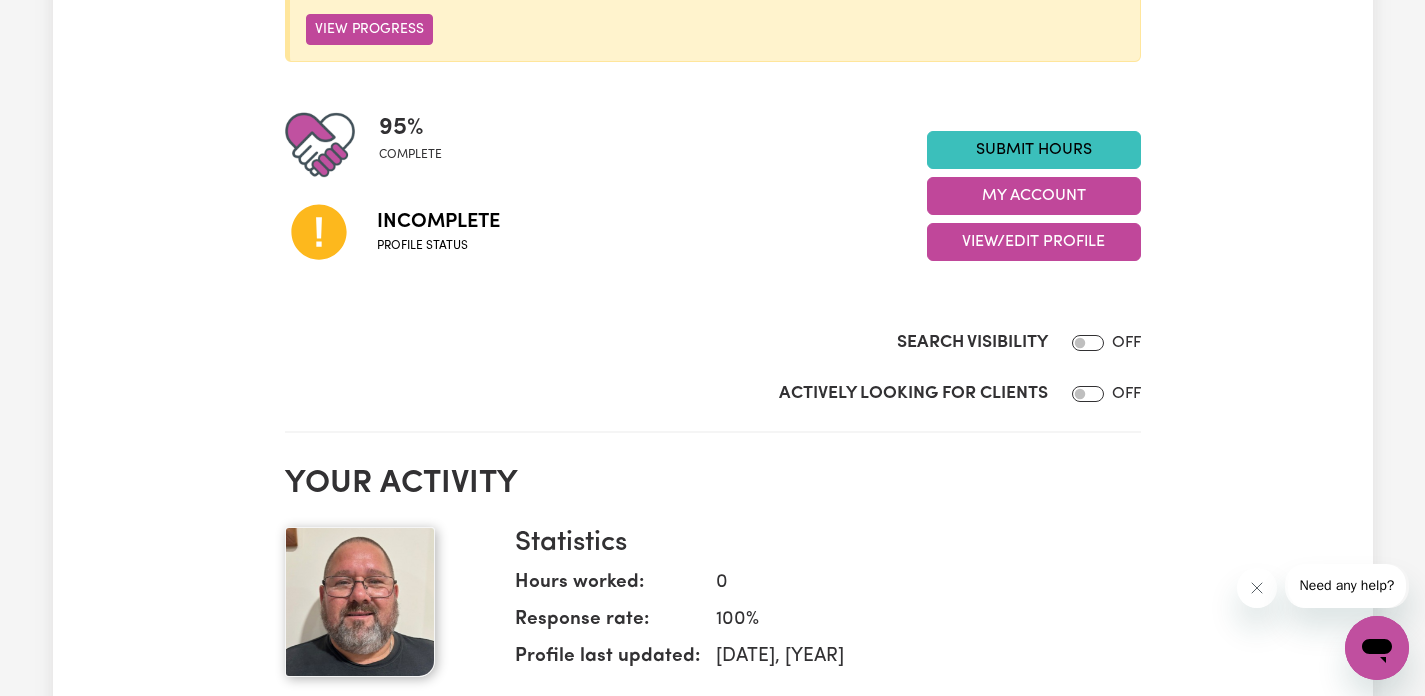 scroll, scrollTop: 154, scrollLeft: 0, axis: vertical 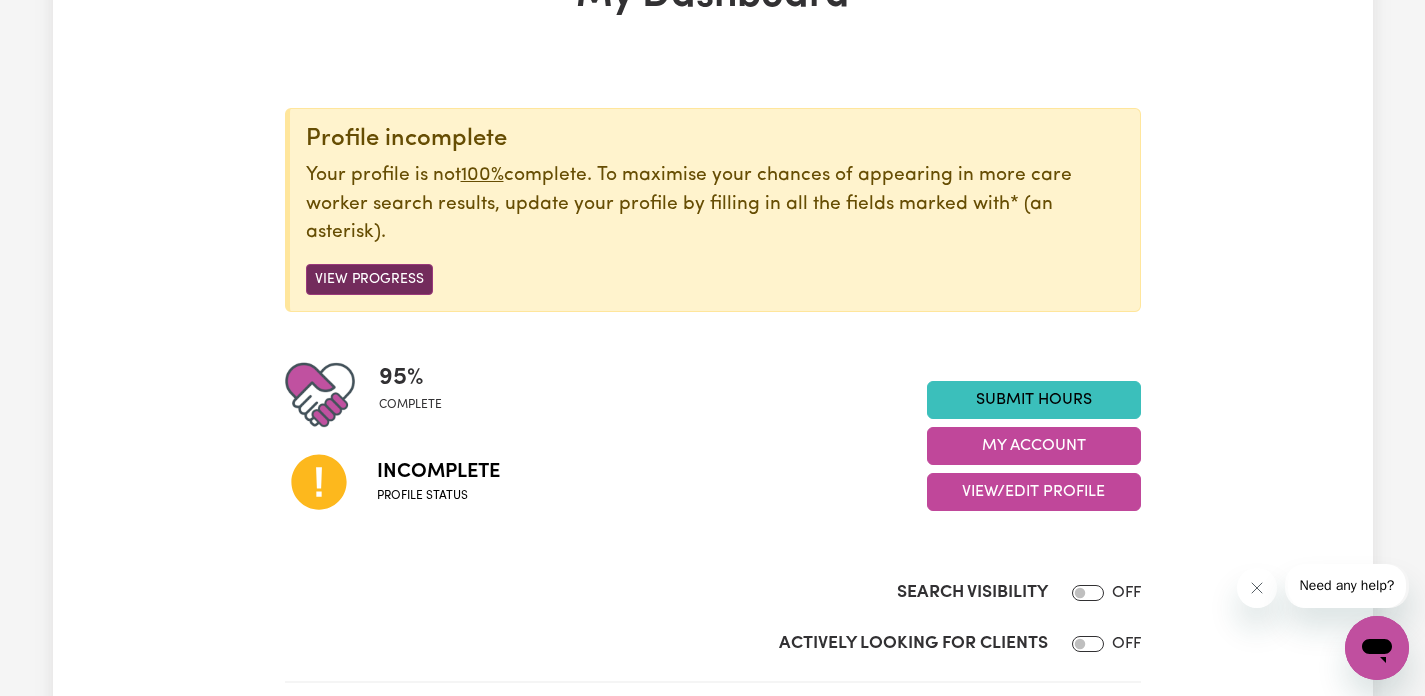 click on "View Progress" at bounding box center (369, 279) 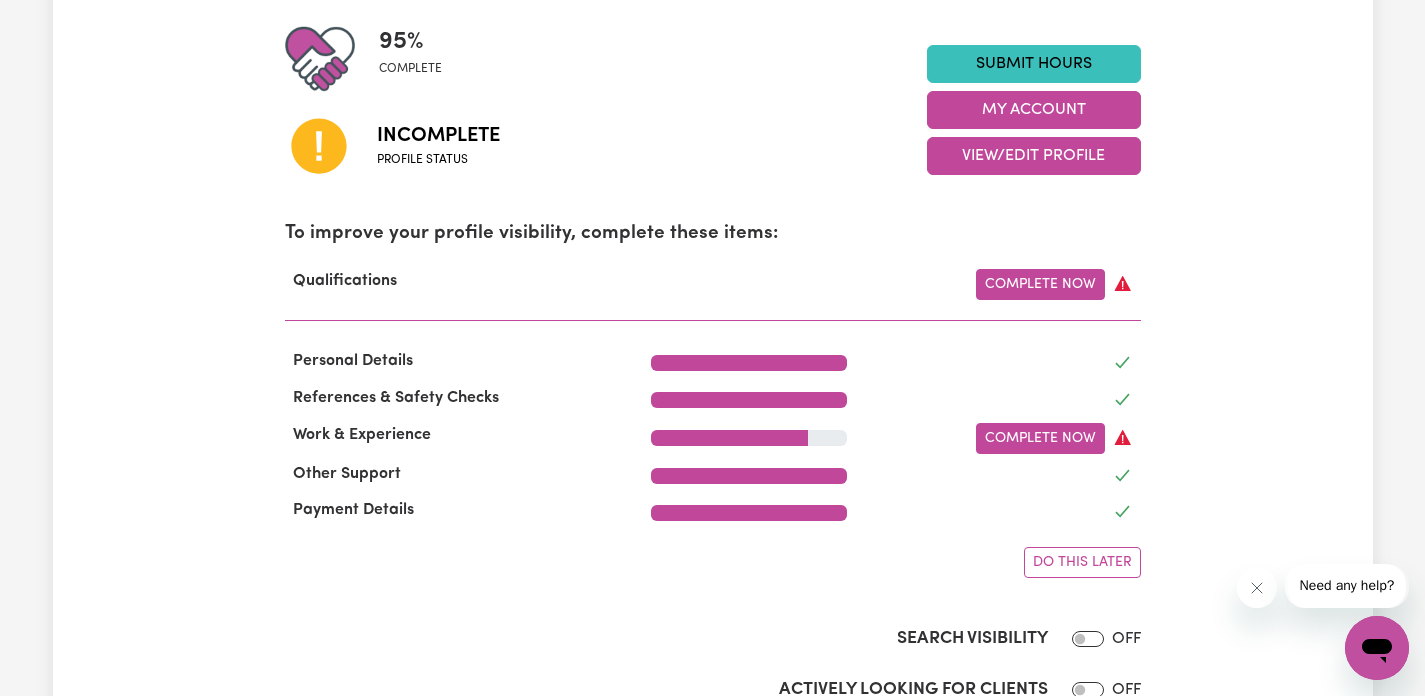 scroll, scrollTop: 496, scrollLeft: 0, axis: vertical 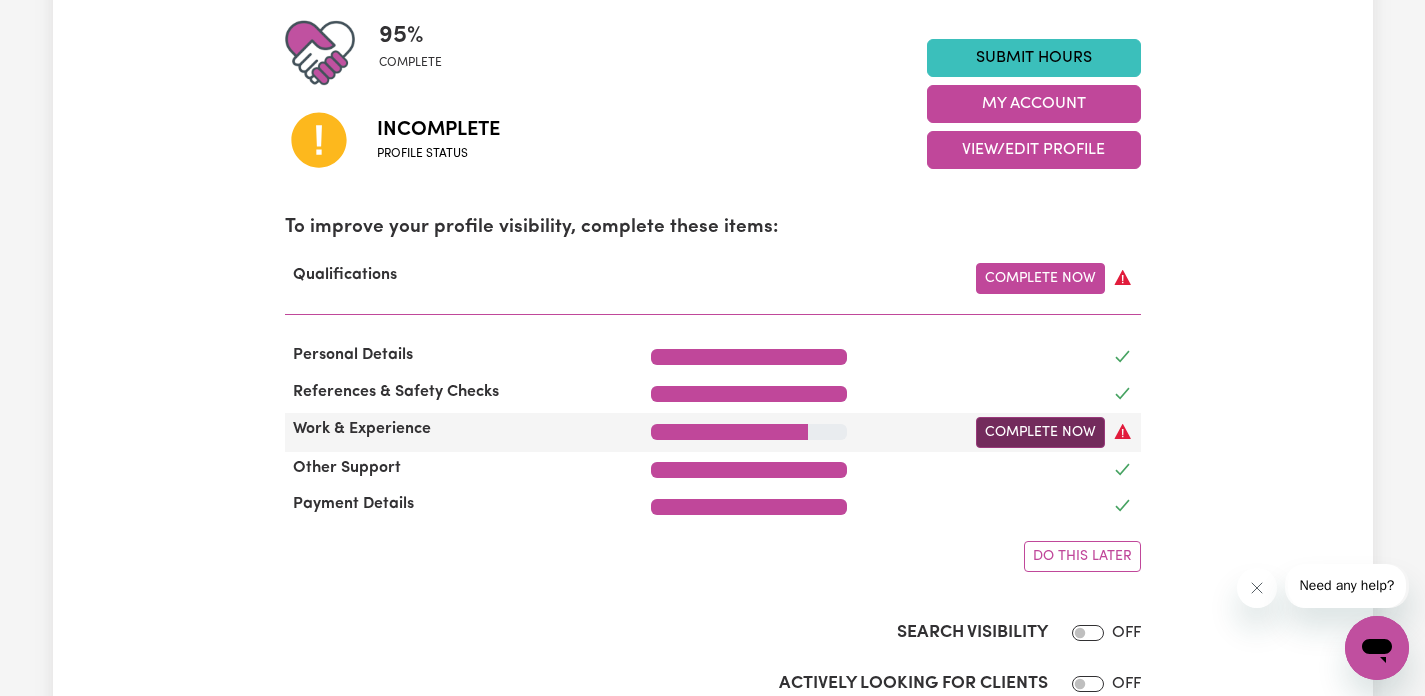 click on "Complete Now" at bounding box center (1040, 432) 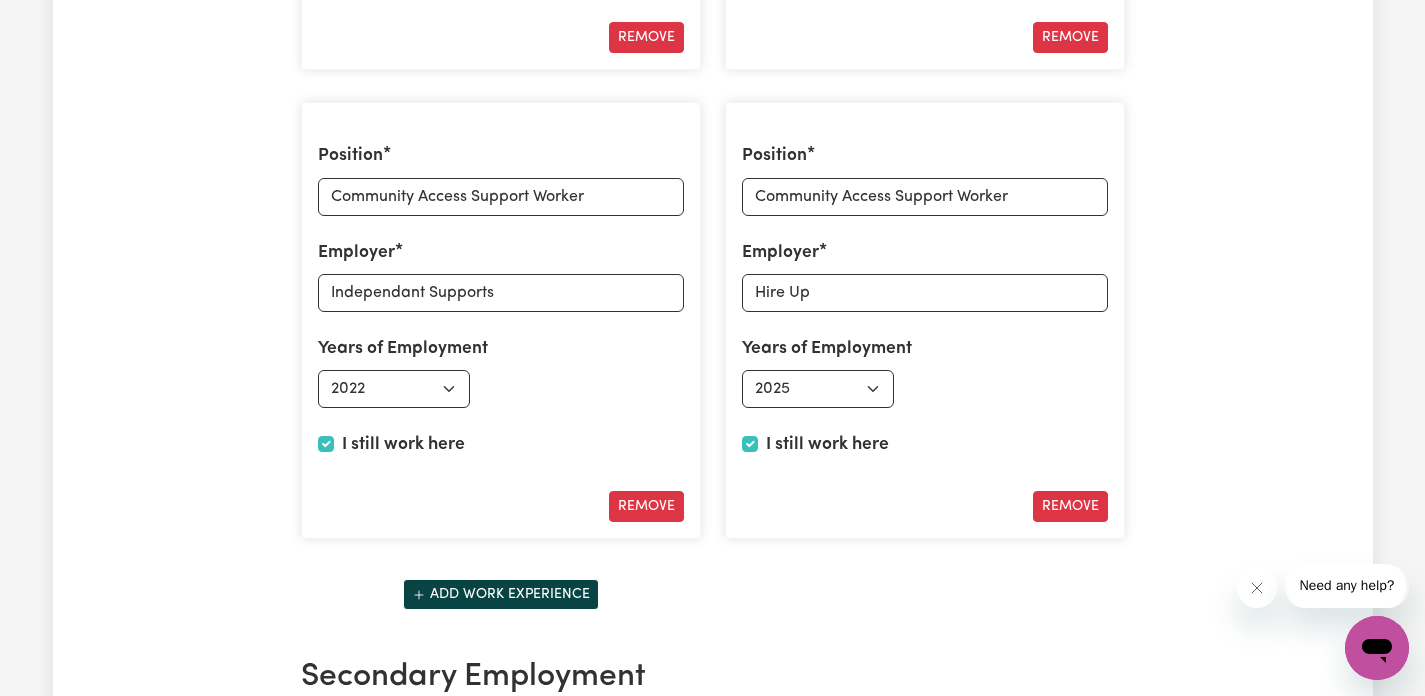 scroll, scrollTop: 3722, scrollLeft: 0, axis: vertical 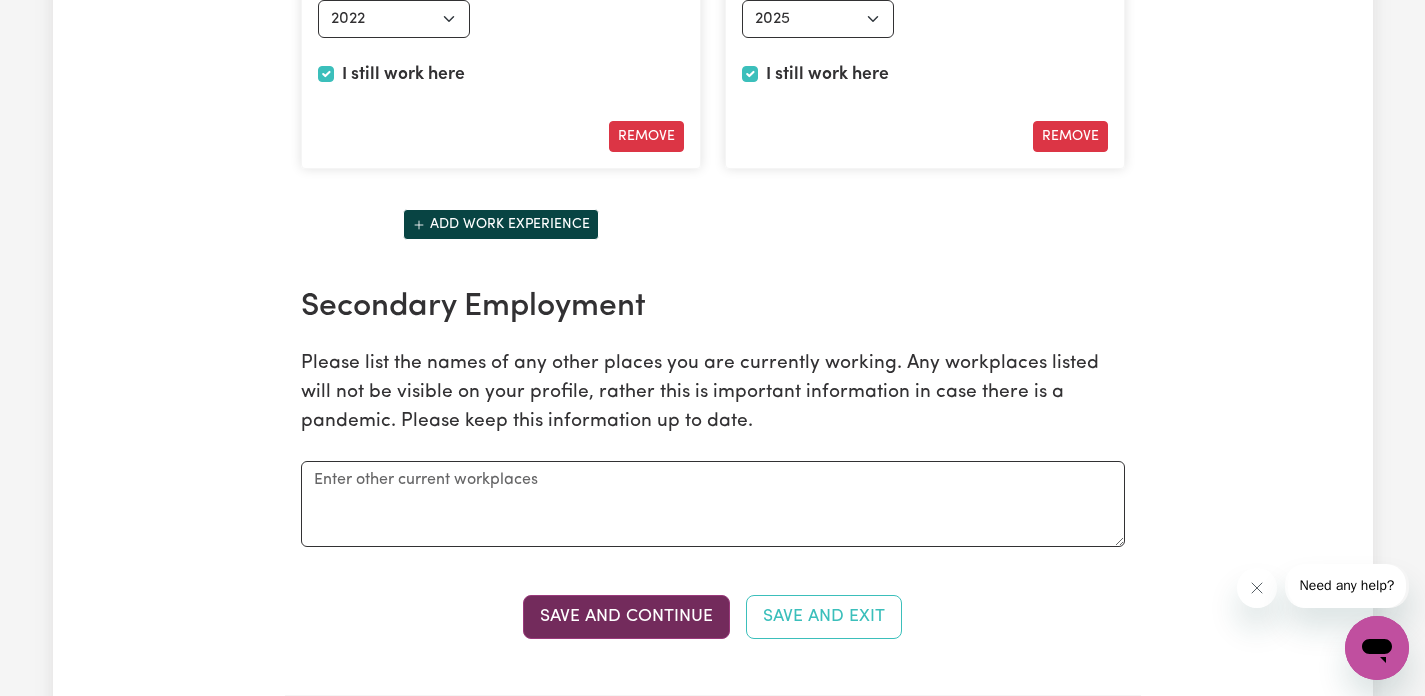 click on "Save and Continue" at bounding box center [626, 617] 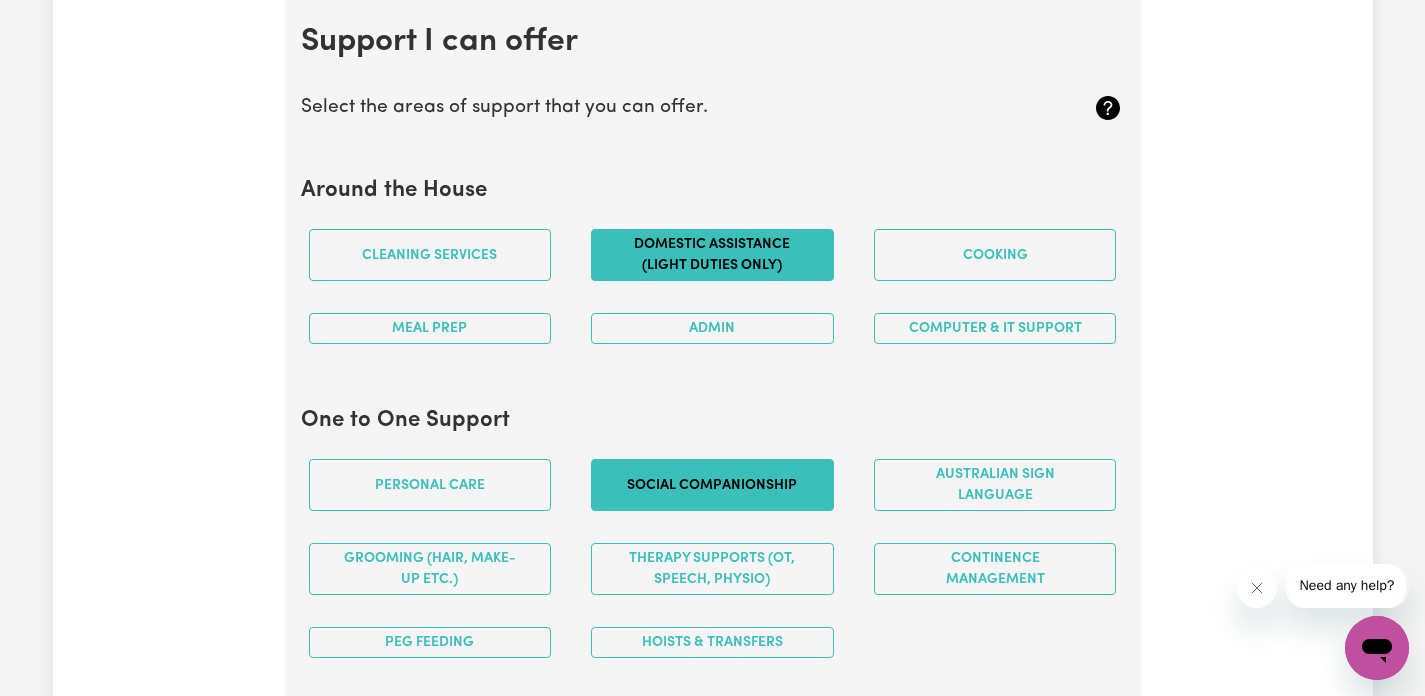 scroll, scrollTop: 1800, scrollLeft: 0, axis: vertical 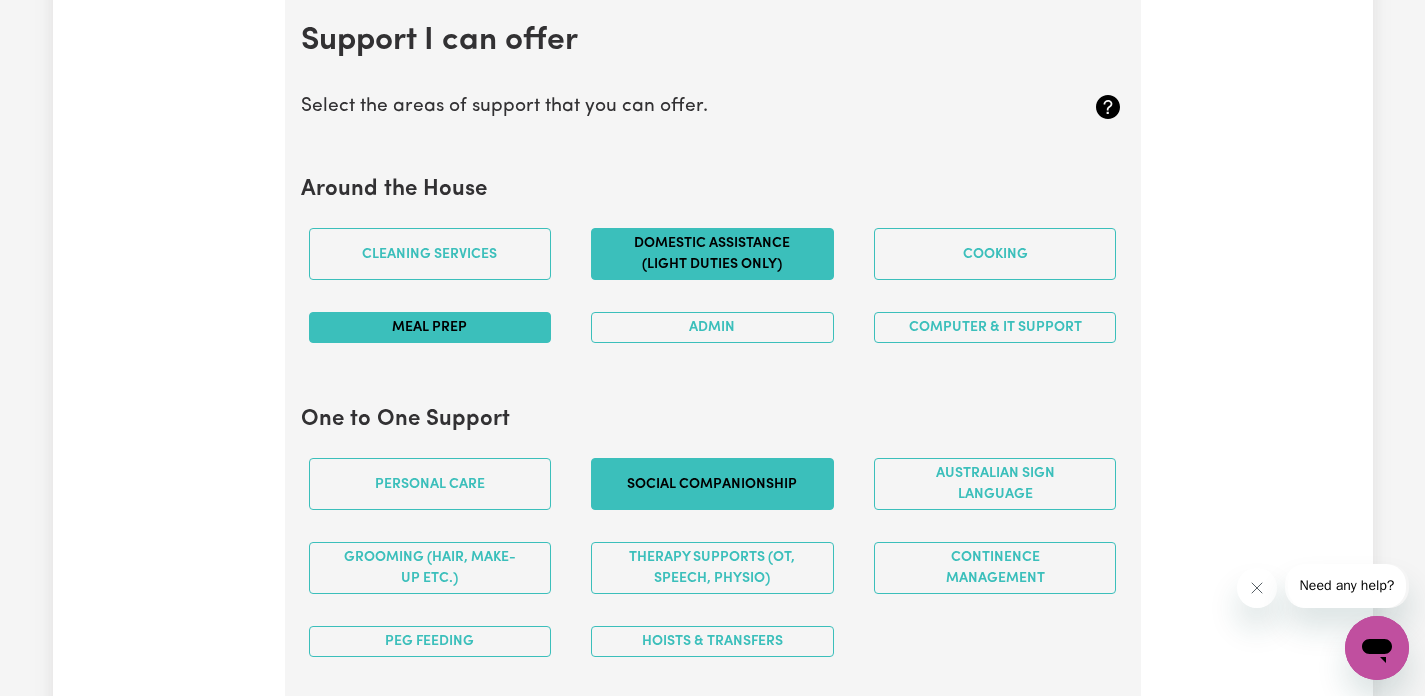 click on "Meal prep" at bounding box center (430, 327) 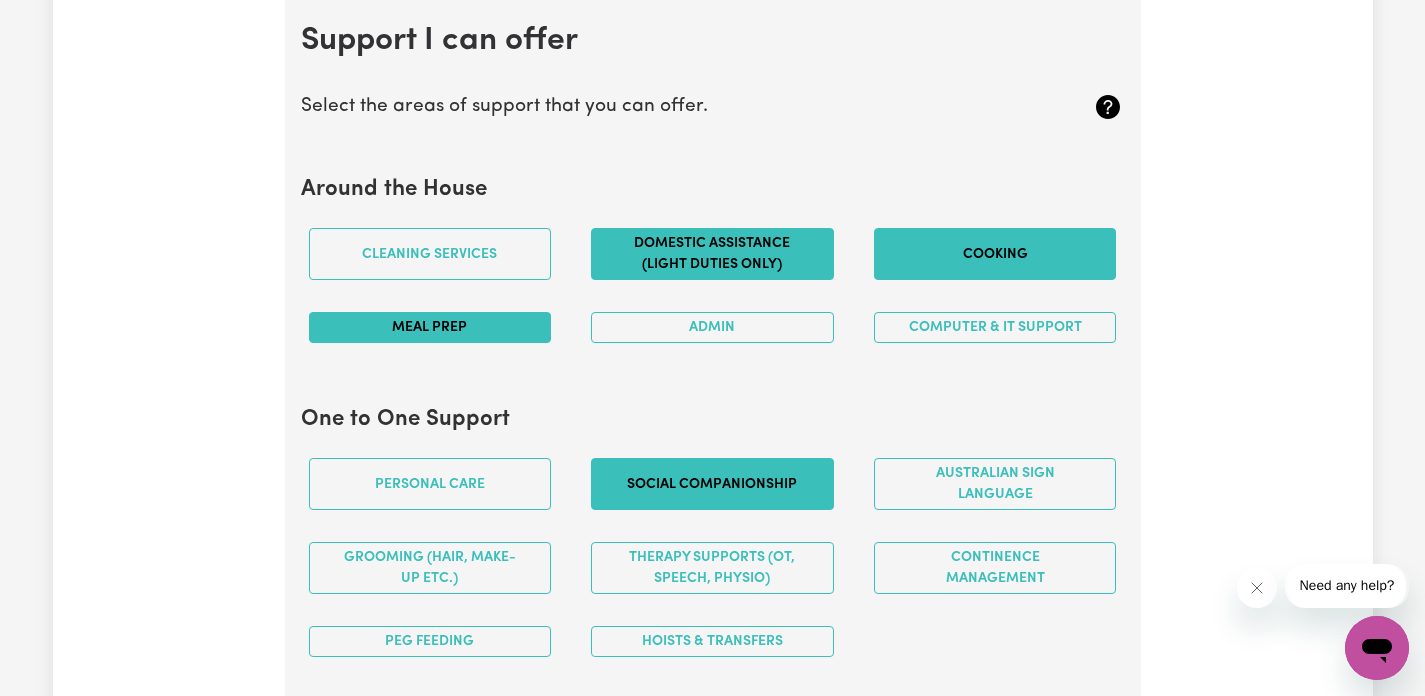 click on "Cooking" at bounding box center (995, 254) 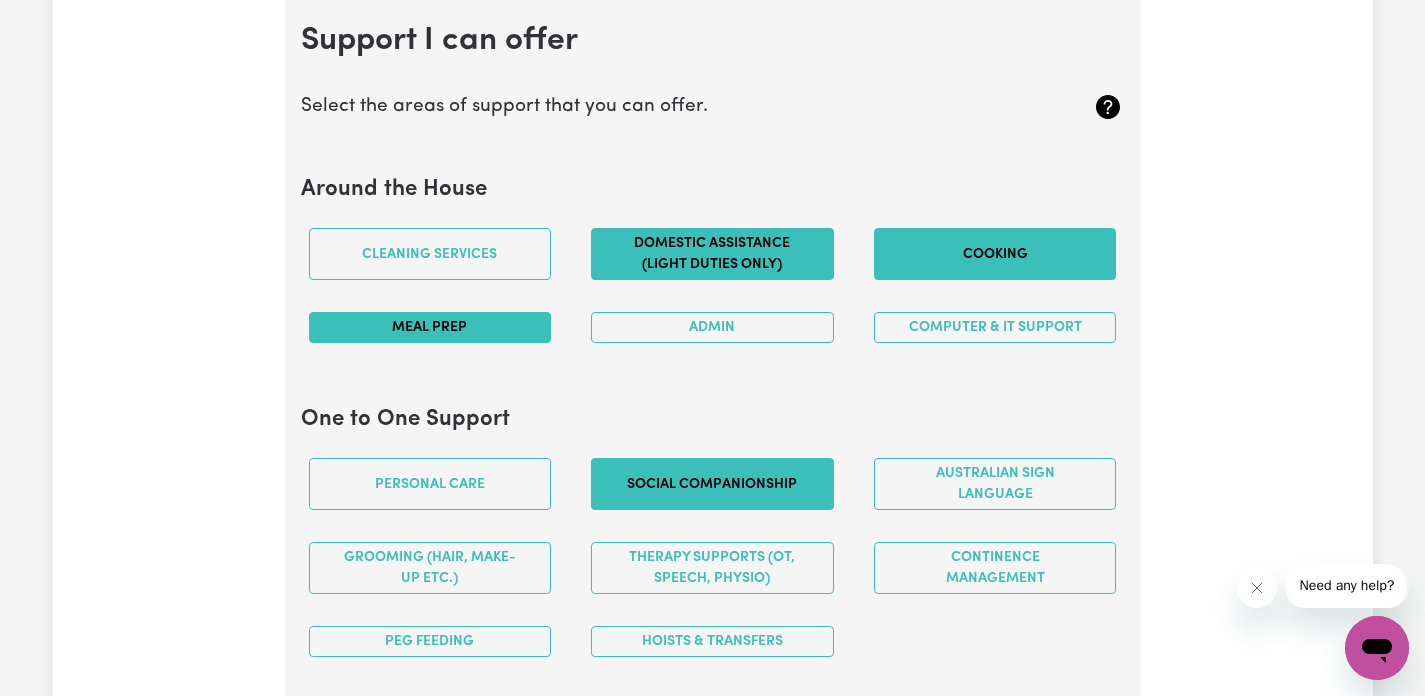 scroll, scrollTop: 2479, scrollLeft: 0, axis: vertical 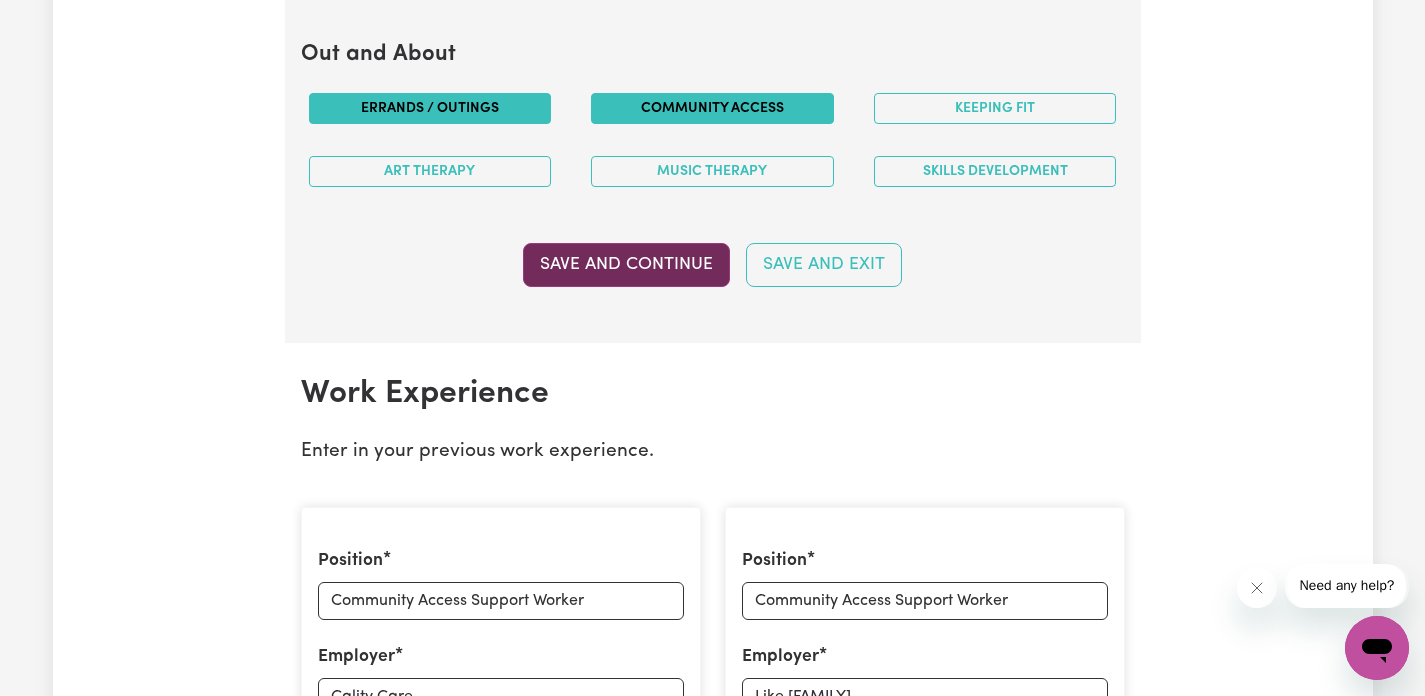click on "Save and Continue" at bounding box center (626, 265) 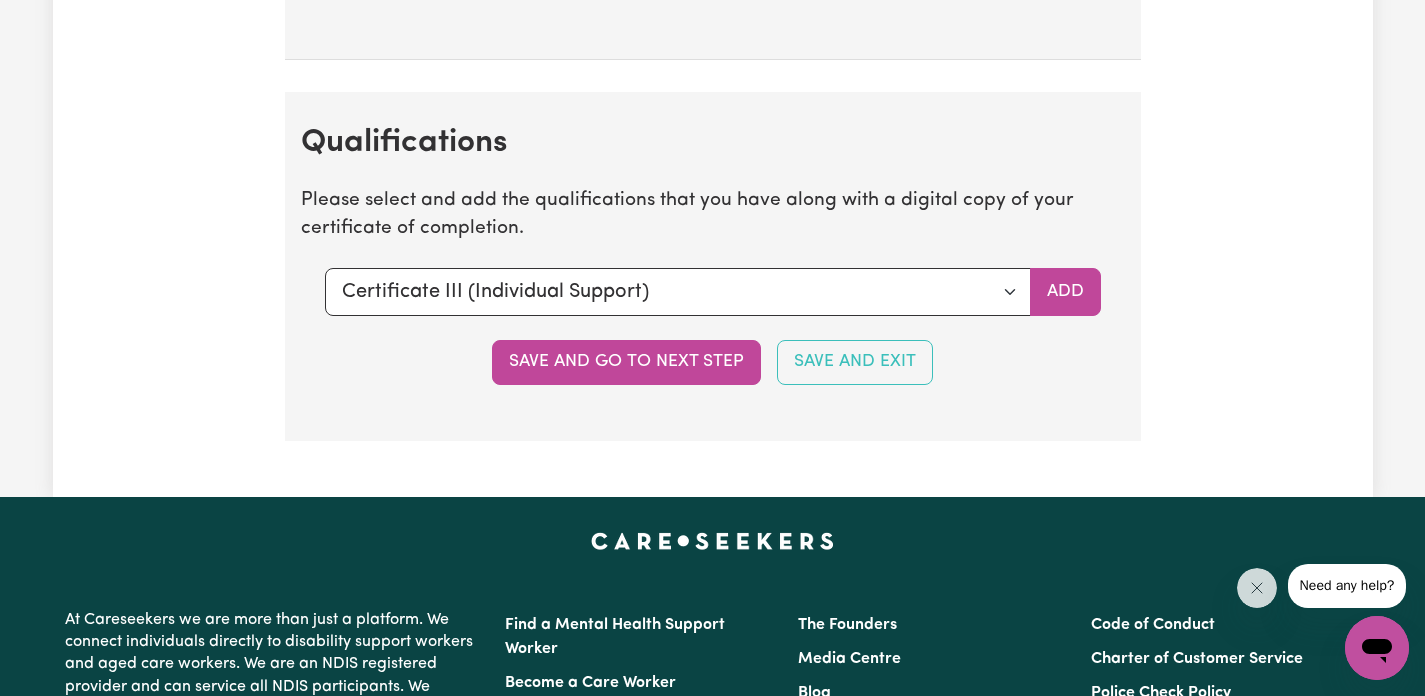 scroll, scrollTop: 5626, scrollLeft: 0, axis: vertical 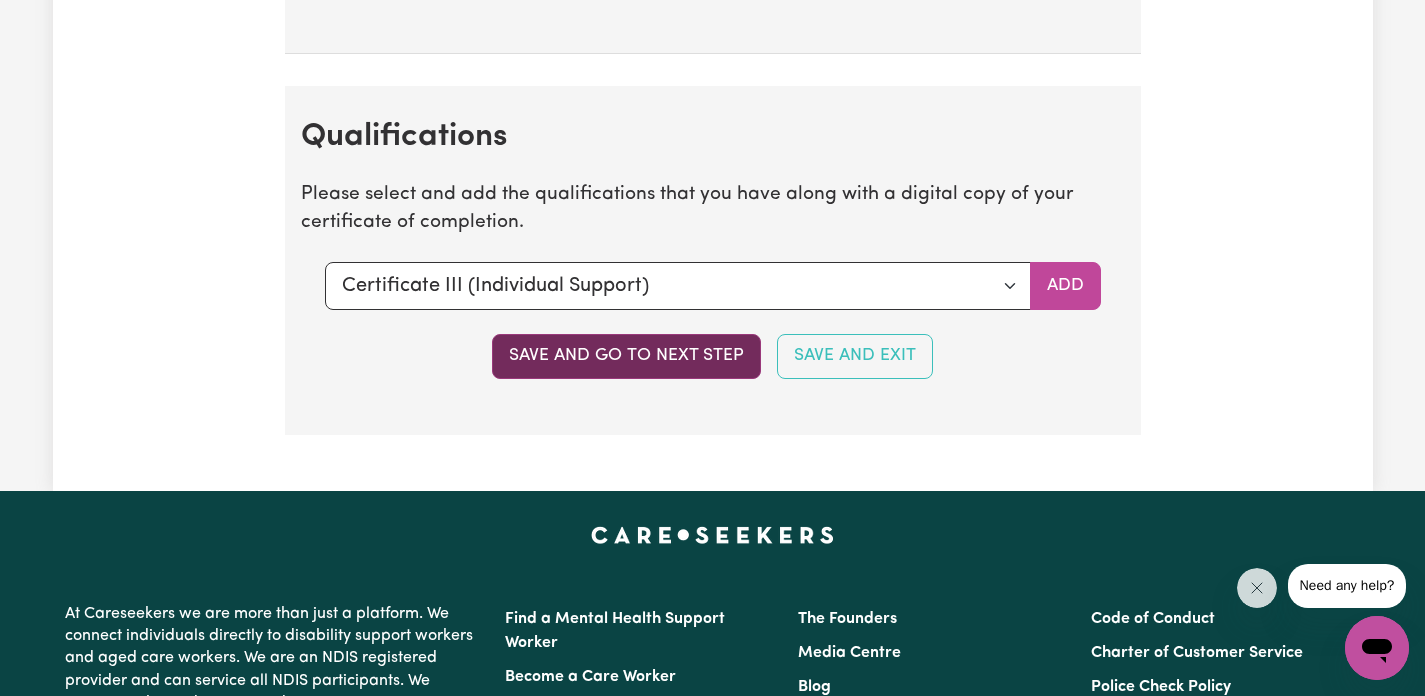 click on "Save and go to next step" at bounding box center [626, 356] 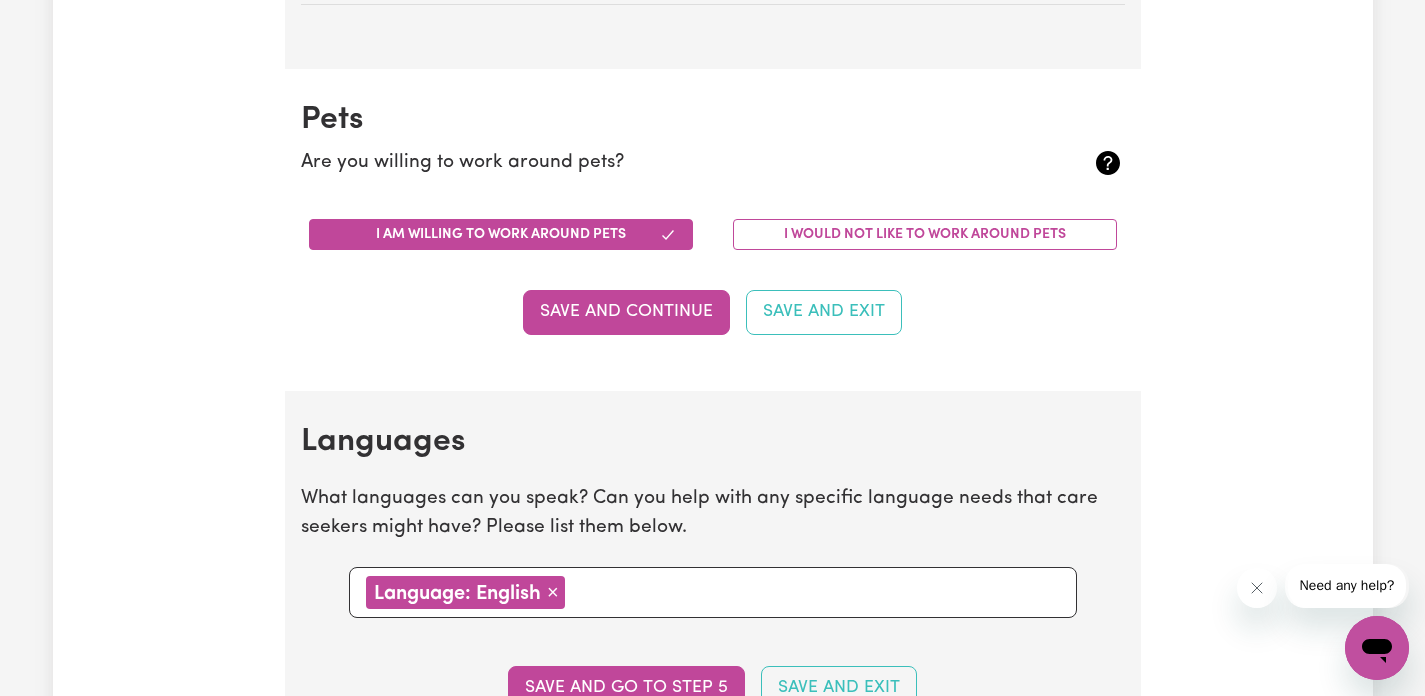 scroll, scrollTop: 2255, scrollLeft: 0, axis: vertical 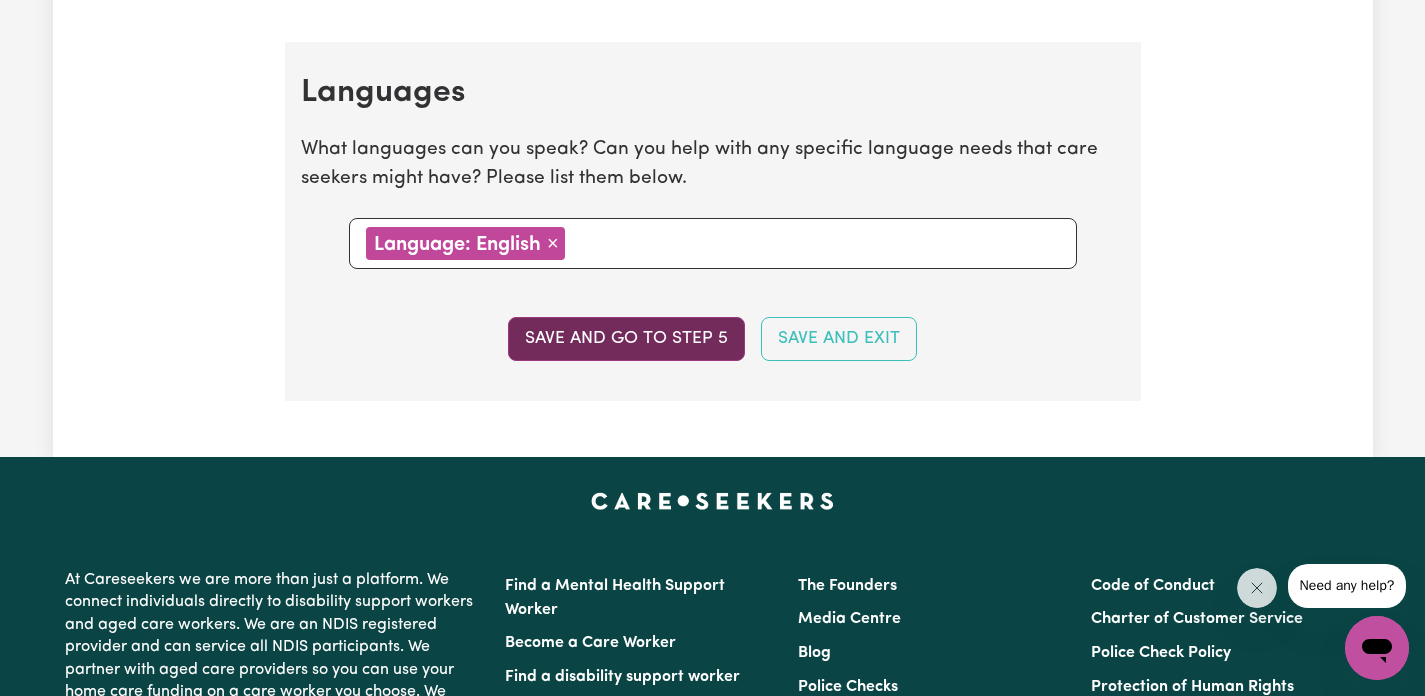 click on "Save and go to step 5" at bounding box center [626, 339] 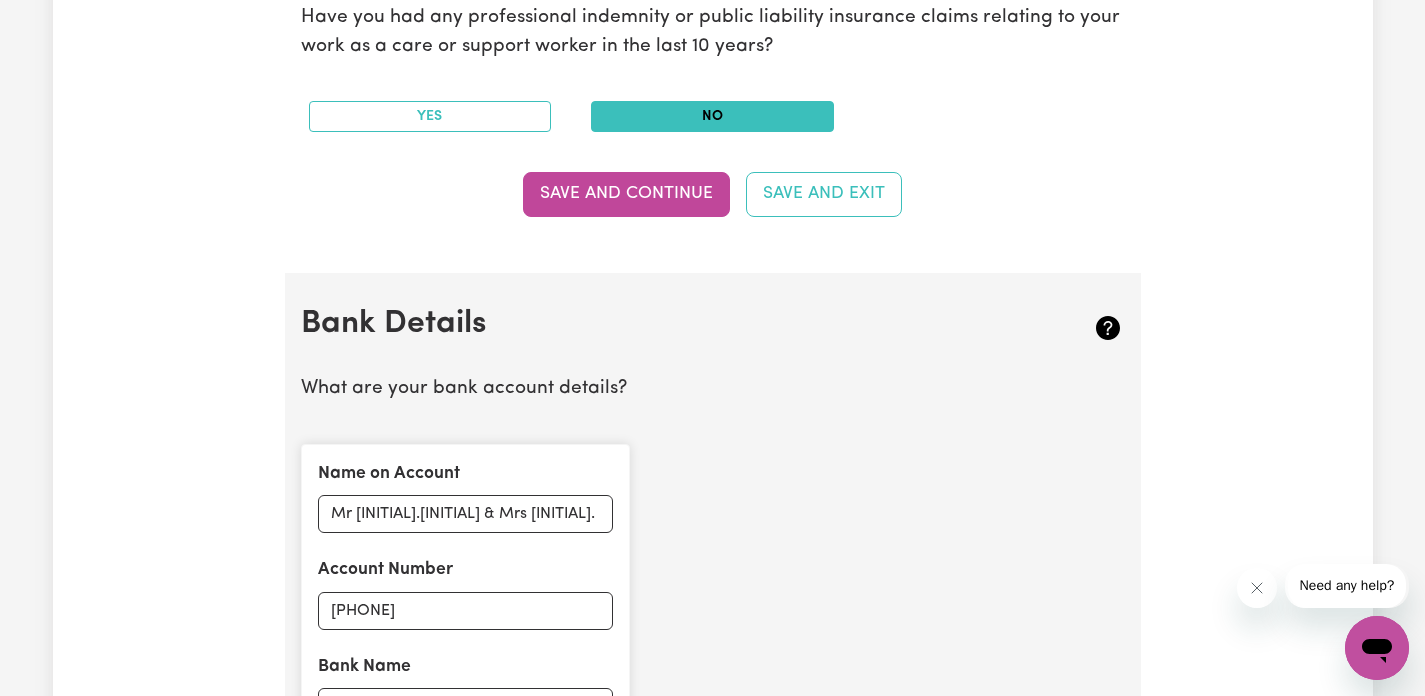 scroll, scrollTop: 1171, scrollLeft: 0, axis: vertical 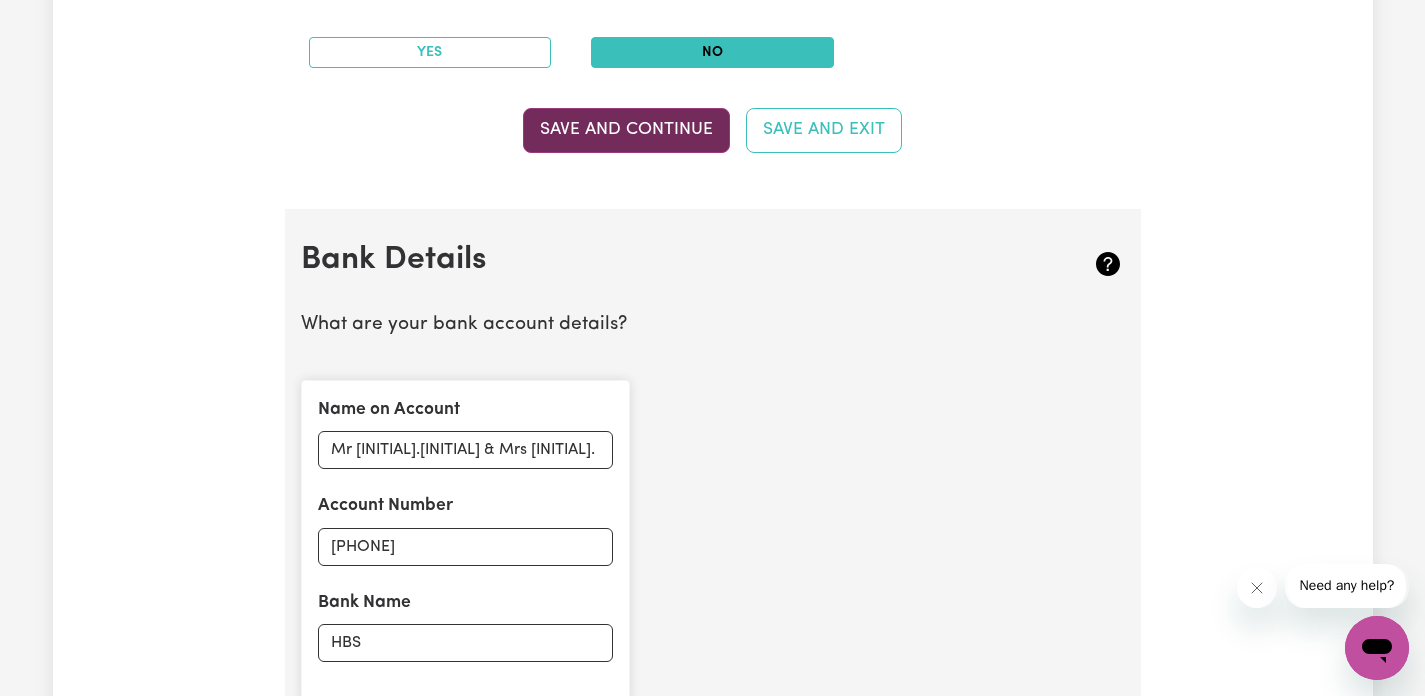 click on "Save and Continue" at bounding box center [626, 130] 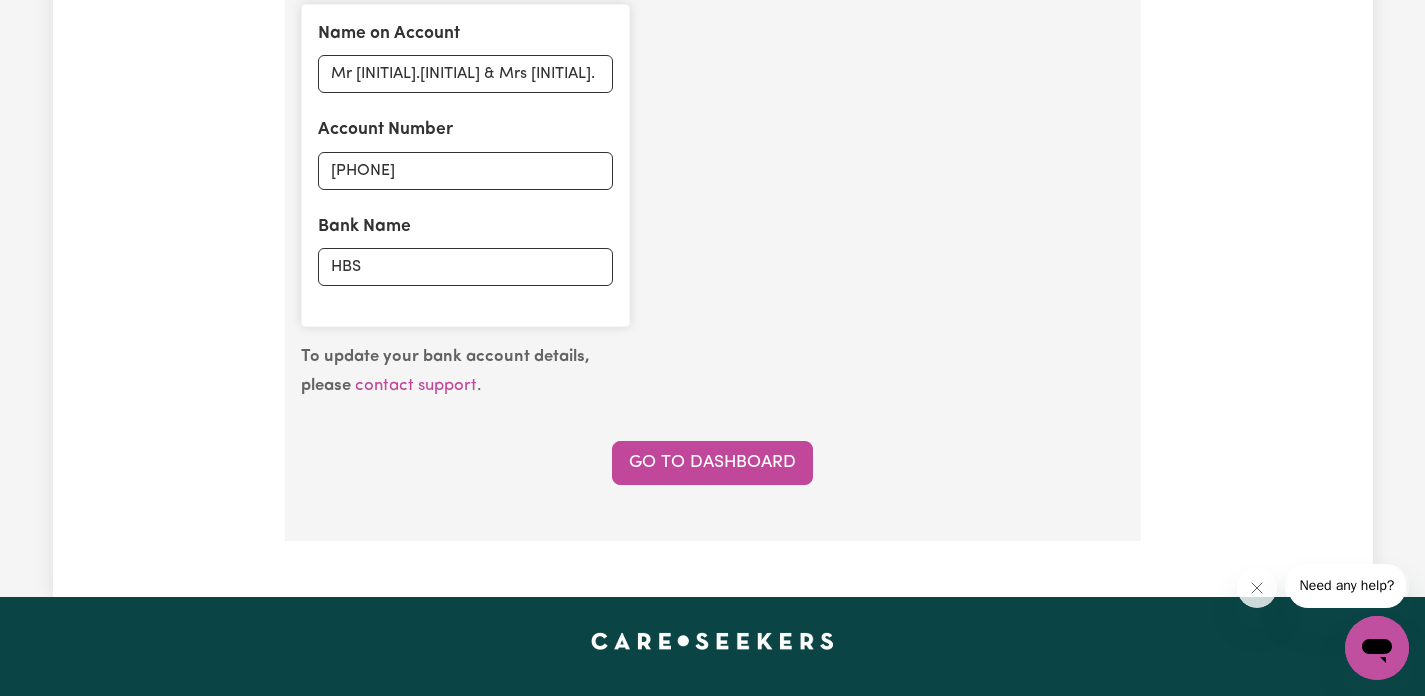 scroll, scrollTop: 1619, scrollLeft: 0, axis: vertical 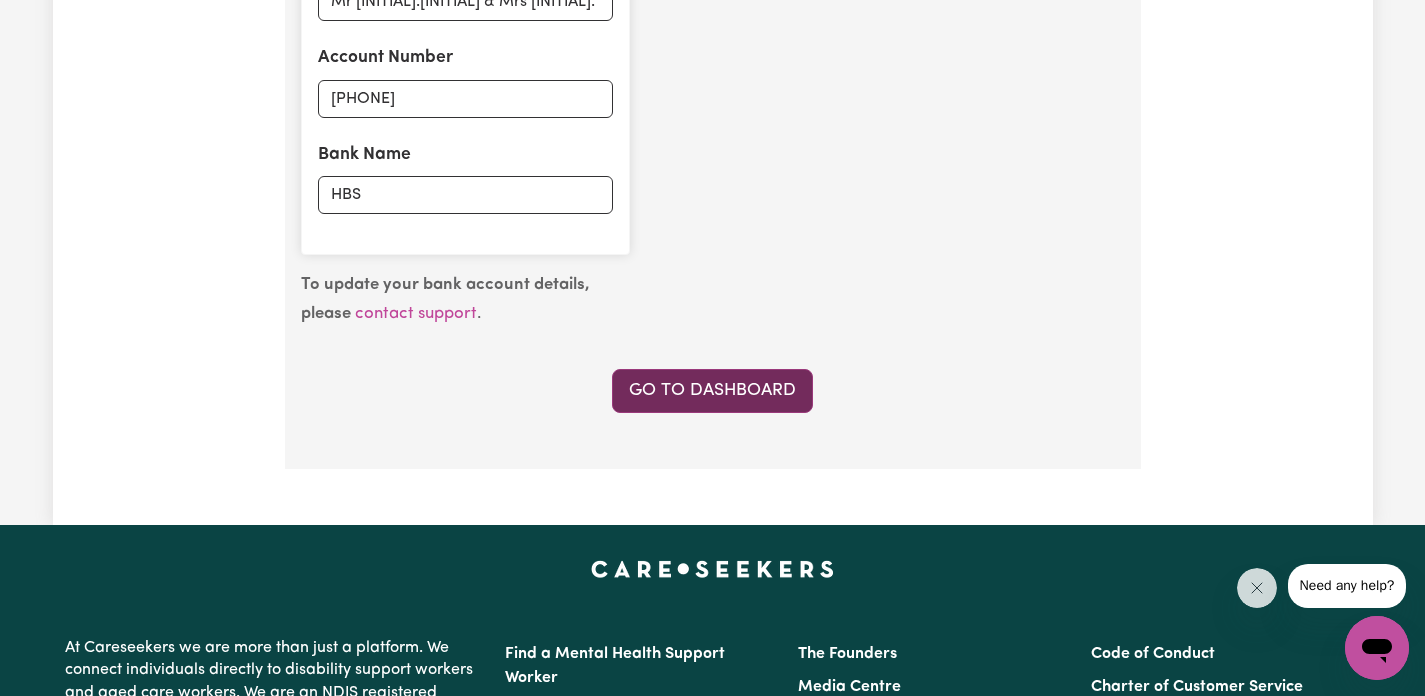 click on "Go to Dashboard" at bounding box center (712, 391) 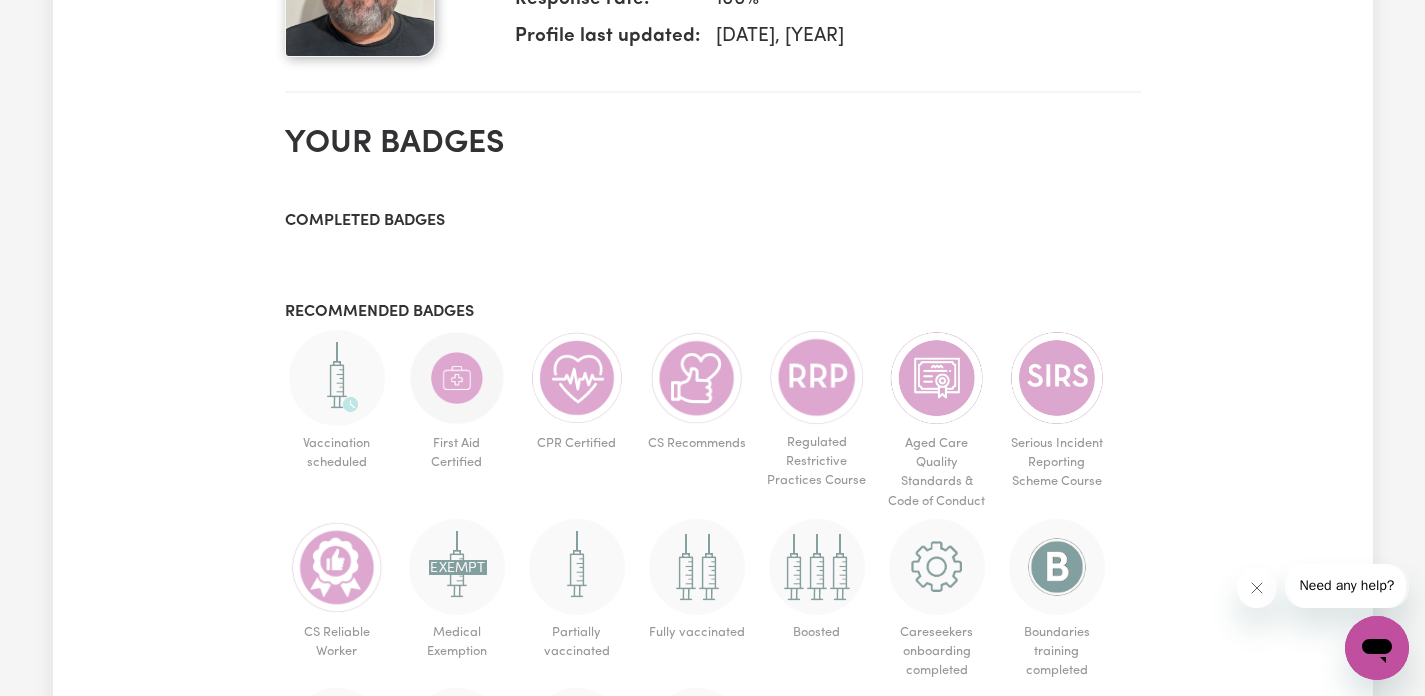 scroll, scrollTop: 1258, scrollLeft: 0, axis: vertical 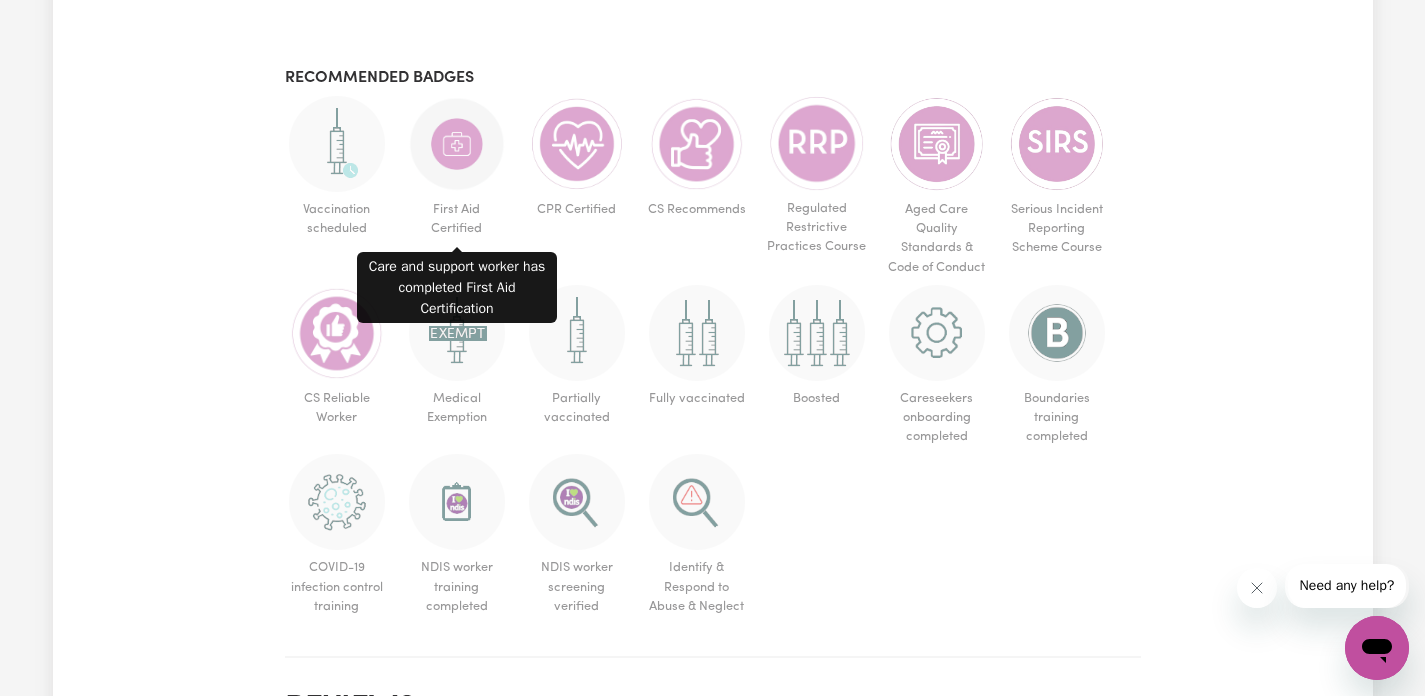 click at bounding box center [457, 144] 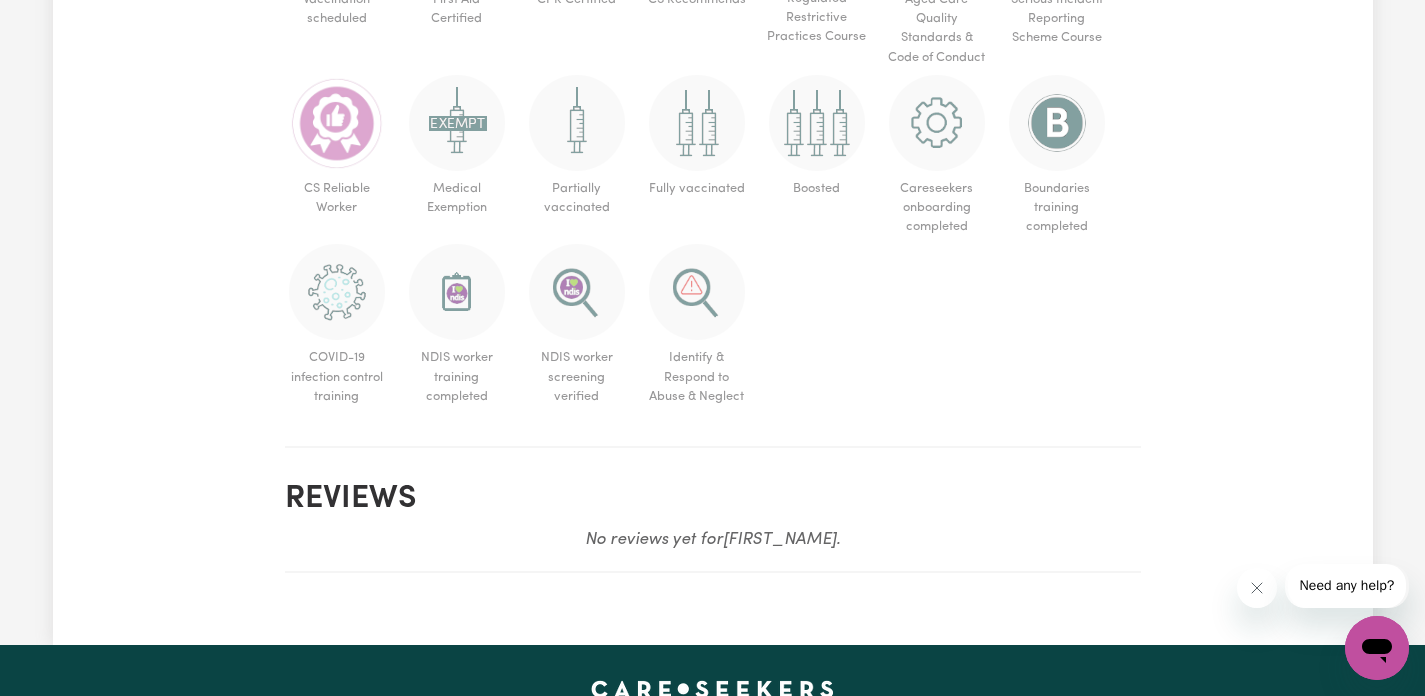 scroll, scrollTop: 1507, scrollLeft: 0, axis: vertical 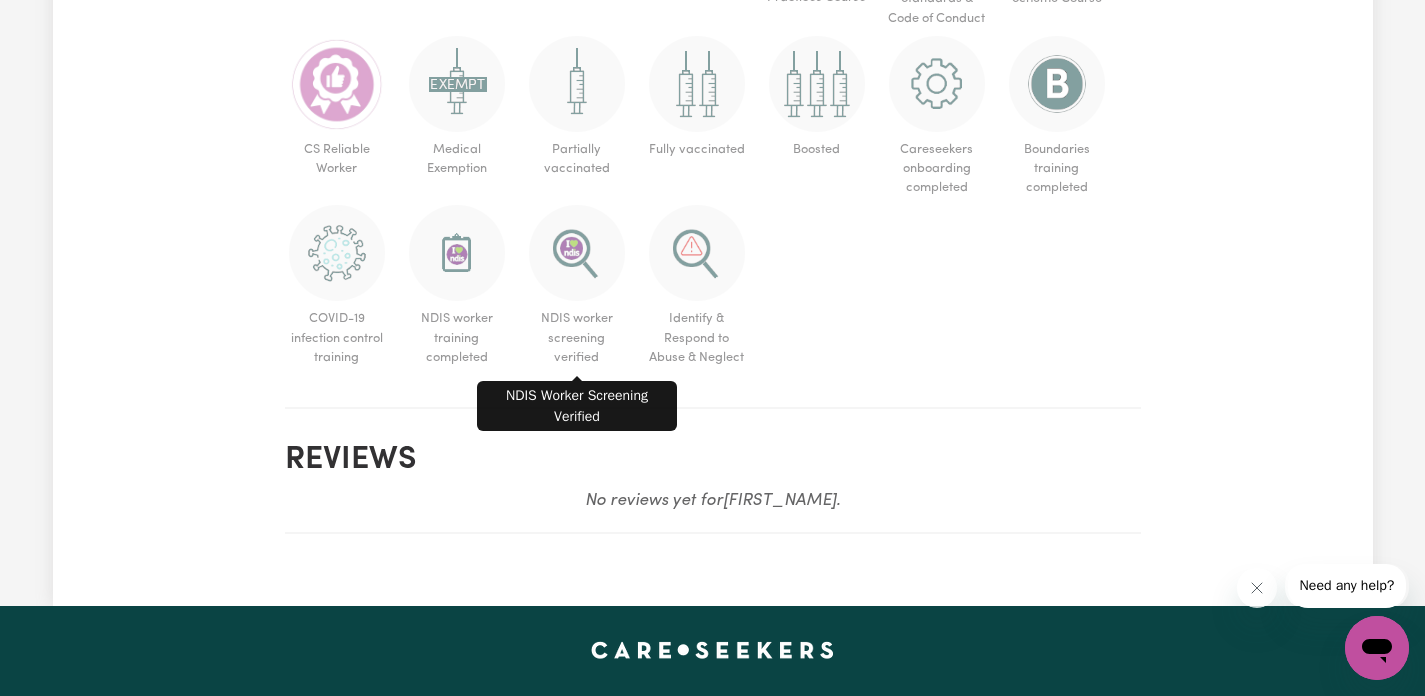 click at bounding box center [577, 253] 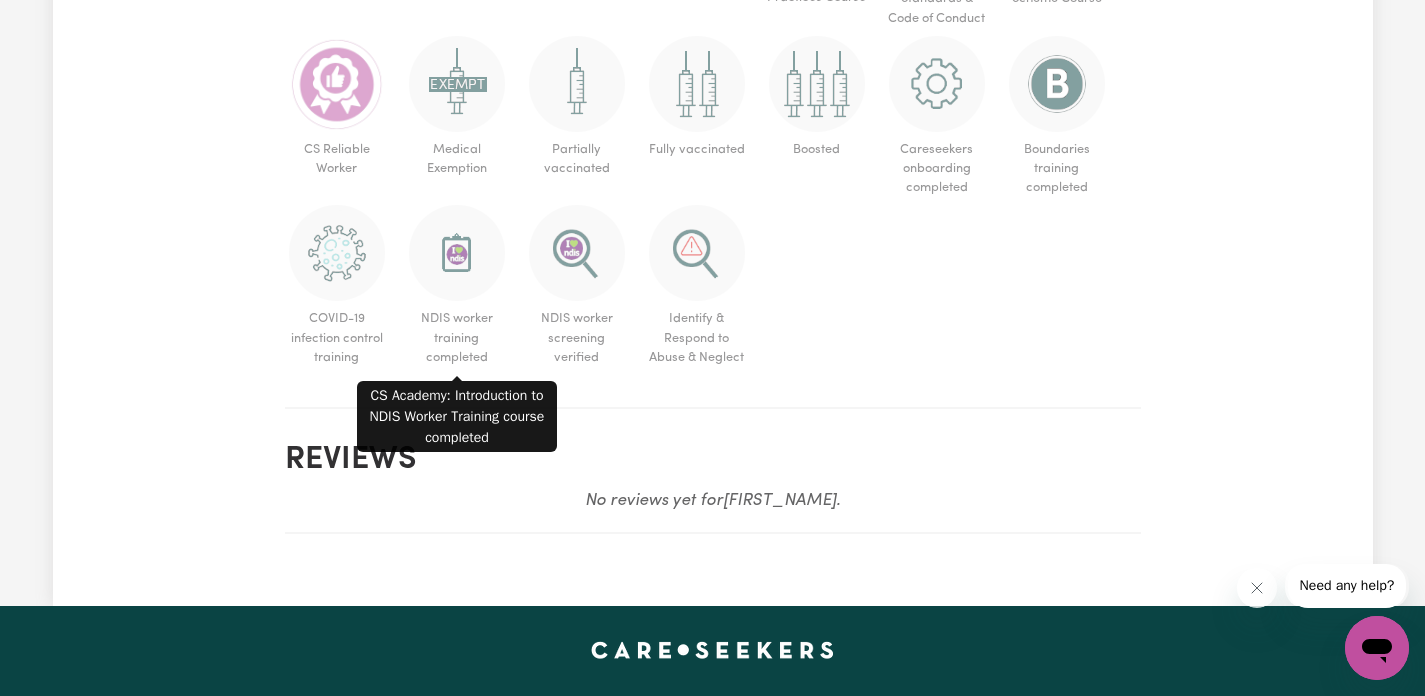 click at bounding box center (457, 253) 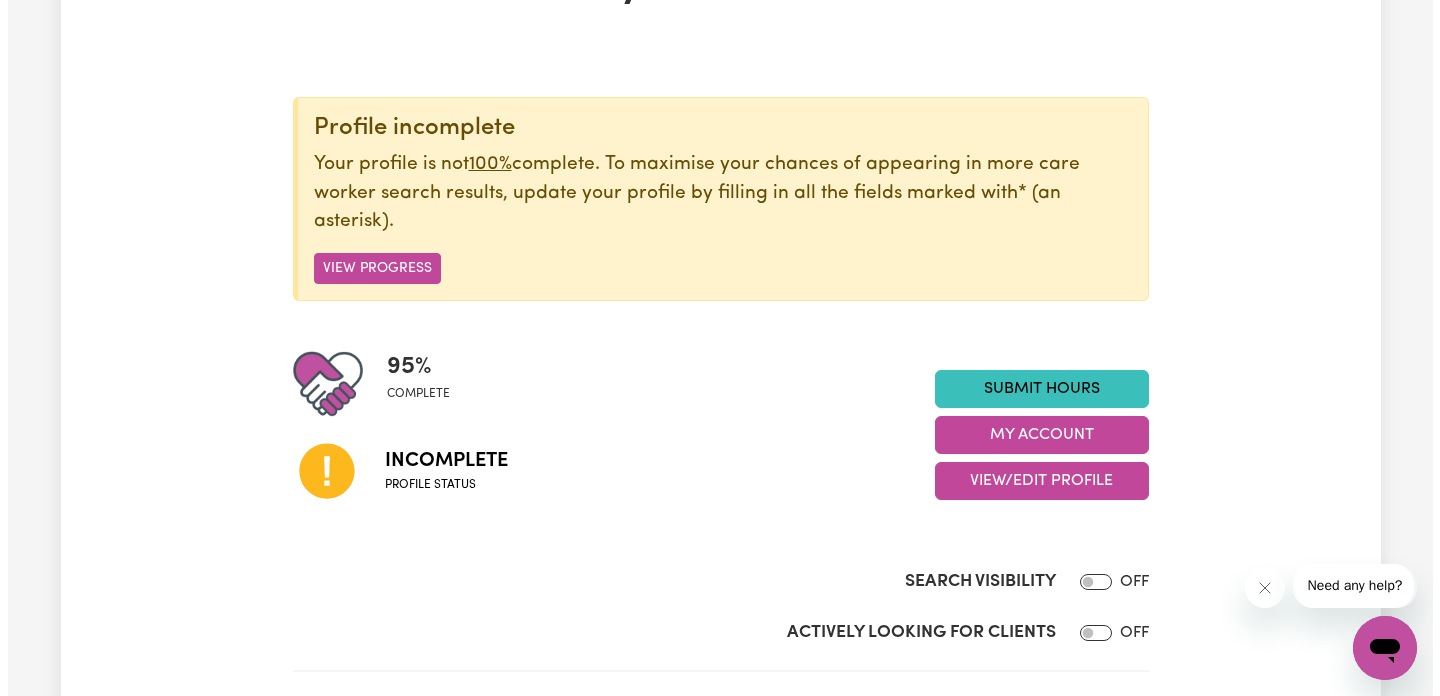 scroll, scrollTop: 146, scrollLeft: 0, axis: vertical 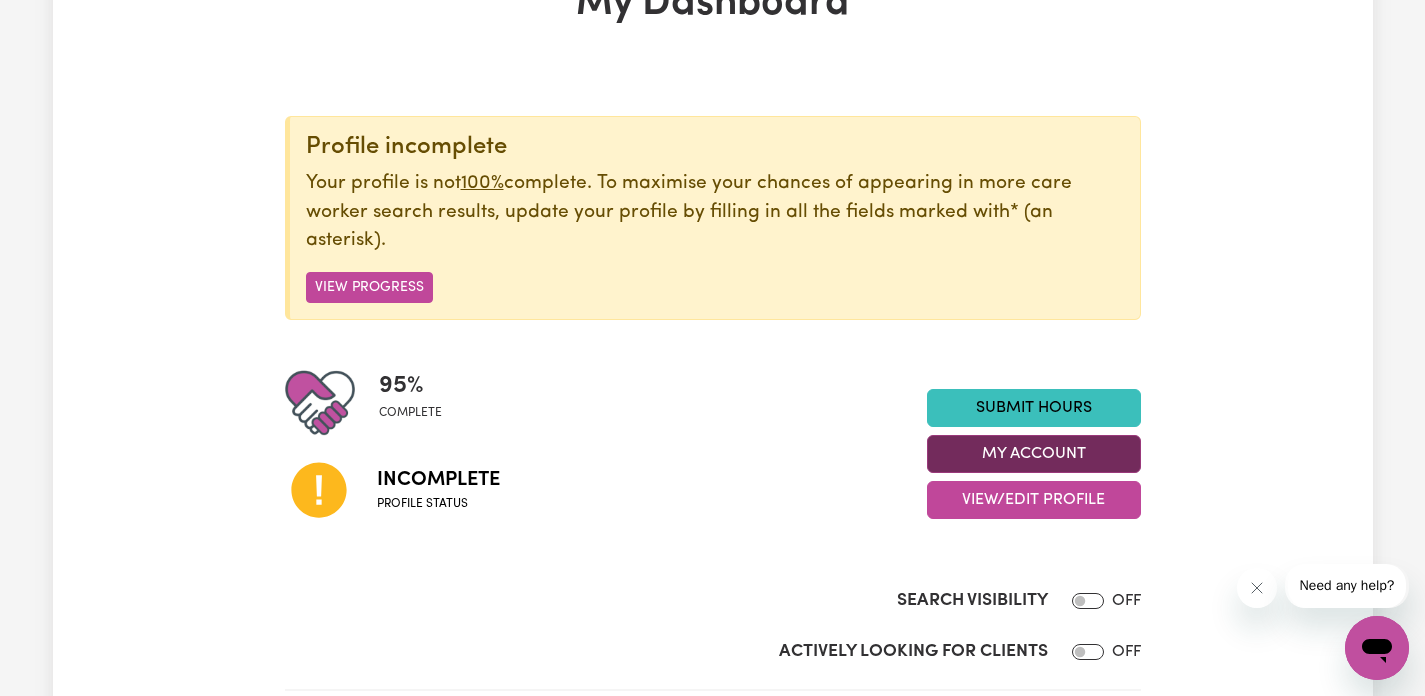 click on "My Account" at bounding box center (1034, 454) 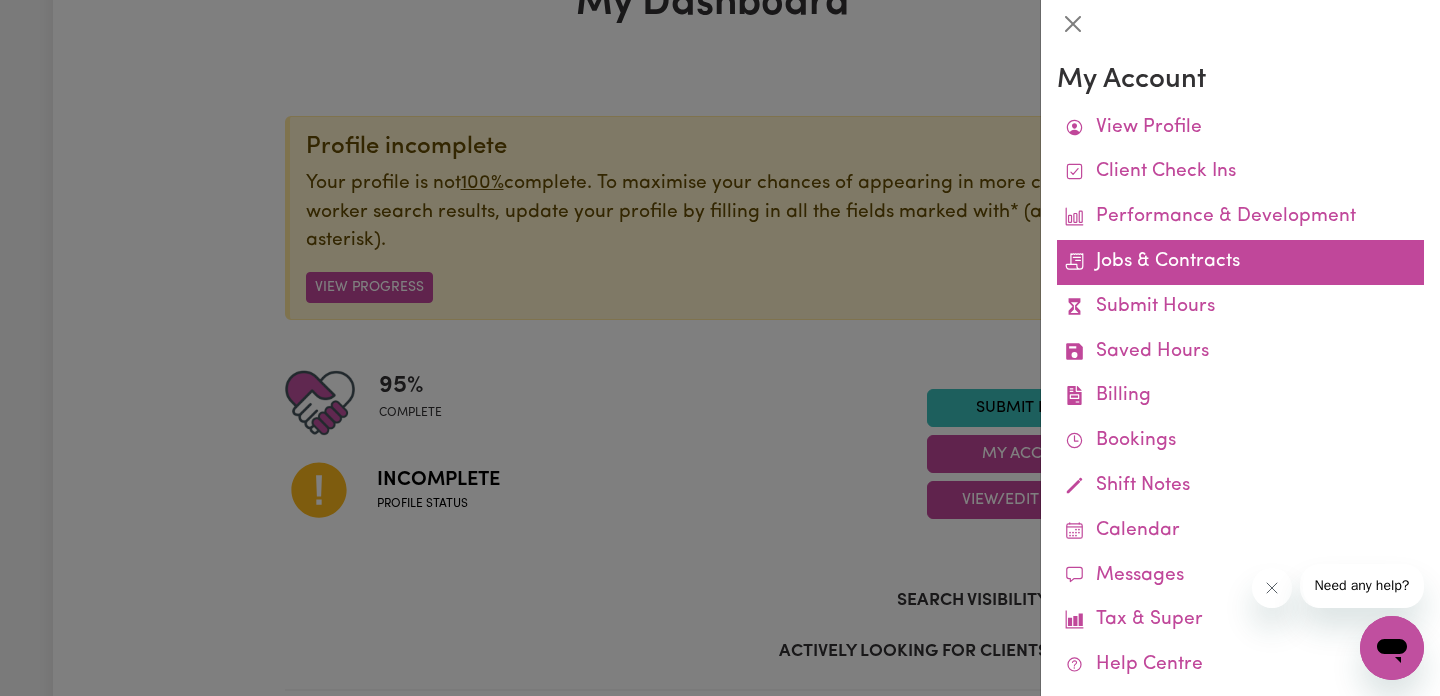 click on "Jobs & Contracts" at bounding box center (1240, 262) 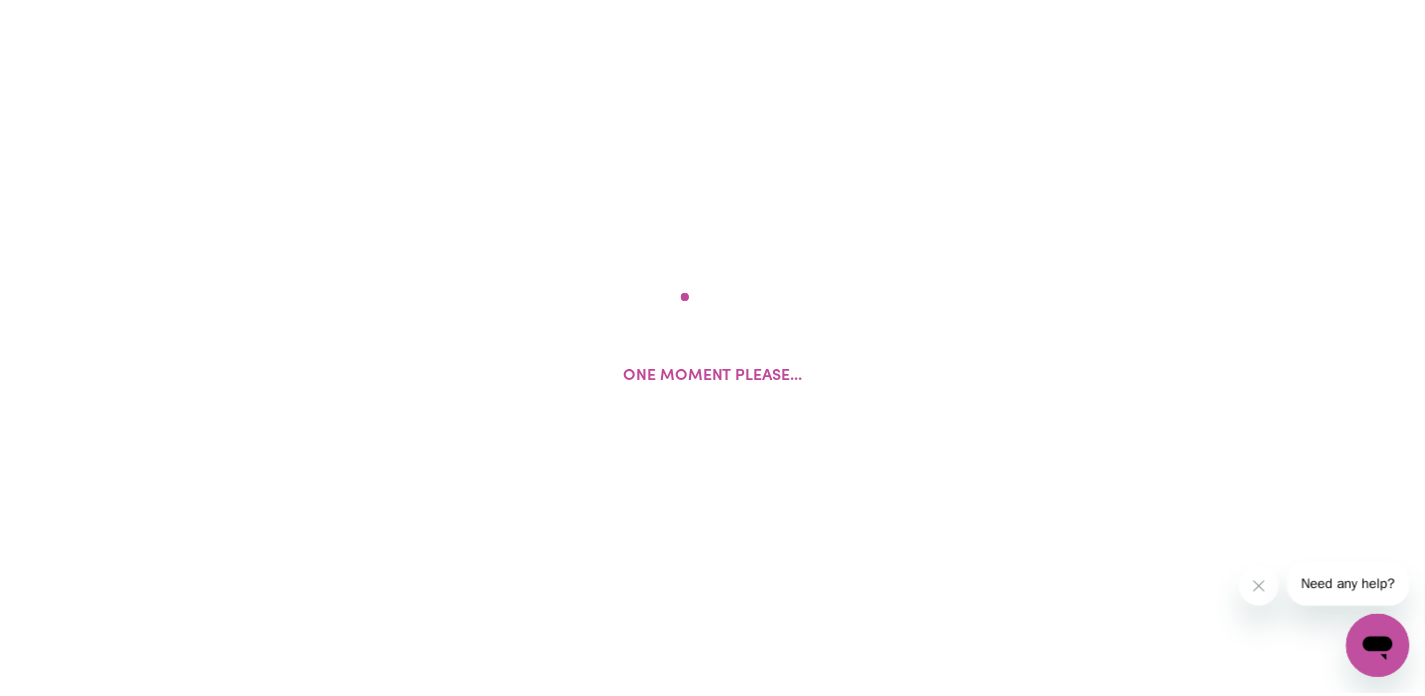 scroll, scrollTop: 0, scrollLeft: 0, axis: both 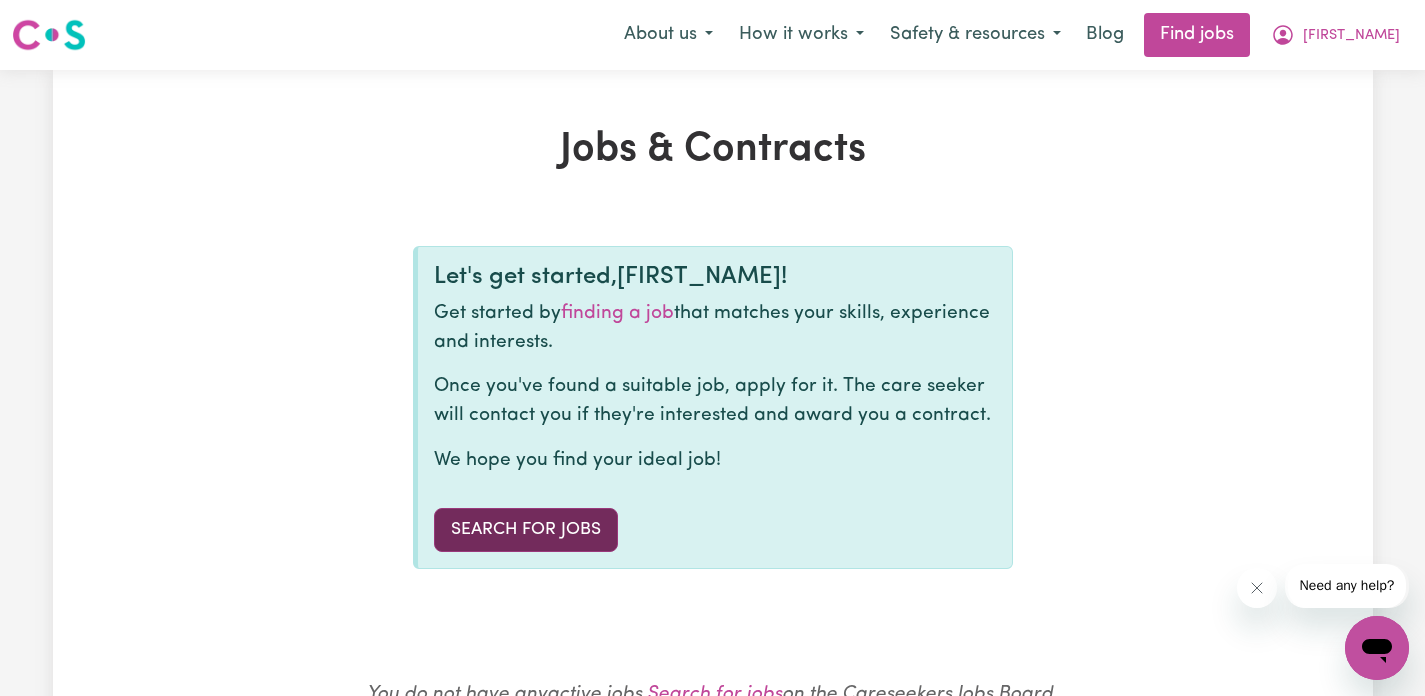 click on "Search for Jobs" at bounding box center [526, 530] 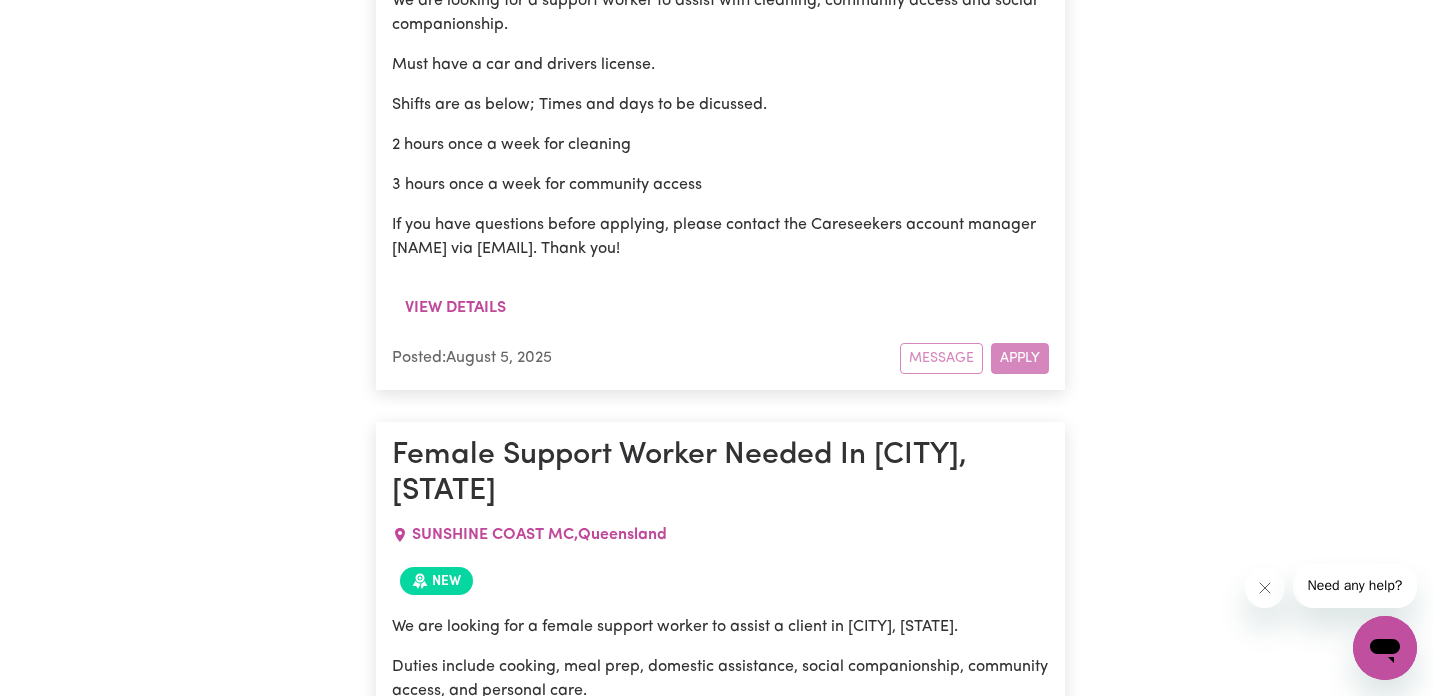 scroll, scrollTop: 1256, scrollLeft: 0, axis: vertical 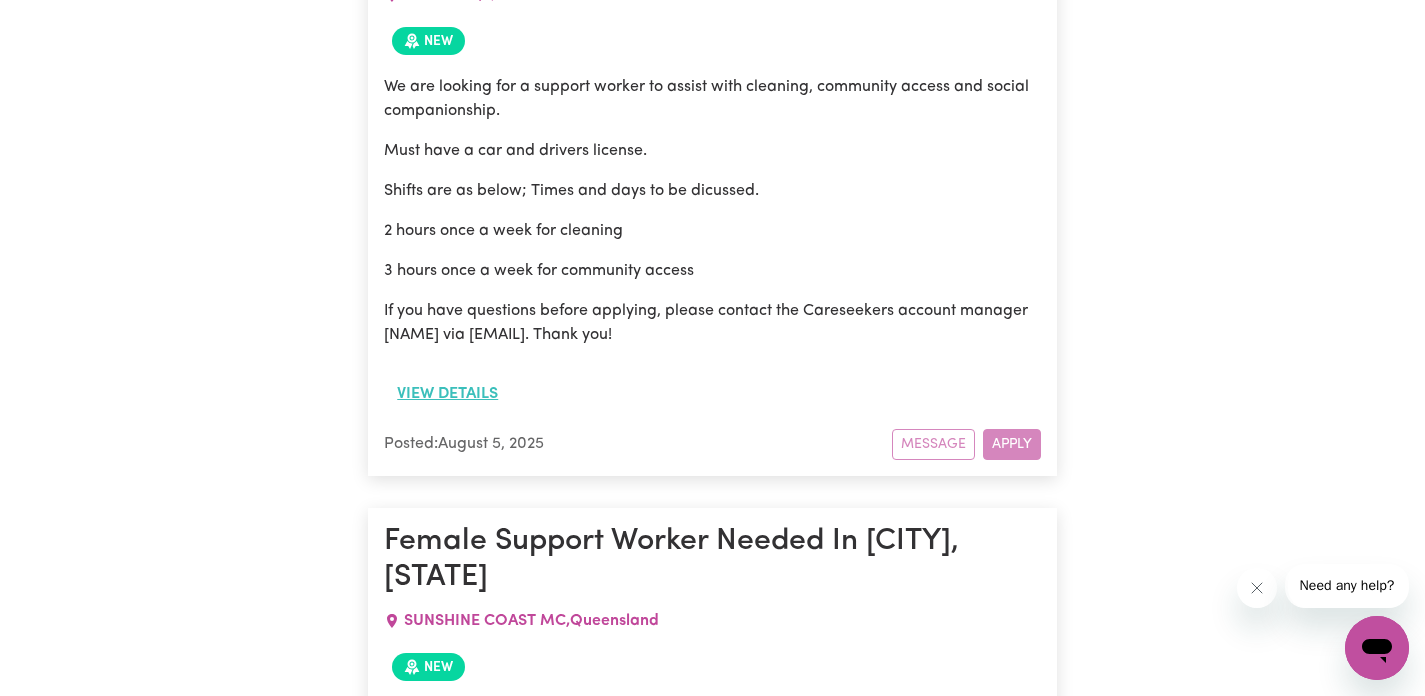 click on "View details" at bounding box center [447, 394] 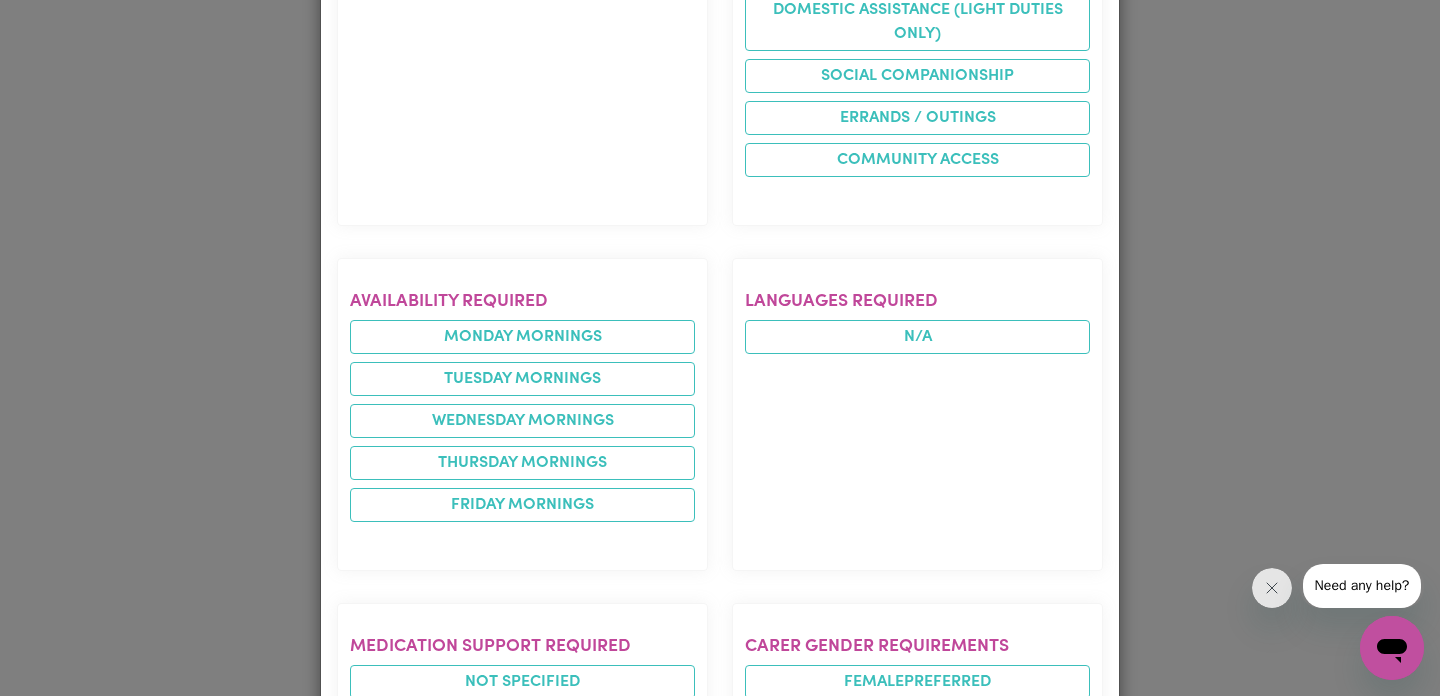 scroll, scrollTop: 875, scrollLeft: 0, axis: vertical 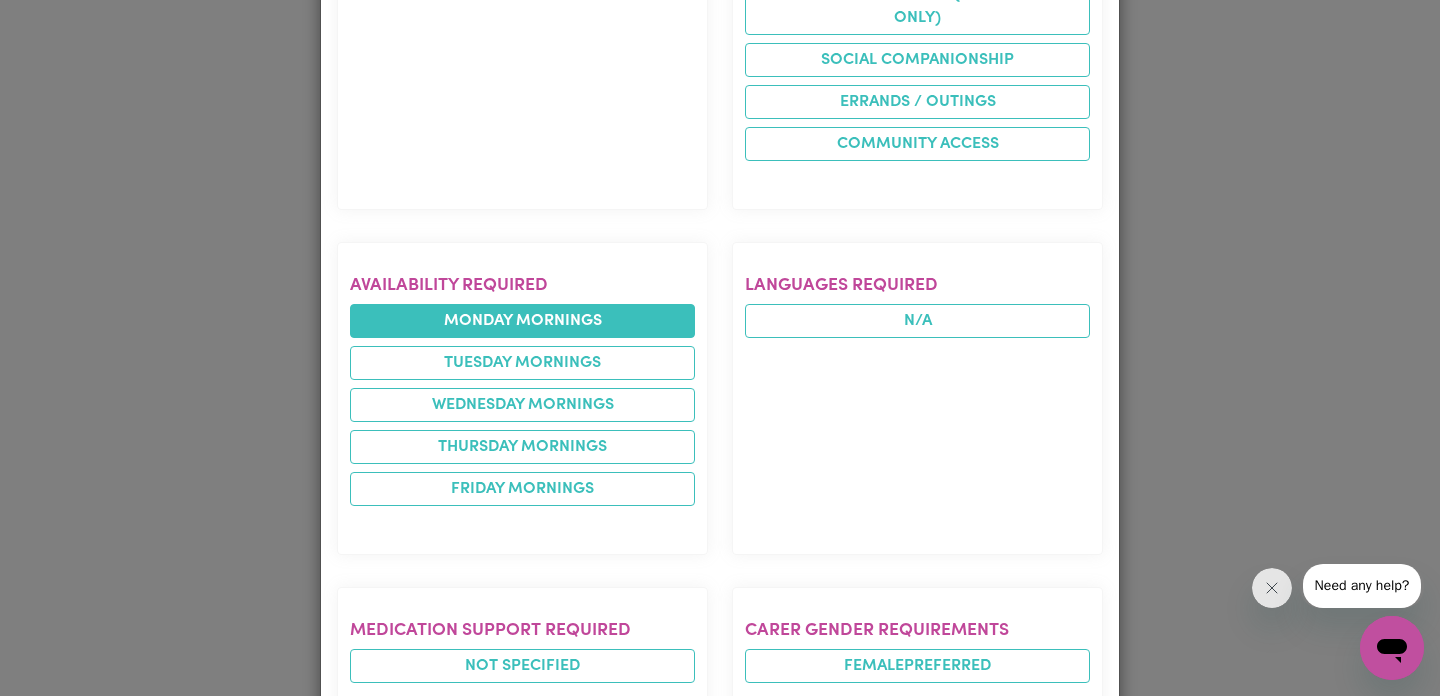 click on "monday mornings" at bounding box center (522, 321) 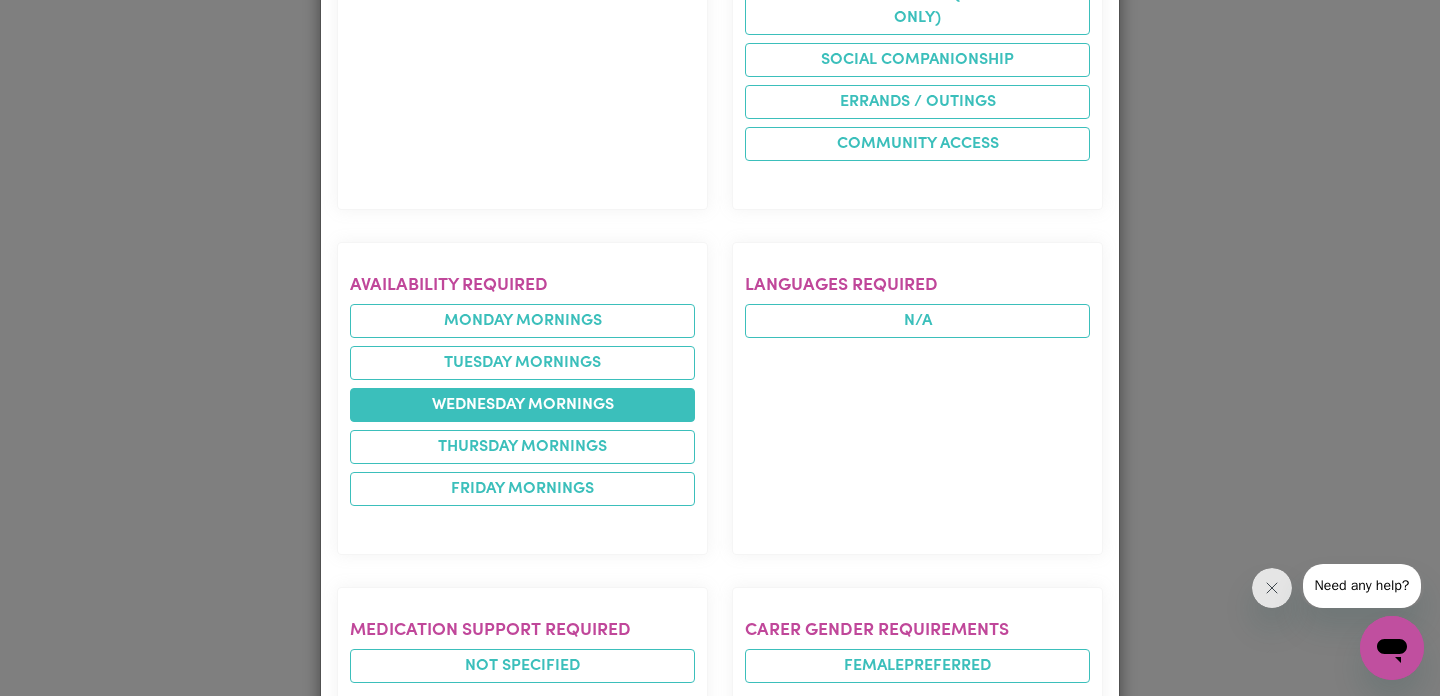 click on "wednesday mornings" at bounding box center (522, 405) 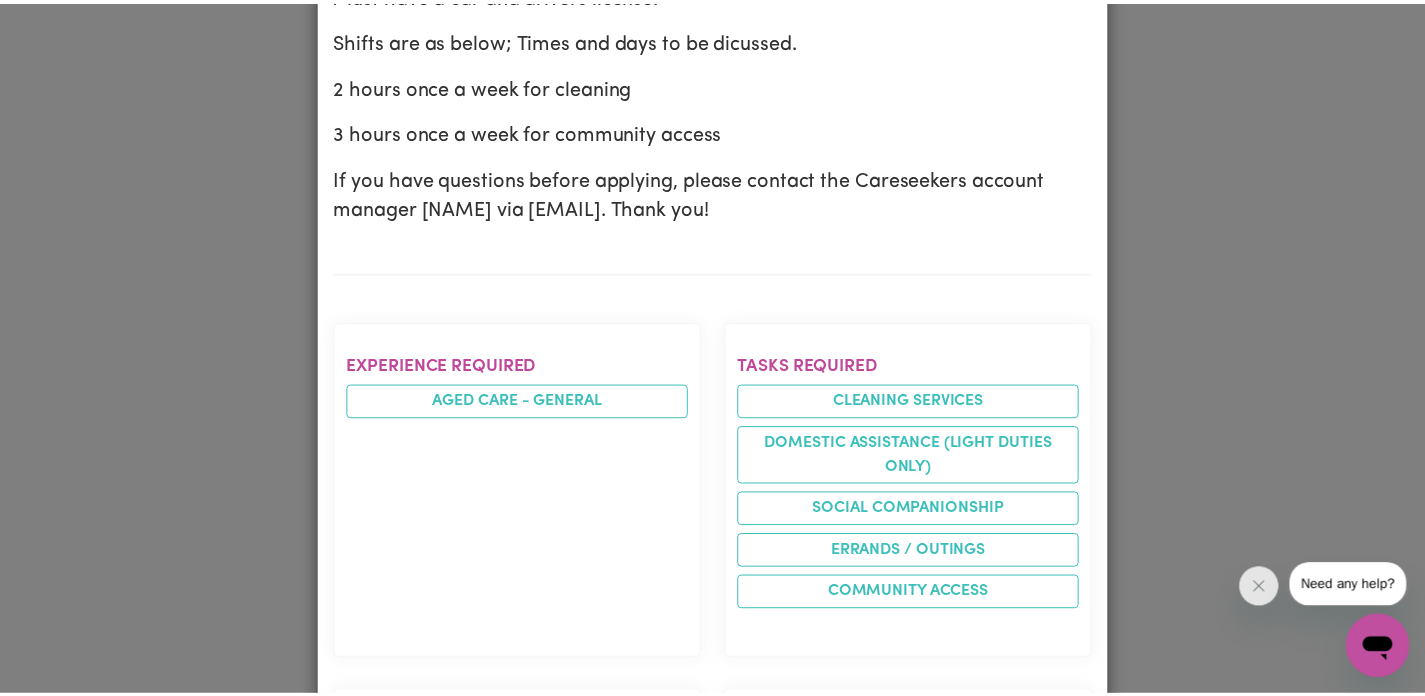 scroll, scrollTop: 0, scrollLeft: 0, axis: both 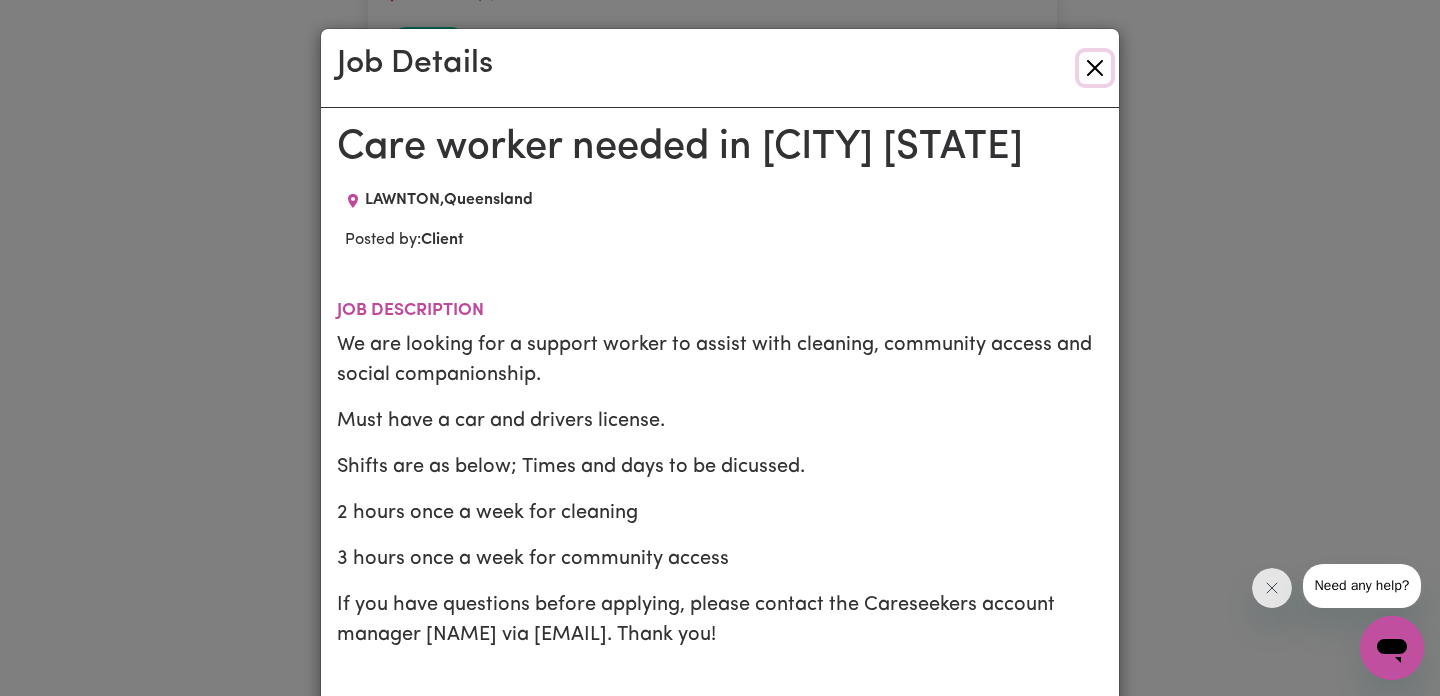 click at bounding box center (1095, 68) 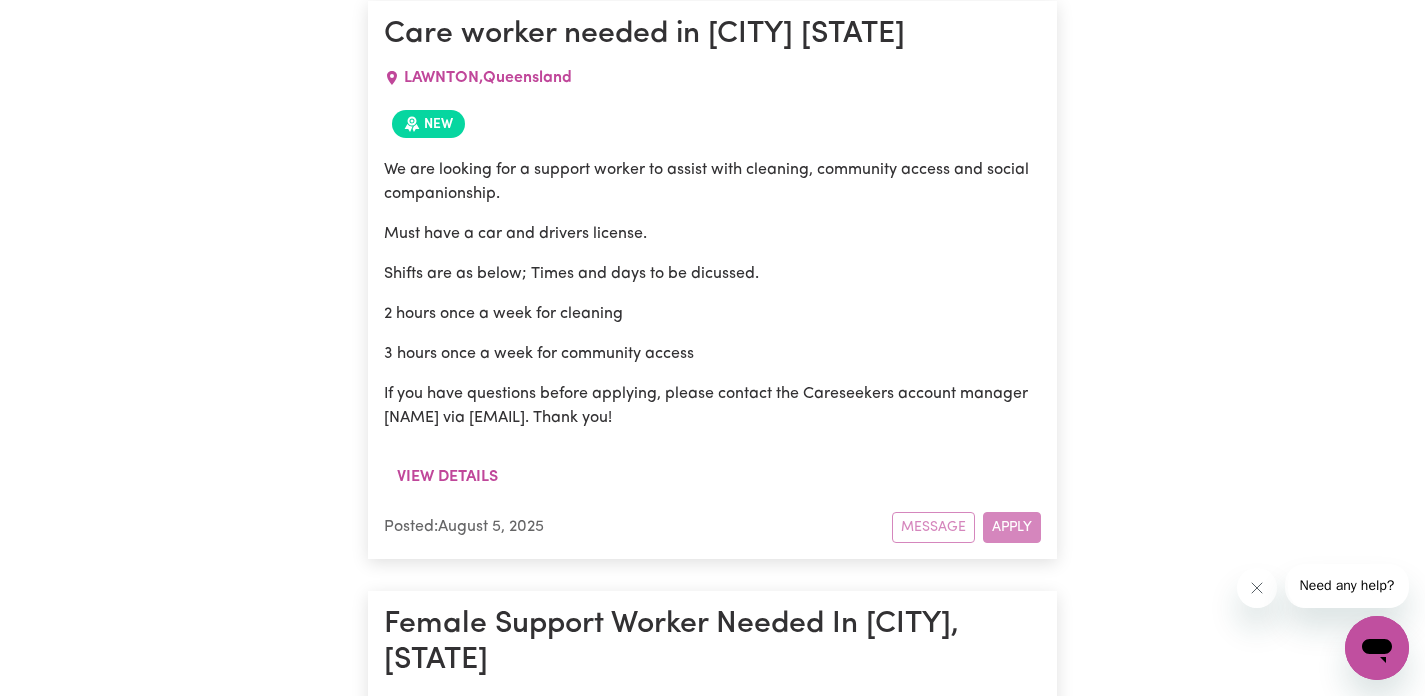 scroll, scrollTop: 1280, scrollLeft: 0, axis: vertical 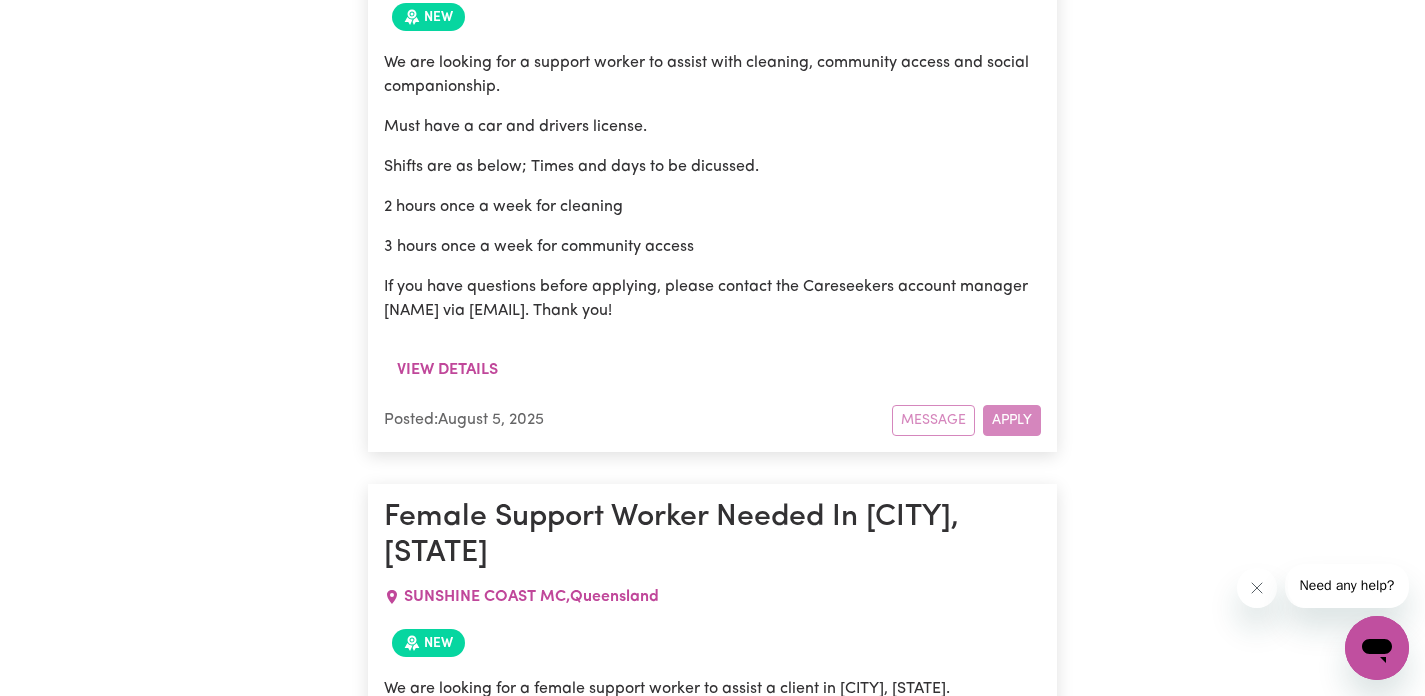 click on "Message Apply" at bounding box center (966, 420) 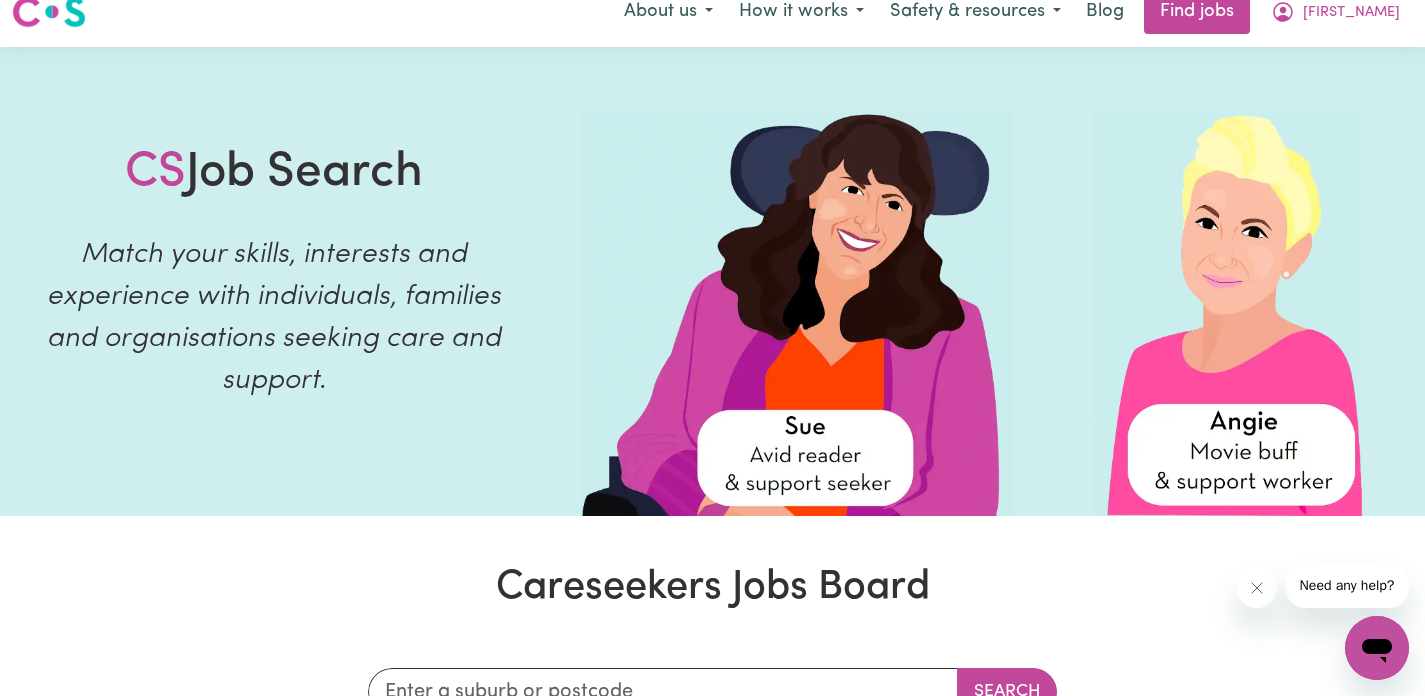 scroll, scrollTop: 0, scrollLeft: 0, axis: both 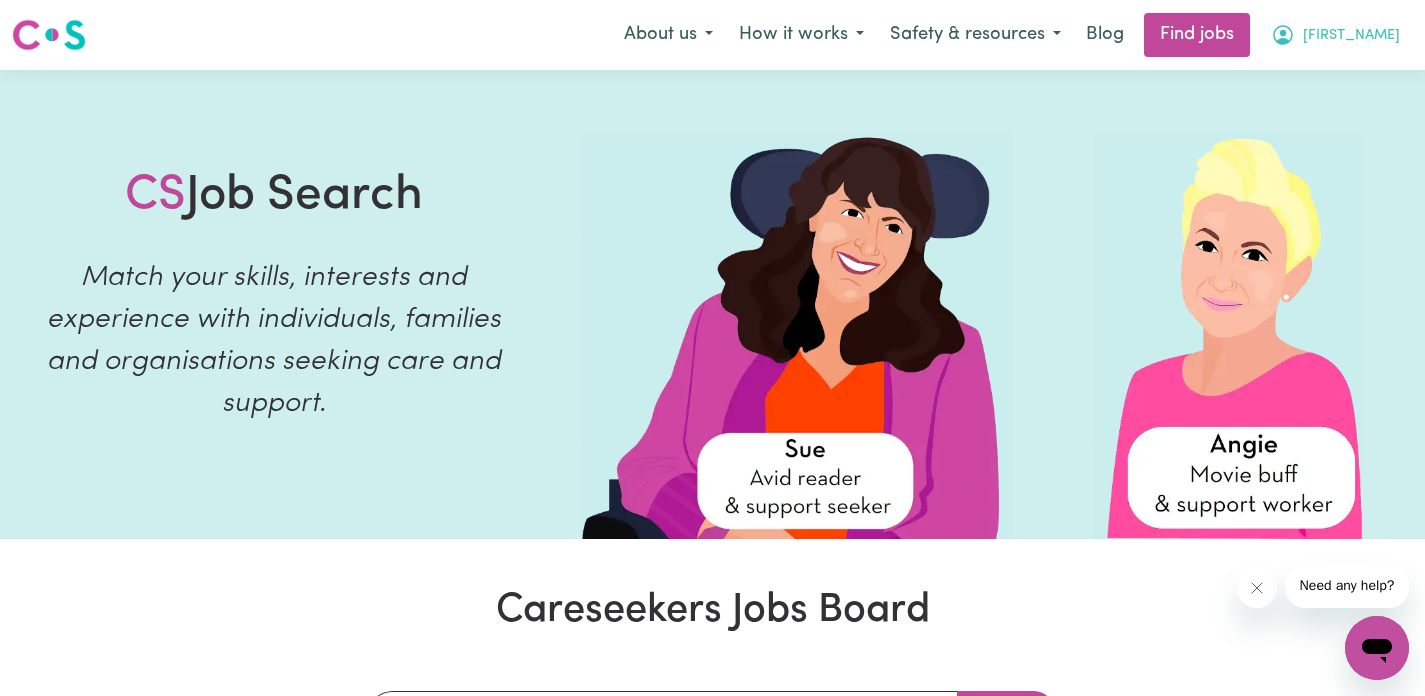 click on "[FIRST_NAME]" at bounding box center (1351, 36) 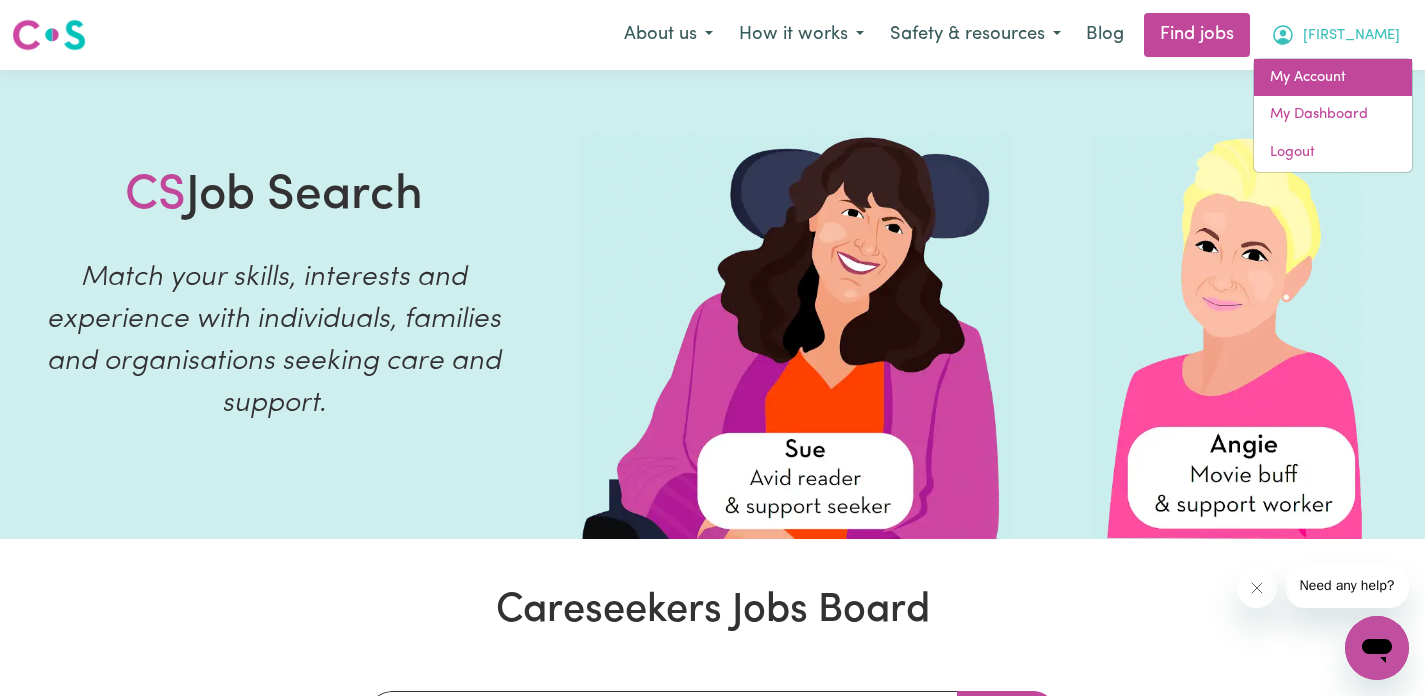 click on "My Account" at bounding box center (1333, 78) 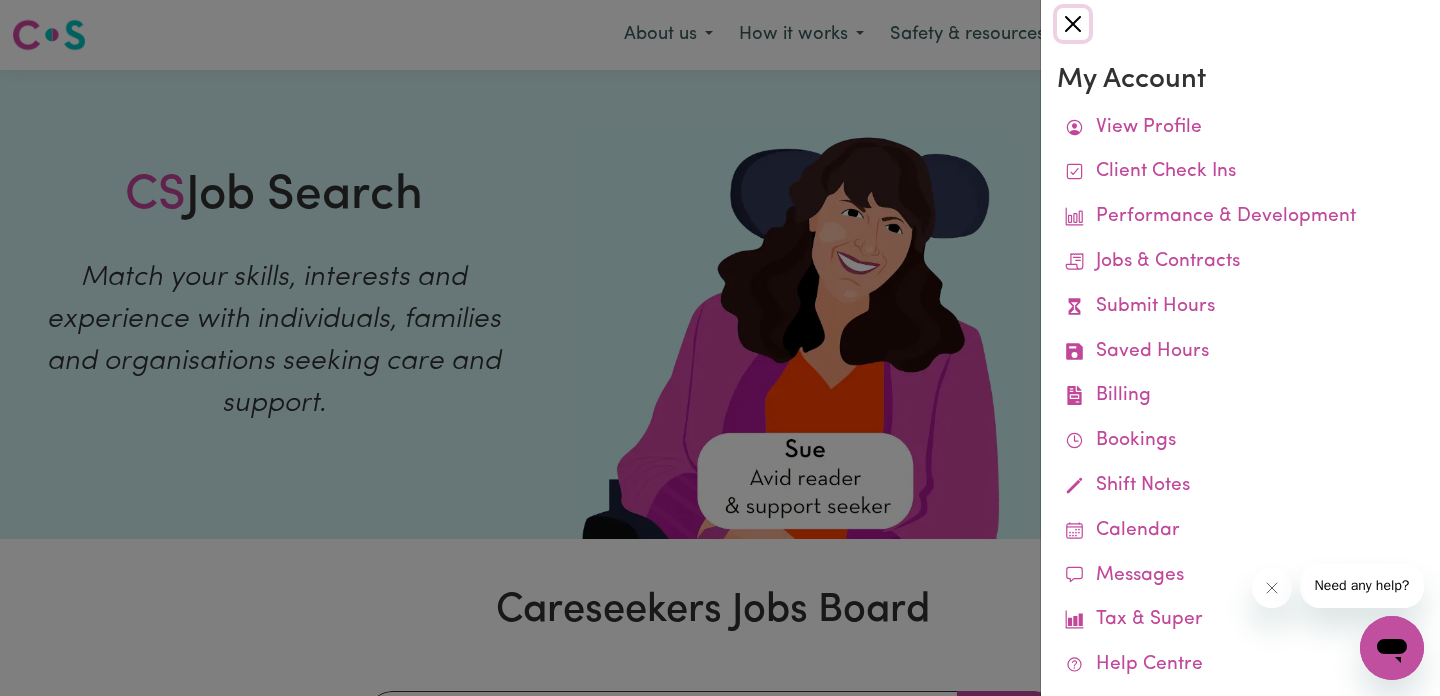 click at bounding box center [1073, 24] 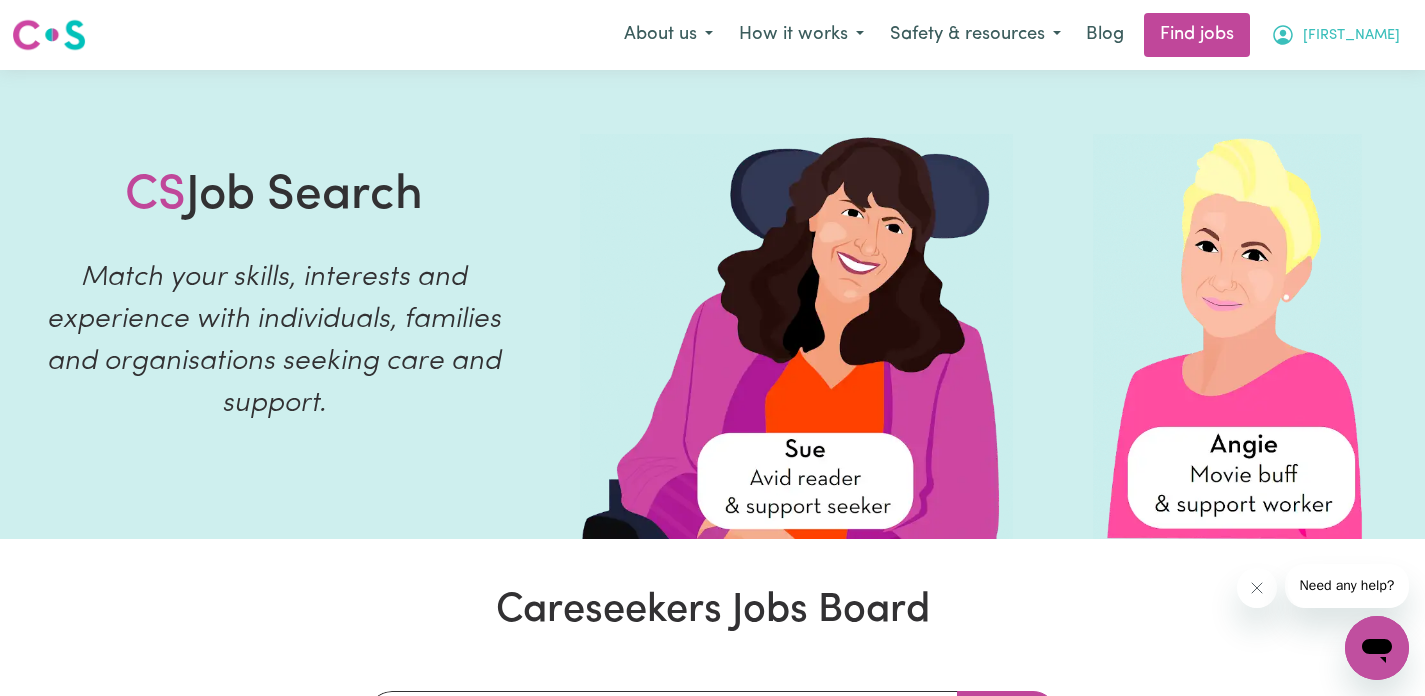 click on "[FIRST_NAME]" at bounding box center (1351, 36) 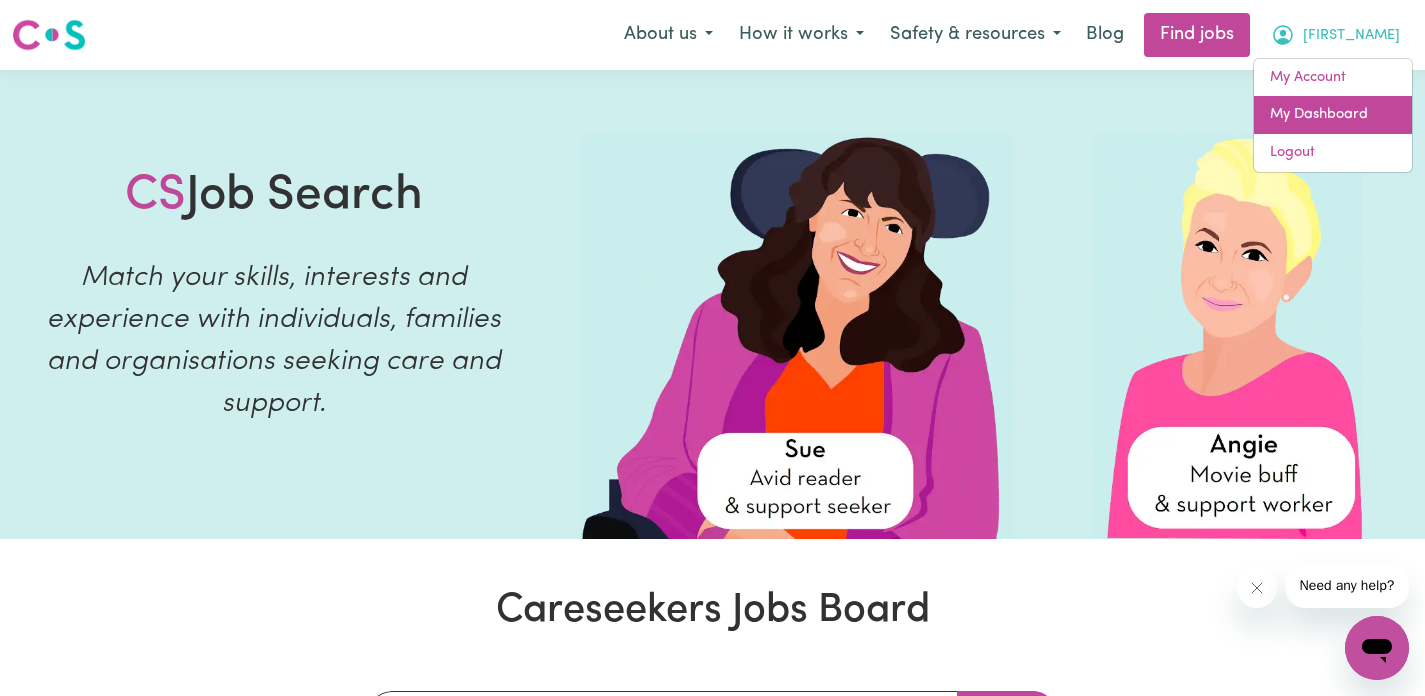 click on "My Dashboard" at bounding box center (1333, 115) 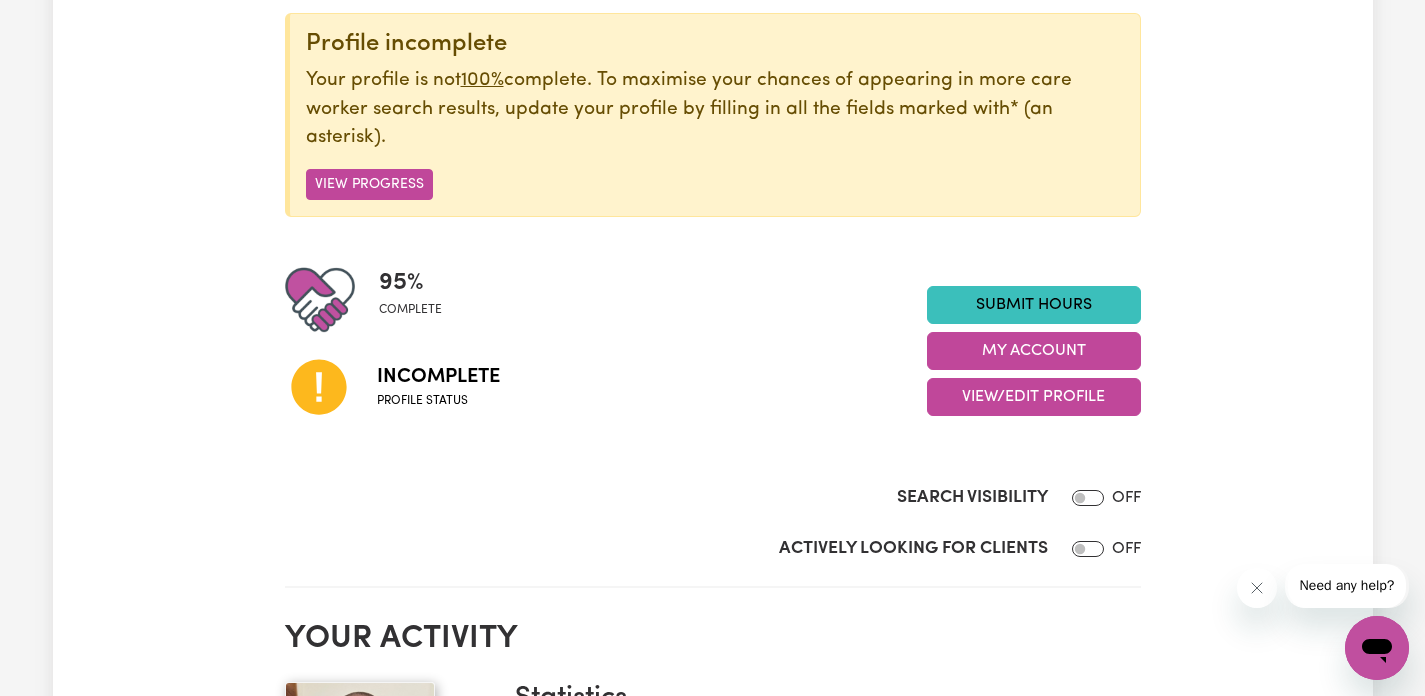 scroll, scrollTop: 20, scrollLeft: 0, axis: vertical 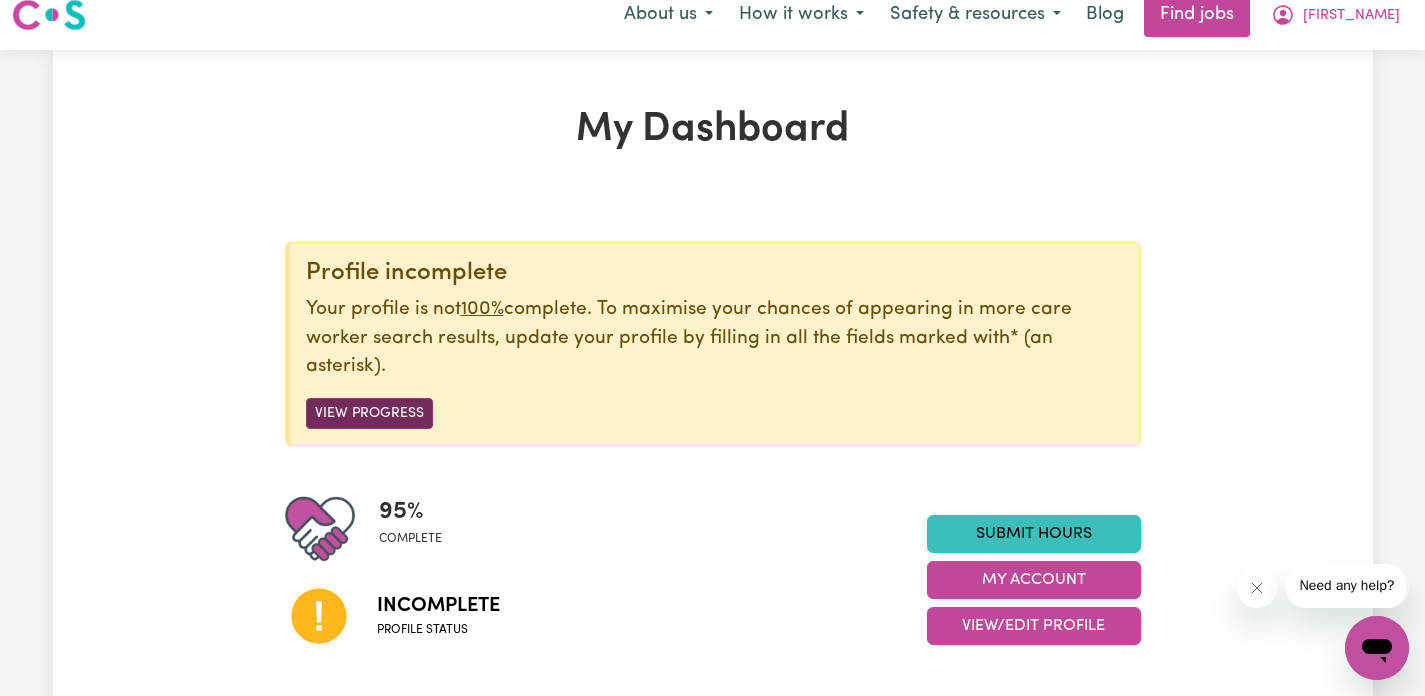 click on "View Progress" at bounding box center [369, 413] 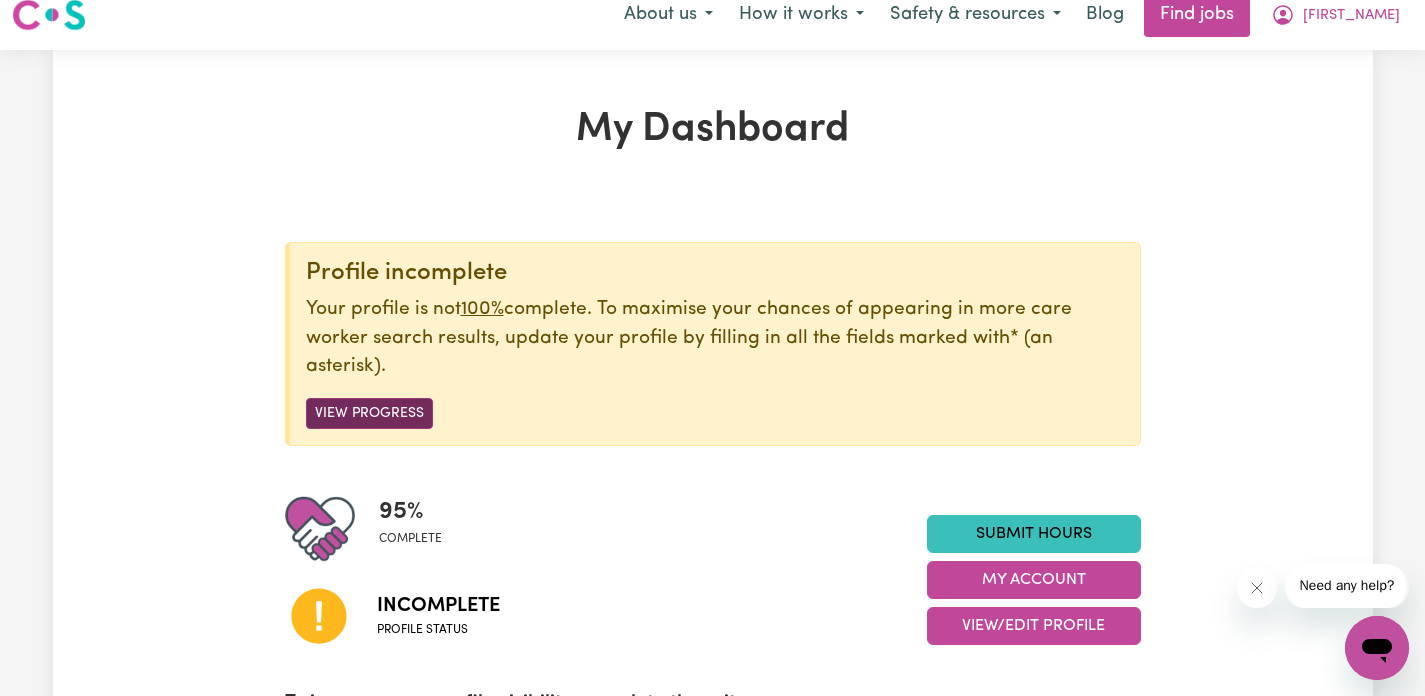 click on "View Progress" at bounding box center [369, 413] 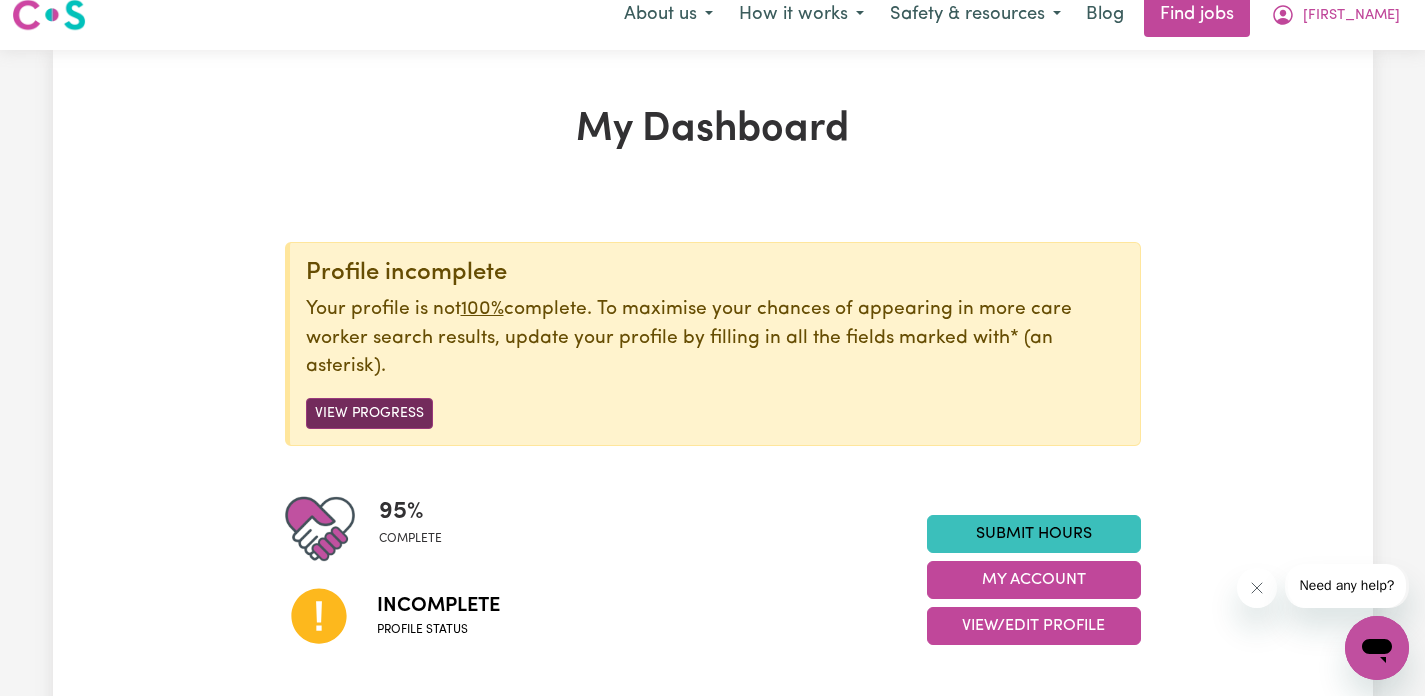 click on "View Progress" at bounding box center [369, 413] 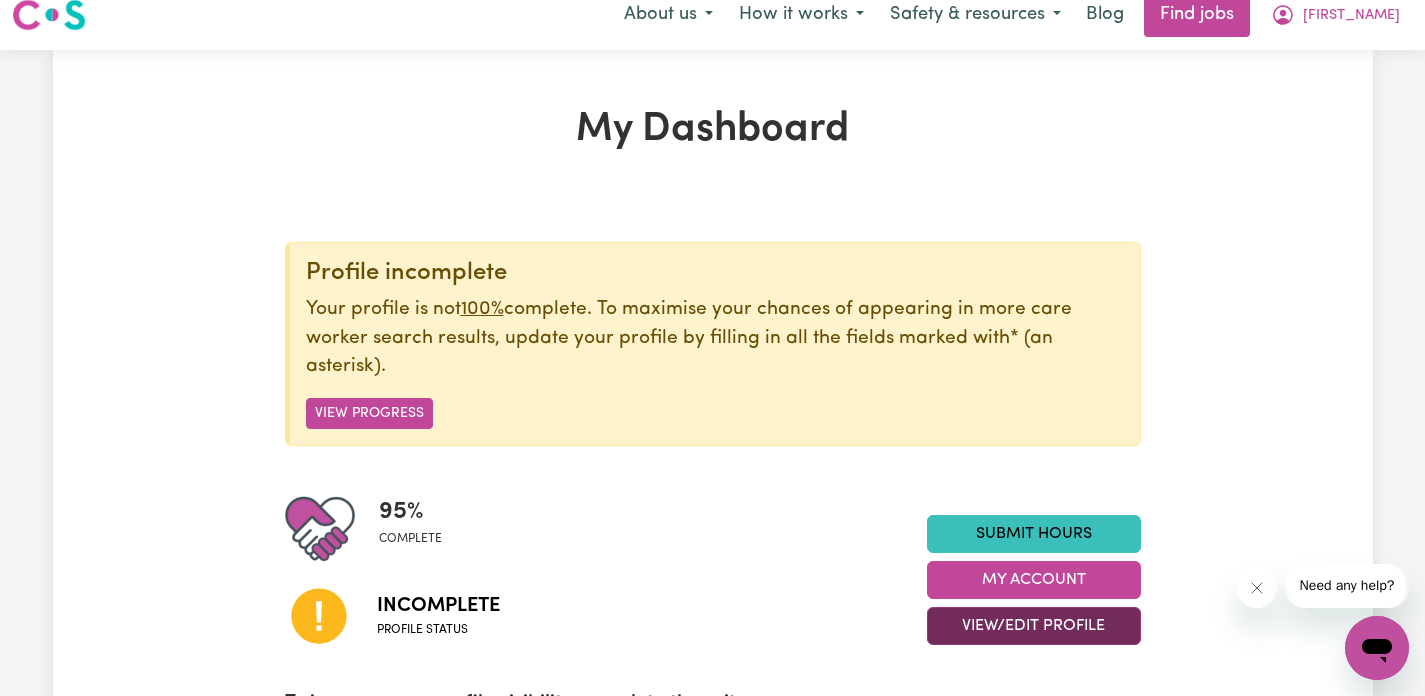 click on "View/Edit Profile" at bounding box center (1034, 626) 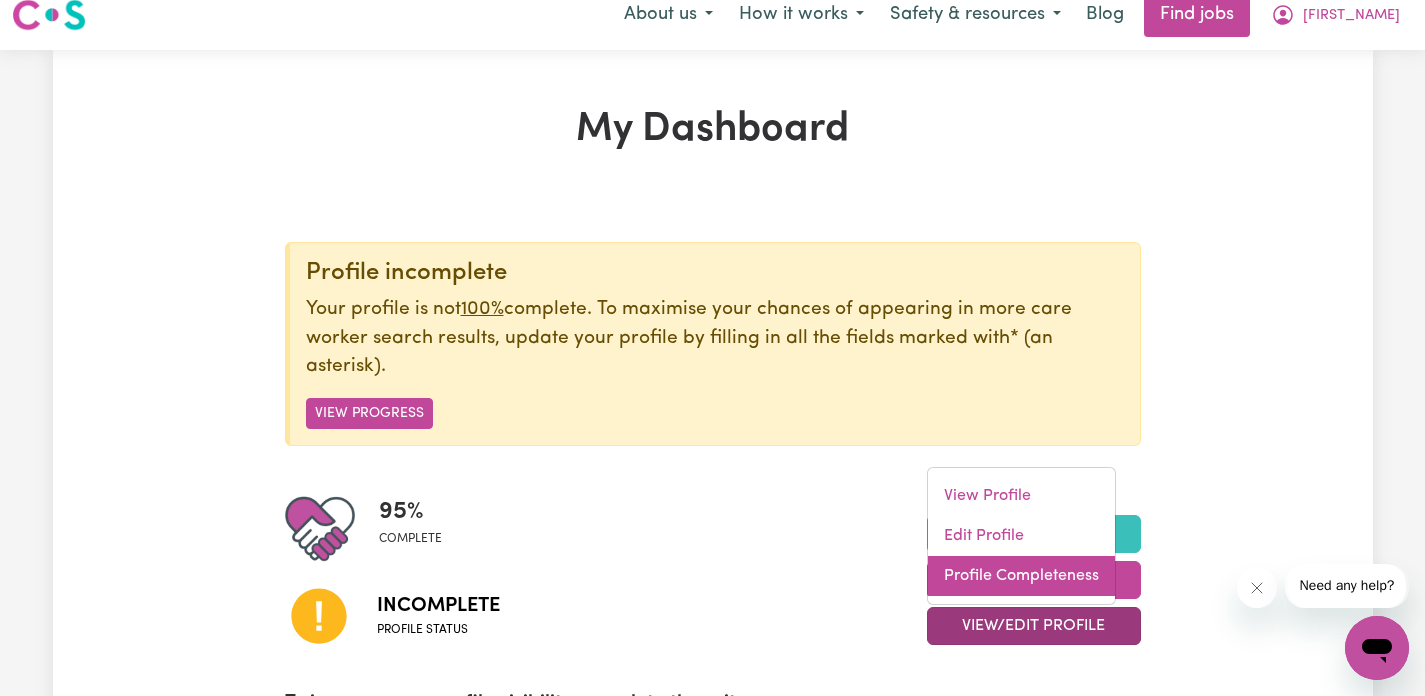 click on "Profile Completeness" at bounding box center (1021, 576) 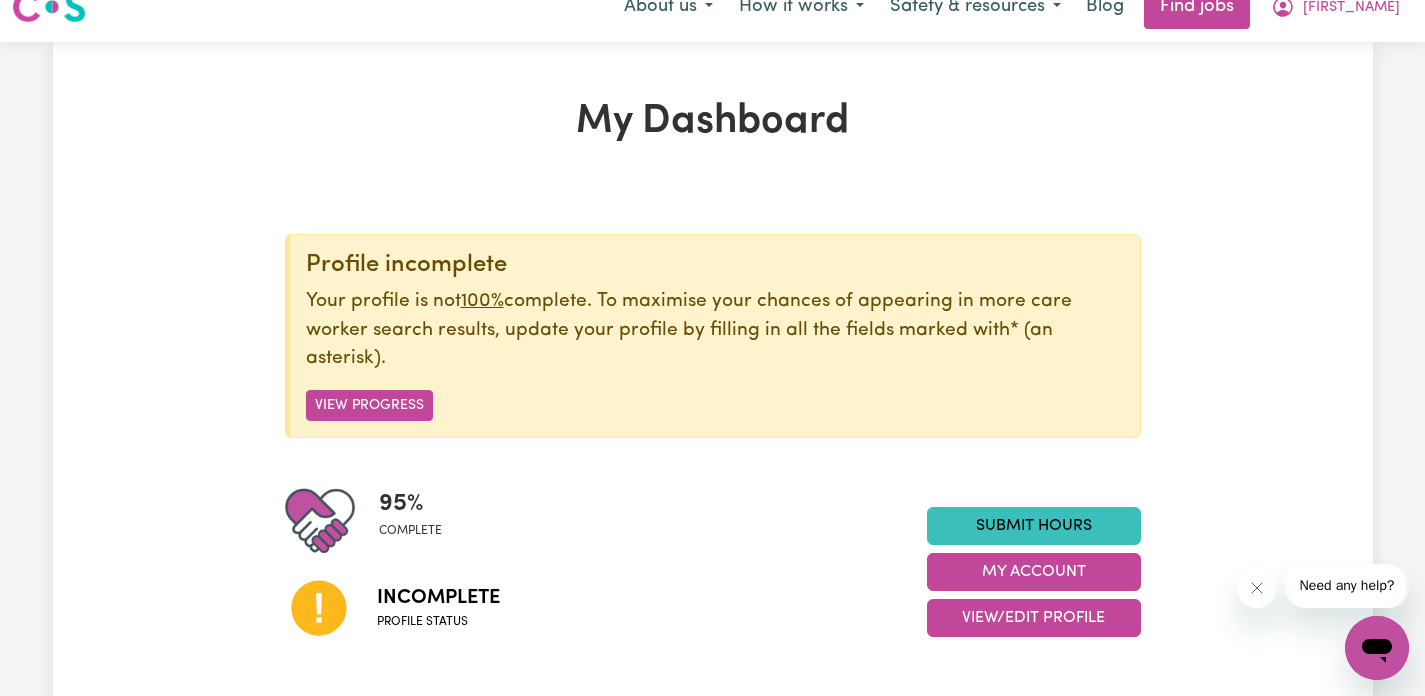 scroll, scrollTop: 0, scrollLeft: 0, axis: both 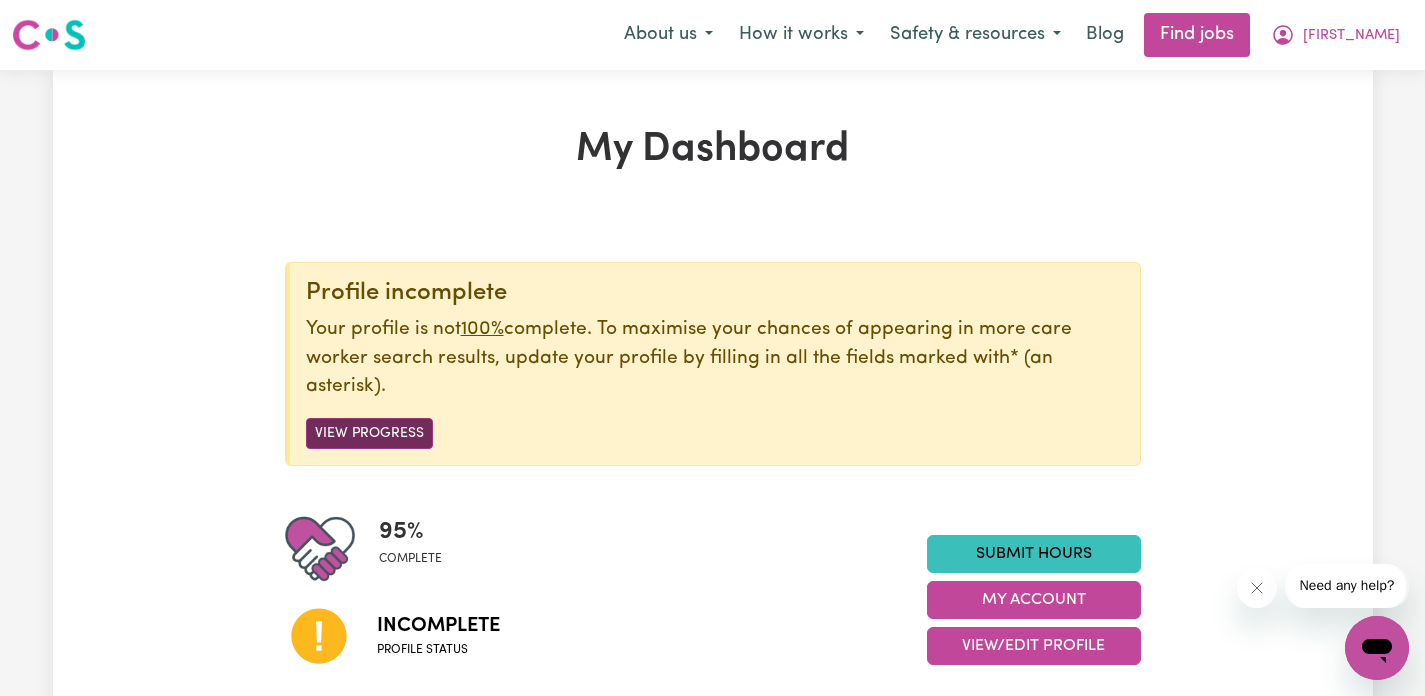 click on "View Progress" at bounding box center (369, 433) 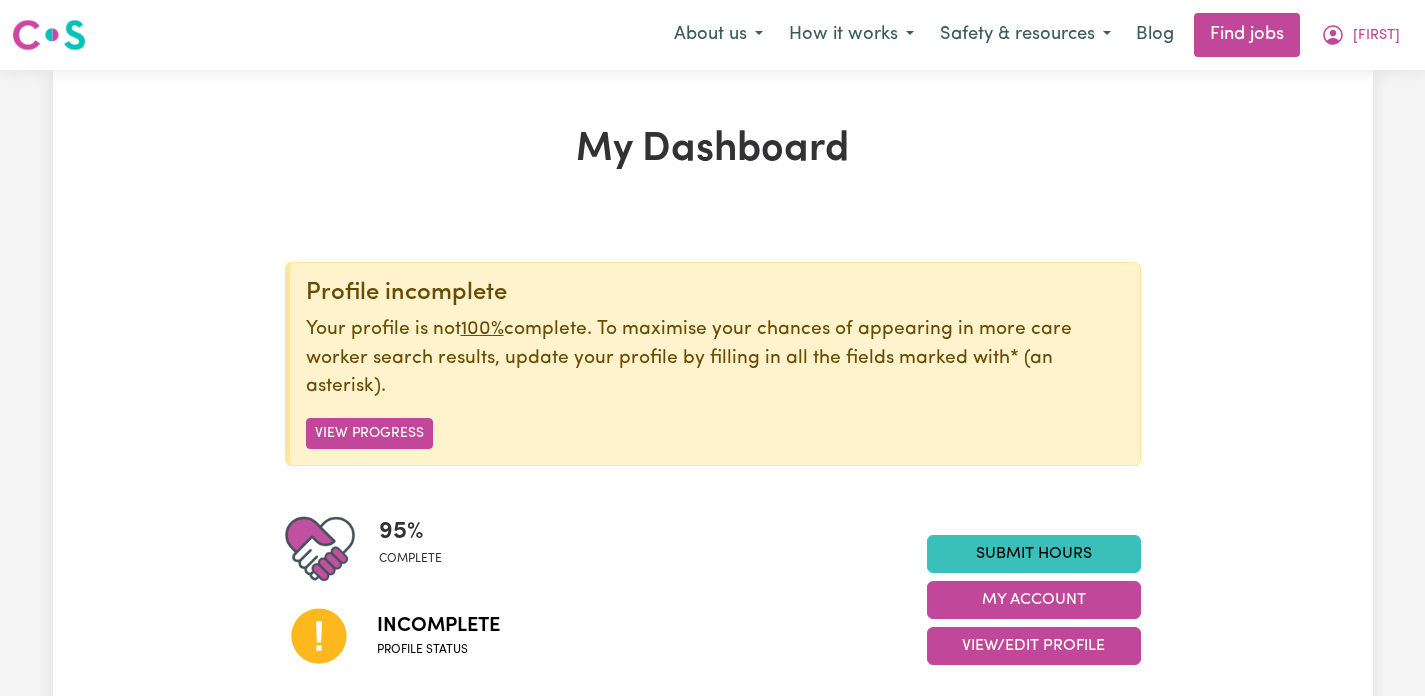 scroll, scrollTop: 0, scrollLeft: 0, axis: both 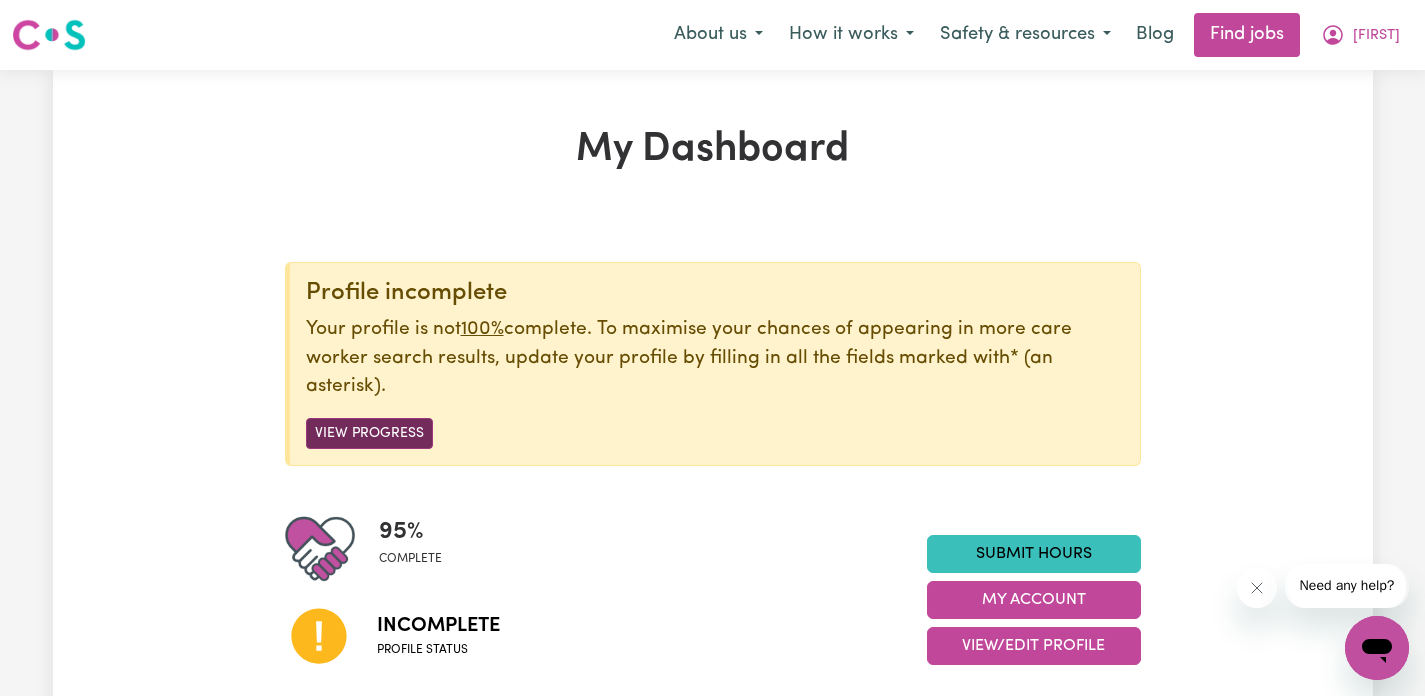 click on "View Progress" at bounding box center [369, 433] 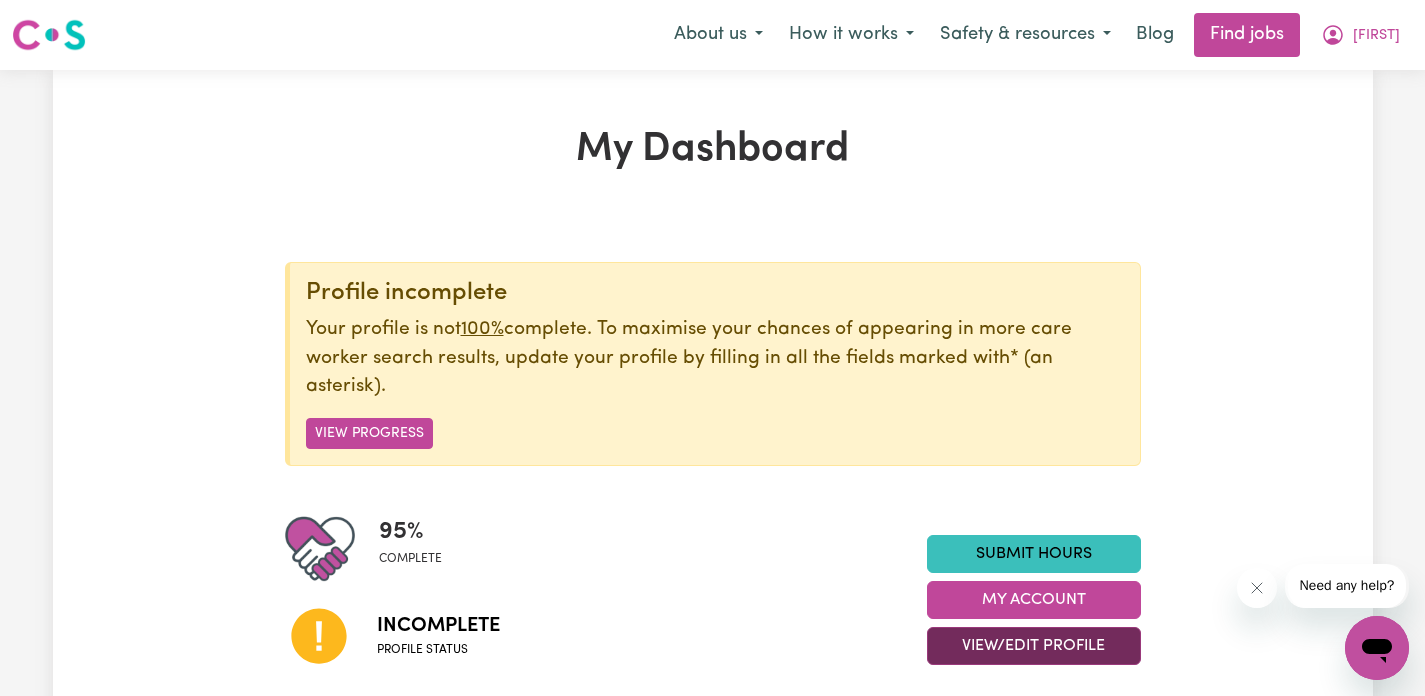 click on "View/Edit Profile" at bounding box center (1034, 646) 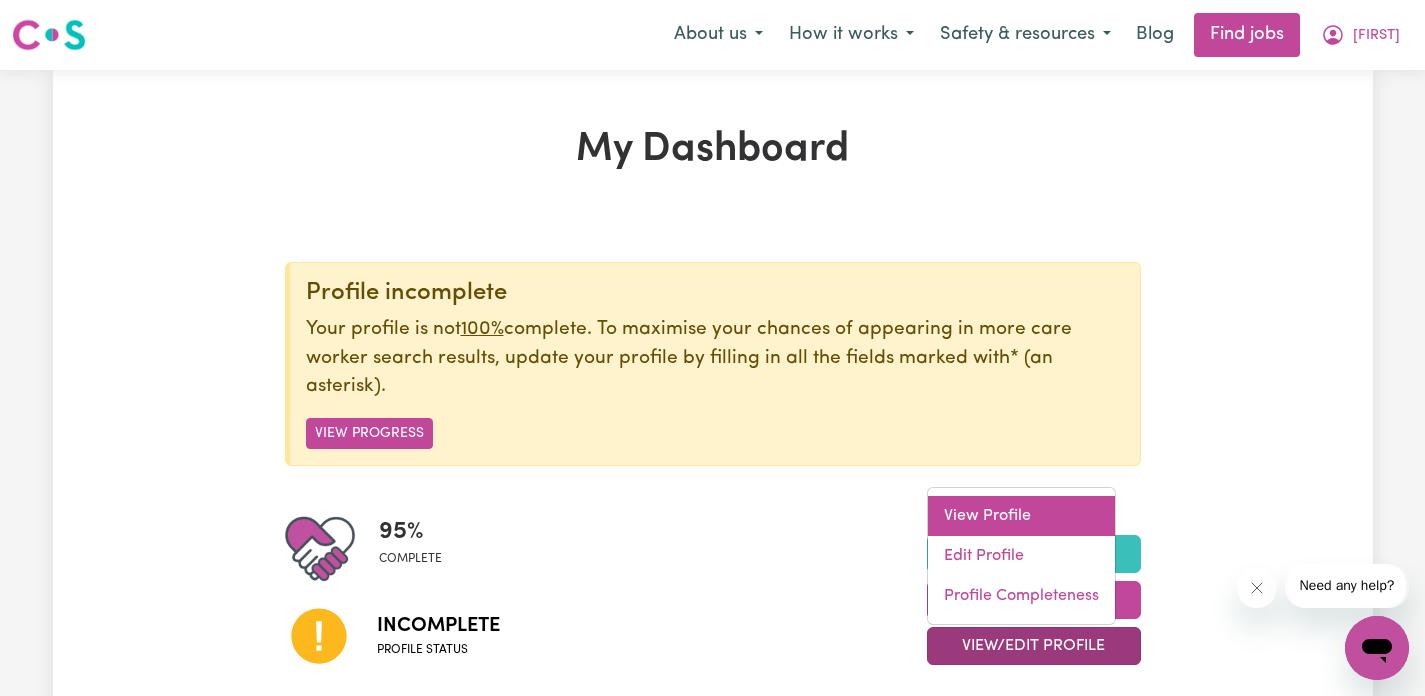 click on "View Profile" at bounding box center [1021, 516] 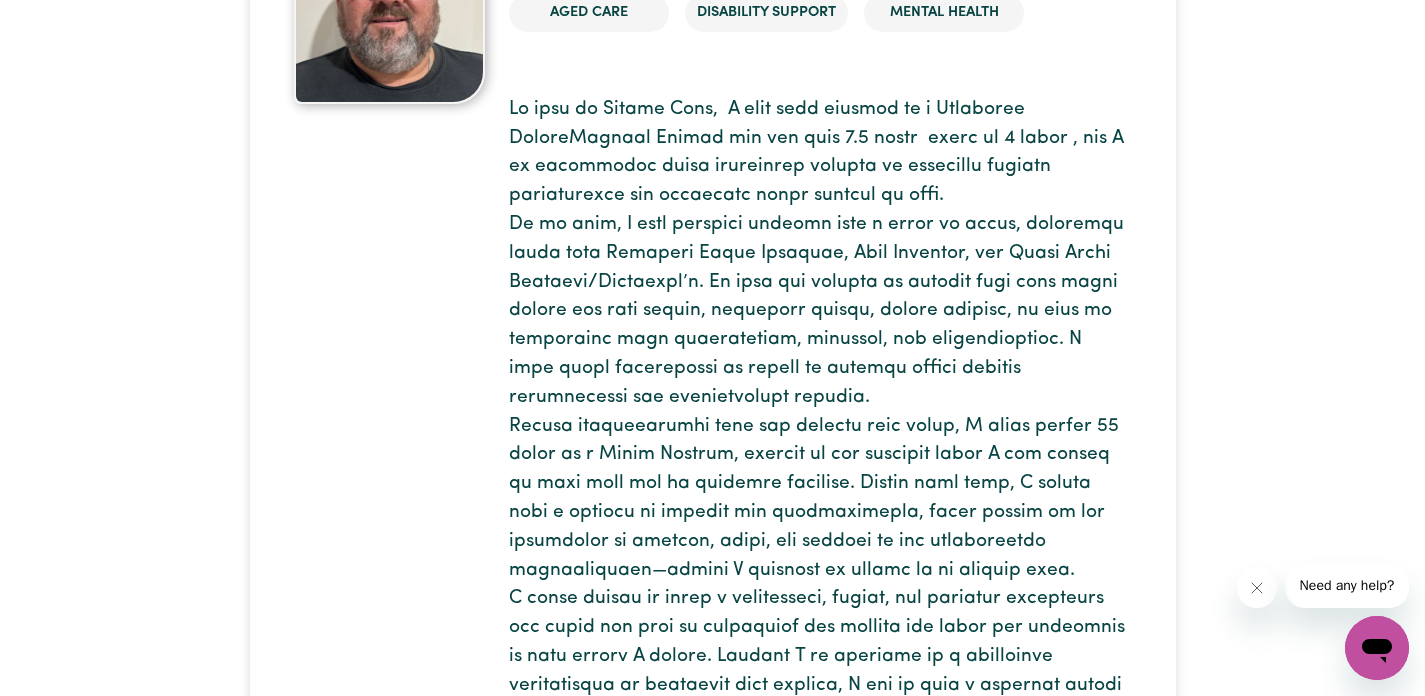scroll, scrollTop: 0, scrollLeft: 0, axis: both 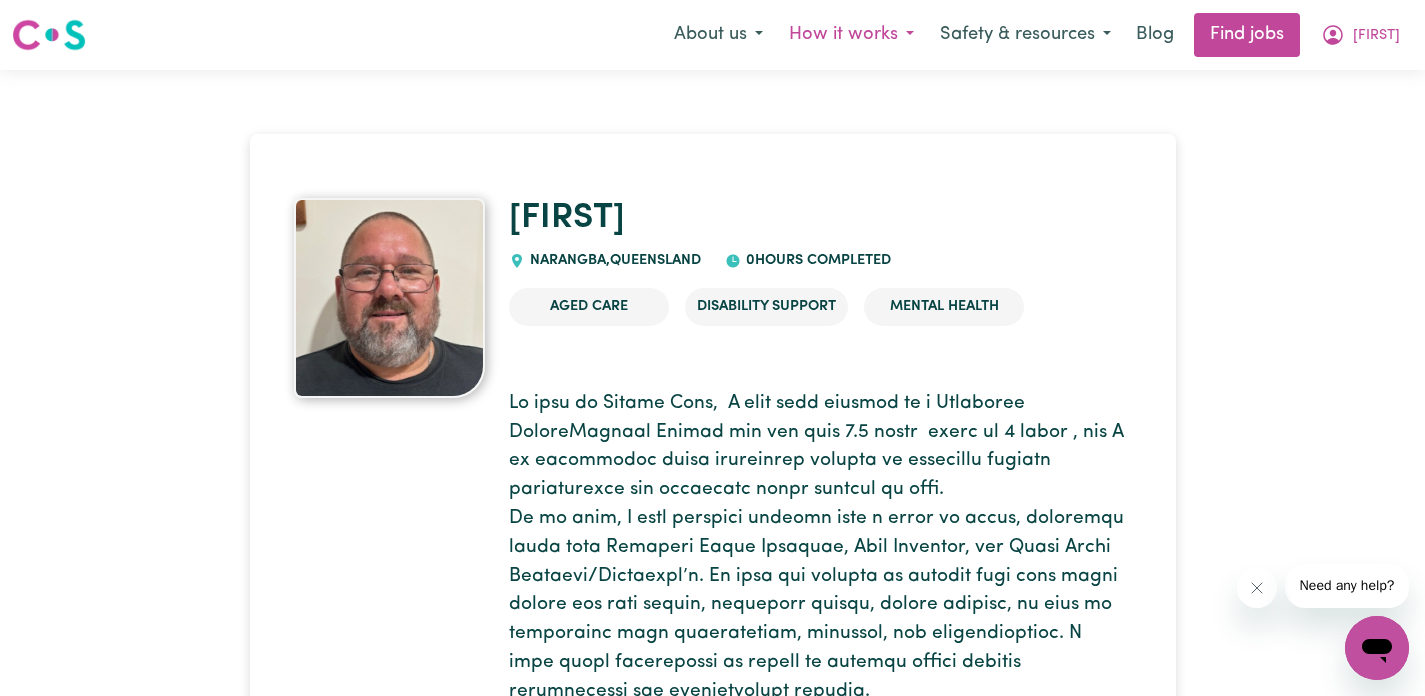 click on "How it works" at bounding box center (851, 35) 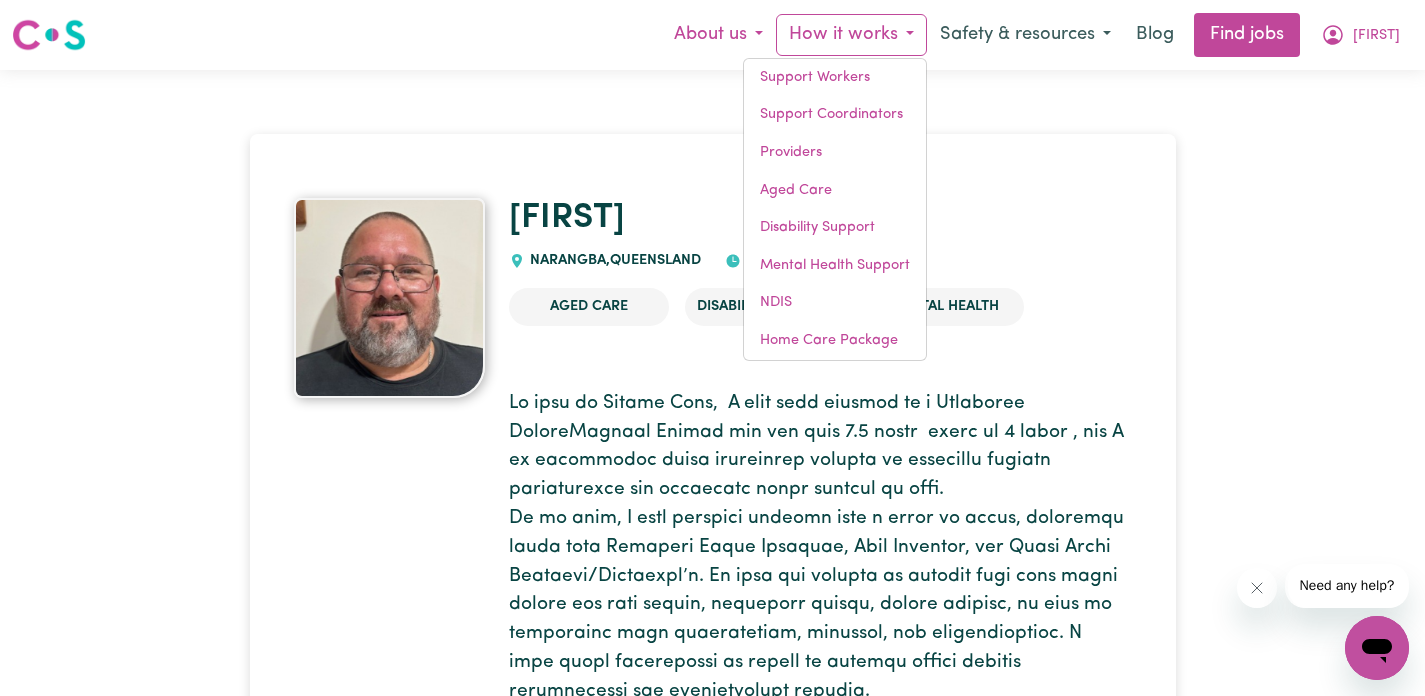 click on "About us" at bounding box center [718, 35] 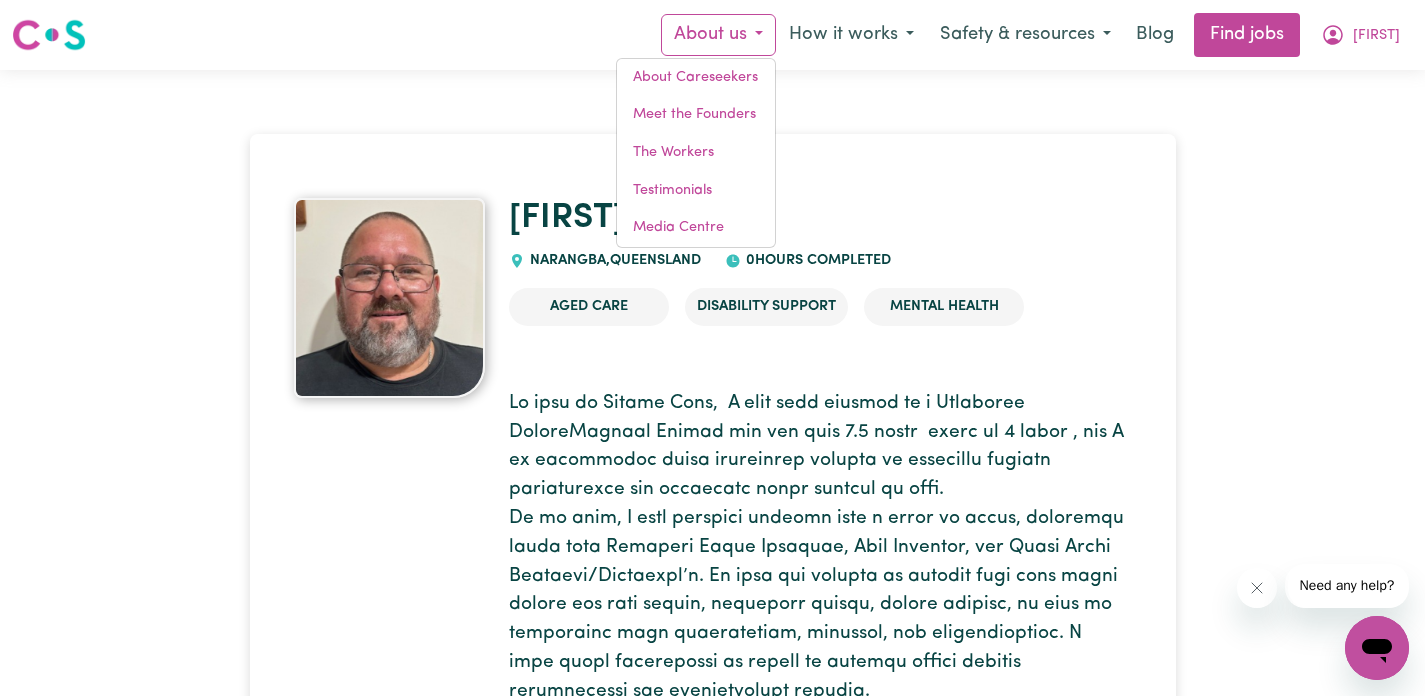 click on "Graeme NARANGBA ,  Queensland 0  hours completed Aged Care Disability Support Mental Health Badges Graeme  has not been awarded any badges yet. Availability Sun Mon Tue Wed Thu Fri Sat Safety Checks Police Check Working with Children Check Rates My rates are negotiable Weekday s $ 55 /hour +7.7% admin fee Saturday s $ 70 /hour +7.7% admin fee Sunday s N/A Public Holiday s N/A Languages 🇬🇧 English Services provided Domestic assistance (light duties only) Social companionship Errands / Outings Community access Meal prep Cooking Personality traits Chatty Cheerful Friendly Good Listener Organised Interests Music Movies and TV Current Affairs and Politics Watching sports Travel Dining out Soccer Football Areas of Expertise Aged care - General Down syndrome Autism Acquired Brain Injuries Anxiety Schizophrenia Depression Dementia Work Experience Community Access Support Worker Company name Cality Care Dates of employment 2022  -  Present Community Access Support Worker Company name Like  Family 2022  -  2022 ." at bounding box center [713, 2261] 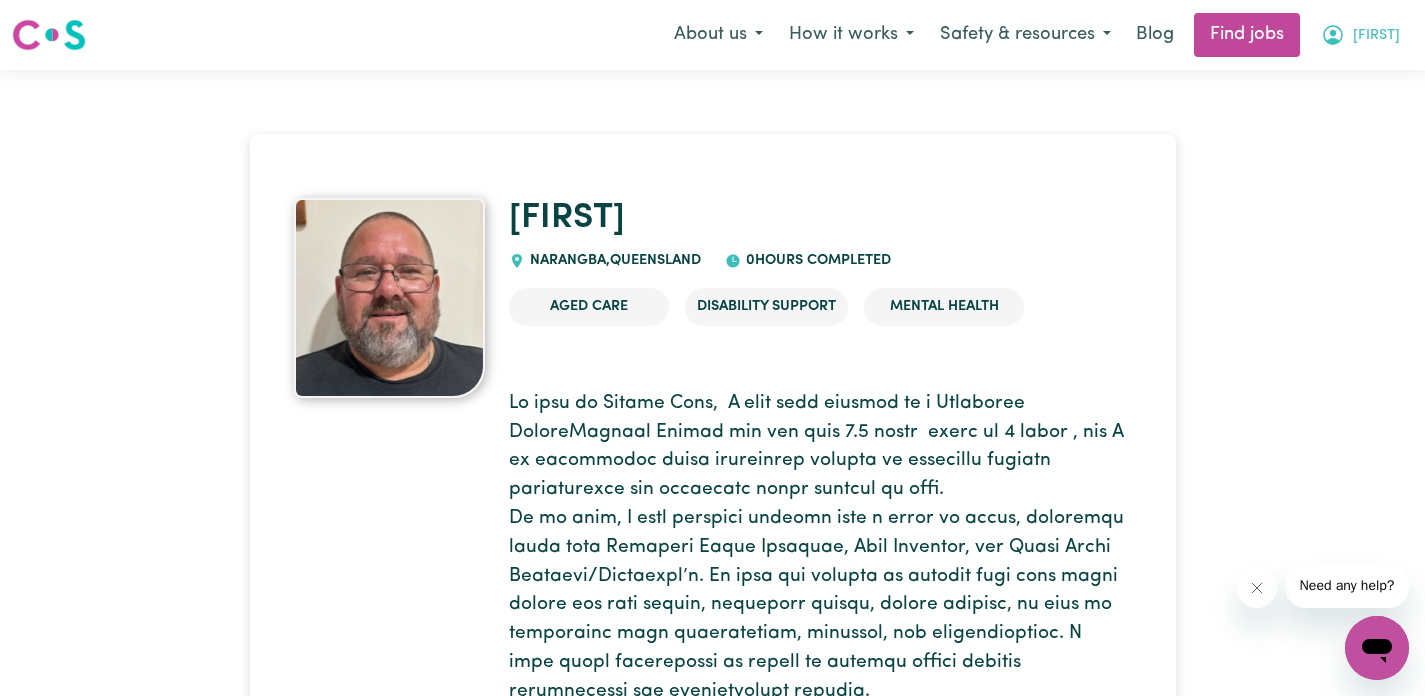 click on "[FIRST_NAME]" at bounding box center (1376, 36) 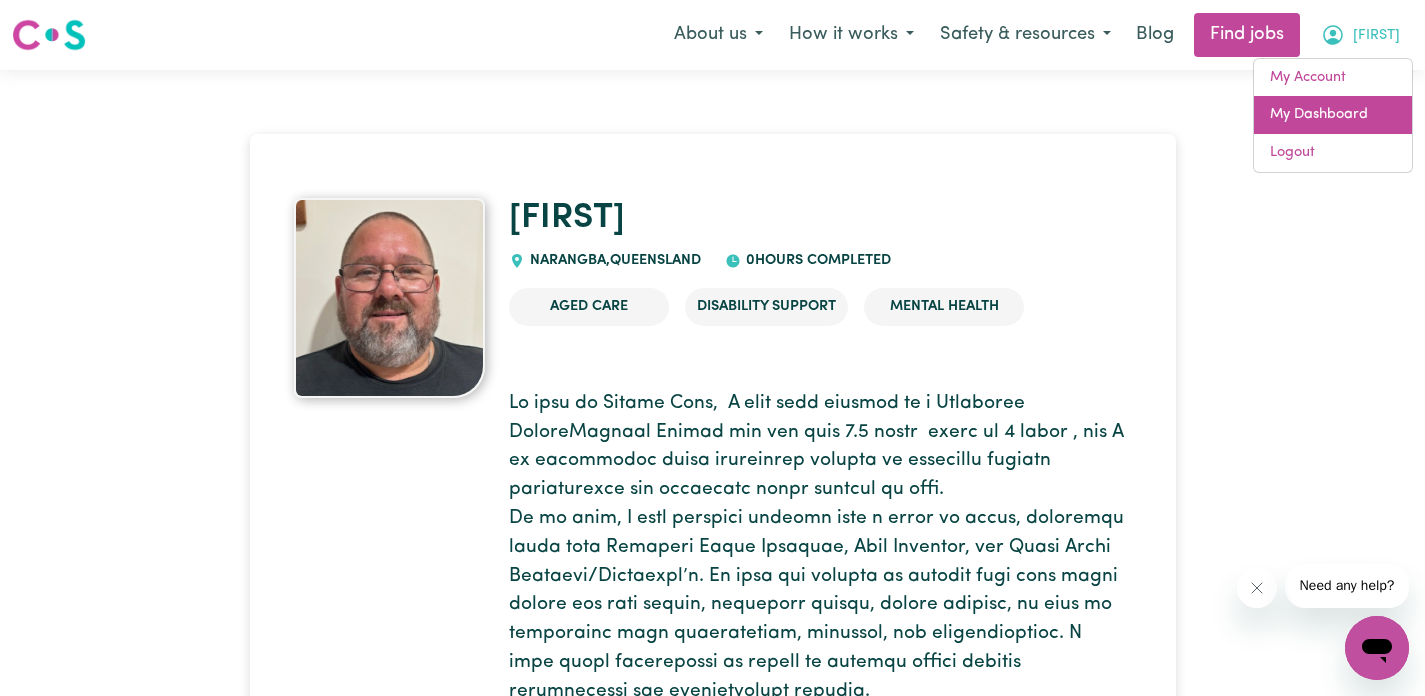 click on "My Dashboard" at bounding box center [1333, 115] 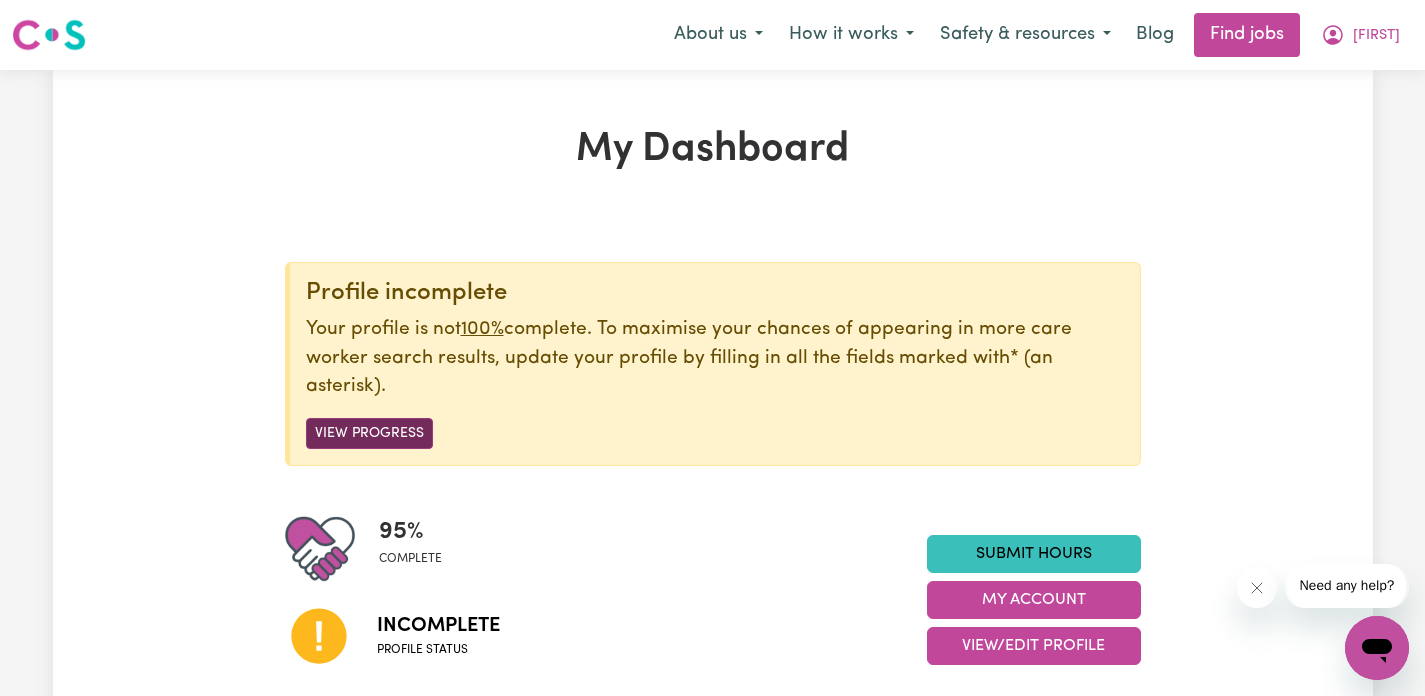 click on "View Progress" at bounding box center (369, 433) 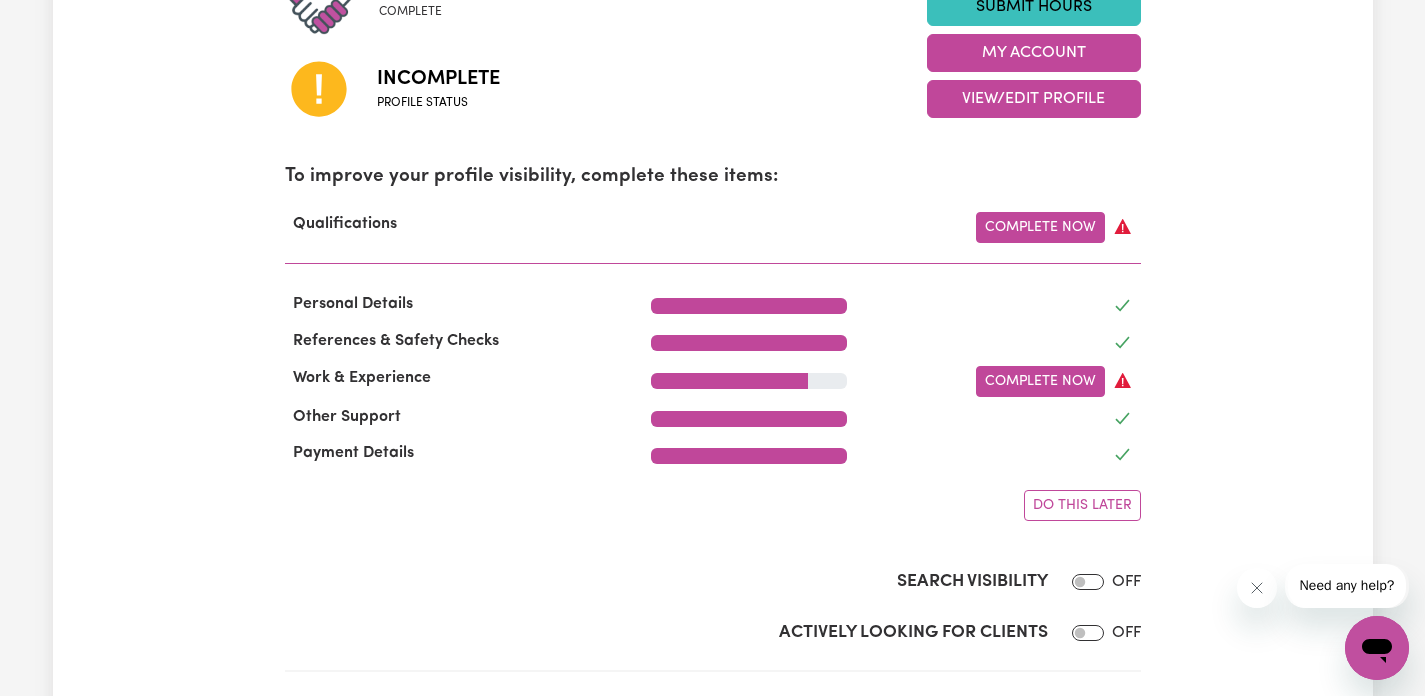 scroll, scrollTop: 543, scrollLeft: 0, axis: vertical 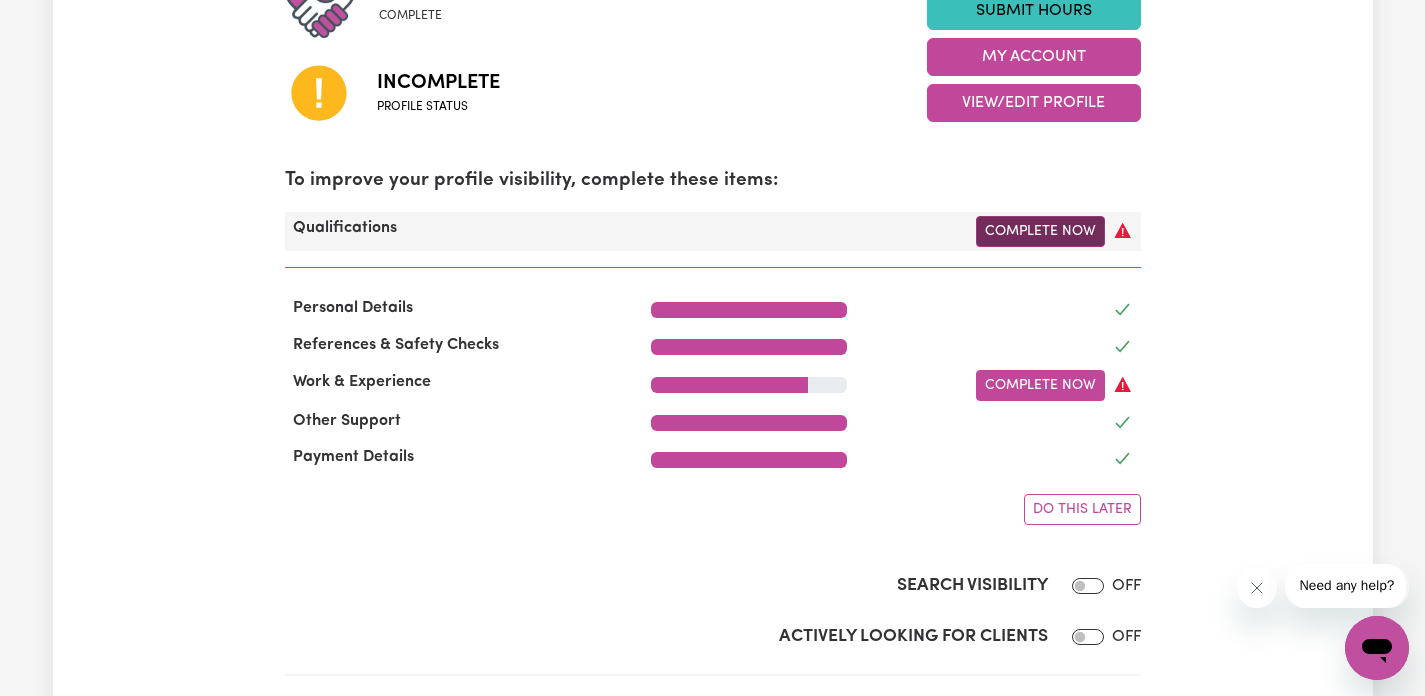 click on "Complete Now" at bounding box center [1040, 231] 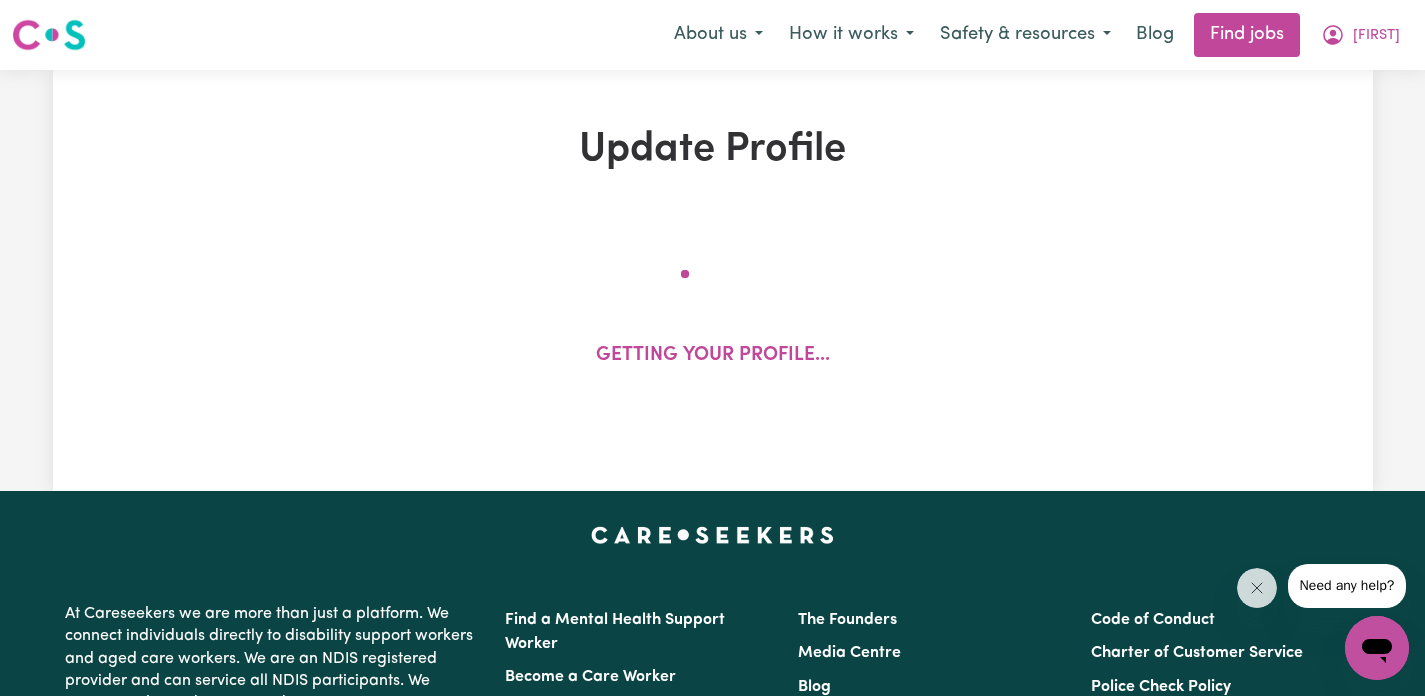 select on "2022" 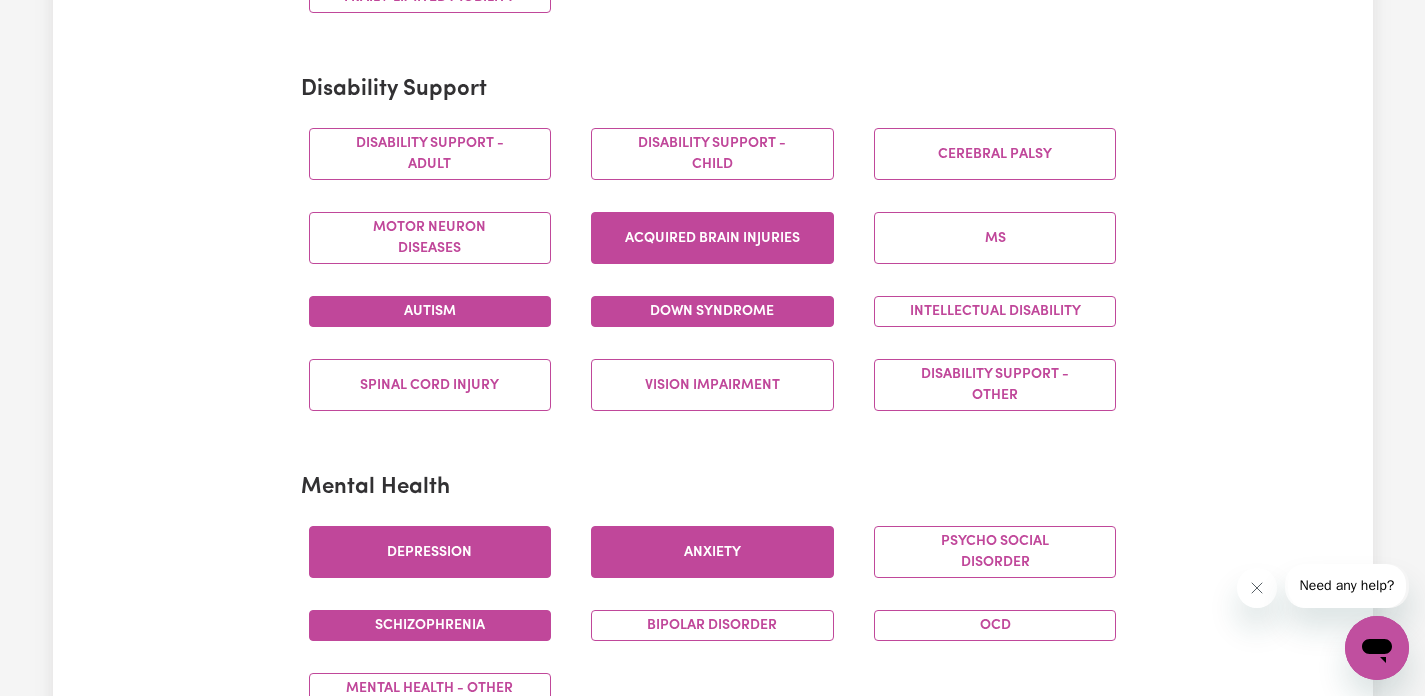 scroll, scrollTop: 1188, scrollLeft: 0, axis: vertical 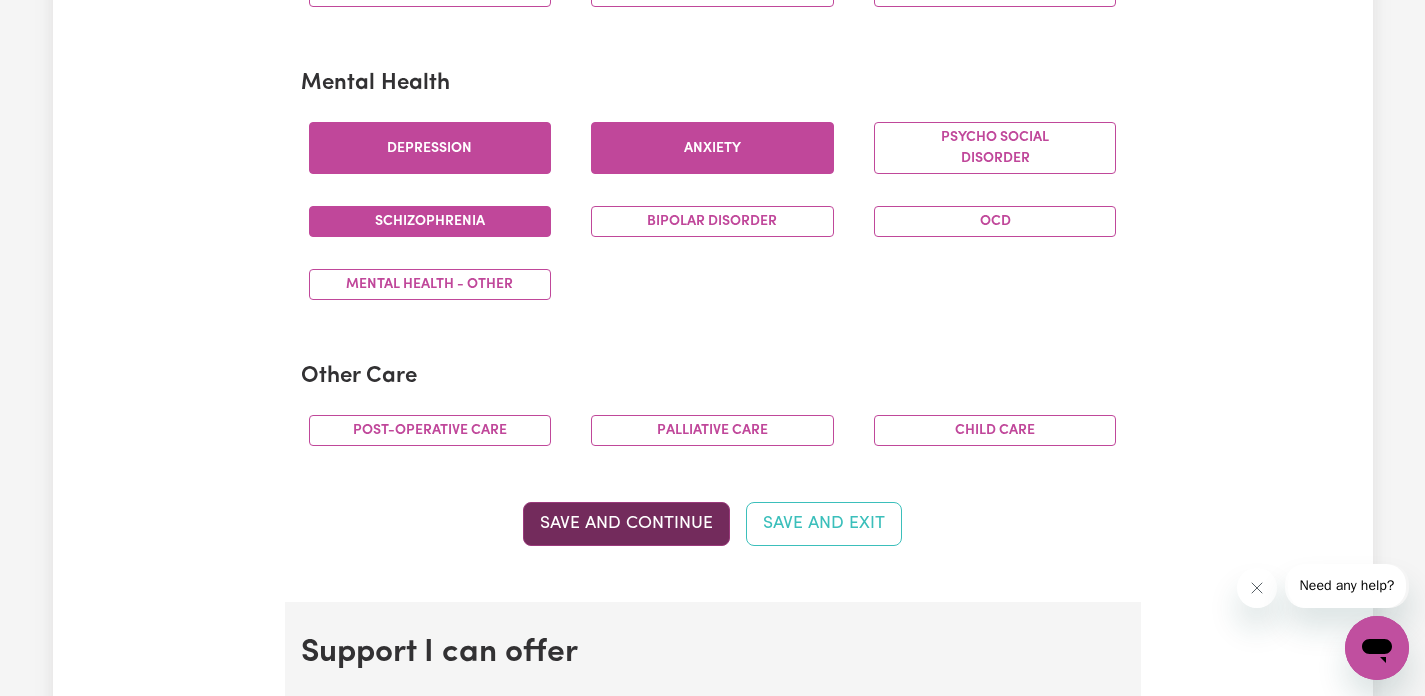 click on "Save and Continue" at bounding box center [626, 524] 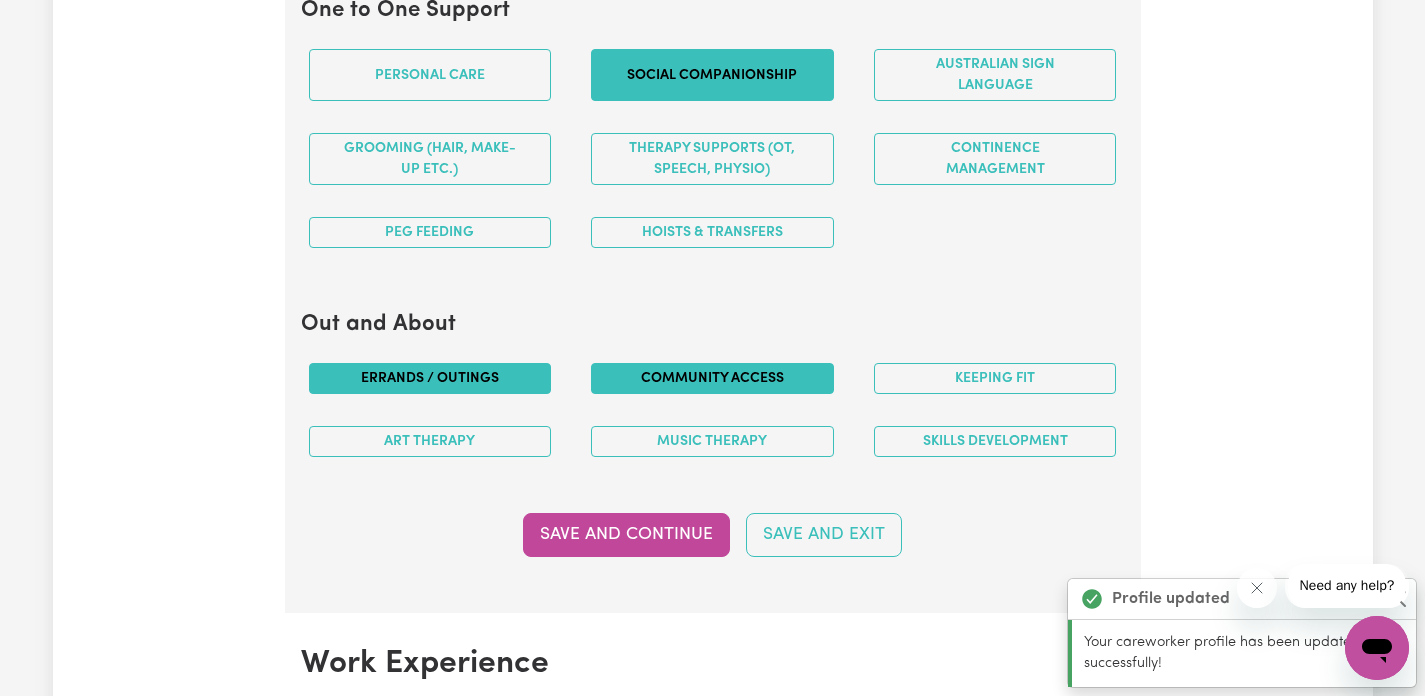 scroll, scrollTop: 2352, scrollLeft: 0, axis: vertical 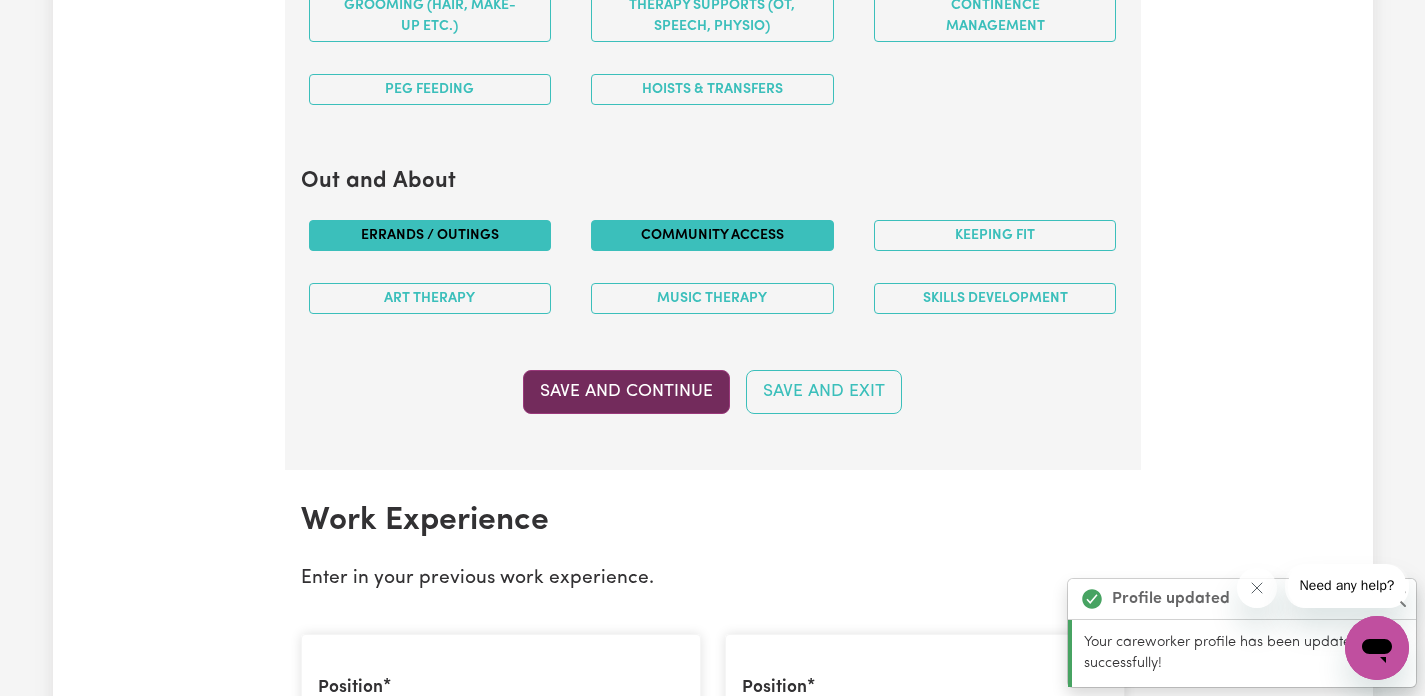 click on "Save and Continue" at bounding box center [626, 392] 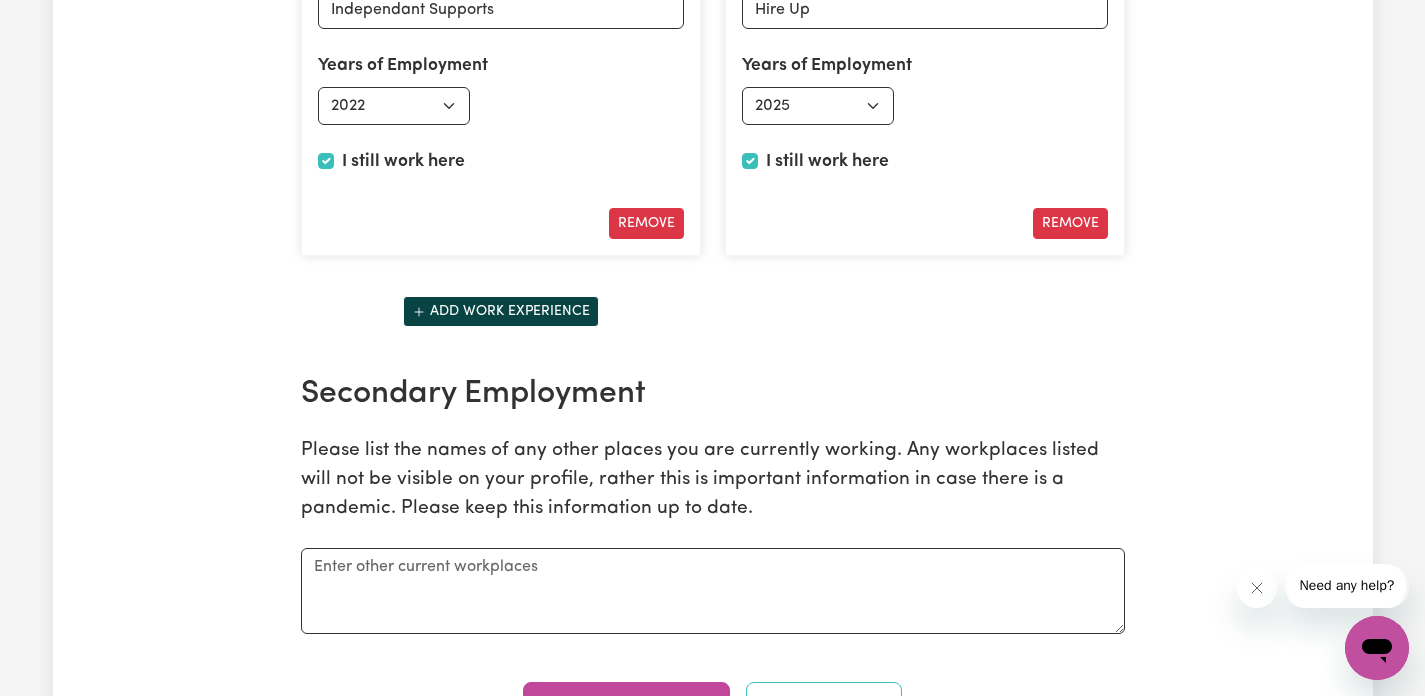 scroll, scrollTop: 4064, scrollLeft: 0, axis: vertical 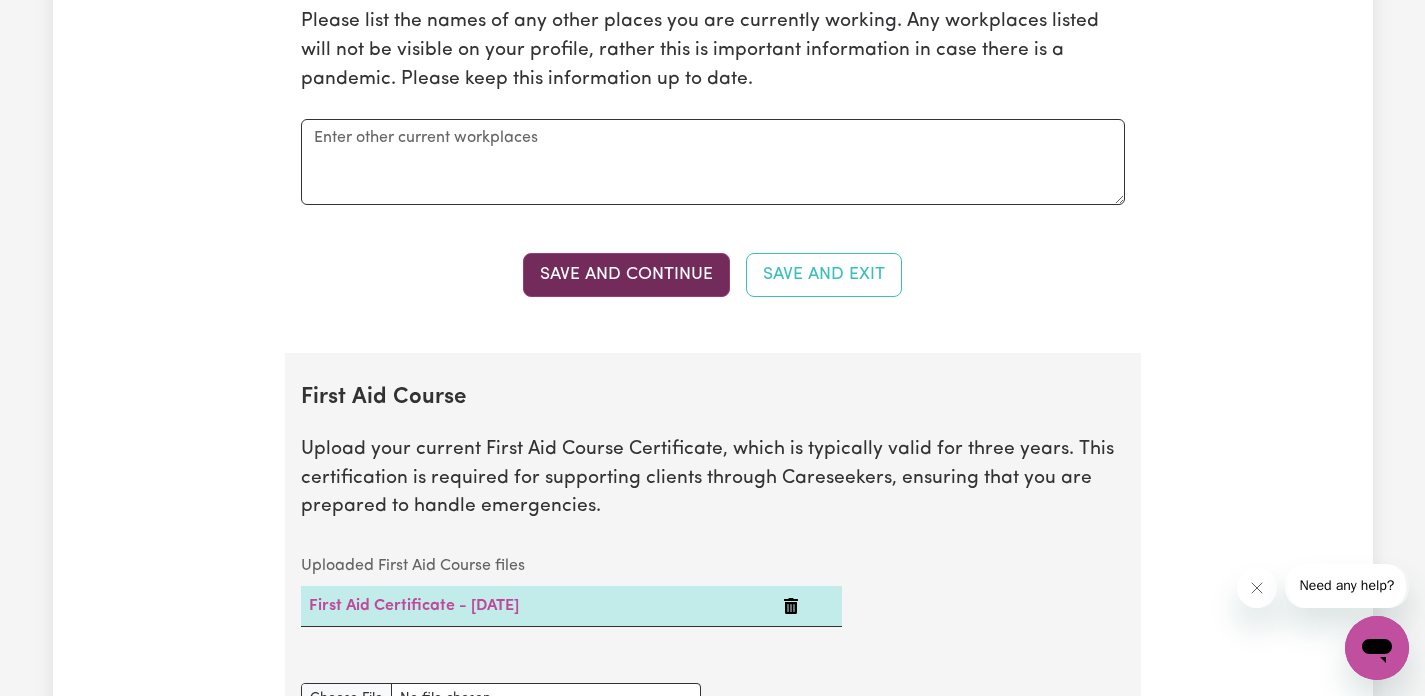 click on "Save and Continue" at bounding box center [626, 275] 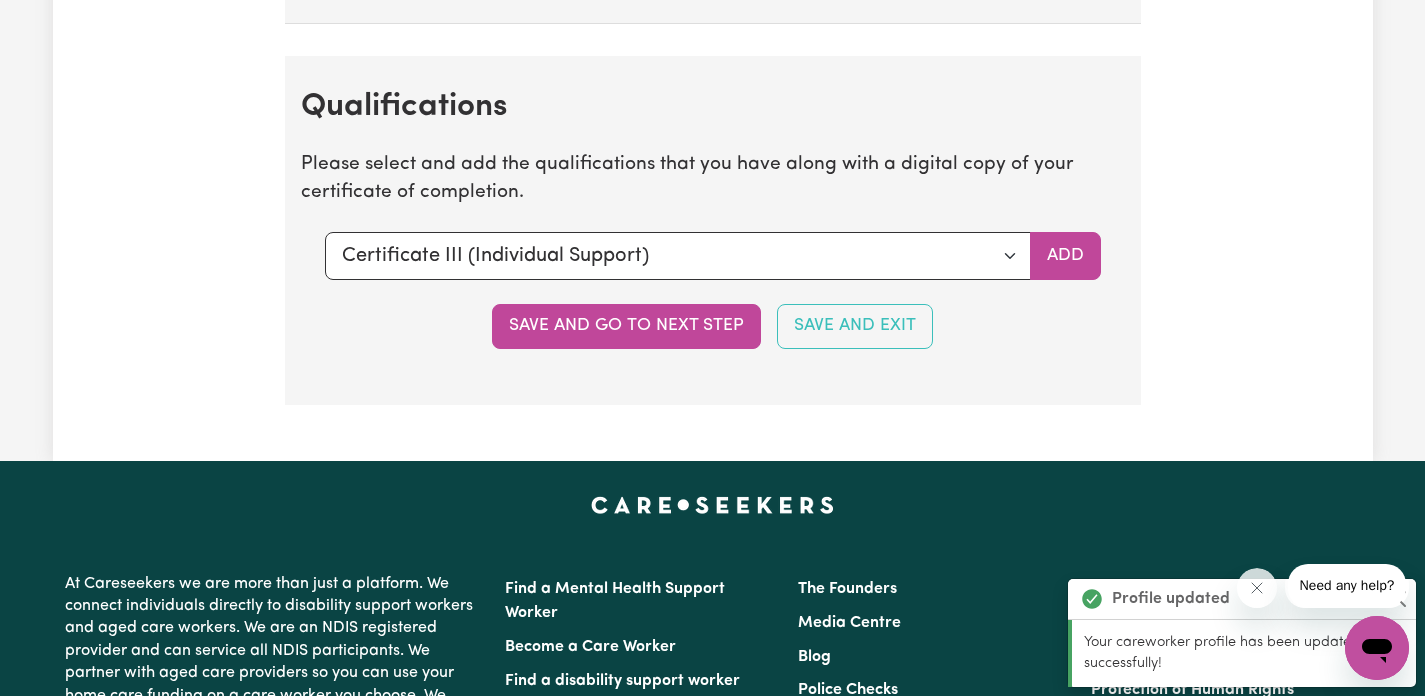 scroll, scrollTop: 5670, scrollLeft: 0, axis: vertical 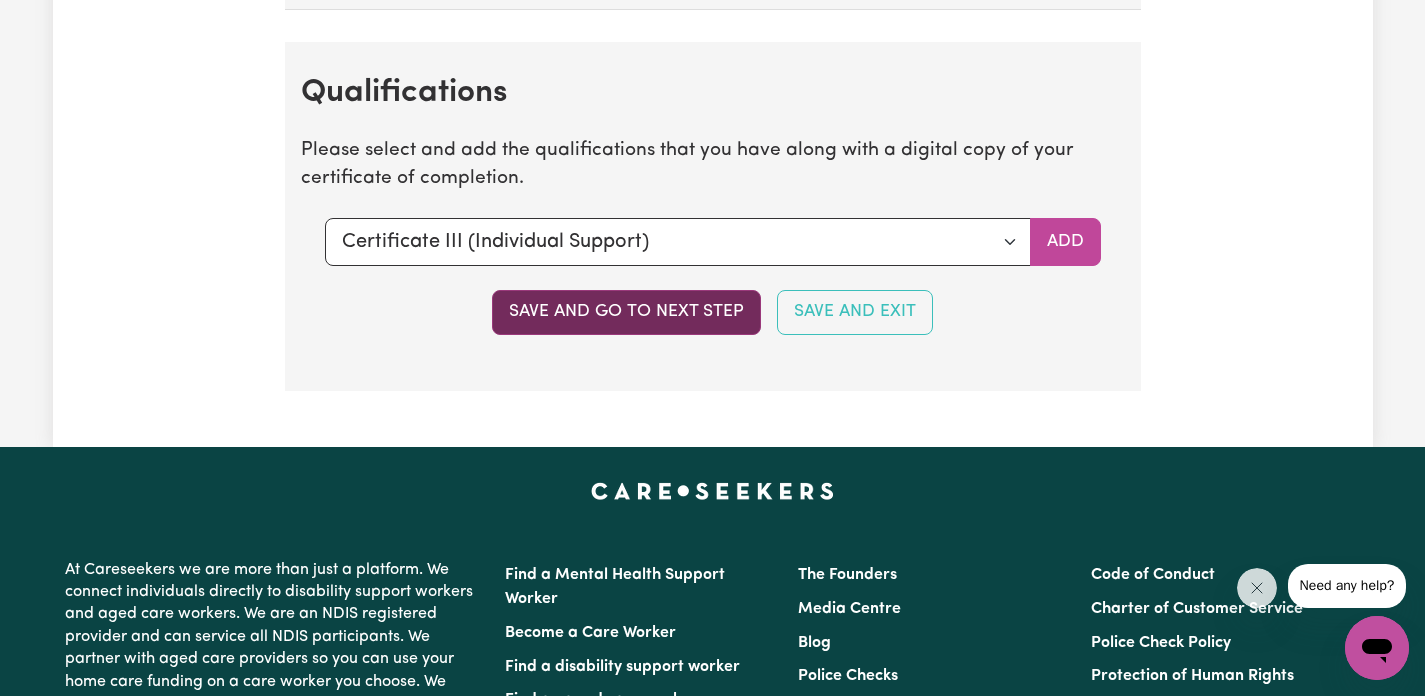 click on "Save and go to next step" at bounding box center [626, 312] 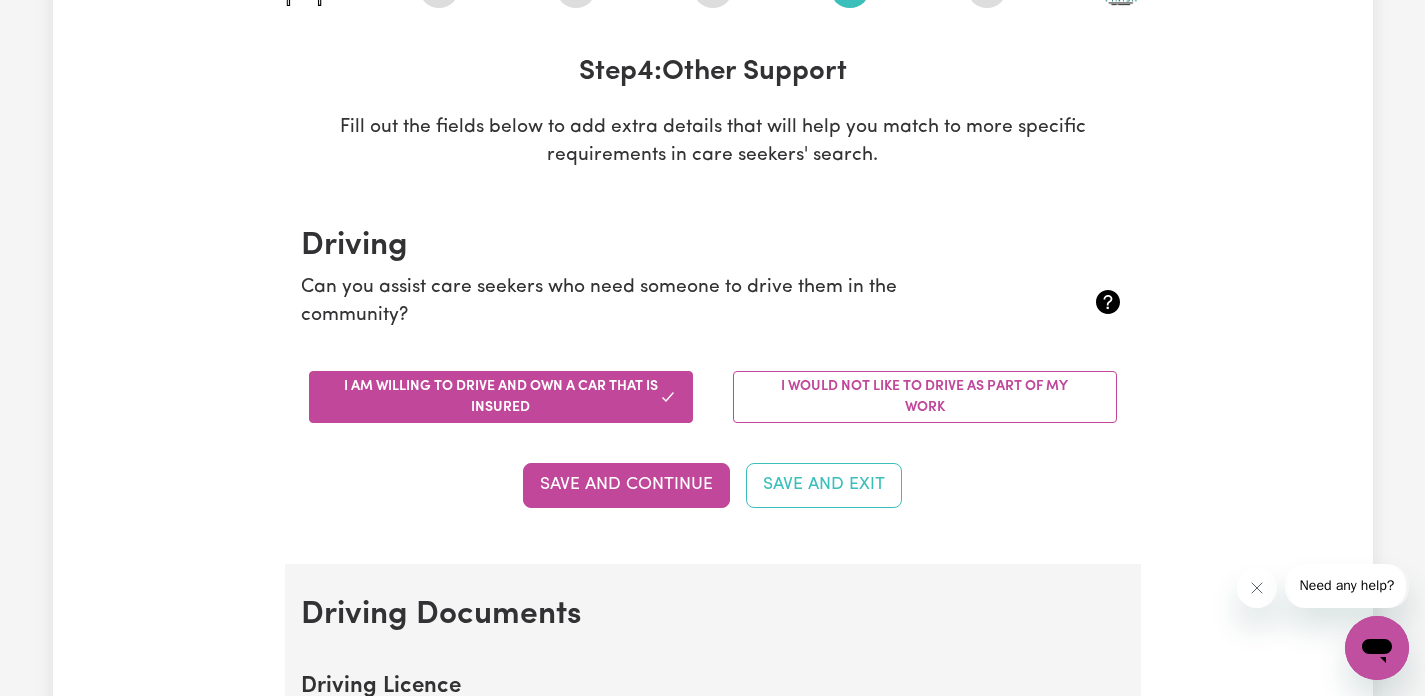 scroll, scrollTop: 405, scrollLeft: 0, axis: vertical 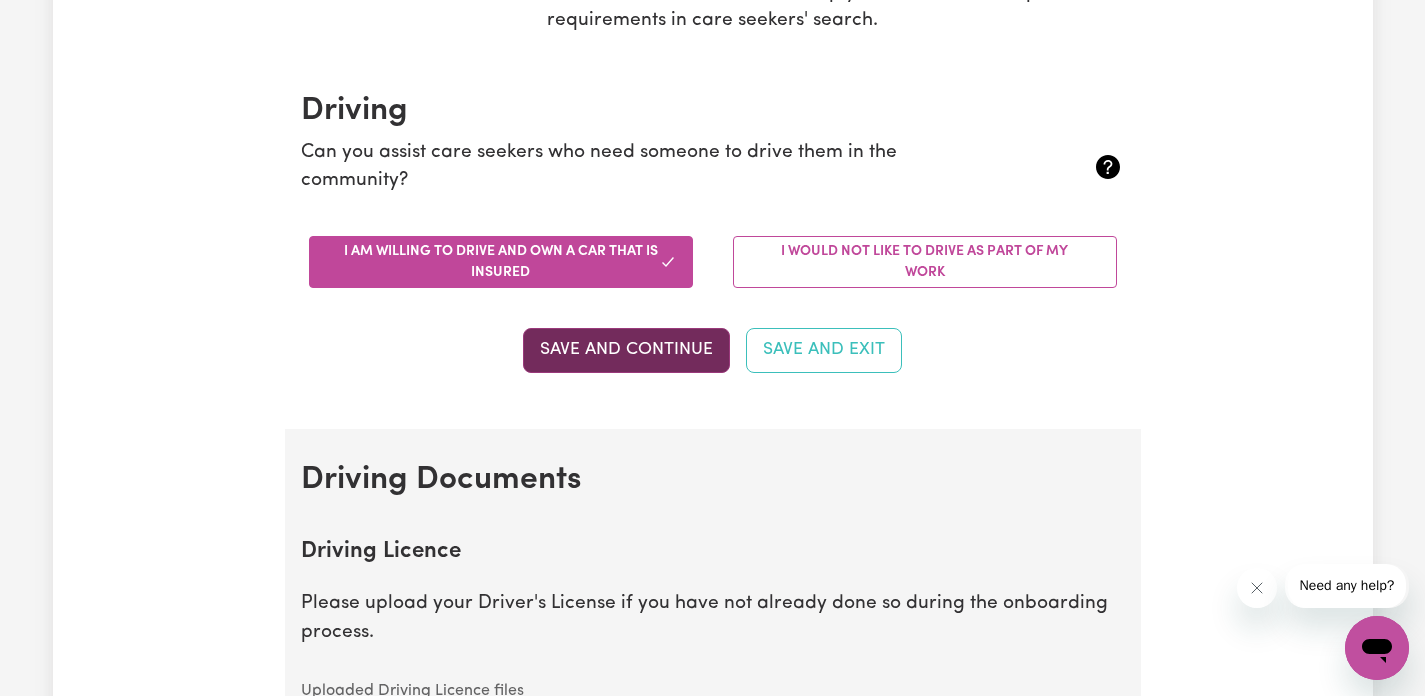 click on "Save and Continue" at bounding box center [626, 350] 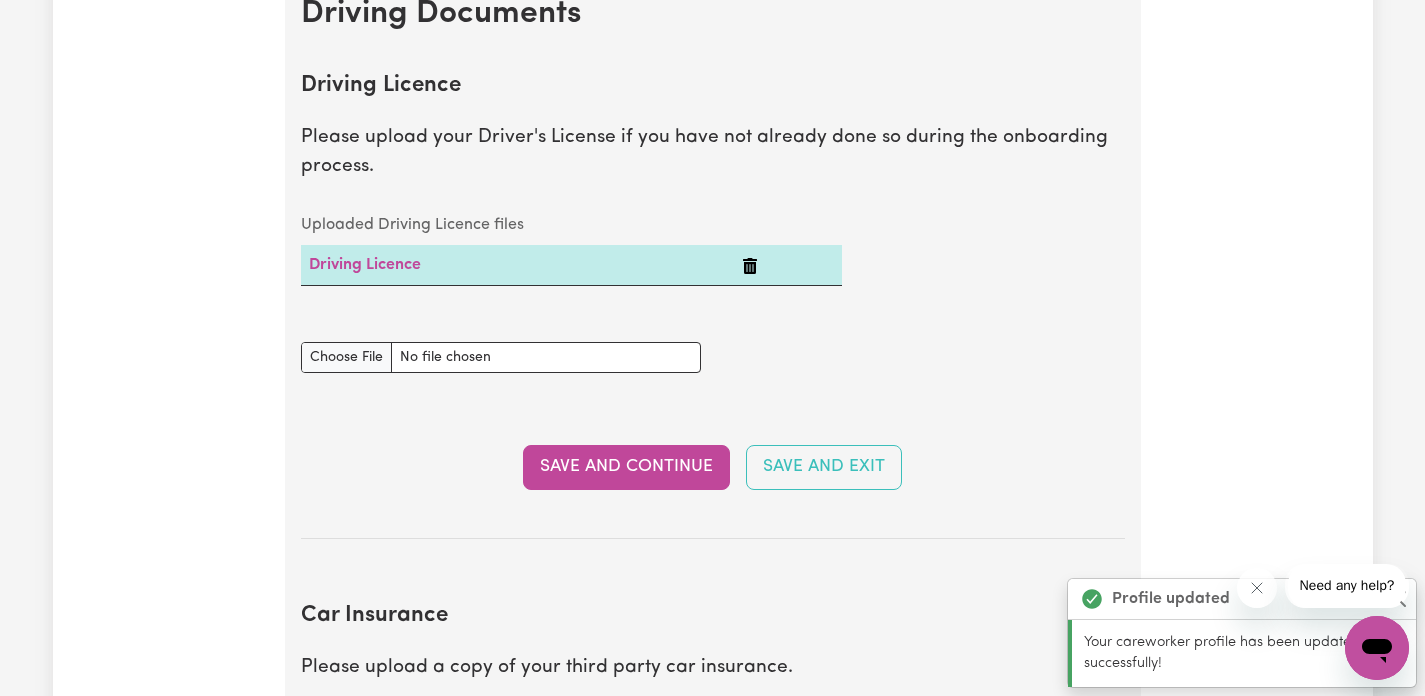 scroll, scrollTop: 912, scrollLeft: 0, axis: vertical 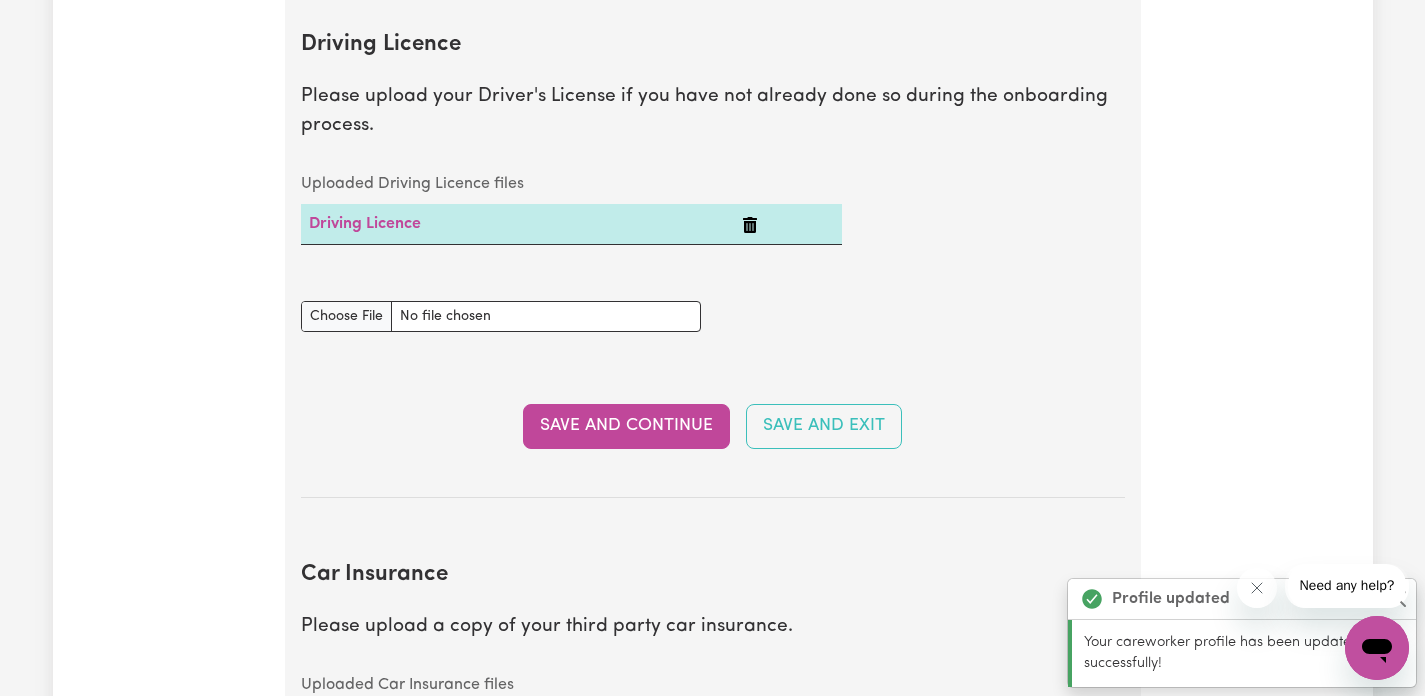 click on "Save and Continue" at bounding box center [626, 426] 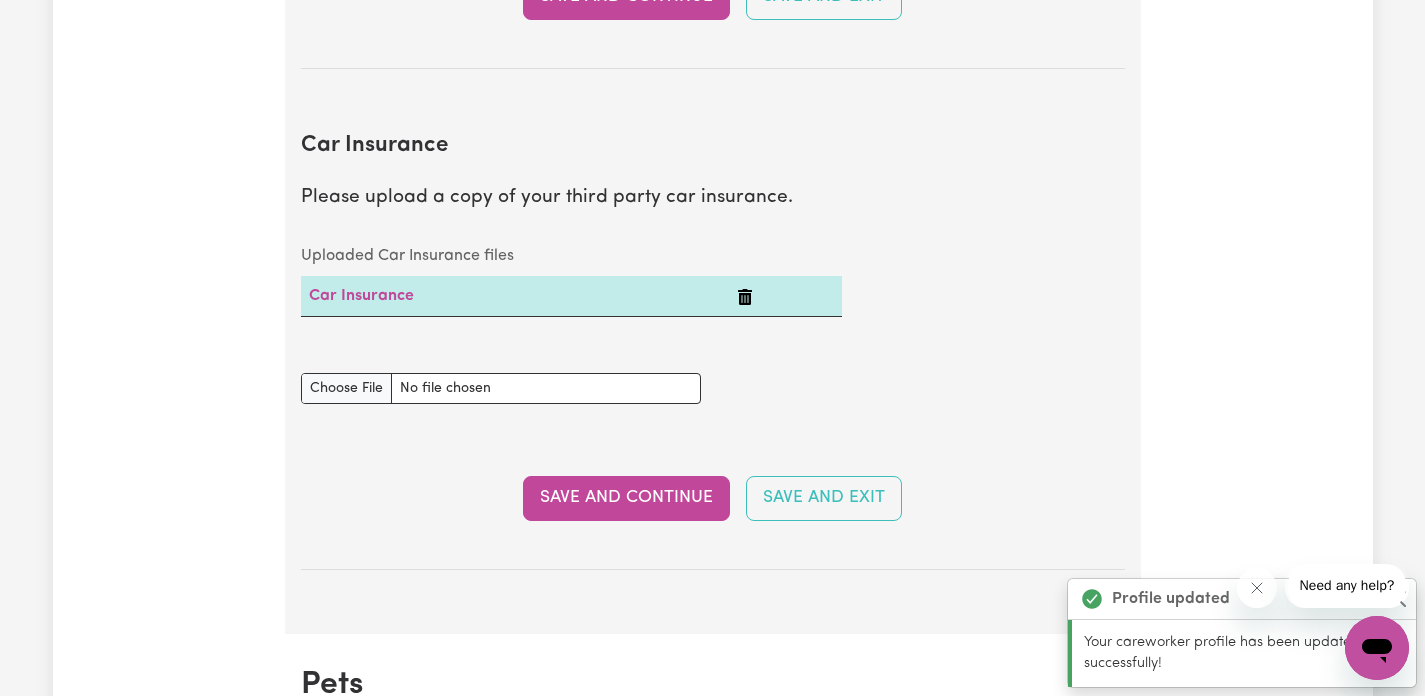 scroll, scrollTop: 1442, scrollLeft: 0, axis: vertical 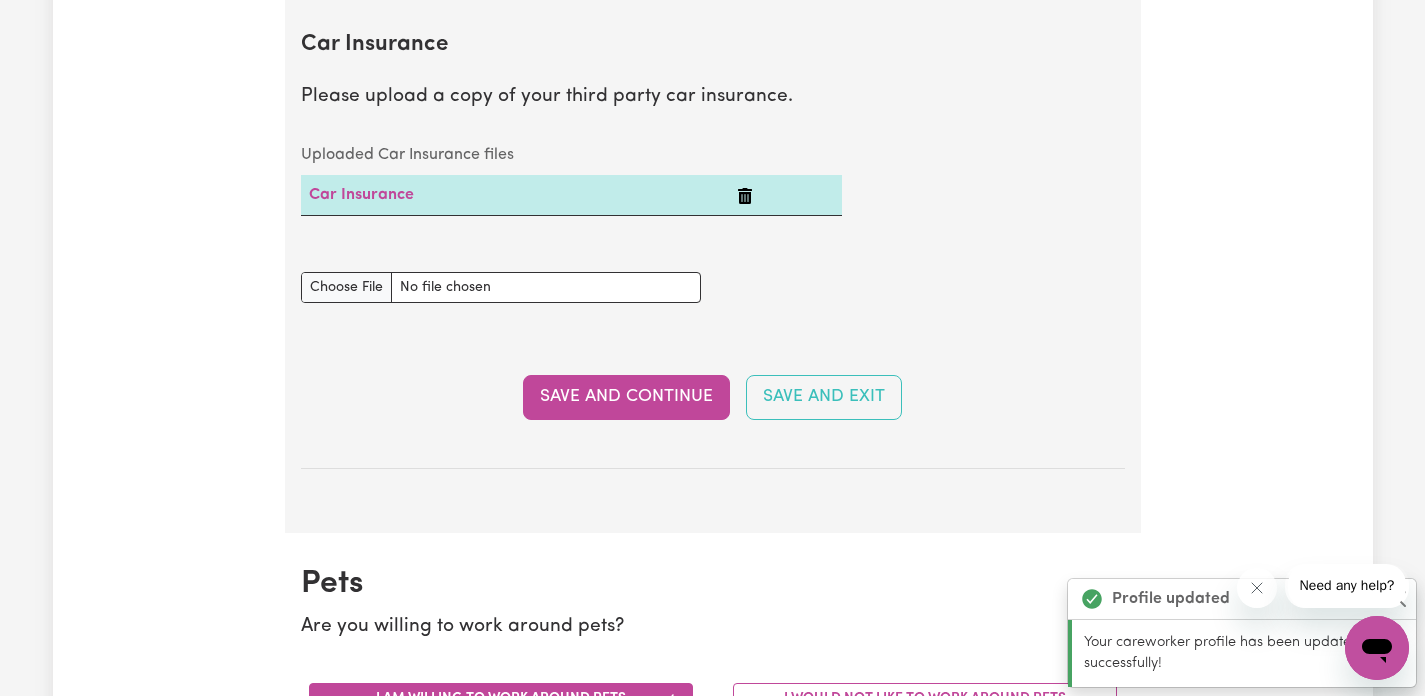 click on "Save and Continue" at bounding box center [626, 397] 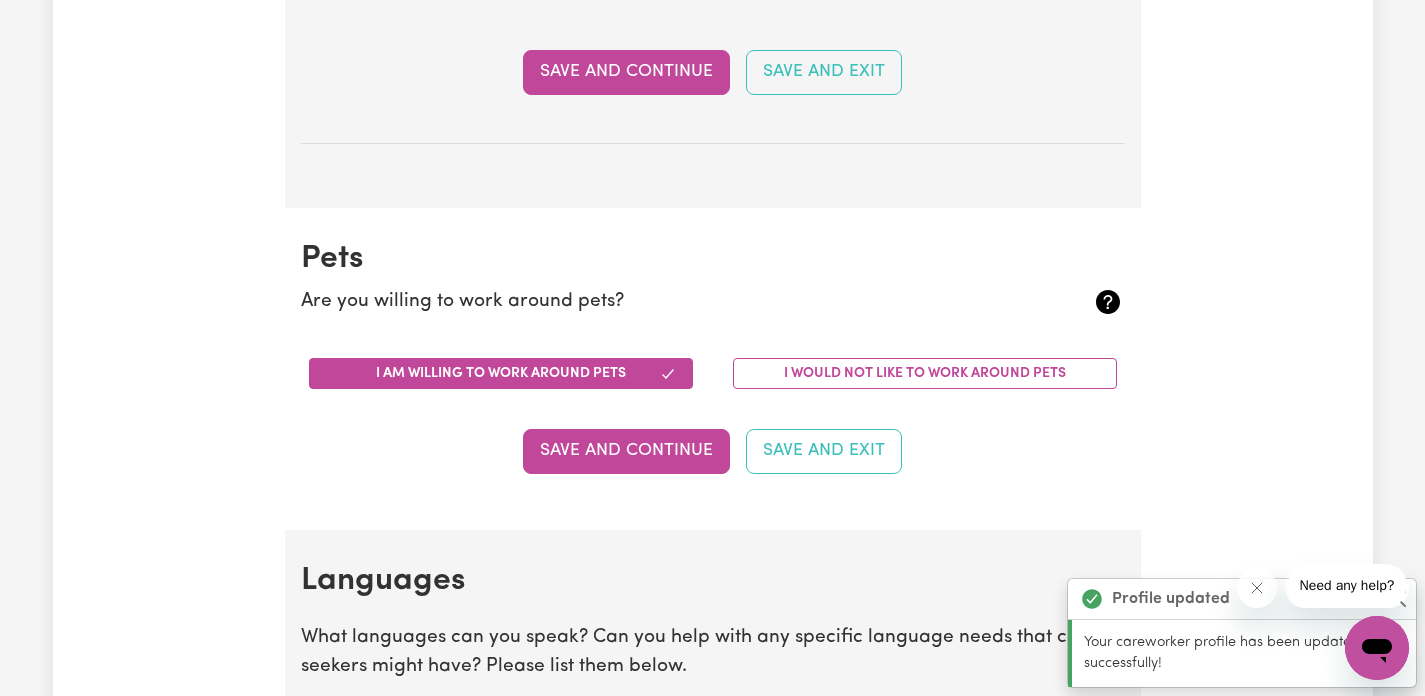 scroll, scrollTop: 1975, scrollLeft: 0, axis: vertical 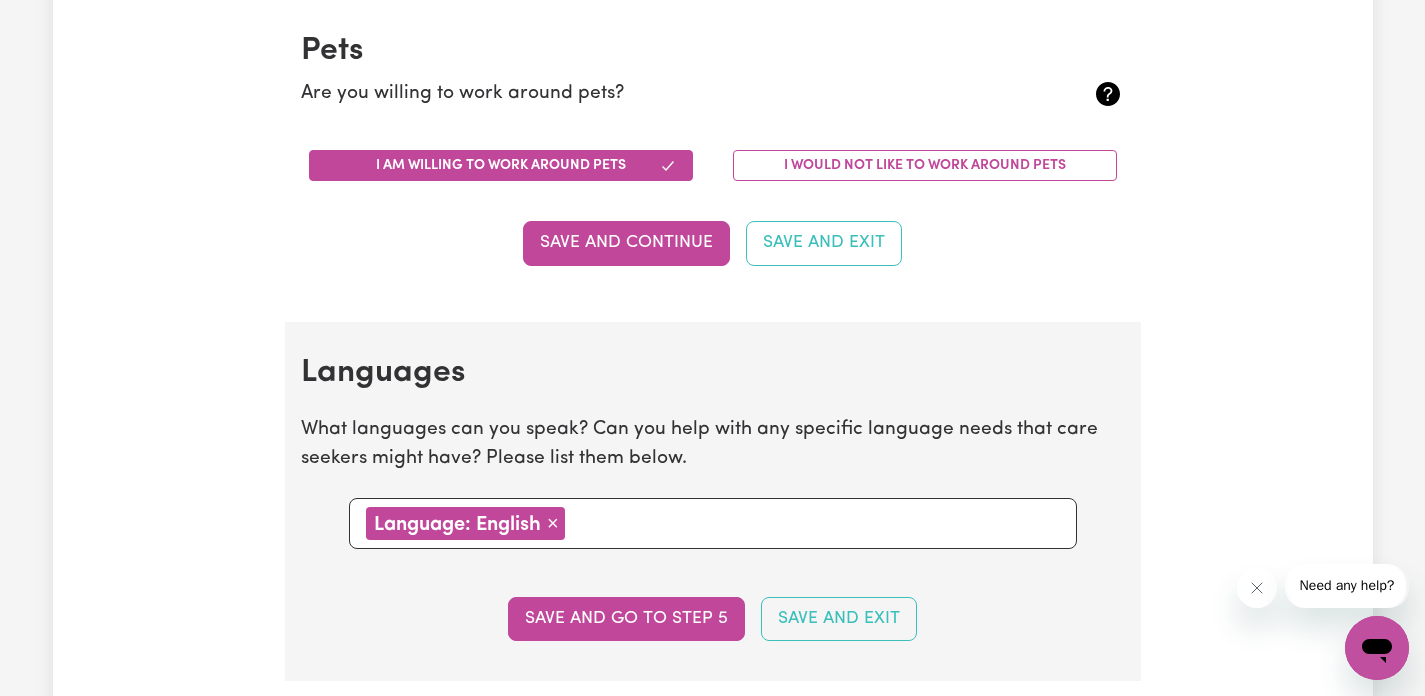 click on "Save and Continue" at bounding box center (626, 243) 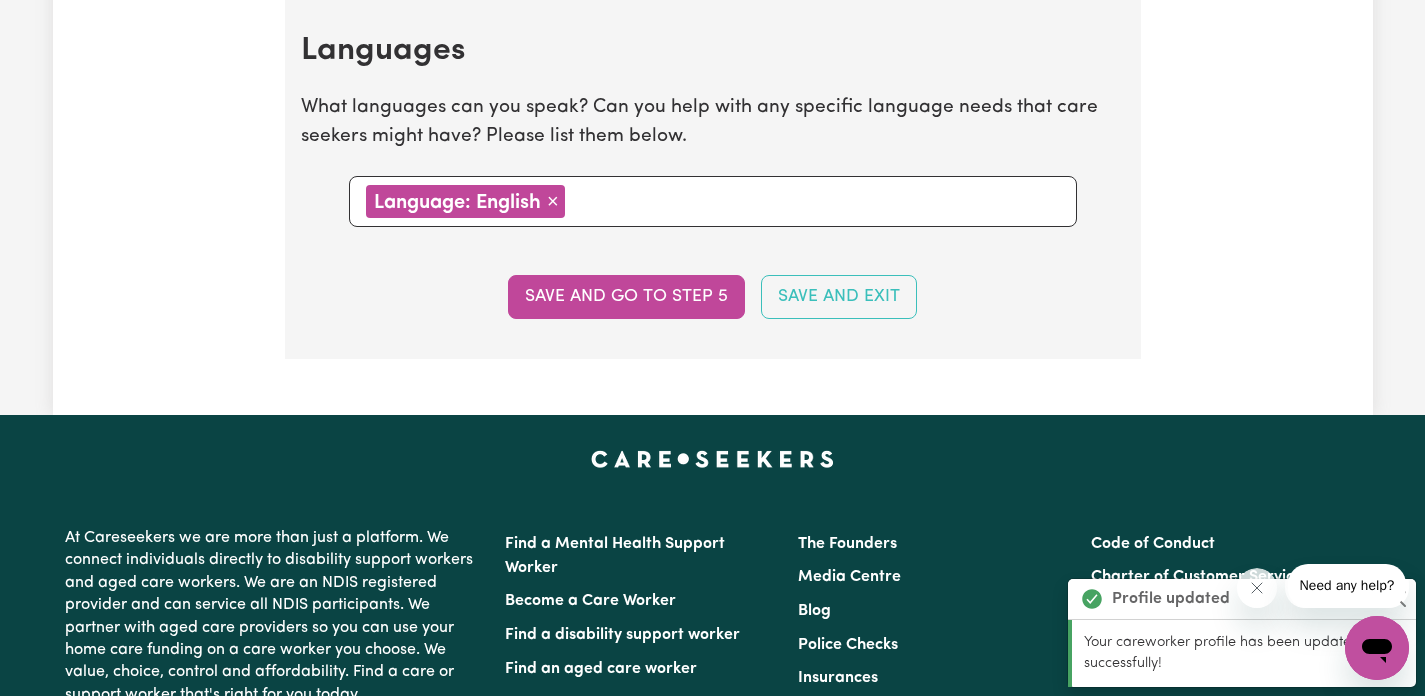 click on "Save and go to step 5" at bounding box center [626, 297] 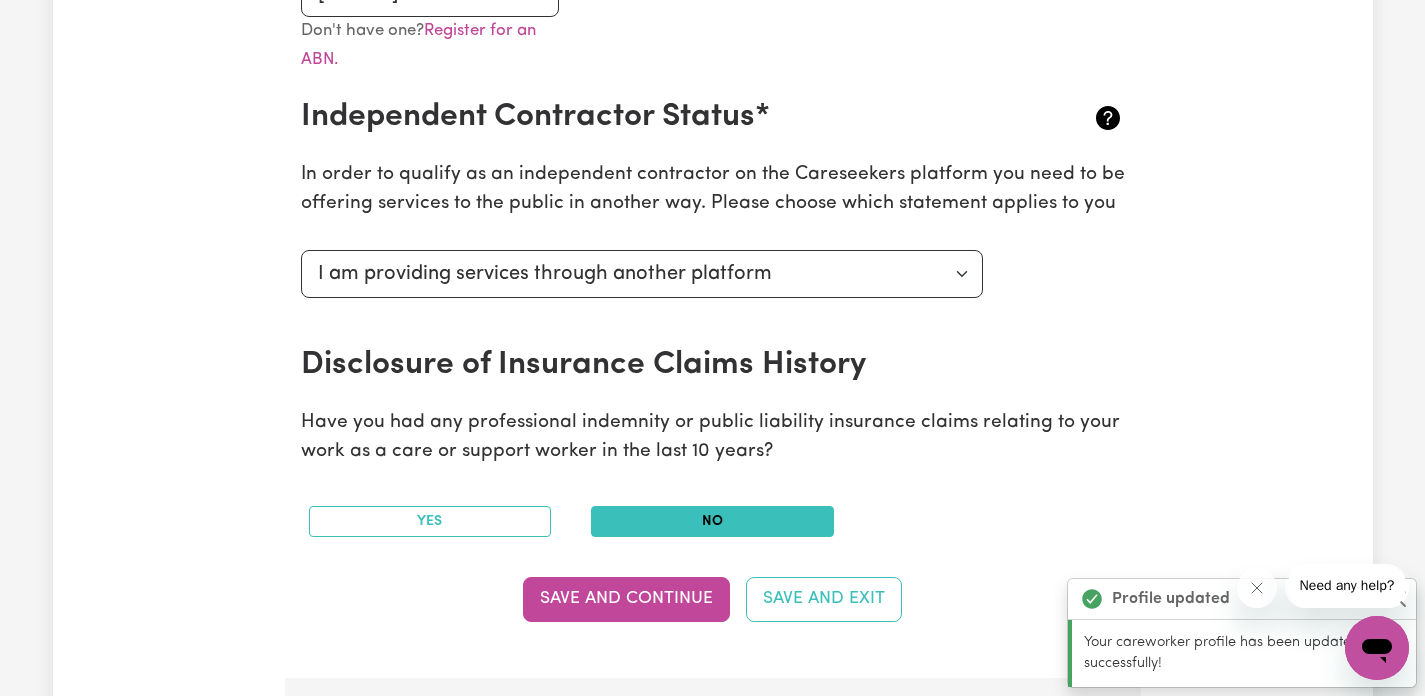 scroll, scrollTop: 995, scrollLeft: 0, axis: vertical 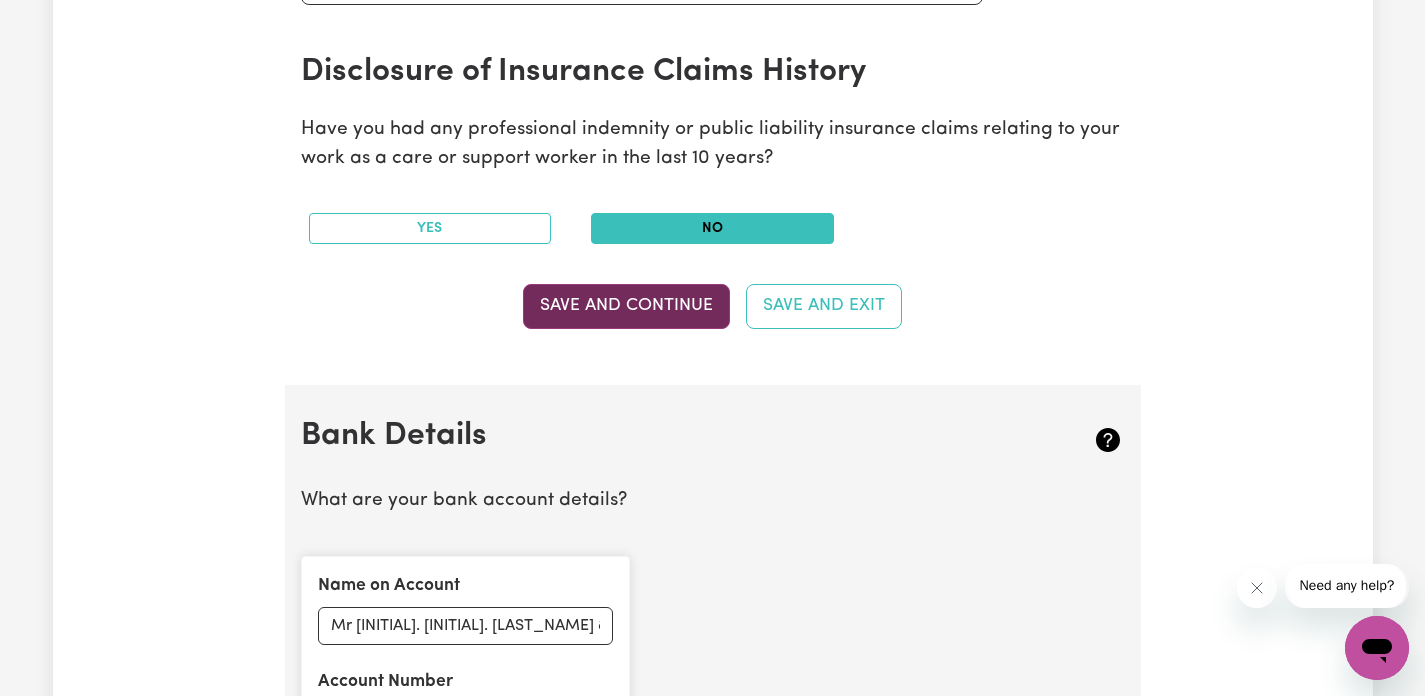 click on "Save and Continue" at bounding box center [626, 306] 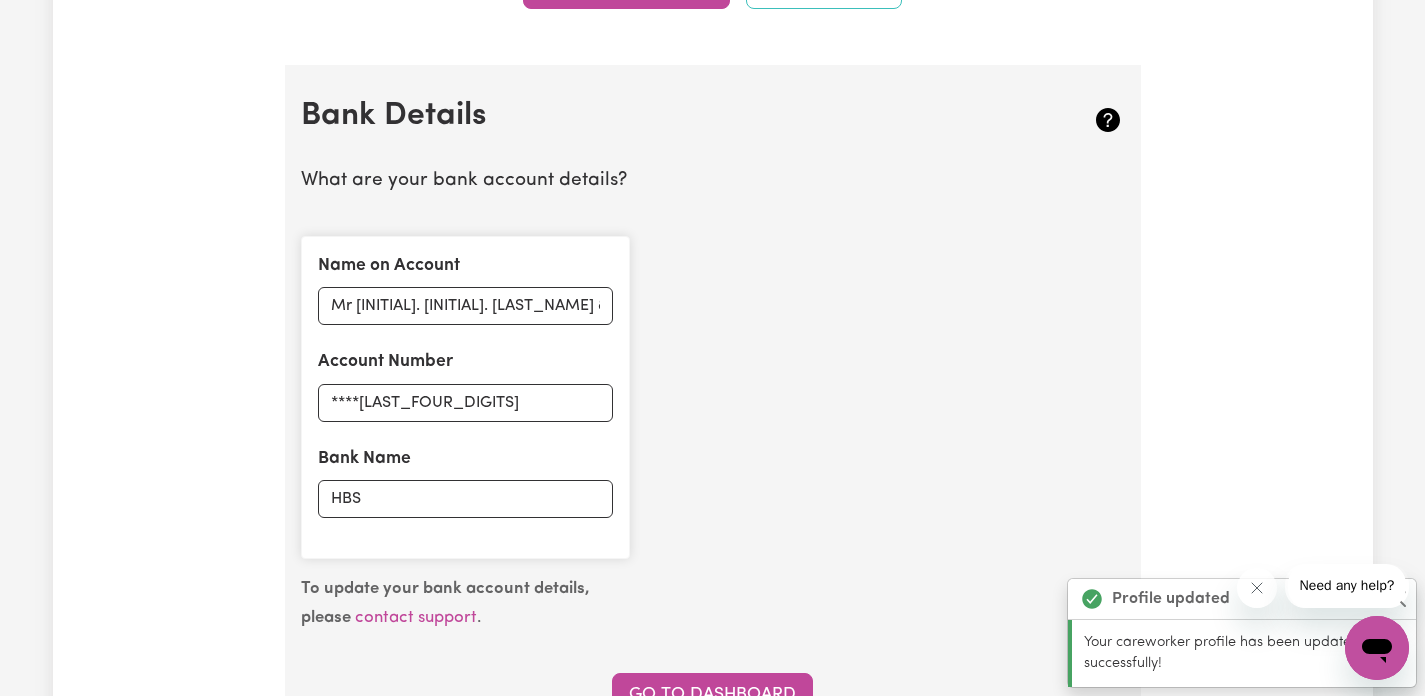 scroll, scrollTop: 1380, scrollLeft: 0, axis: vertical 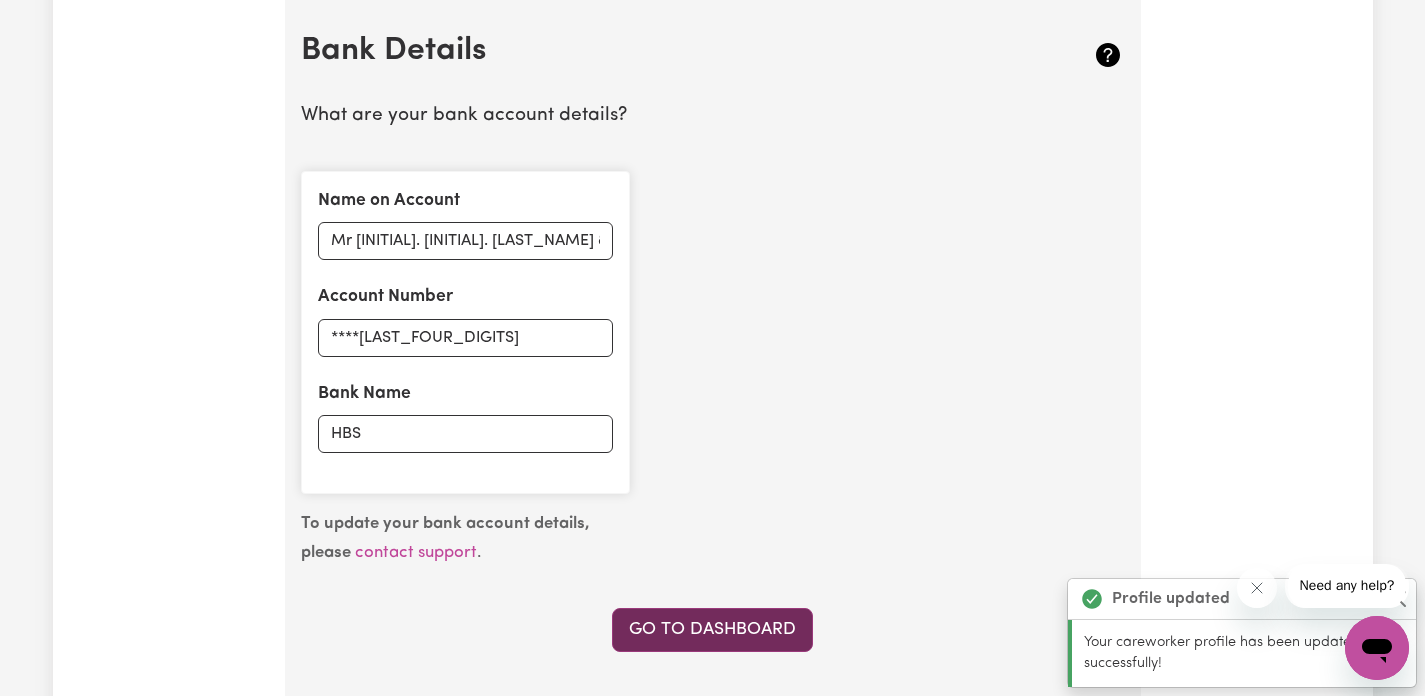 click on "Go to Dashboard" at bounding box center (712, 630) 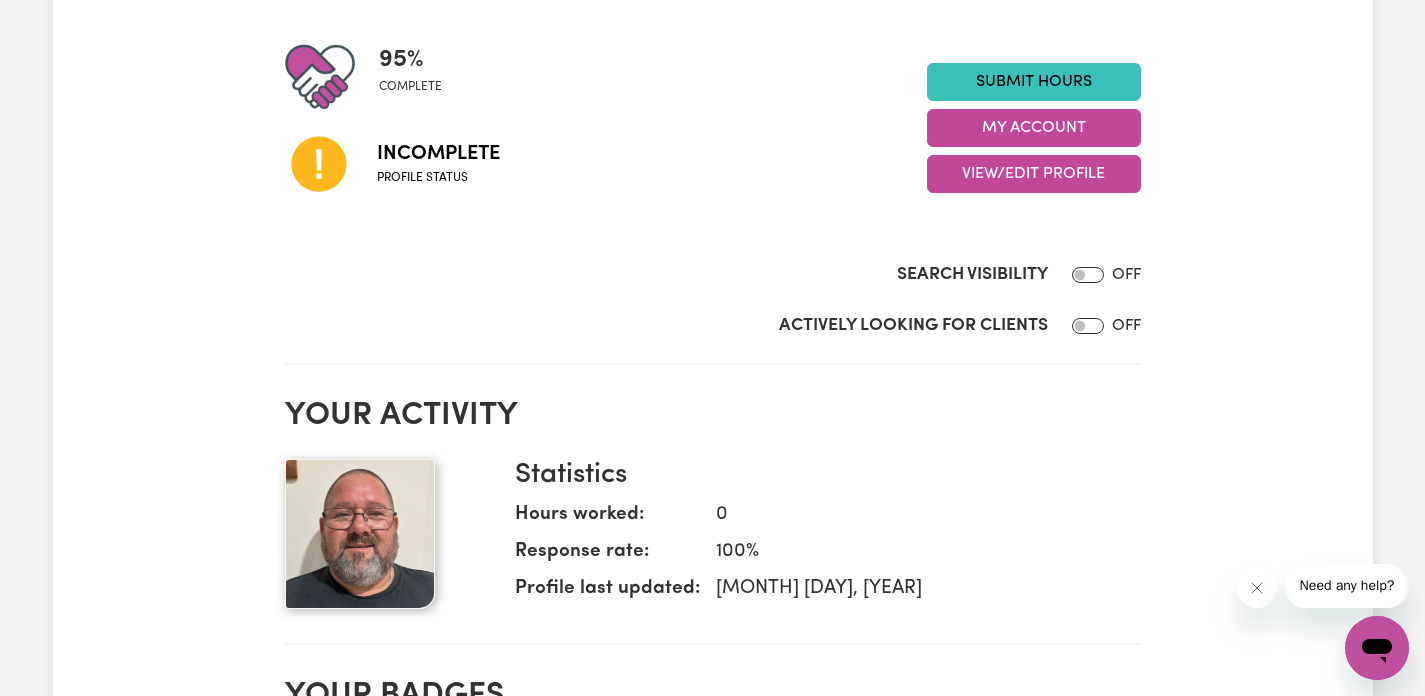 scroll, scrollTop: 0, scrollLeft: 0, axis: both 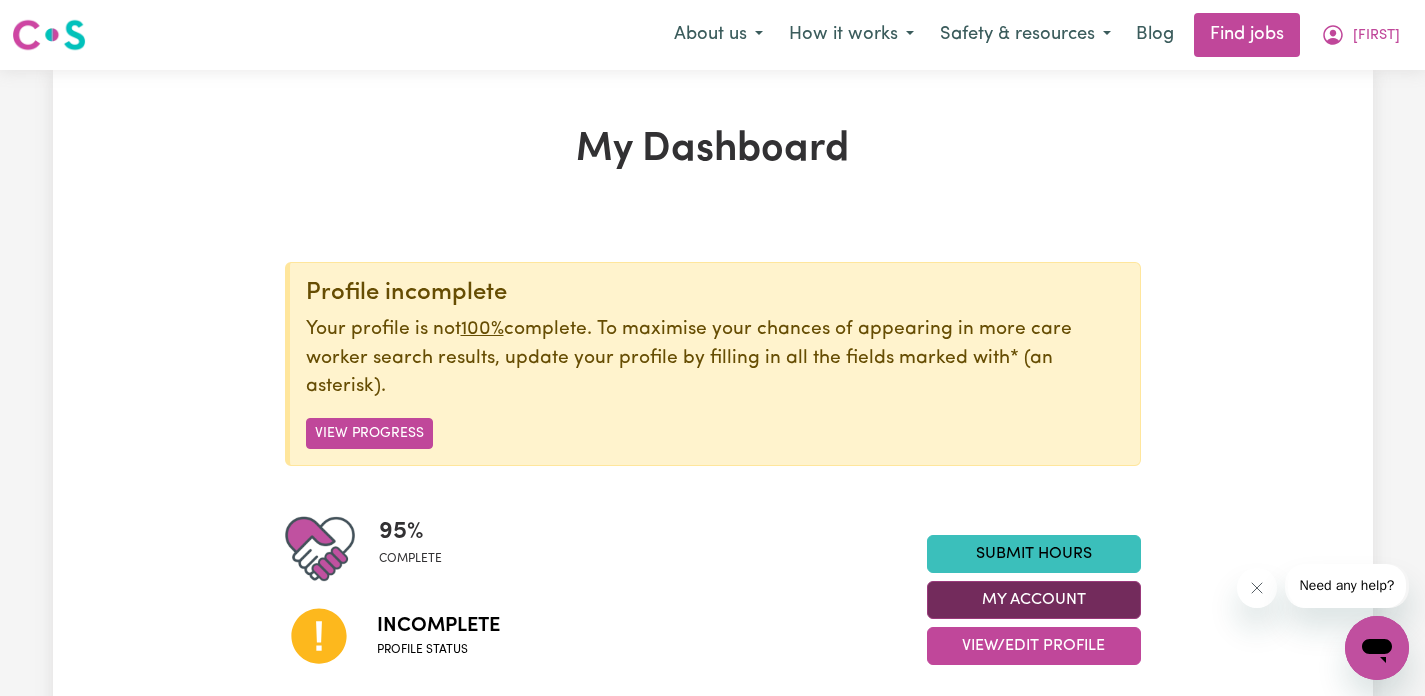 click on "My Account" at bounding box center [1034, 600] 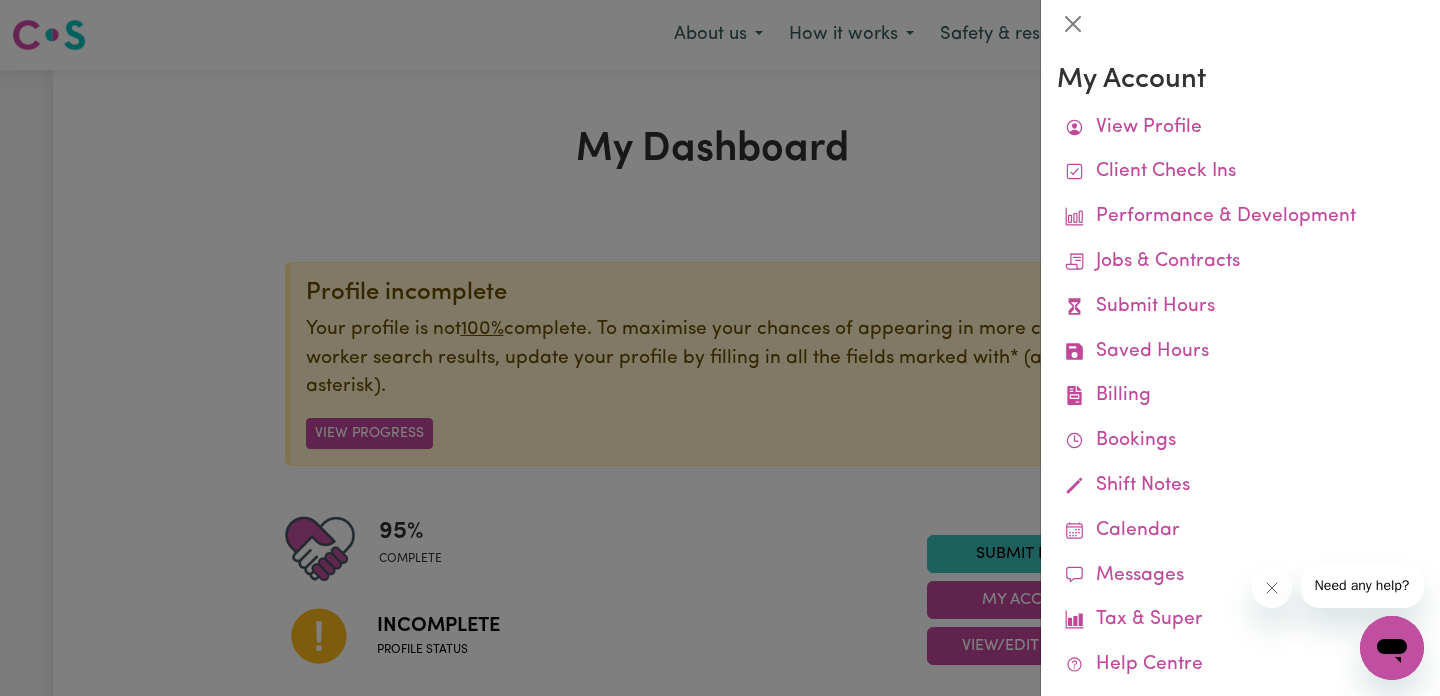 click at bounding box center (720, 348) 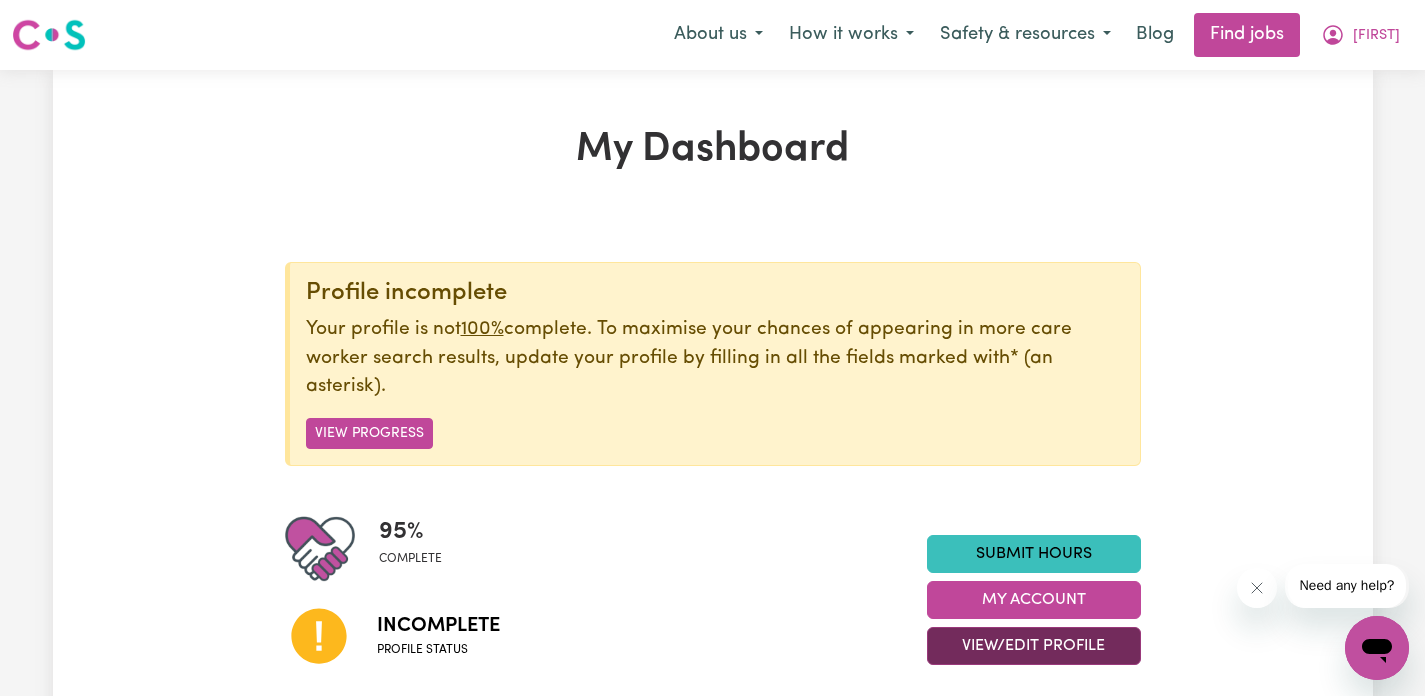 click on "View/Edit Profile" at bounding box center (1034, 646) 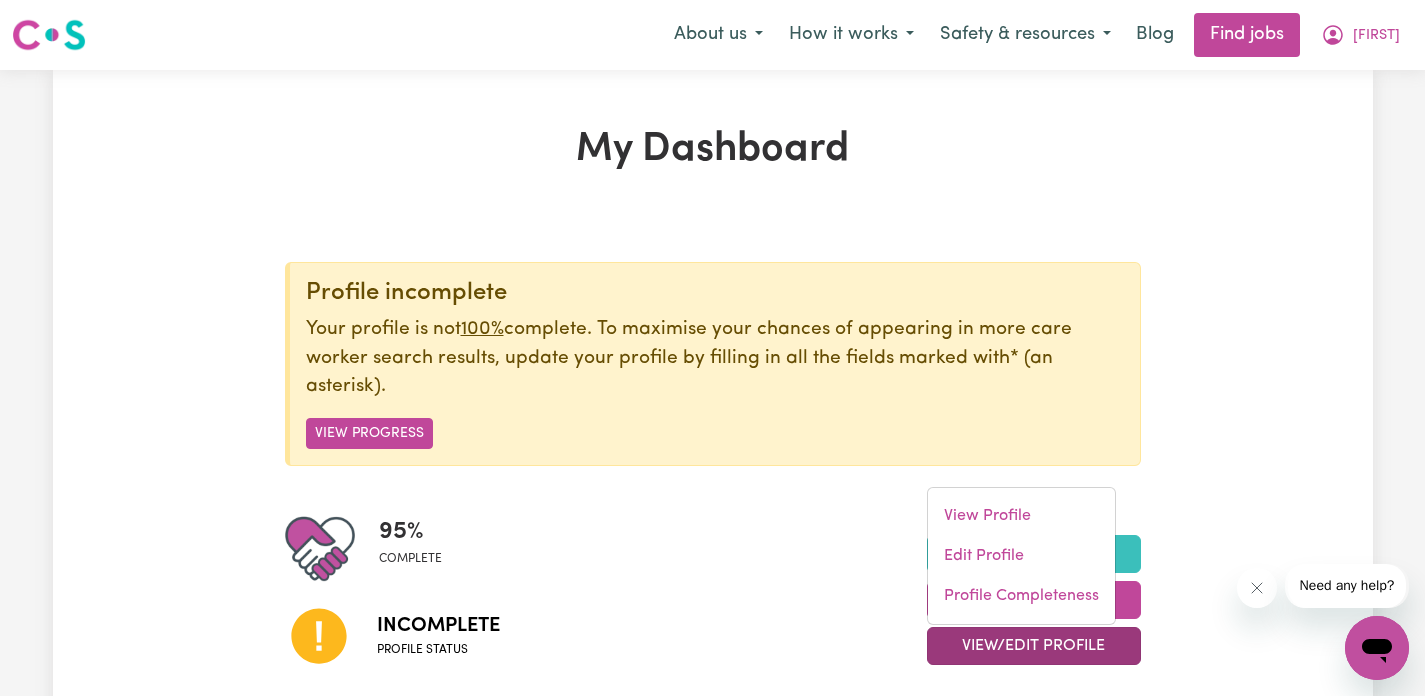 click on "95 % complete" at bounding box center [606, 549] 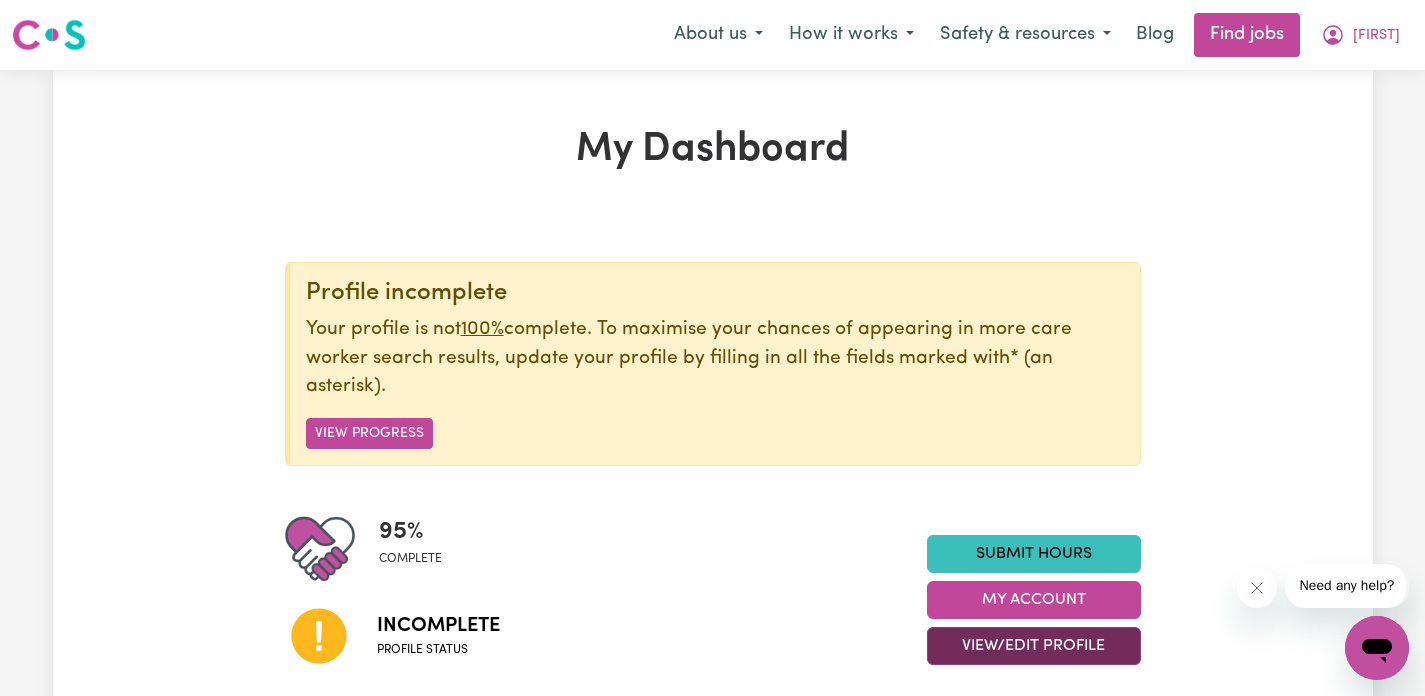click on "View/Edit Profile" at bounding box center (1034, 646) 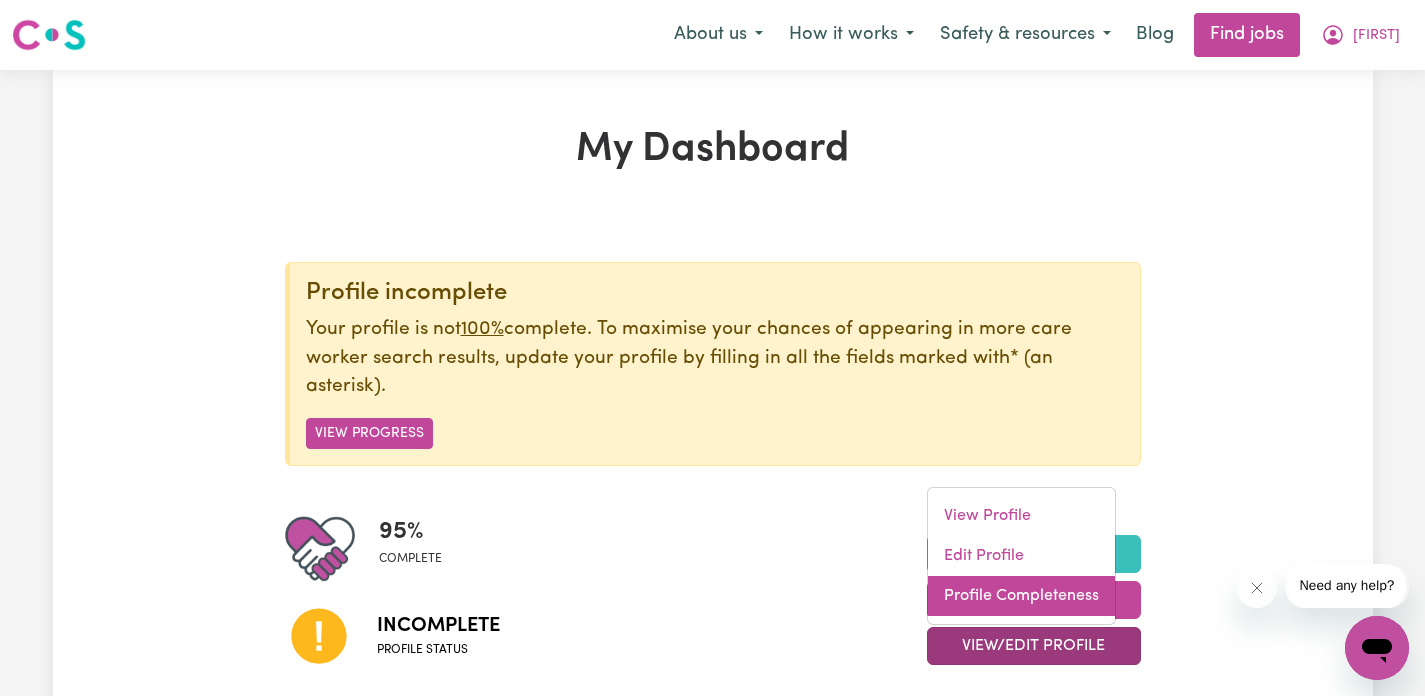 click on "Profile Completeness" at bounding box center [1021, 596] 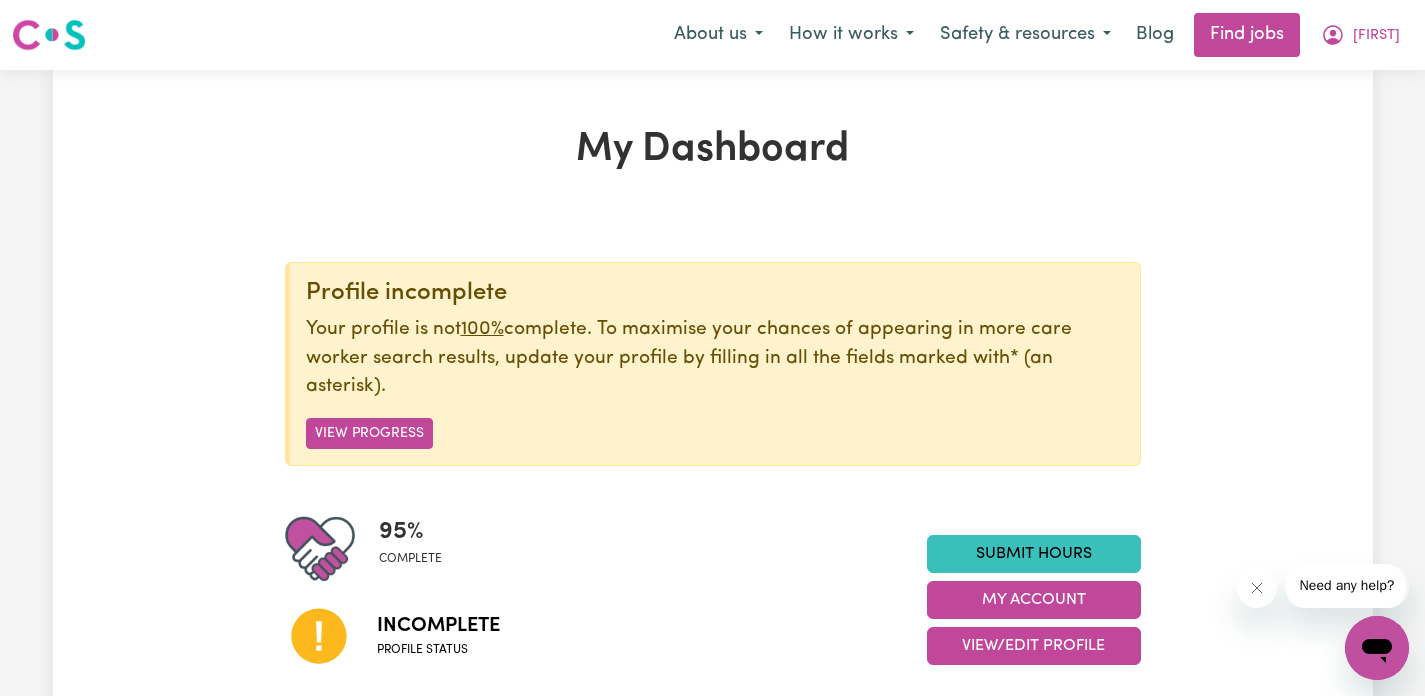 scroll, scrollTop: 679, scrollLeft: 0, axis: vertical 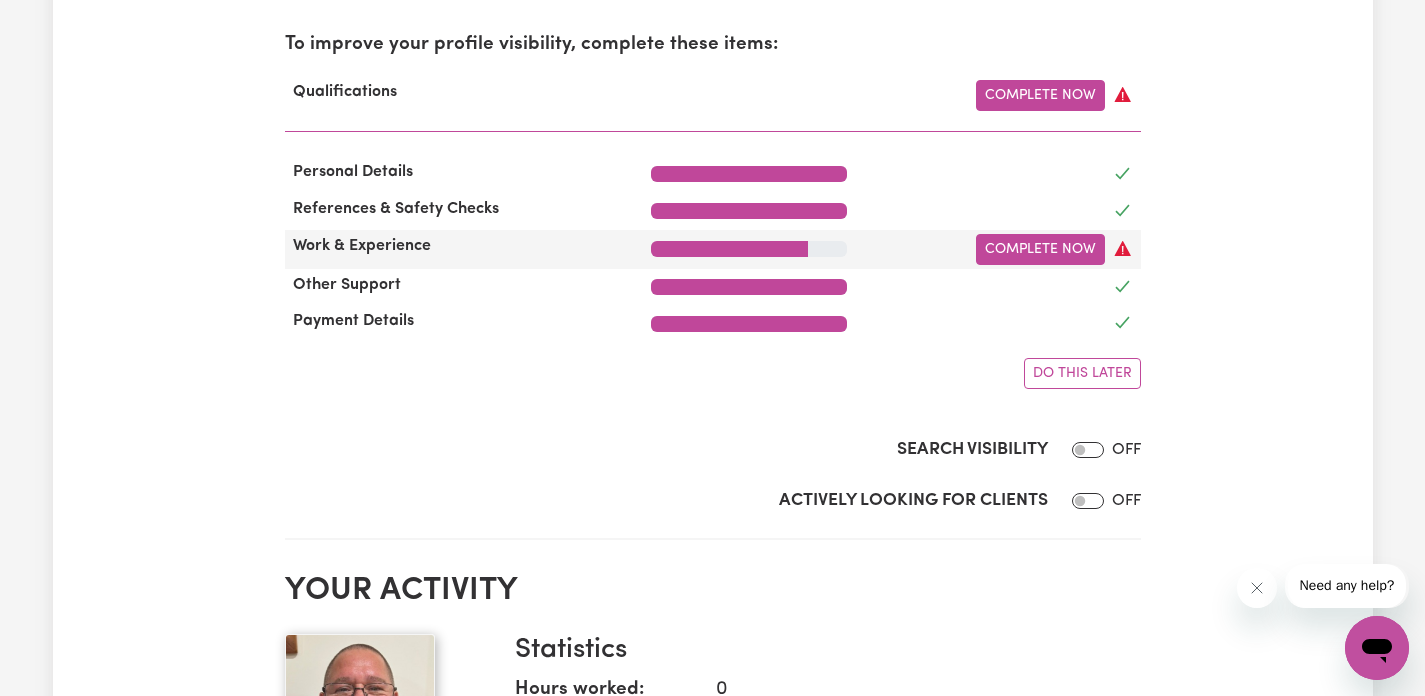 click at bounding box center [749, 249] 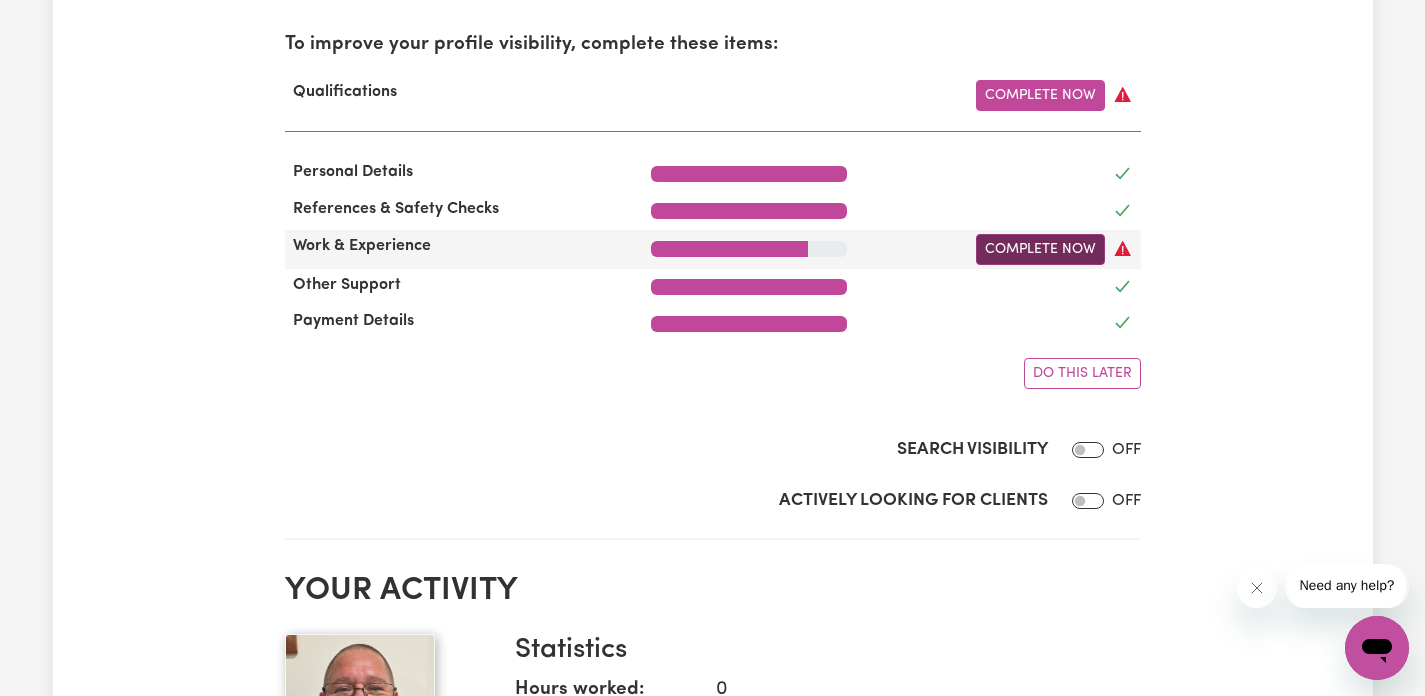 click on "Complete Now" at bounding box center [1040, 249] 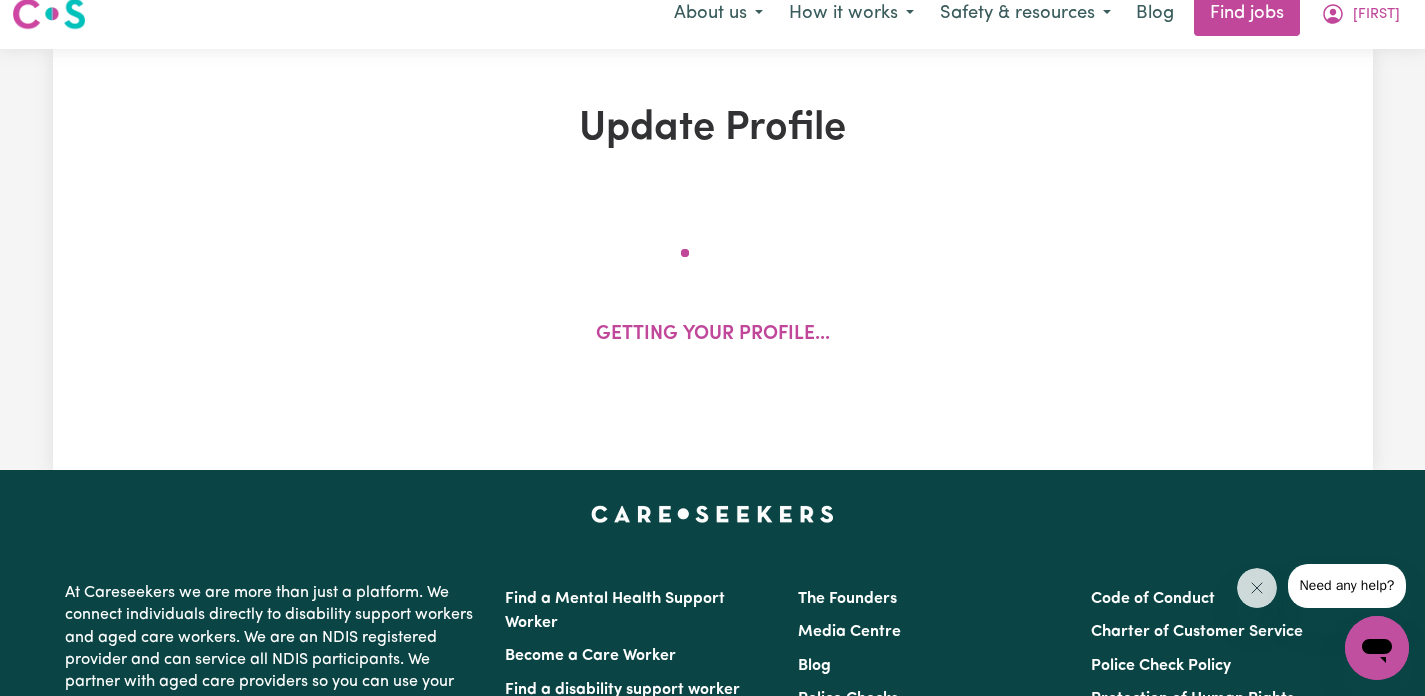 scroll, scrollTop: 0, scrollLeft: 0, axis: both 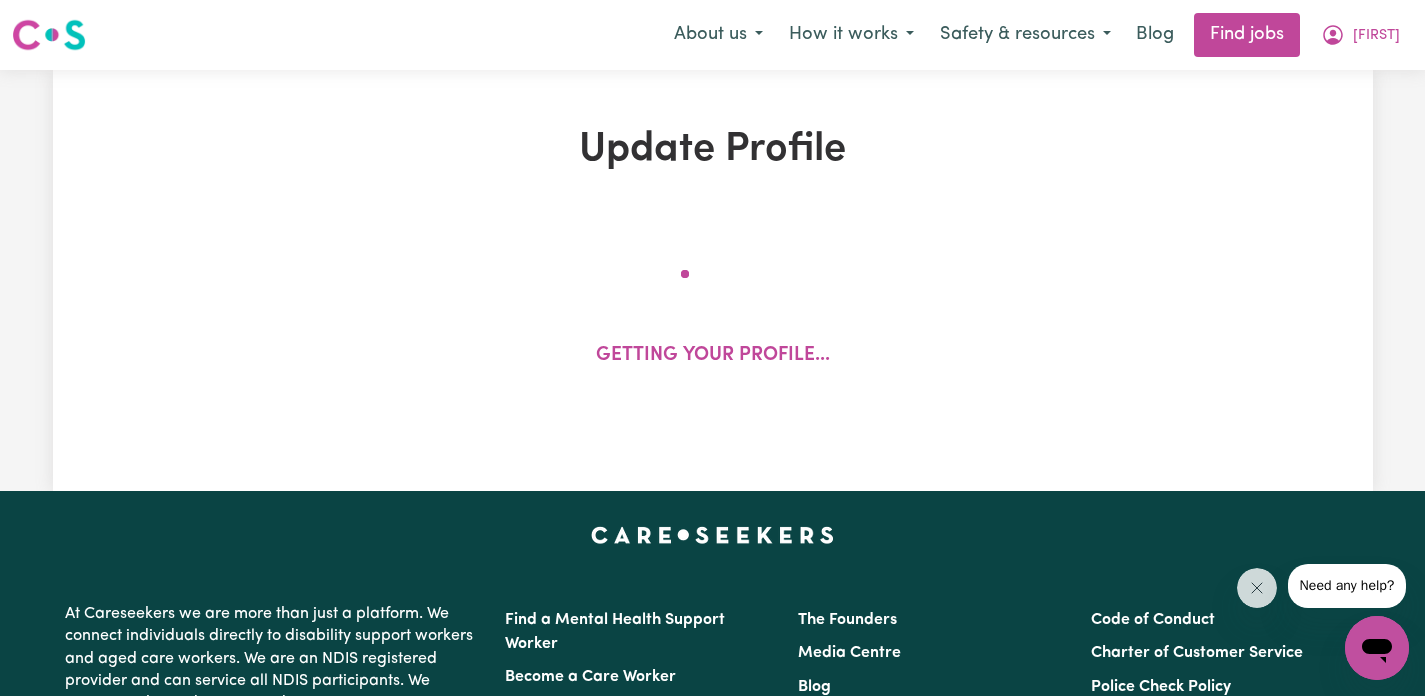 select on "2022" 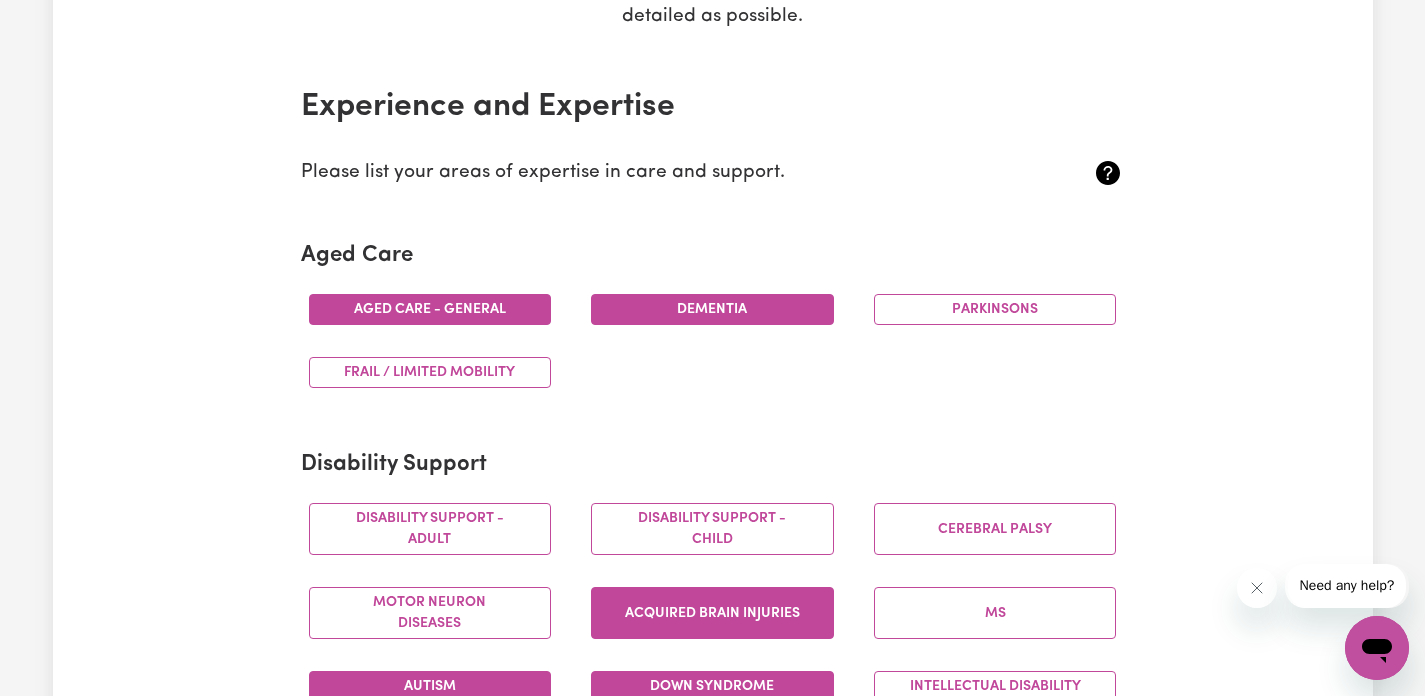 scroll, scrollTop: 408, scrollLeft: 0, axis: vertical 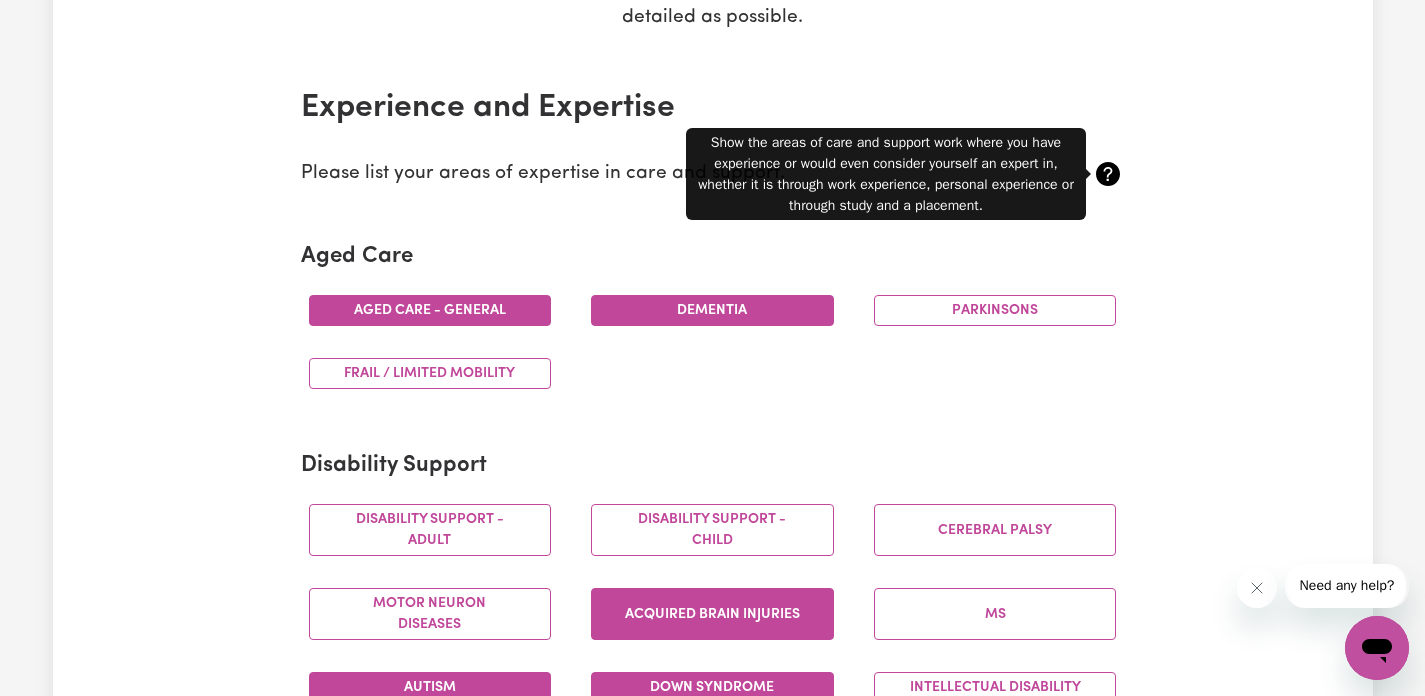 click 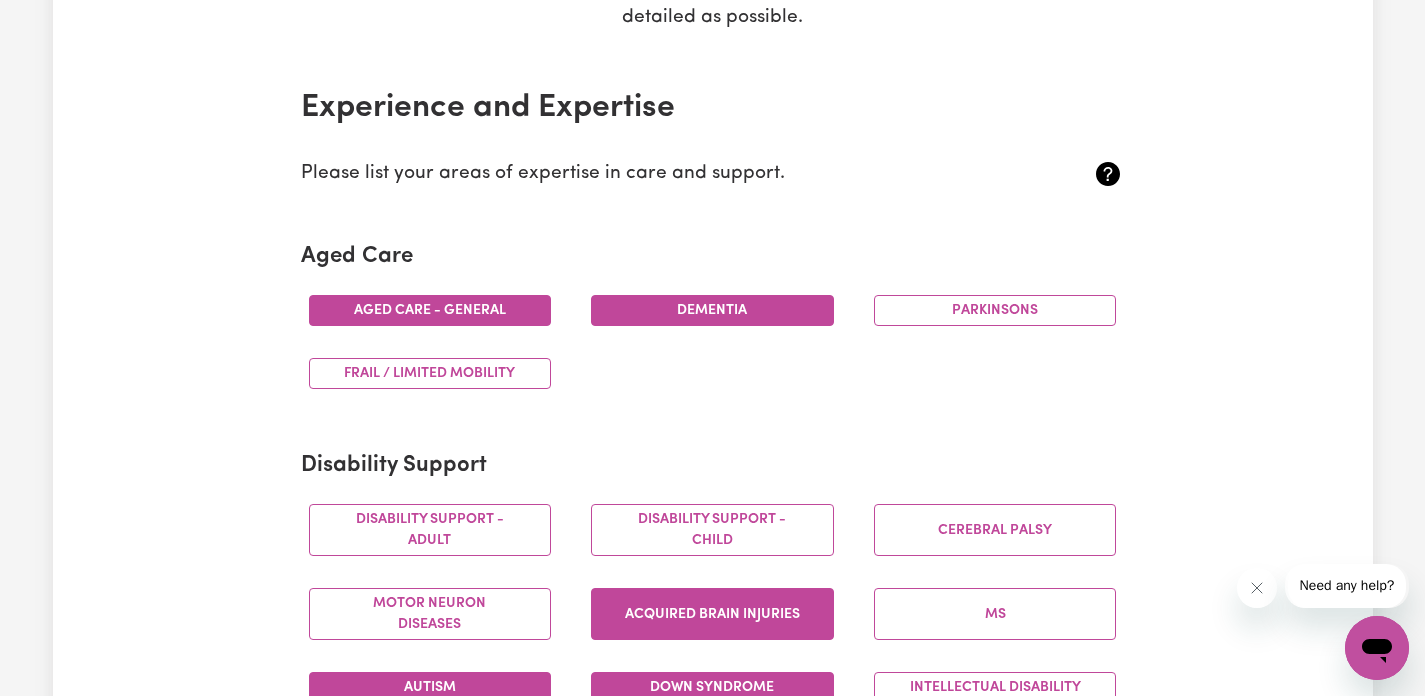 click 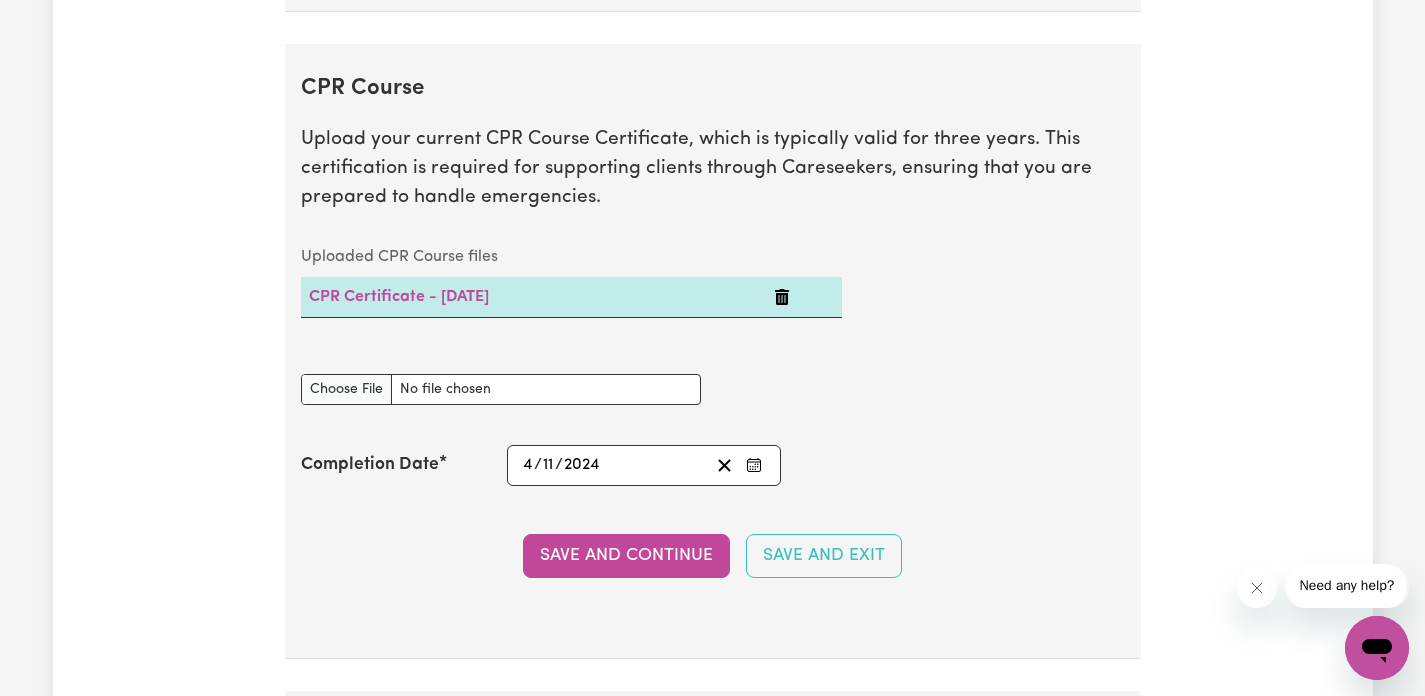 scroll, scrollTop: 5406, scrollLeft: 0, axis: vertical 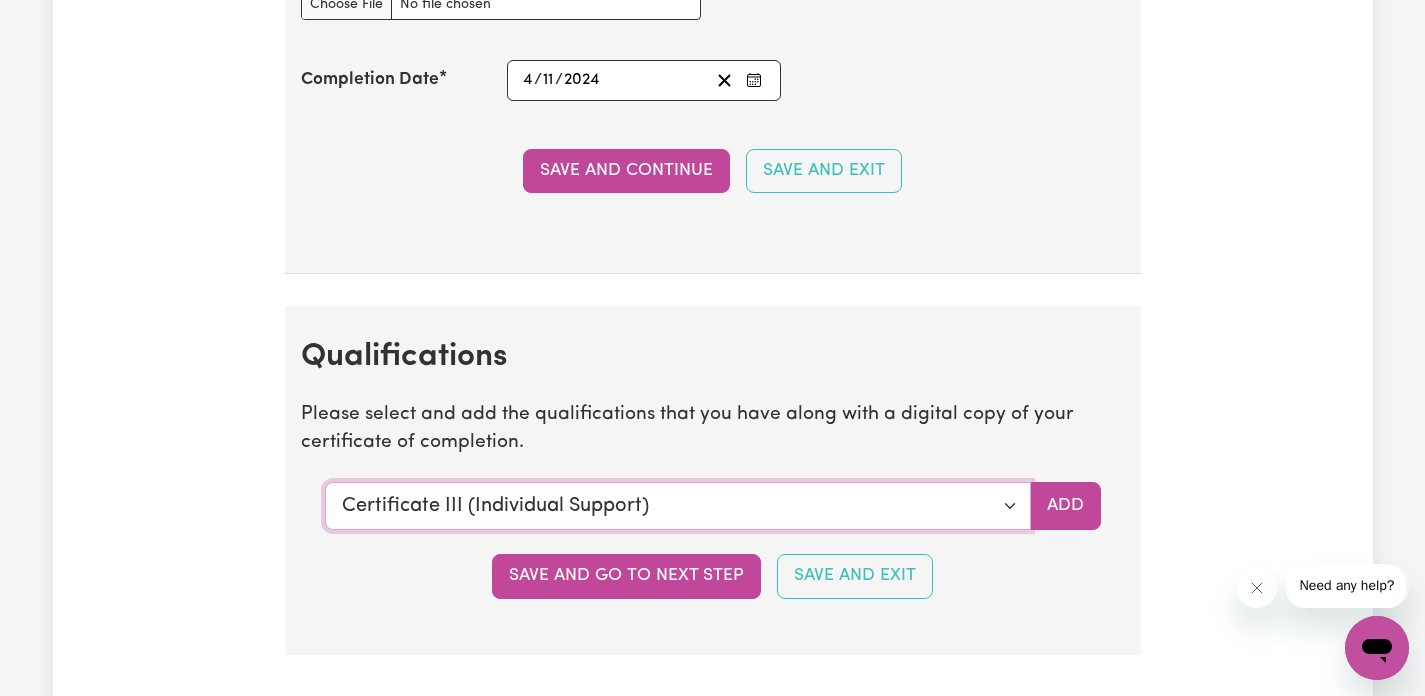 click on "Select a qualification to add... Certificate III (Individual Support) Certificate III in Community Services [CHC32015] Certificate IV (Disability Support) Certificate IV (Ageing Support) Certificate IV in Community Services [CHC42015] Certificate IV (Mental Health) Diploma of Nursing Diploma of Nursing (EEN) Diploma of Community Services Diploma Mental Health Master of Science (Dementia Care) Assist clients with medication [HLTHPS006] CPR Course [HLTAID009-12] Course in First Aid Management of Anaphylaxis [22300VIC] Course in the Management of Asthma Risks and Emergencies in the Workplace [22556VIC] Epilepsy Management Manual Handling Medication Management Bachelor of Nursing - Australian registered nurse Bachelor of Nursing - Overseas qualification Bachelor of Nursing (Not Registered Under APHRA) Bachelor of social work Bachelor of social work - overseas qualification Bachelor of psychology Bachelor of psychology - overseas qualification Bachelor of applied science (OT, Speech, Physio)" at bounding box center (678, 506) 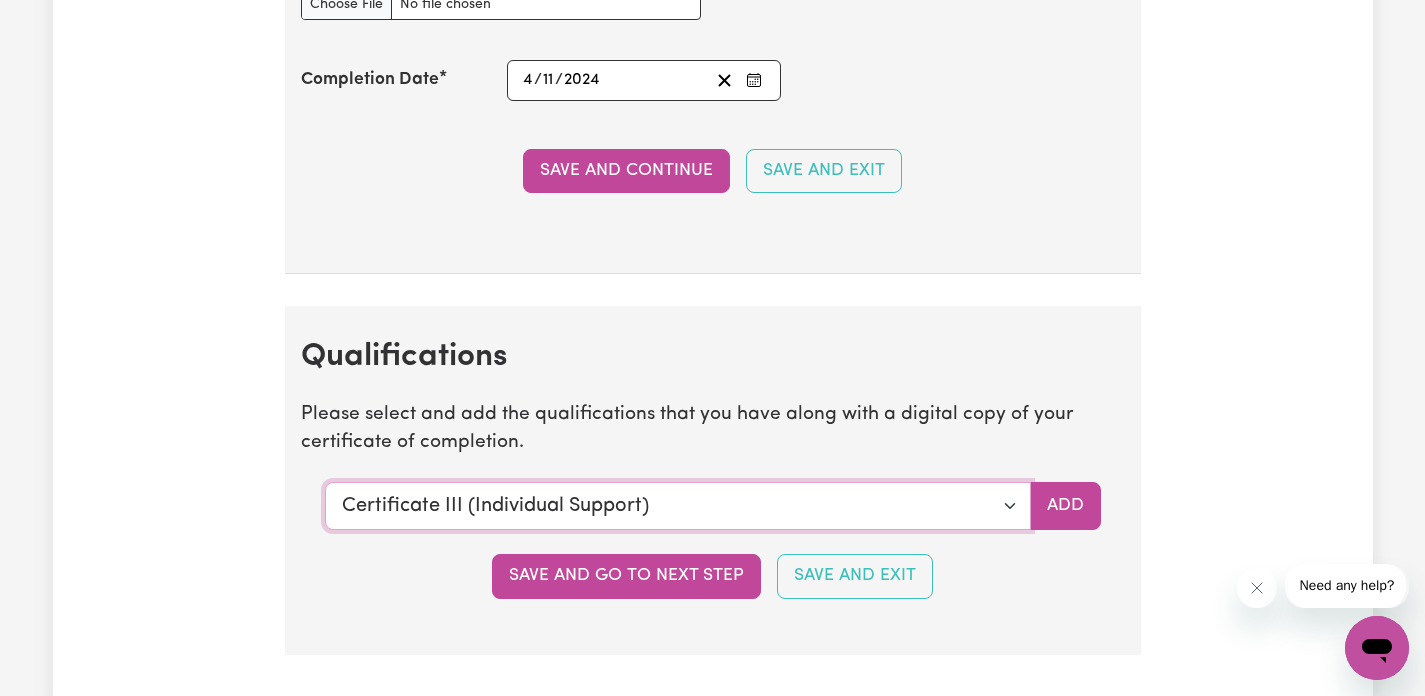 select on "CPR Course [HLTAID009-12]" 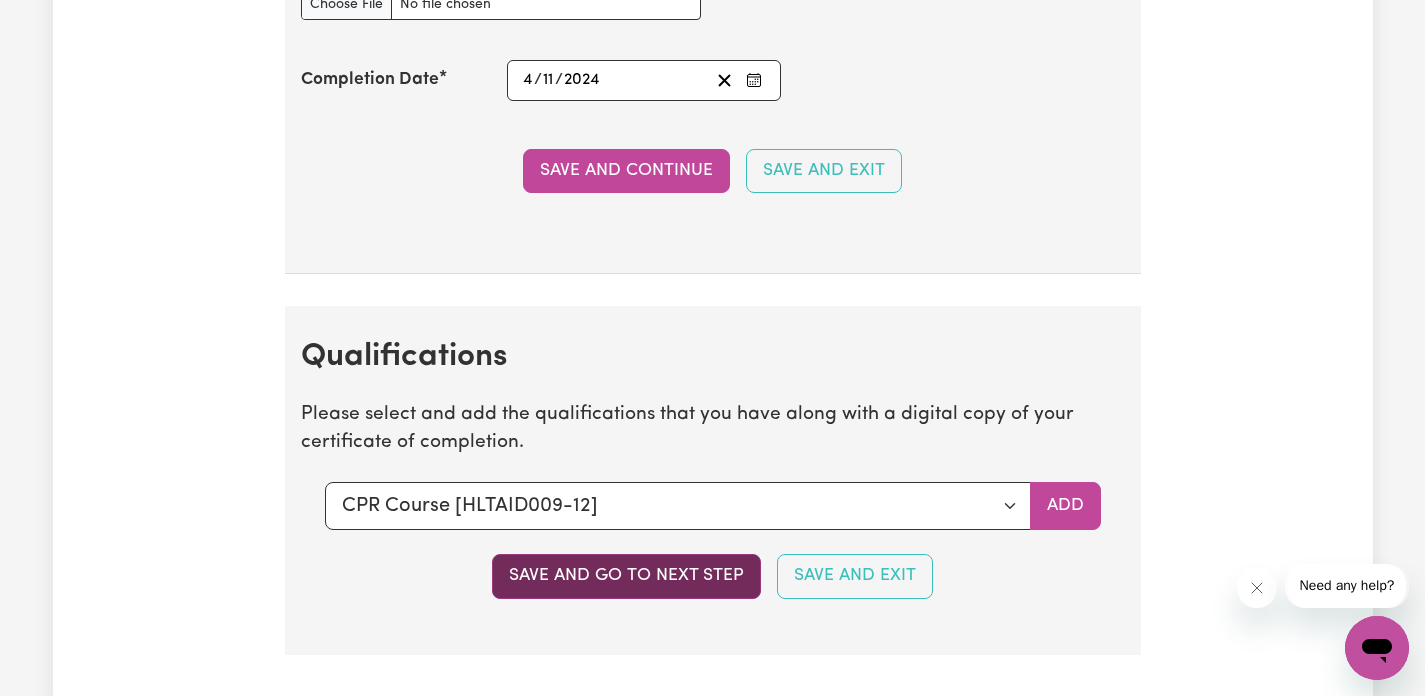 click on "Save and go to next step" at bounding box center (626, 576) 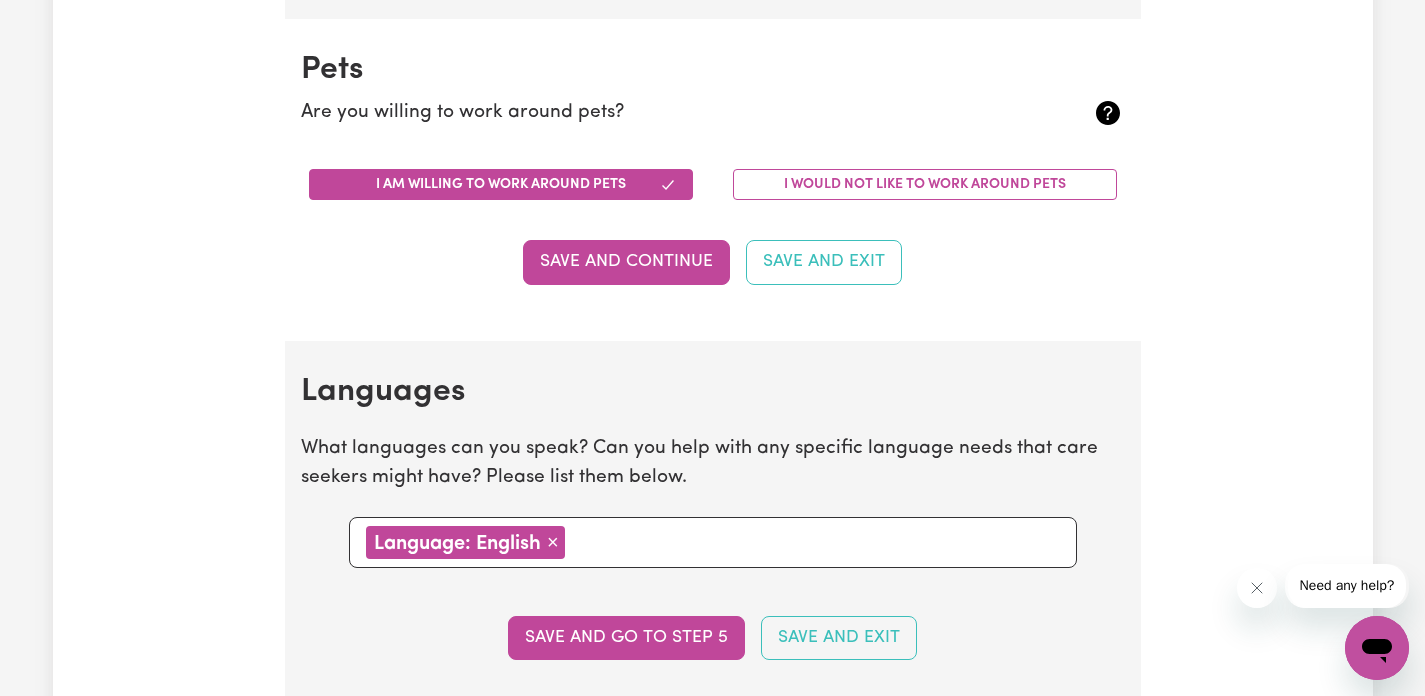 scroll, scrollTop: 2023, scrollLeft: 0, axis: vertical 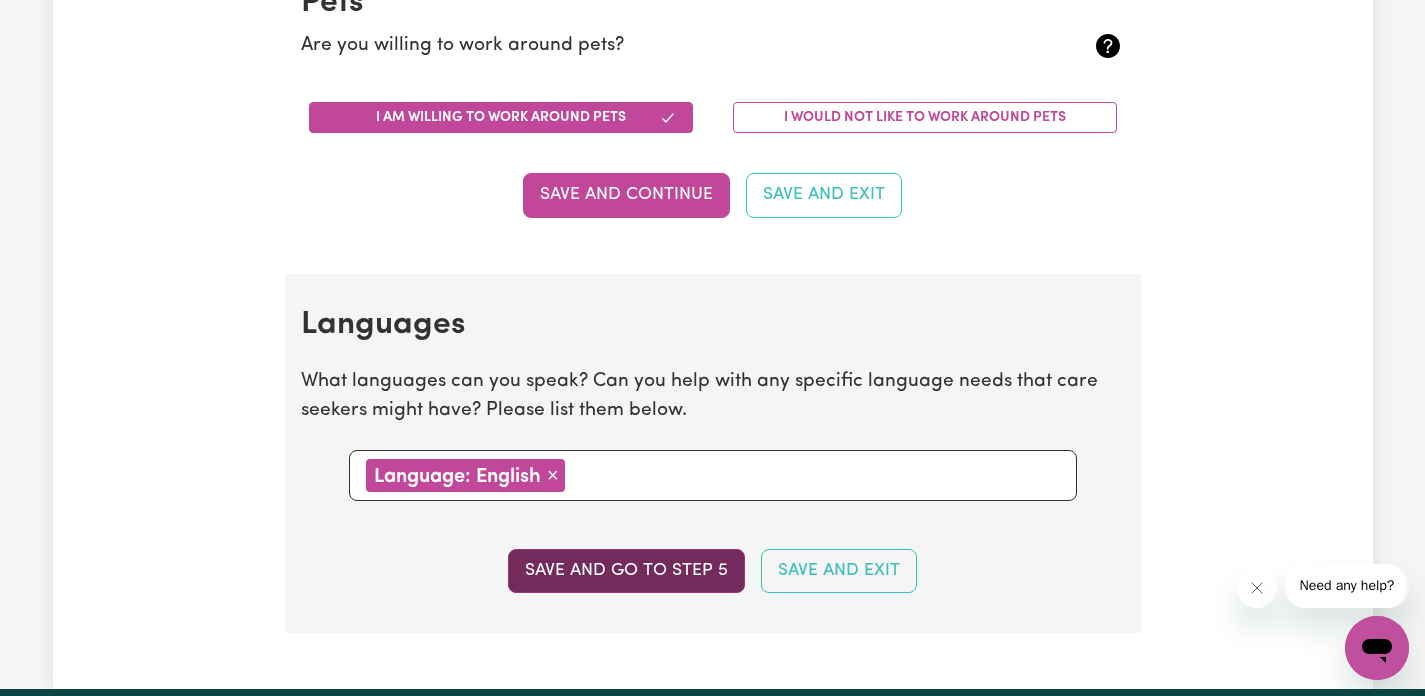 click on "Save and go to step 5" at bounding box center [626, 571] 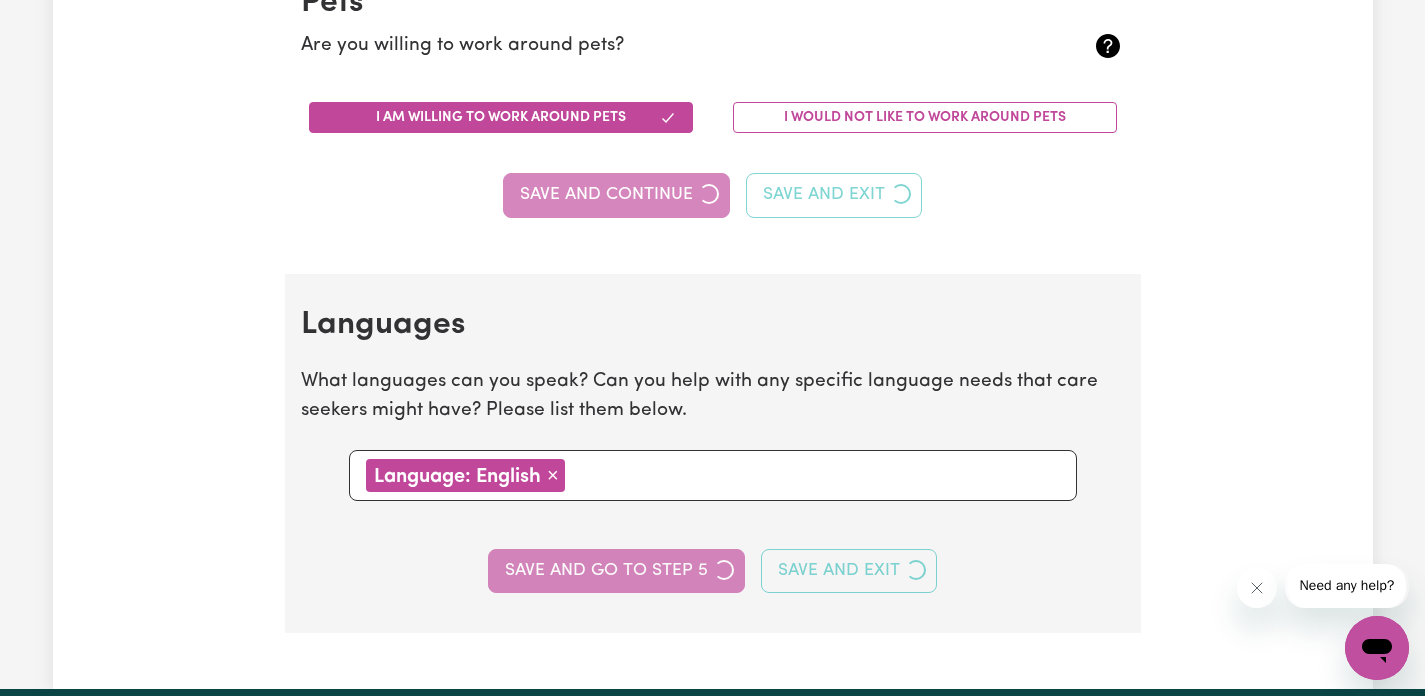 select on "I am providing services through another platform" 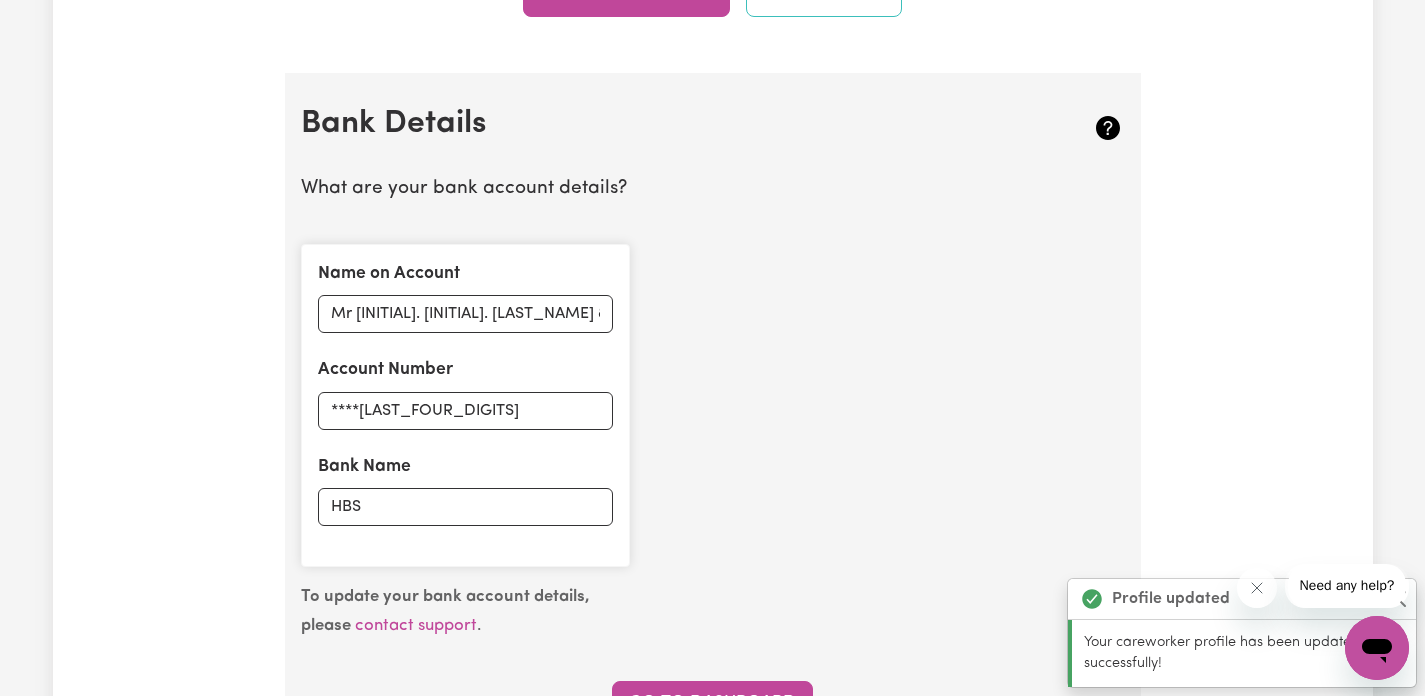 scroll, scrollTop: 1986, scrollLeft: 0, axis: vertical 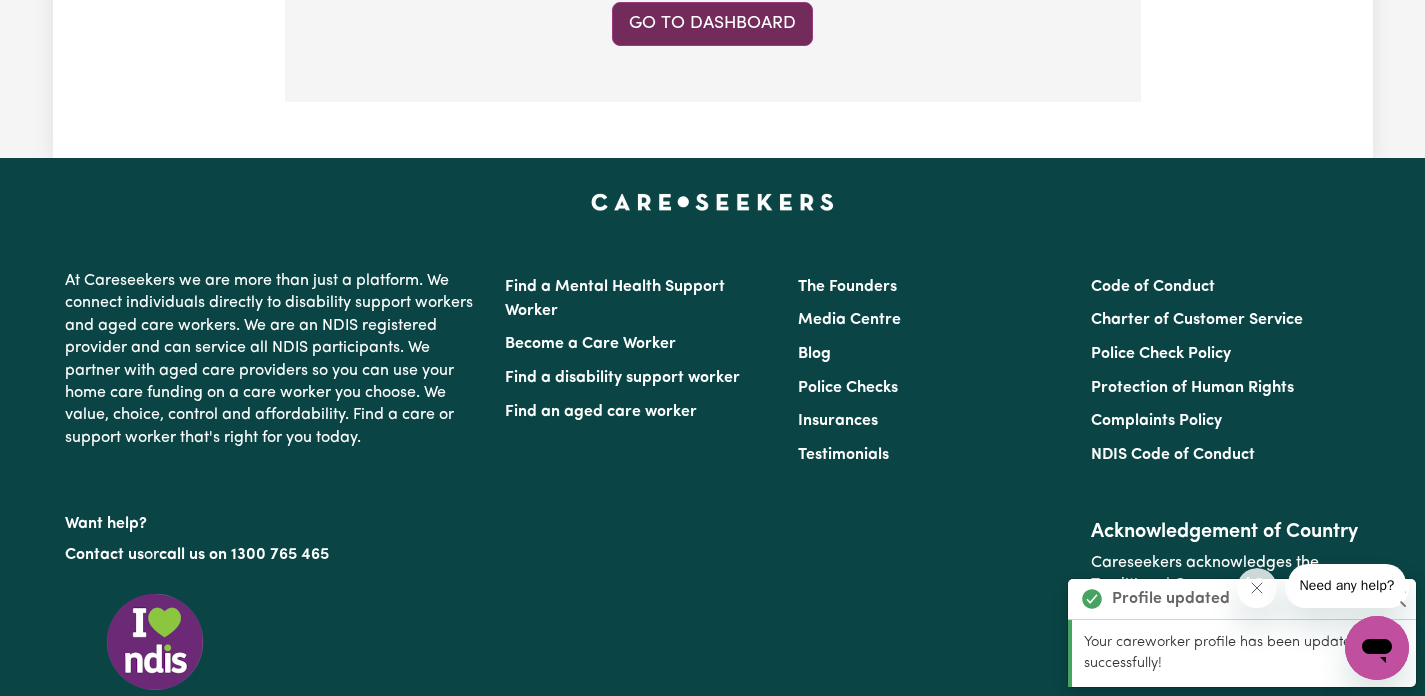 click on "Go to Dashboard" at bounding box center [712, 24] 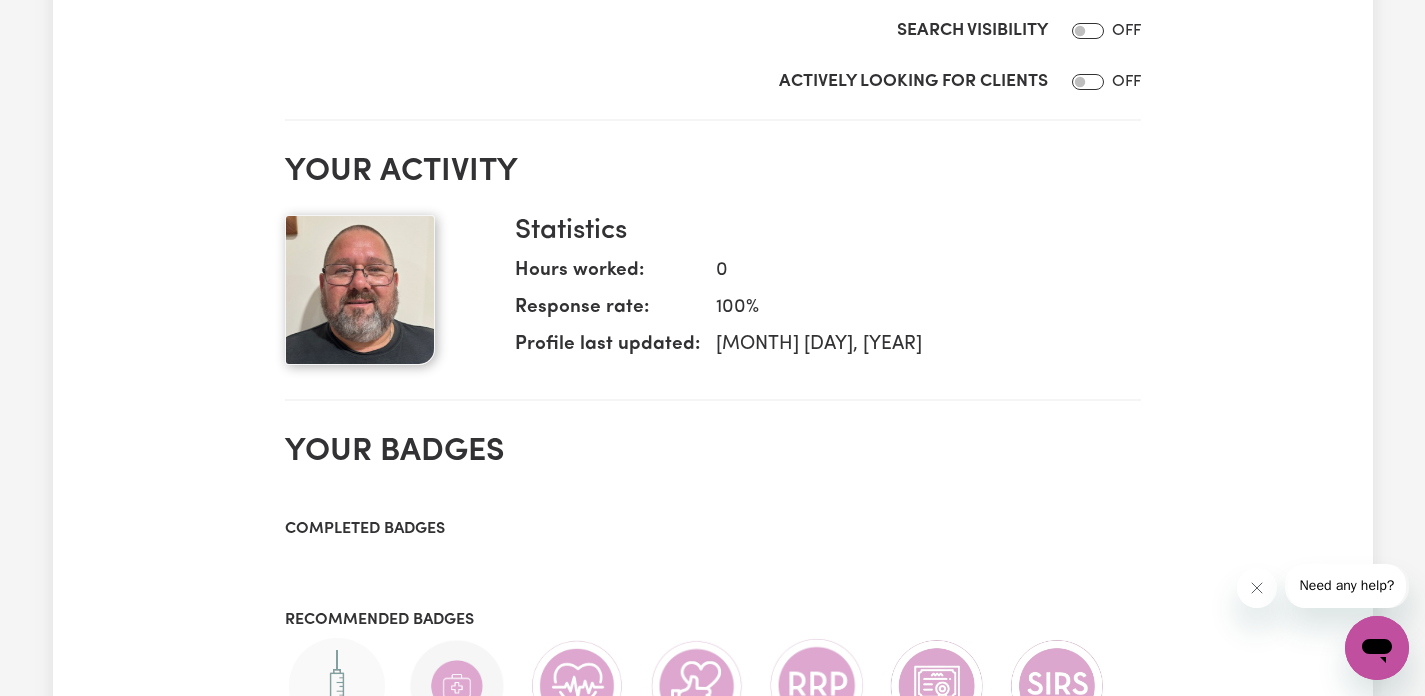 scroll, scrollTop: 312, scrollLeft: 0, axis: vertical 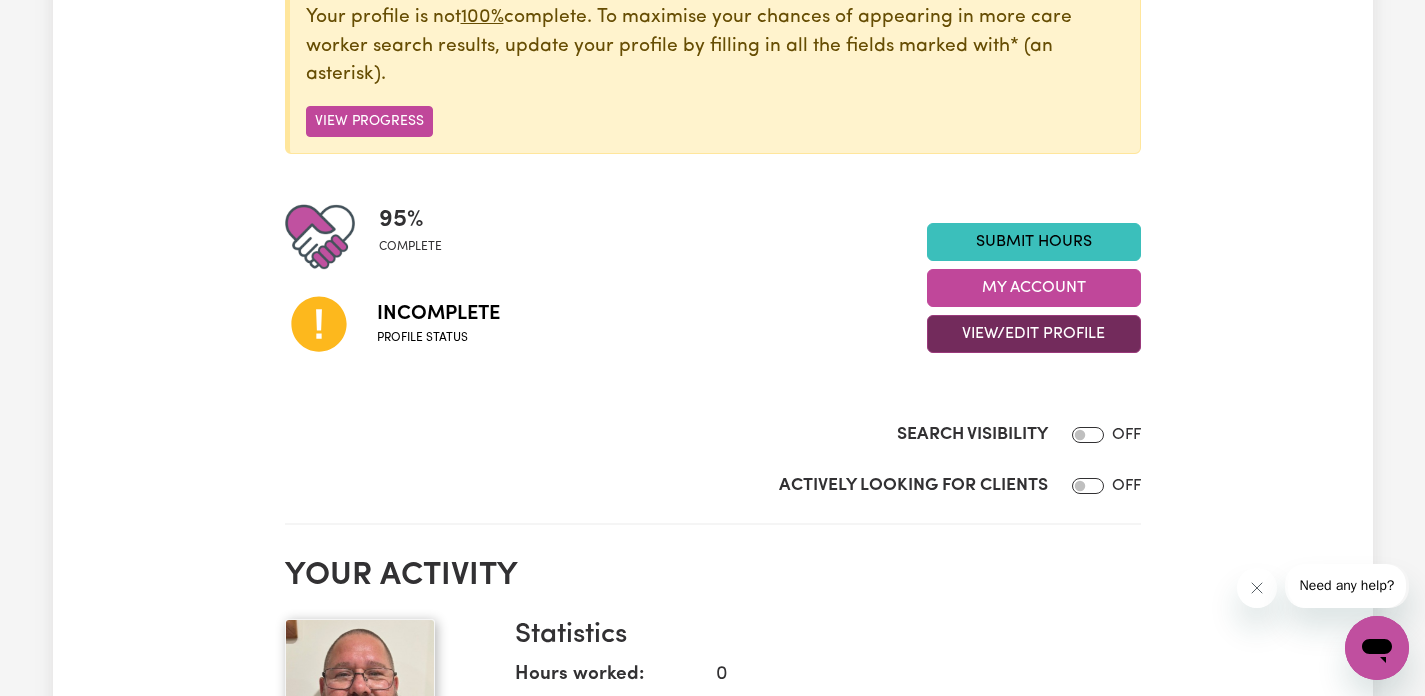 click on "View/Edit Profile" at bounding box center (1034, 334) 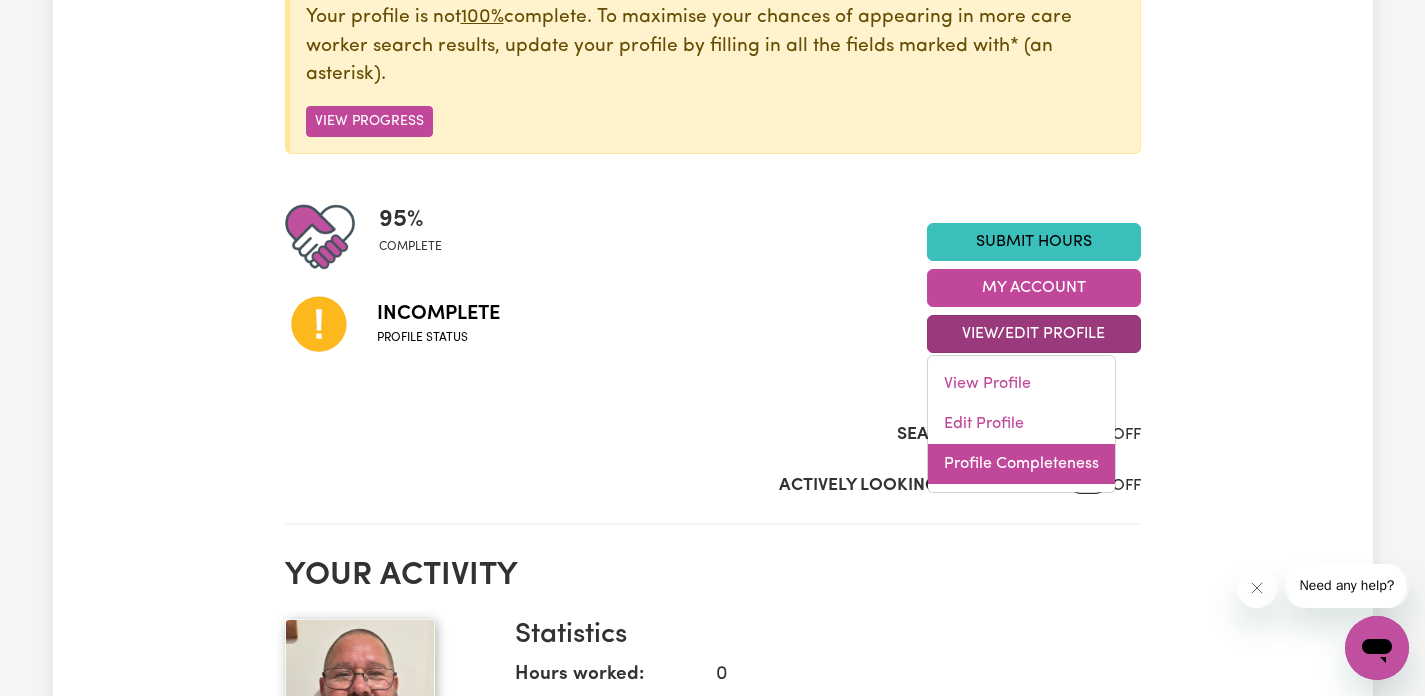 click on "Profile Completeness" at bounding box center (1021, 464) 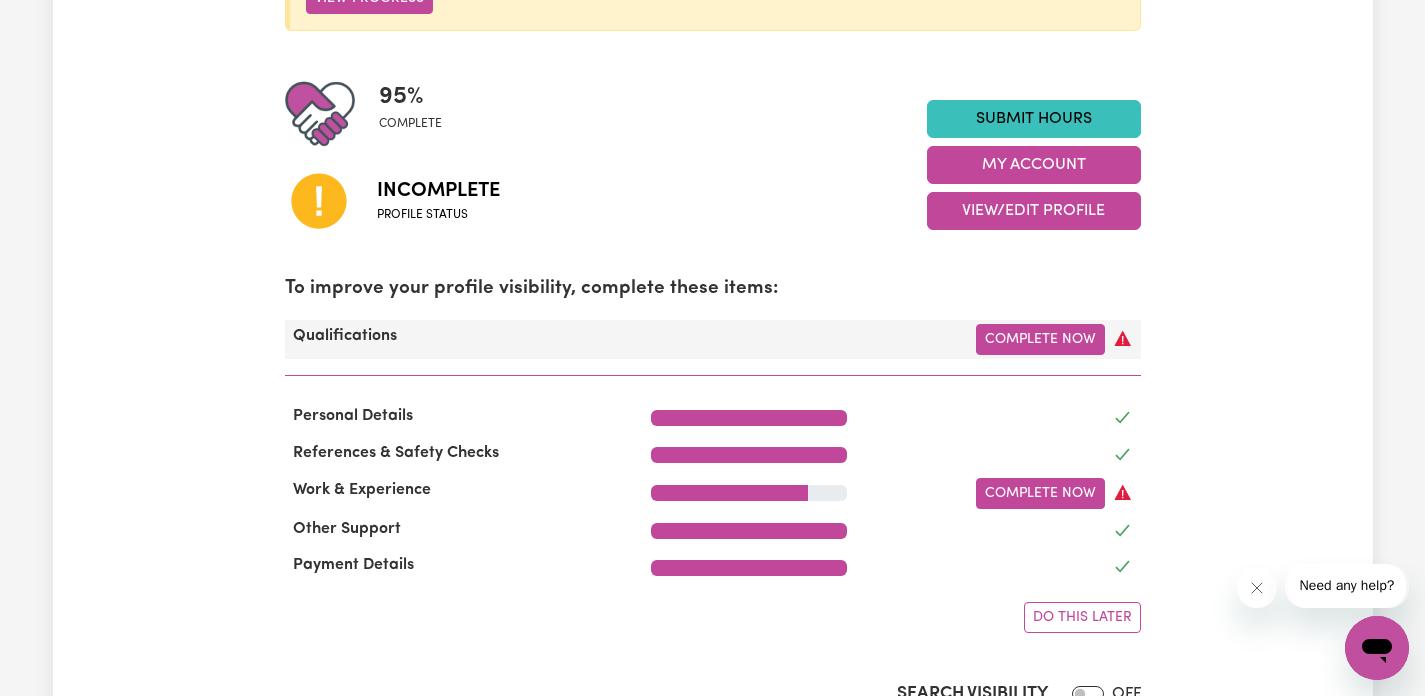 scroll, scrollTop: 688, scrollLeft: 0, axis: vertical 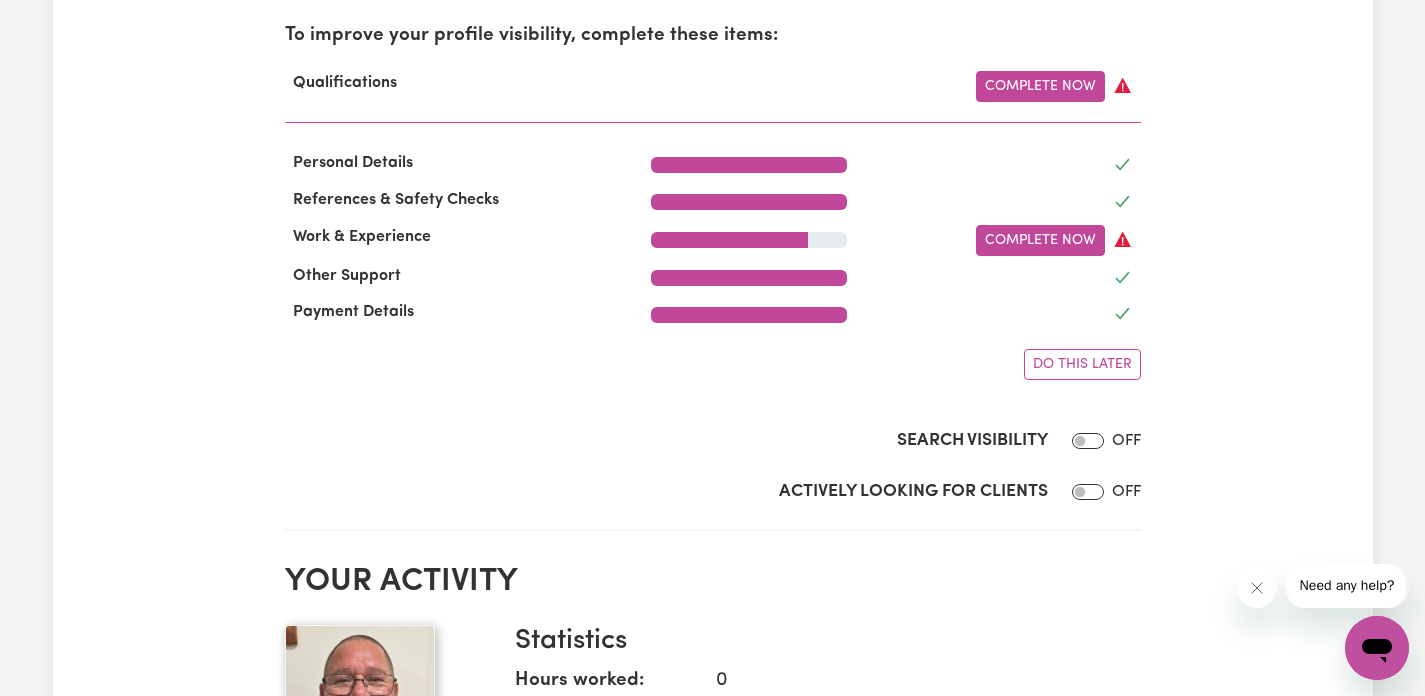 click on "Do this later" at bounding box center (1082, 364) 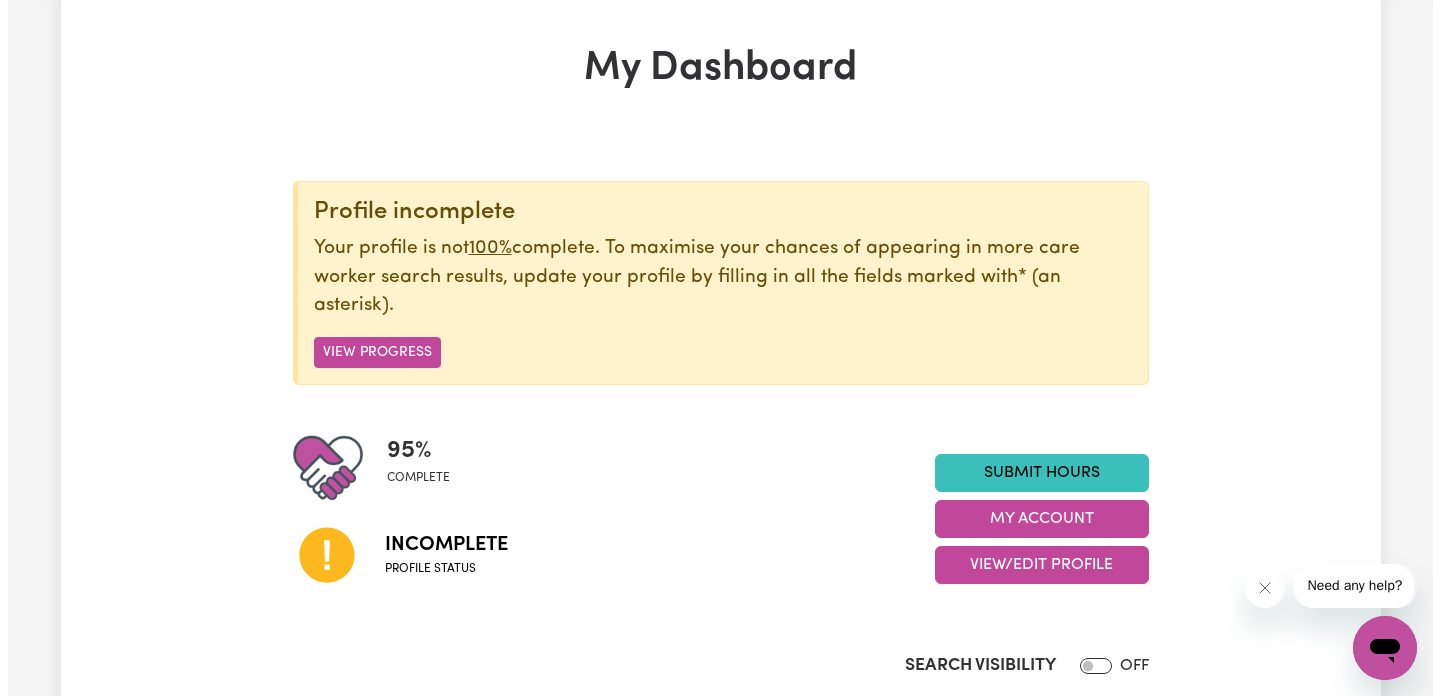 scroll, scrollTop: 0, scrollLeft: 0, axis: both 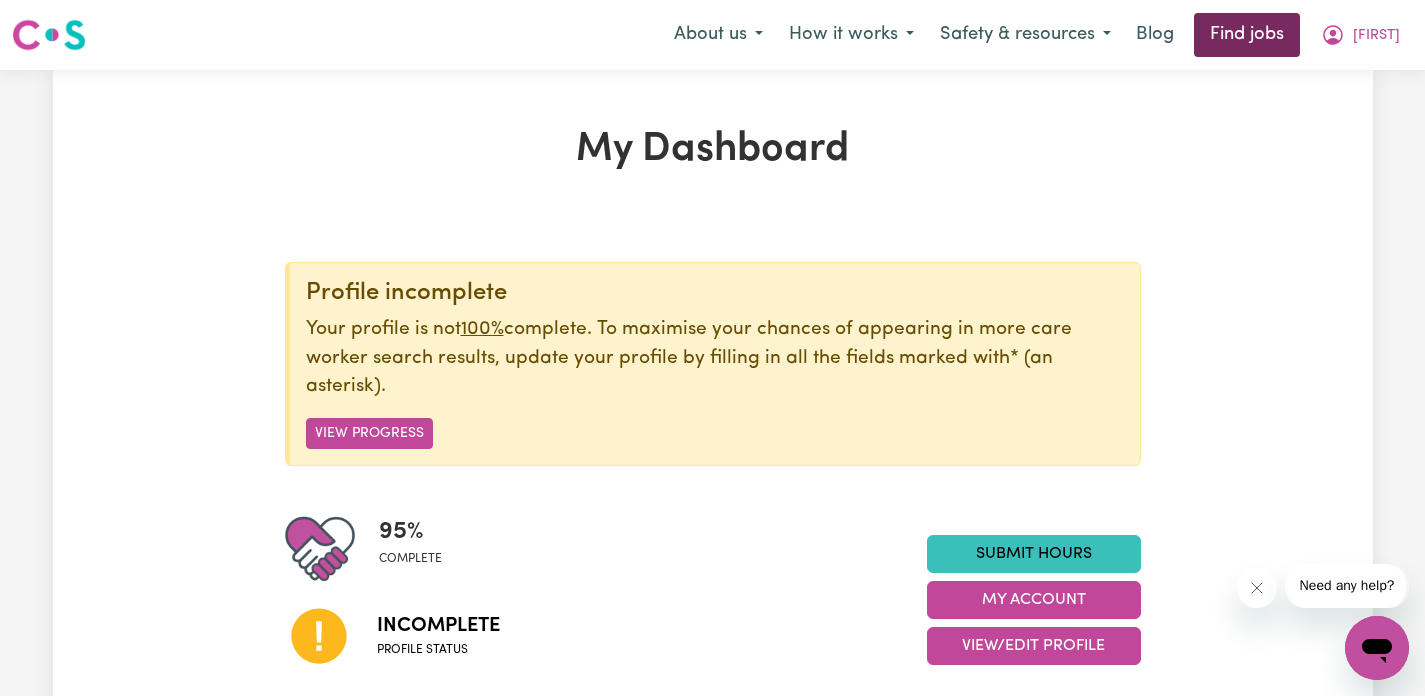 click on "Find jobs" at bounding box center [1247, 35] 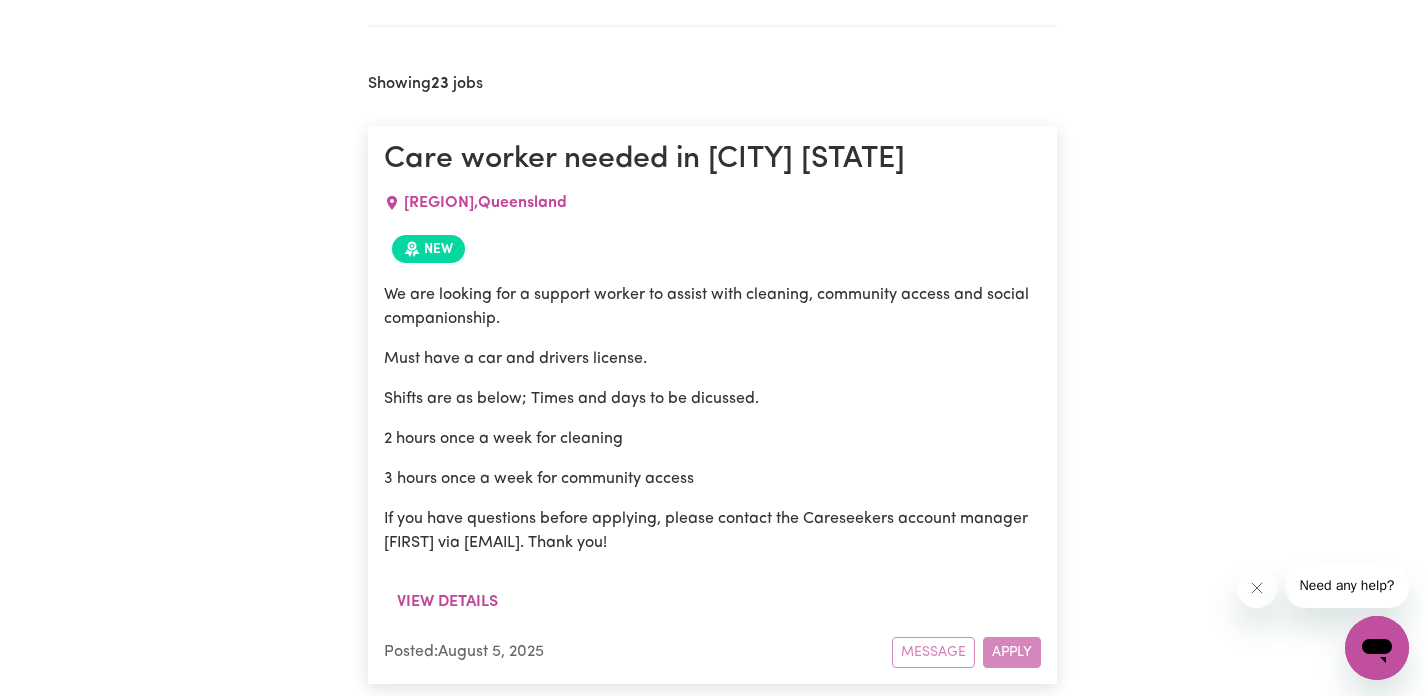 scroll, scrollTop: 1218, scrollLeft: 0, axis: vertical 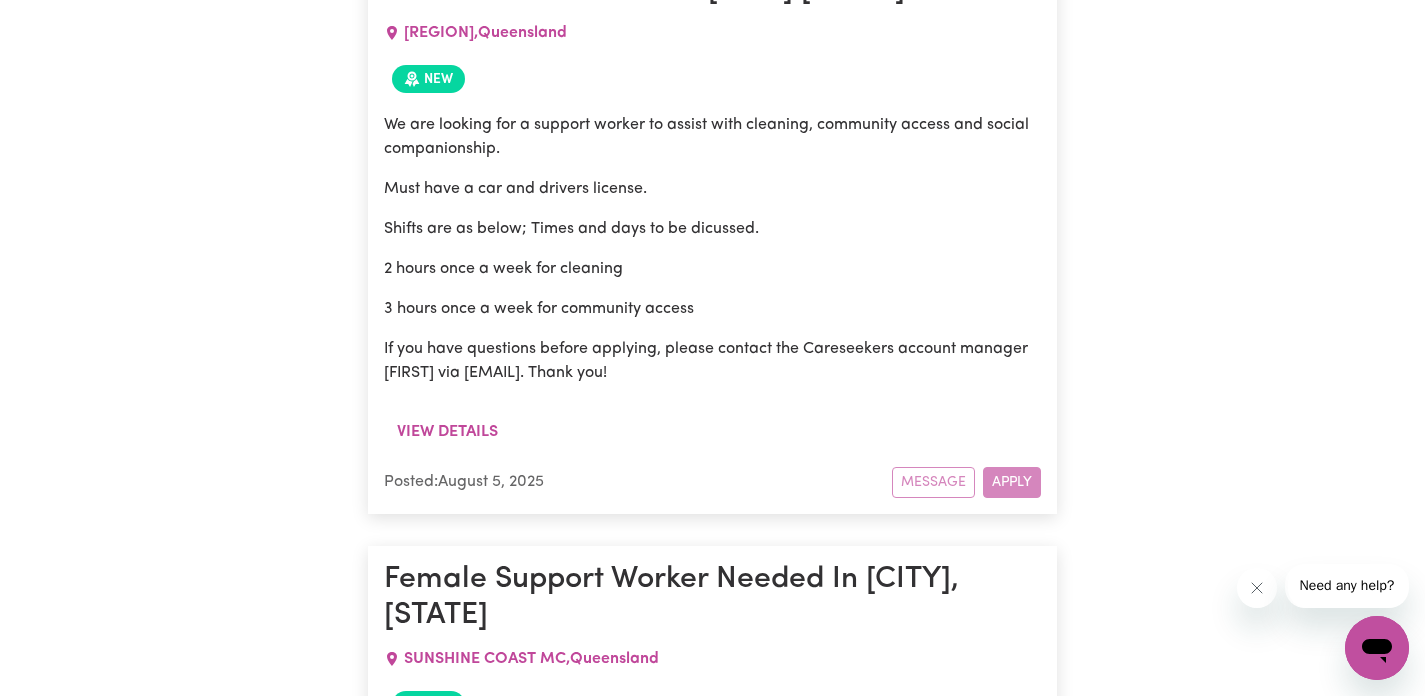 click on "Message Apply" at bounding box center [966, 482] 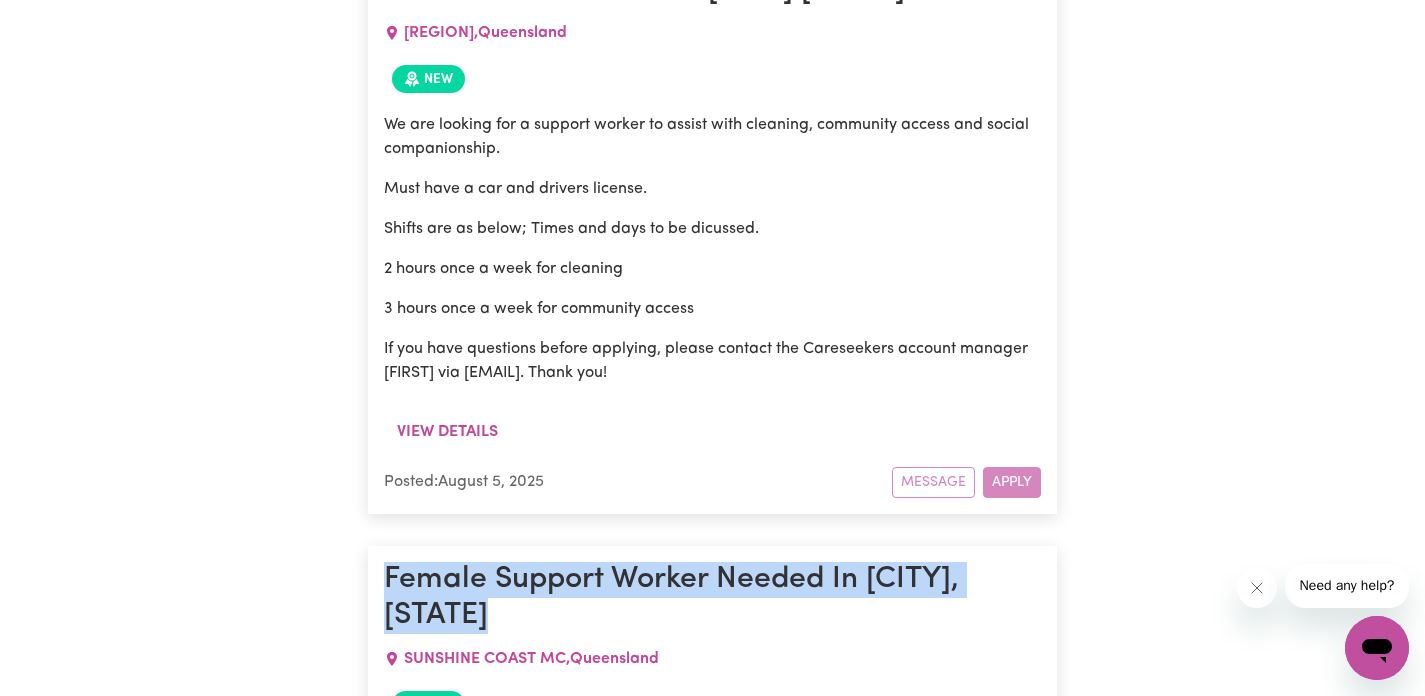 click on "Message Apply" at bounding box center [966, 482] 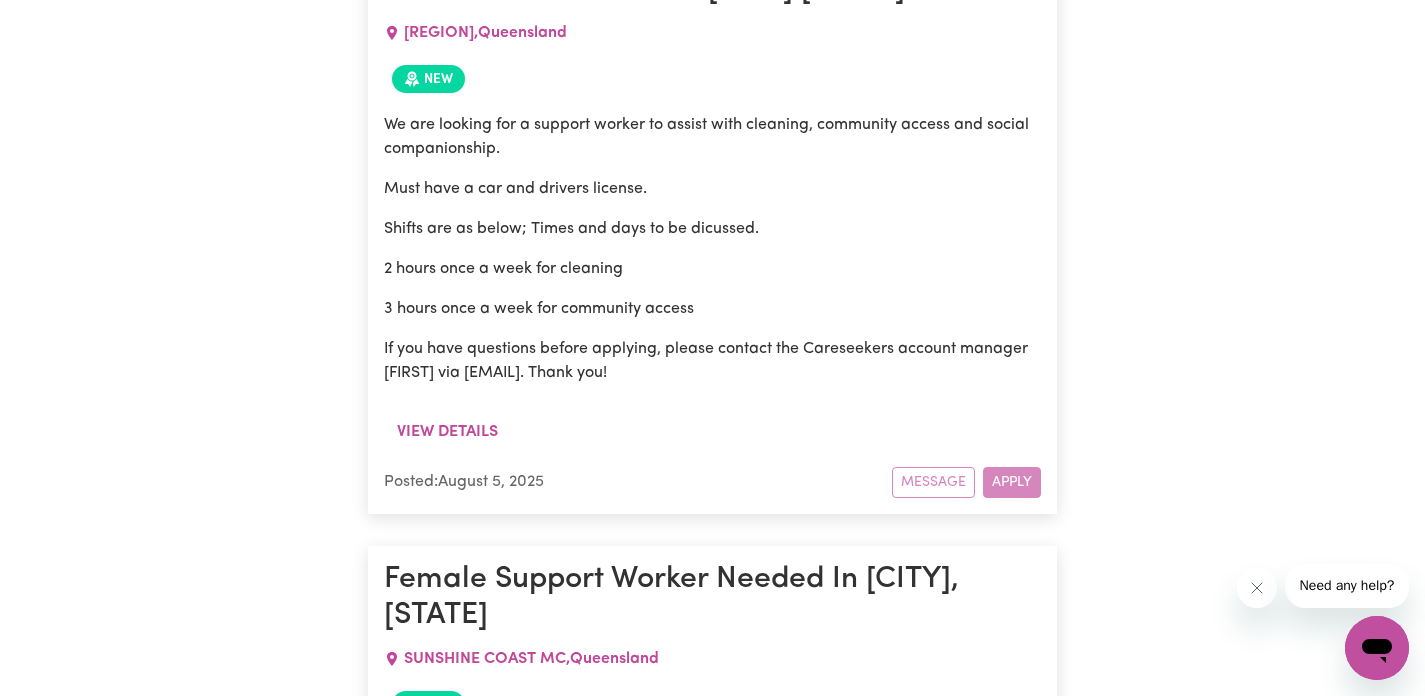 click on "Message Apply" at bounding box center [966, 482] 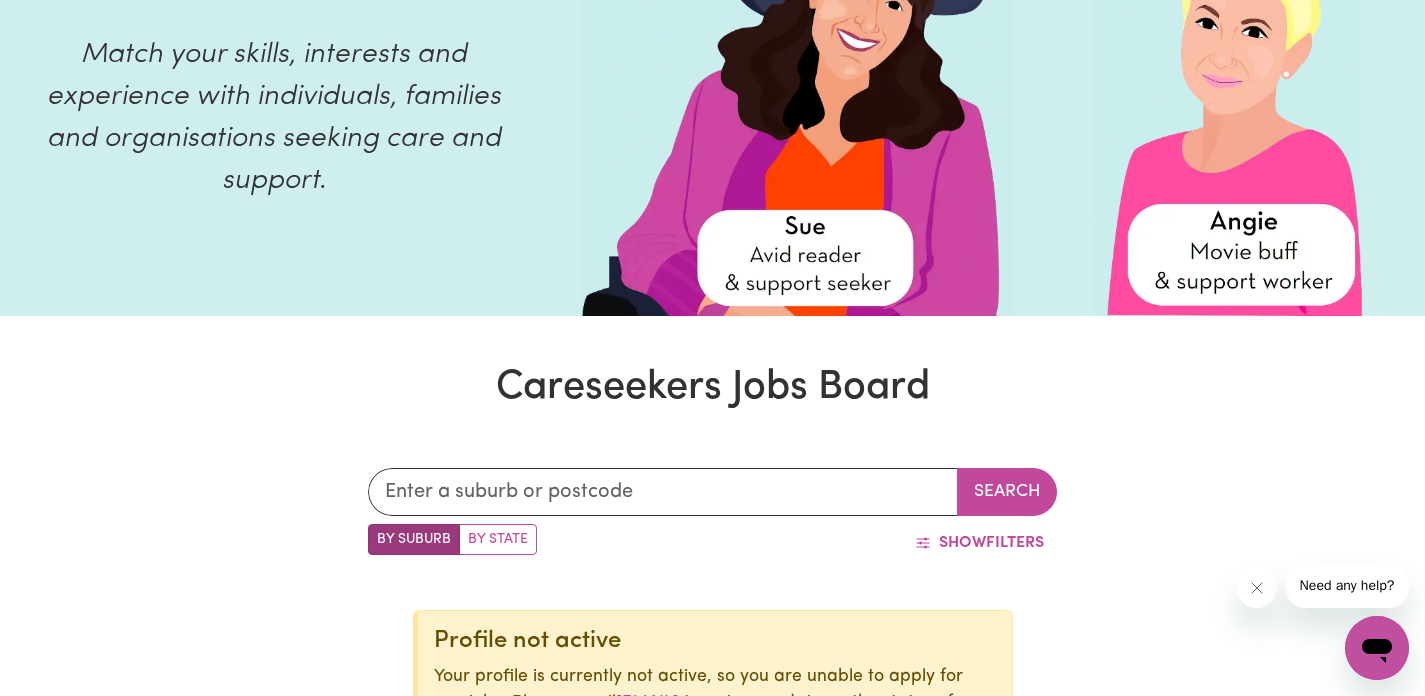 scroll, scrollTop: 0, scrollLeft: 0, axis: both 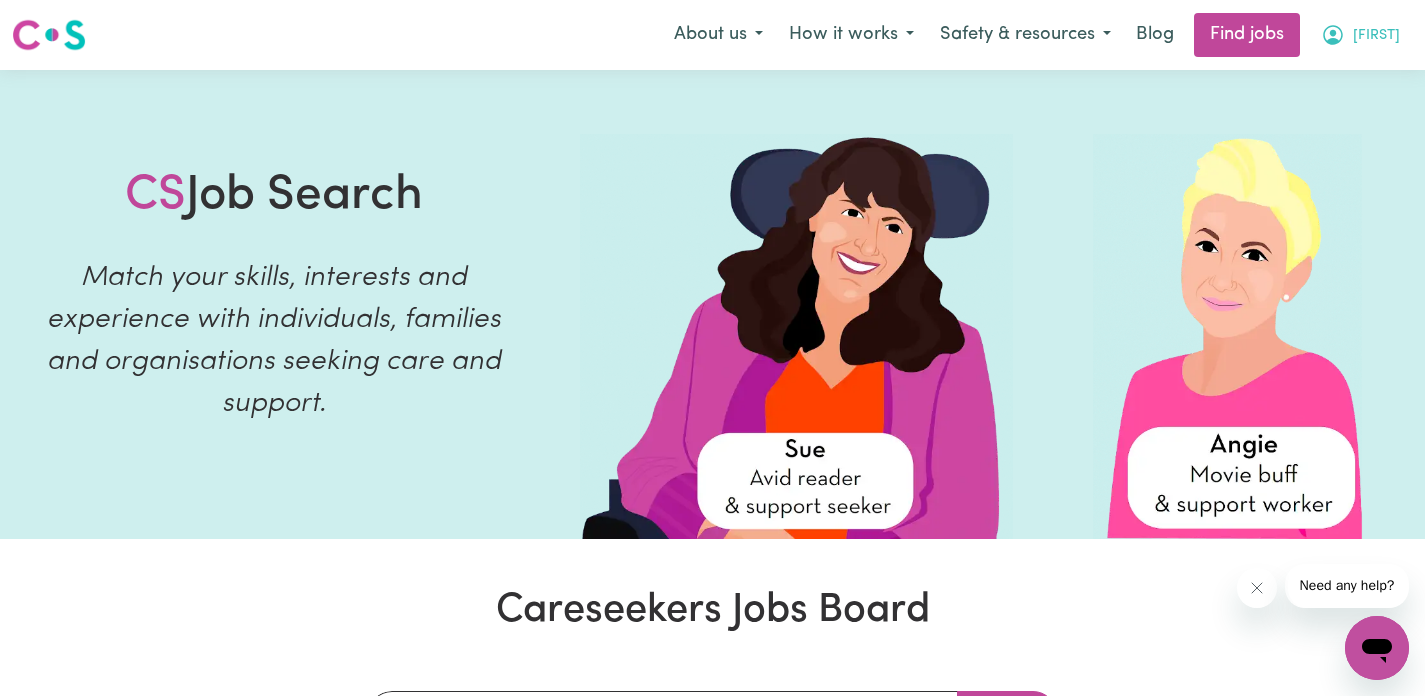 click on "[FIRST_NAME]" at bounding box center [1376, 36] 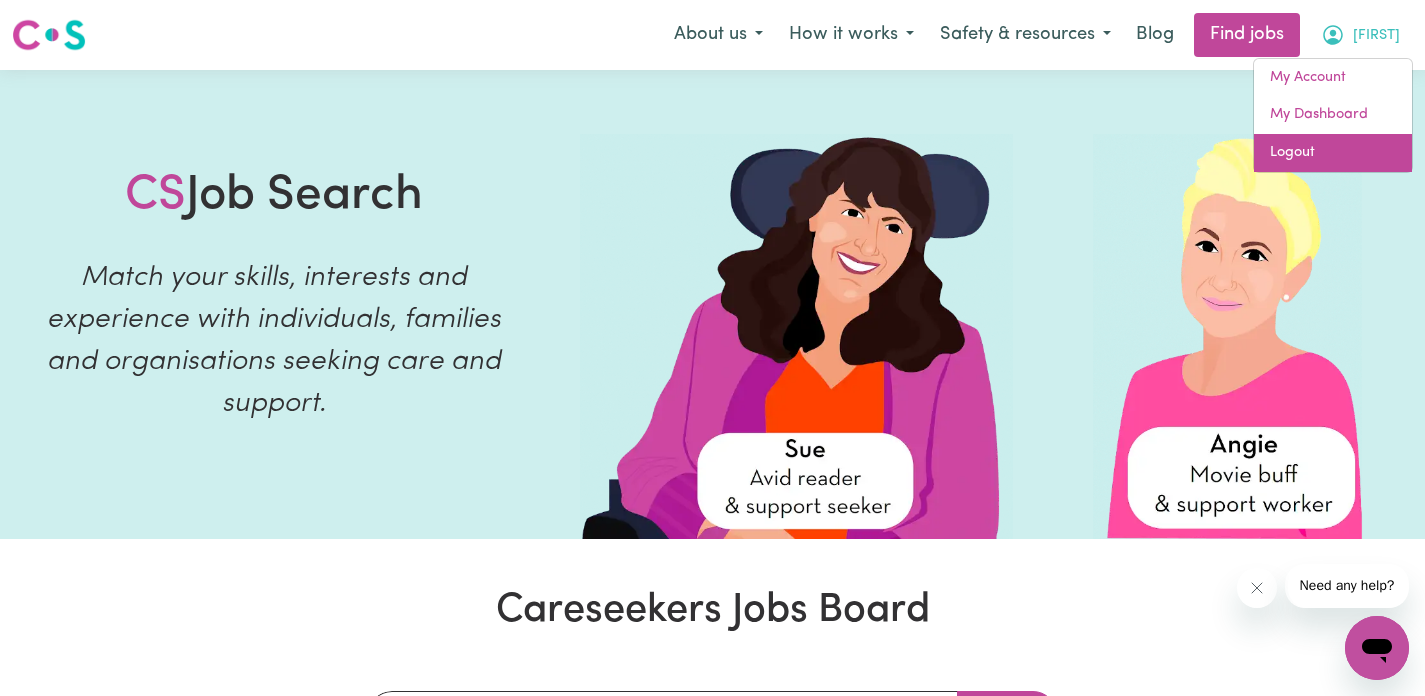 click on "Logout" at bounding box center (1333, 153) 